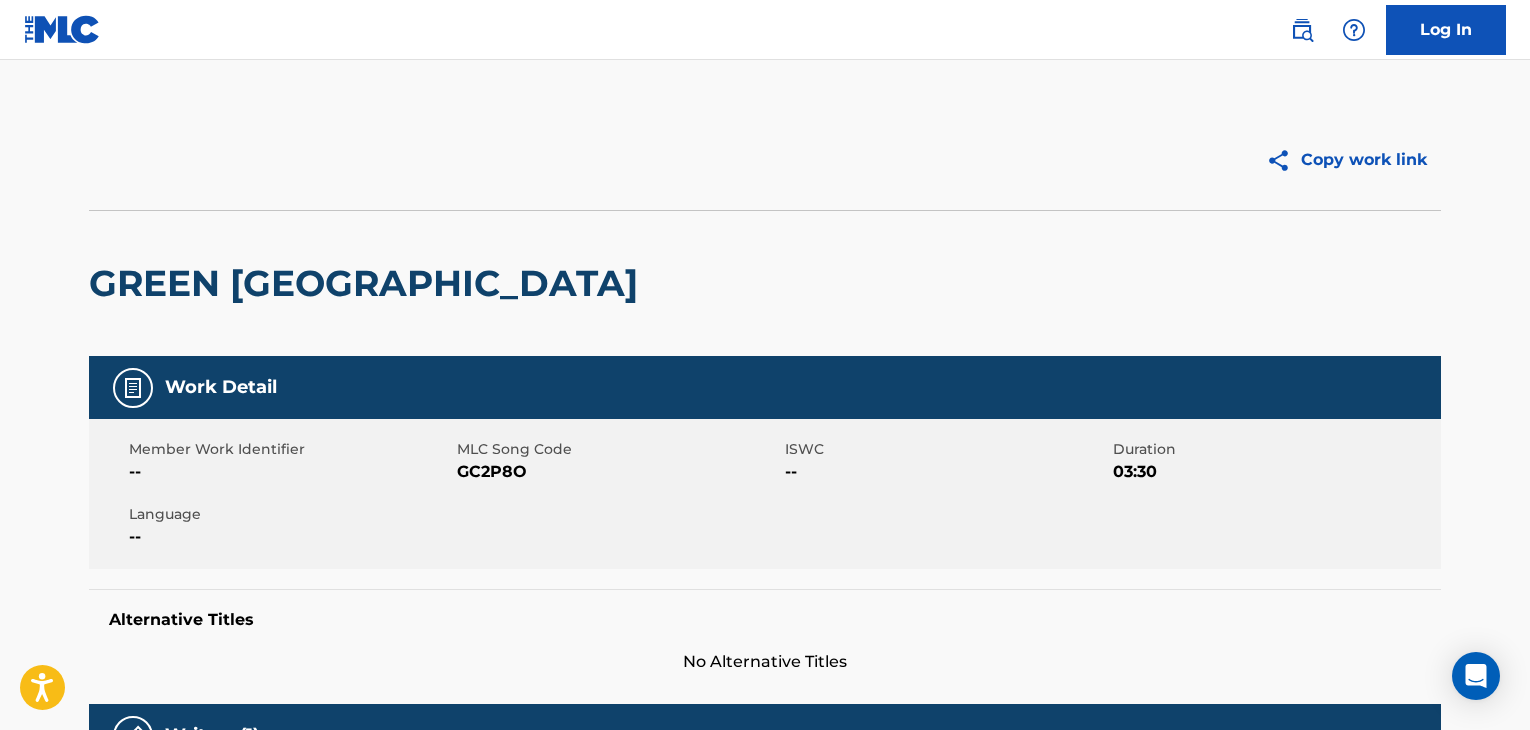 scroll, scrollTop: 0, scrollLeft: 0, axis: both 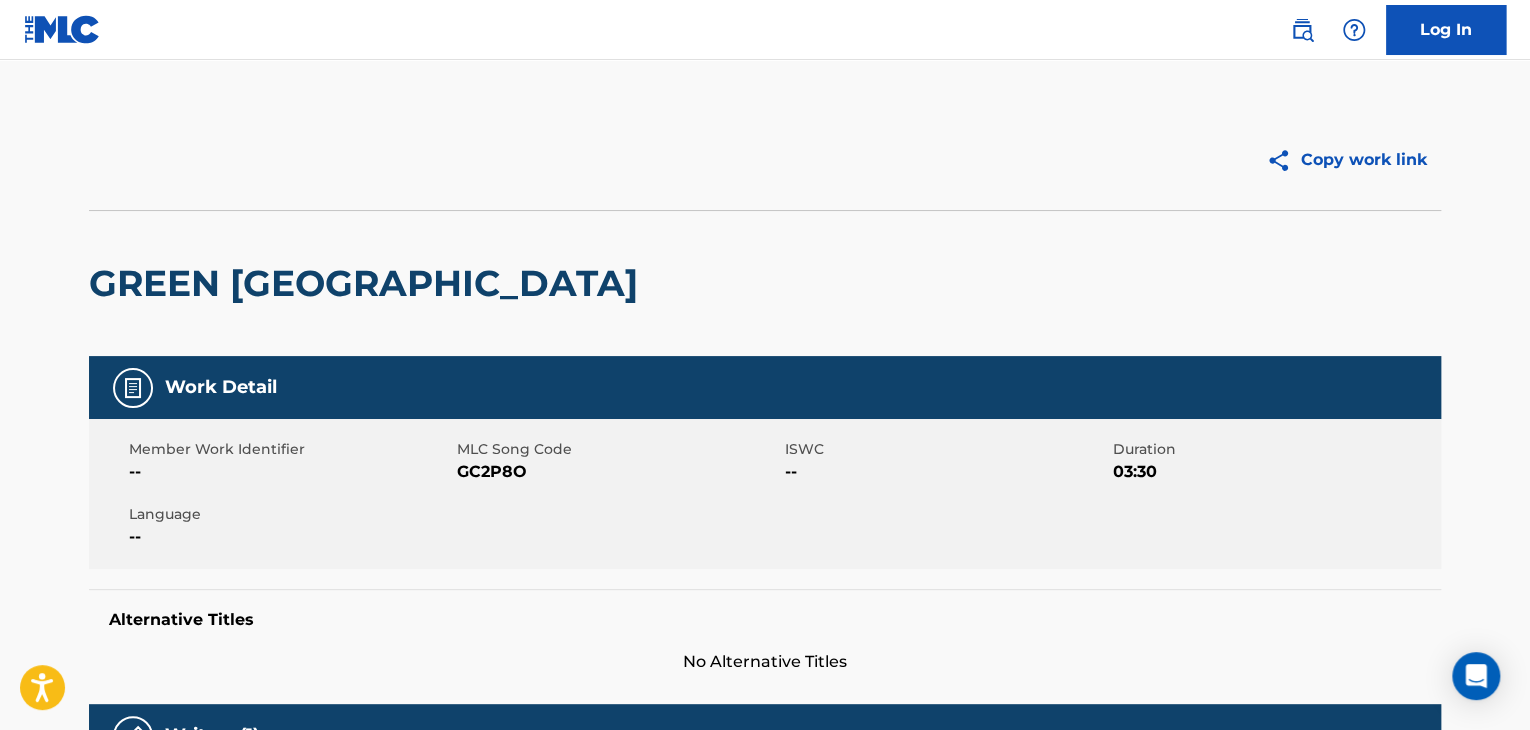 click at bounding box center [1302, 30] 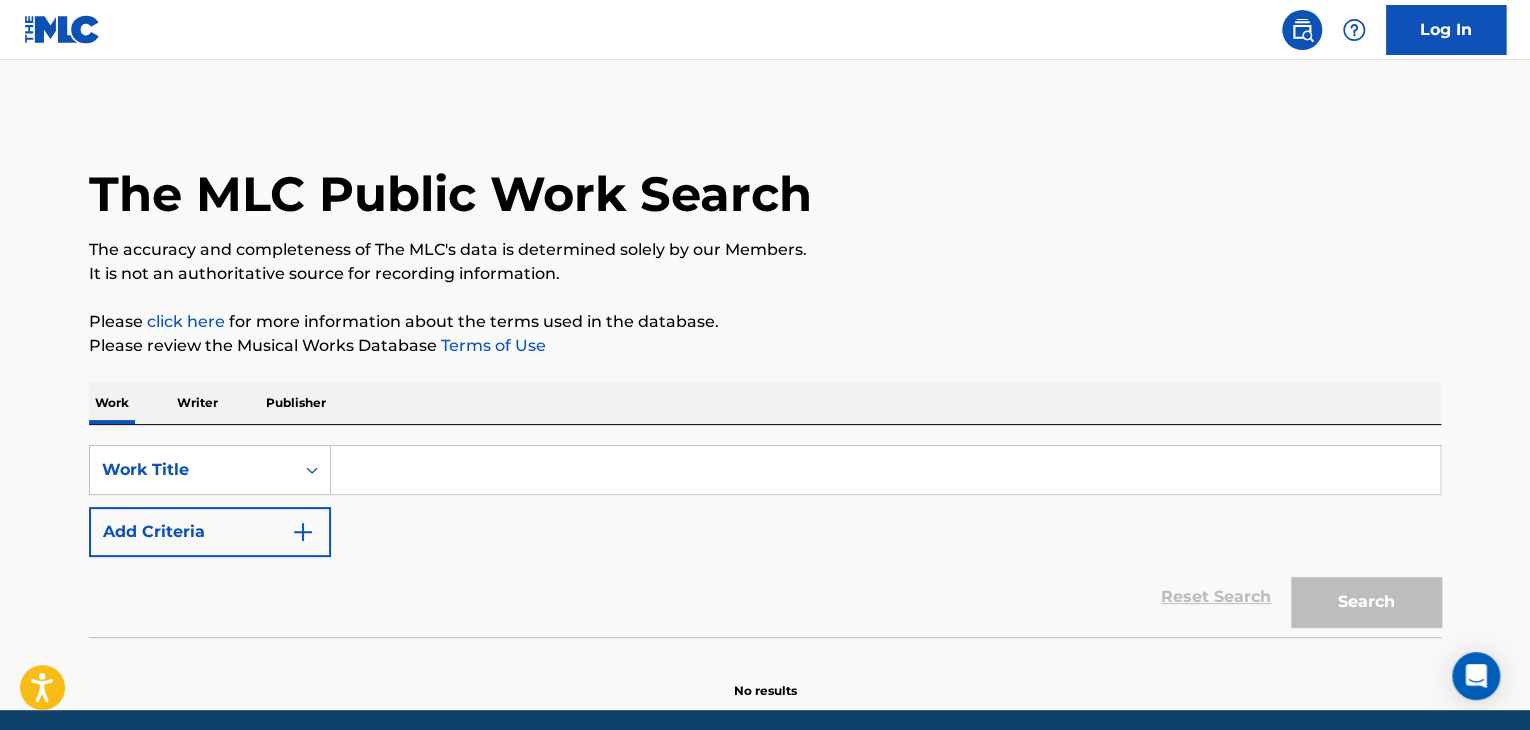 click on "Writer" at bounding box center (197, 403) 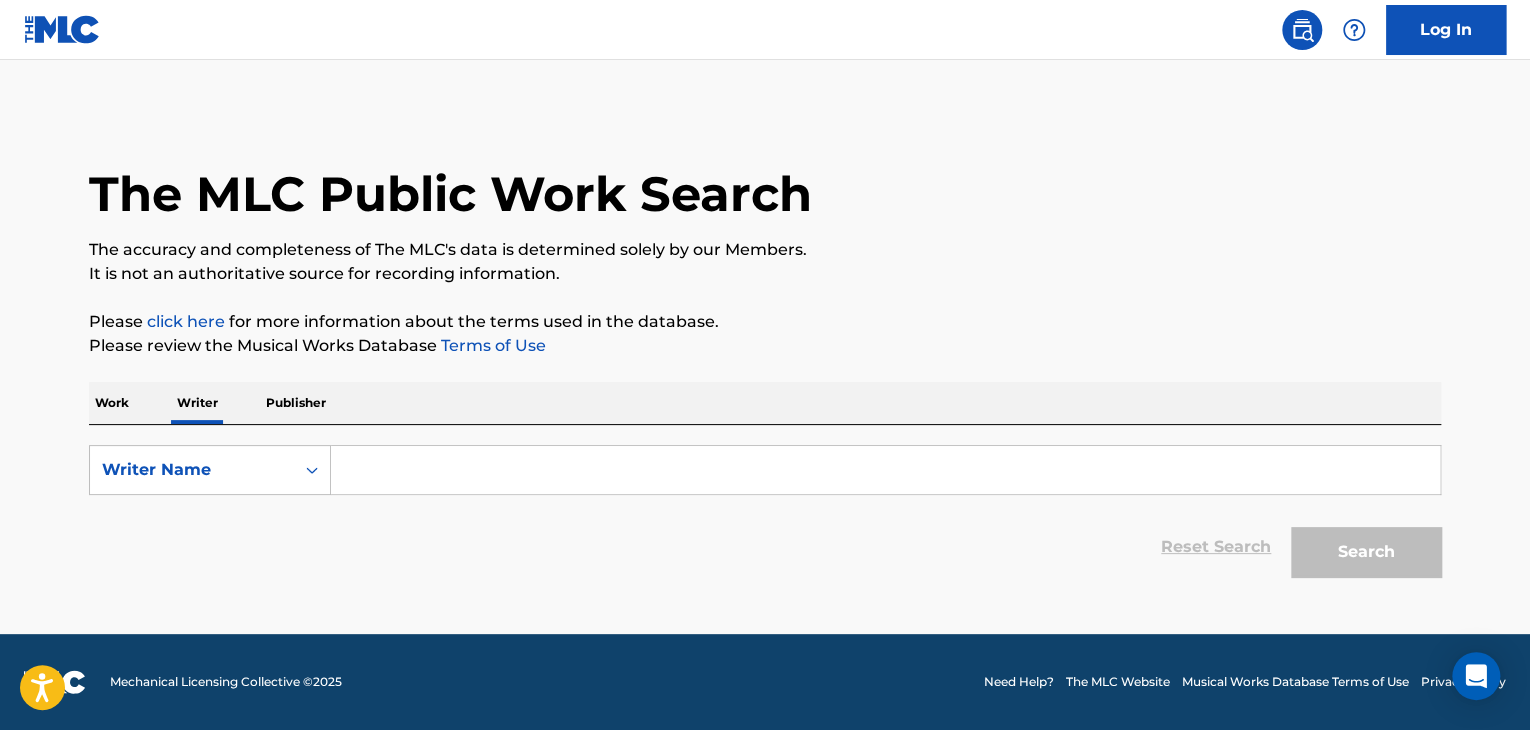 click at bounding box center (885, 470) 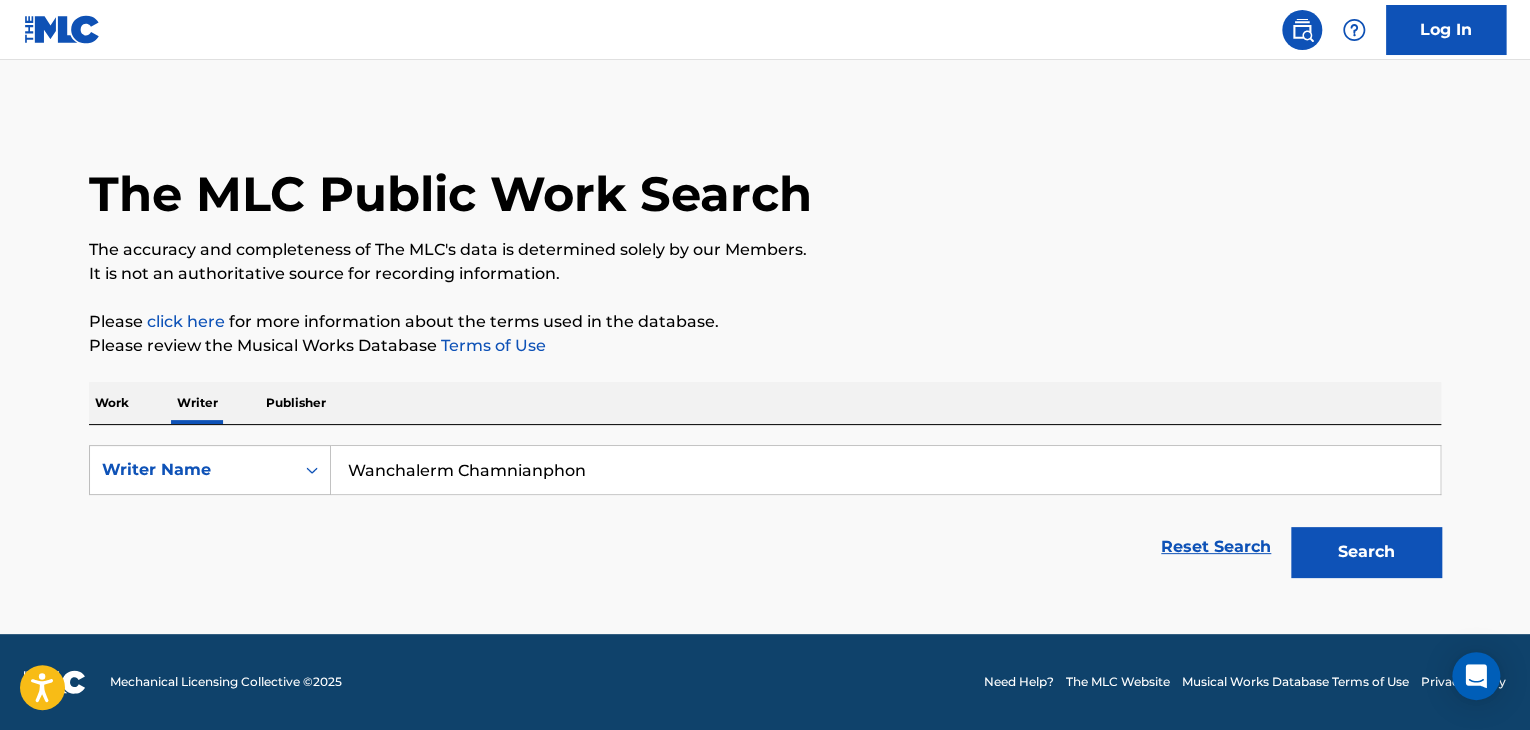 type on "Wanchalerm Chamnianphon" 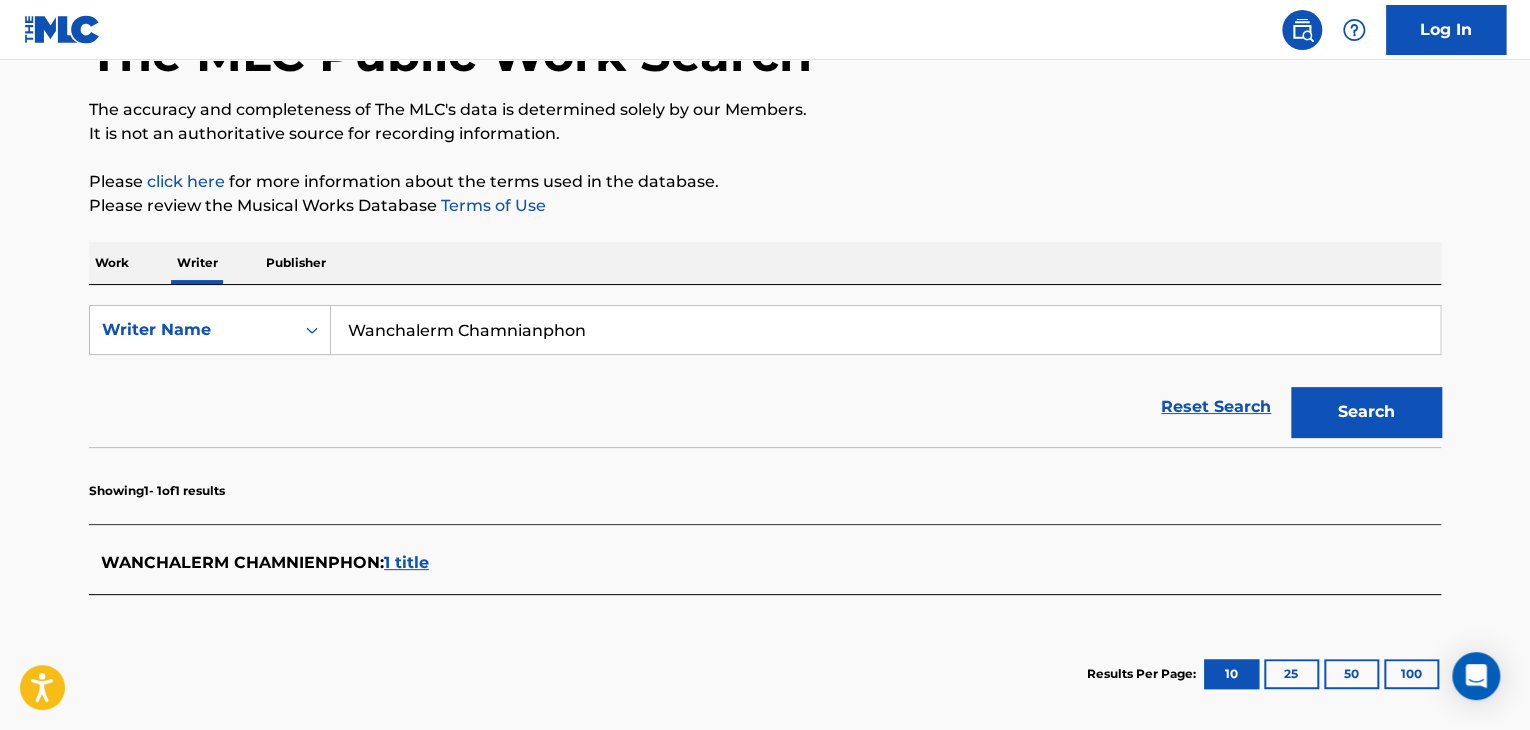 scroll, scrollTop: 200, scrollLeft: 0, axis: vertical 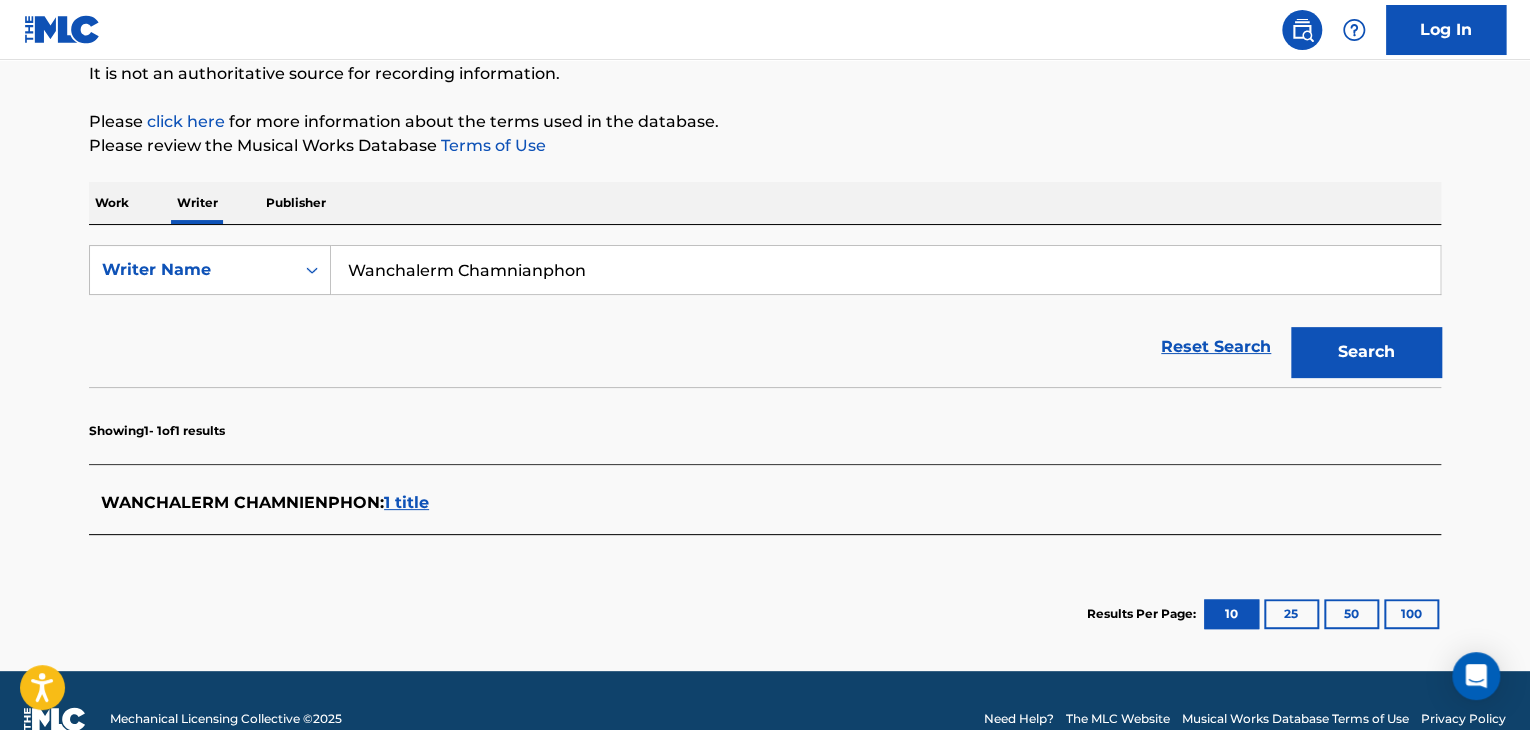 click on "1 title" at bounding box center [406, 502] 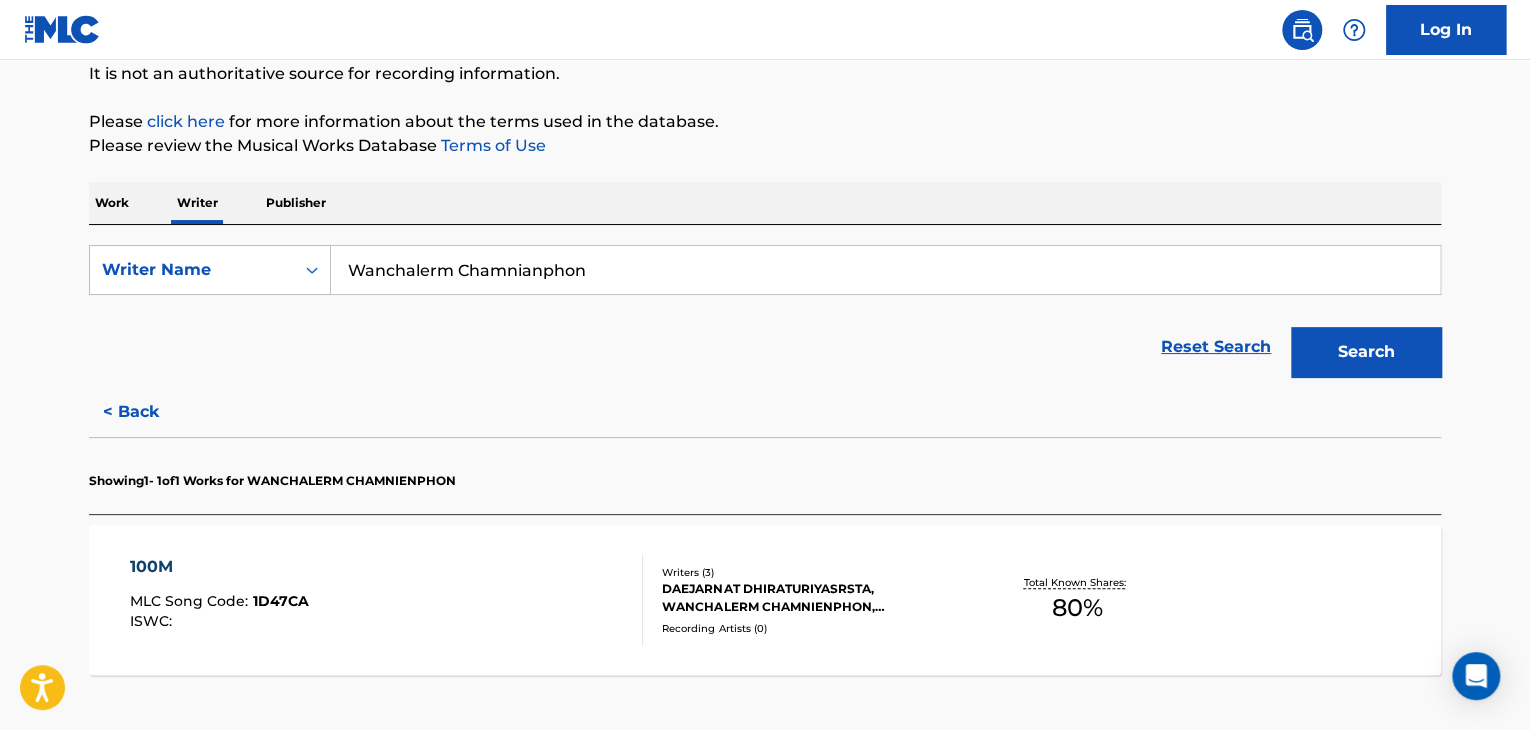 click on "100M MLC Song Code : 1D47CA ISWC :" at bounding box center (387, 600) 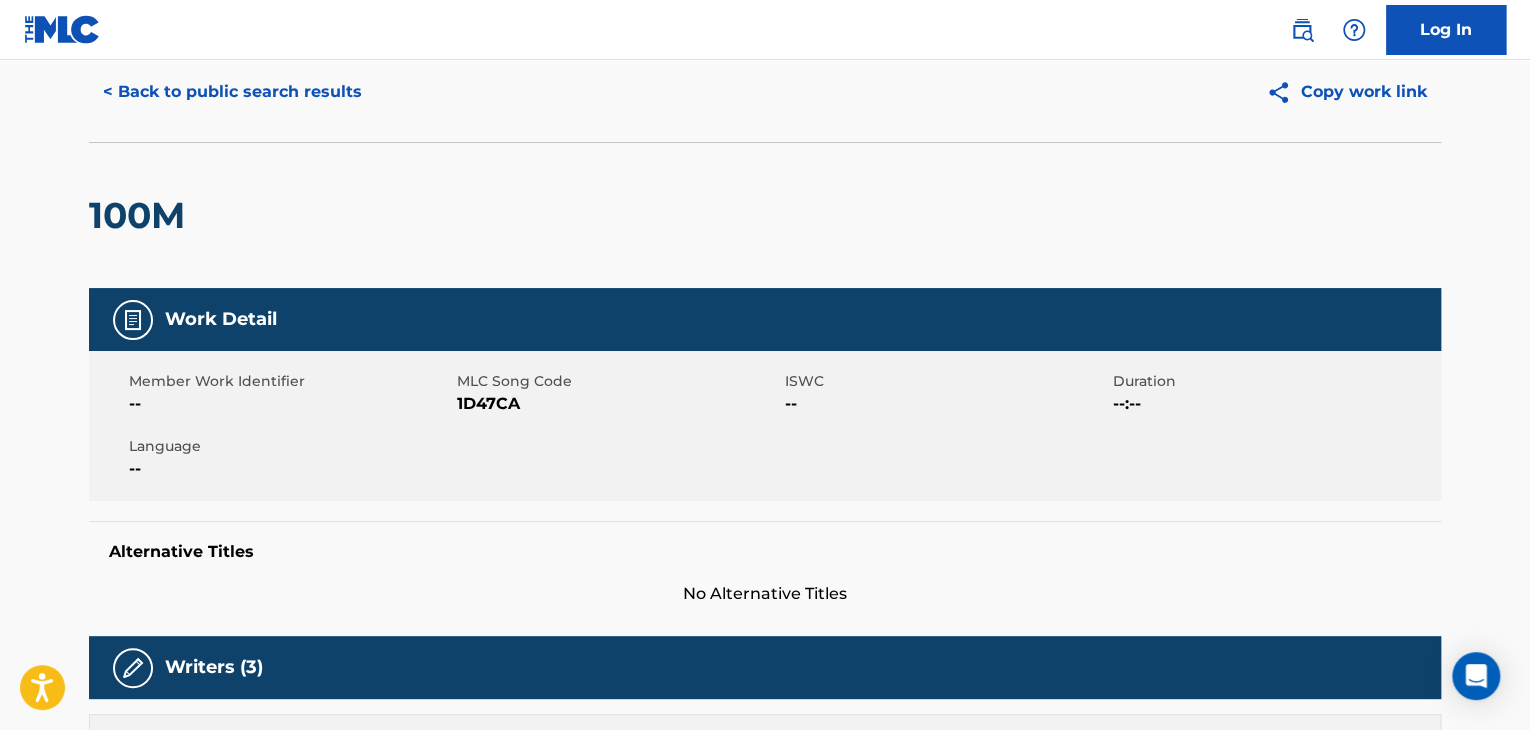 scroll, scrollTop: 0, scrollLeft: 0, axis: both 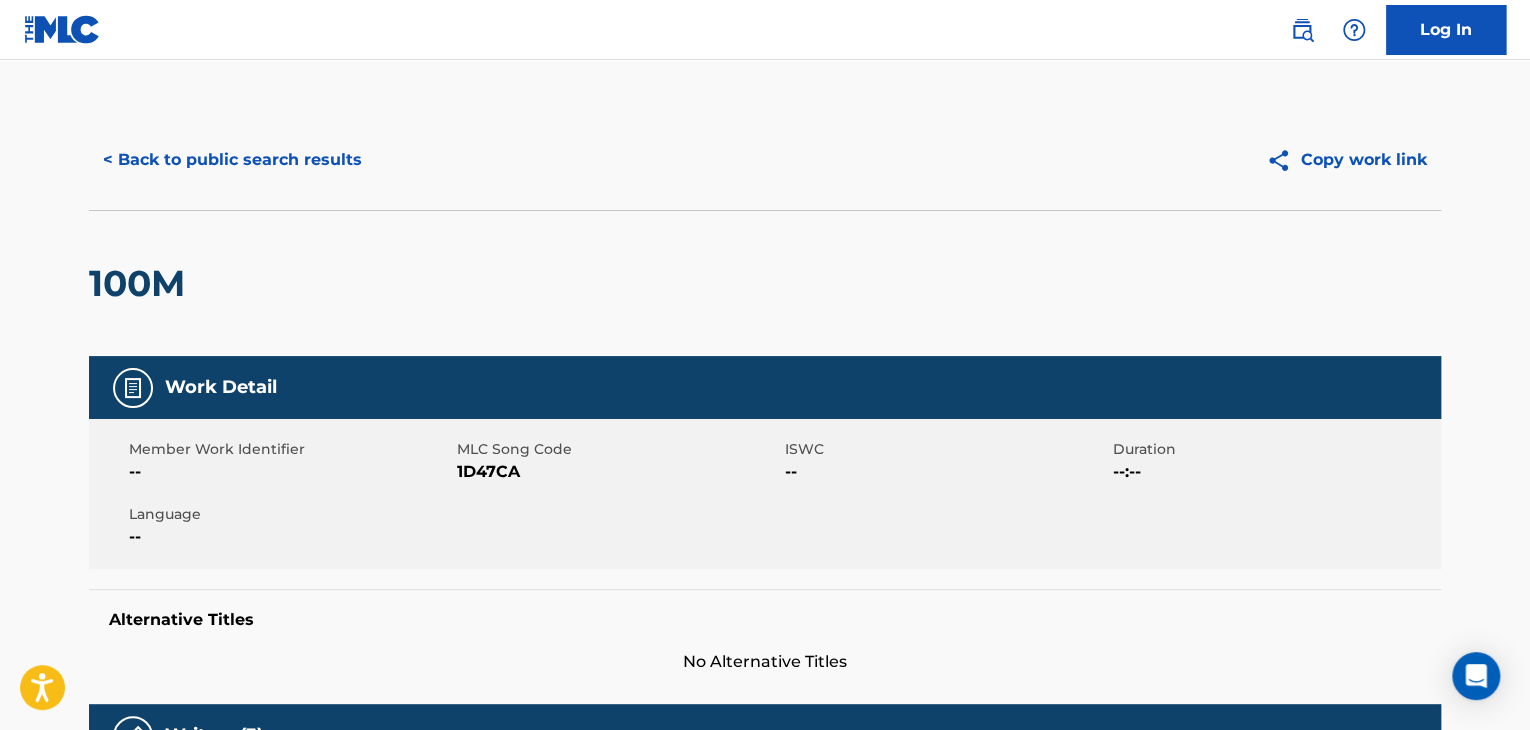 click on "< Back to public search results" at bounding box center [232, 160] 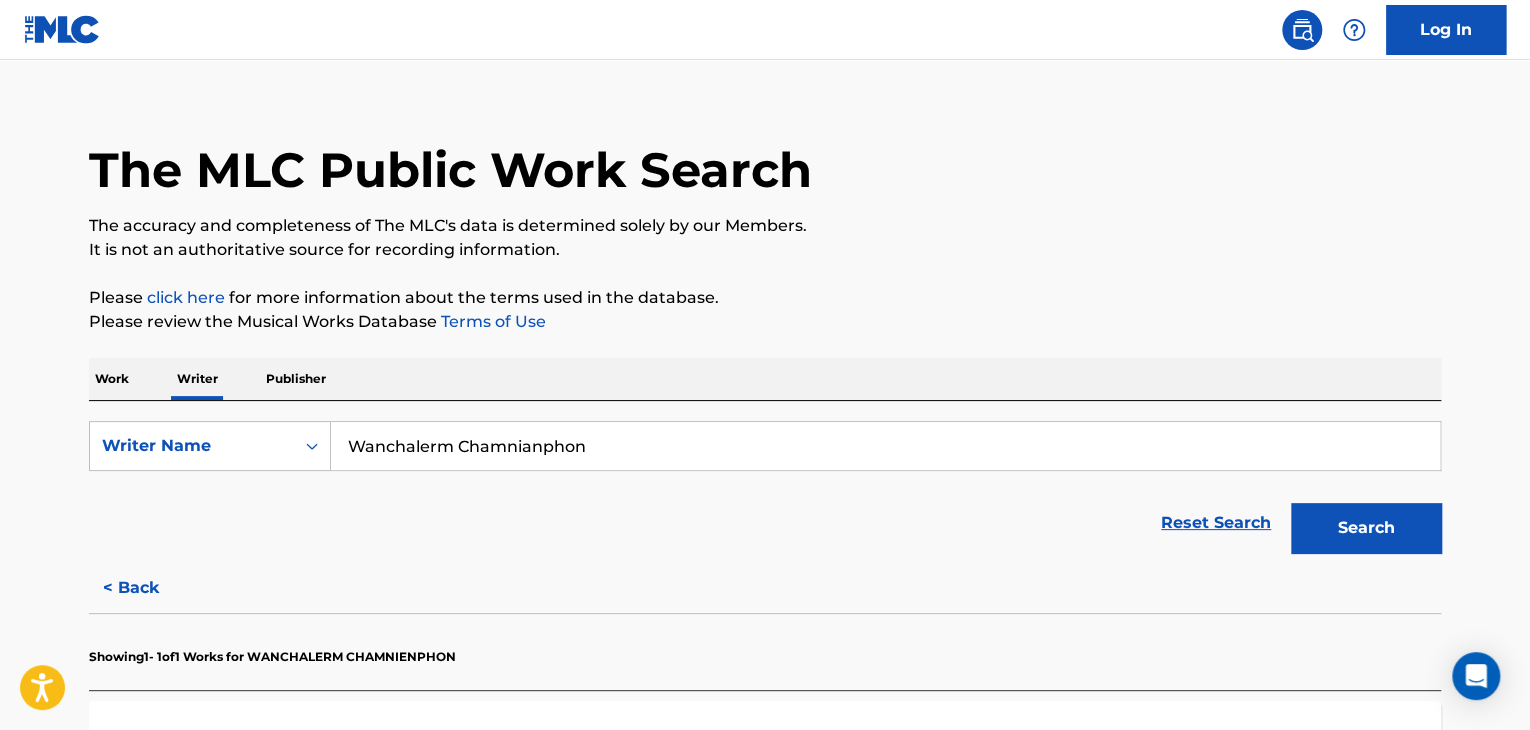 click on "Wanchalerm Chamnianphon" at bounding box center (885, 446) 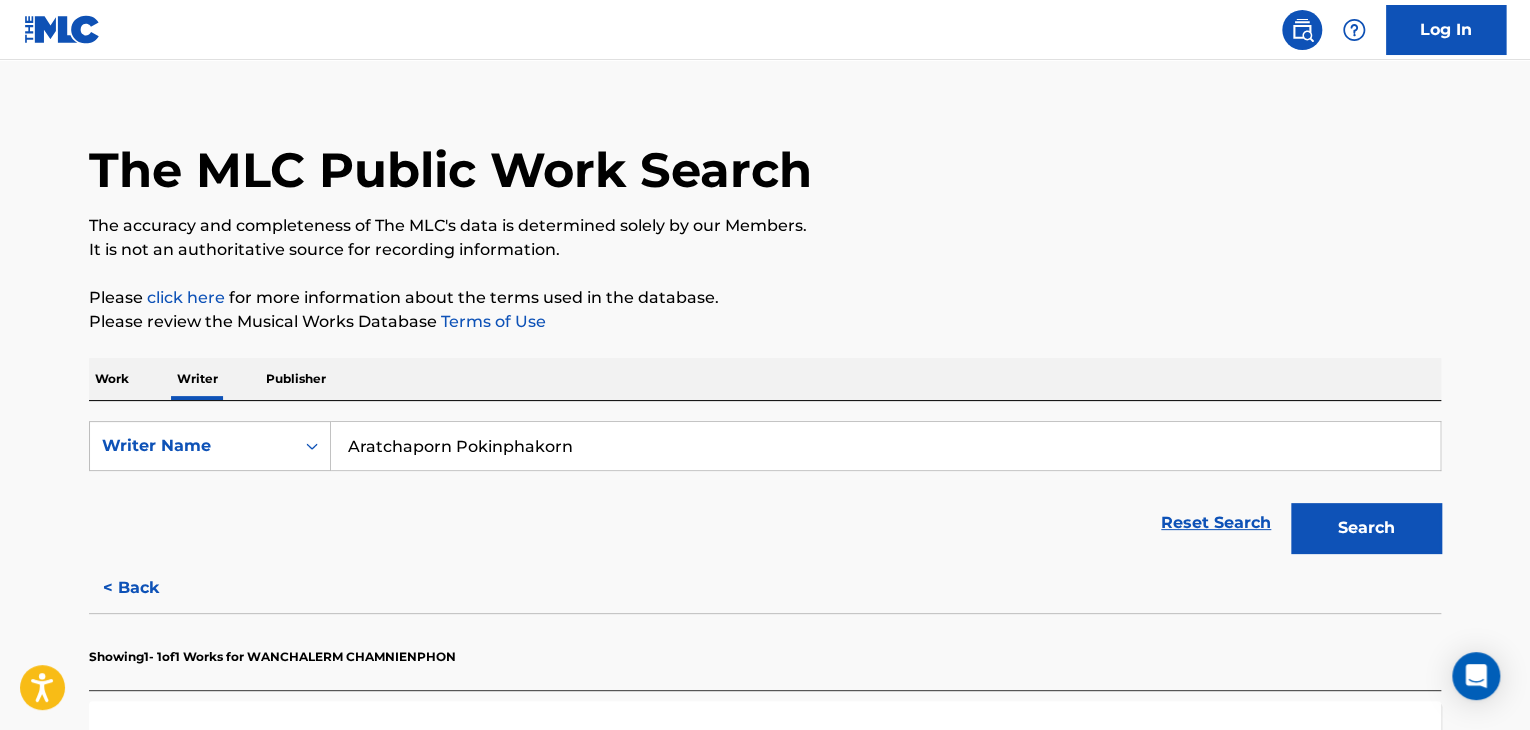 click on "Search" at bounding box center [1366, 528] 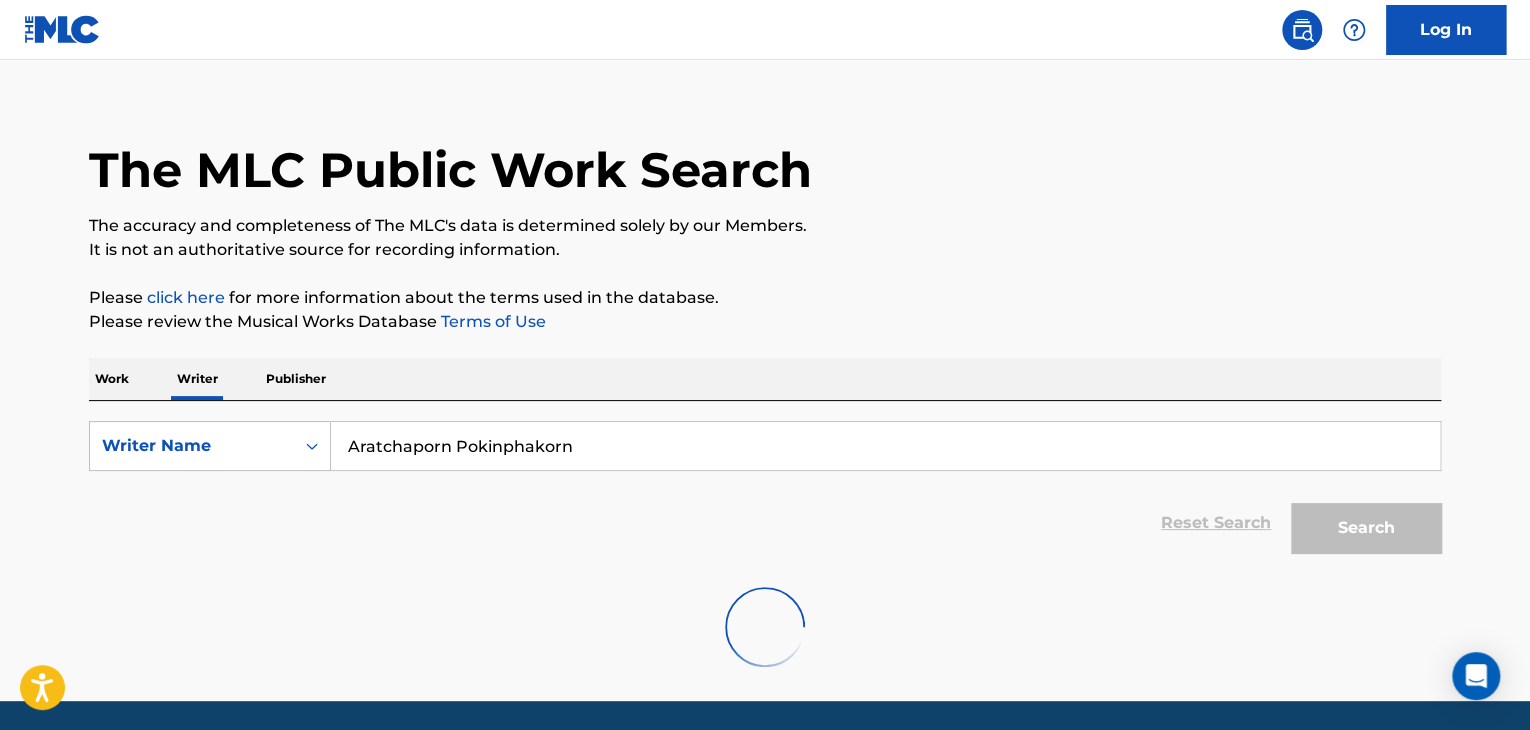 scroll, scrollTop: 0, scrollLeft: 0, axis: both 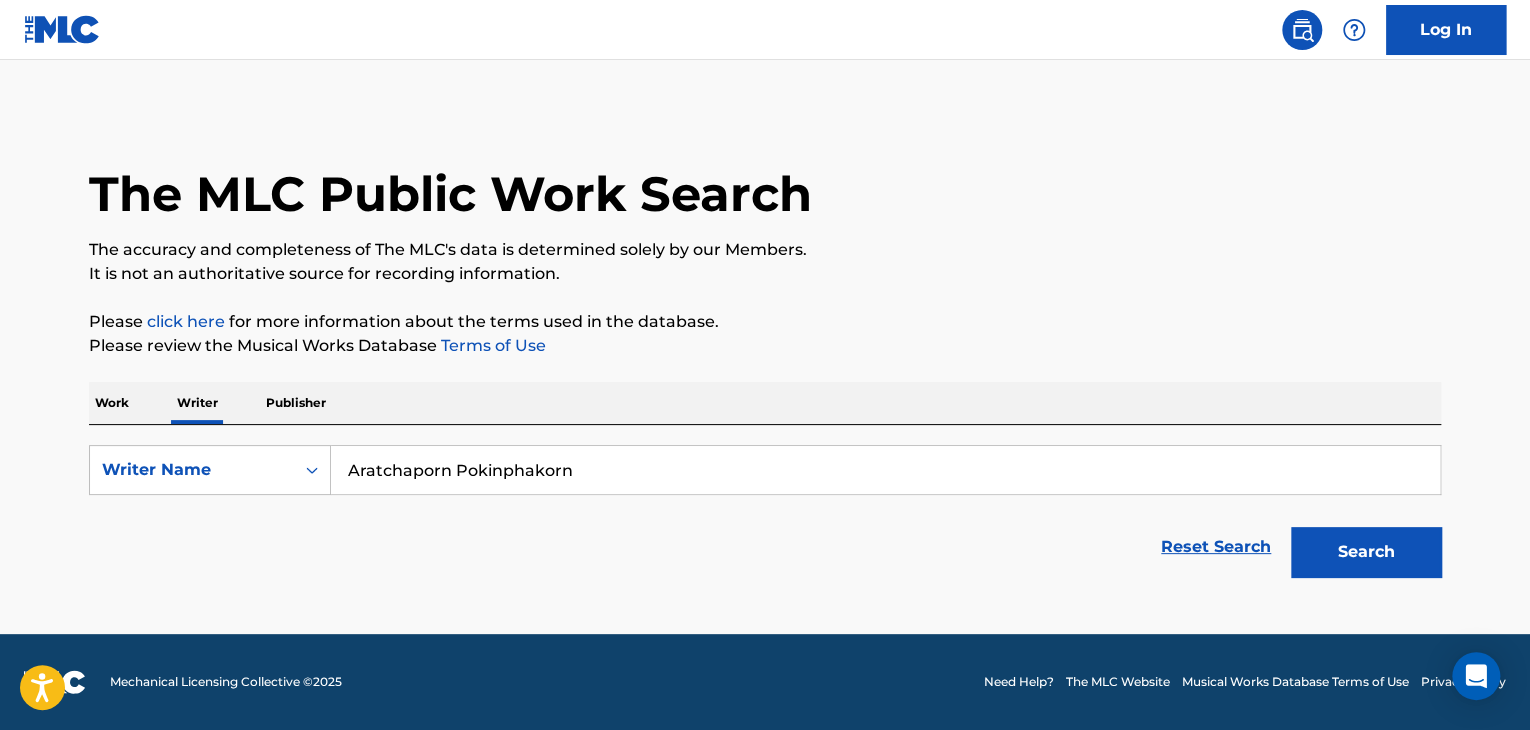 click on "Aratchaporn Pokinphakorn" at bounding box center [885, 470] 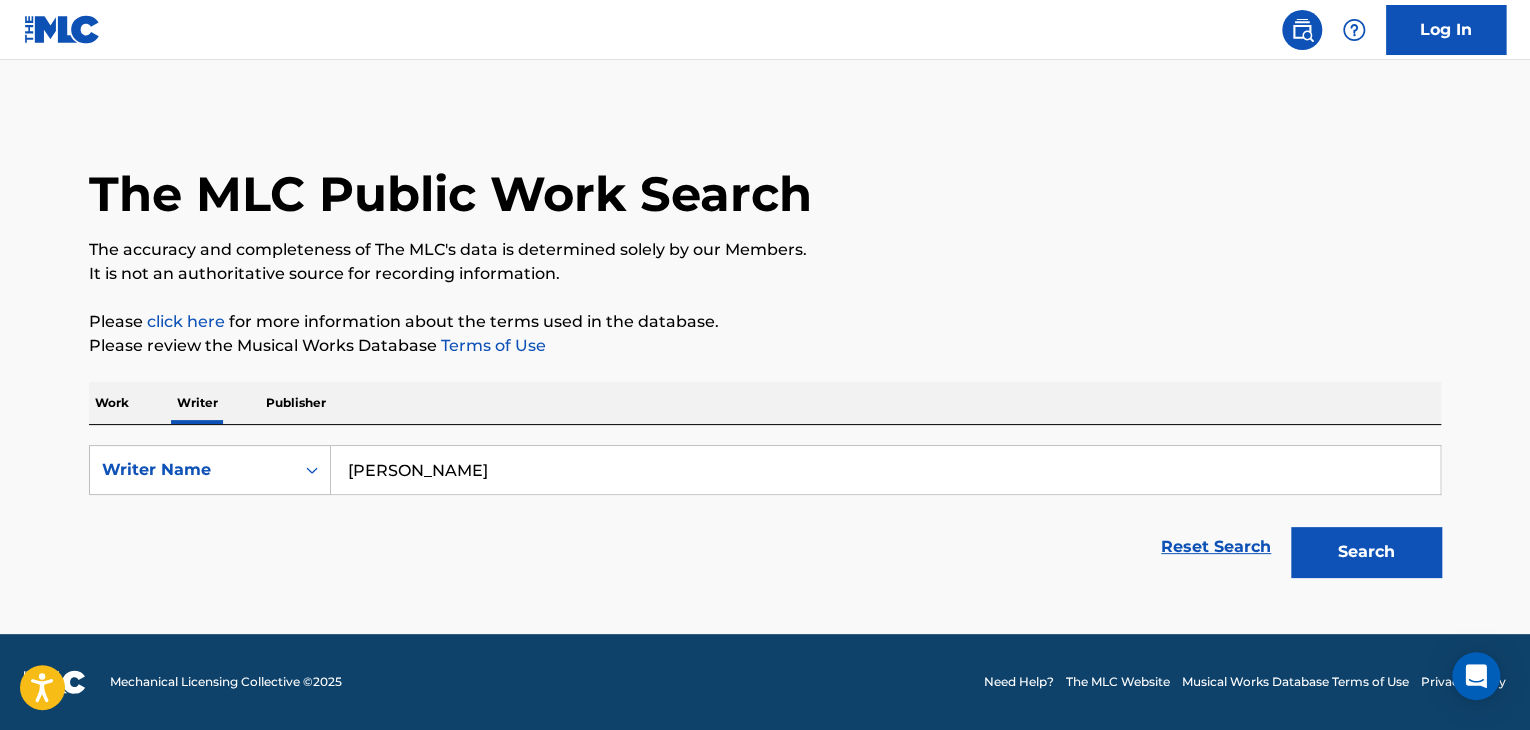 click on "Search" at bounding box center [1366, 552] 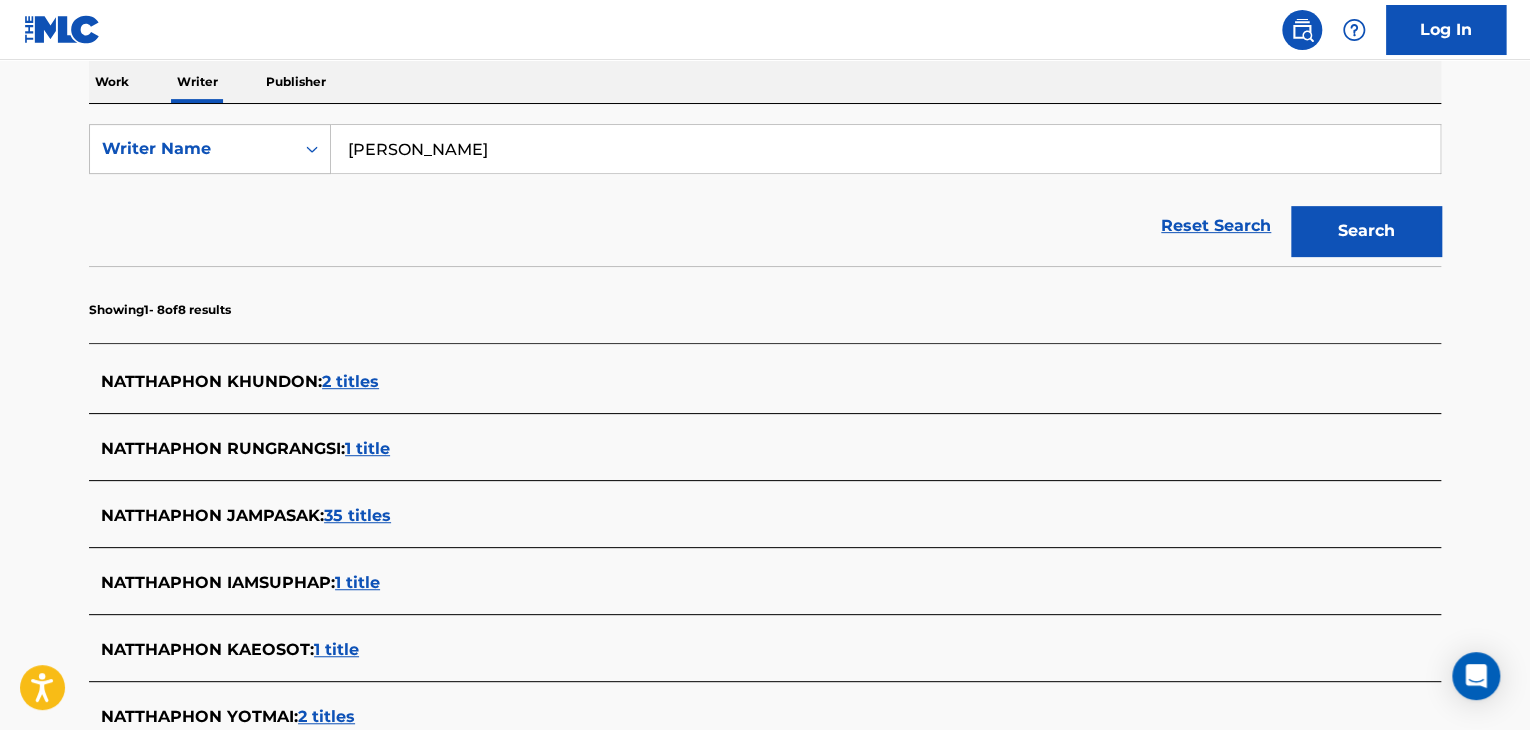 scroll, scrollTop: 0, scrollLeft: 0, axis: both 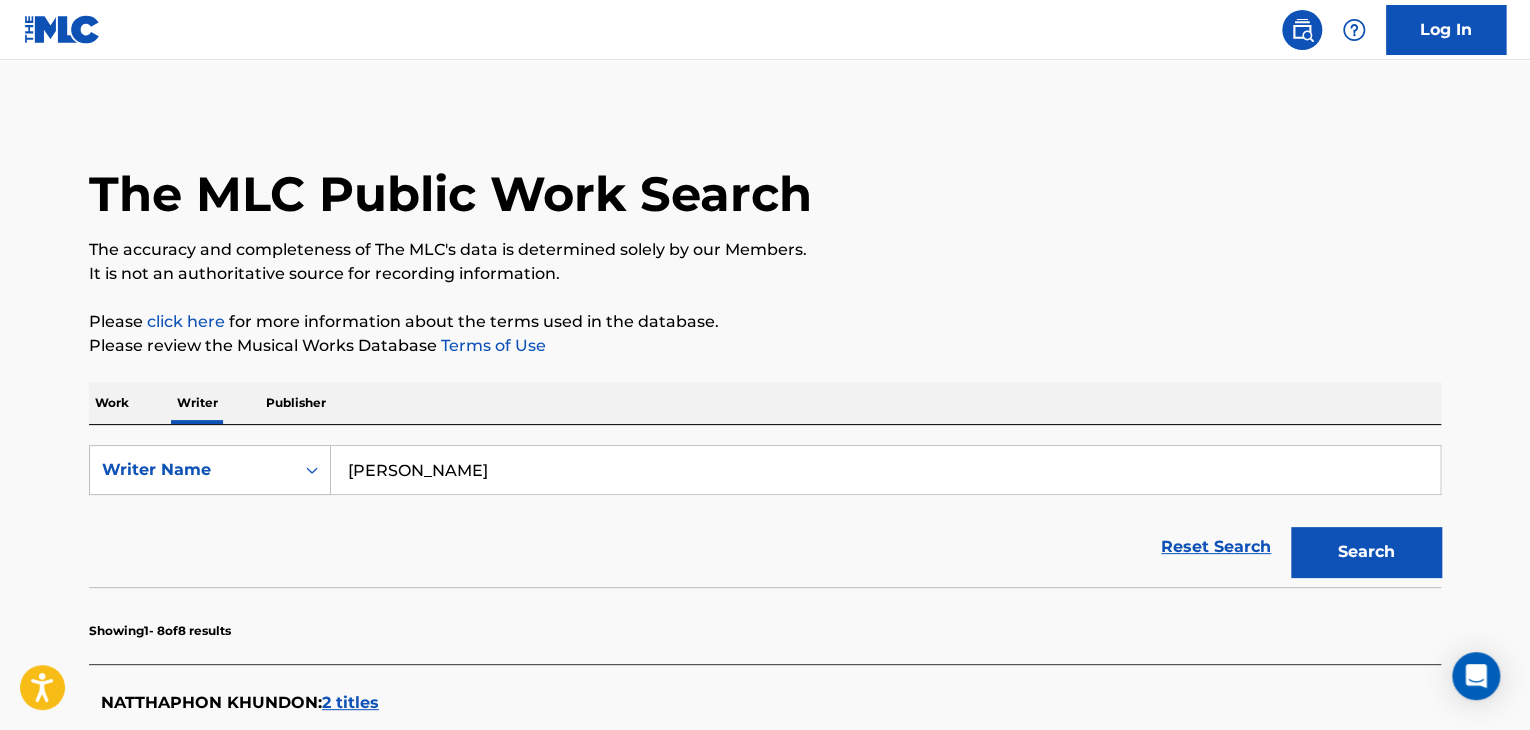 click on "[PERSON_NAME]" at bounding box center (885, 470) 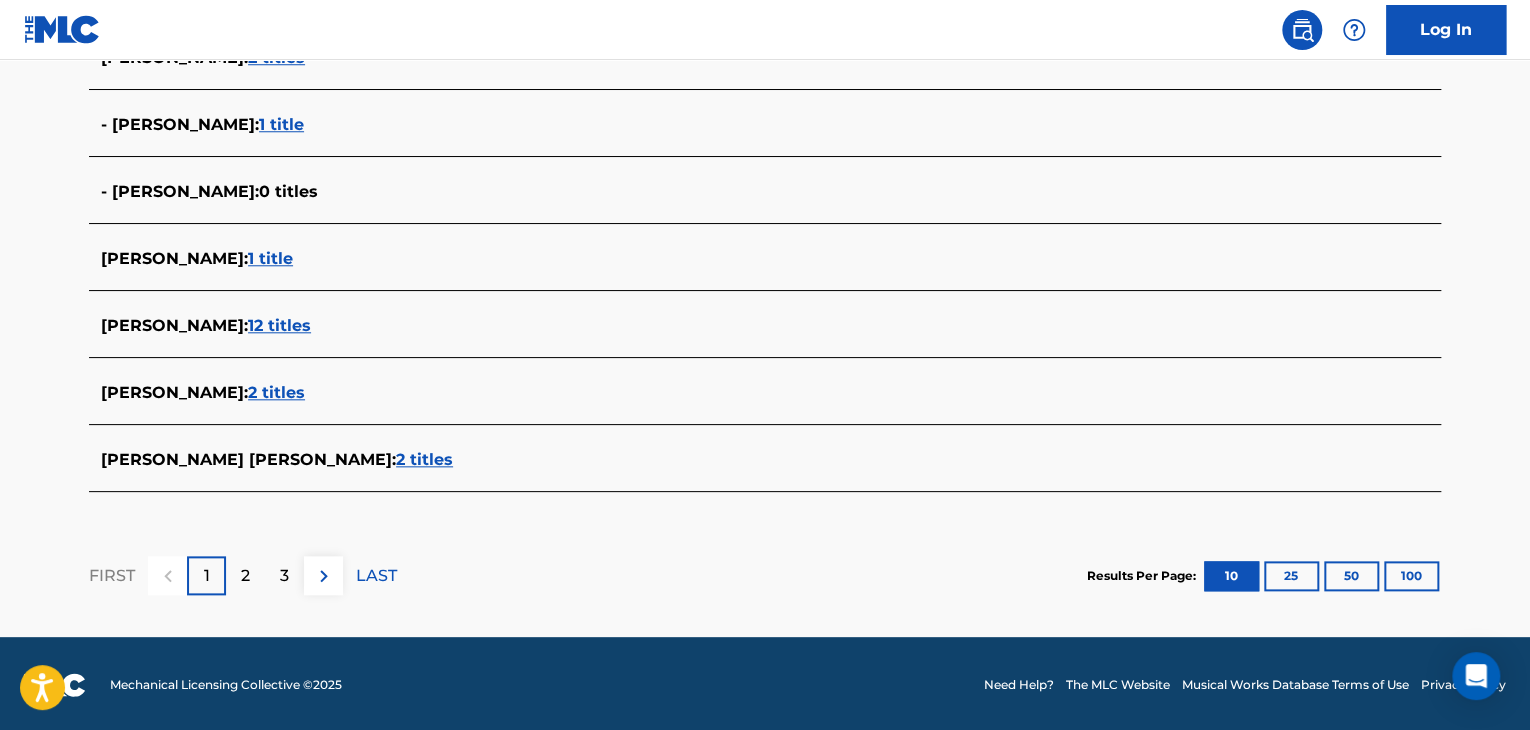 scroll, scrollTop: 848, scrollLeft: 0, axis: vertical 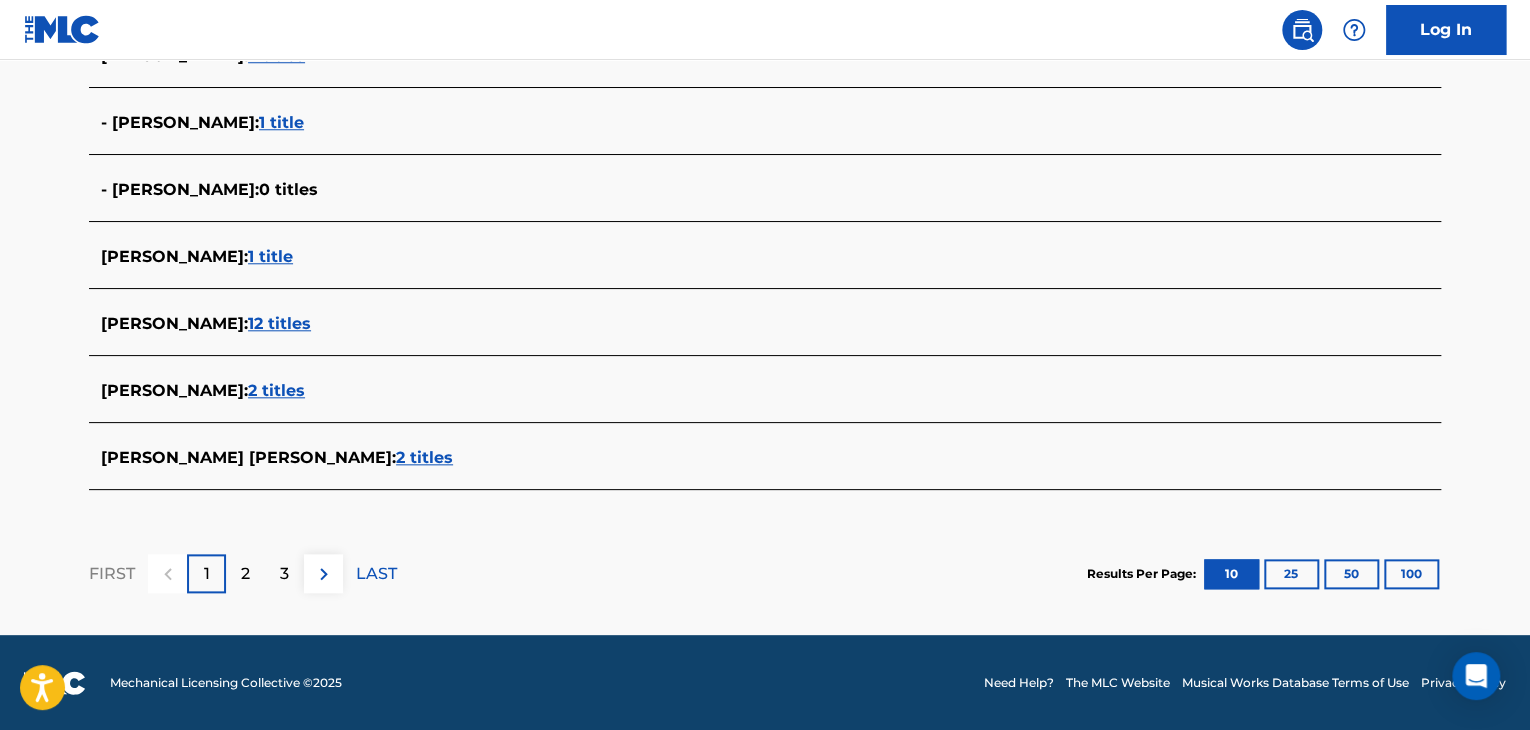 click on "2 titles" at bounding box center (424, 457) 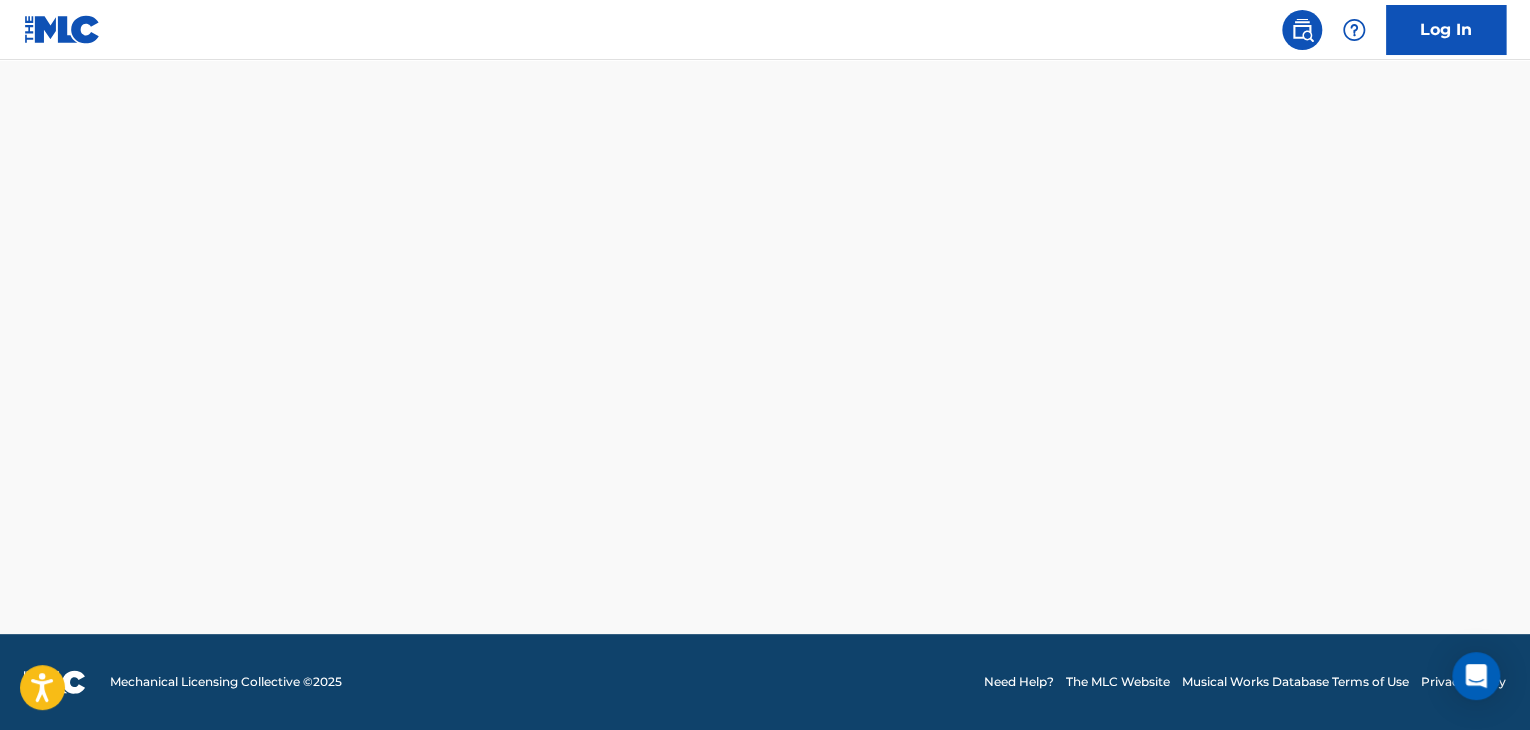 scroll, scrollTop: 533, scrollLeft: 0, axis: vertical 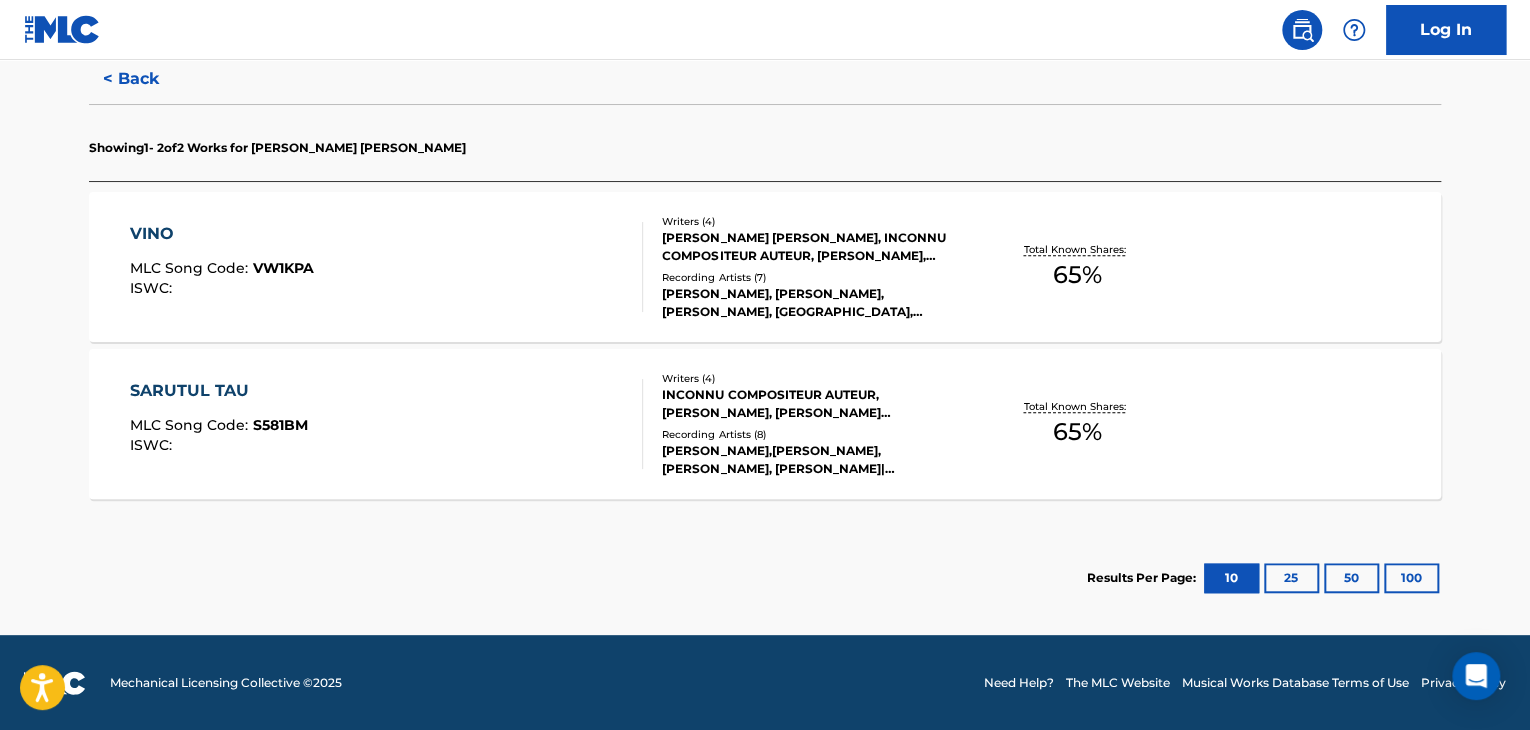 click on "VINO MLC Song Code : VW1KPA ISWC :" at bounding box center (387, 267) 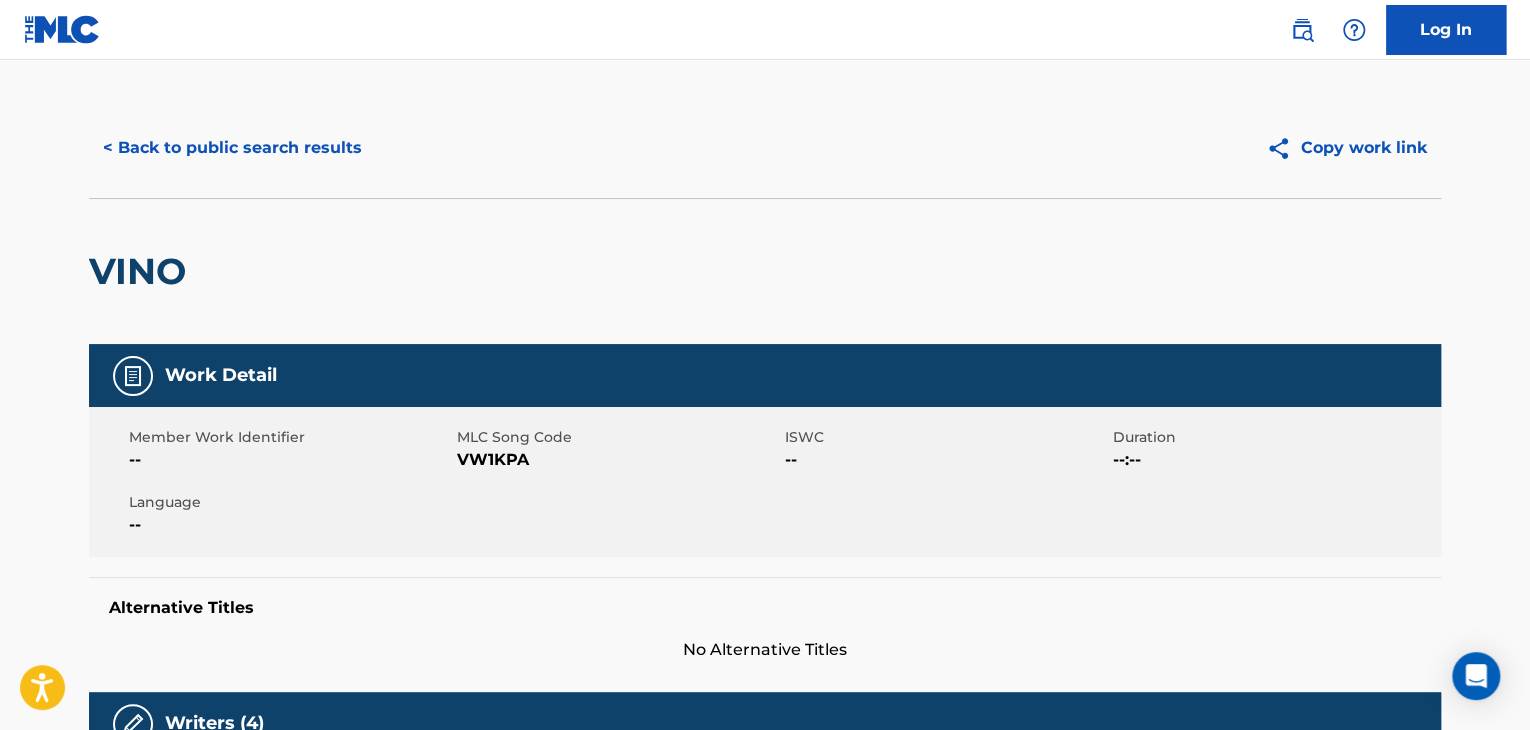 scroll, scrollTop: 0, scrollLeft: 0, axis: both 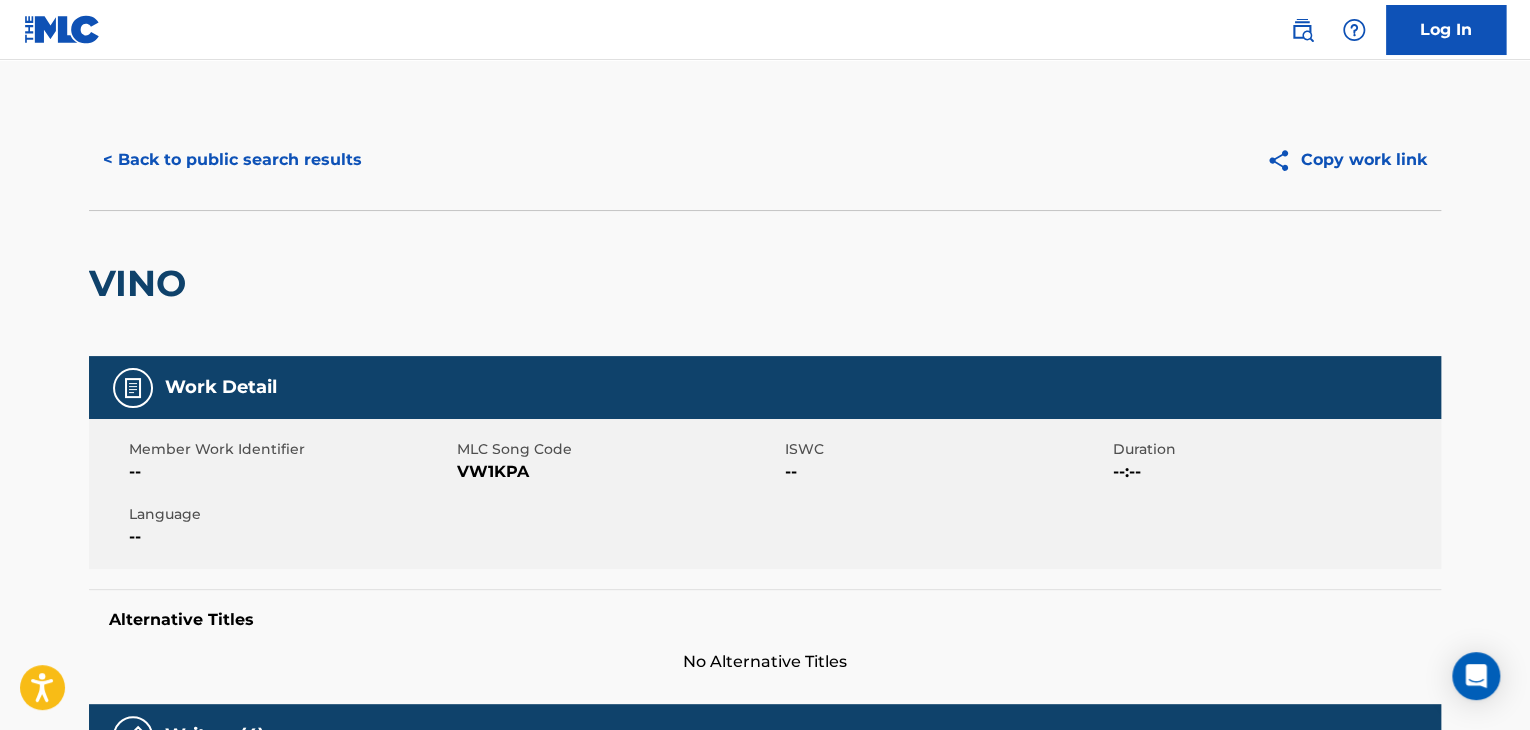 click on "< Back to public search results" at bounding box center [232, 160] 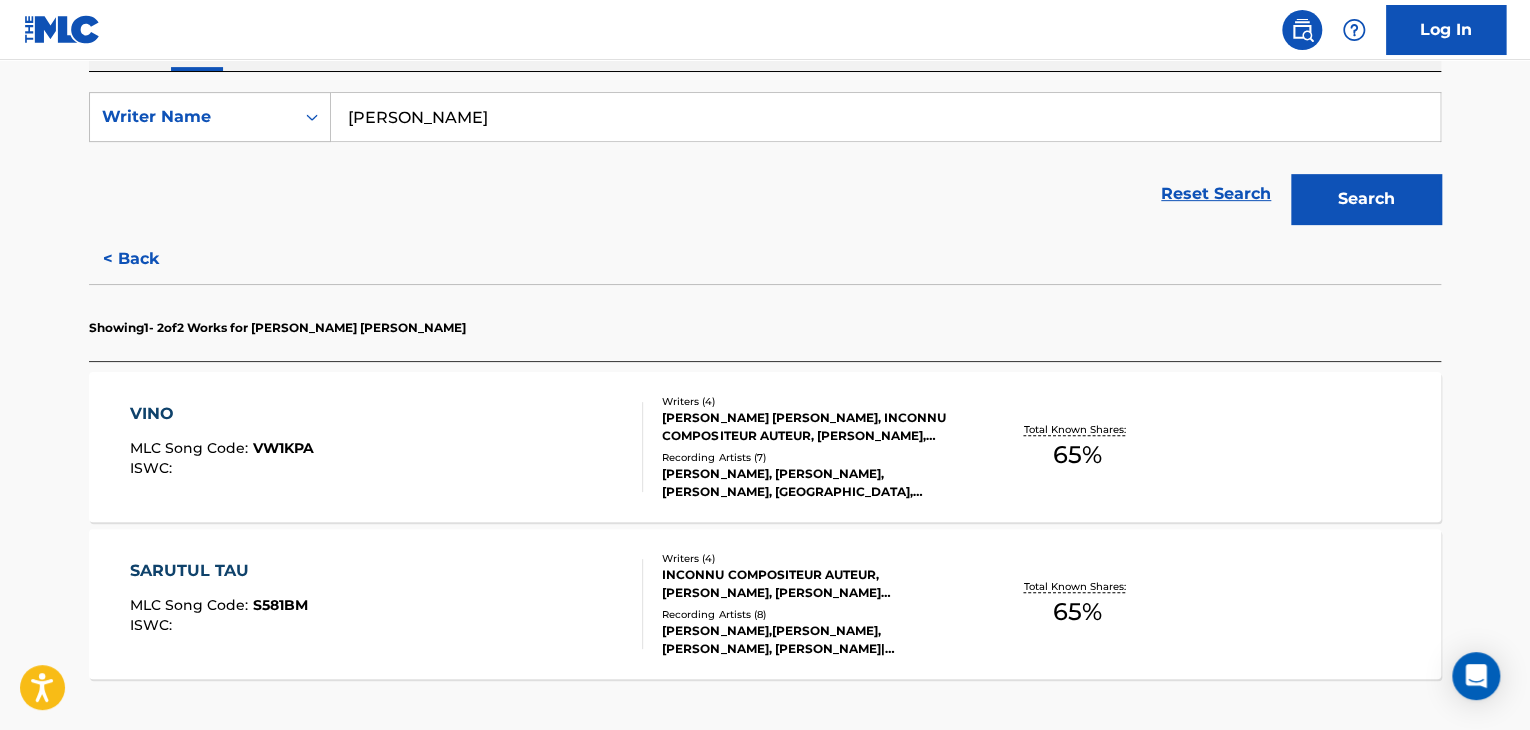 scroll, scrollTop: 424, scrollLeft: 0, axis: vertical 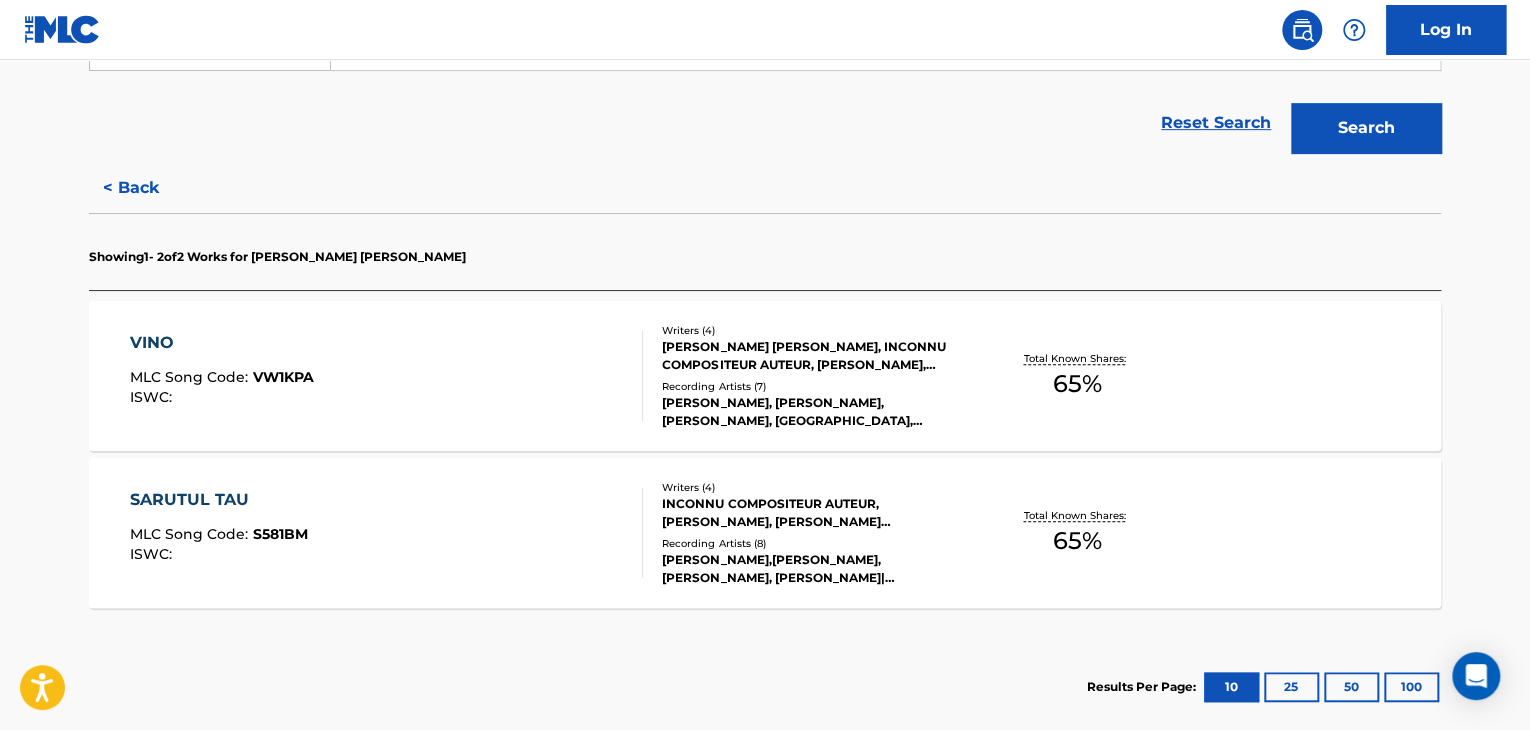 click on "[PERSON_NAME],[PERSON_NAME], [PERSON_NAME], [PERSON_NAME]|[PERSON_NAME], [PERSON_NAME] & [PERSON_NAME], [PERSON_NAME]" at bounding box center [813, 569] 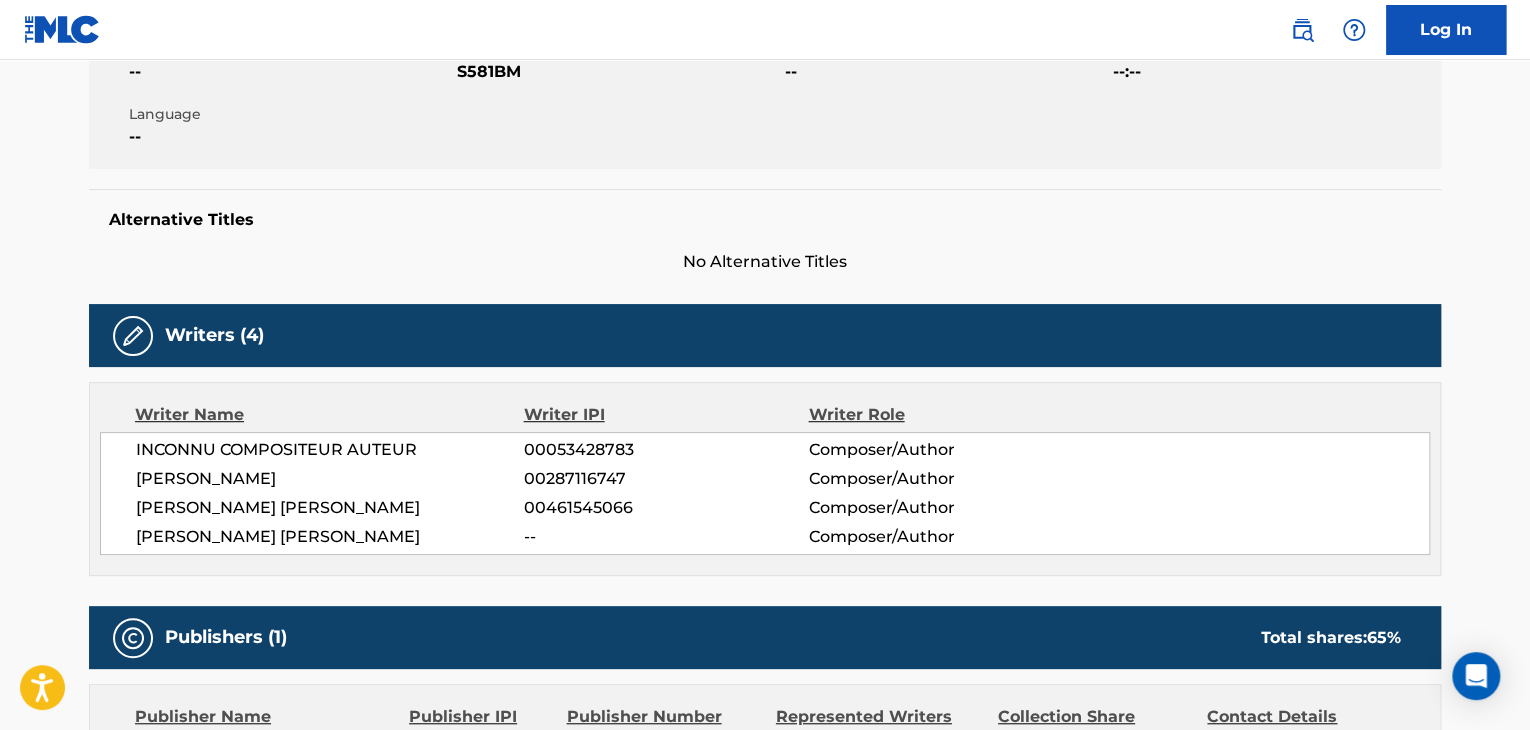 scroll, scrollTop: 0, scrollLeft: 0, axis: both 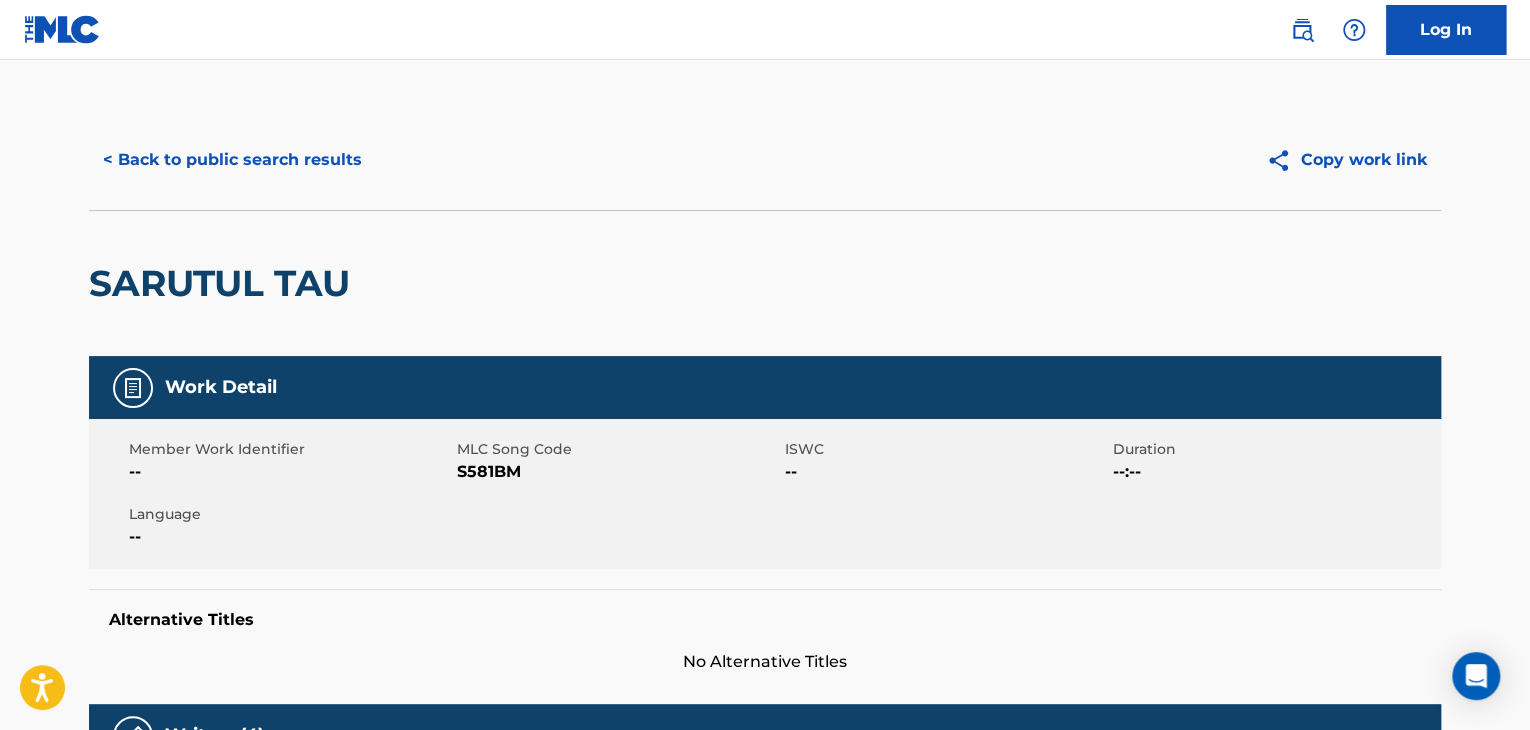 click on "< Back to public search results" at bounding box center [232, 160] 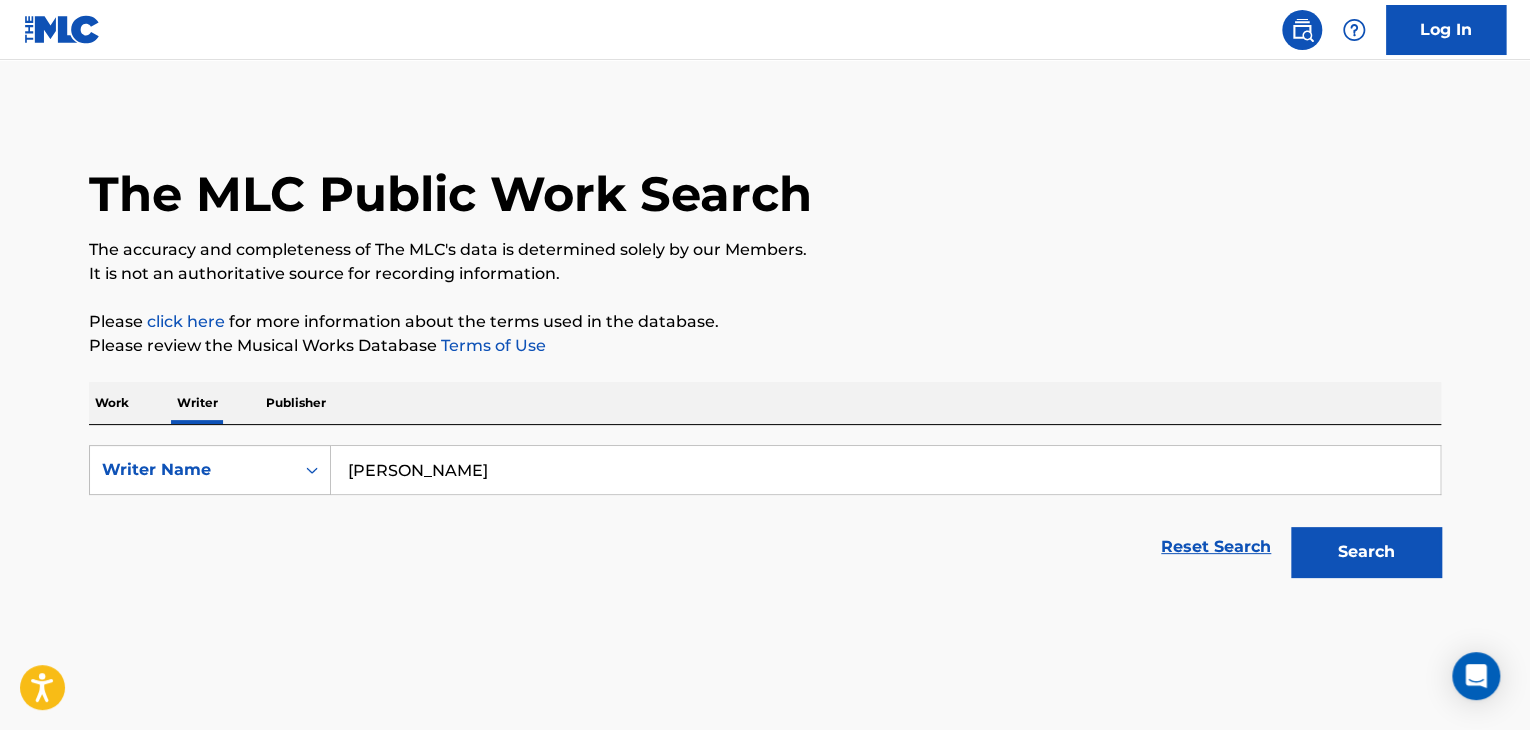 scroll, scrollTop: 24, scrollLeft: 0, axis: vertical 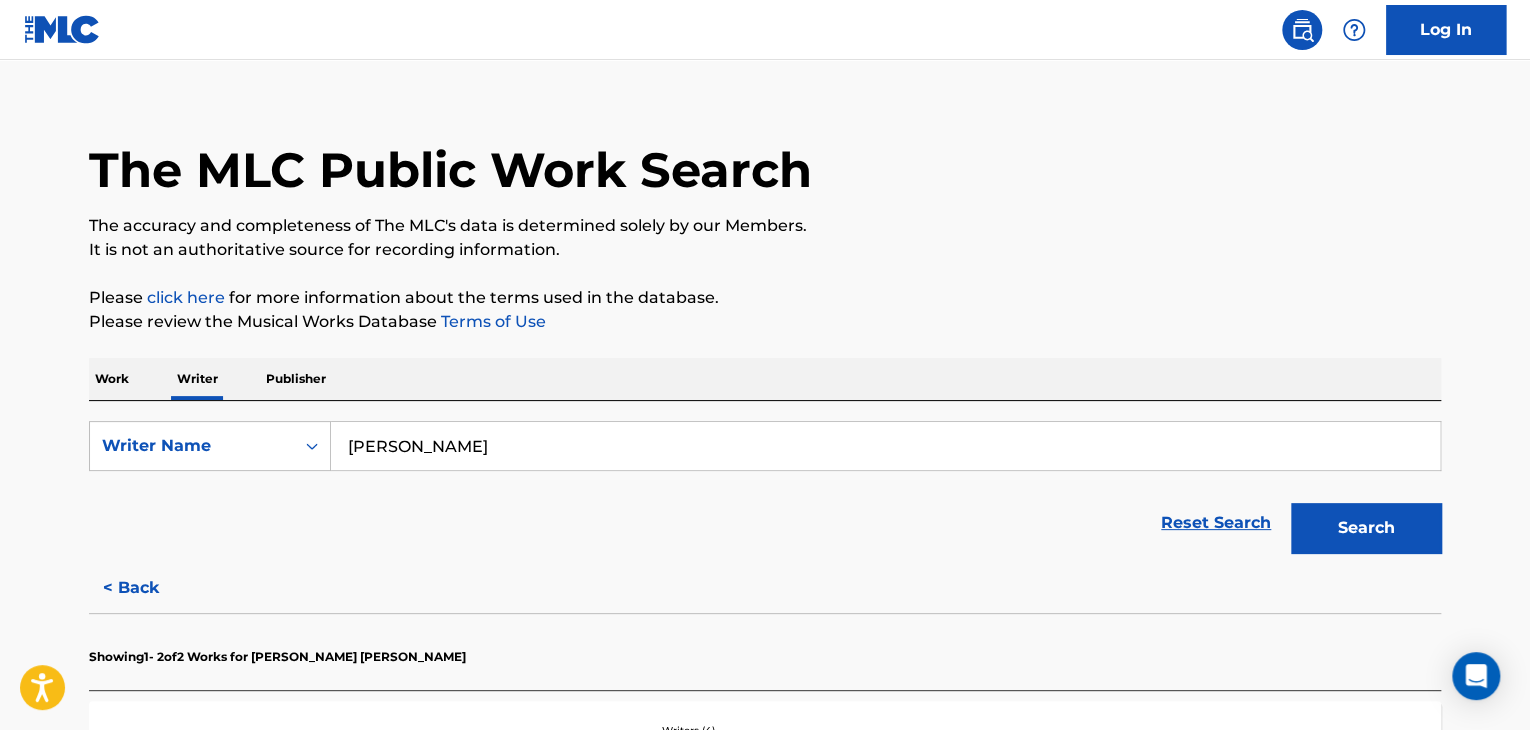 click on "[PERSON_NAME]" at bounding box center (885, 446) 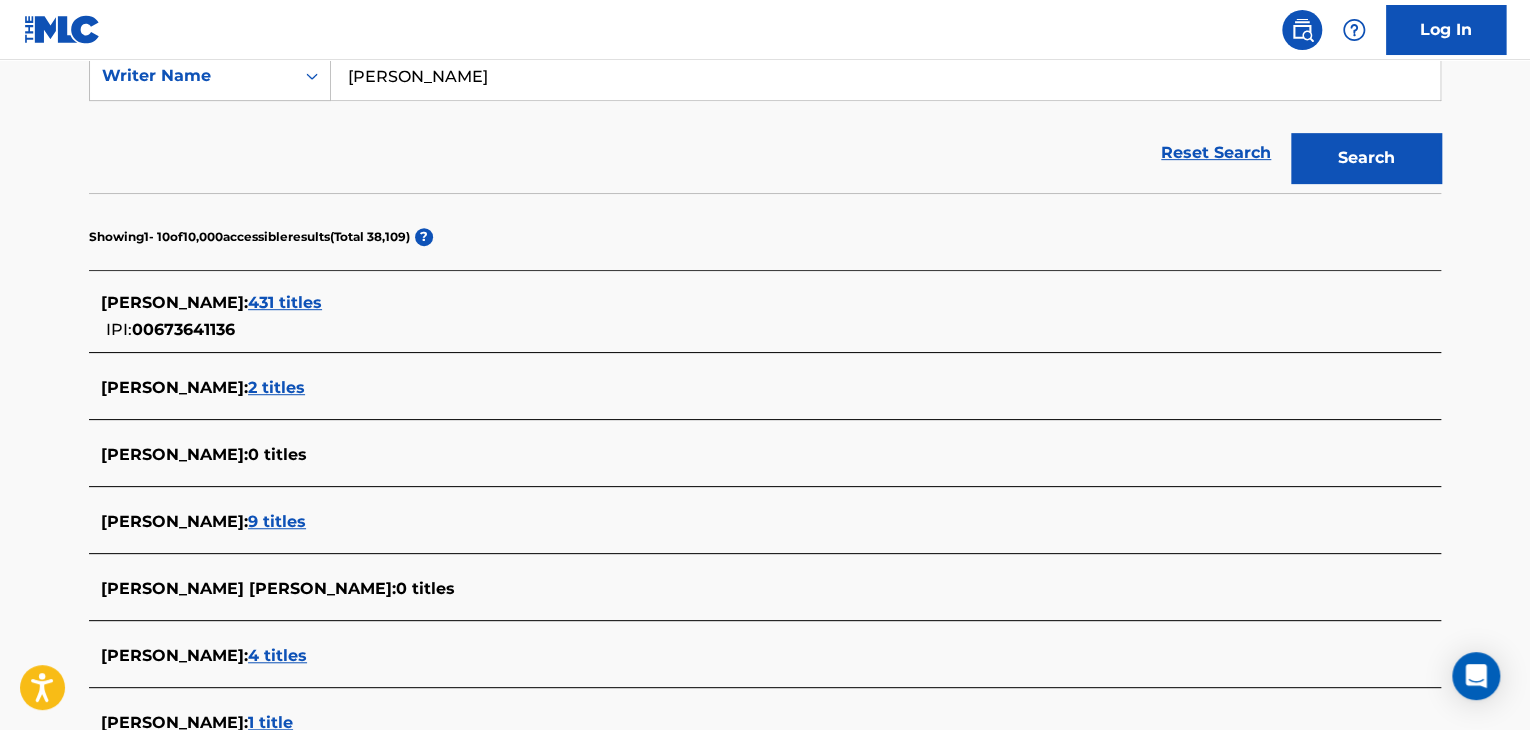 scroll, scrollTop: 324, scrollLeft: 0, axis: vertical 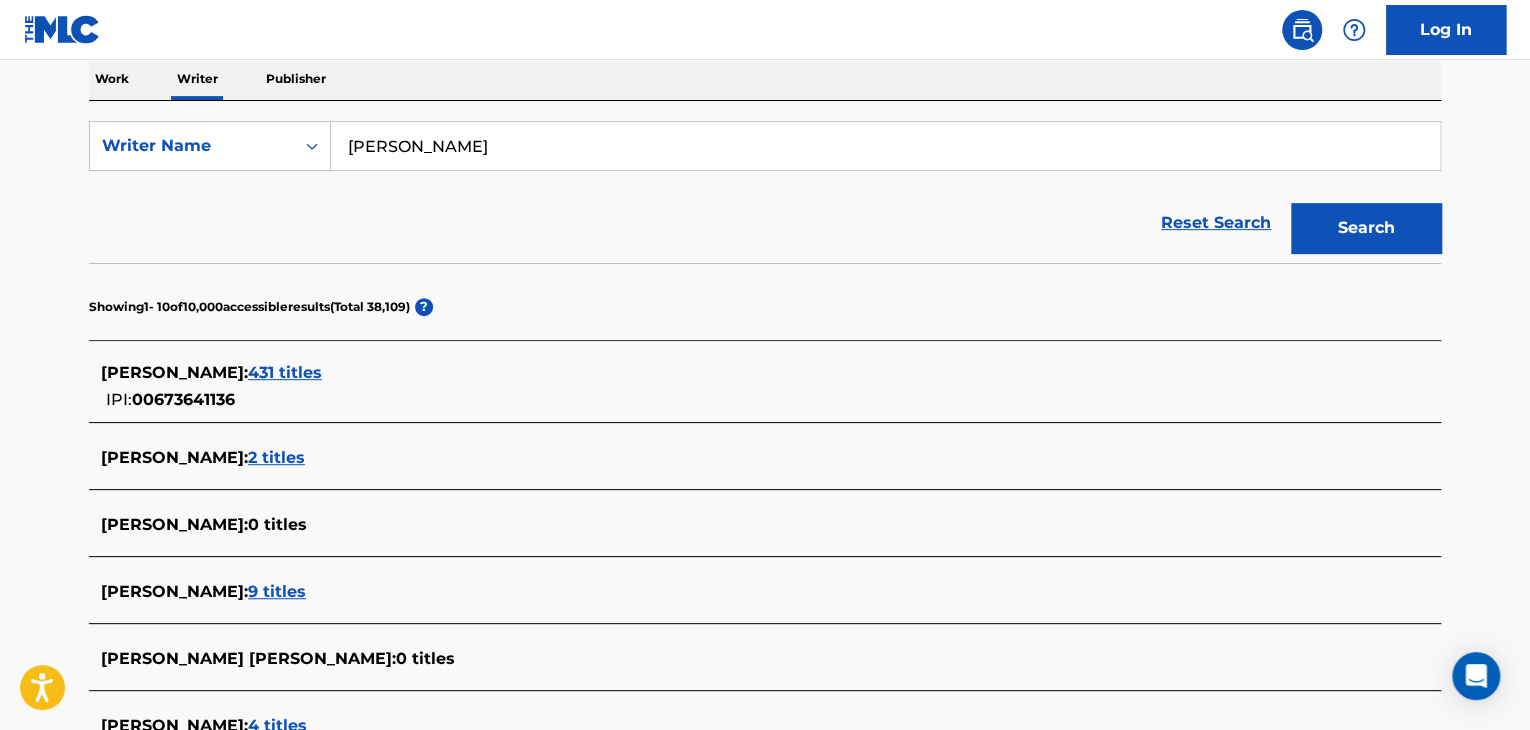 click on "431 titles" at bounding box center (285, 372) 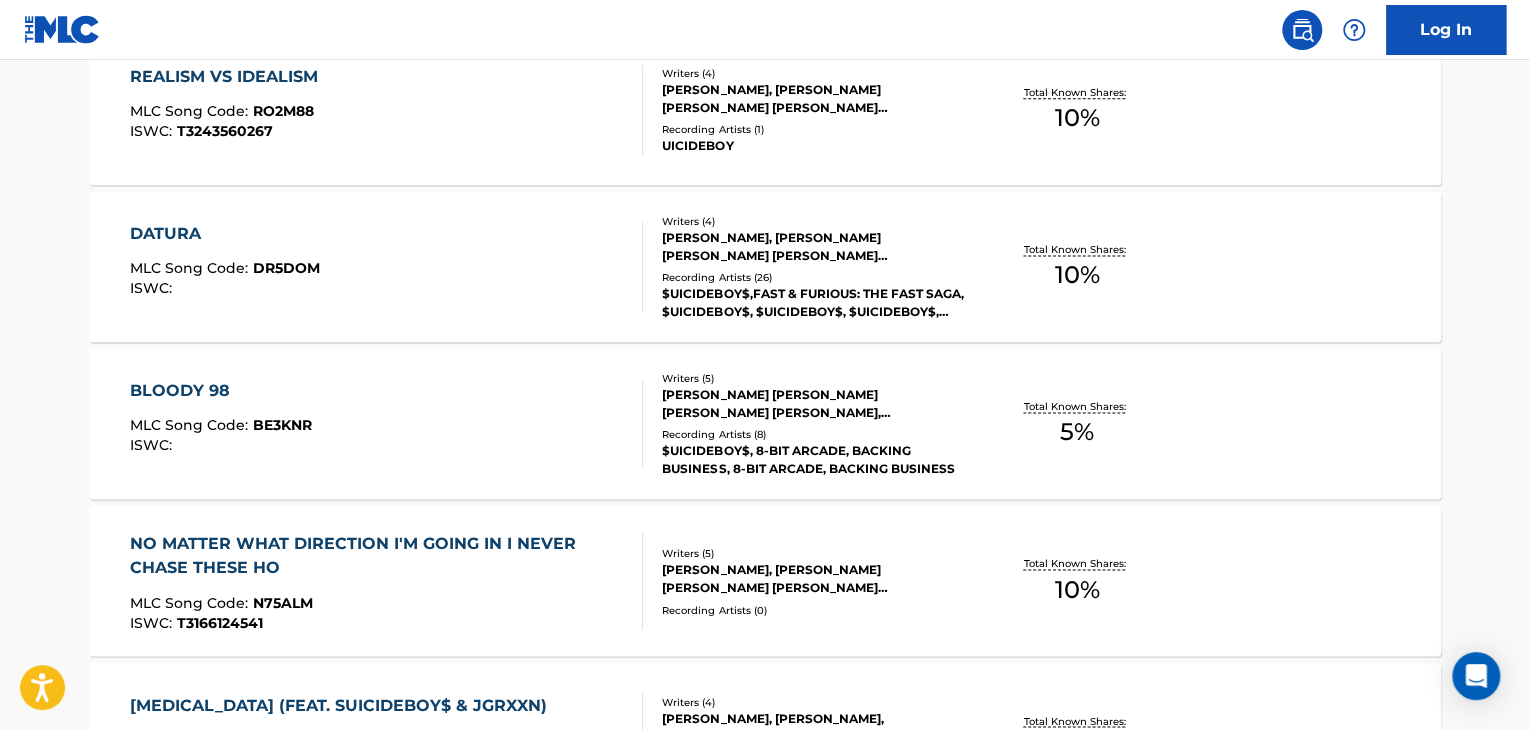 scroll, scrollTop: 924, scrollLeft: 0, axis: vertical 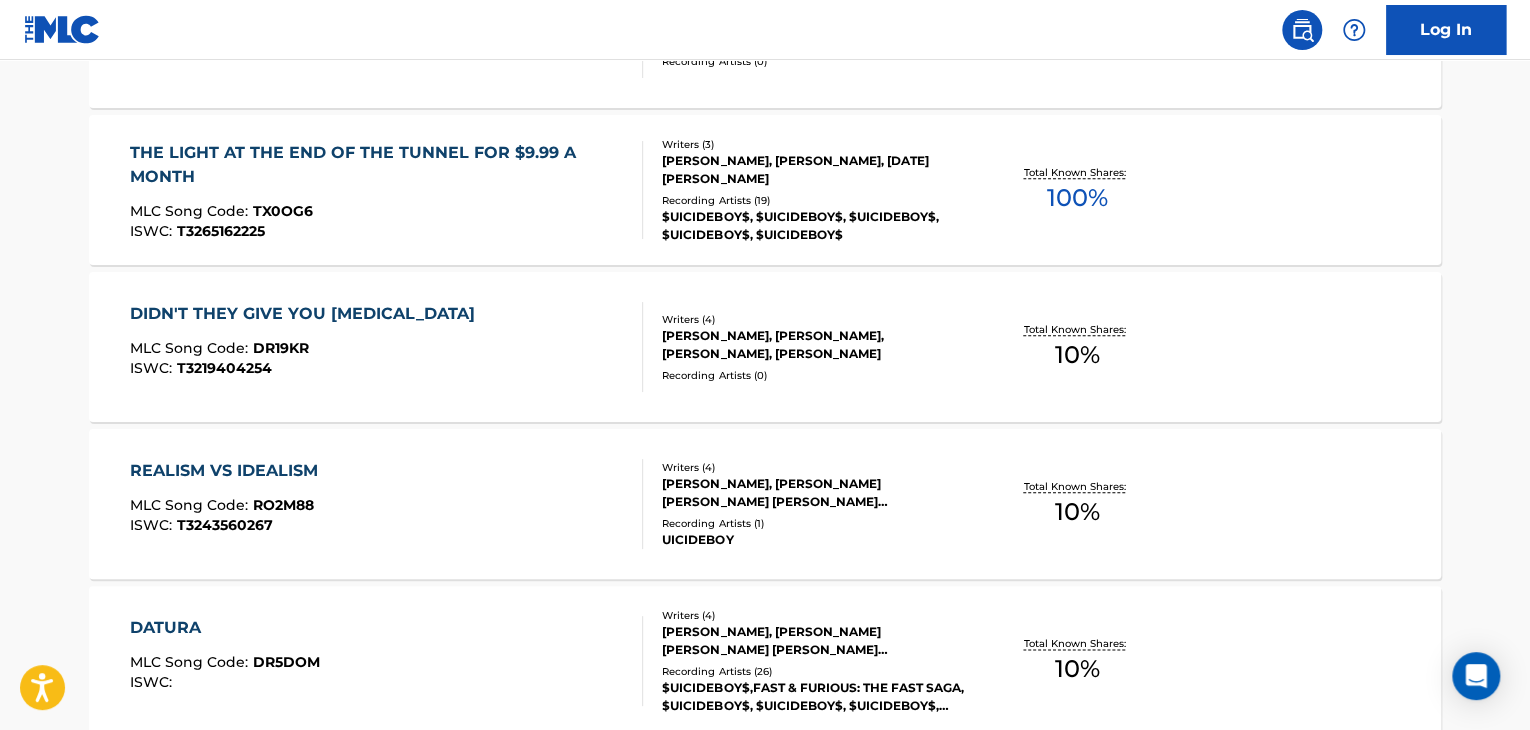 click on "Recording Artists ( 19 )" at bounding box center [813, 200] 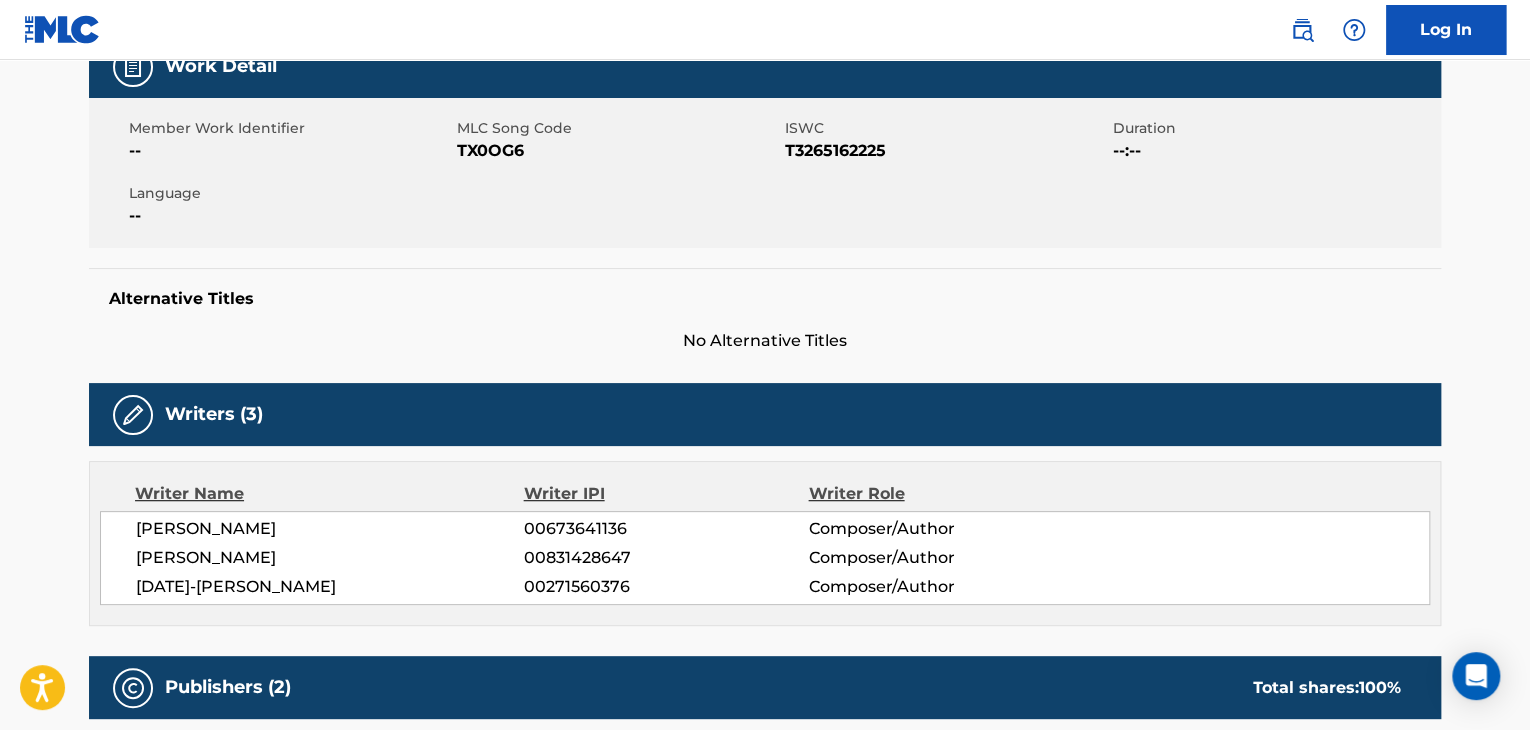 scroll, scrollTop: 400, scrollLeft: 0, axis: vertical 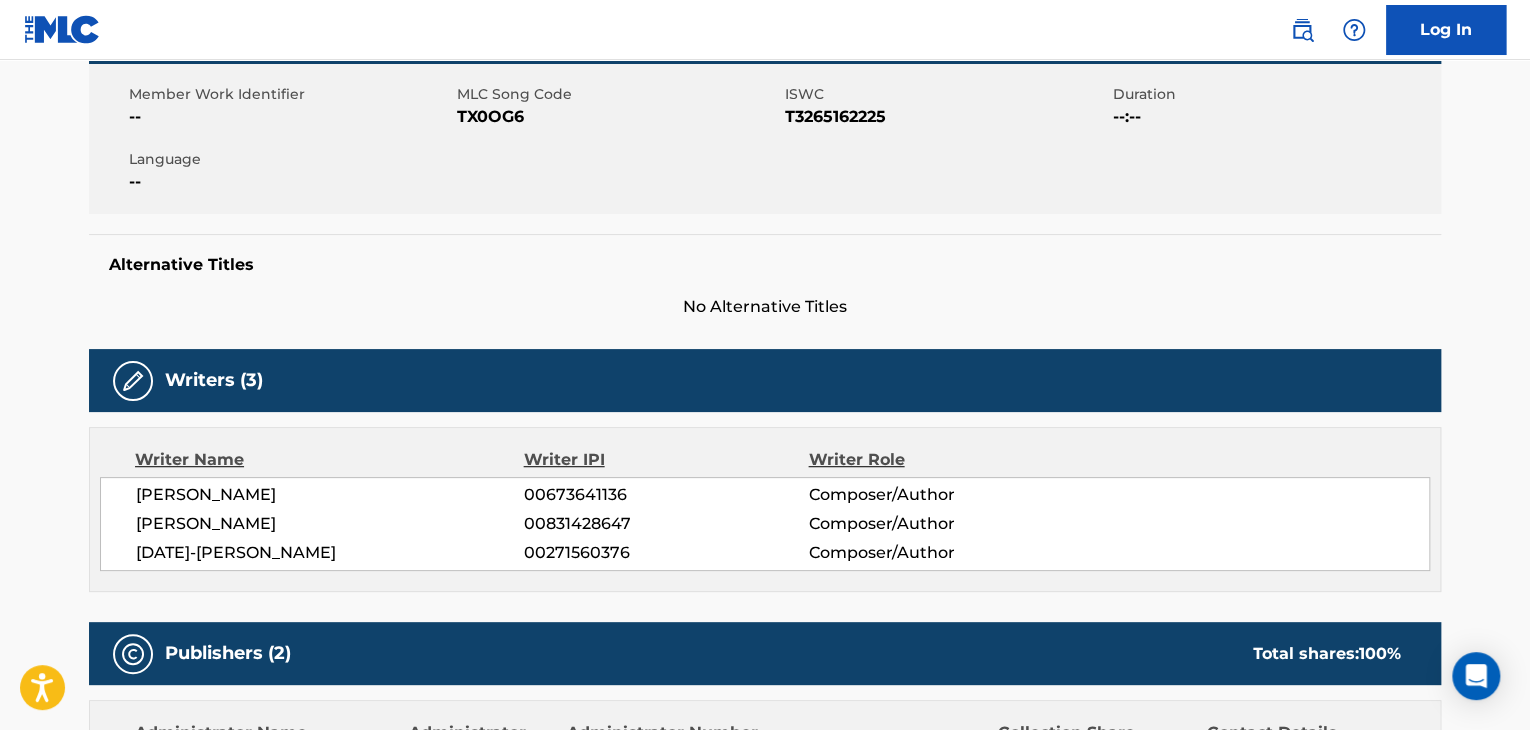 click on "[PERSON_NAME]" at bounding box center (330, 495) 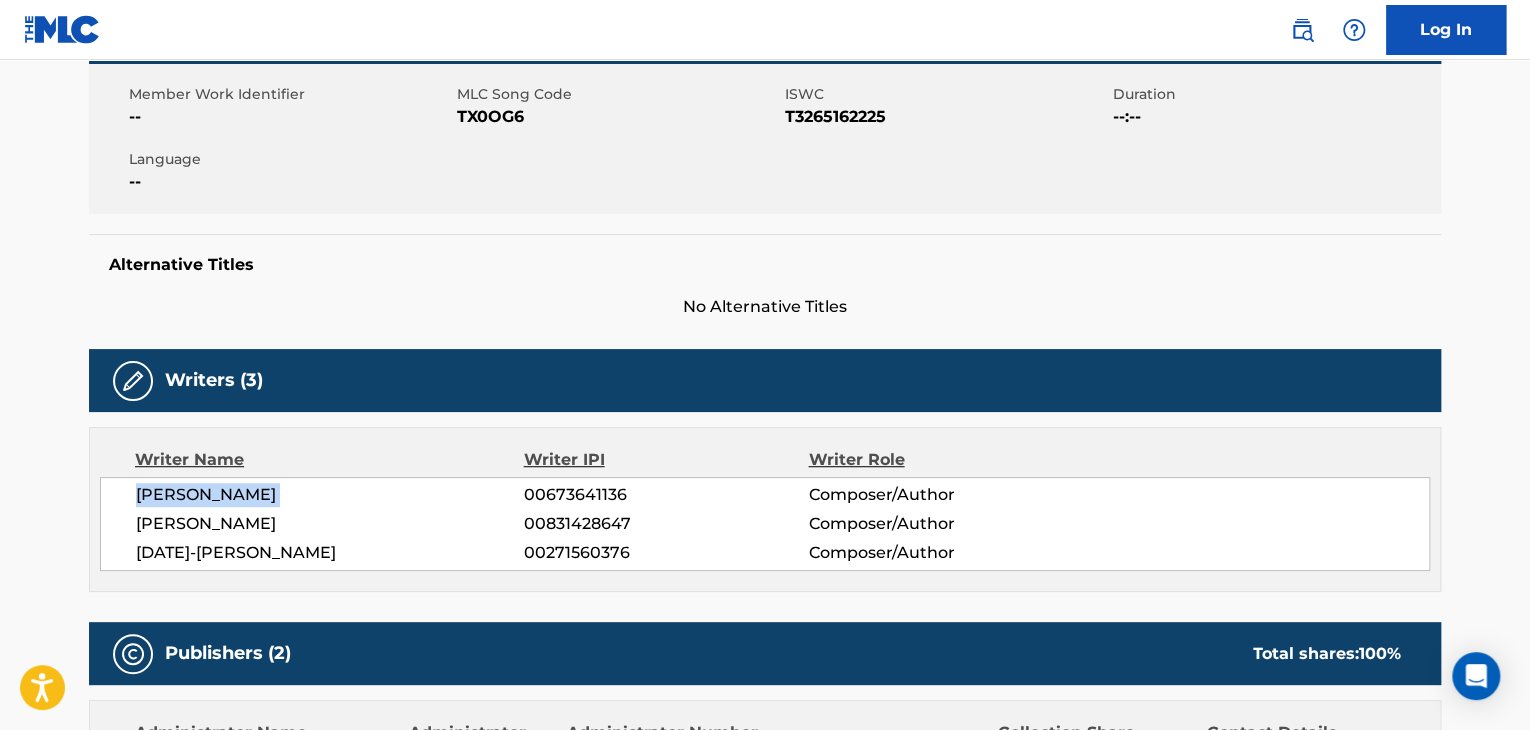 click on "[PERSON_NAME]" at bounding box center [330, 495] 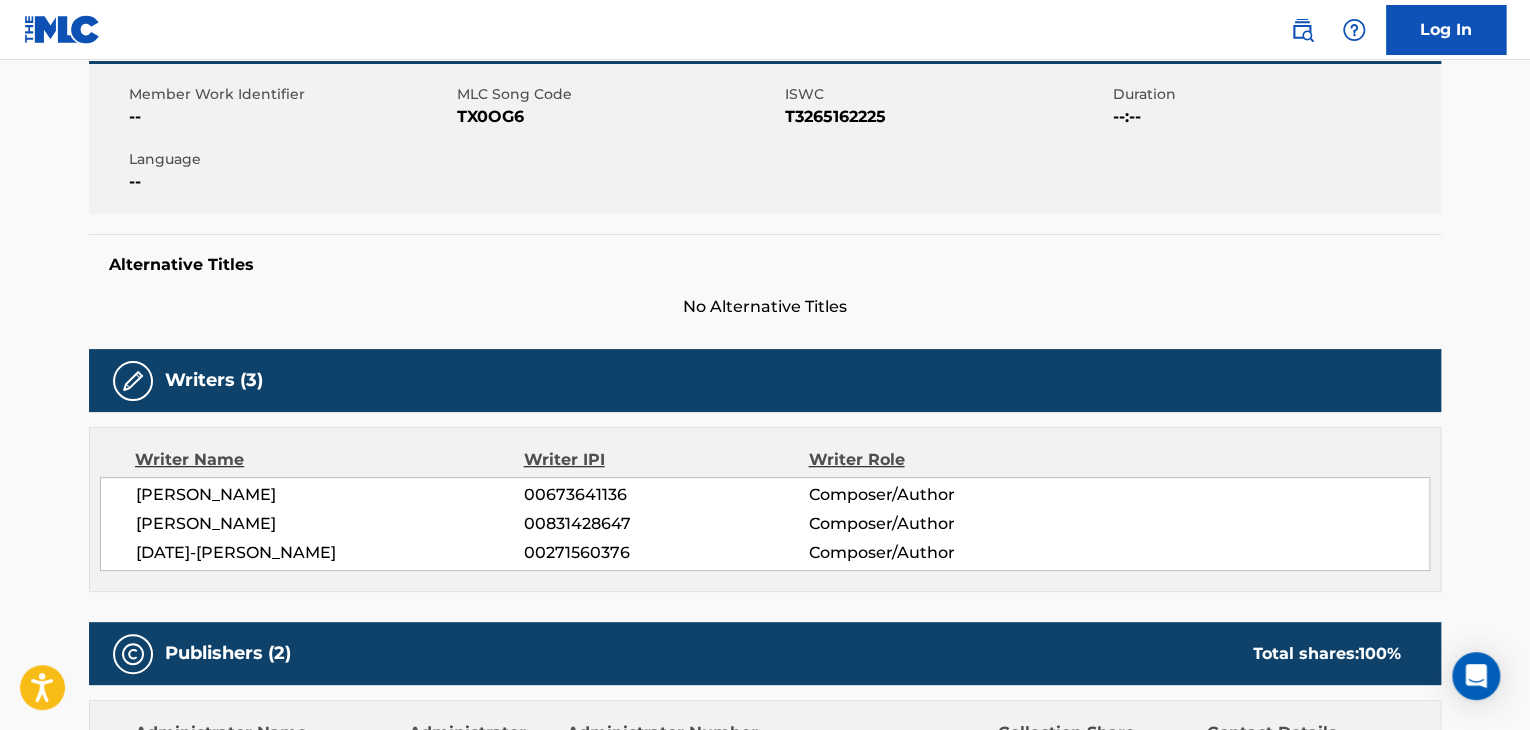 click on "00673641136" at bounding box center (666, 495) 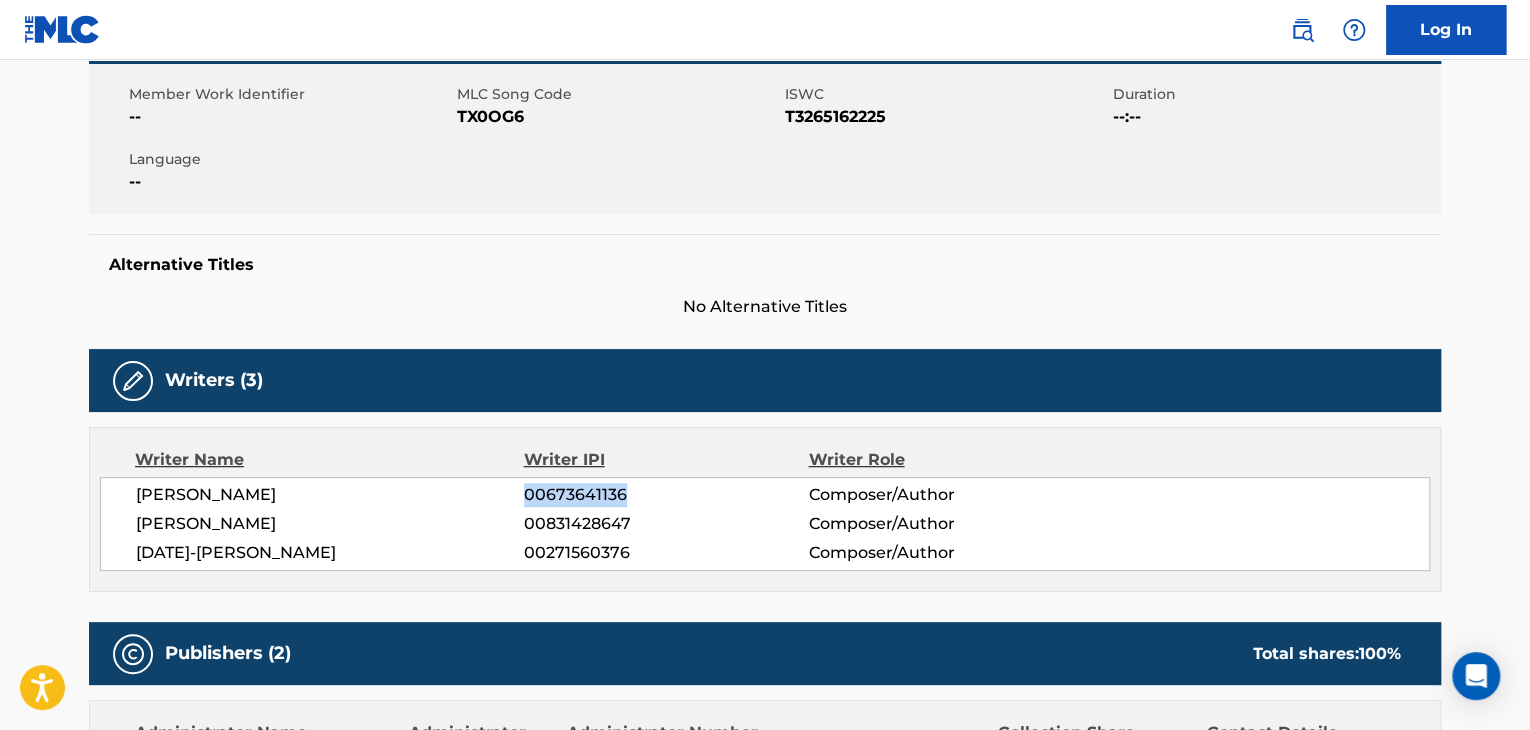 click on "00673641136" at bounding box center (666, 495) 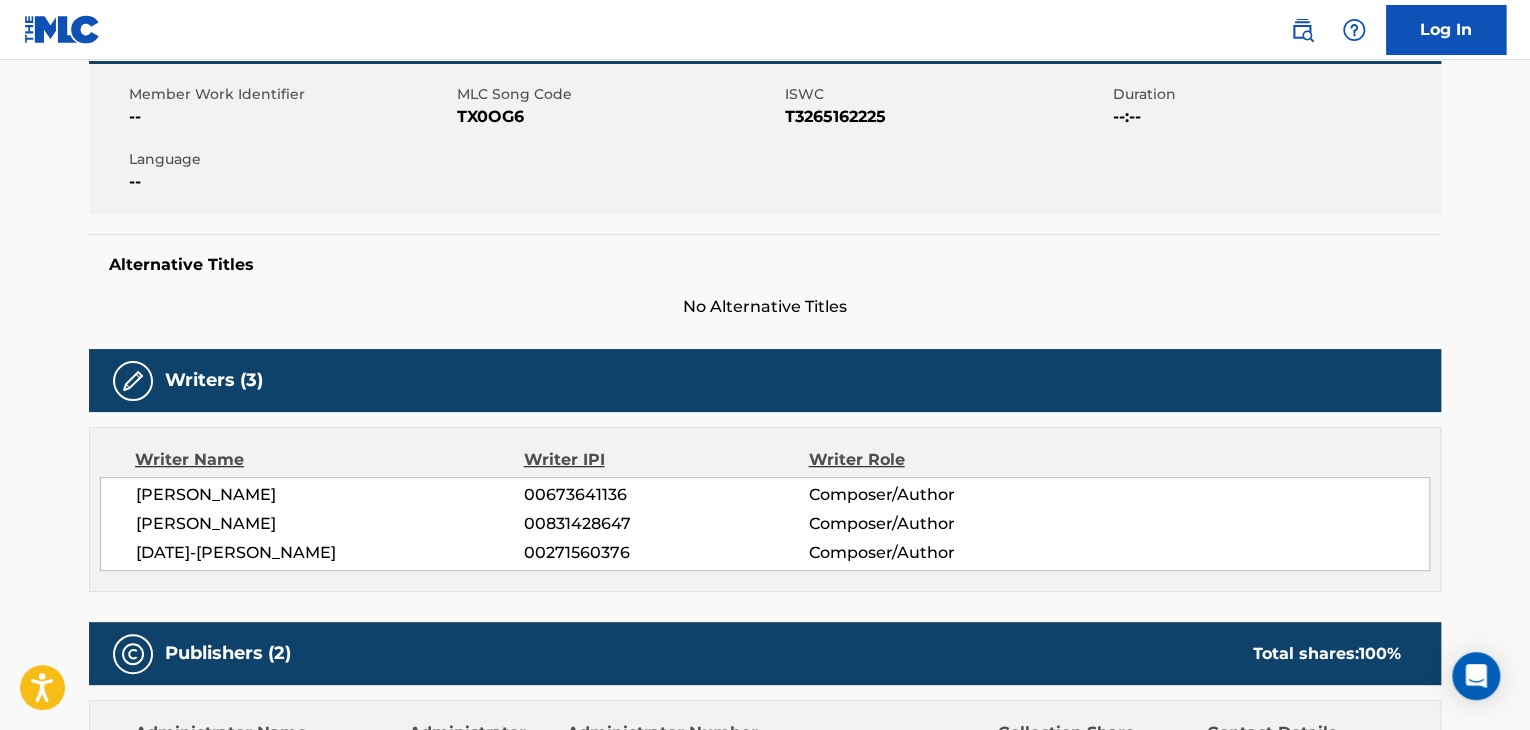 click on "TX0OG6" at bounding box center [618, 117] 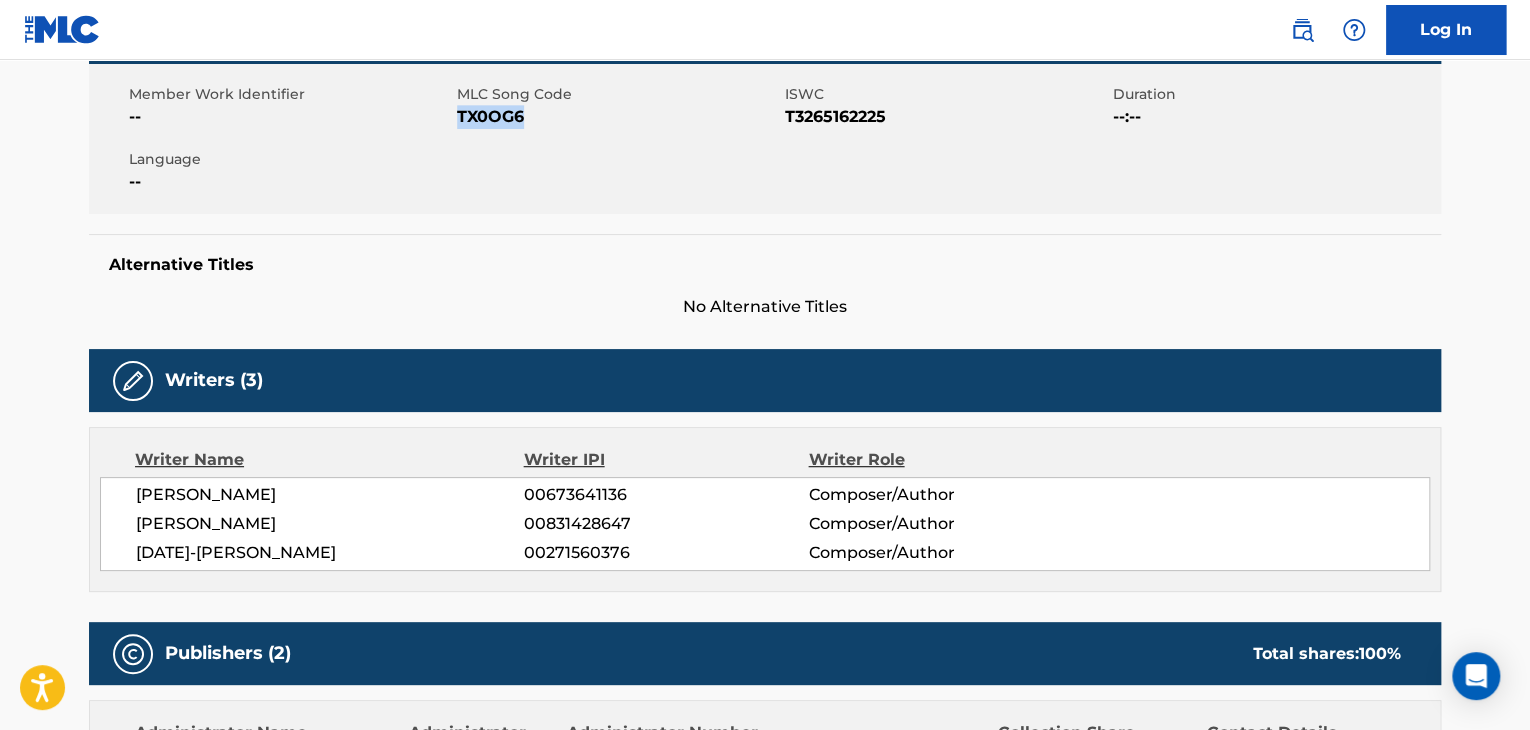 click on "TX0OG6" at bounding box center [618, 117] 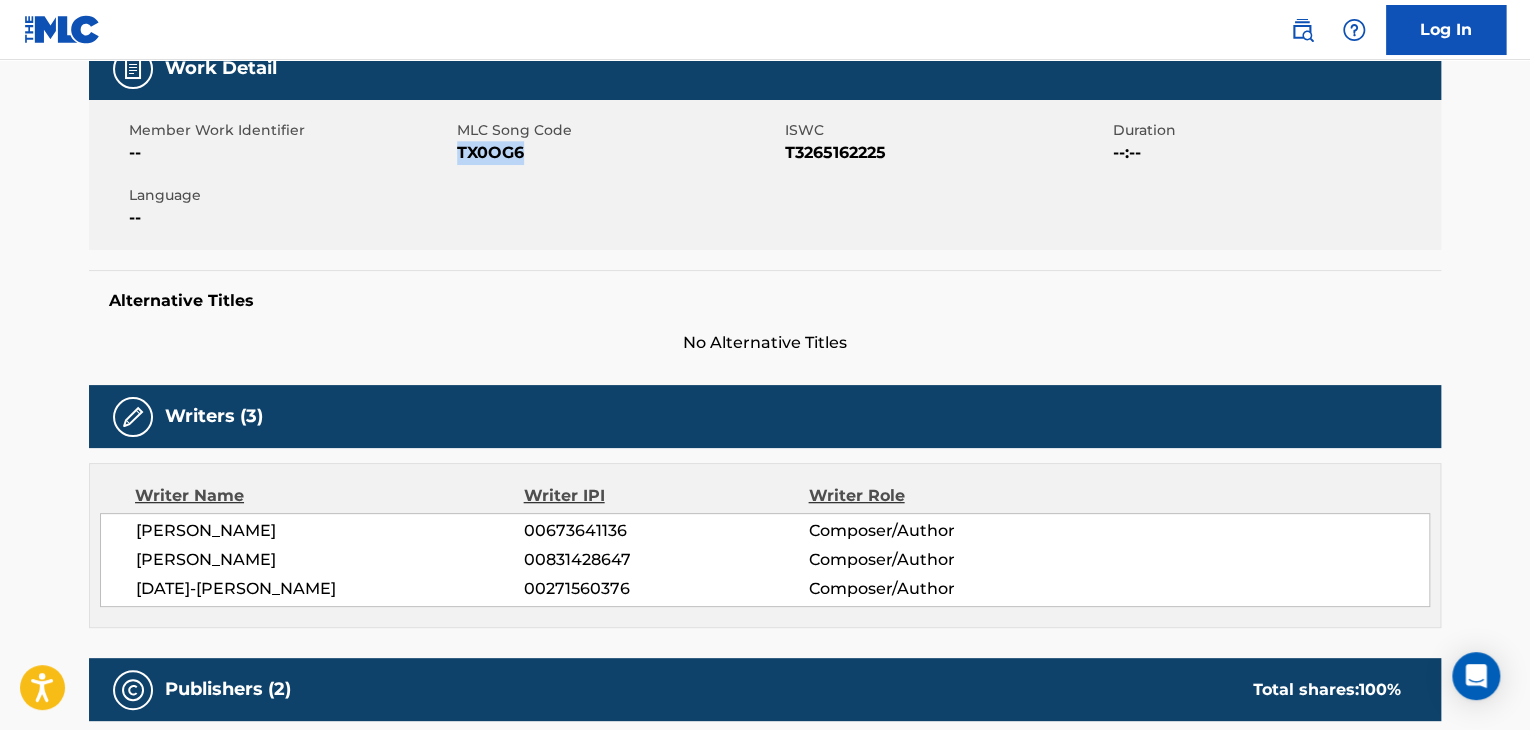 scroll, scrollTop: 0, scrollLeft: 0, axis: both 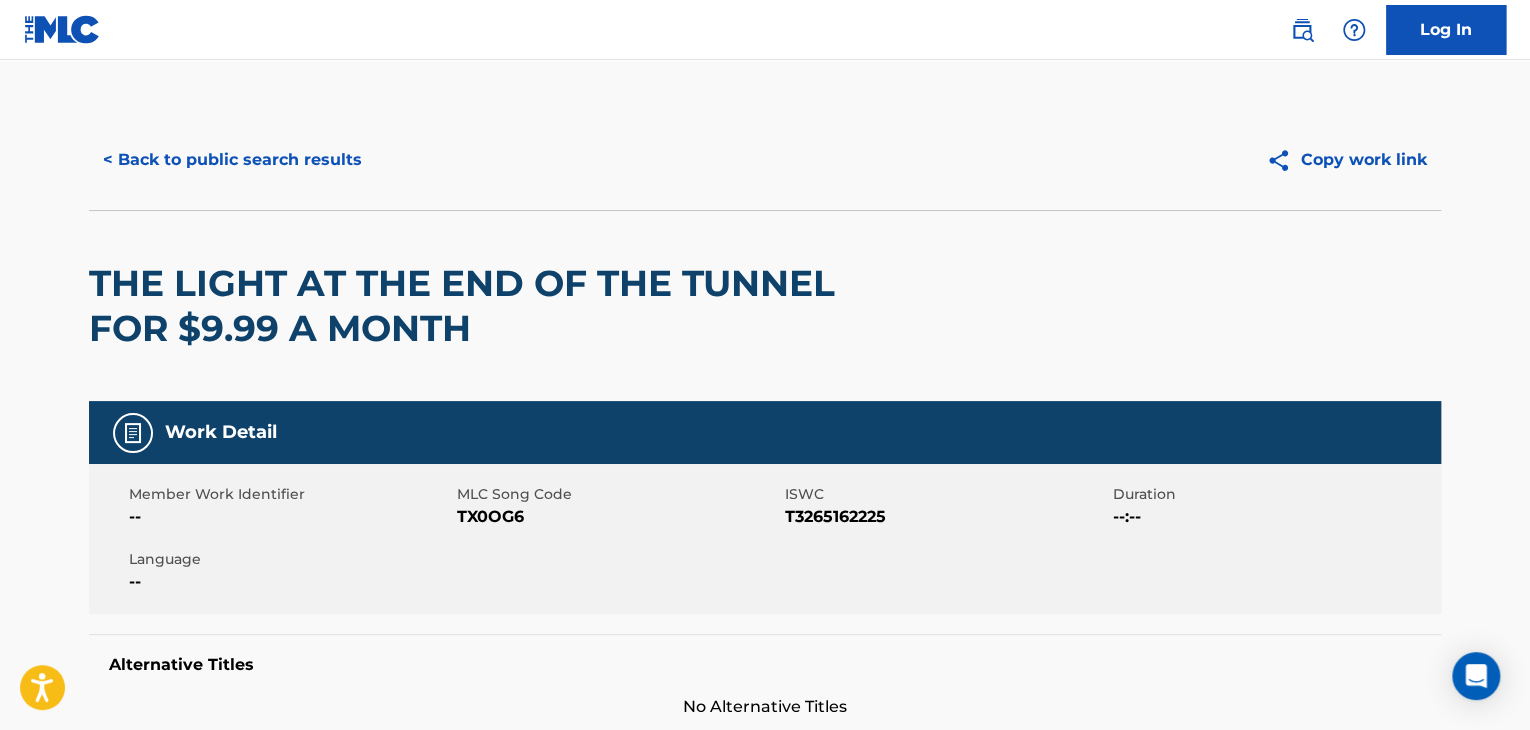 click on "< Back to public search results Copy work link" at bounding box center (765, 160) 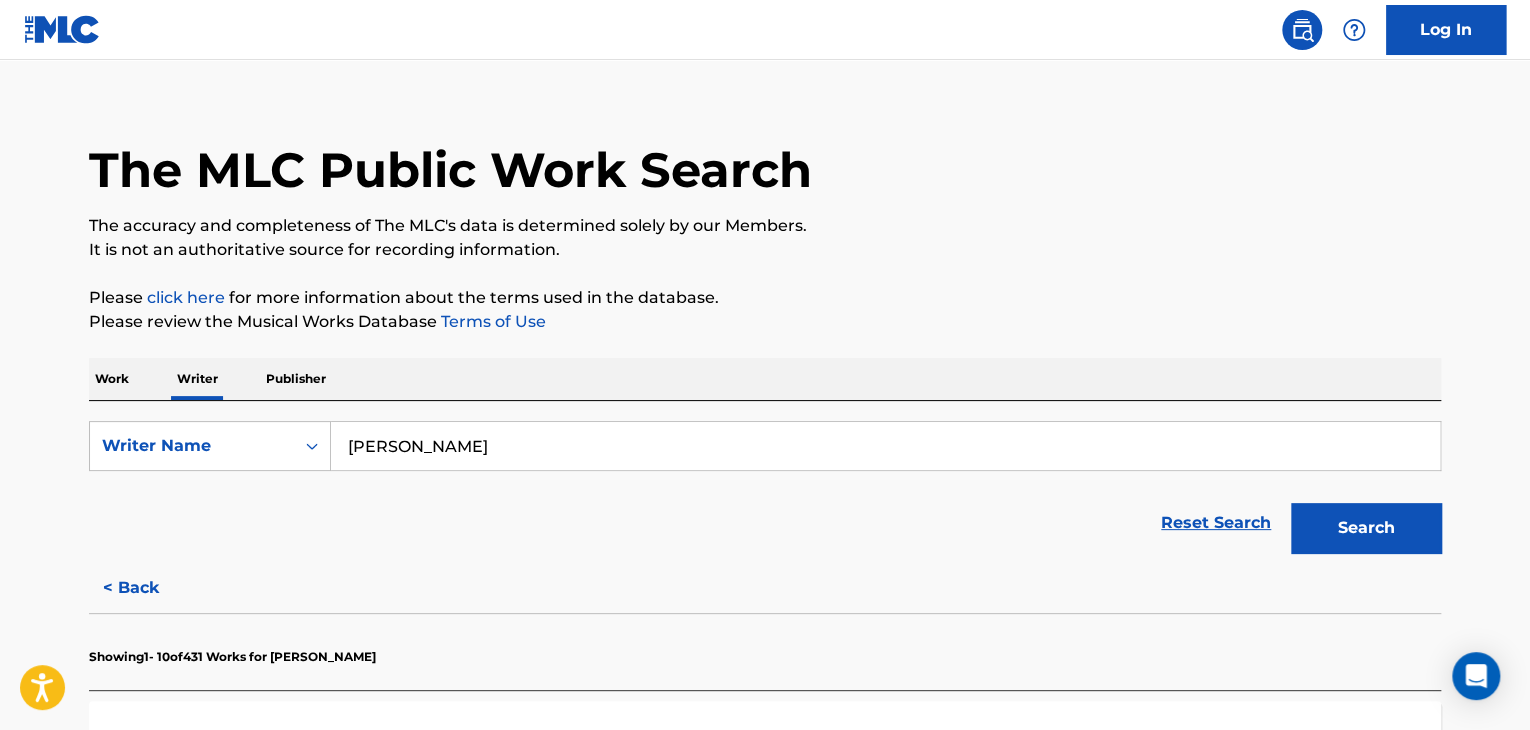 click on "[PERSON_NAME]" at bounding box center (885, 446) 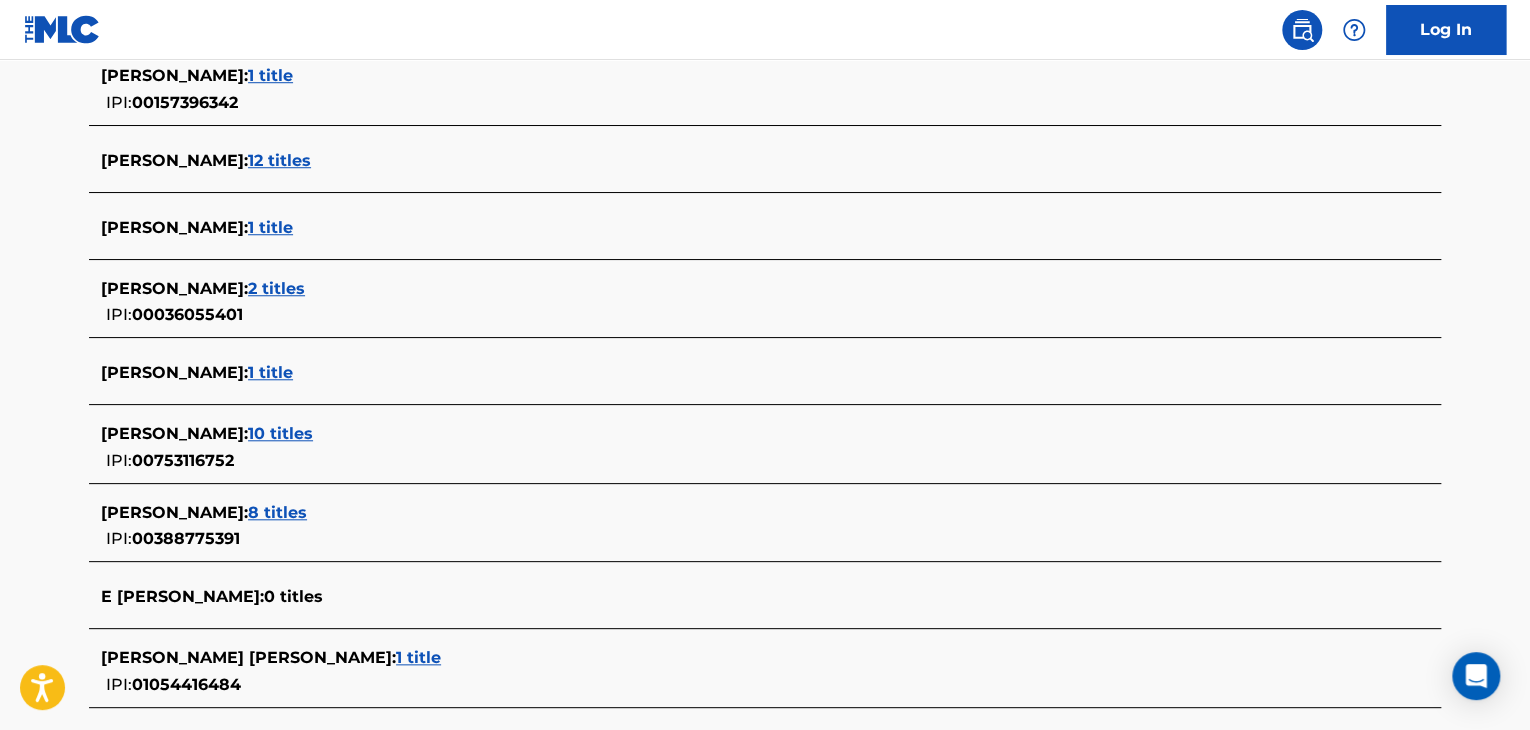 scroll, scrollTop: 724, scrollLeft: 0, axis: vertical 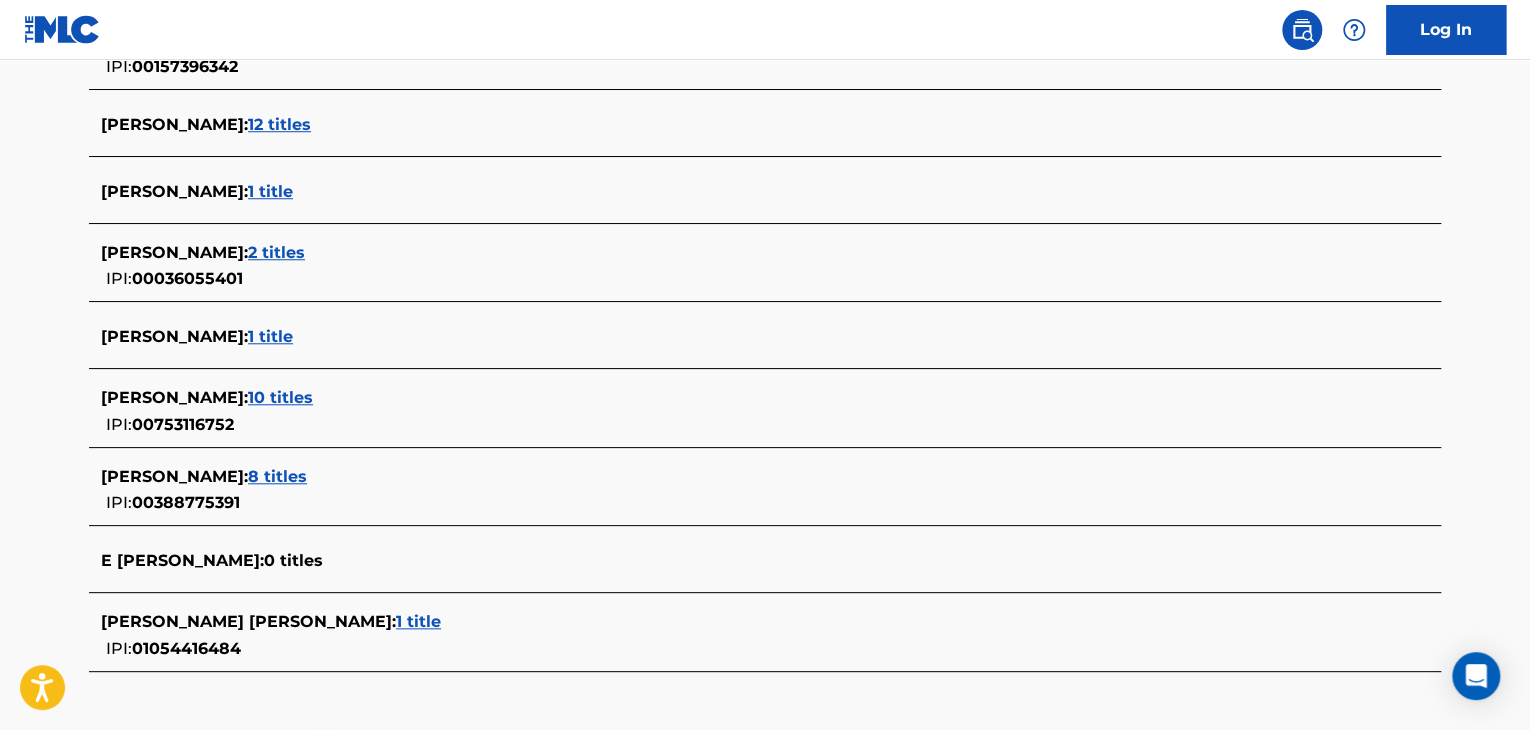 click on "10 titles" at bounding box center (280, 397) 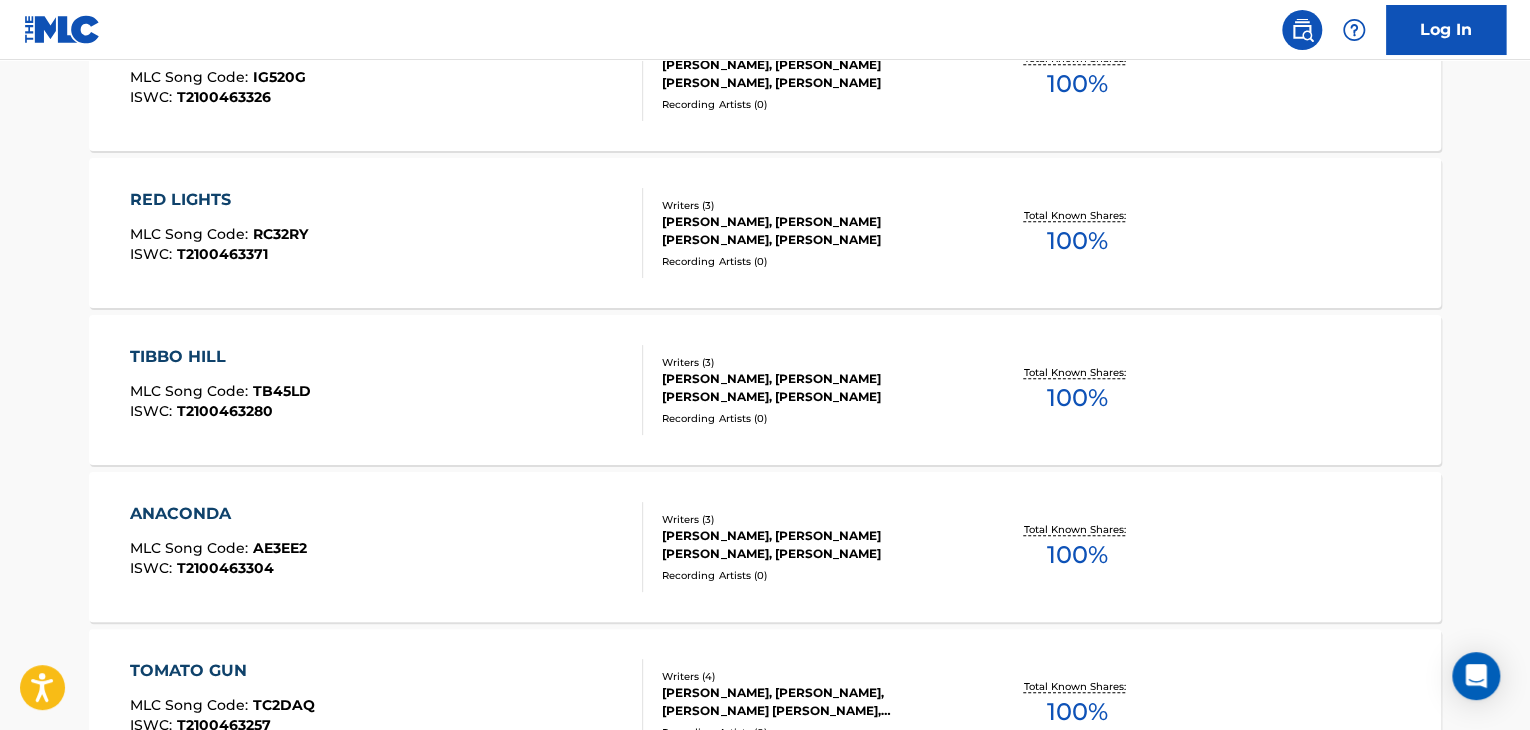 click on "TIBBO HILL MLC Song Code : TB45LD ISWC : T2100463280" at bounding box center [387, 390] 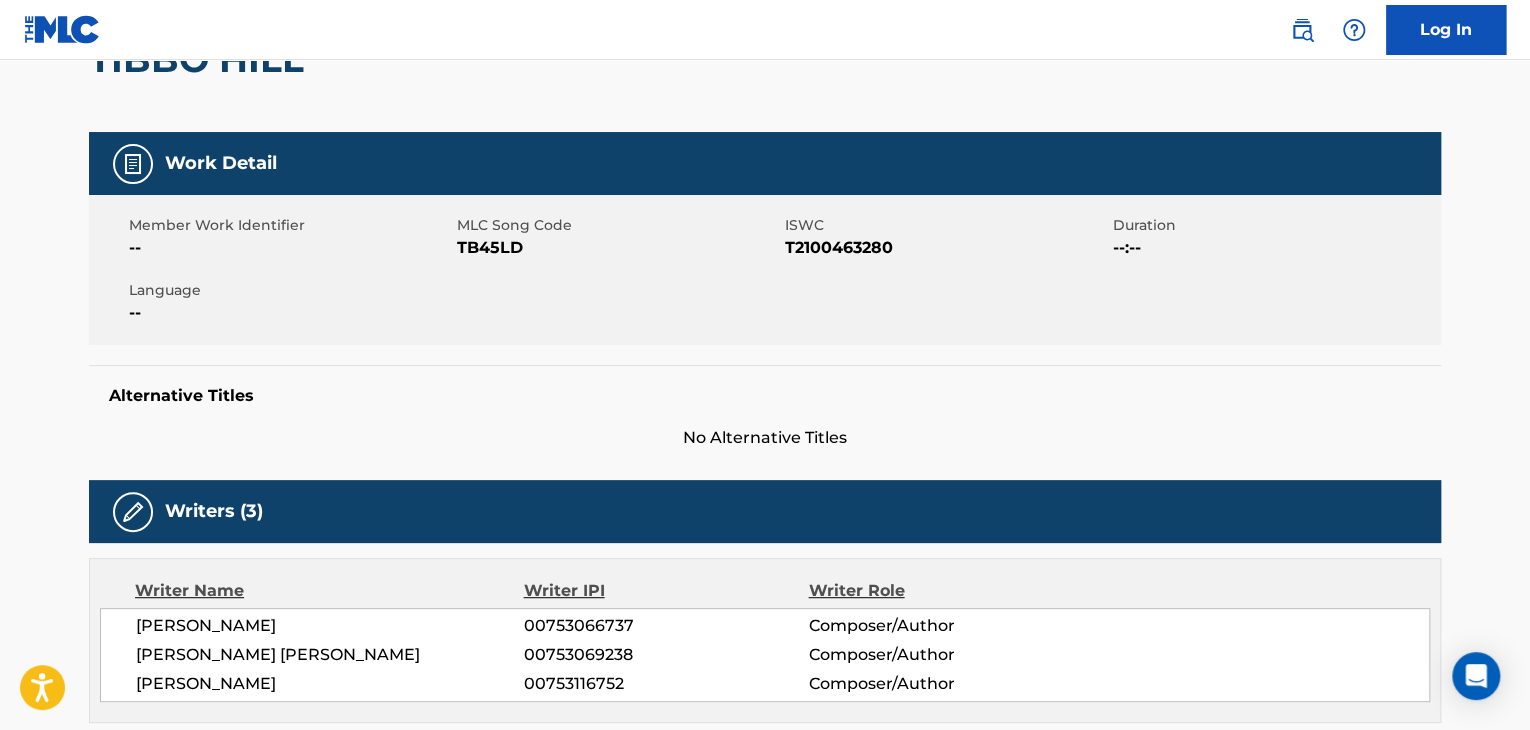 scroll, scrollTop: 0, scrollLeft: 0, axis: both 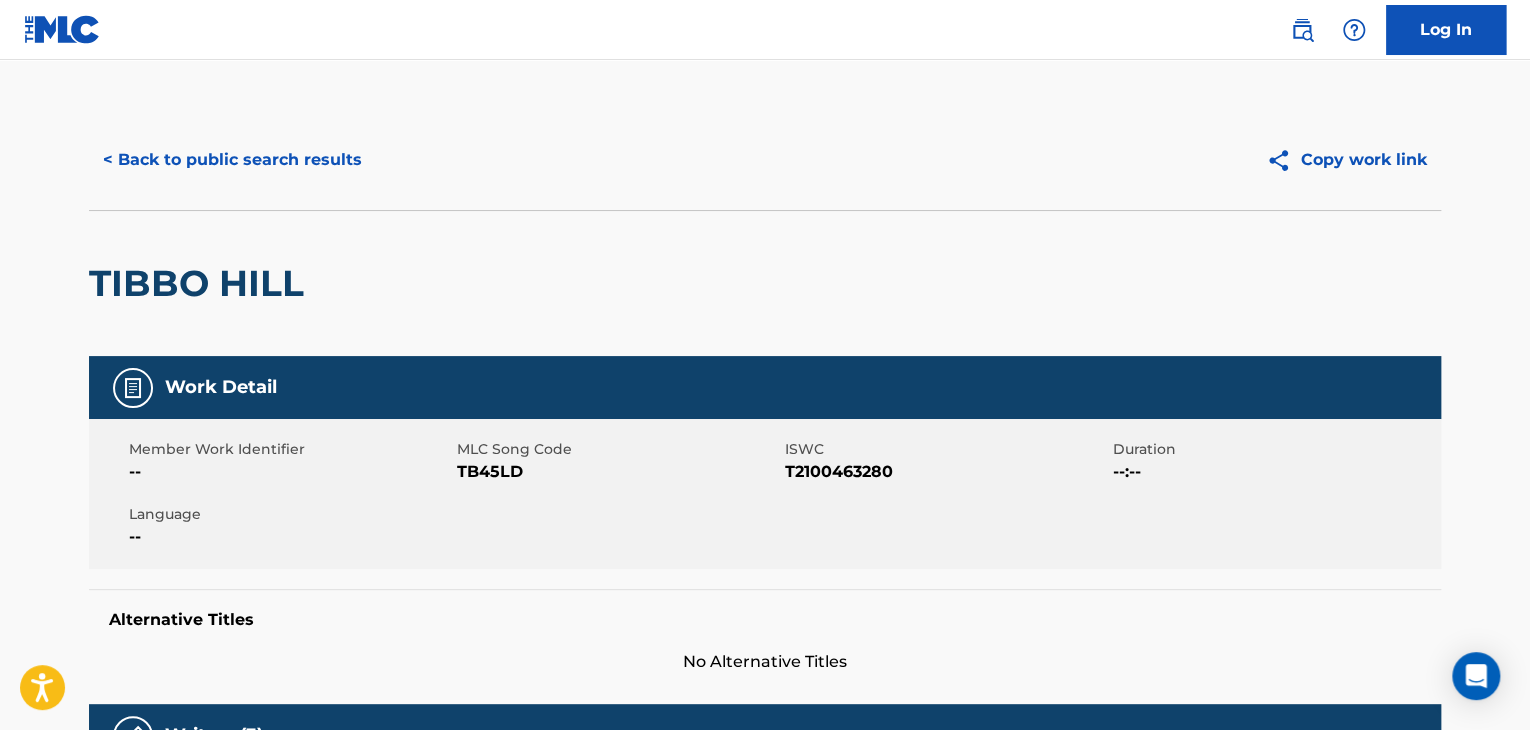 click on "< Back to public search results" at bounding box center [232, 160] 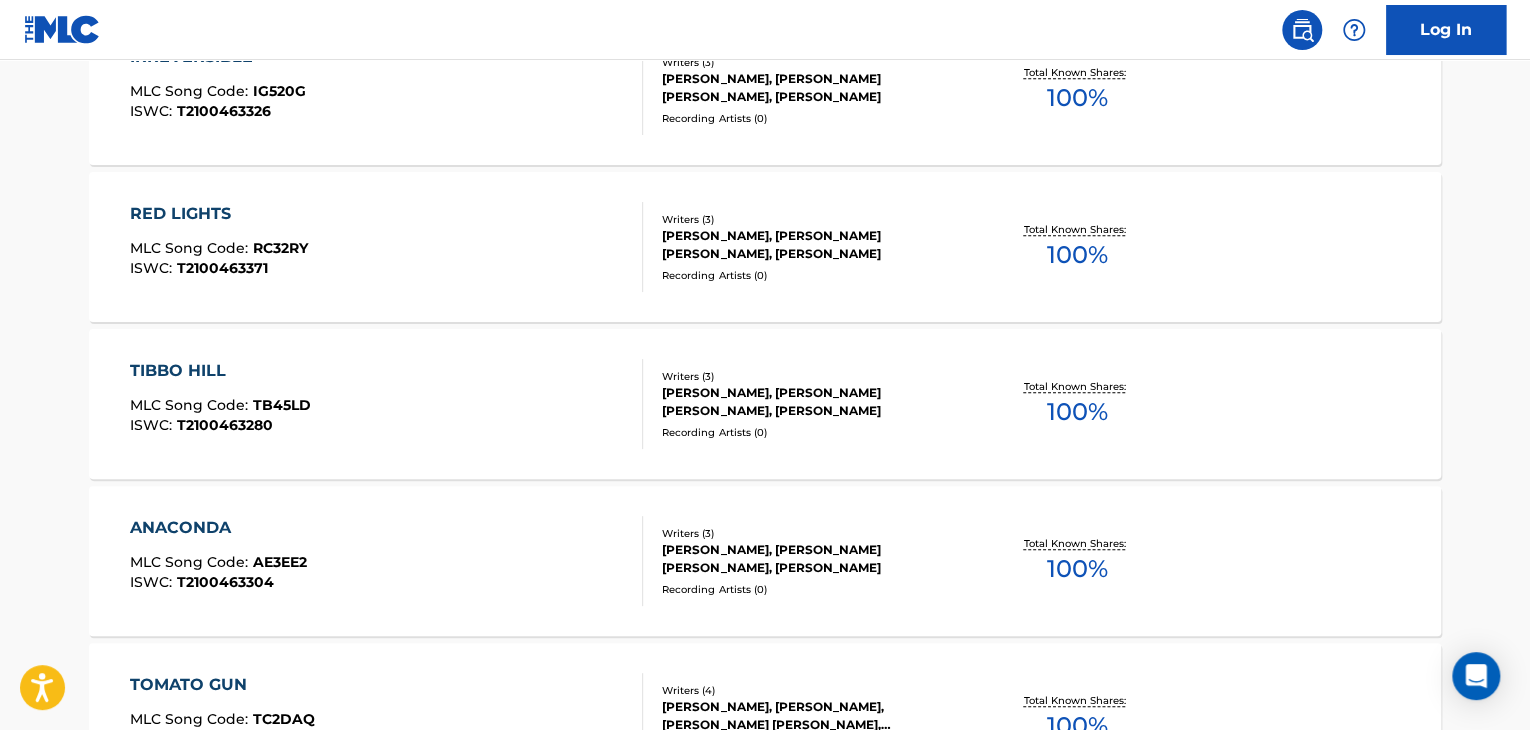 scroll, scrollTop: 824, scrollLeft: 0, axis: vertical 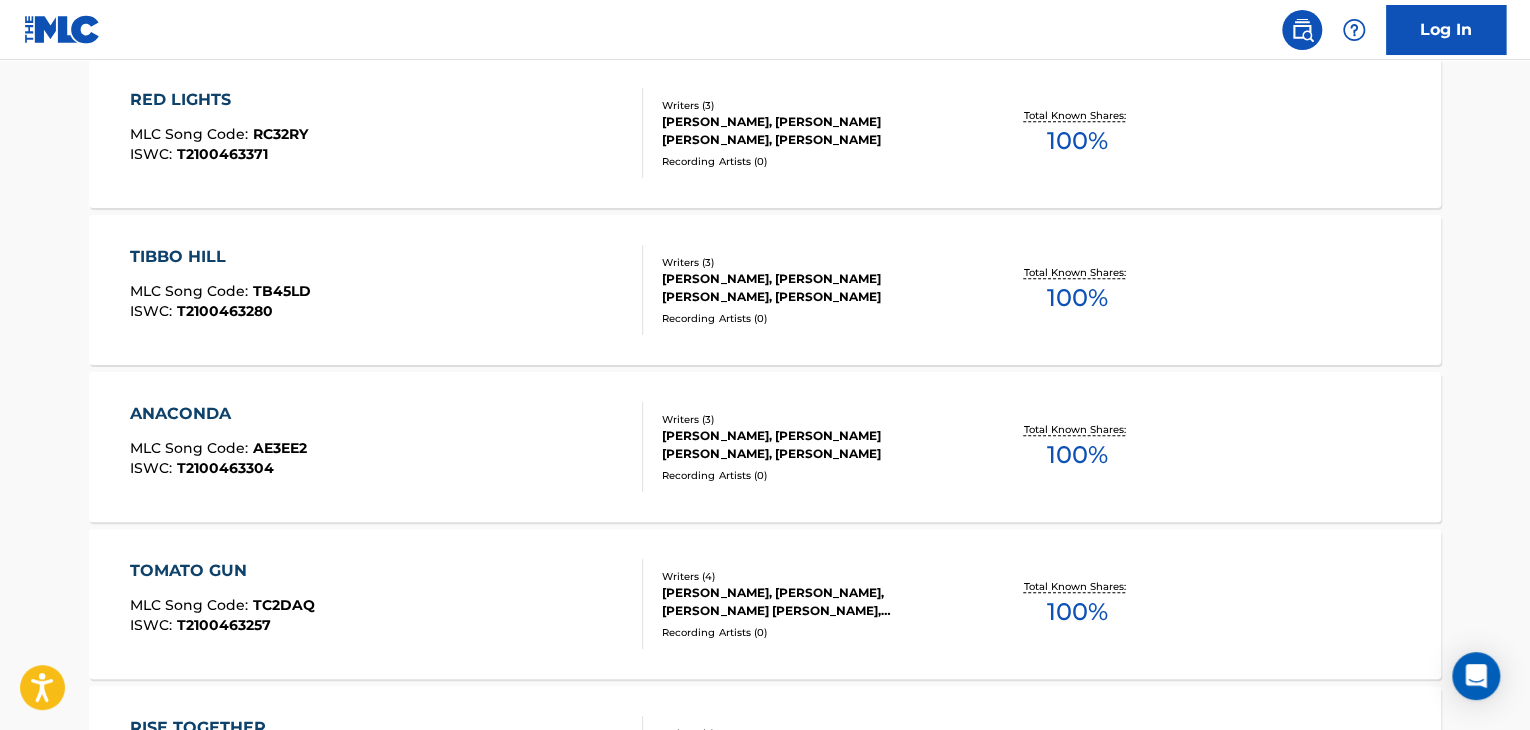 click on "TOMATO GUN MLC Song Code : TC2DAQ ISWC : T2100463257" at bounding box center [387, 604] 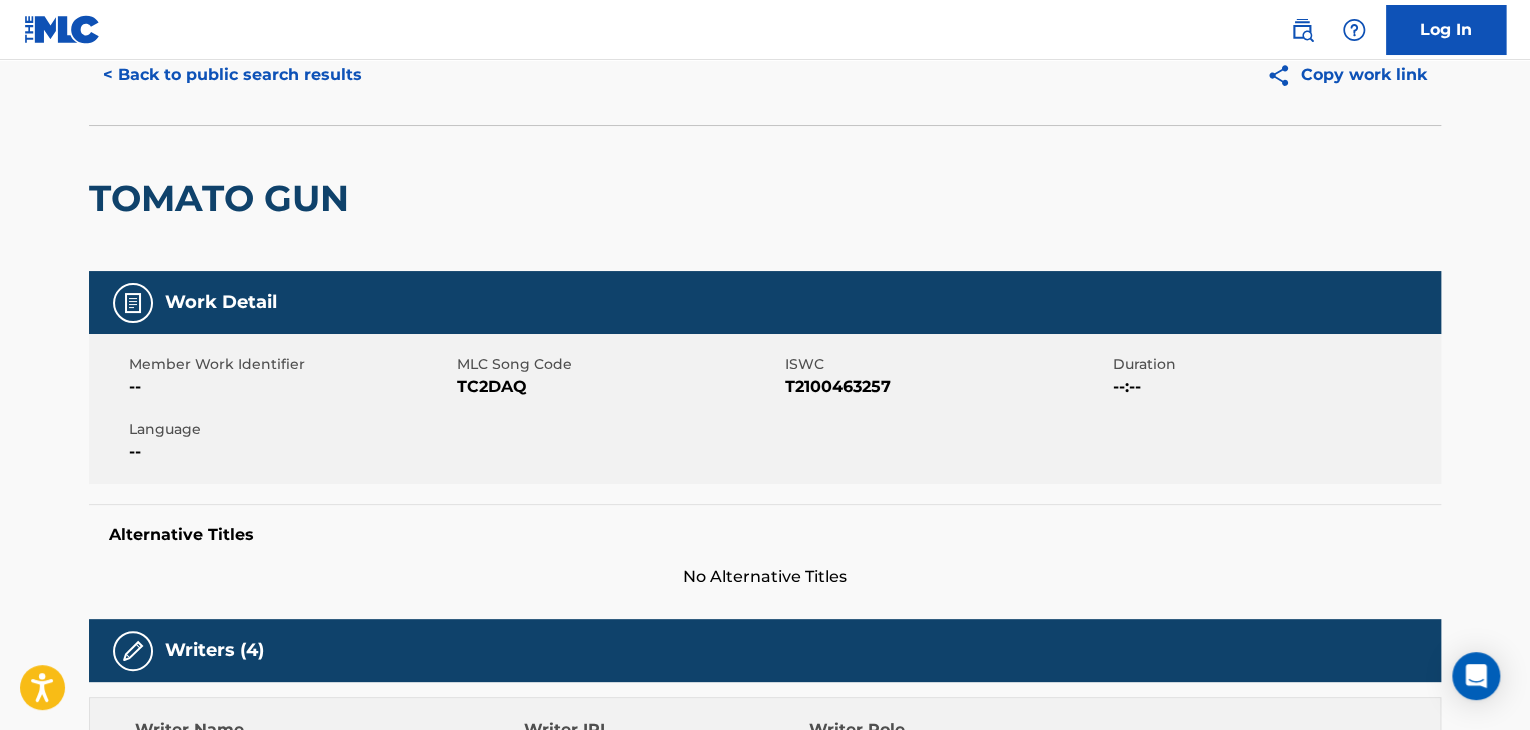 scroll, scrollTop: 0, scrollLeft: 0, axis: both 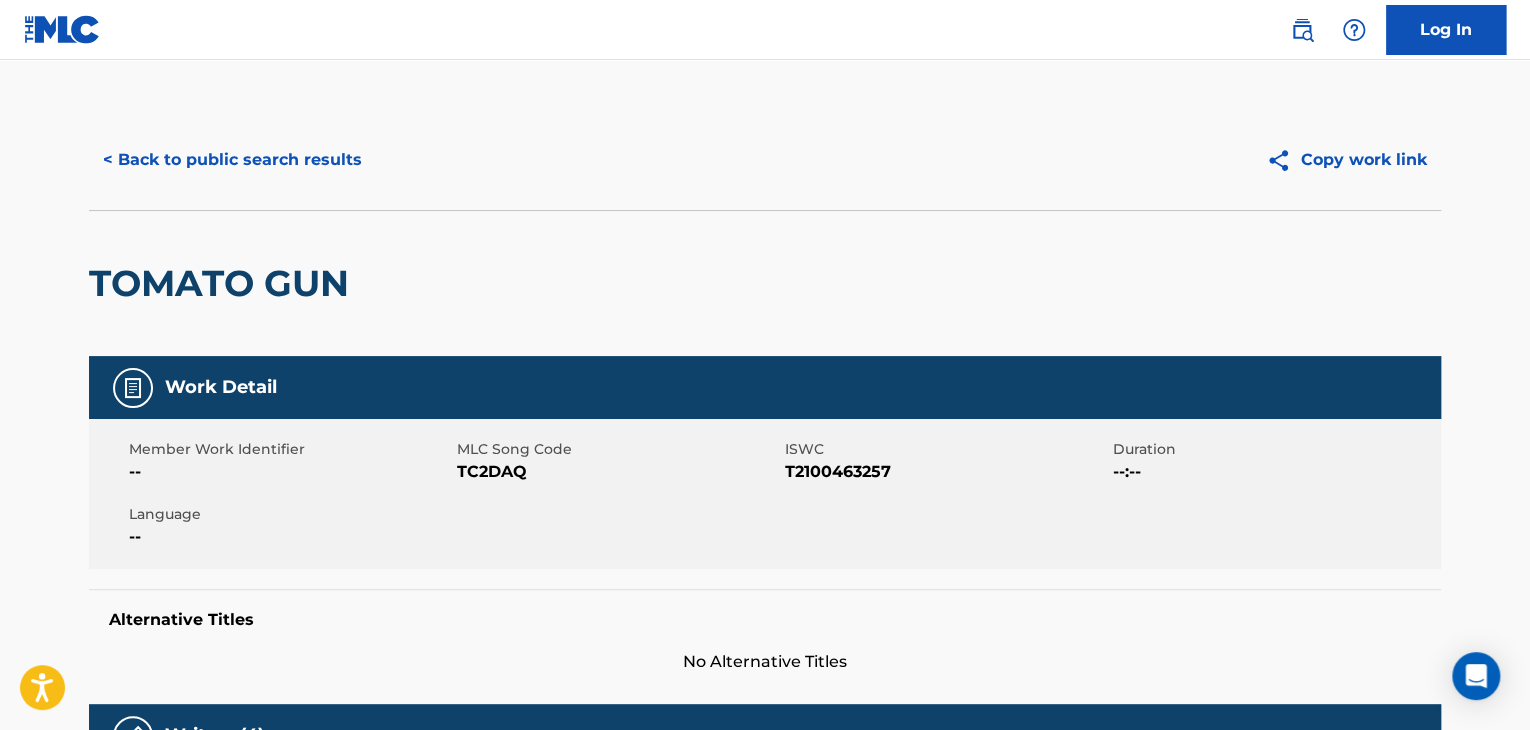 click on "< Back to public search results" at bounding box center [232, 160] 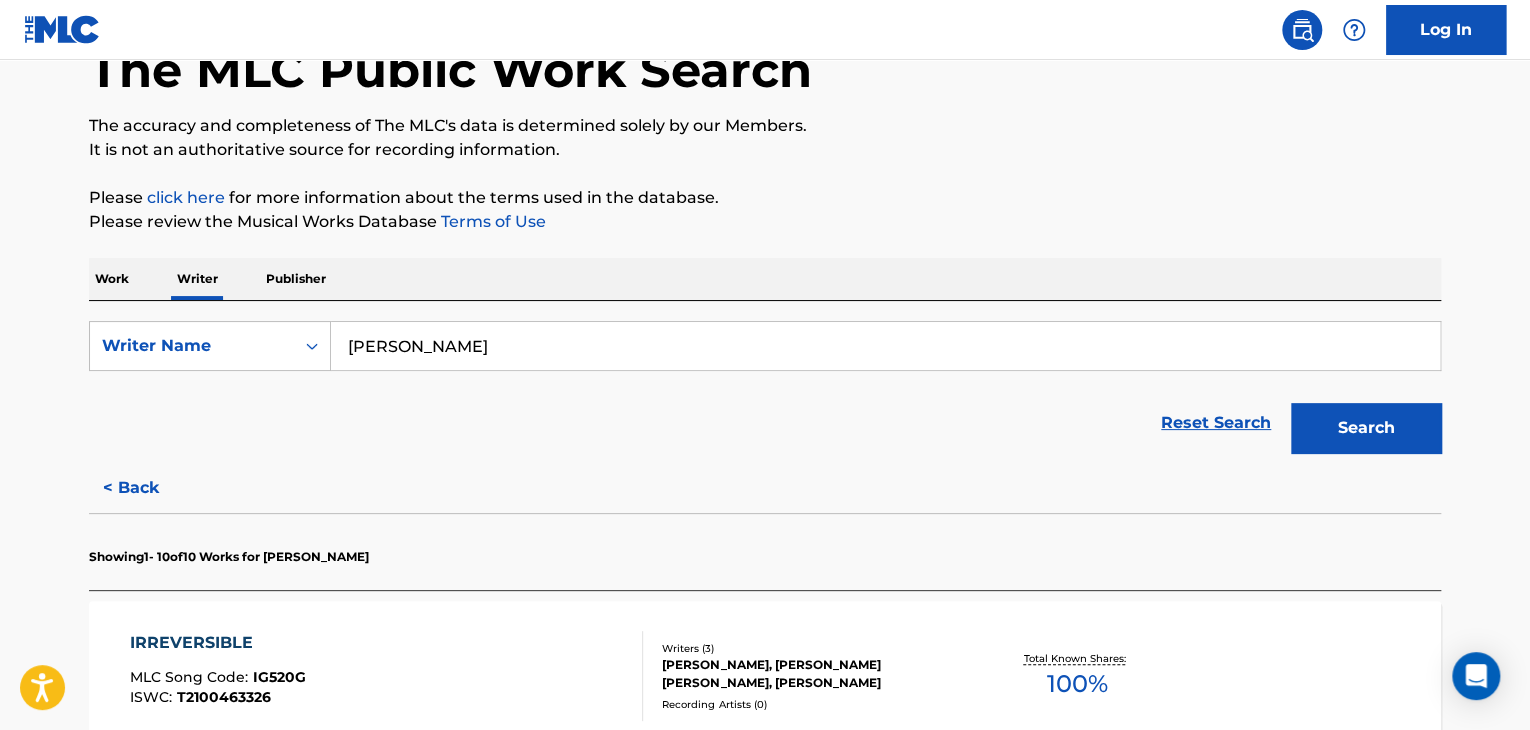 click on "< Back" at bounding box center [149, 488] 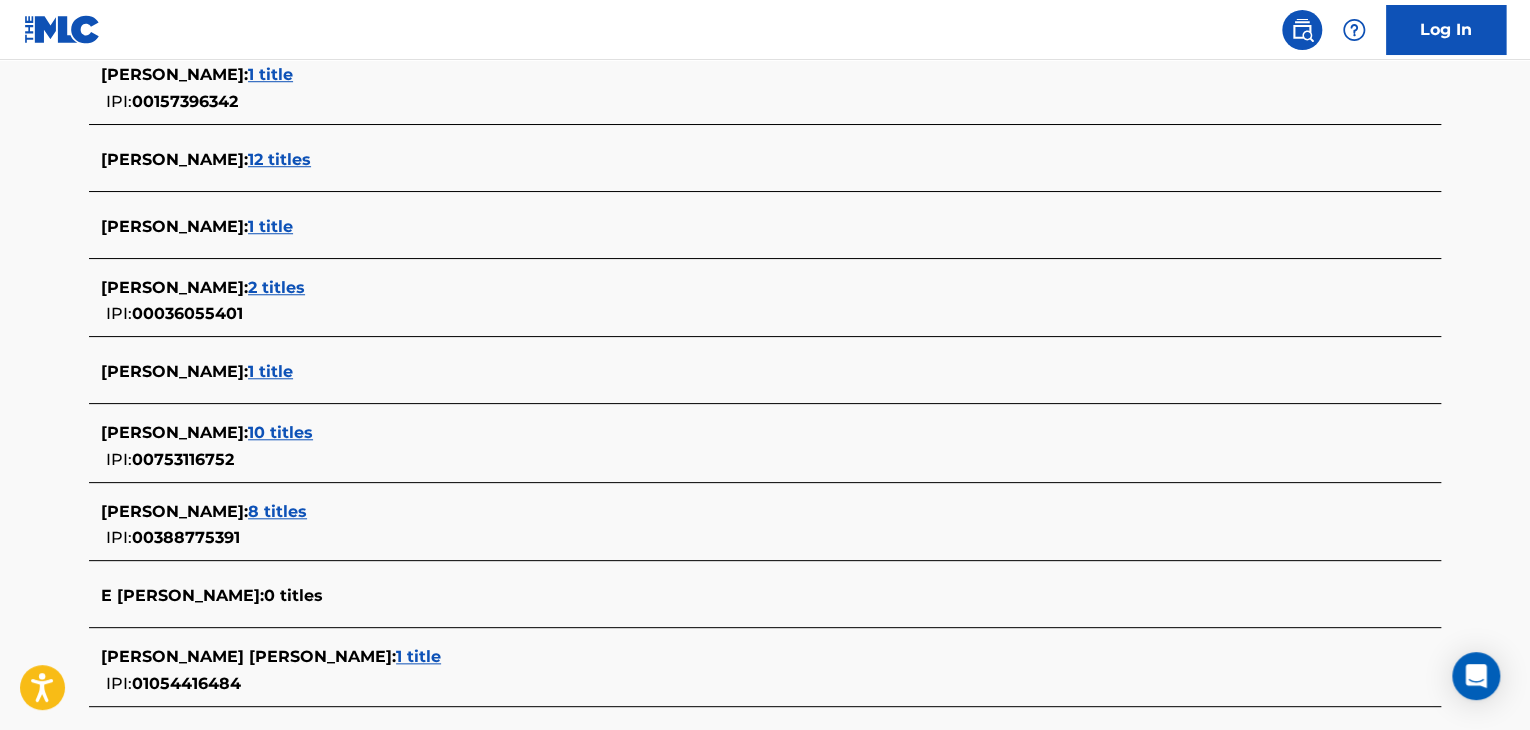 scroll, scrollTop: 724, scrollLeft: 0, axis: vertical 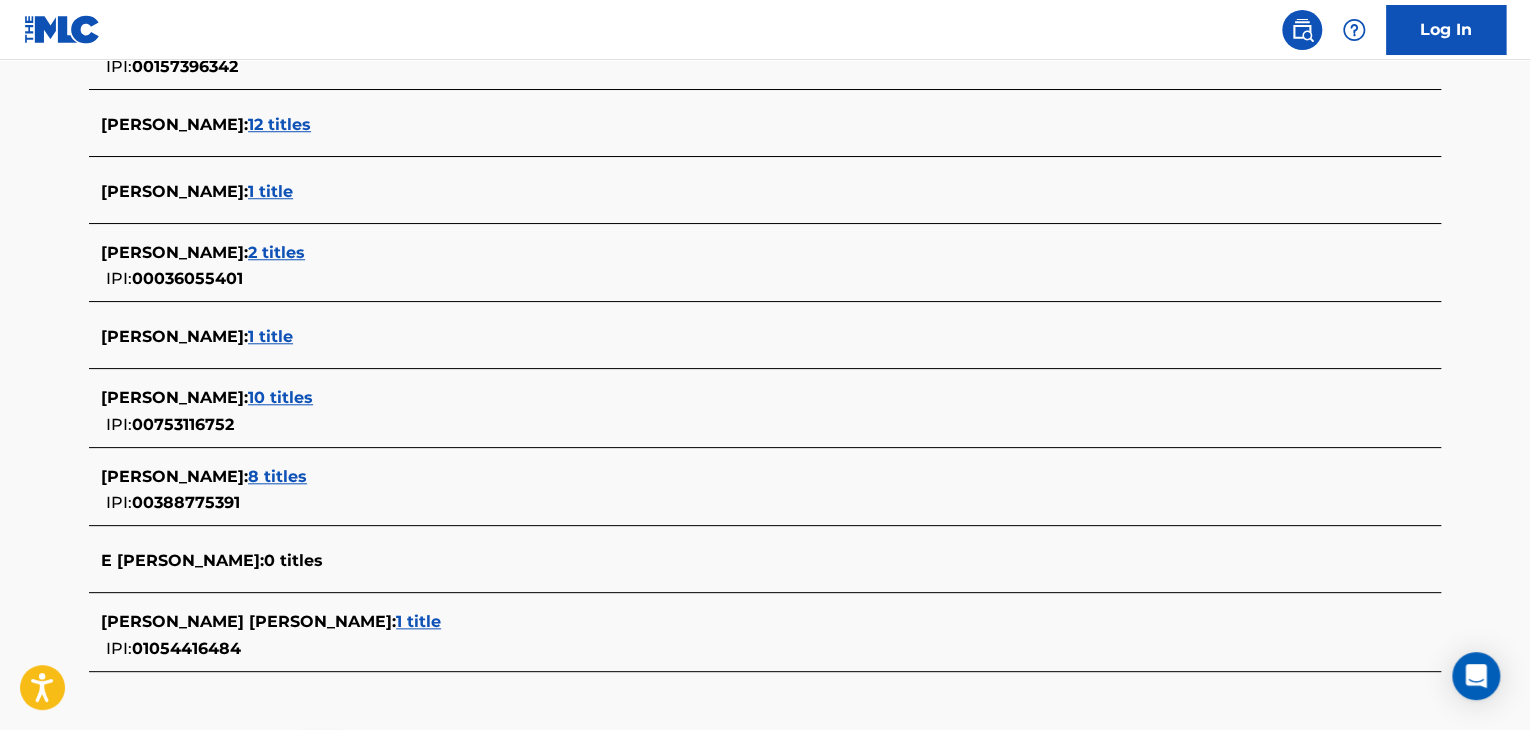 click on "1 title" at bounding box center [418, 621] 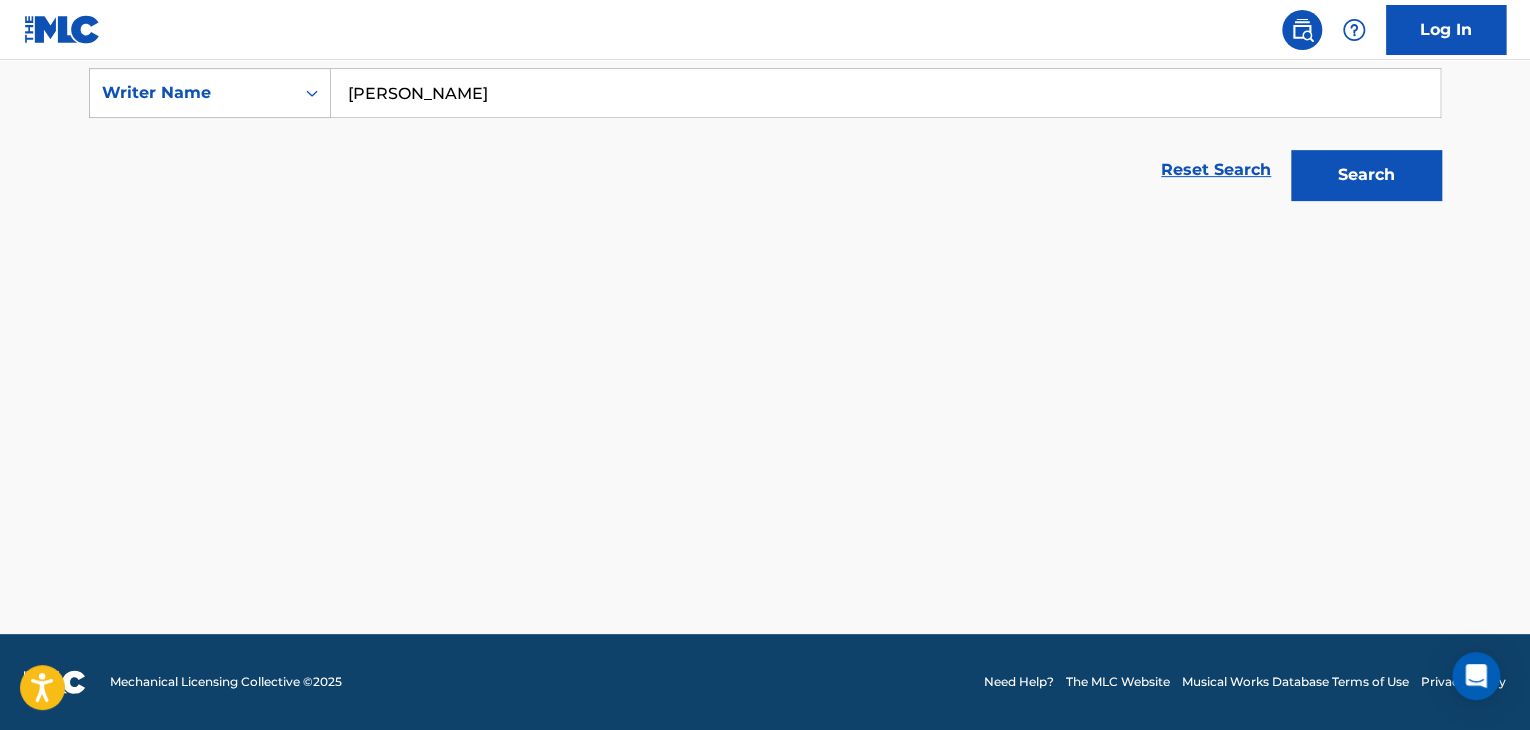 scroll, scrollTop: 376, scrollLeft: 0, axis: vertical 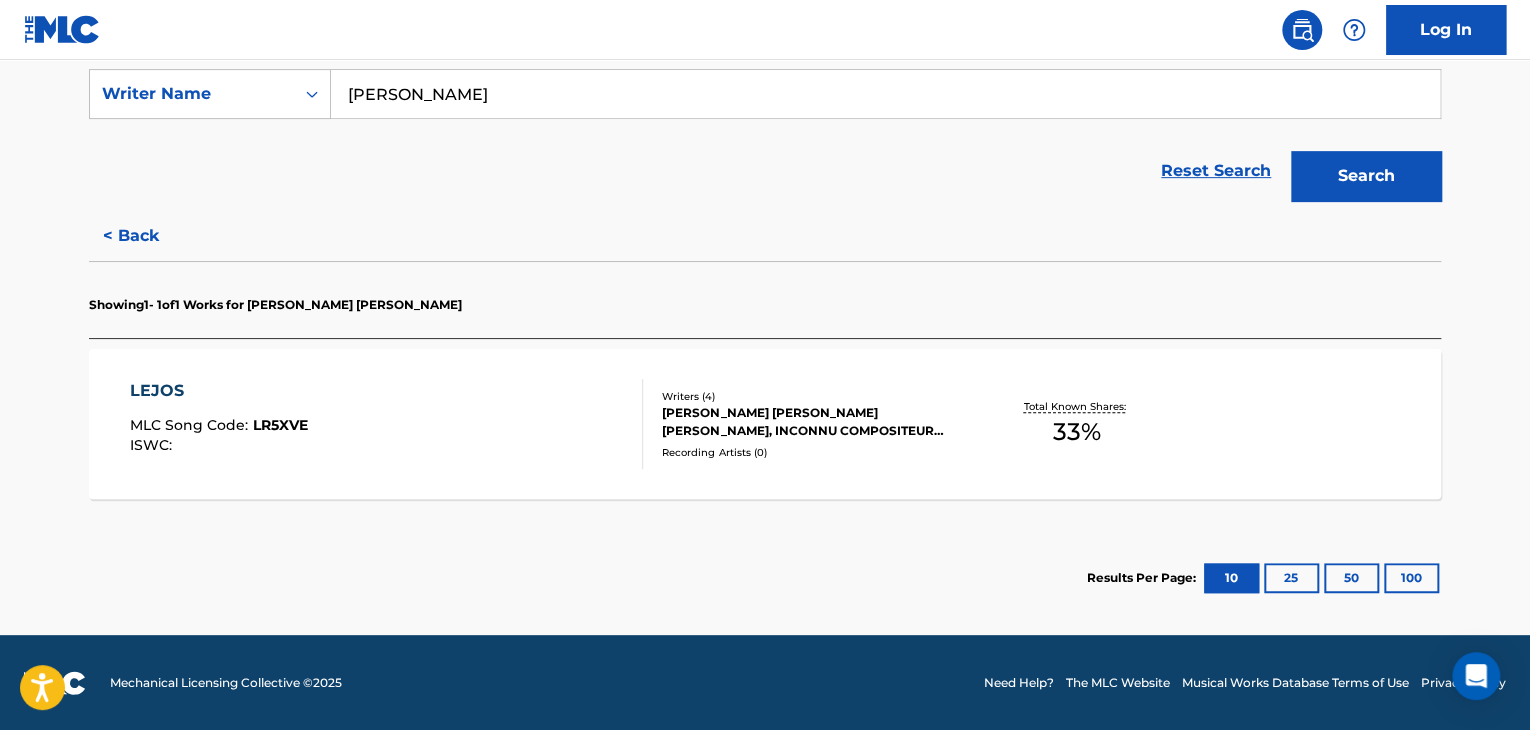 click on "LEJOS MLC Song Code : LR5XVE ISWC :" at bounding box center (387, 424) 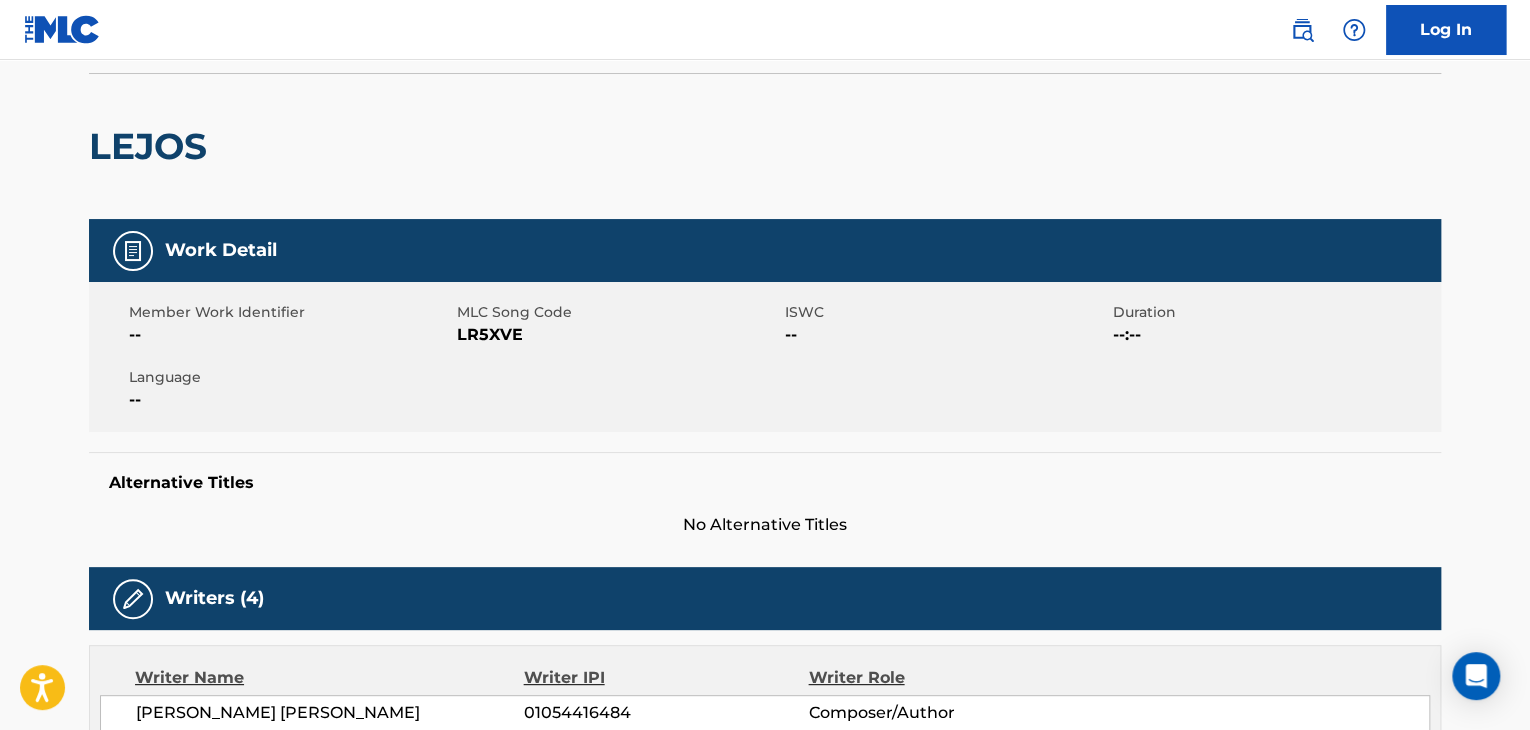 scroll, scrollTop: 0, scrollLeft: 0, axis: both 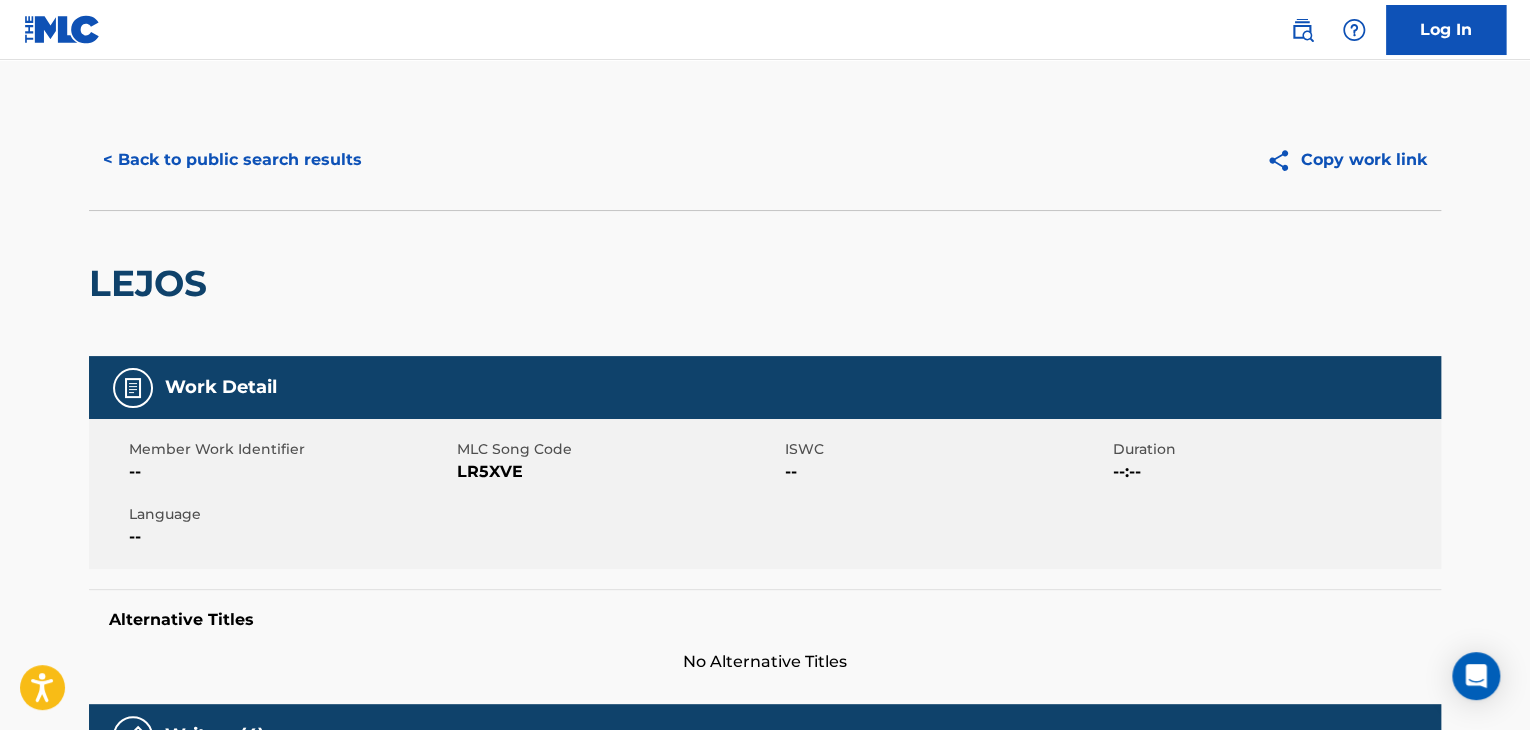 click on "< Back to public search results" at bounding box center (232, 160) 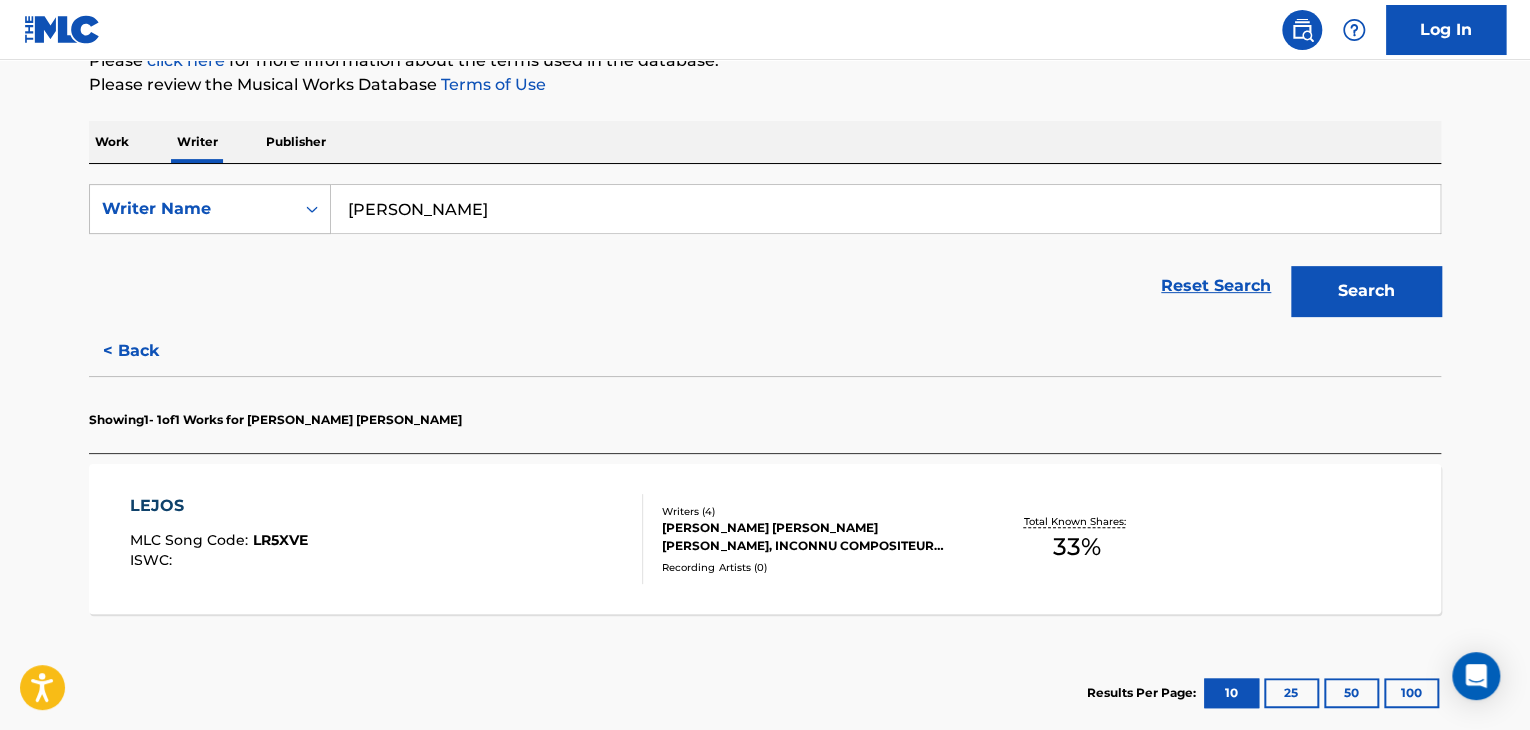 scroll, scrollTop: 324, scrollLeft: 0, axis: vertical 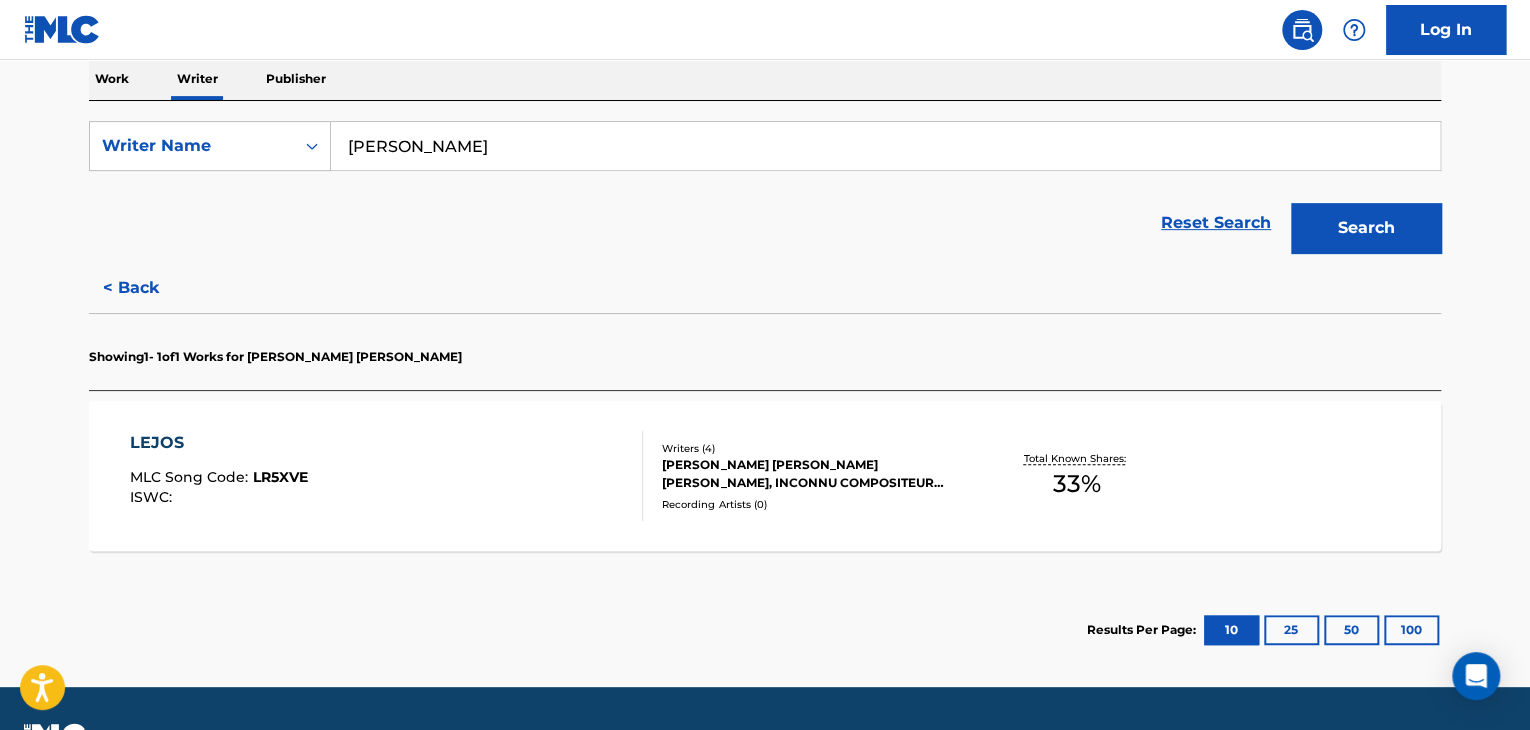 click on "< Back" at bounding box center (149, 288) 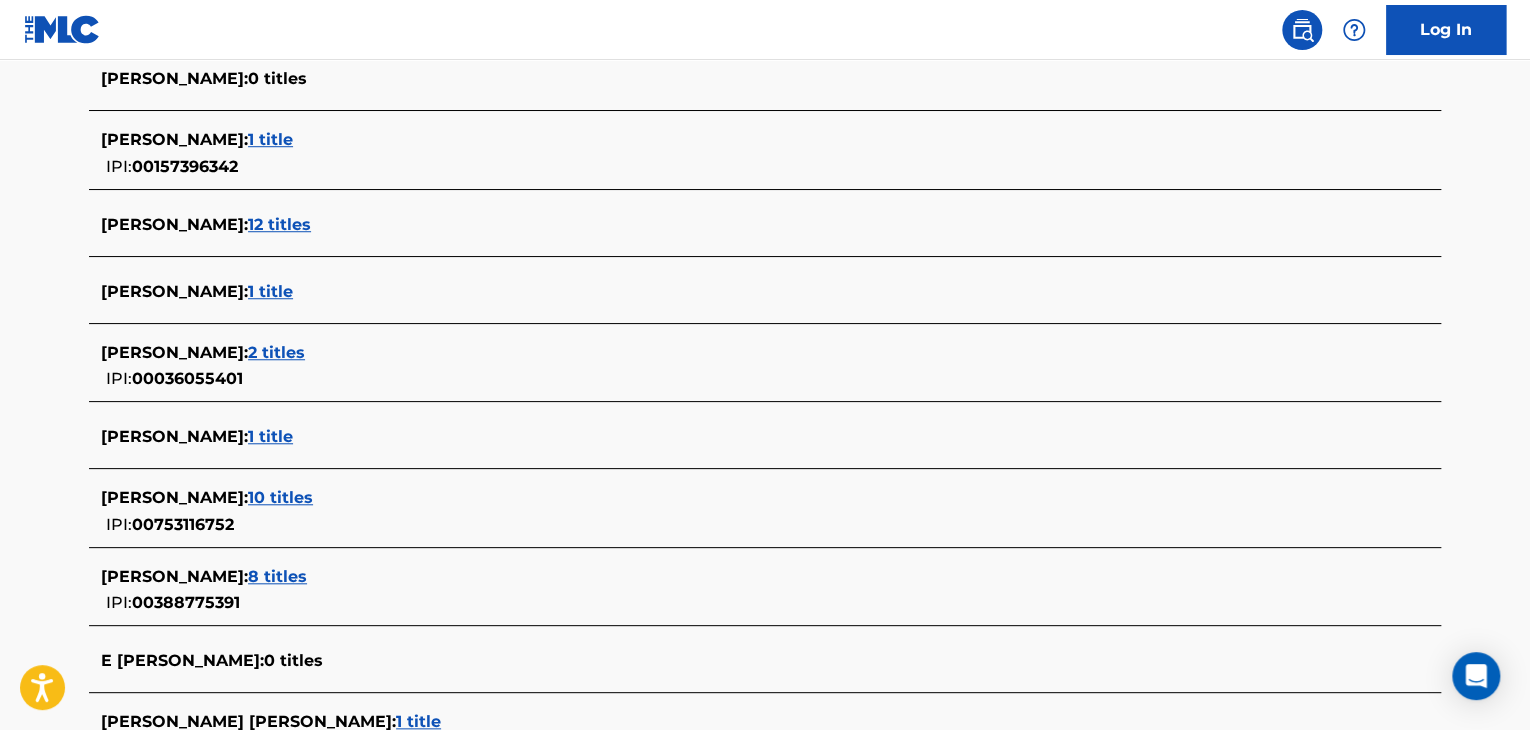 scroll, scrollTop: 424, scrollLeft: 0, axis: vertical 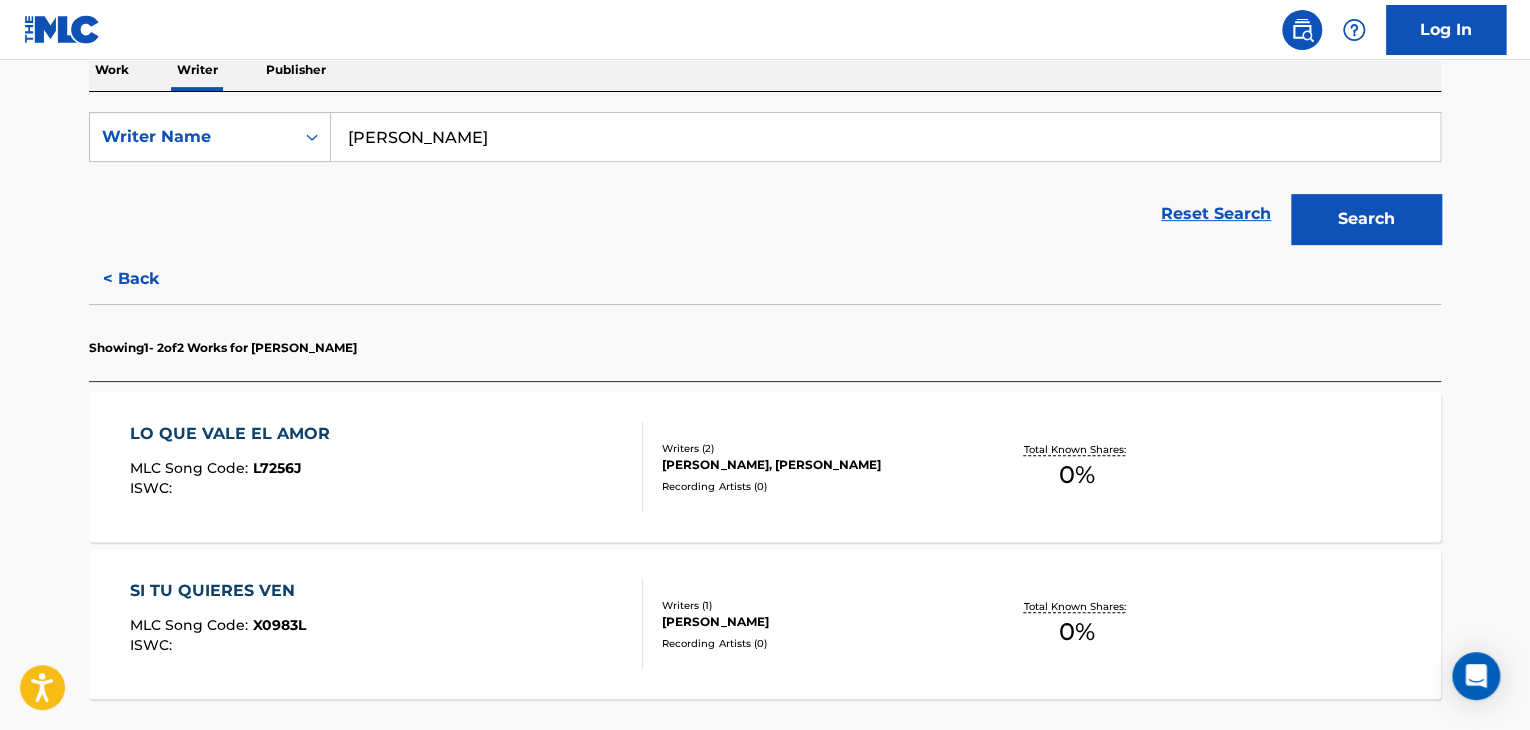 click on "< Back" at bounding box center [149, 279] 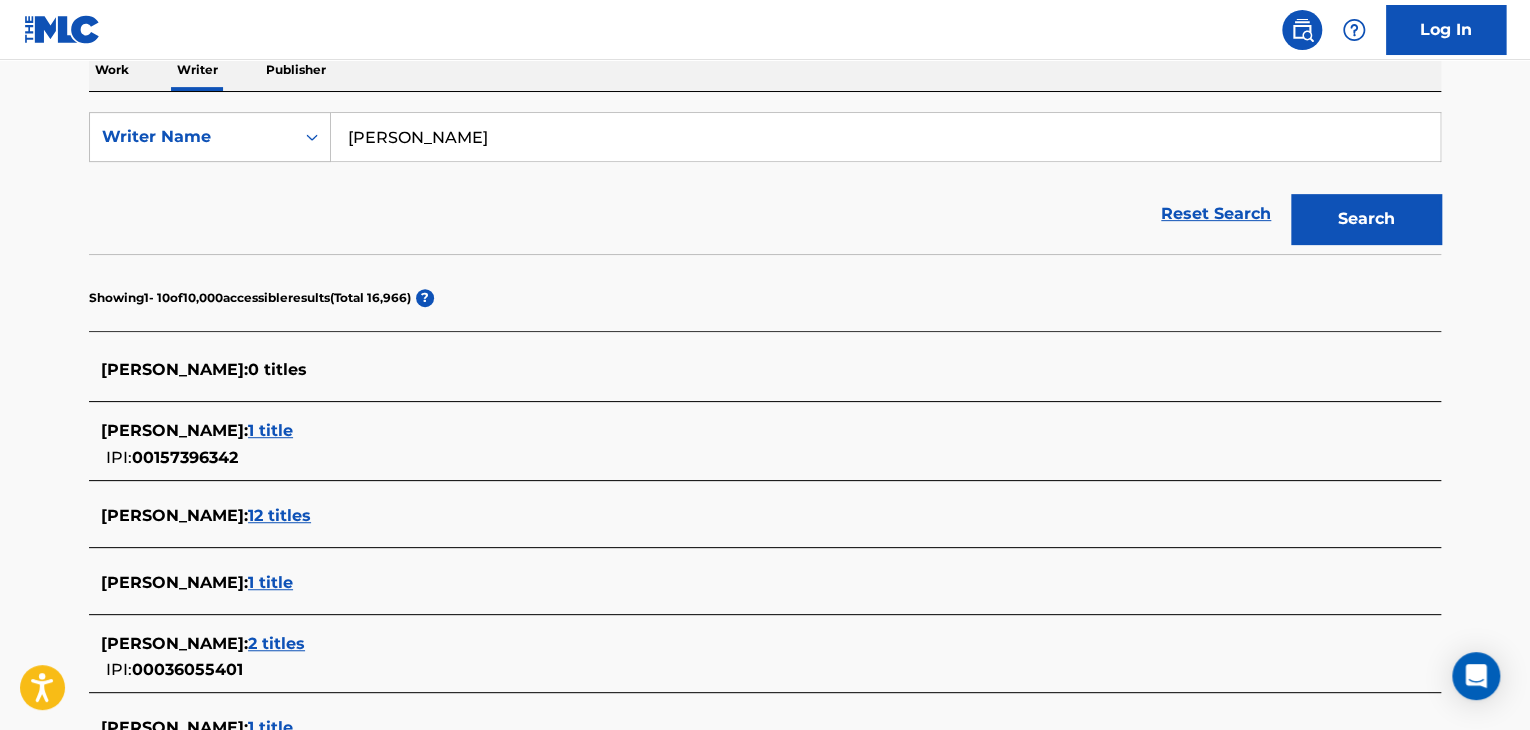 scroll, scrollTop: 433, scrollLeft: 0, axis: vertical 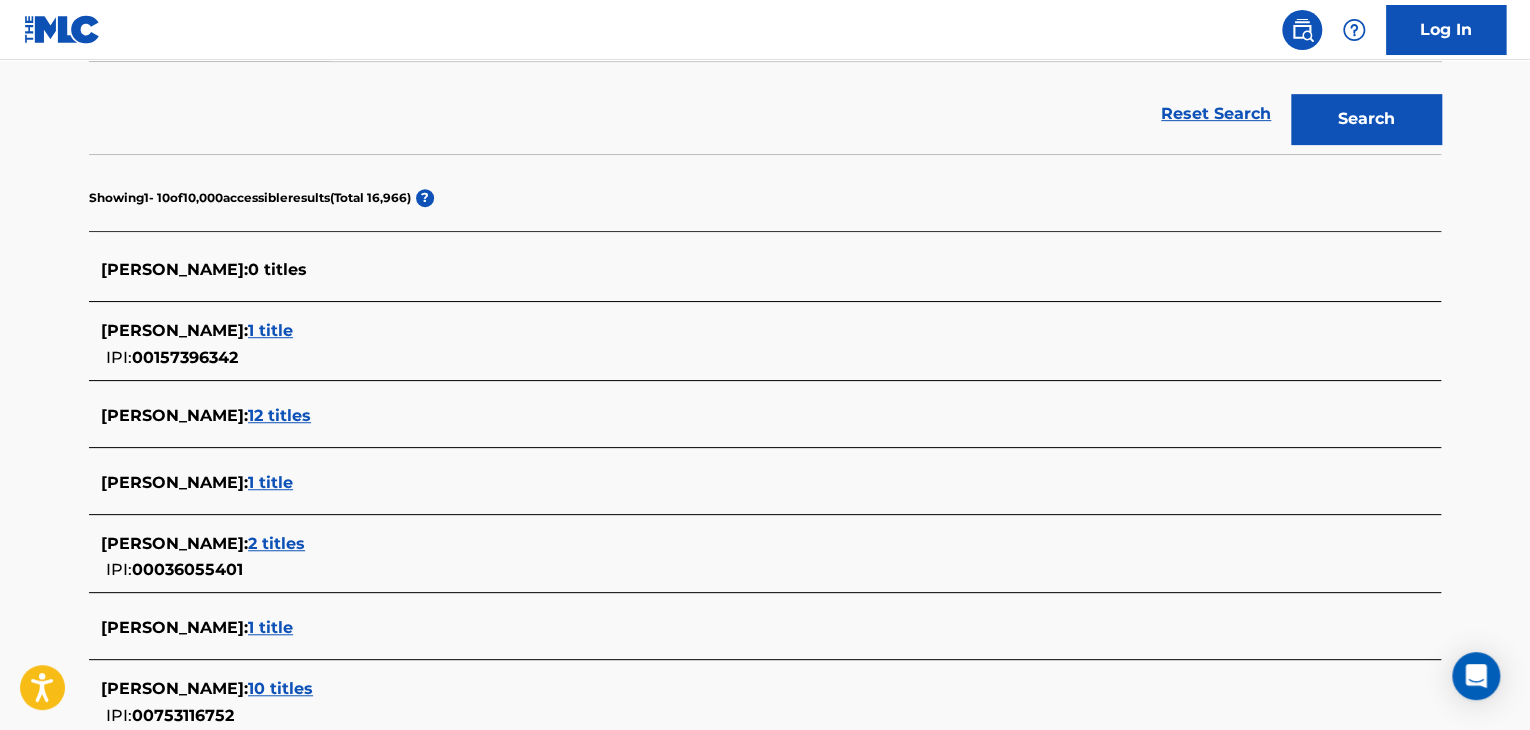 click on "[PERSON_NAME] :  12 titles" at bounding box center [739, 416] 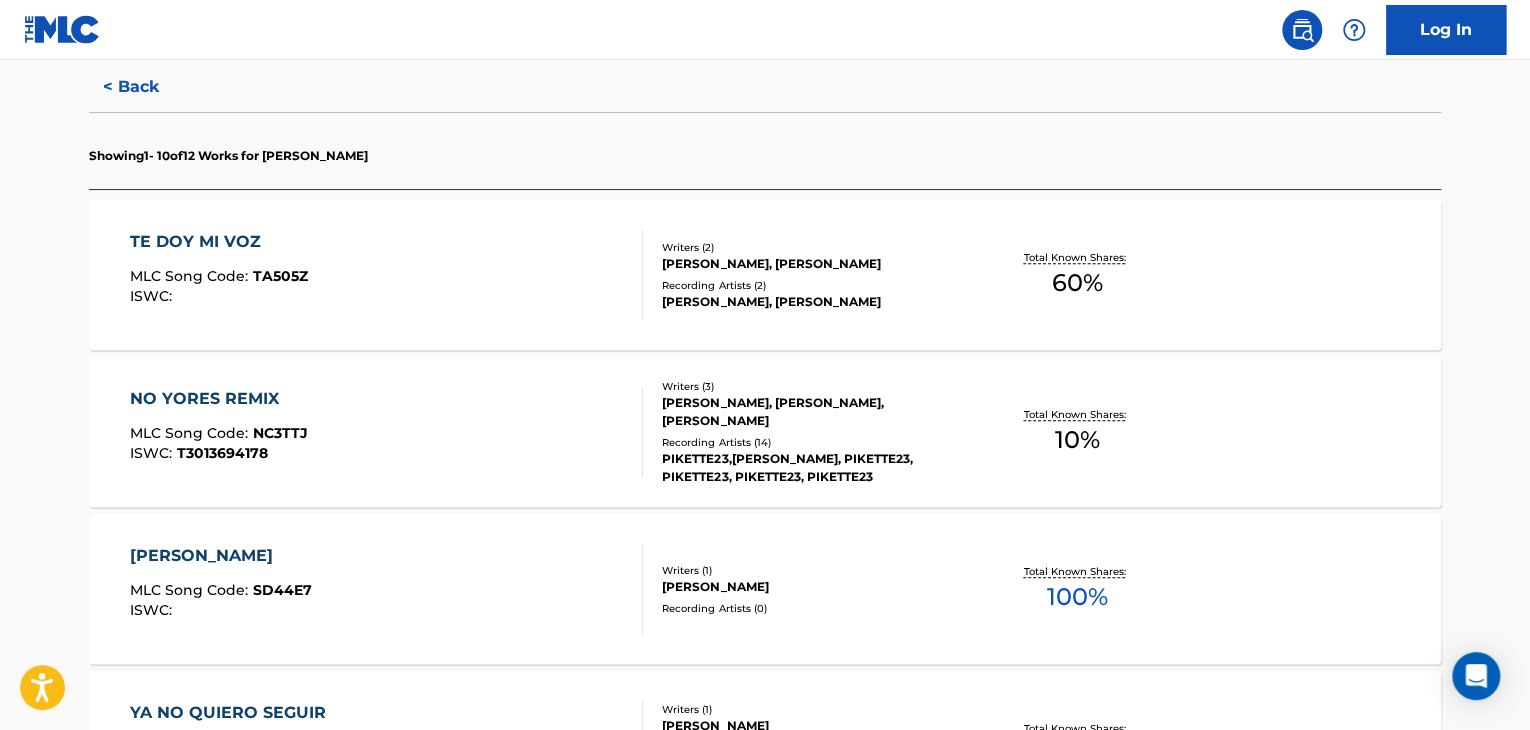 scroll, scrollTop: 633, scrollLeft: 0, axis: vertical 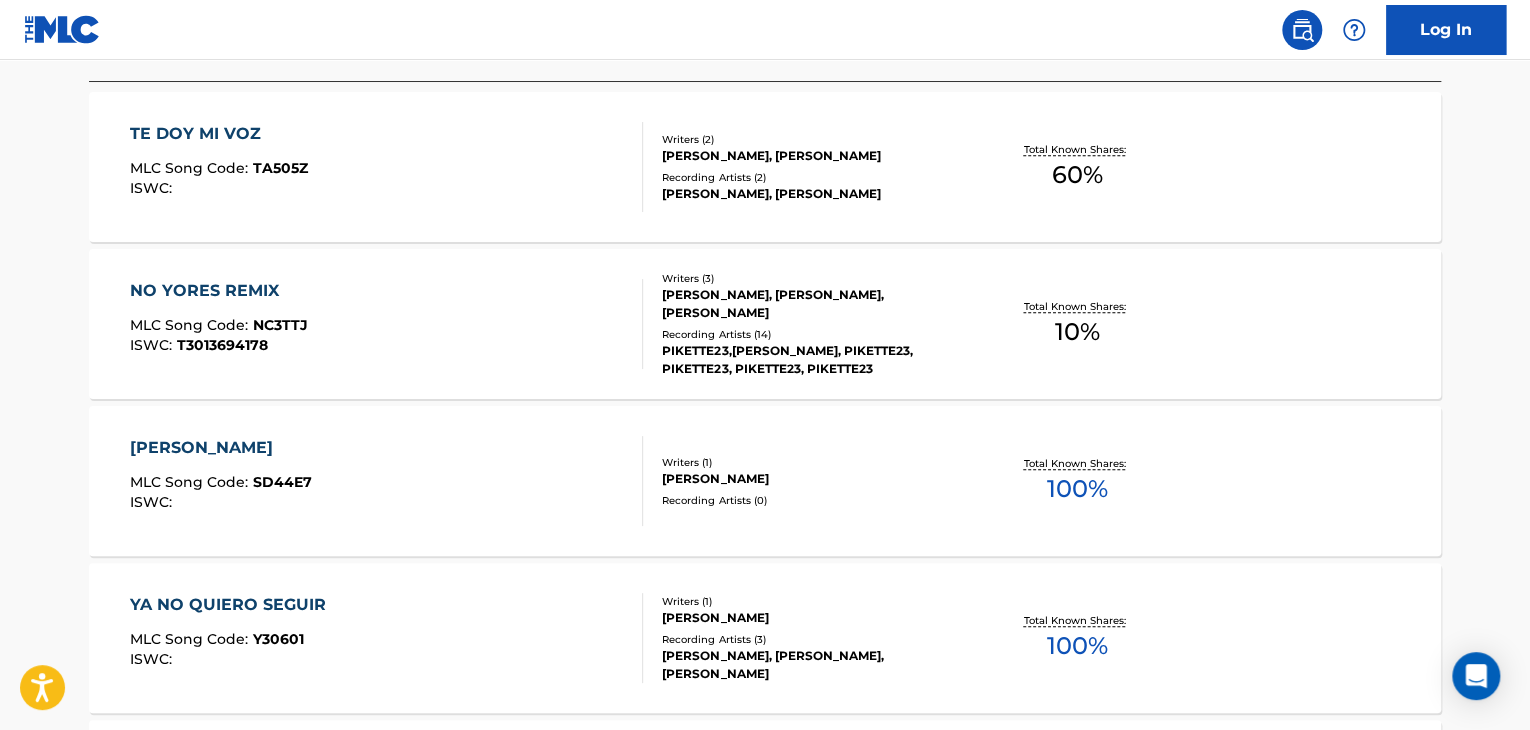 click on "[PERSON_NAME] MLC Song Code : SD44E7 ISWC :" at bounding box center (387, 481) 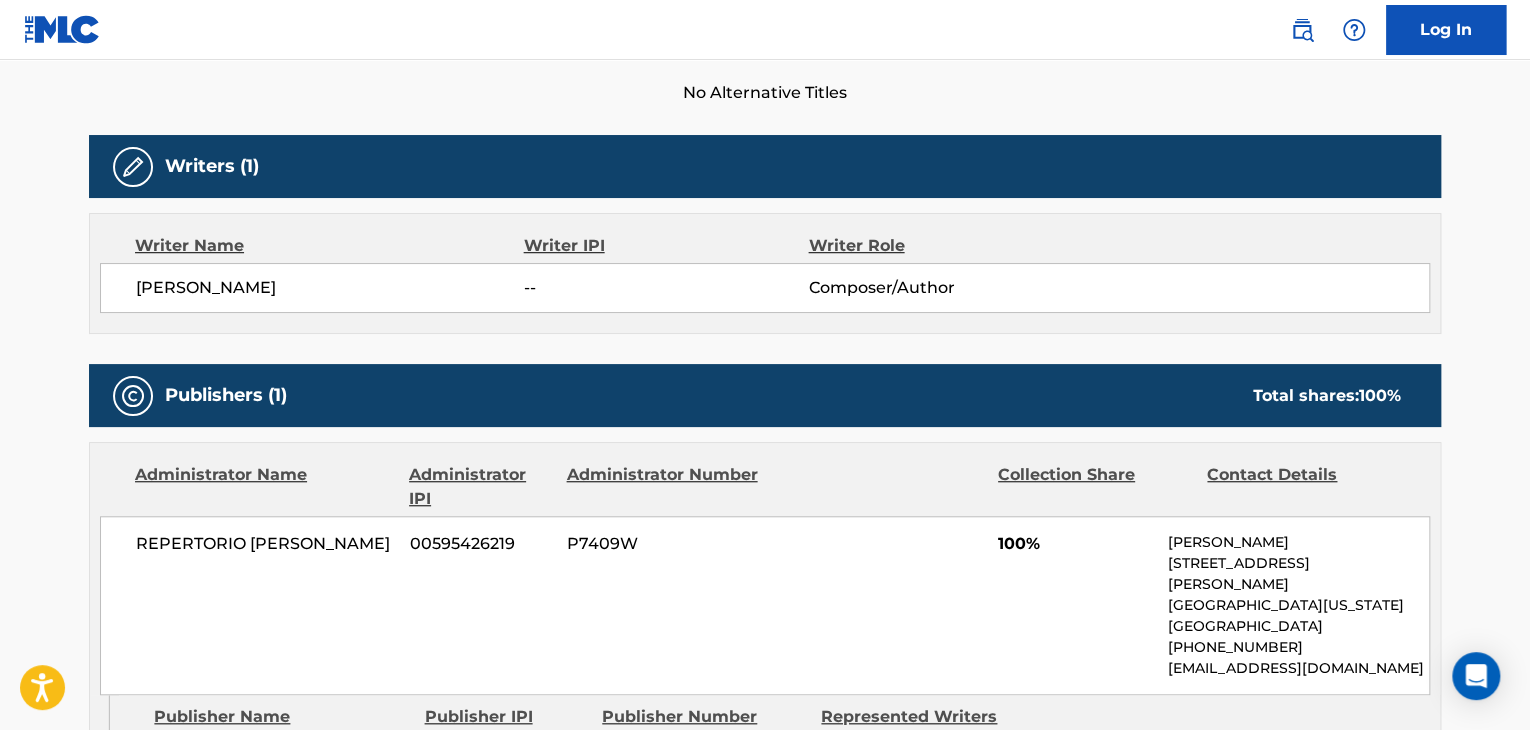 scroll, scrollTop: 600, scrollLeft: 0, axis: vertical 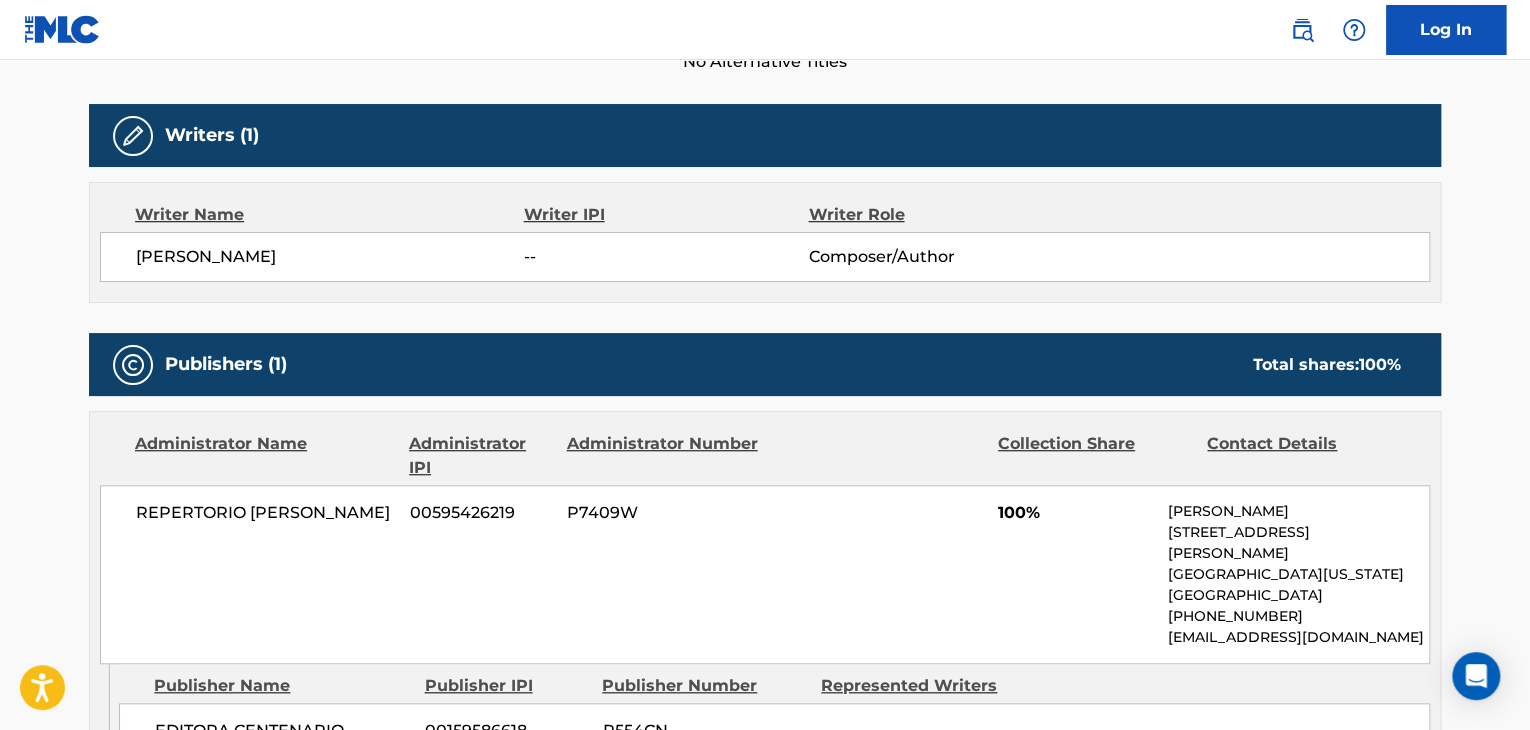 click on "REPERTORIO [PERSON_NAME]" at bounding box center [265, 513] 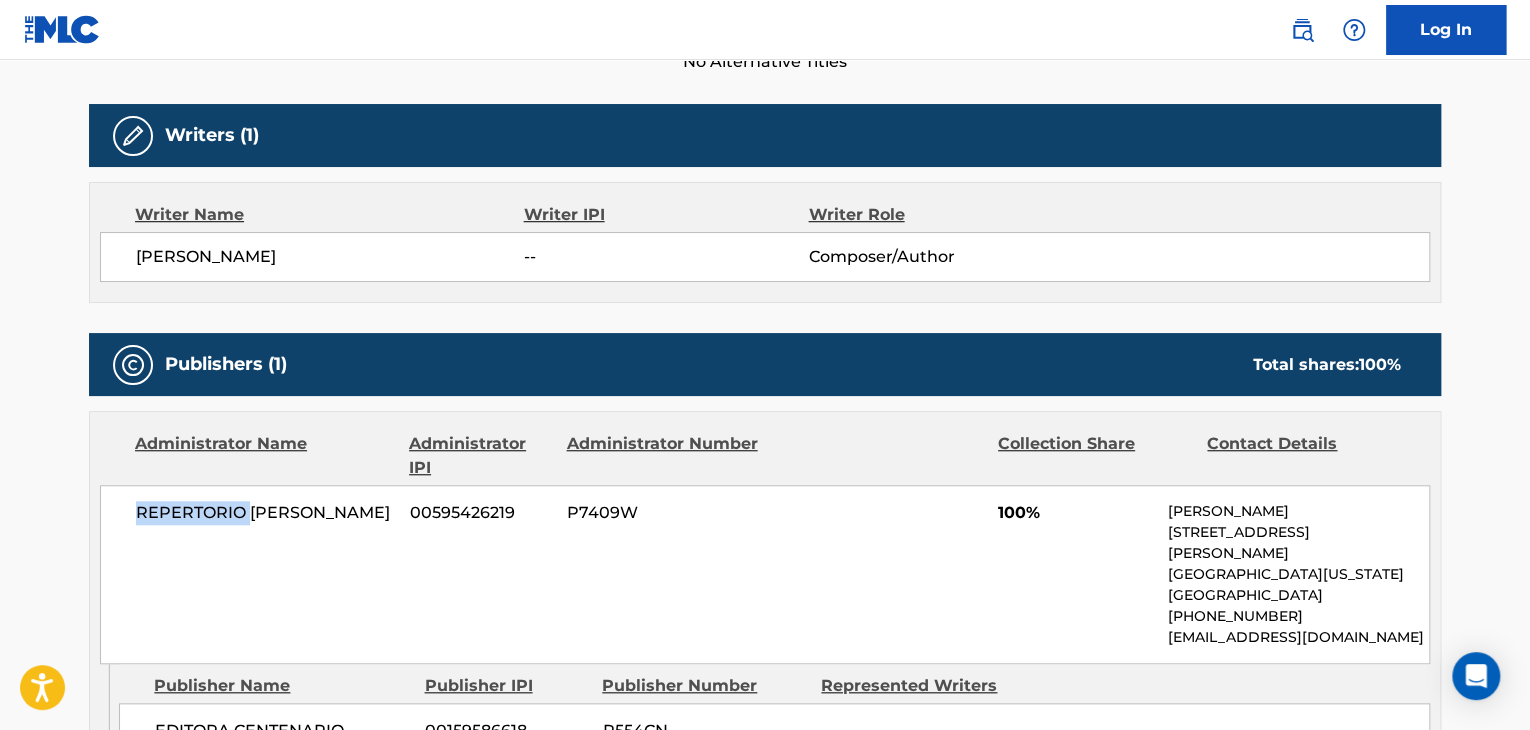 click on "REPERTORIO [PERSON_NAME]" at bounding box center (265, 513) 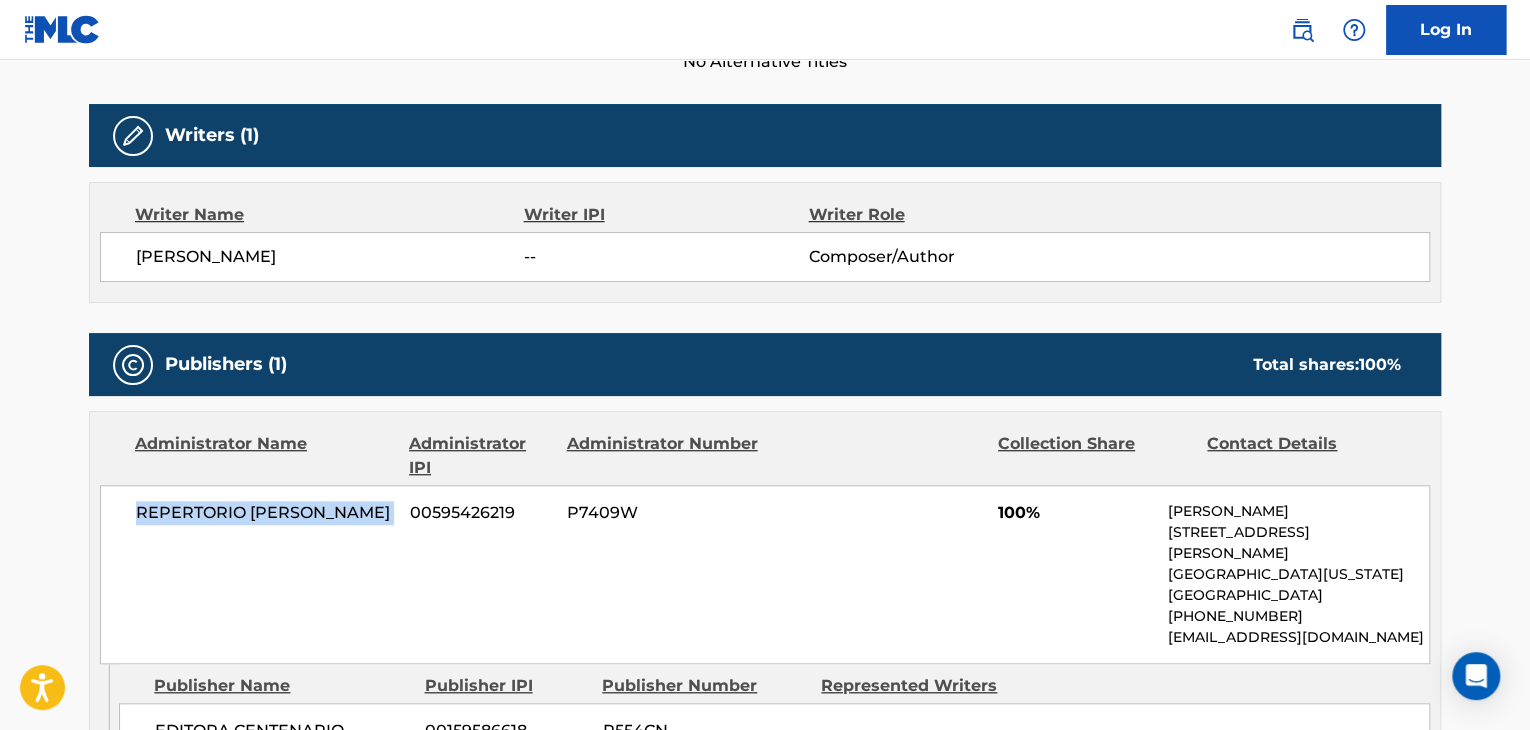 click on "REPERTORIO [PERSON_NAME]" at bounding box center [265, 513] 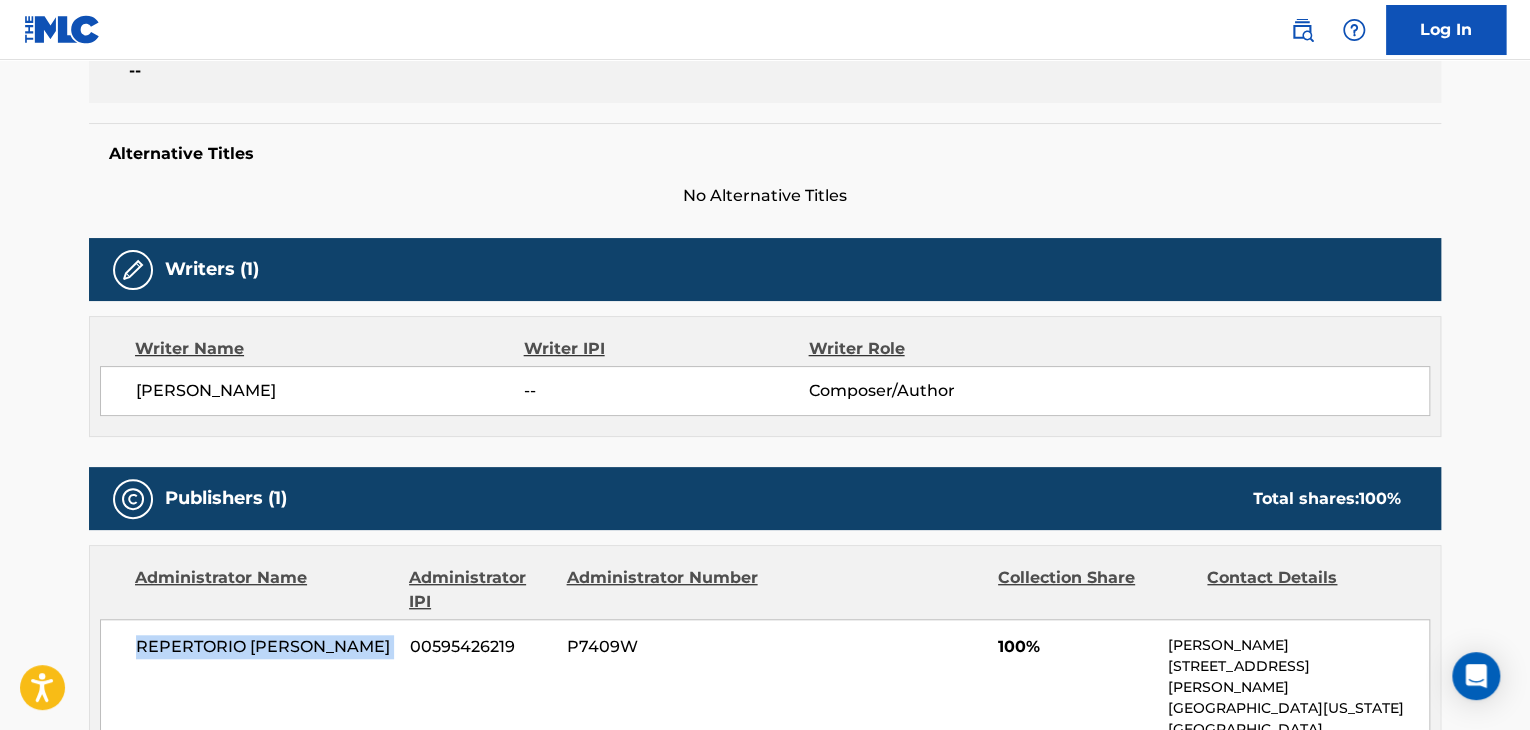 scroll, scrollTop: 300, scrollLeft: 0, axis: vertical 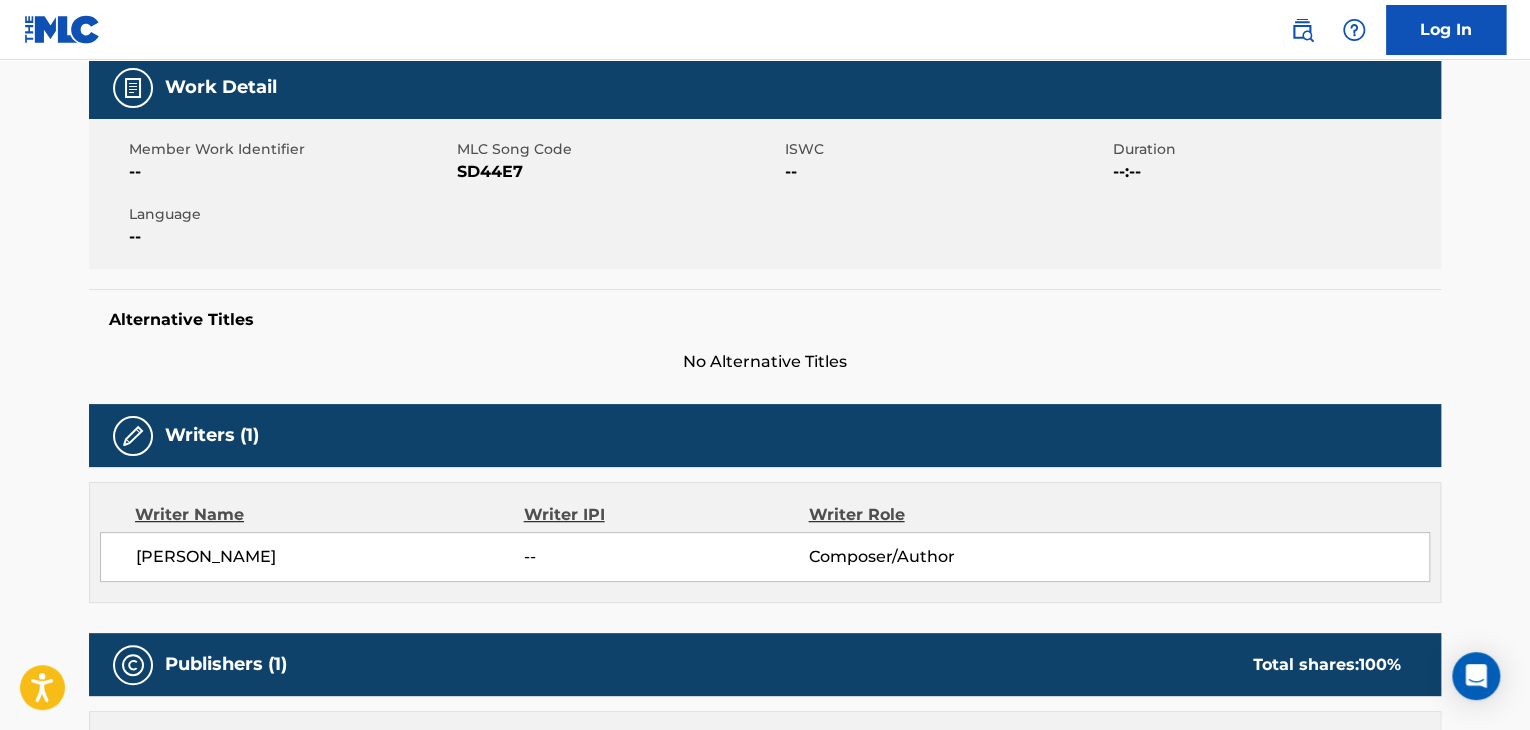 click on "Member Work Identifier -- MLC Song Code SD44E7 ISWC -- Duration --:-- Language --" at bounding box center [765, 194] 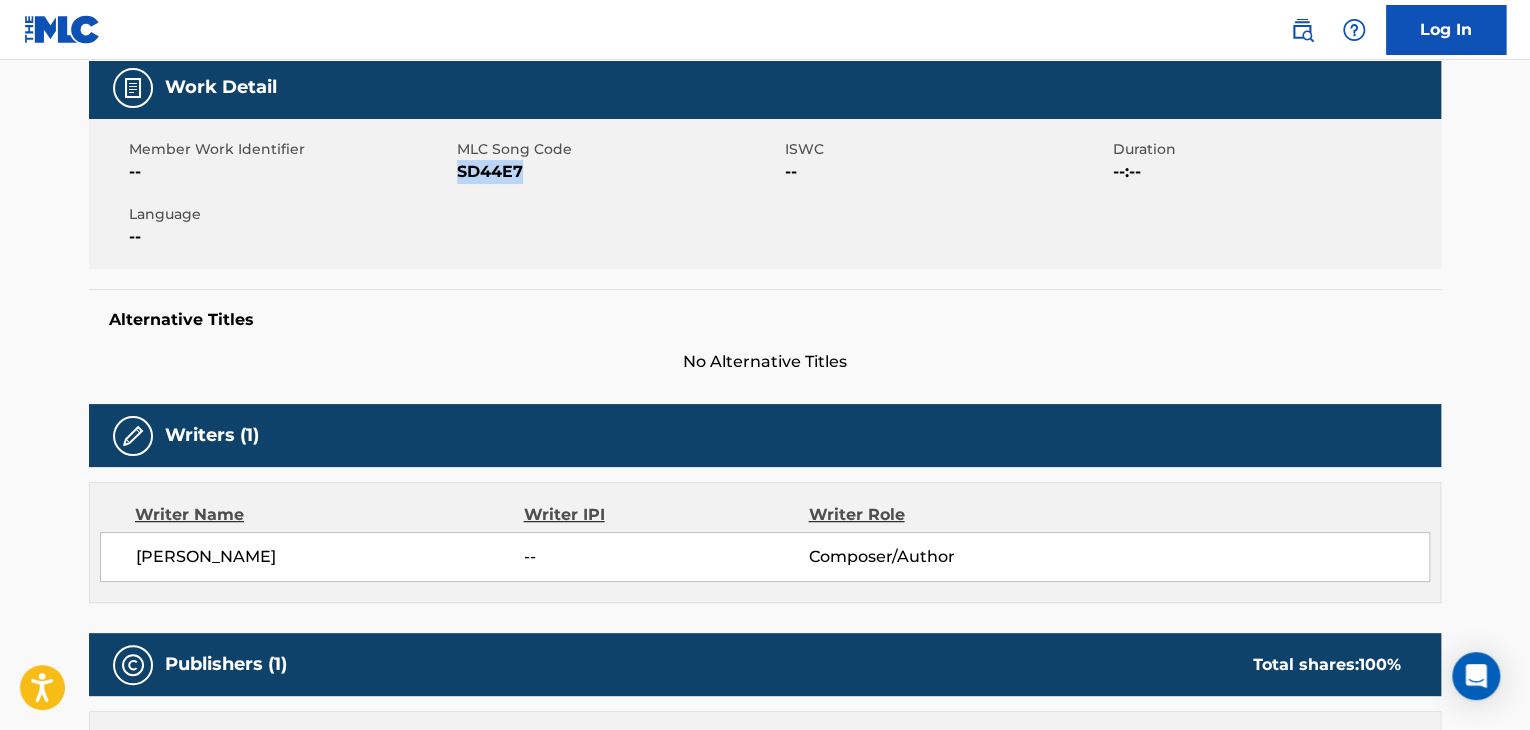 click on "Member Work Identifier -- MLC Song Code SD44E7 ISWC -- Duration --:-- Language --" at bounding box center [765, 194] 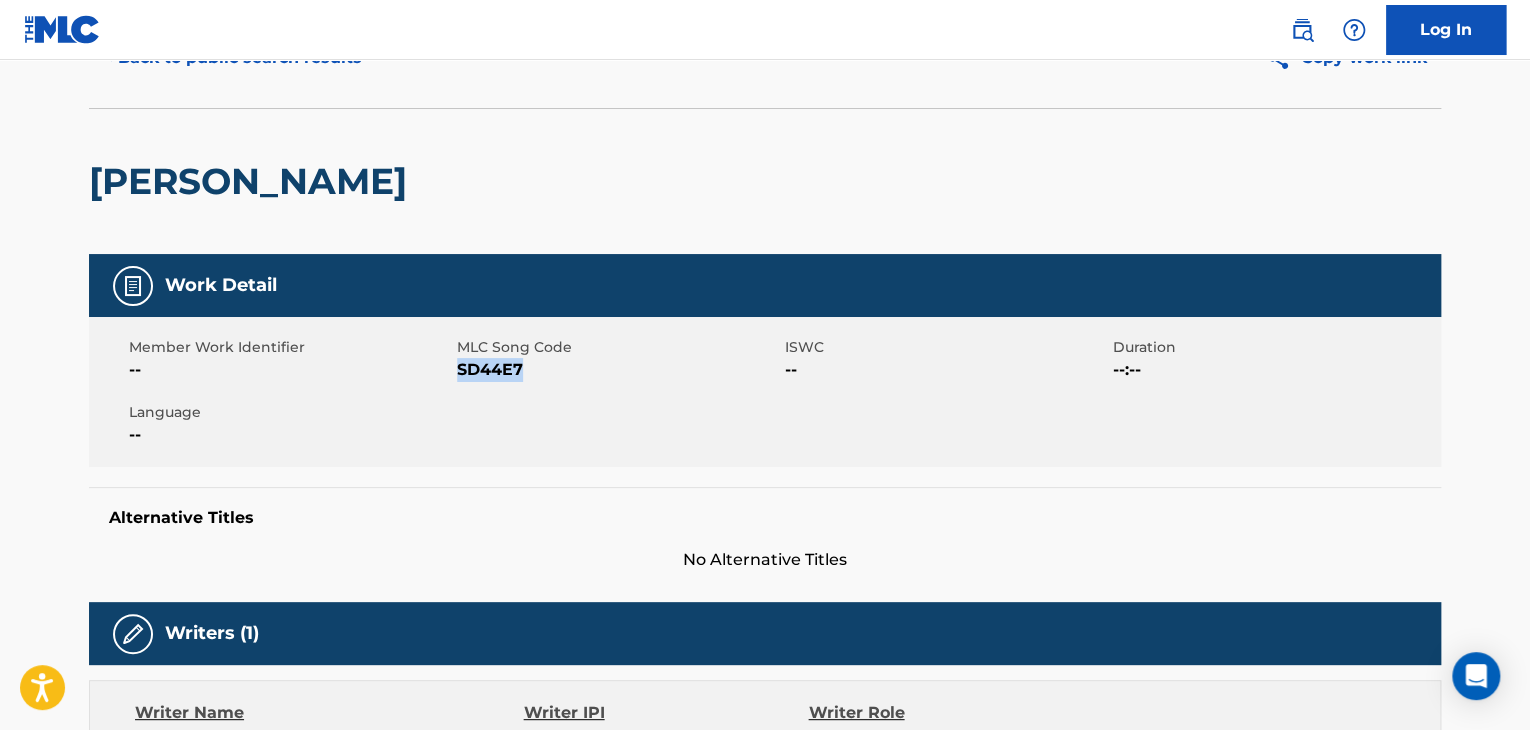 scroll, scrollTop: 0, scrollLeft: 0, axis: both 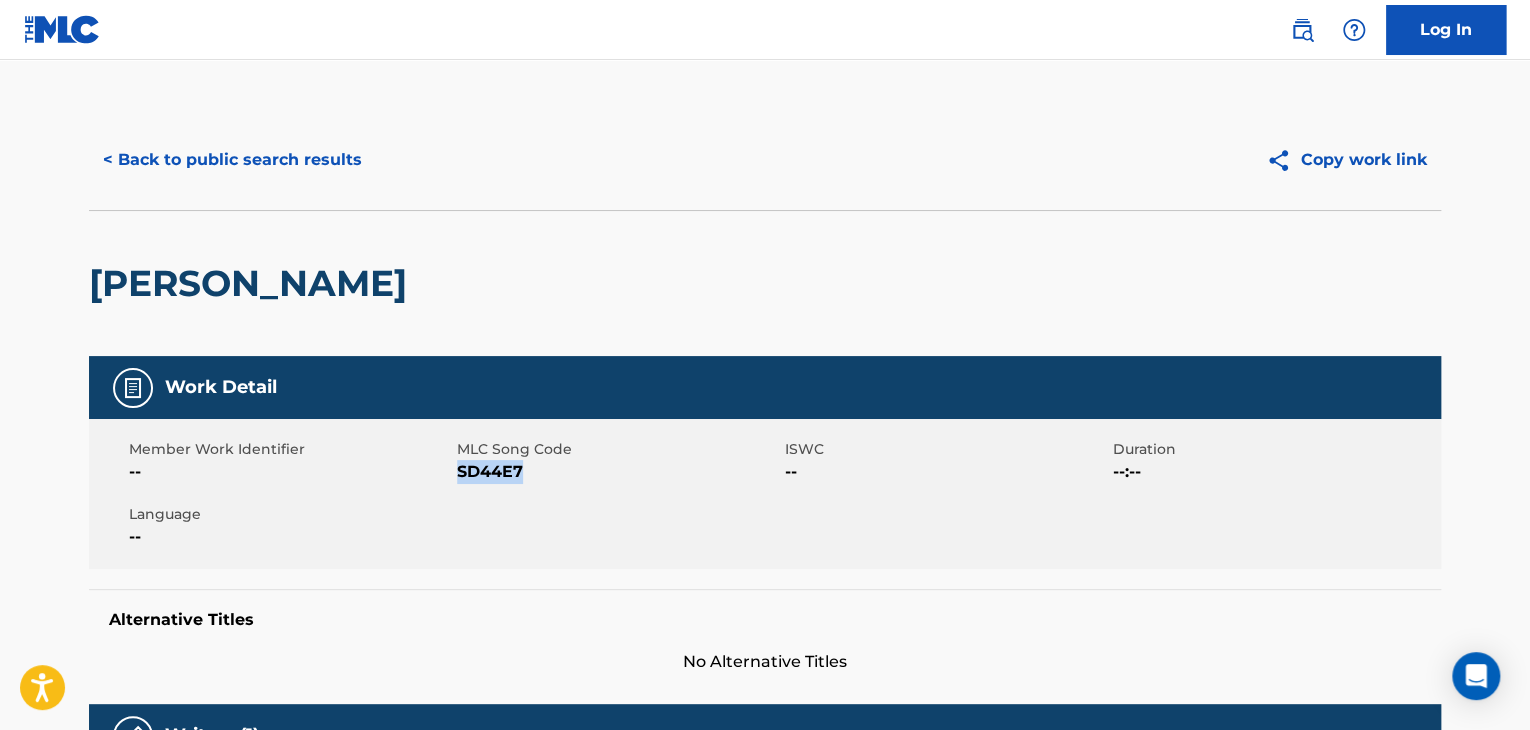 click on "< Back to public search results" at bounding box center [232, 160] 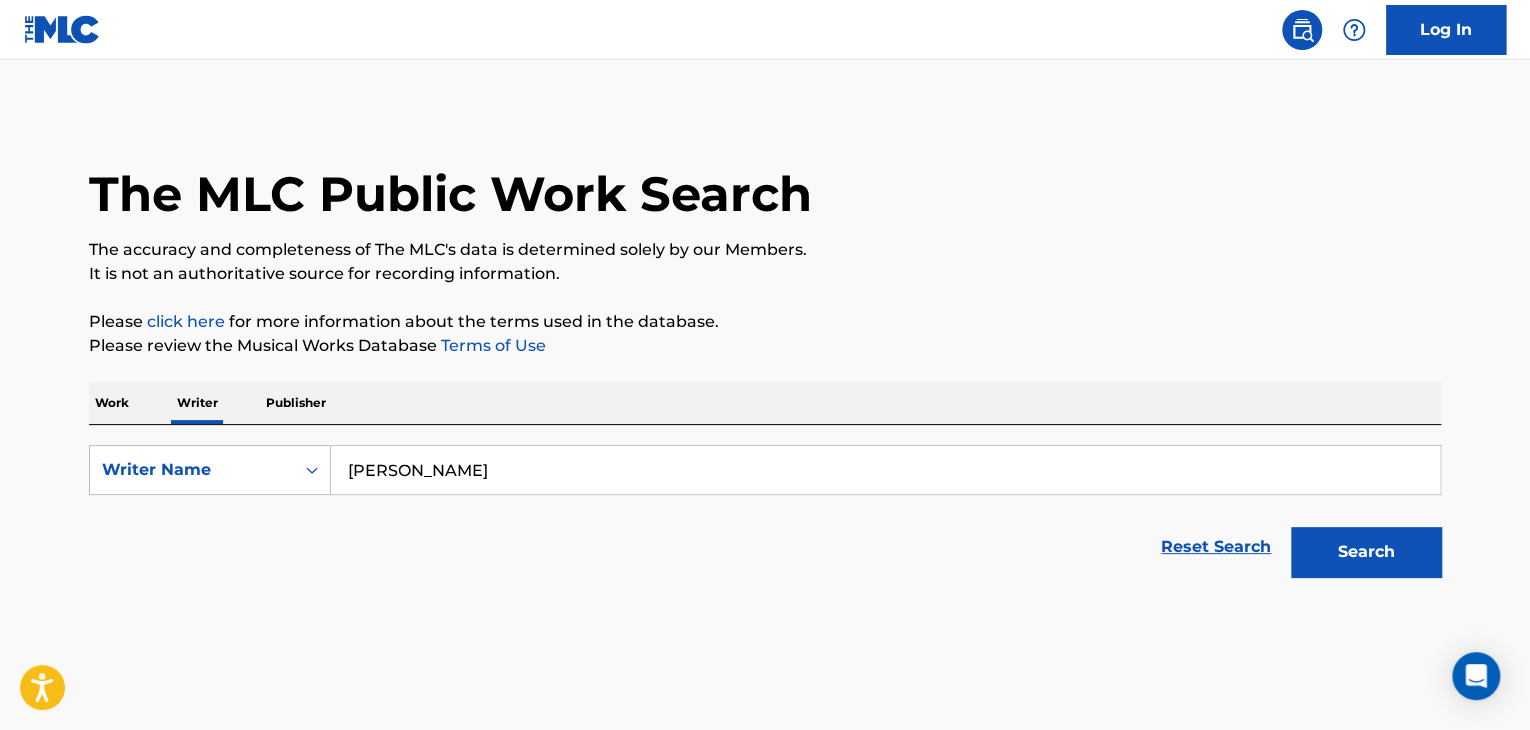 scroll, scrollTop: 24, scrollLeft: 0, axis: vertical 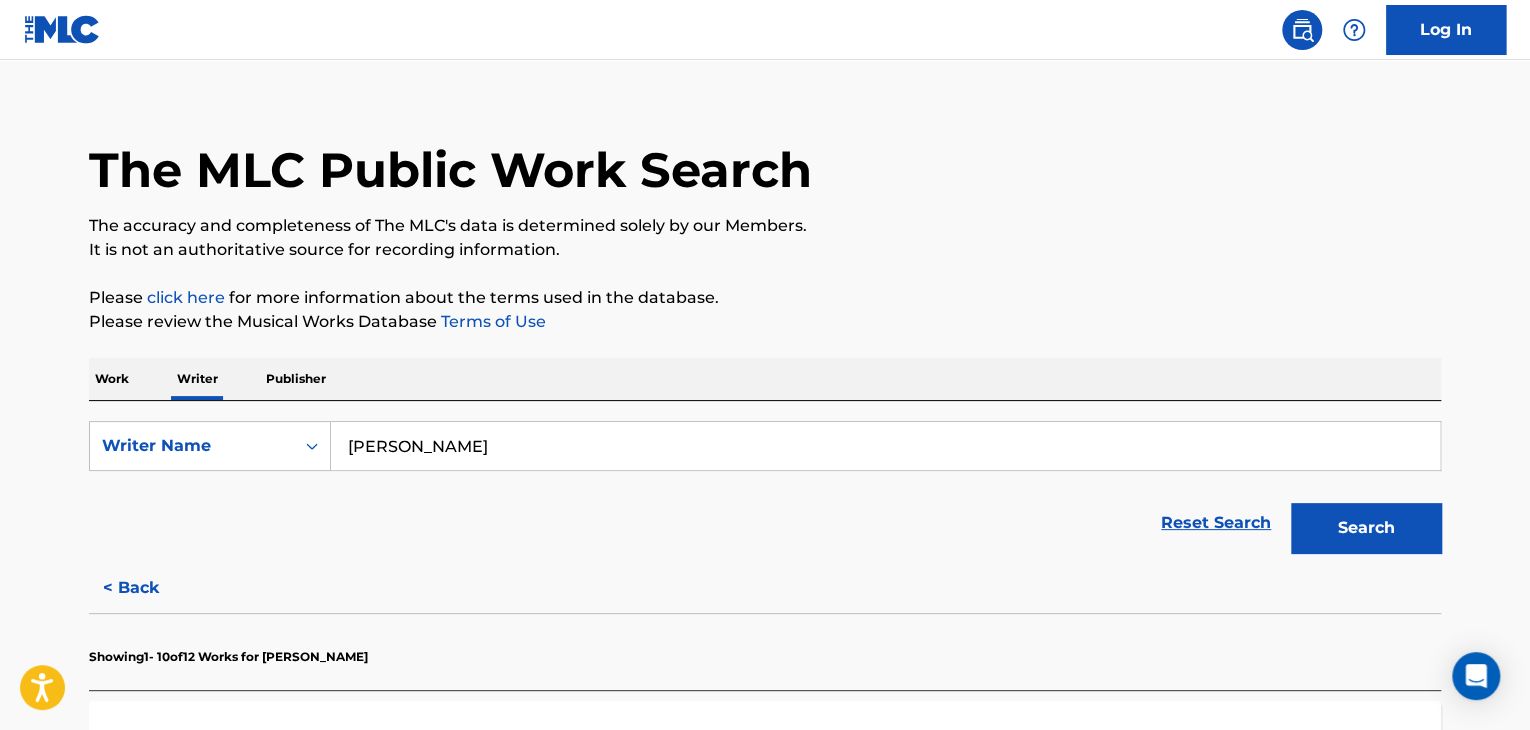 click on "[PERSON_NAME]" at bounding box center (885, 446) 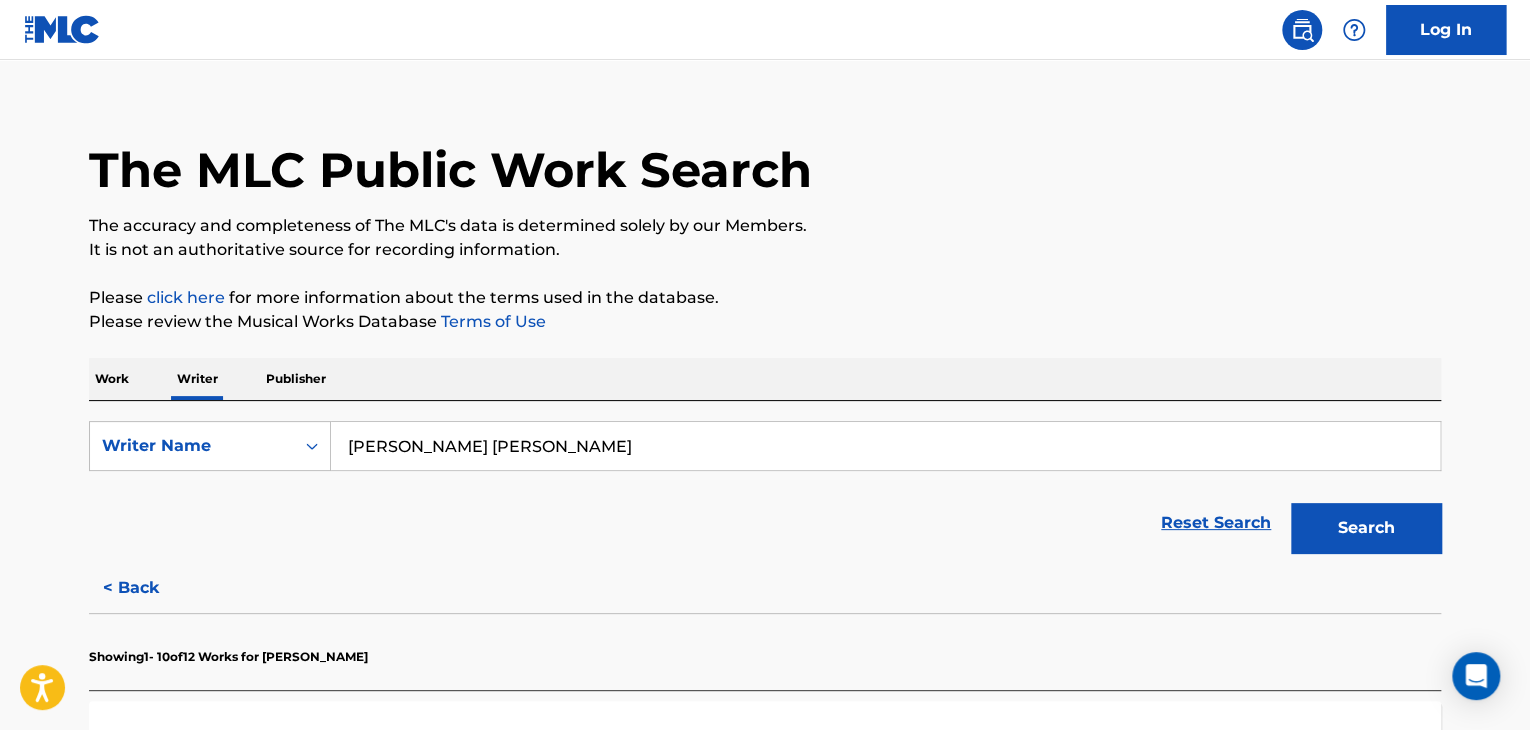 type on "[PERSON_NAME] [PERSON_NAME]" 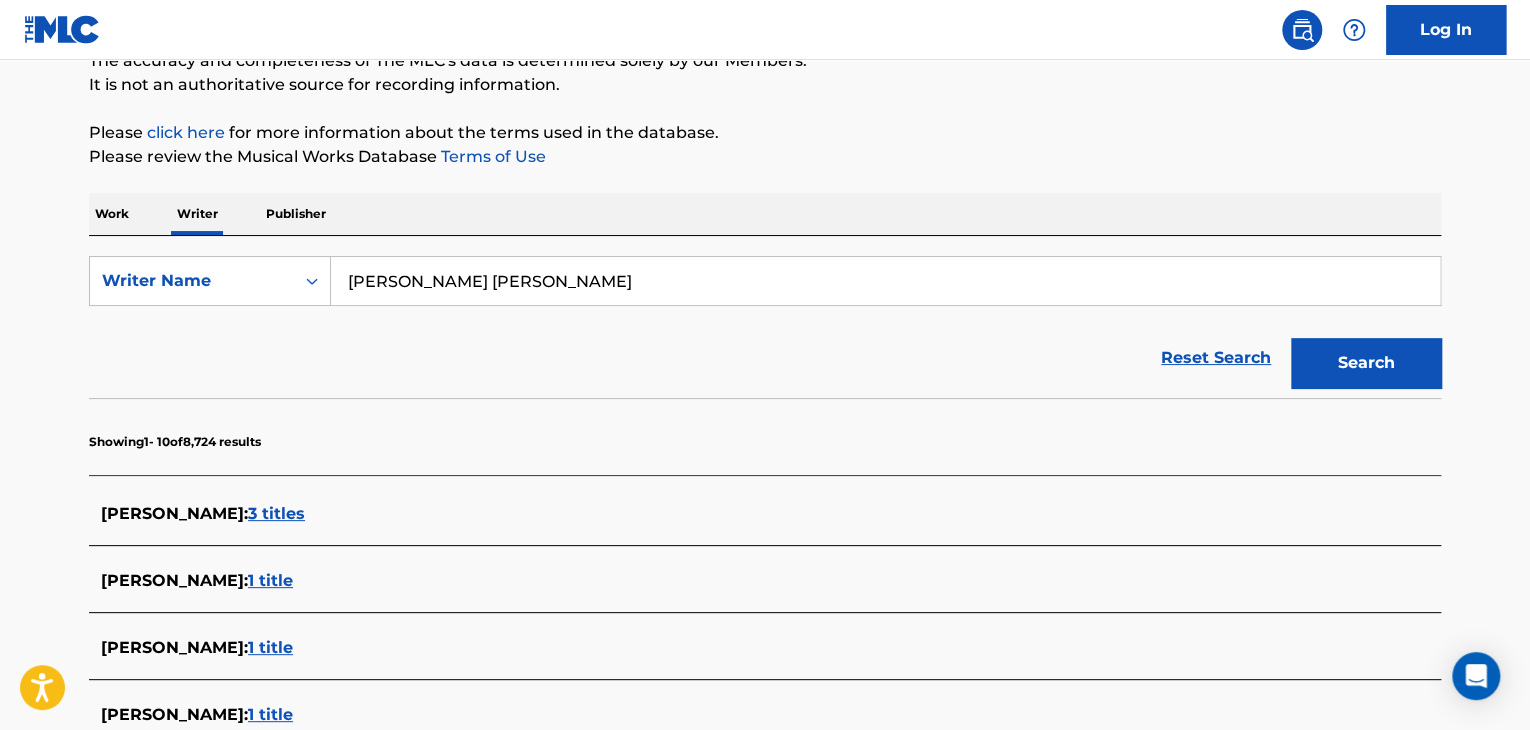 scroll, scrollTop: 0, scrollLeft: 0, axis: both 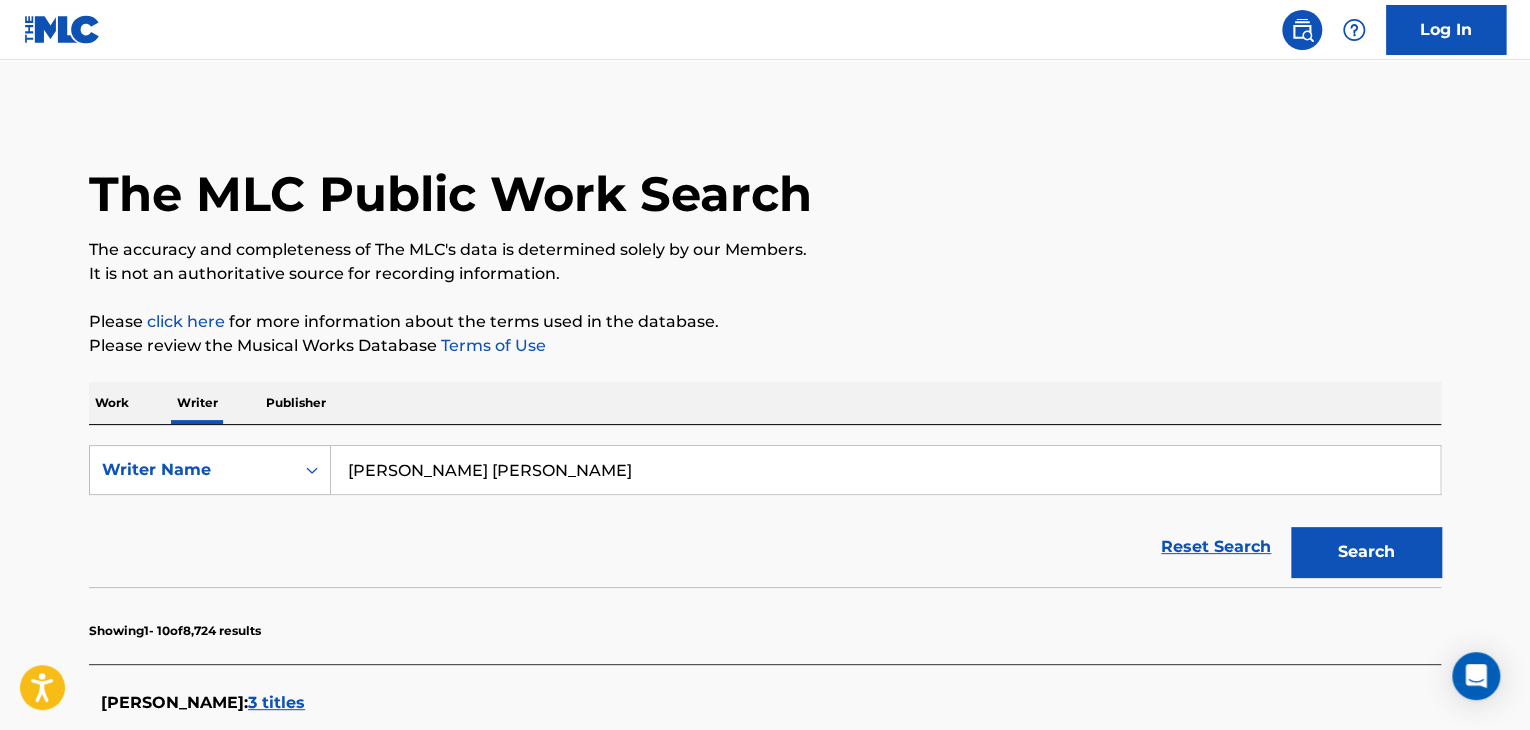 click on "[PERSON_NAME] [PERSON_NAME]" at bounding box center [885, 470] 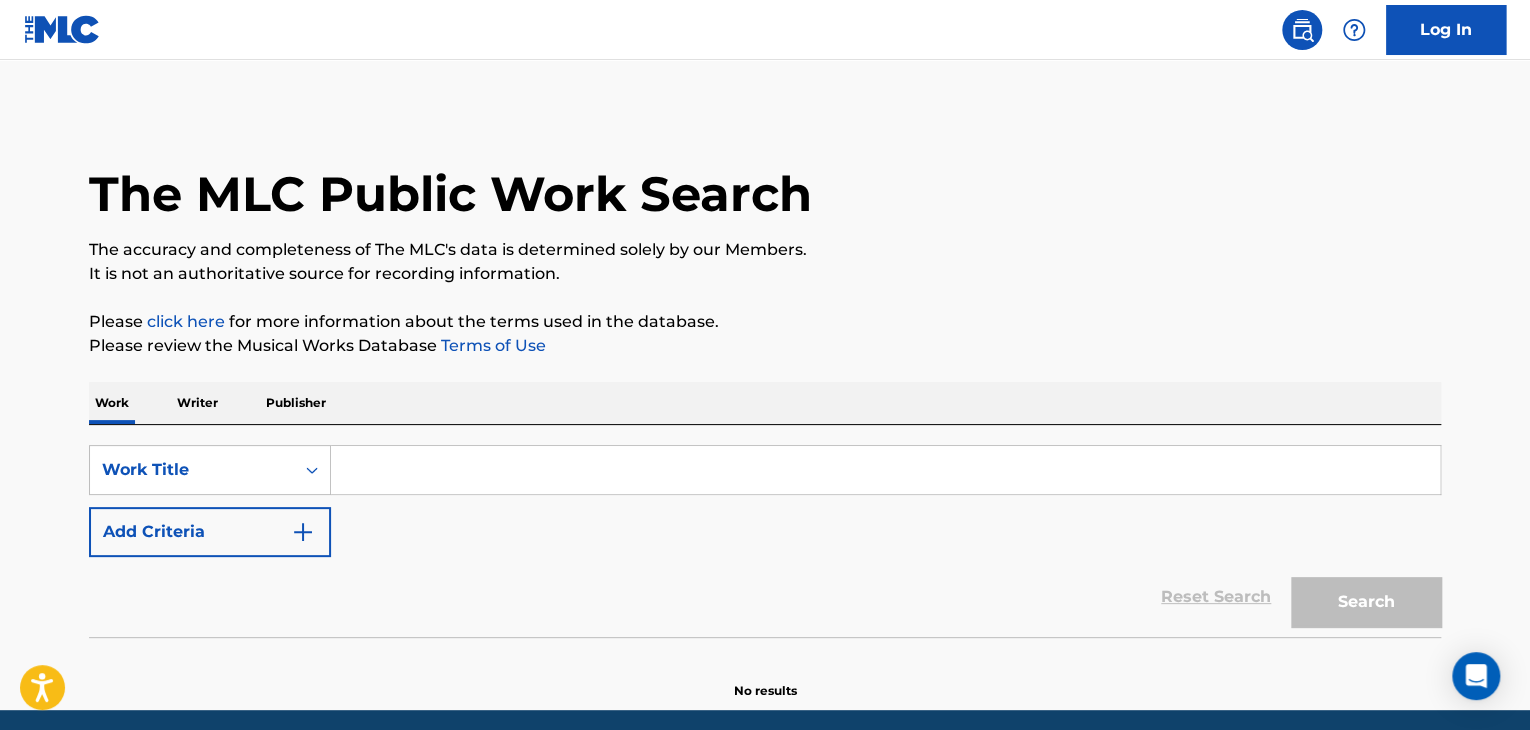 click at bounding box center [885, 470] 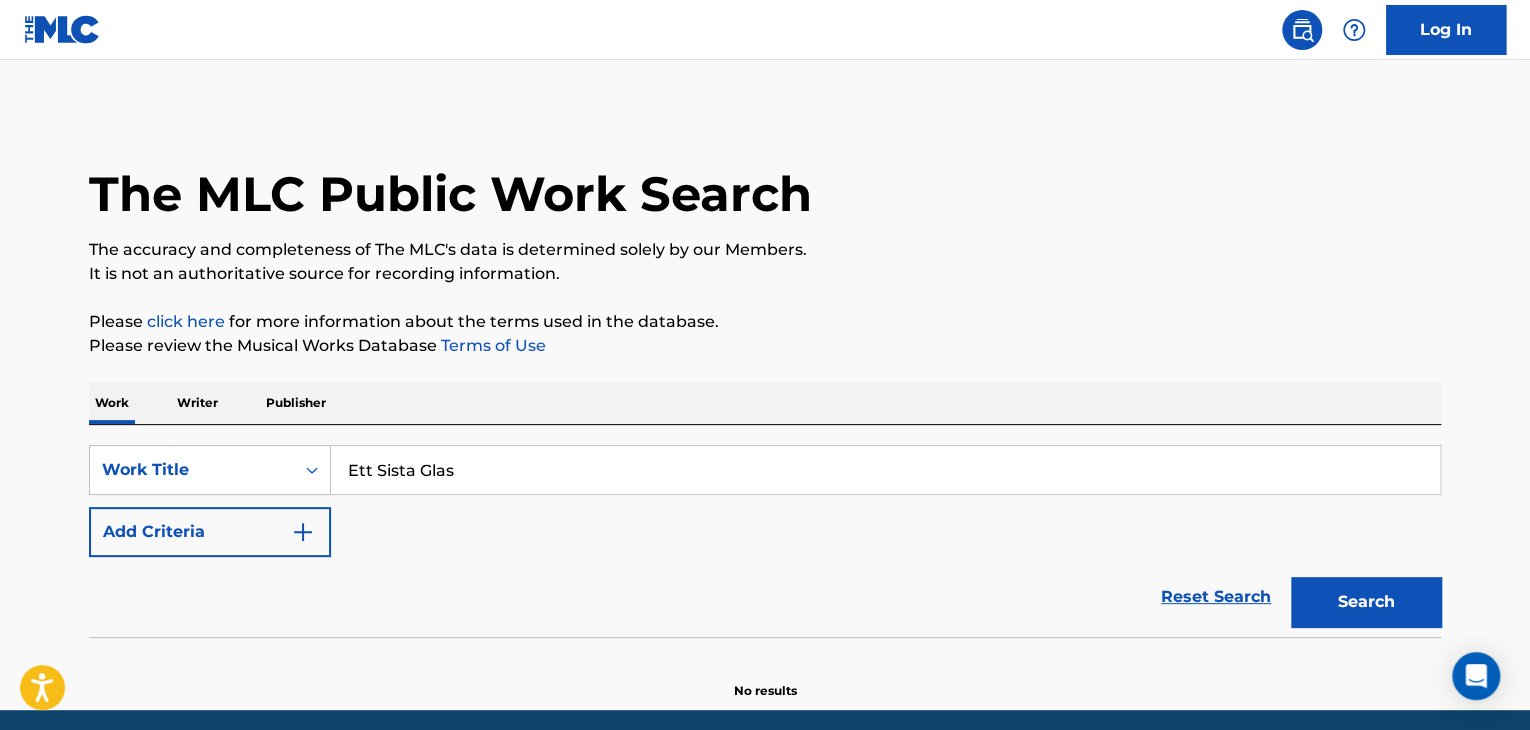 type on "Ett Sista Glas" 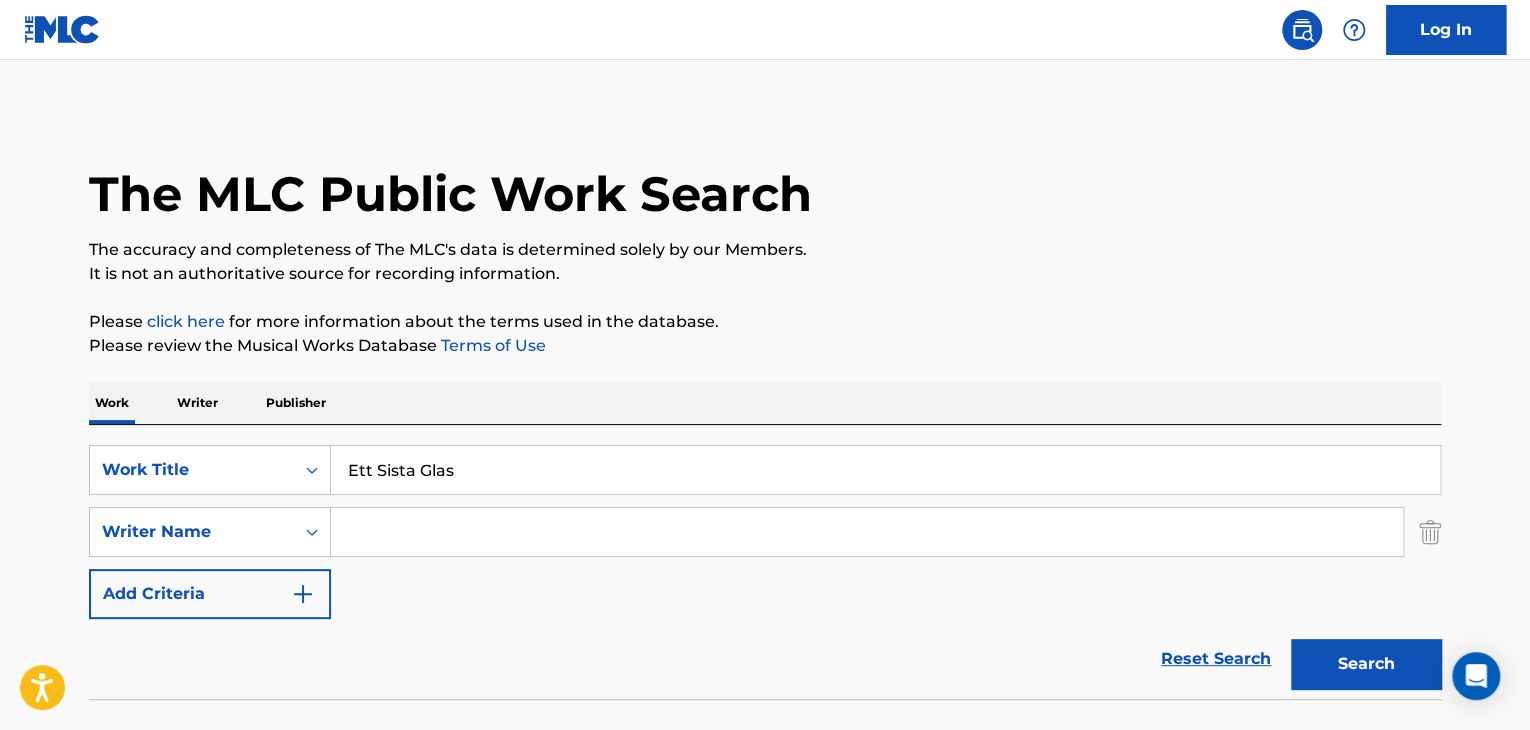 click at bounding box center [867, 532] 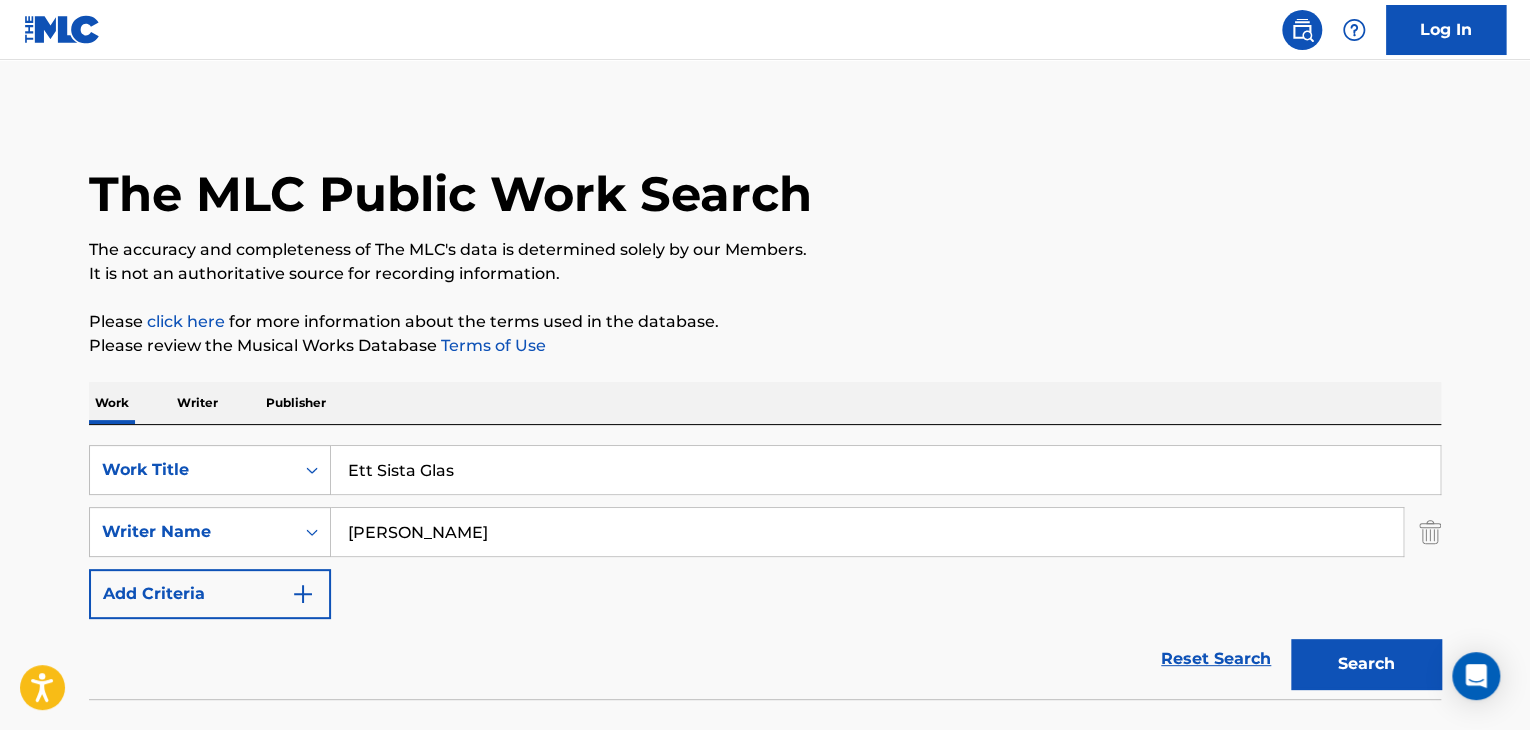 type on "[PERSON_NAME]" 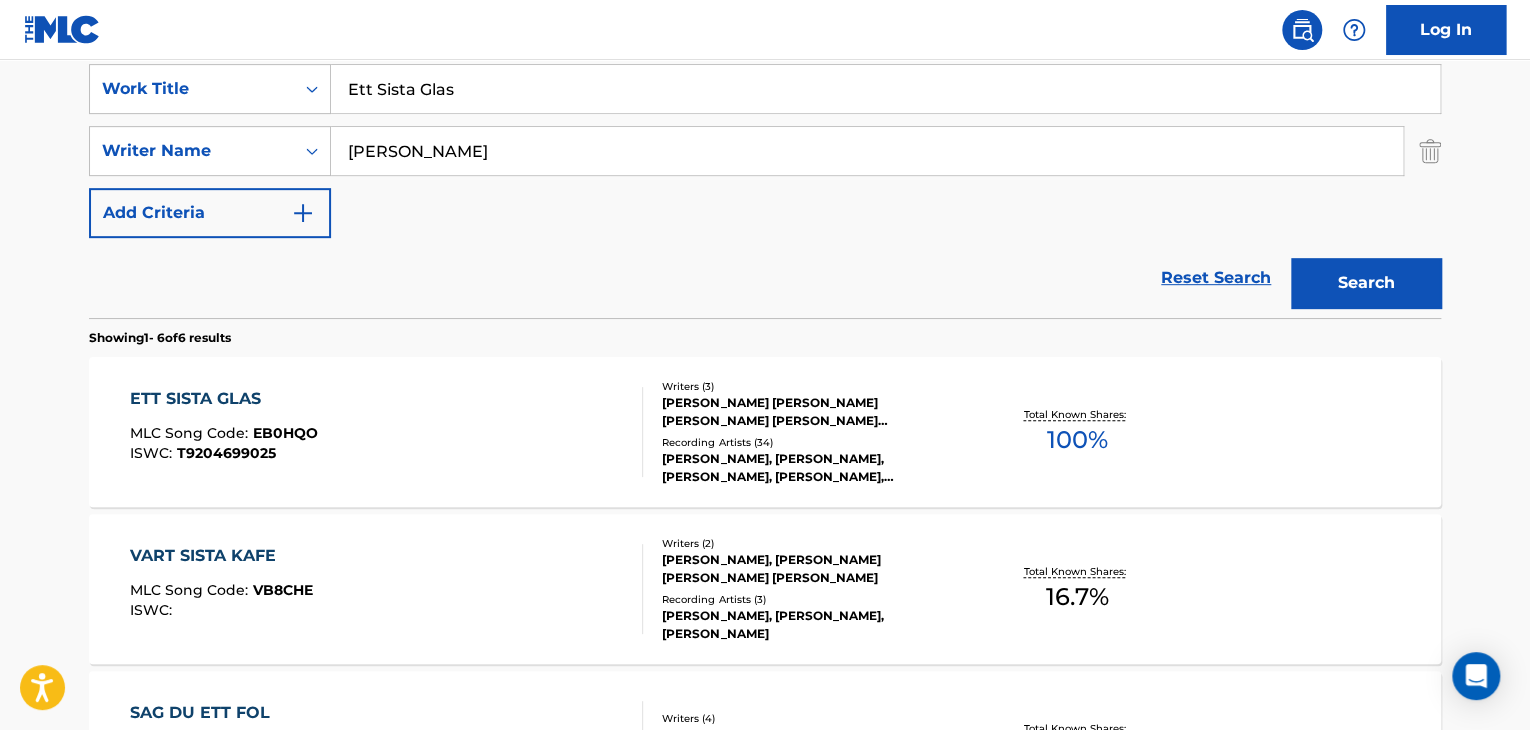scroll, scrollTop: 403, scrollLeft: 0, axis: vertical 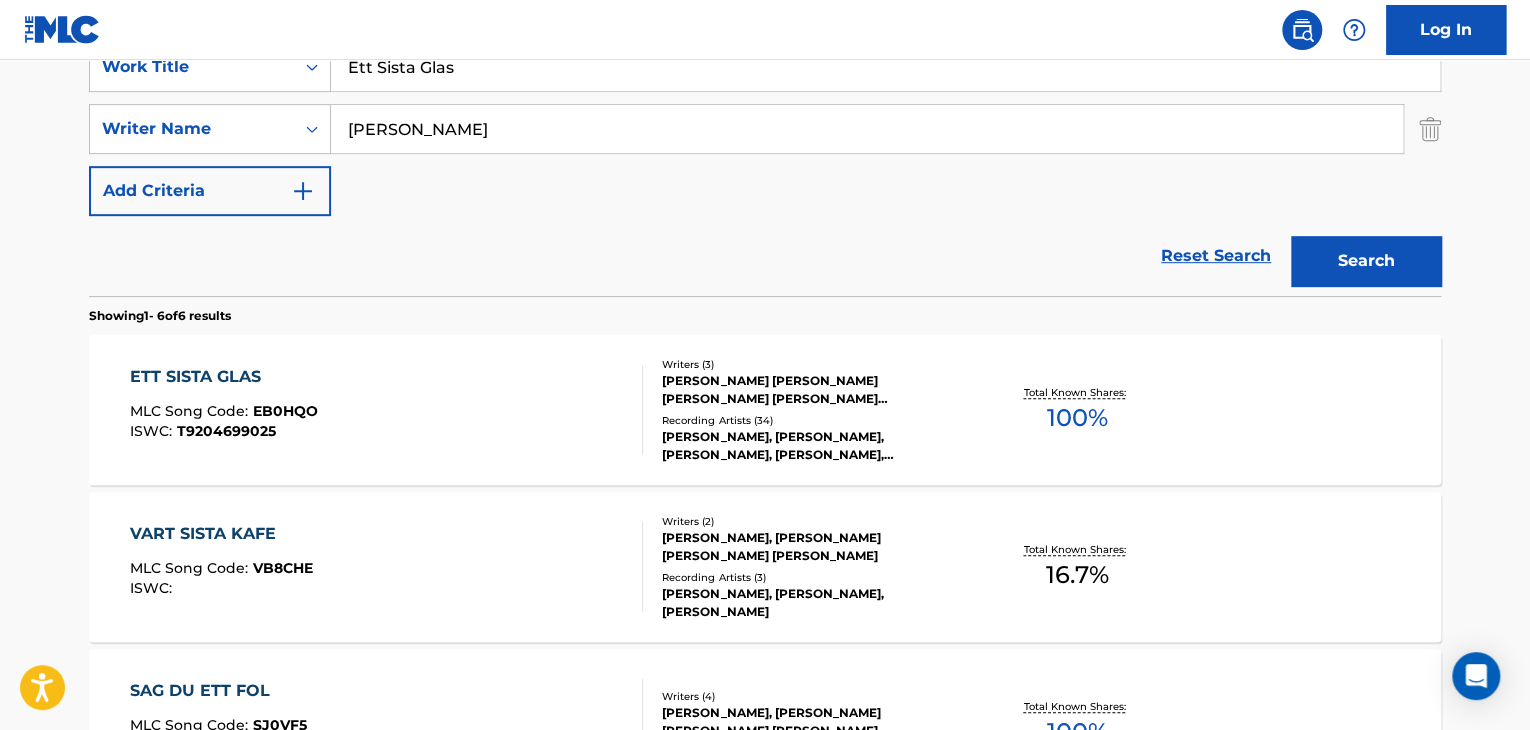 click on "ETT SISTA GLAS MLC Song Code : EB0HQO ISWC : T9204699025" at bounding box center (387, 410) 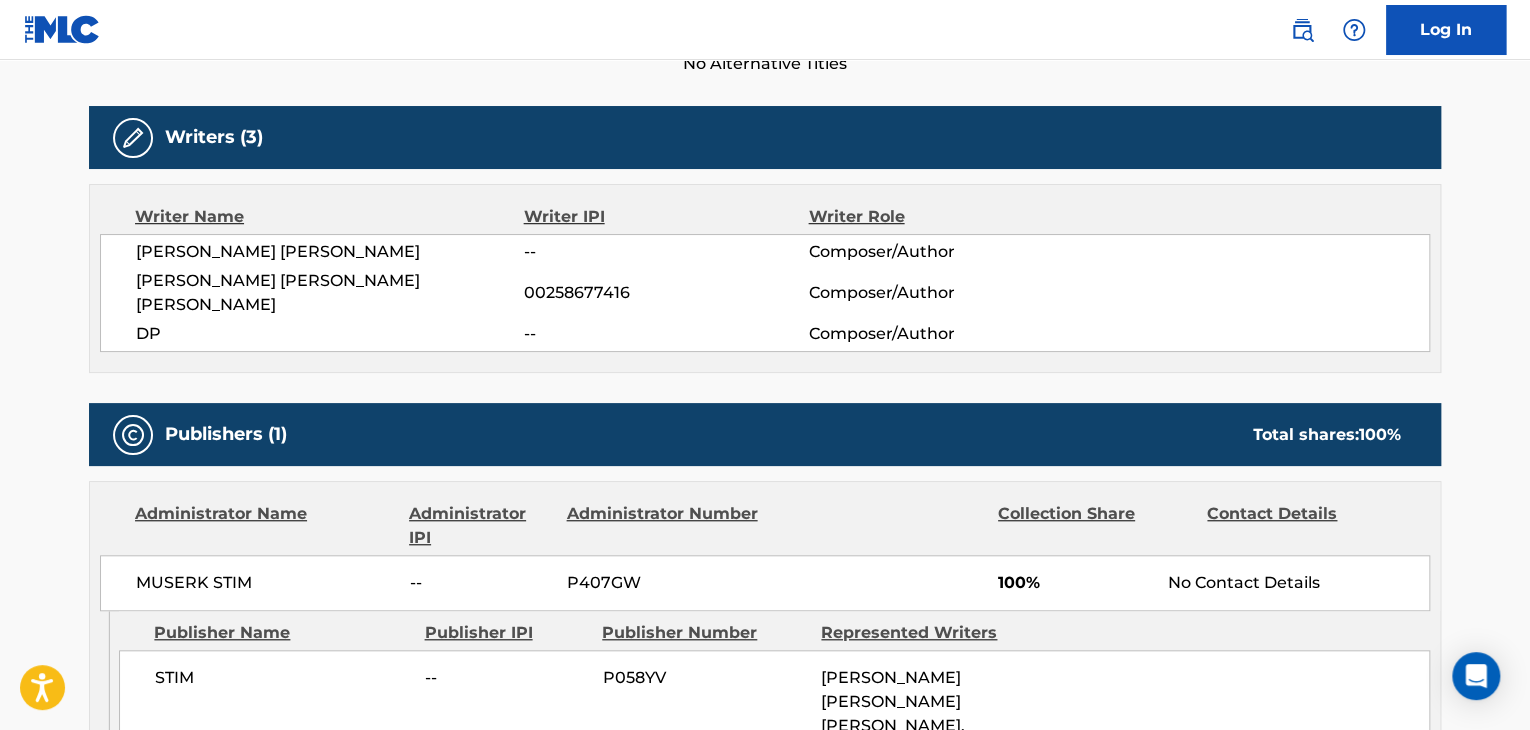 scroll, scrollTop: 600, scrollLeft: 0, axis: vertical 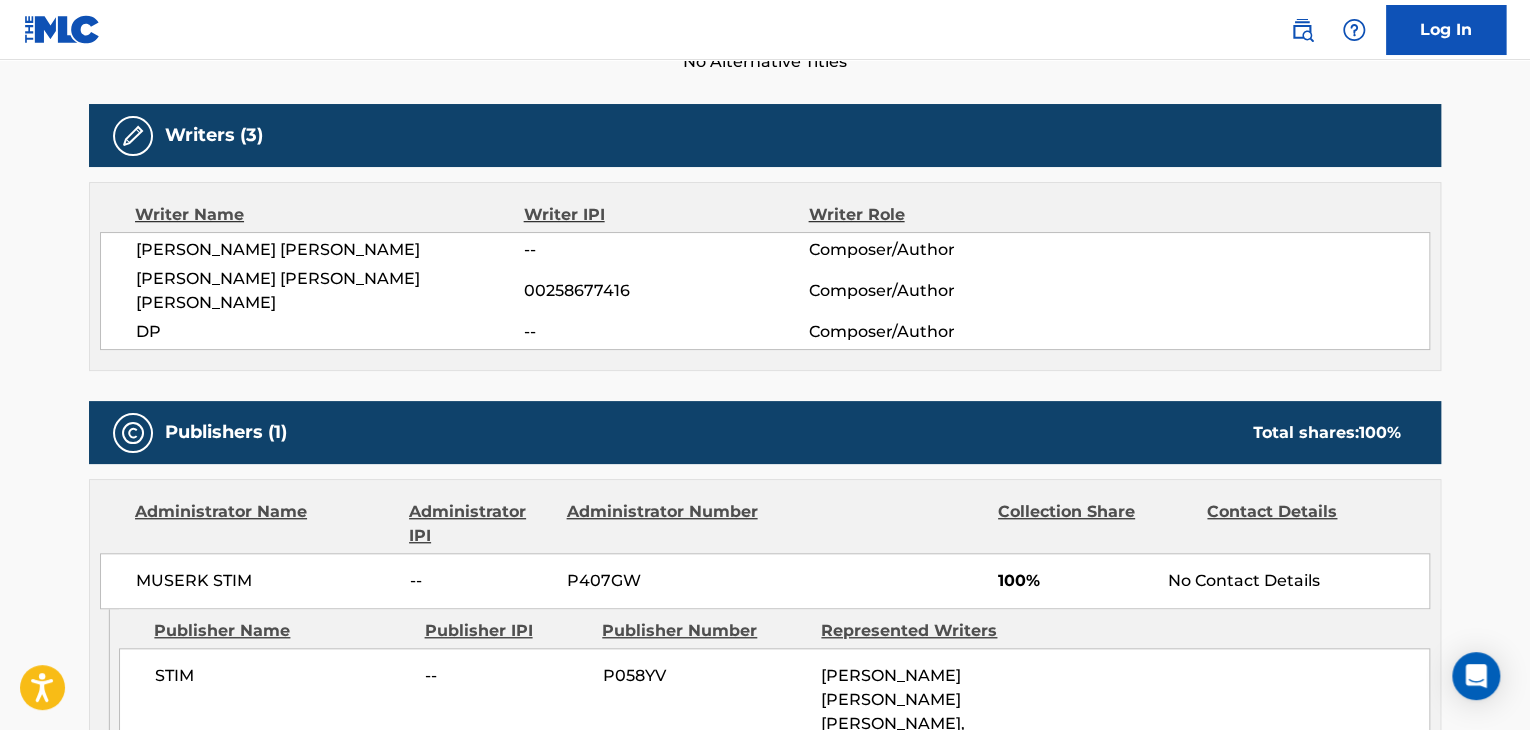 click on "[PERSON_NAME] [PERSON_NAME]" at bounding box center [330, 250] 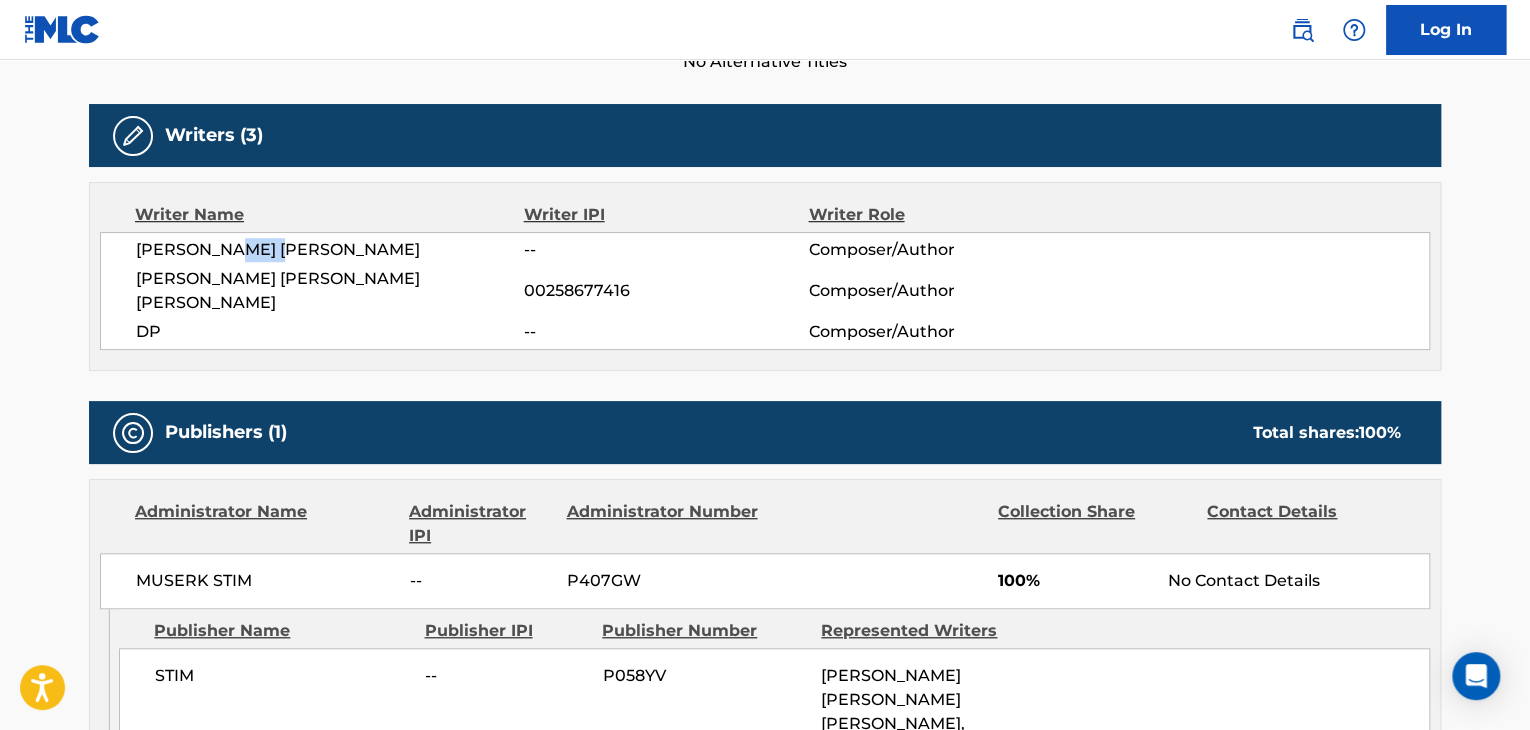 click on "[PERSON_NAME] [PERSON_NAME]" at bounding box center (330, 250) 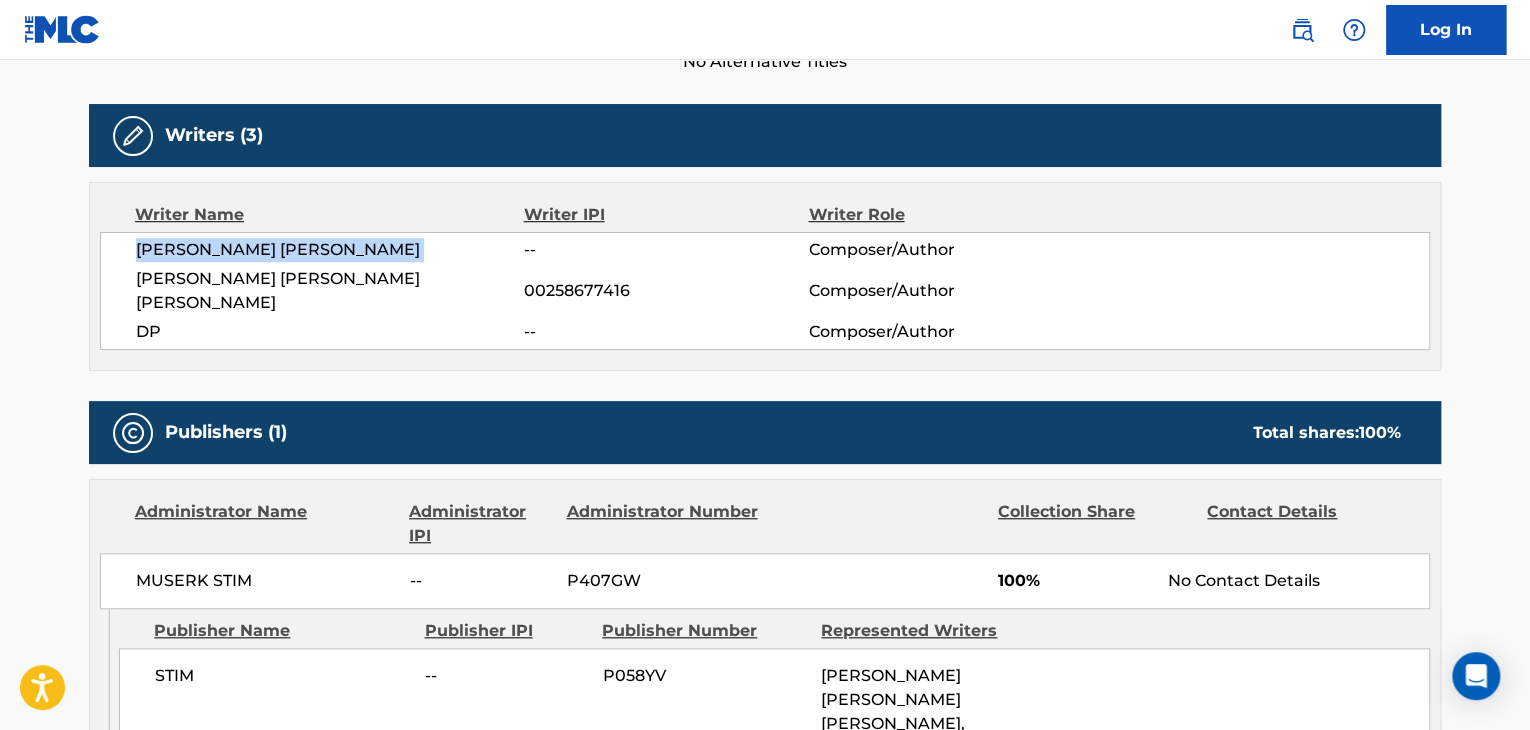 click on "[PERSON_NAME] [PERSON_NAME]" at bounding box center (330, 250) 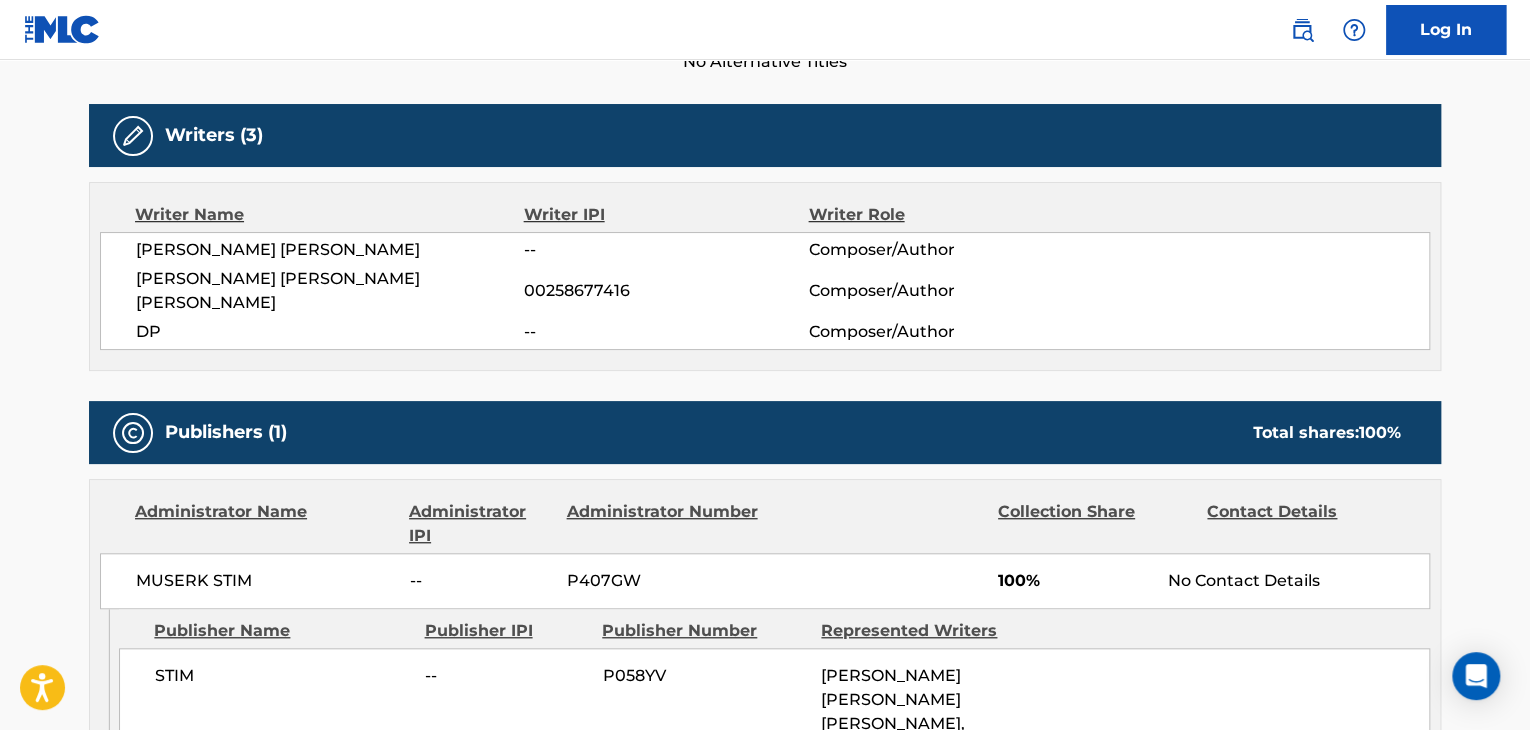 click on "[PERSON_NAME] [PERSON_NAME] -- Composer/Author [PERSON_NAME] [PERSON_NAME] [PERSON_NAME] 00258677416 Composer/Author DP -- Composer/Author" at bounding box center [765, 291] 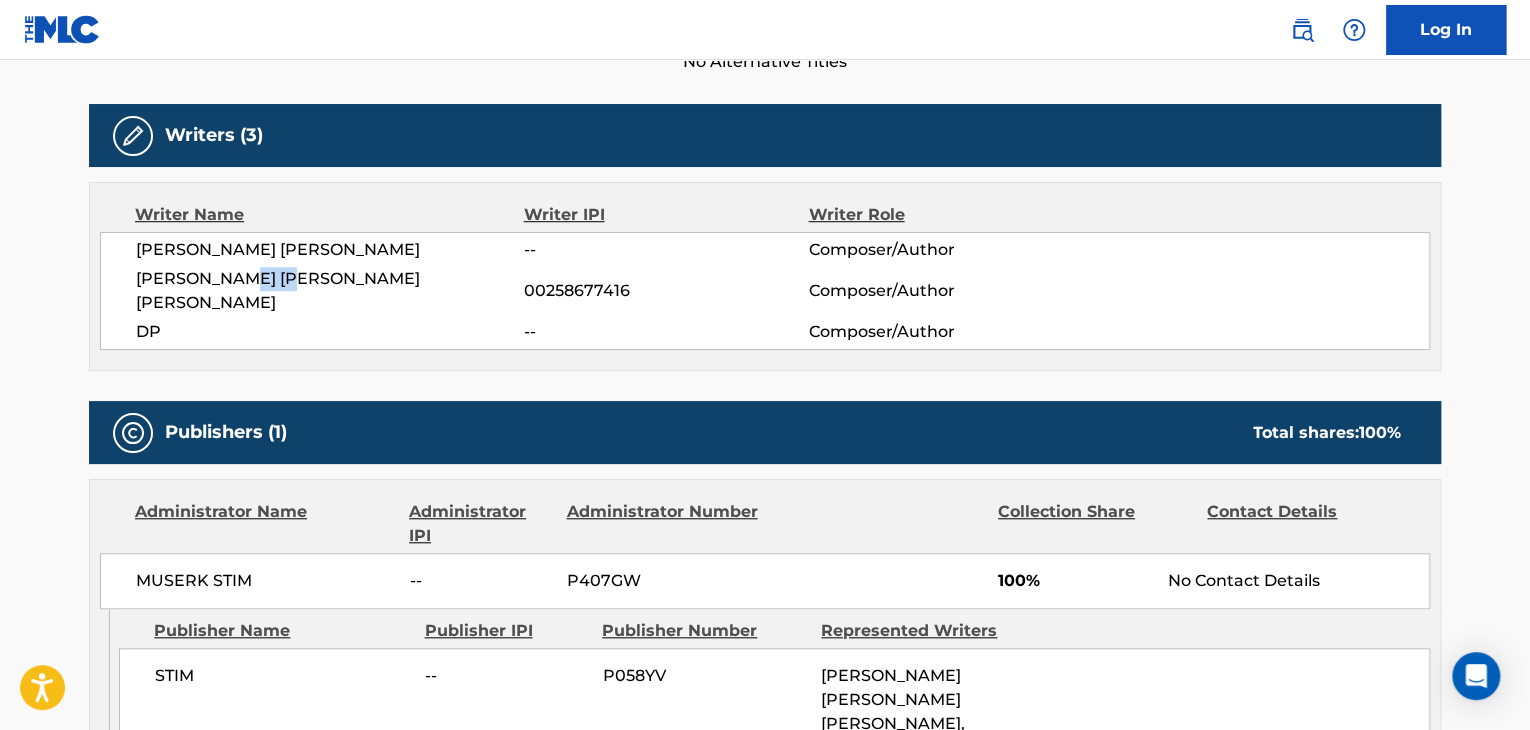 click on "[PERSON_NAME] [PERSON_NAME] [PERSON_NAME]" at bounding box center (330, 291) 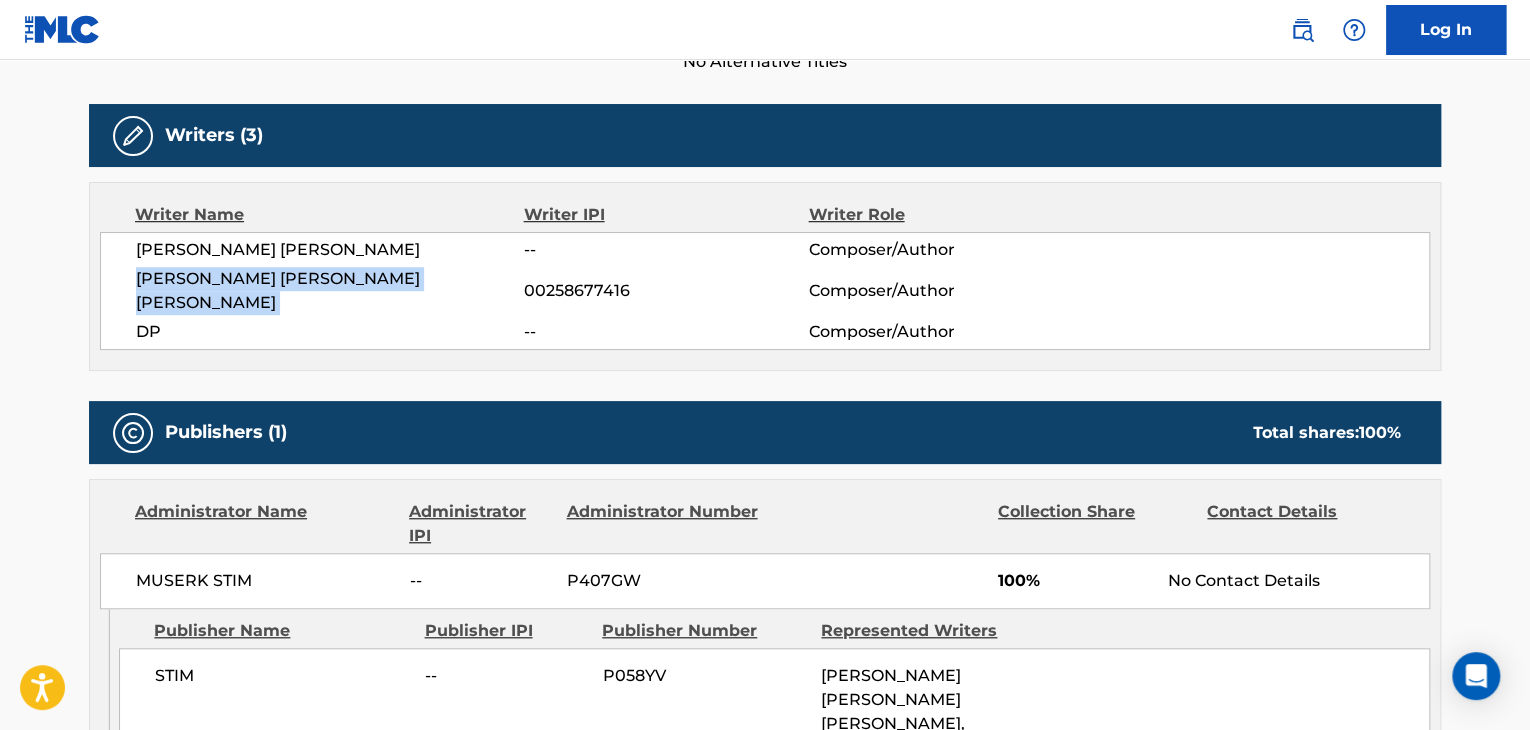 click on "[PERSON_NAME] [PERSON_NAME] [PERSON_NAME]" at bounding box center [330, 291] 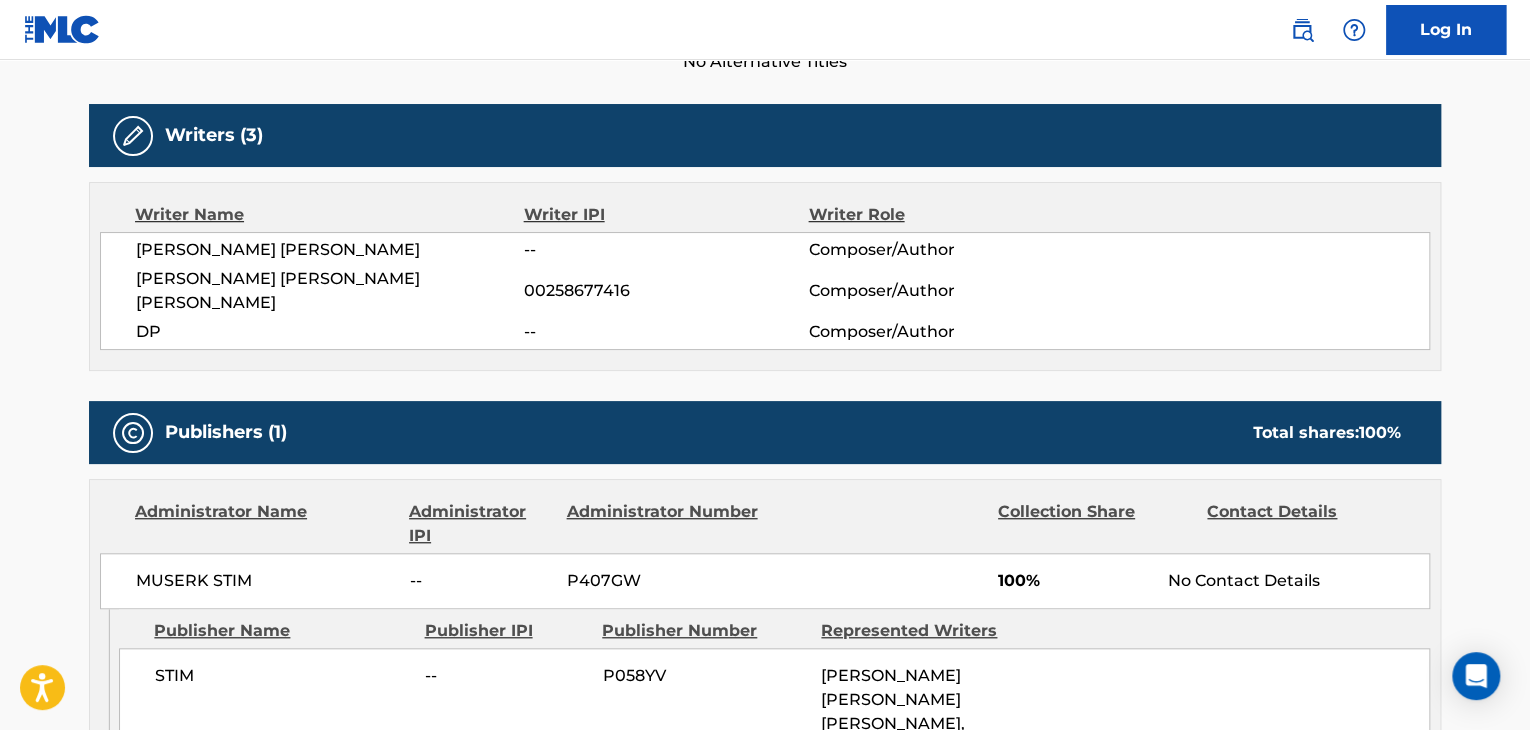 click on "[PERSON_NAME] [PERSON_NAME] -- Composer/Author [PERSON_NAME] [PERSON_NAME] [PERSON_NAME] 00258677416 Composer/Author DP -- Composer/Author" at bounding box center [765, 291] 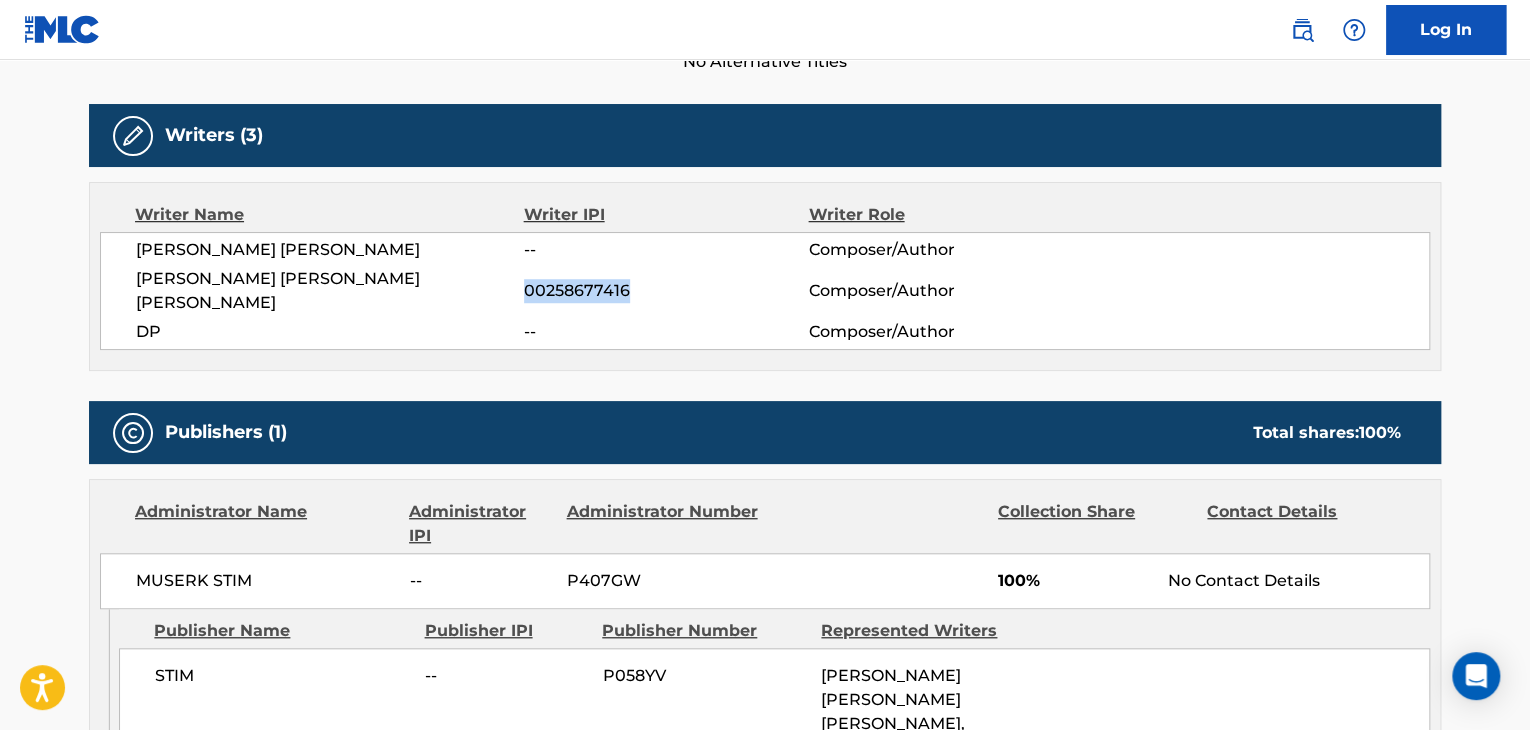 click on "00258677416" at bounding box center (666, 291) 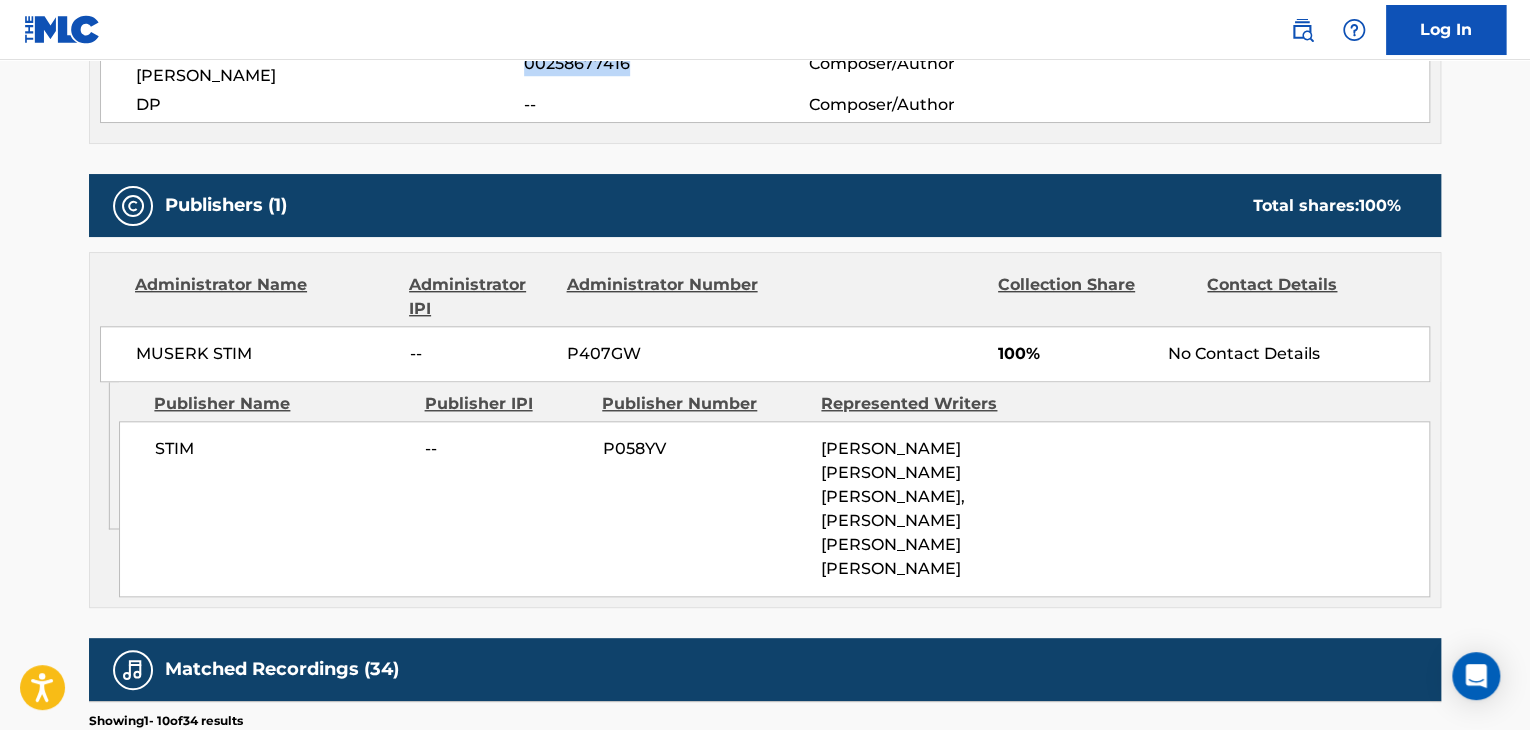 scroll, scrollTop: 900, scrollLeft: 0, axis: vertical 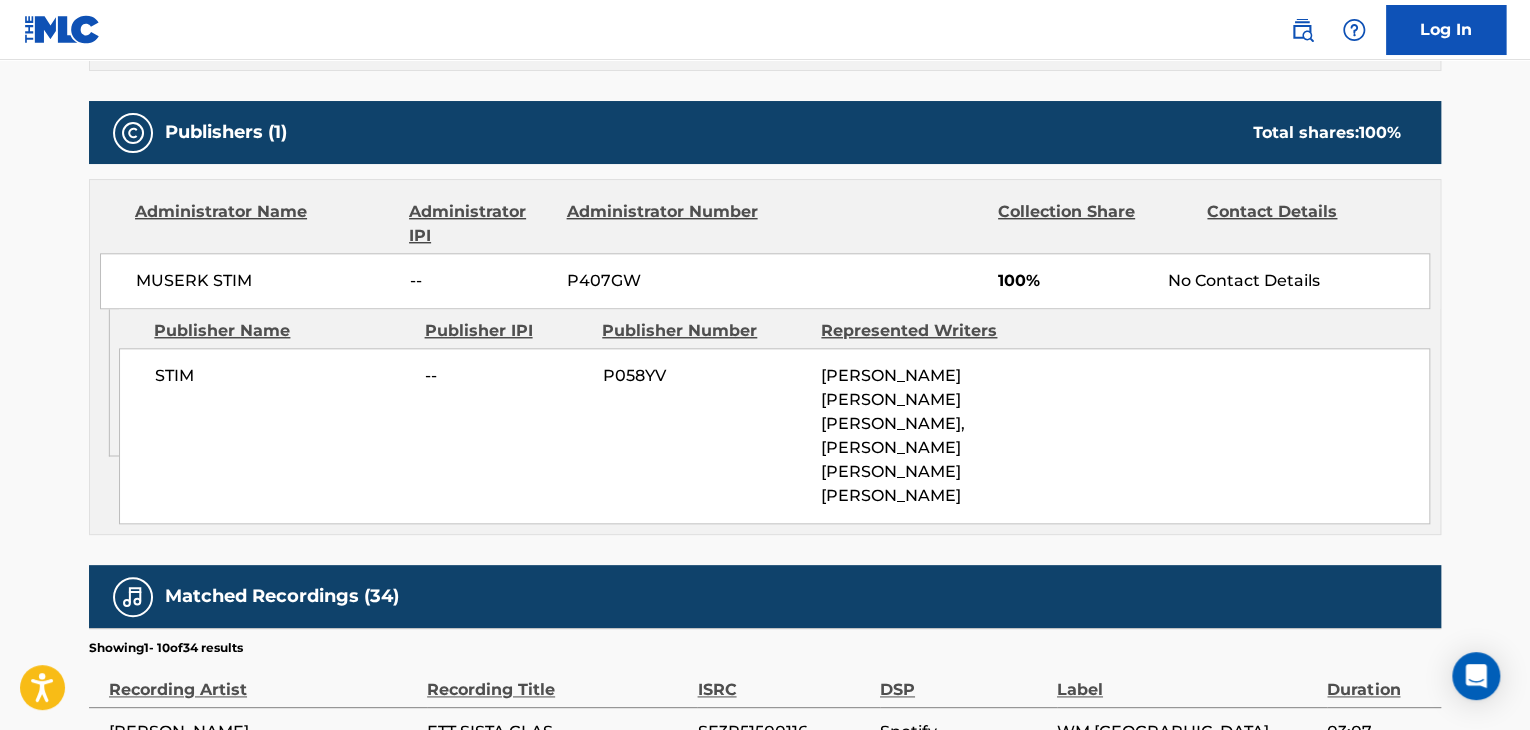 click on "MUSERK STIM" at bounding box center (265, 281) 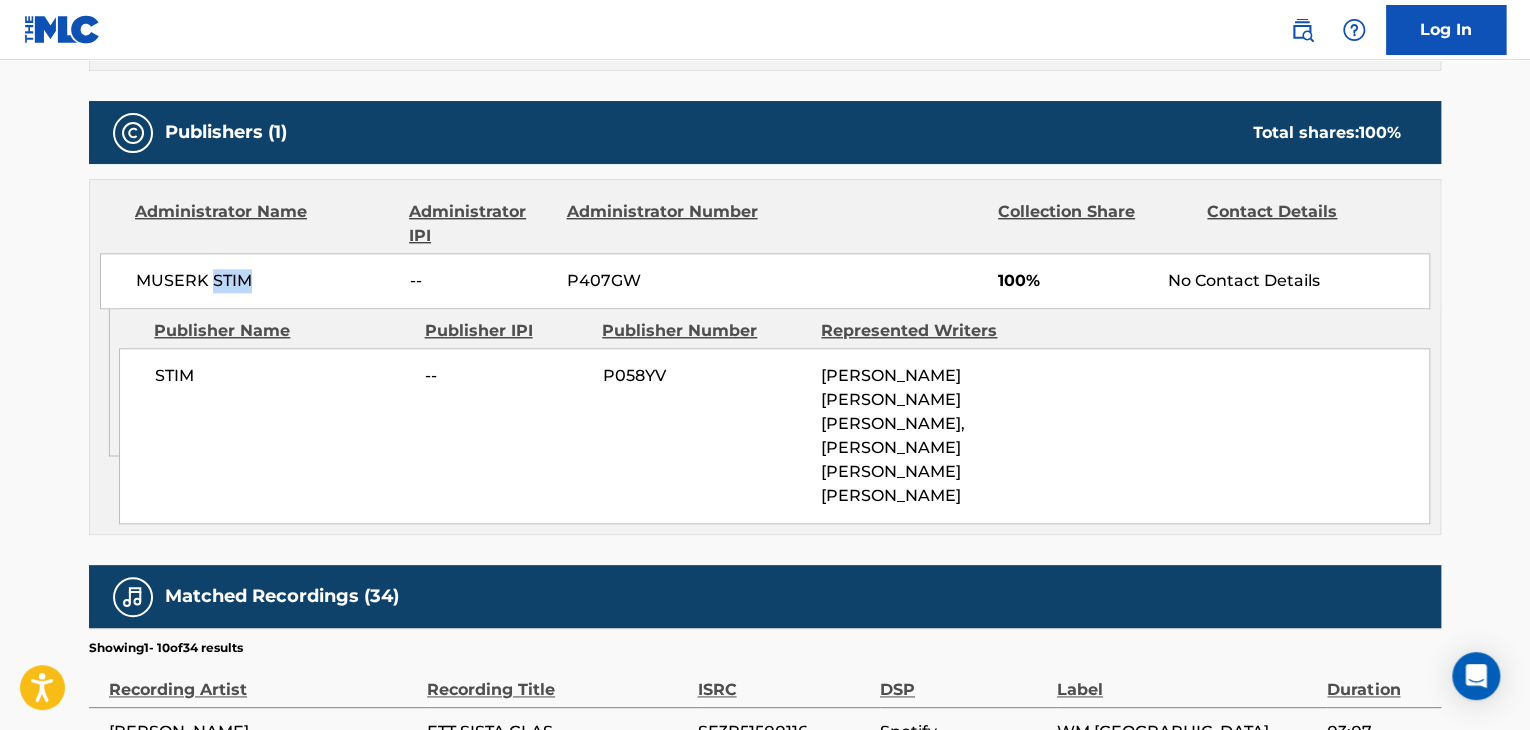 click on "MUSERK STIM" at bounding box center (265, 281) 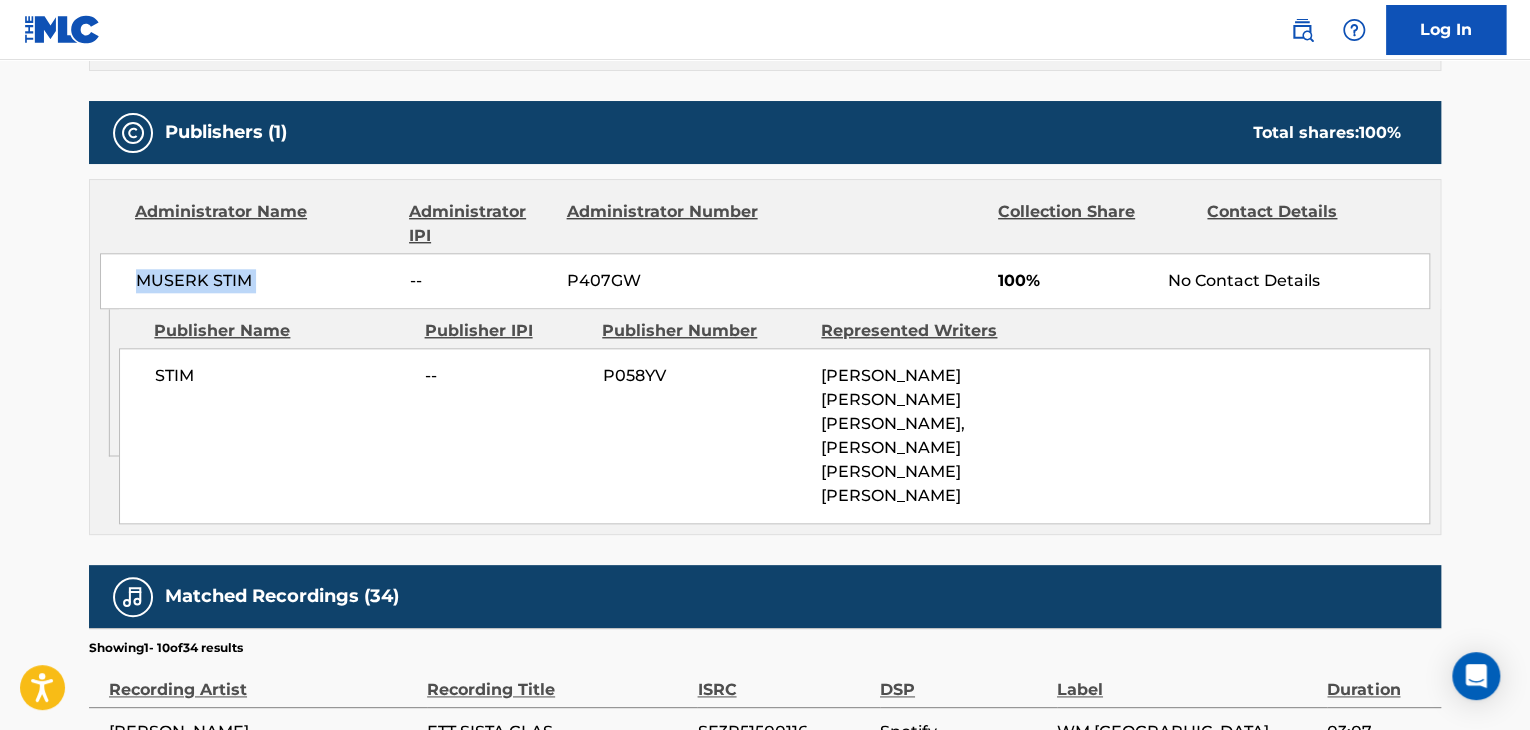 click on "MUSERK STIM" at bounding box center [265, 281] 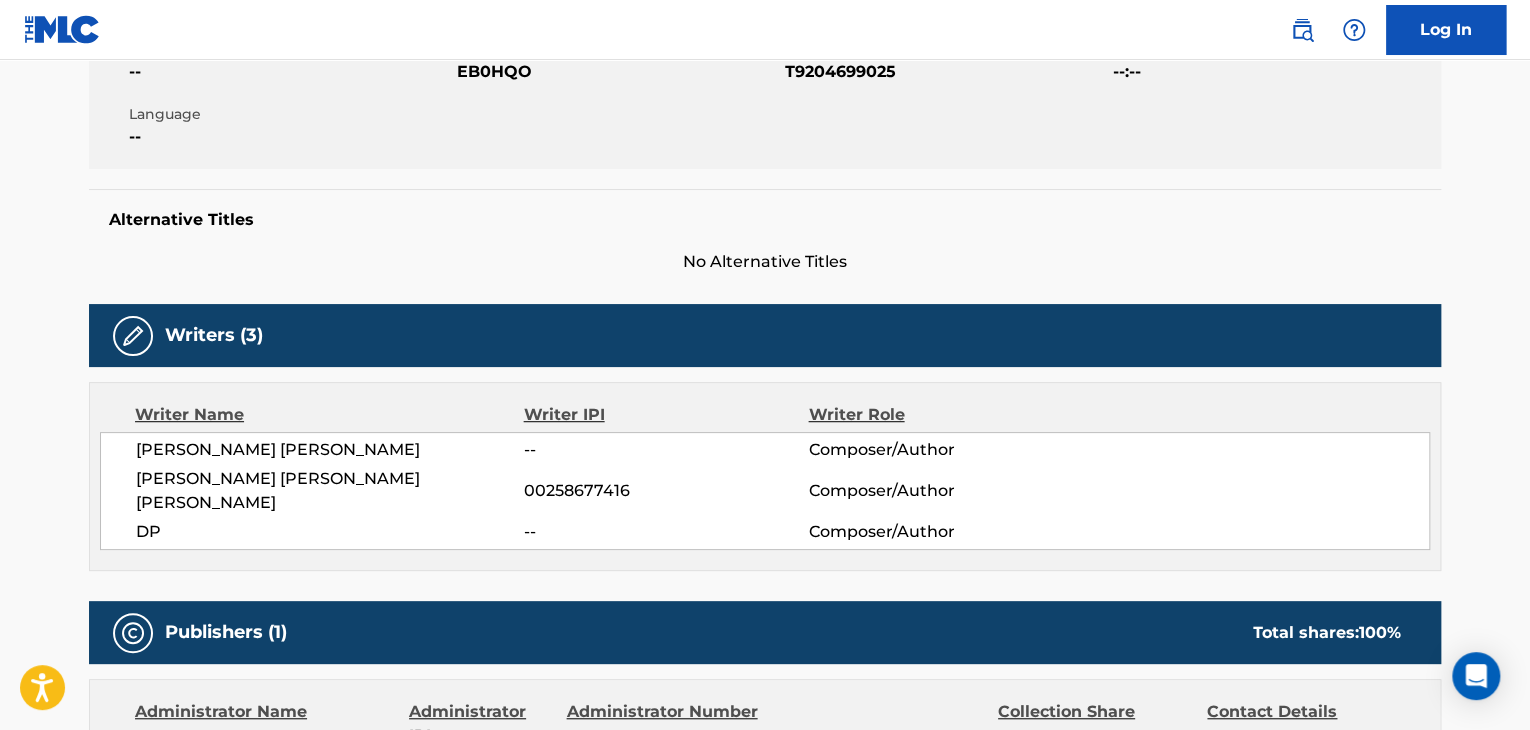 scroll, scrollTop: 400, scrollLeft: 0, axis: vertical 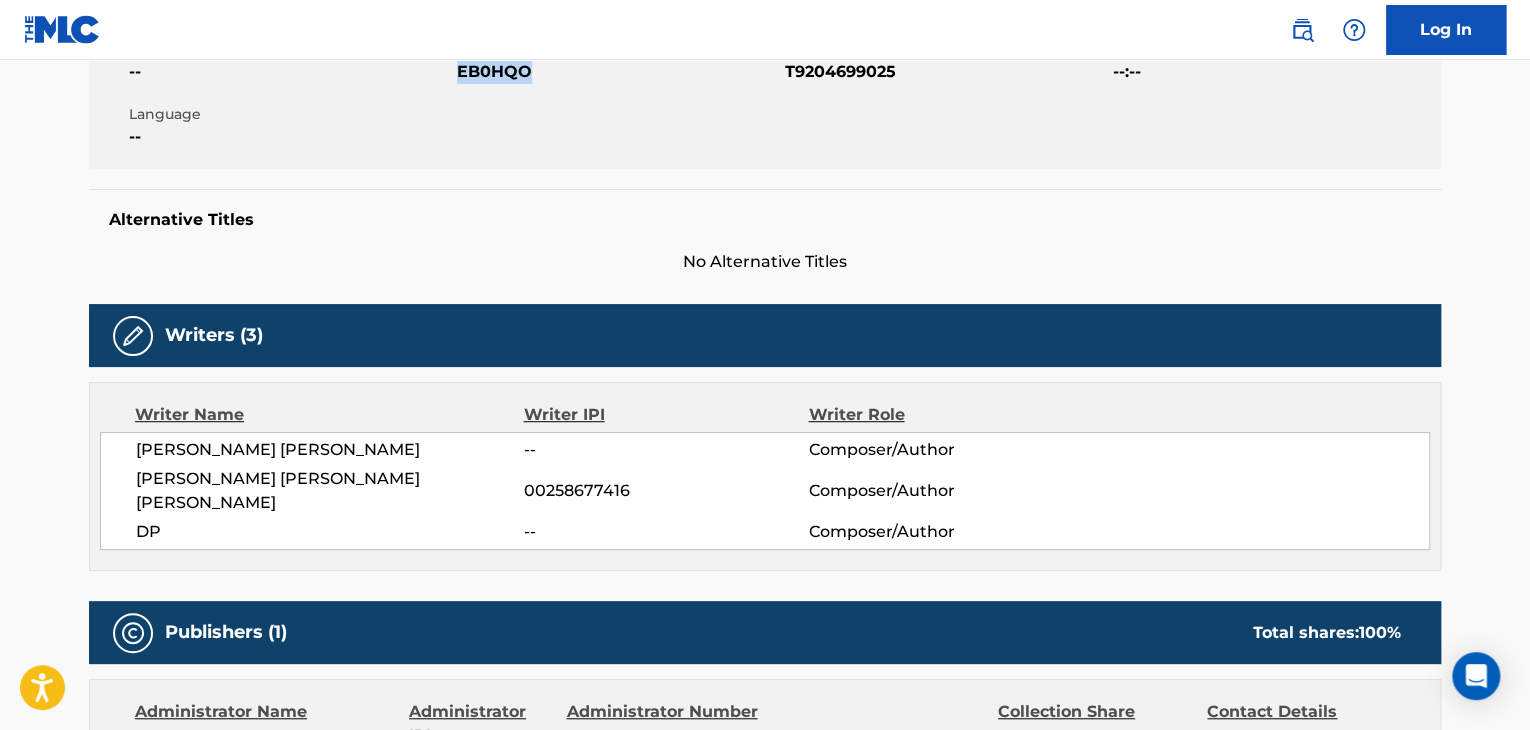 click on "EB0HQO" at bounding box center (618, 72) 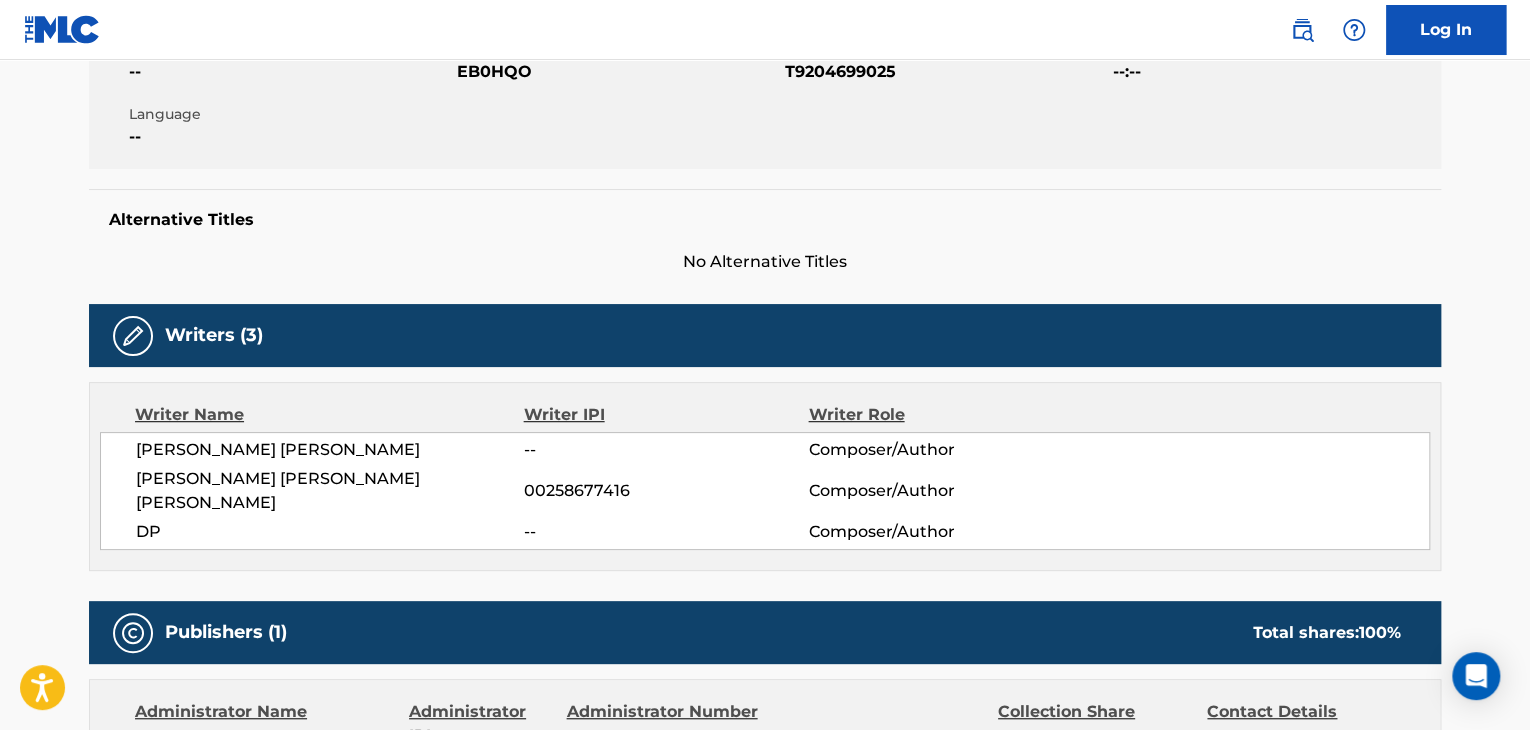 click on "T9204699025" at bounding box center (946, 72) 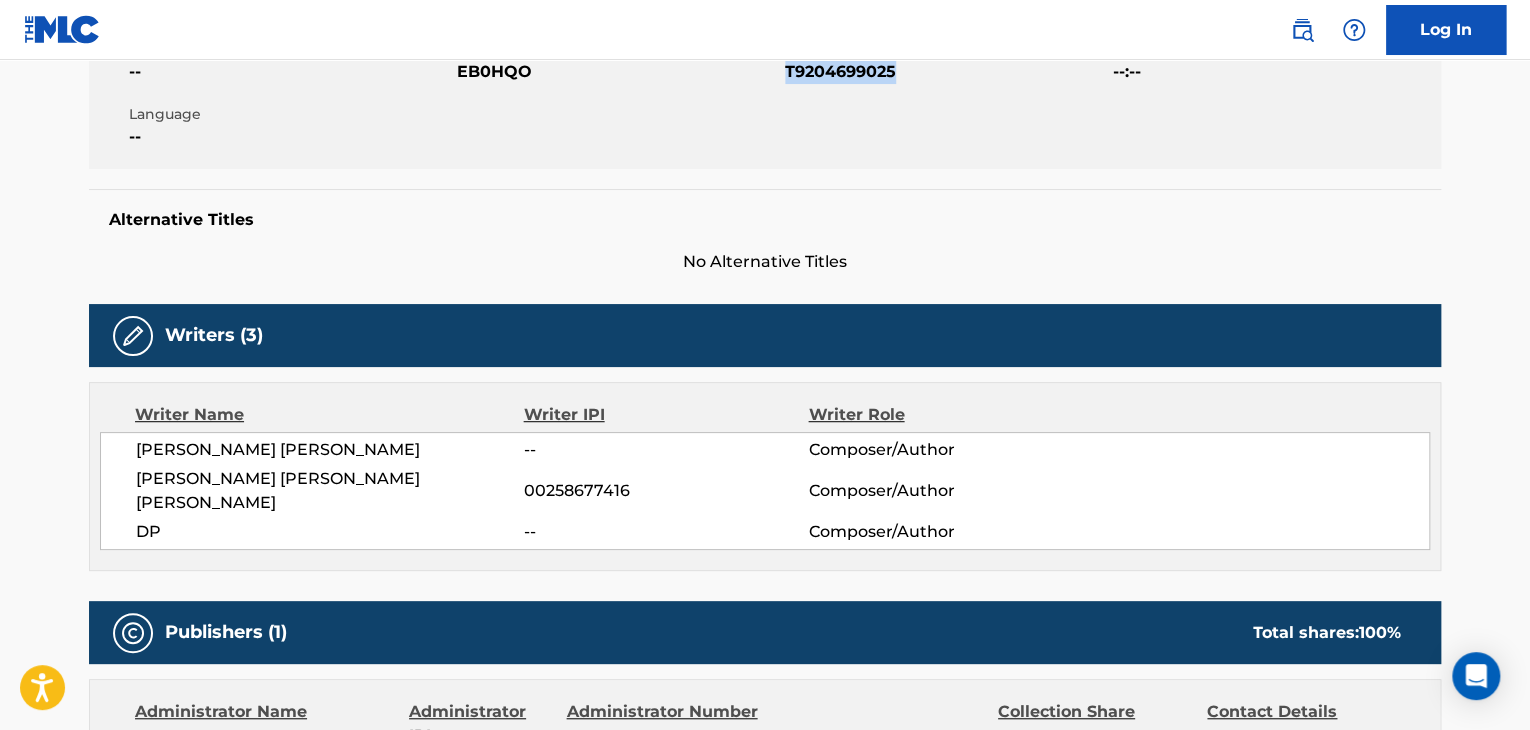 click on "T9204699025" at bounding box center [946, 72] 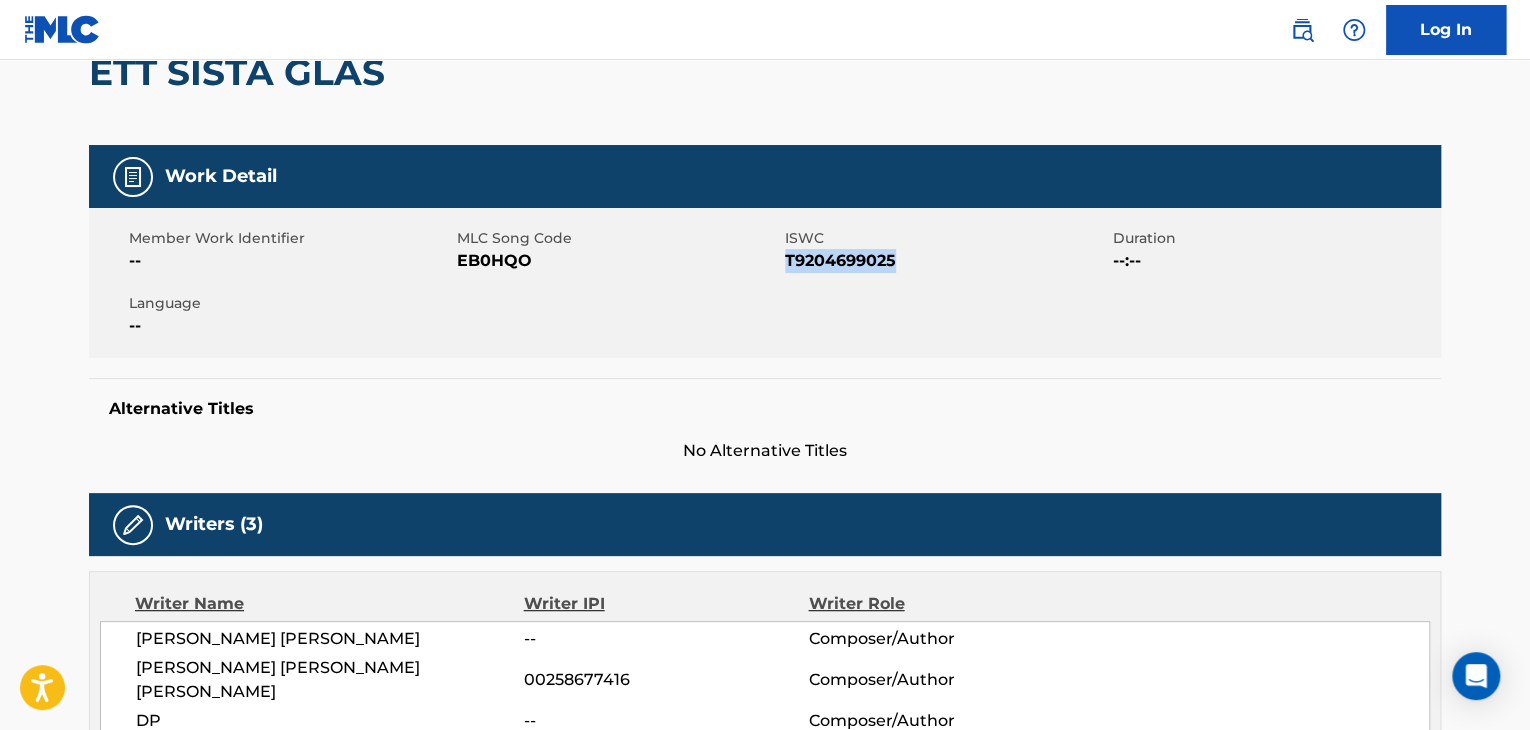 scroll, scrollTop: 0, scrollLeft: 0, axis: both 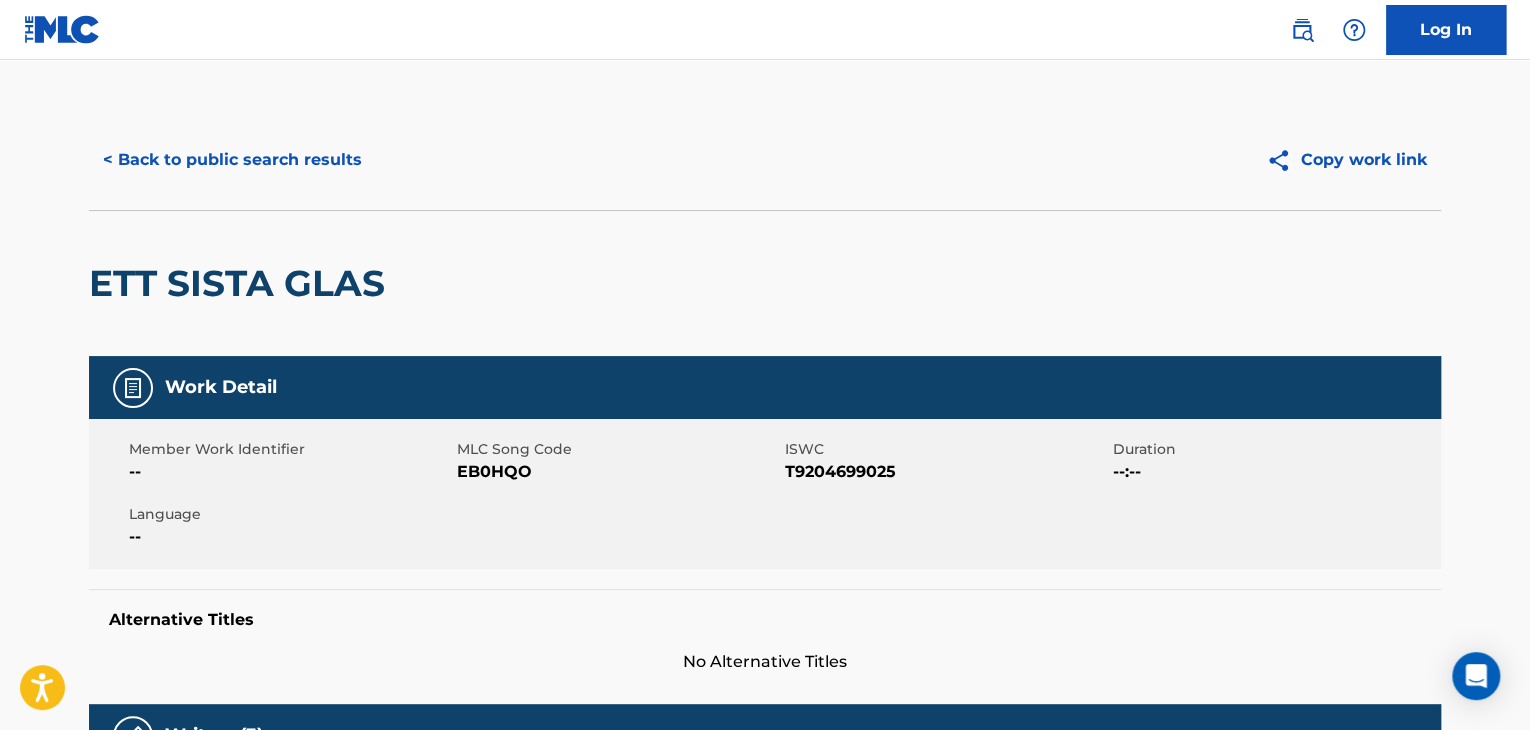click on "< Back to public search results Copy work link" at bounding box center (765, 160) 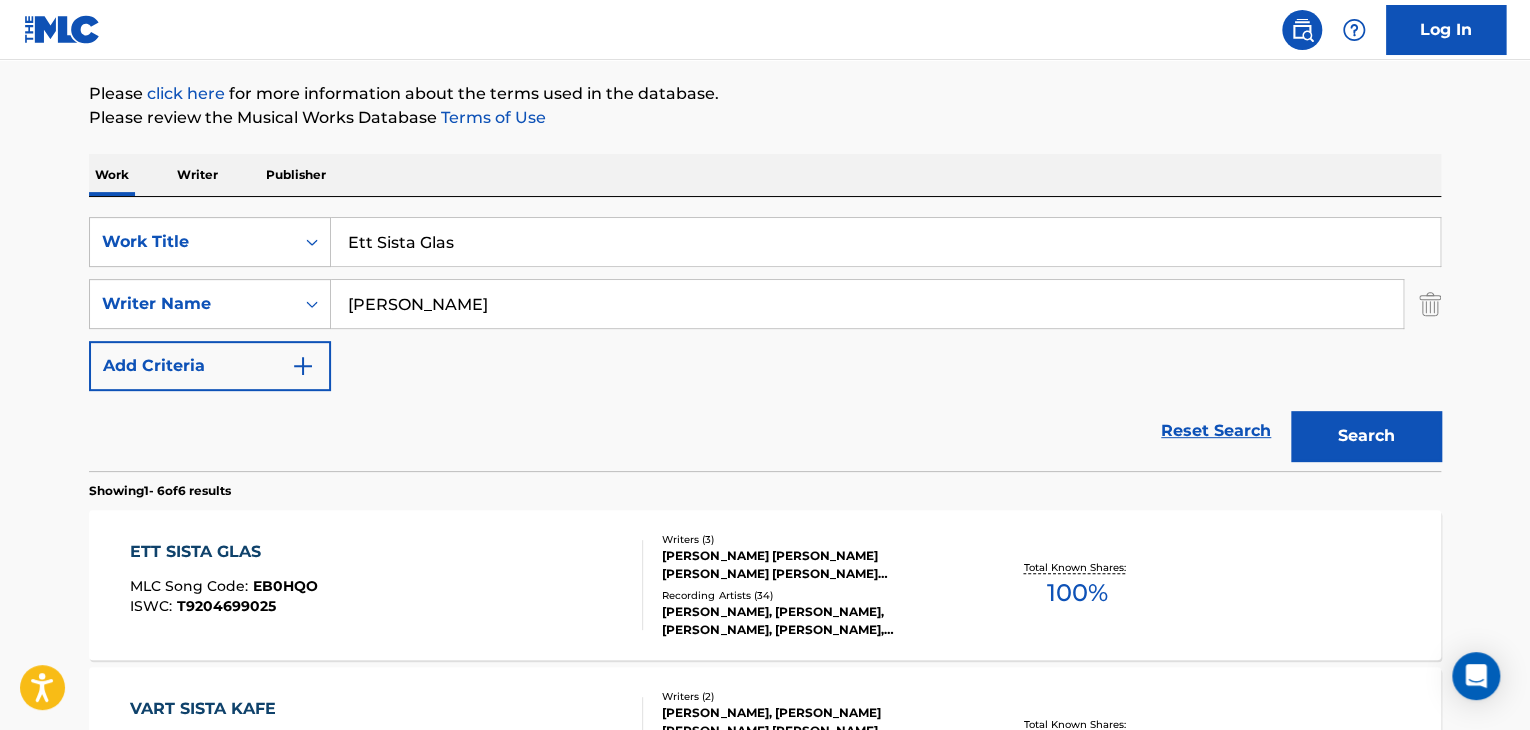 scroll, scrollTop: 103, scrollLeft: 0, axis: vertical 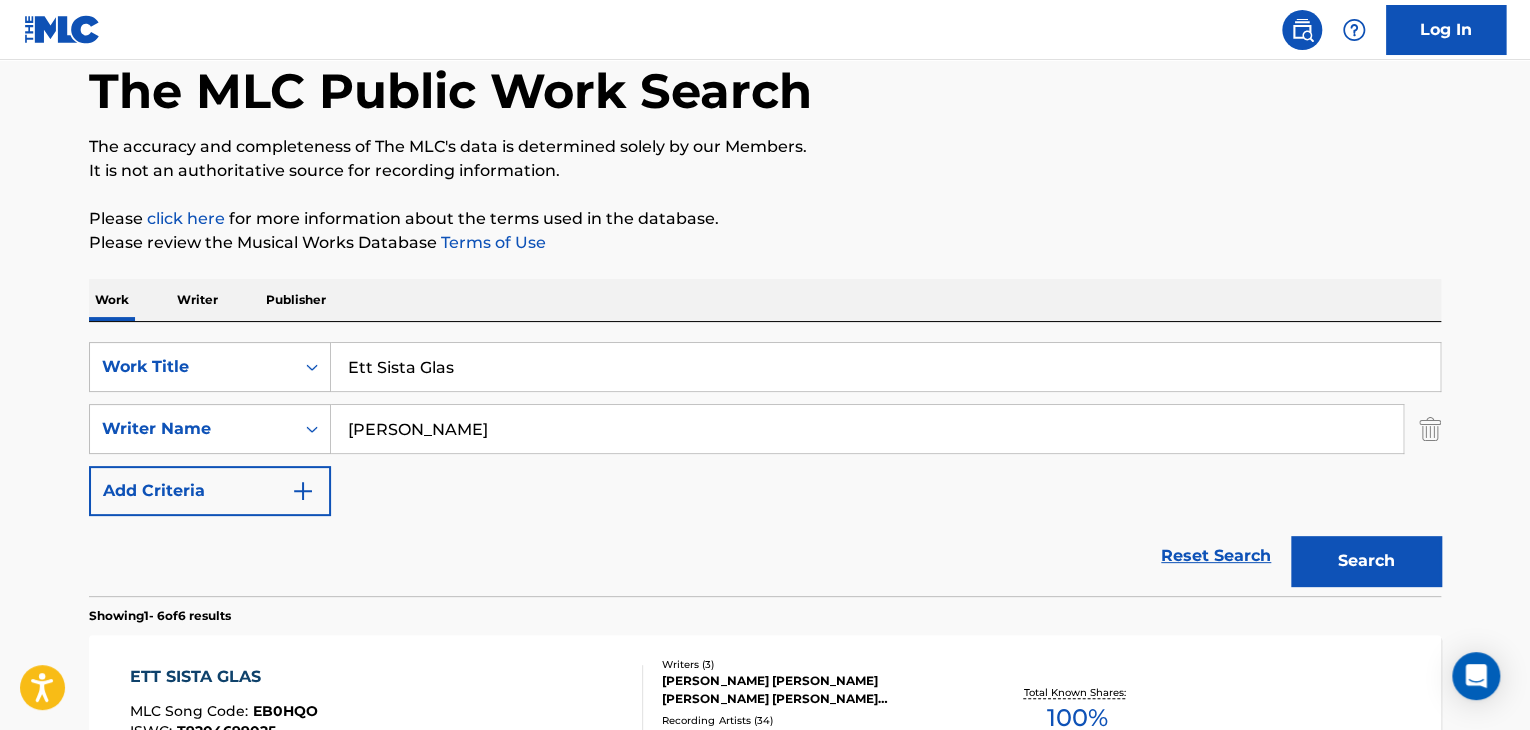 click on "Writer" at bounding box center (197, 300) 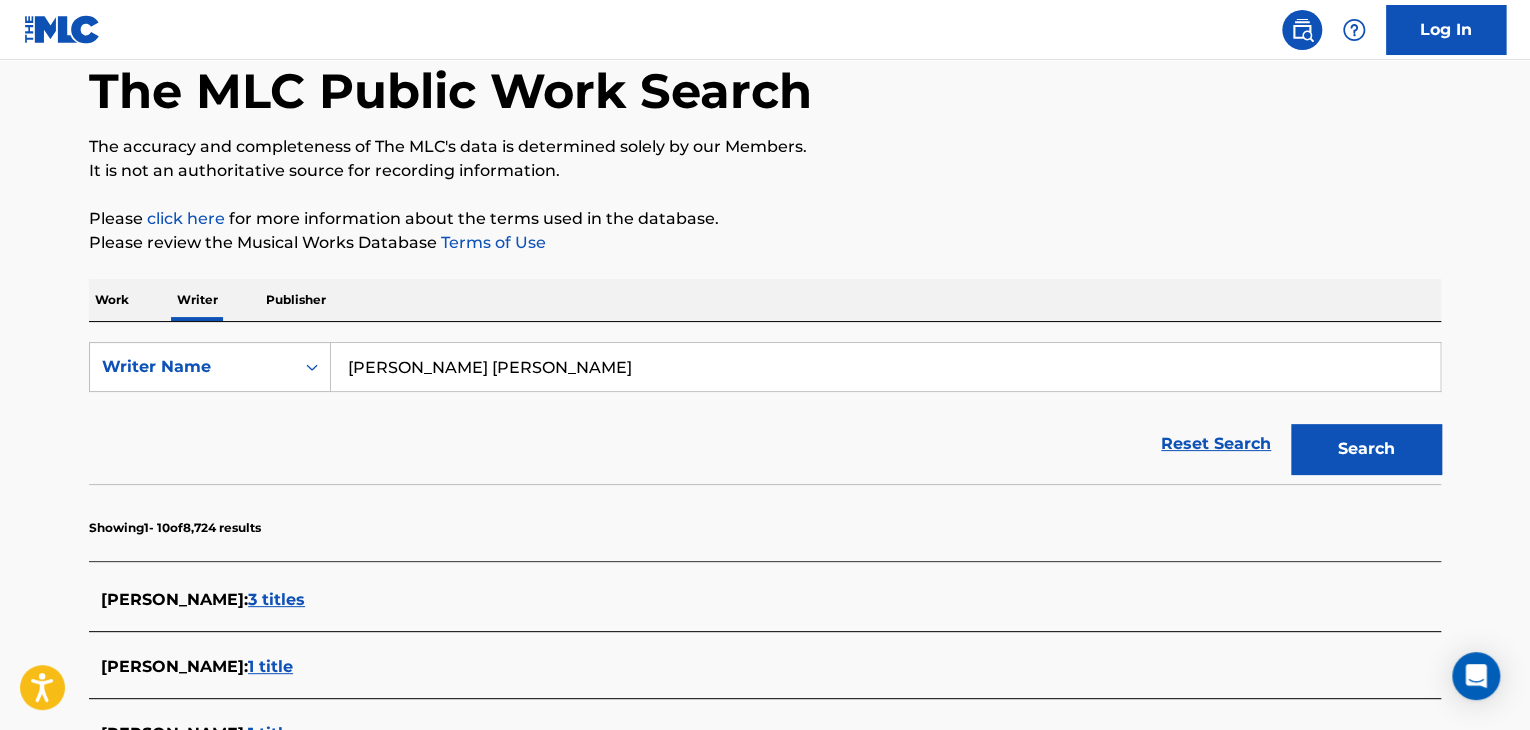 scroll, scrollTop: 0, scrollLeft: 0, axis: both 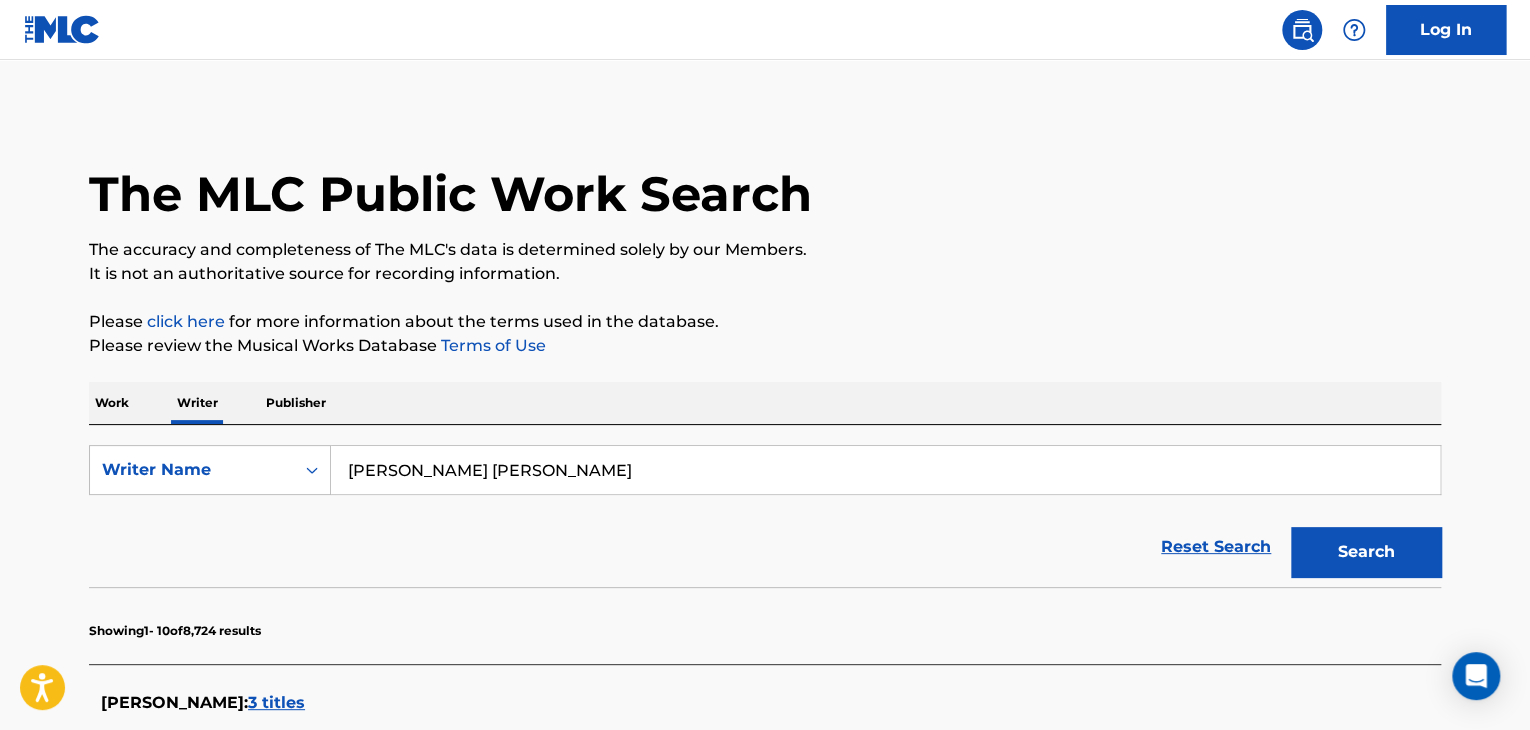 click on "[PERSON_NAME] [PERSON_NAME]" at bounding box center [885, 470] 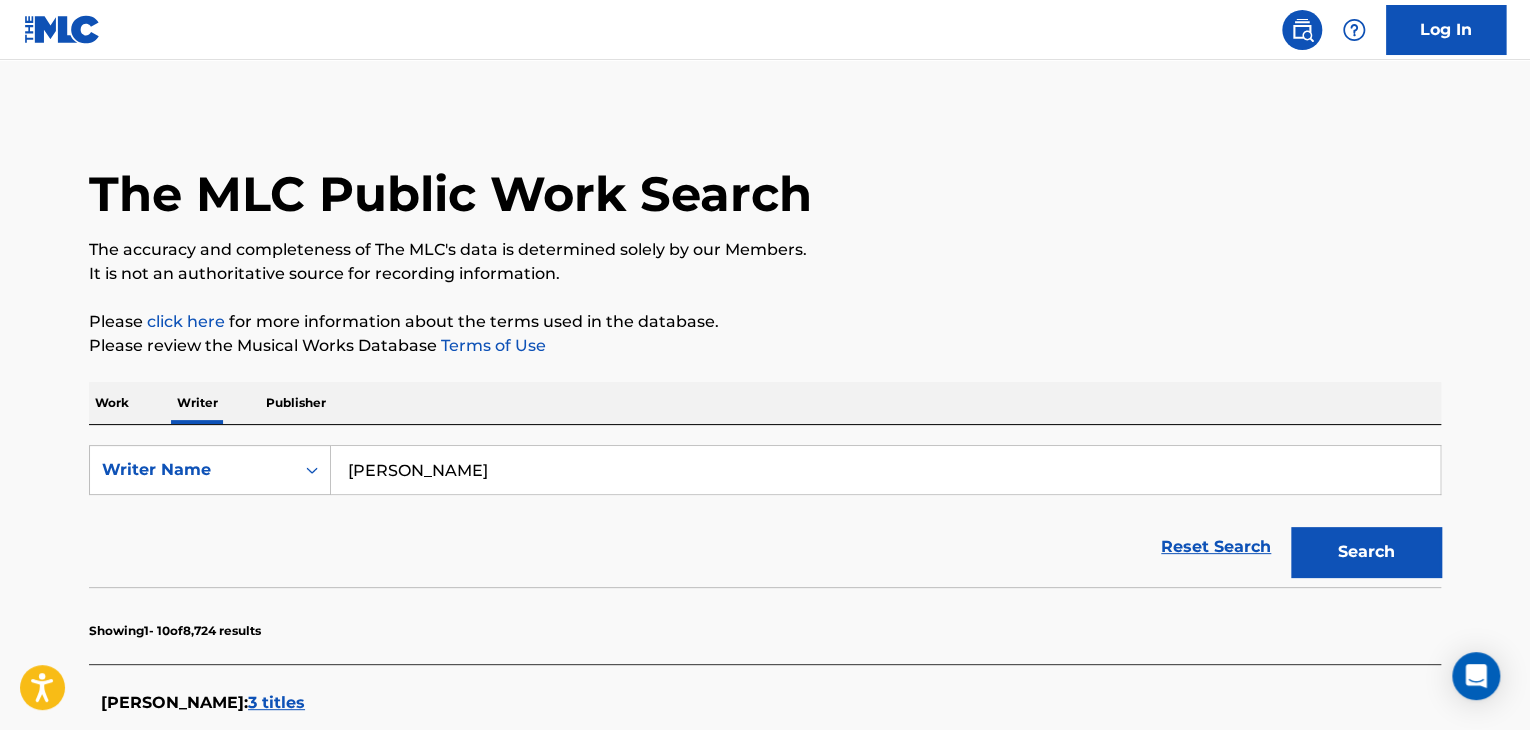 type on "[PERSON_NAME]" 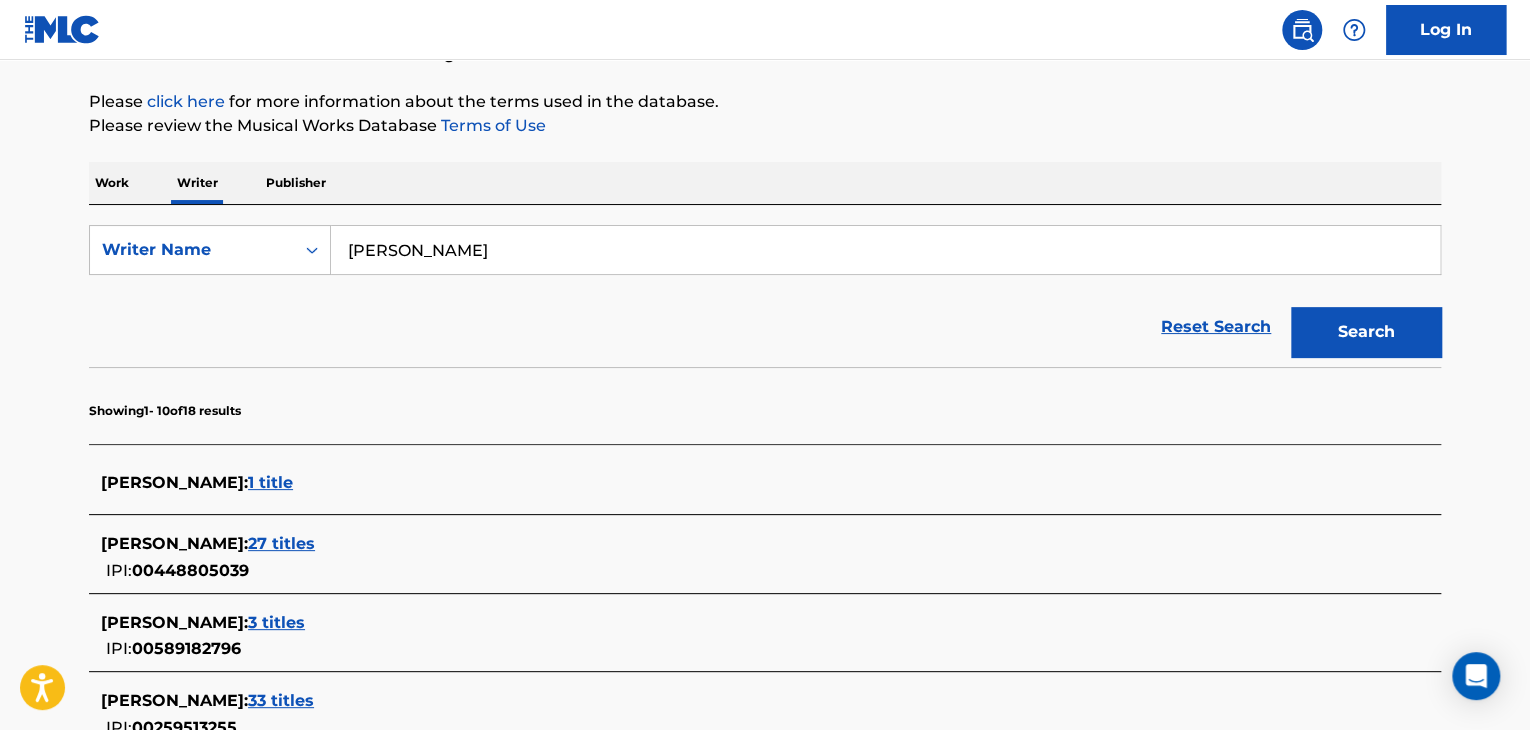 scroll, scrollTop: 0, scrollLeft: 0, axis: both 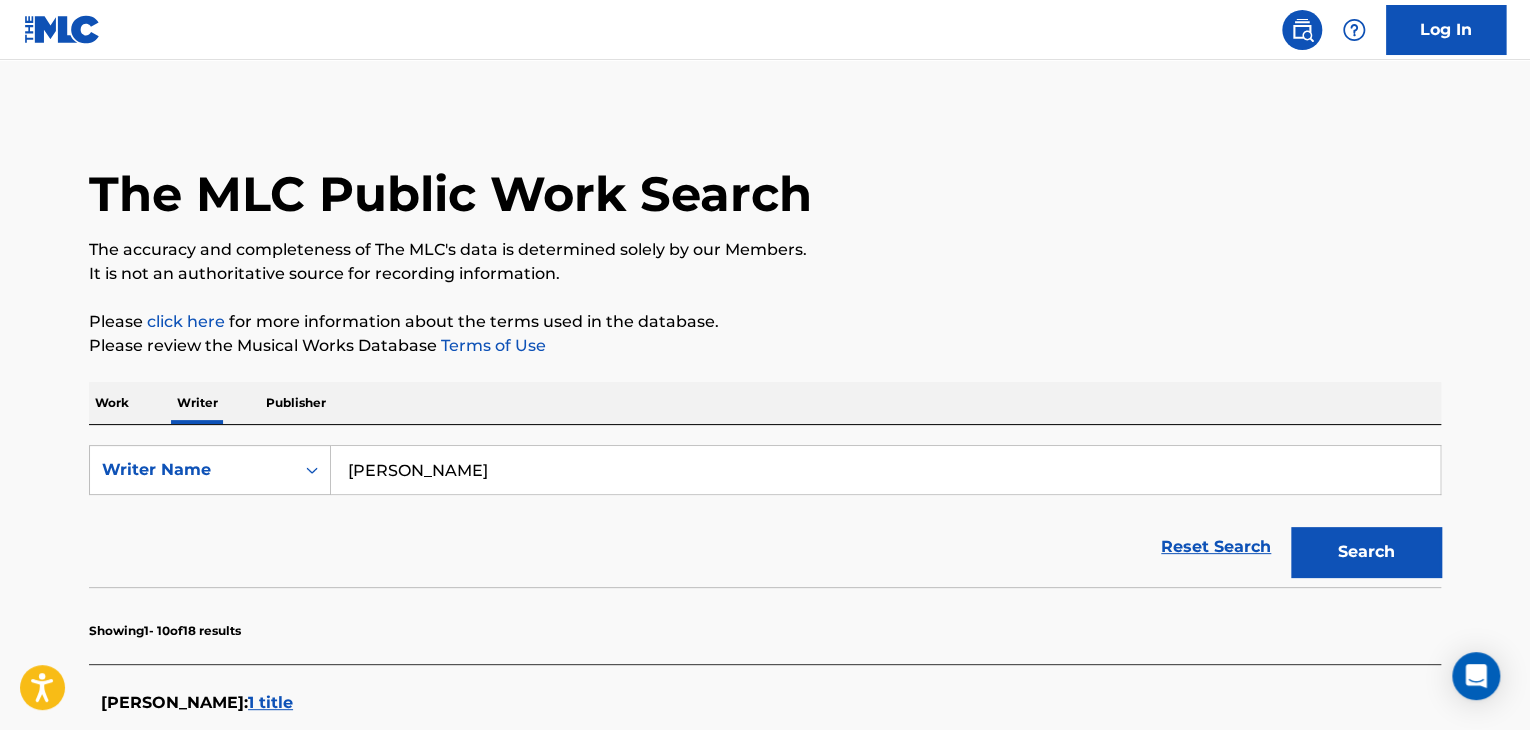 click on "Work" at bounding box center (112, 403) 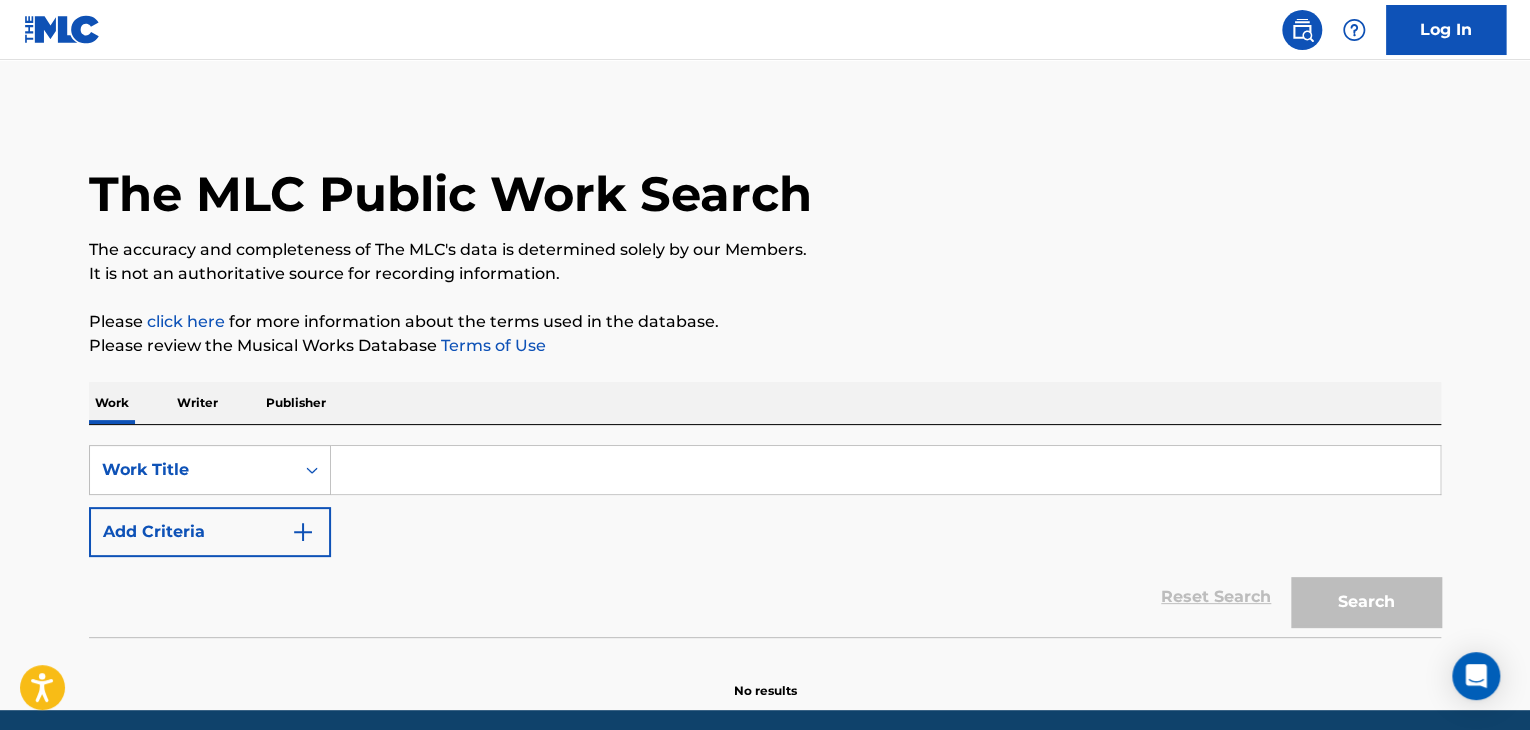 click at bounding box center (885, 470) 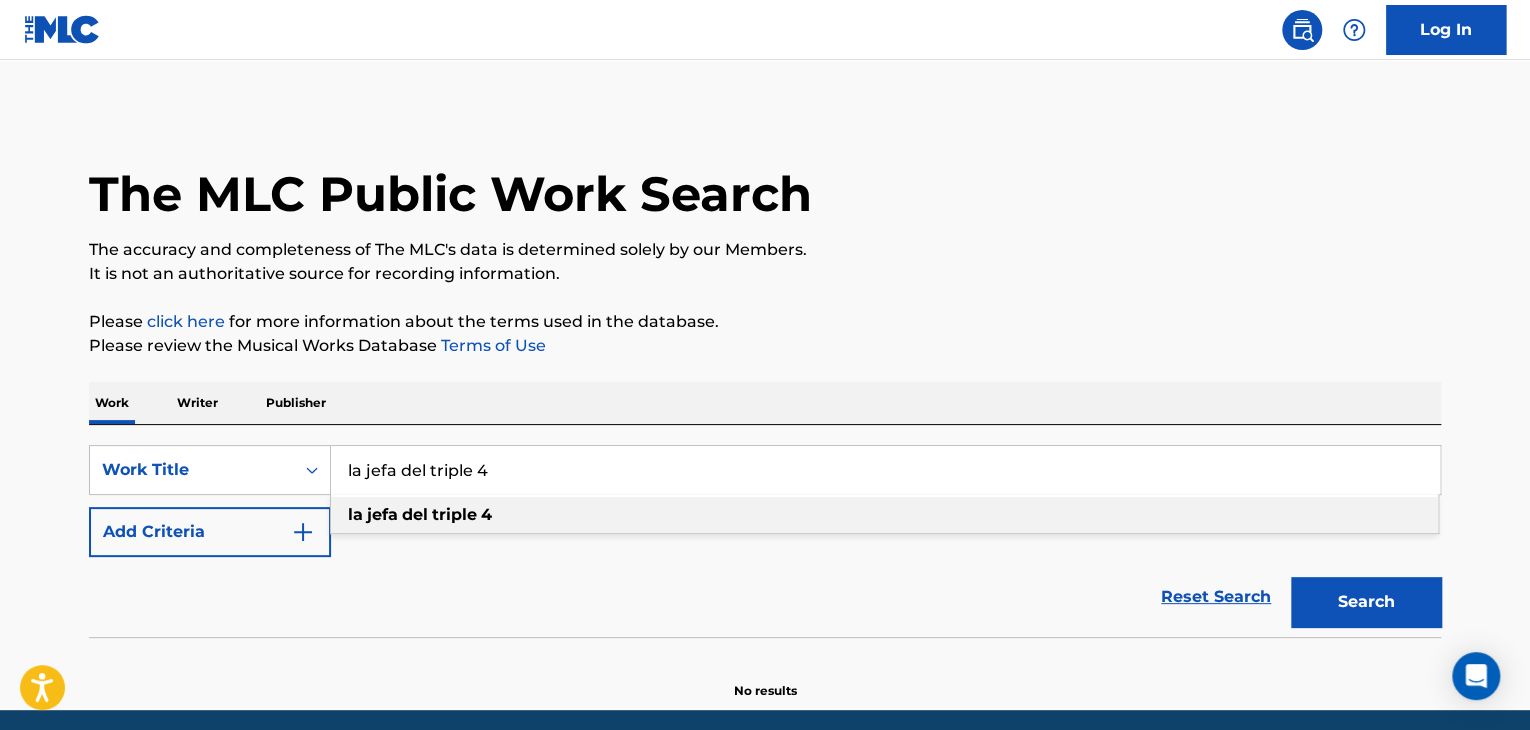 type on "la jefa del triple 4" 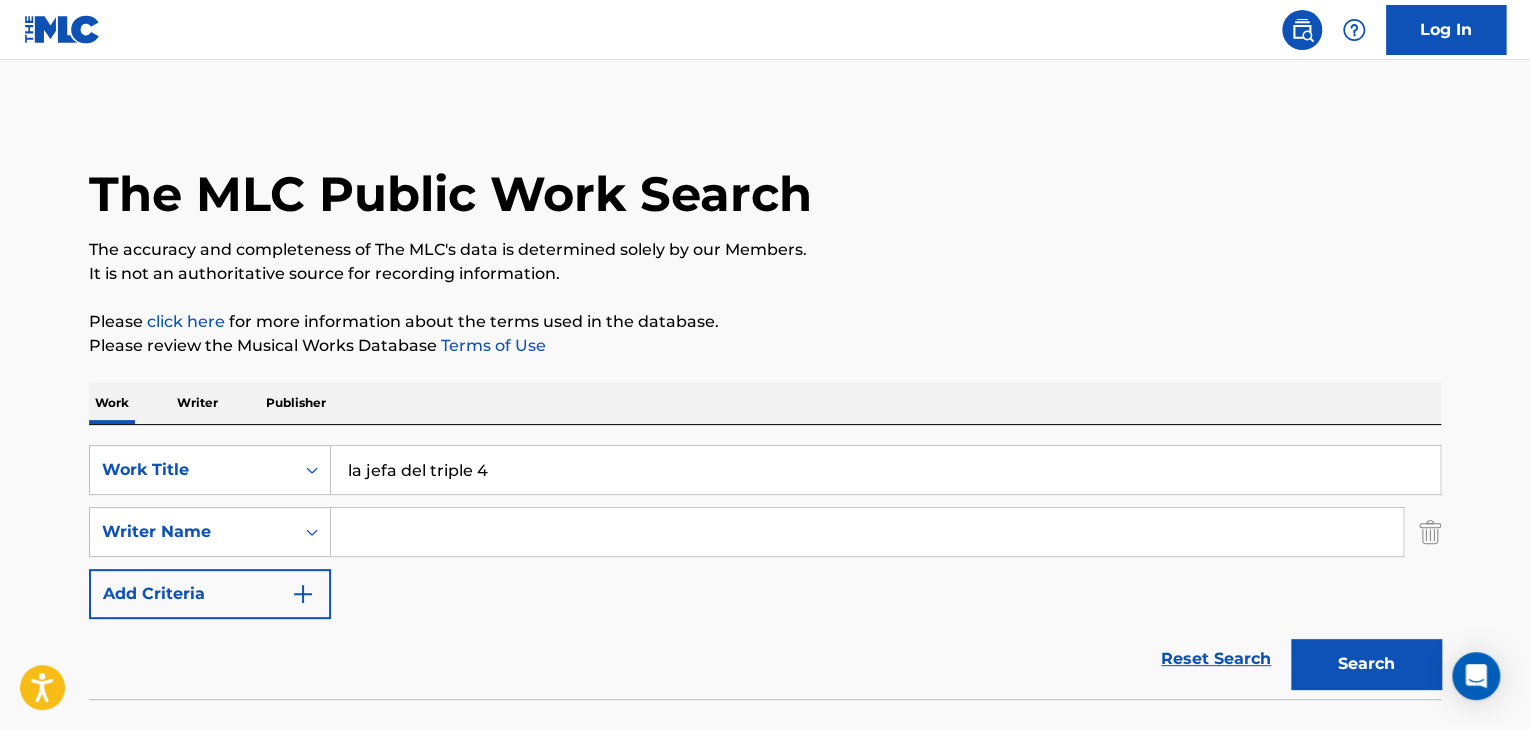 click at bounding box center [867, 532] 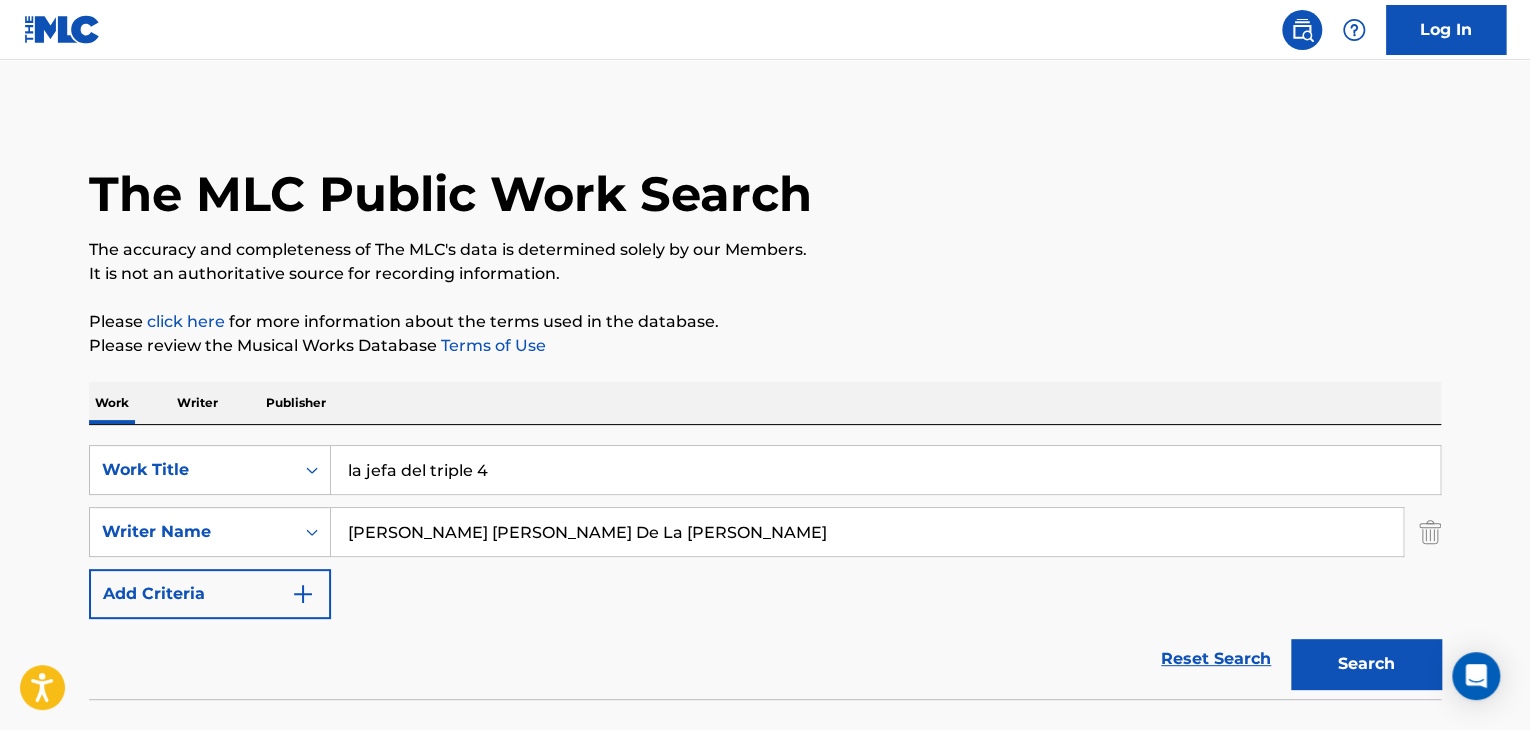 type on "[PERSON_NAME] [PERSON_NAME] De La [PERSON_NAME]" 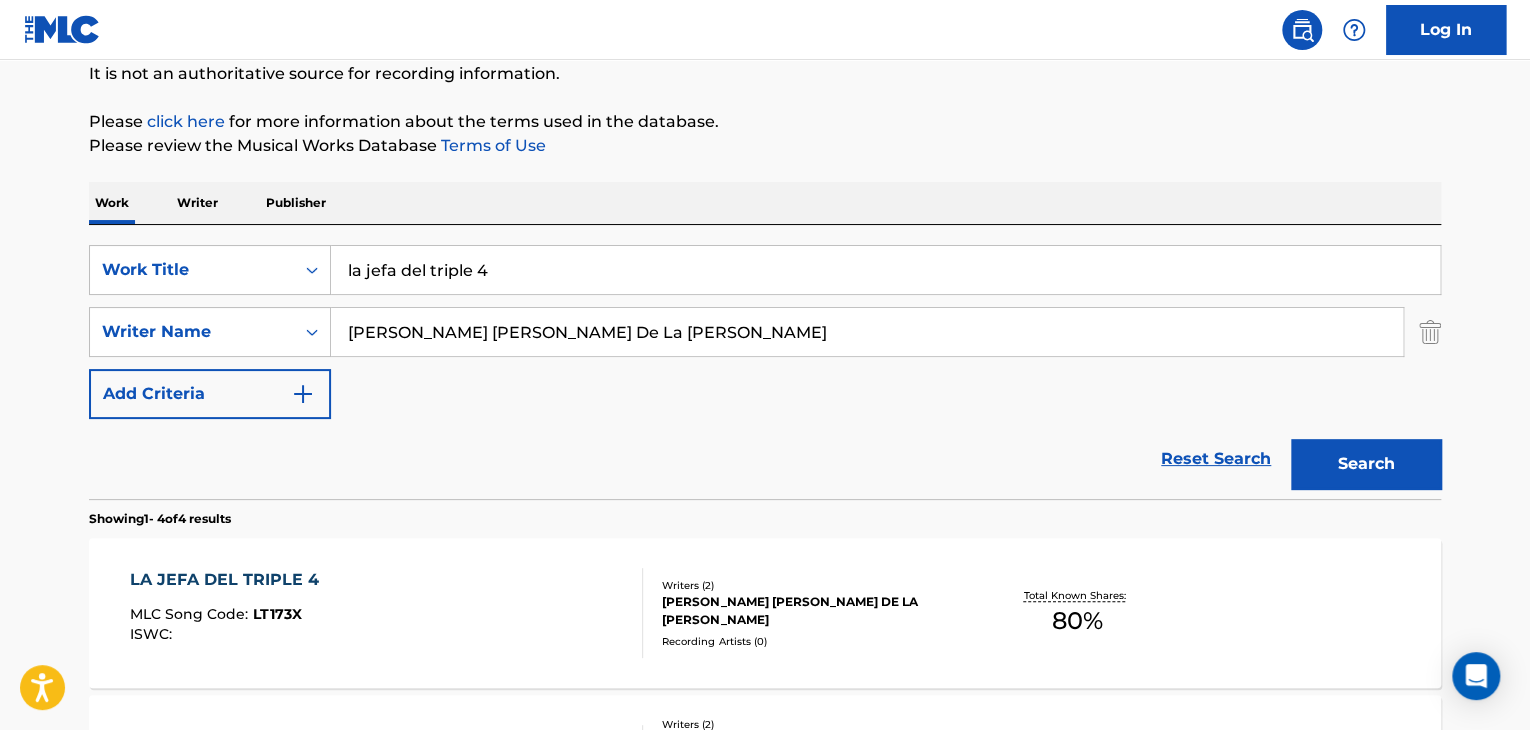 scroll, scrollTop: 400, scrollLeft: 0, axis: vertical 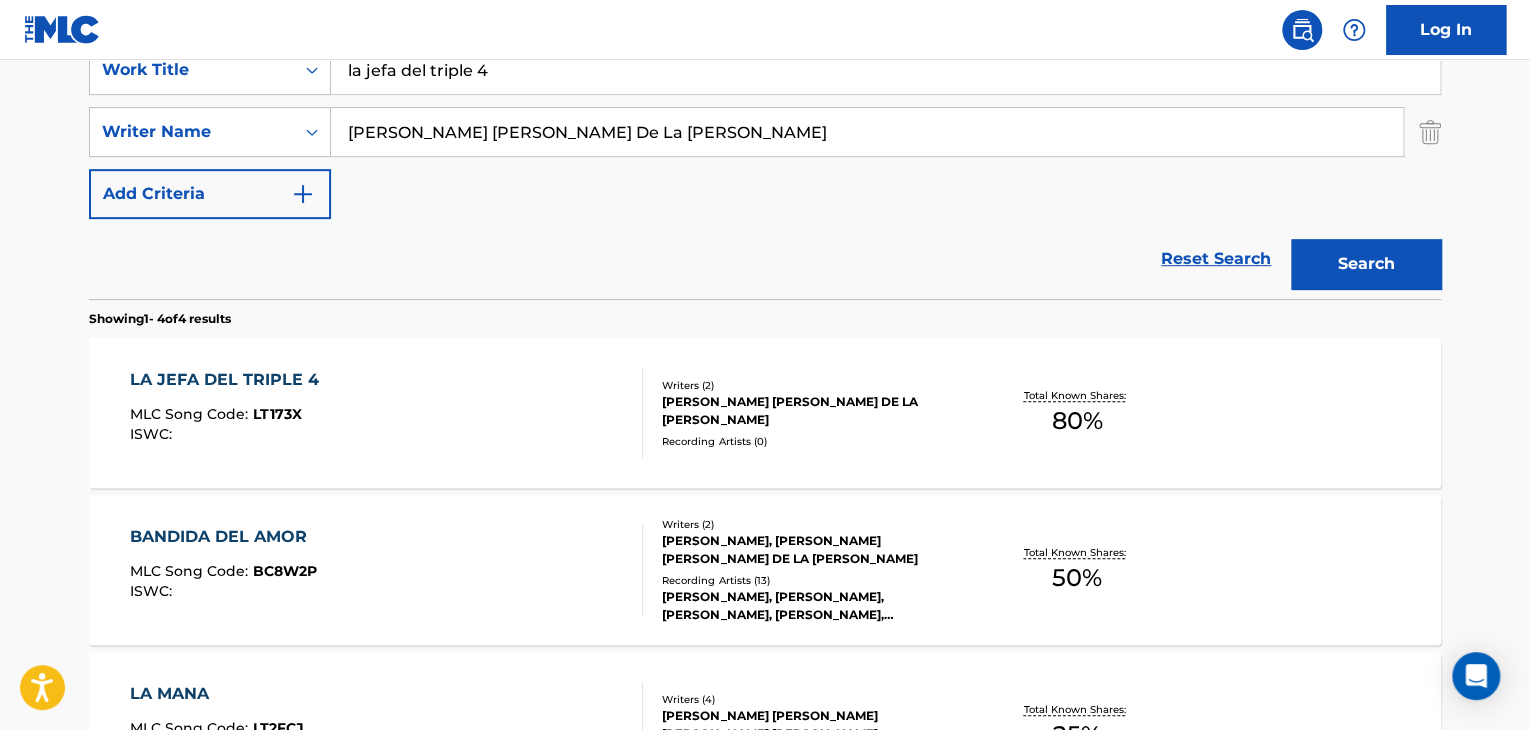 click on "LA JEFA DEL TRIPLE 4 MLC Song Code : LT173X ISWC :" at bounding box center [387, 413] 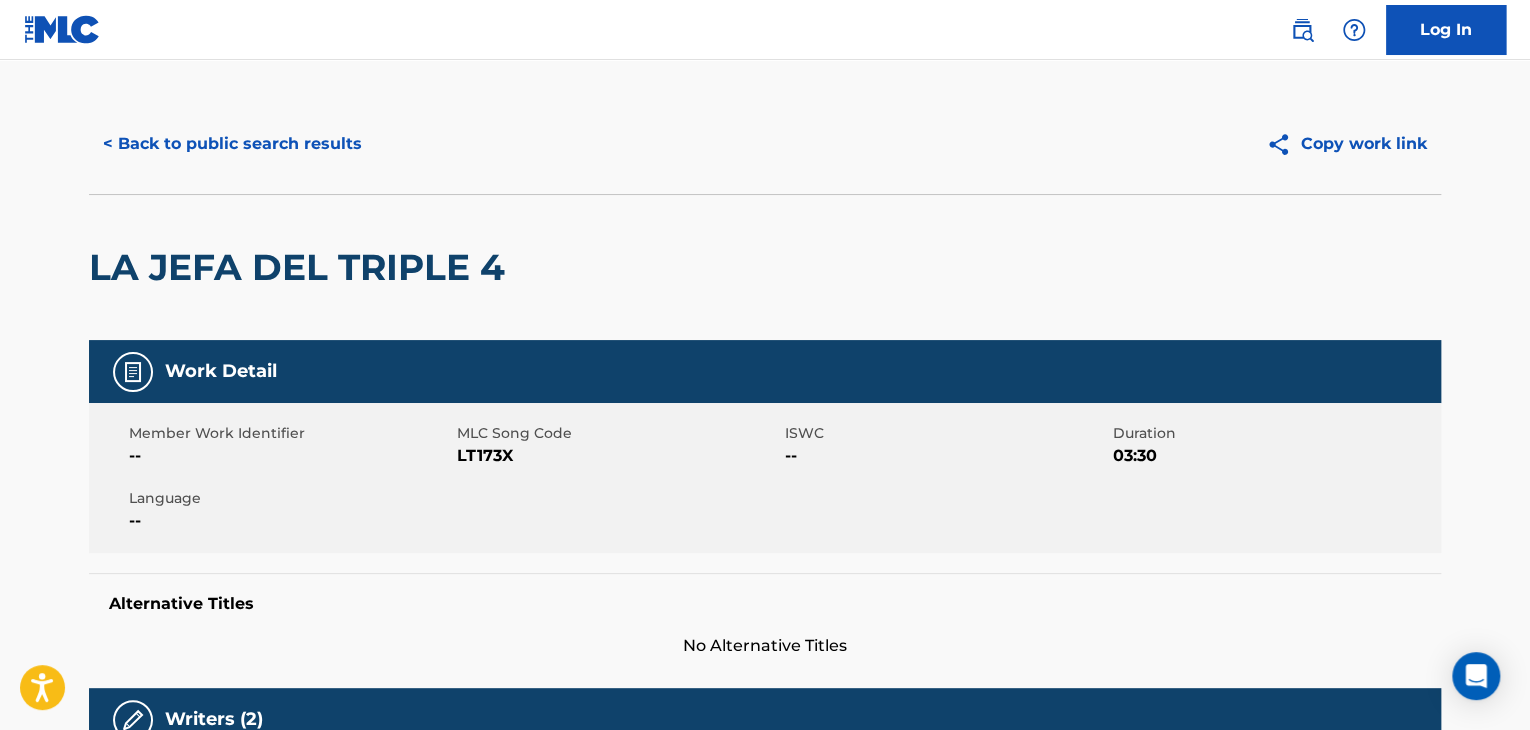 scroll, scrollTop: 400, scrollLeft: 0, axis: vertical 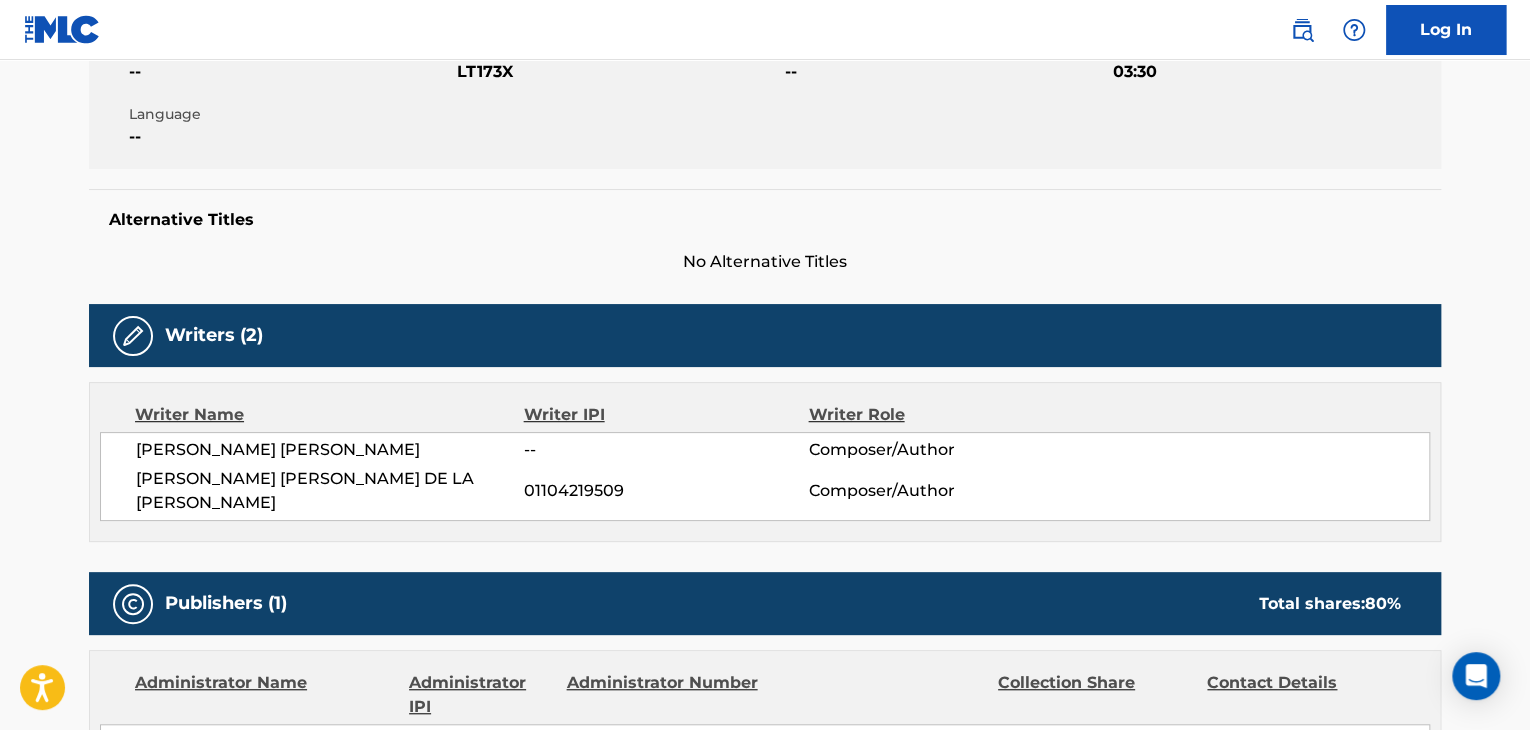 click on "[PERSON_NAME] [PERSON_NAME]" at bounding box center [330, 450] 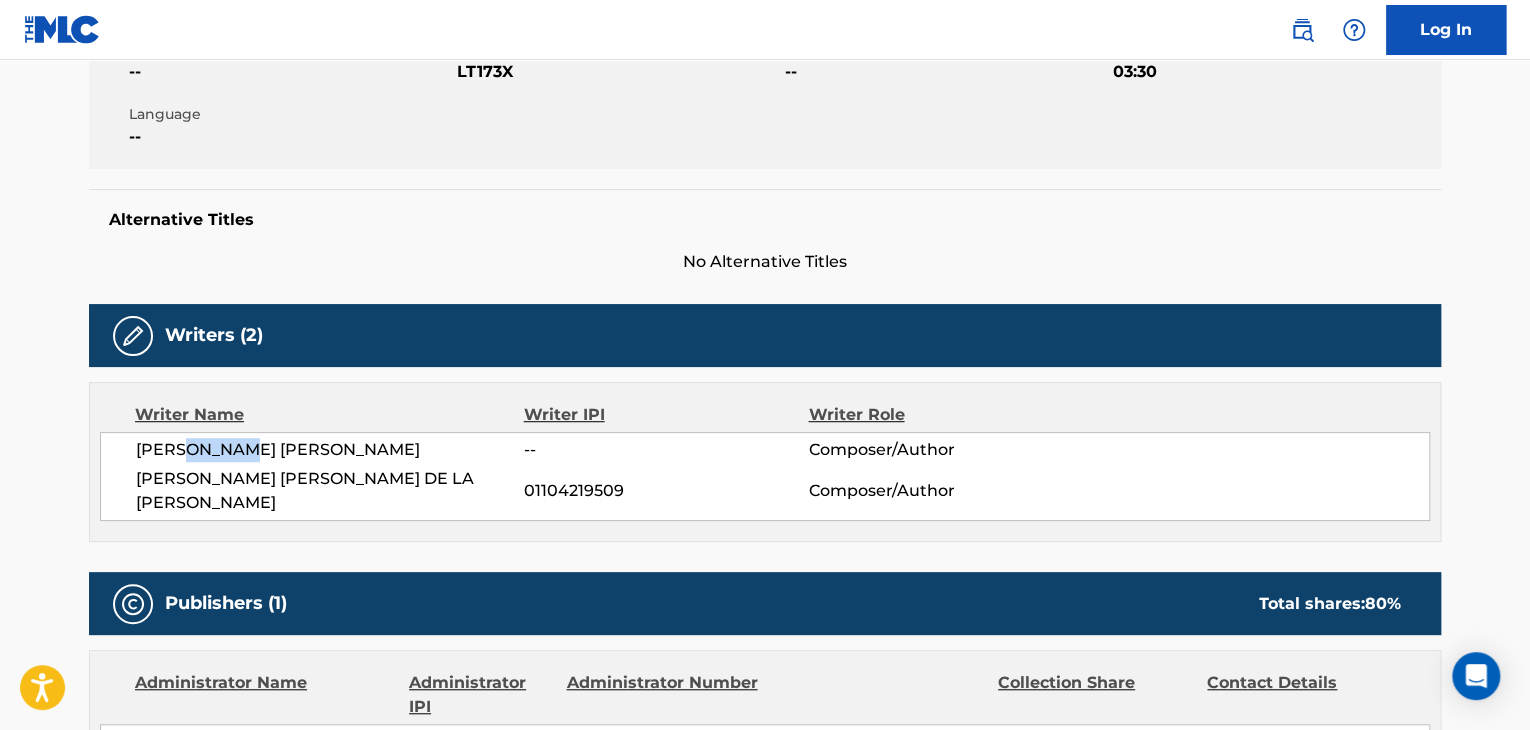 click on "[PERSON_NAME] [PERSON_NAME]" at bounding box center (330, 450) 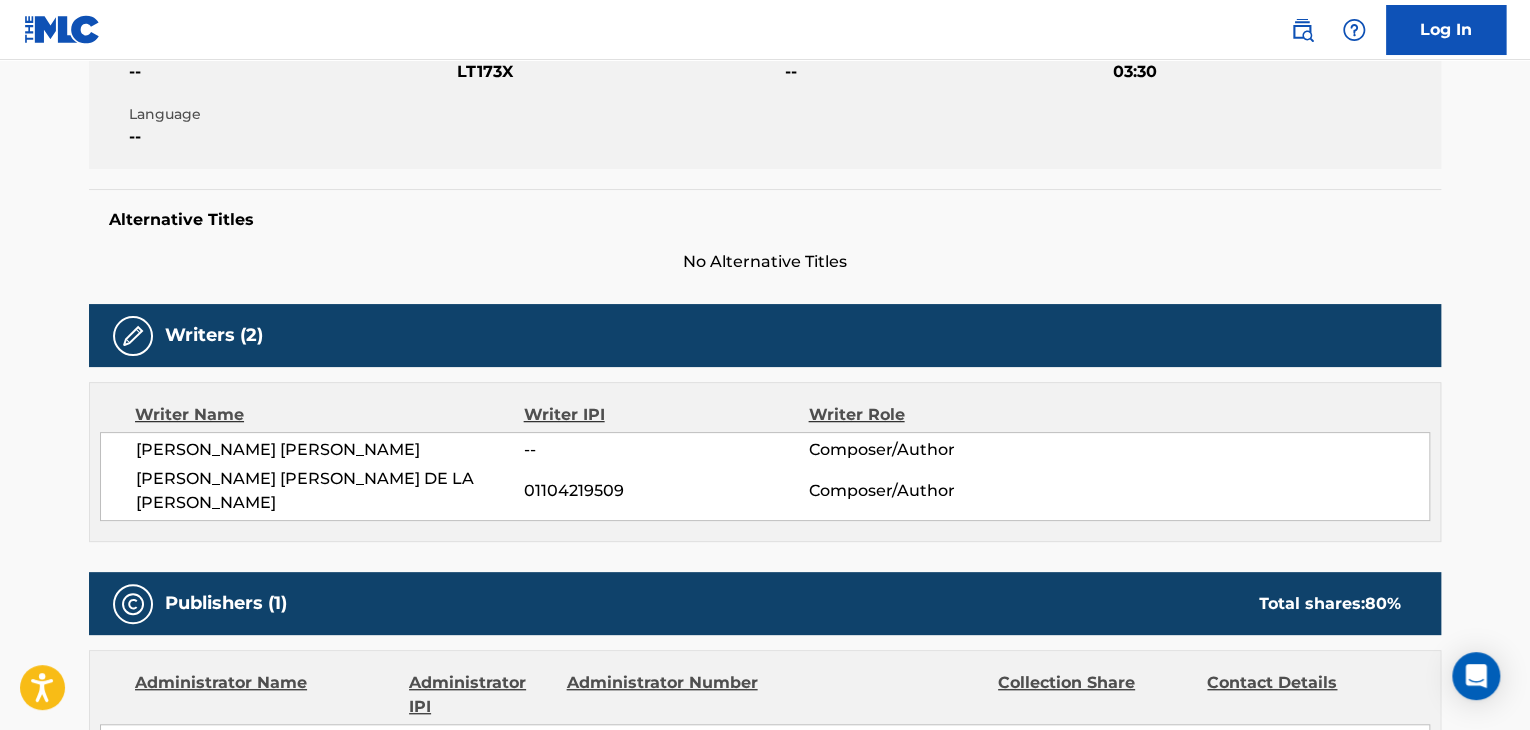 drag, startPoint x: 204, startPoint y: 440, endPoint x: 156, endPoint y: 456, distance: 50.596443 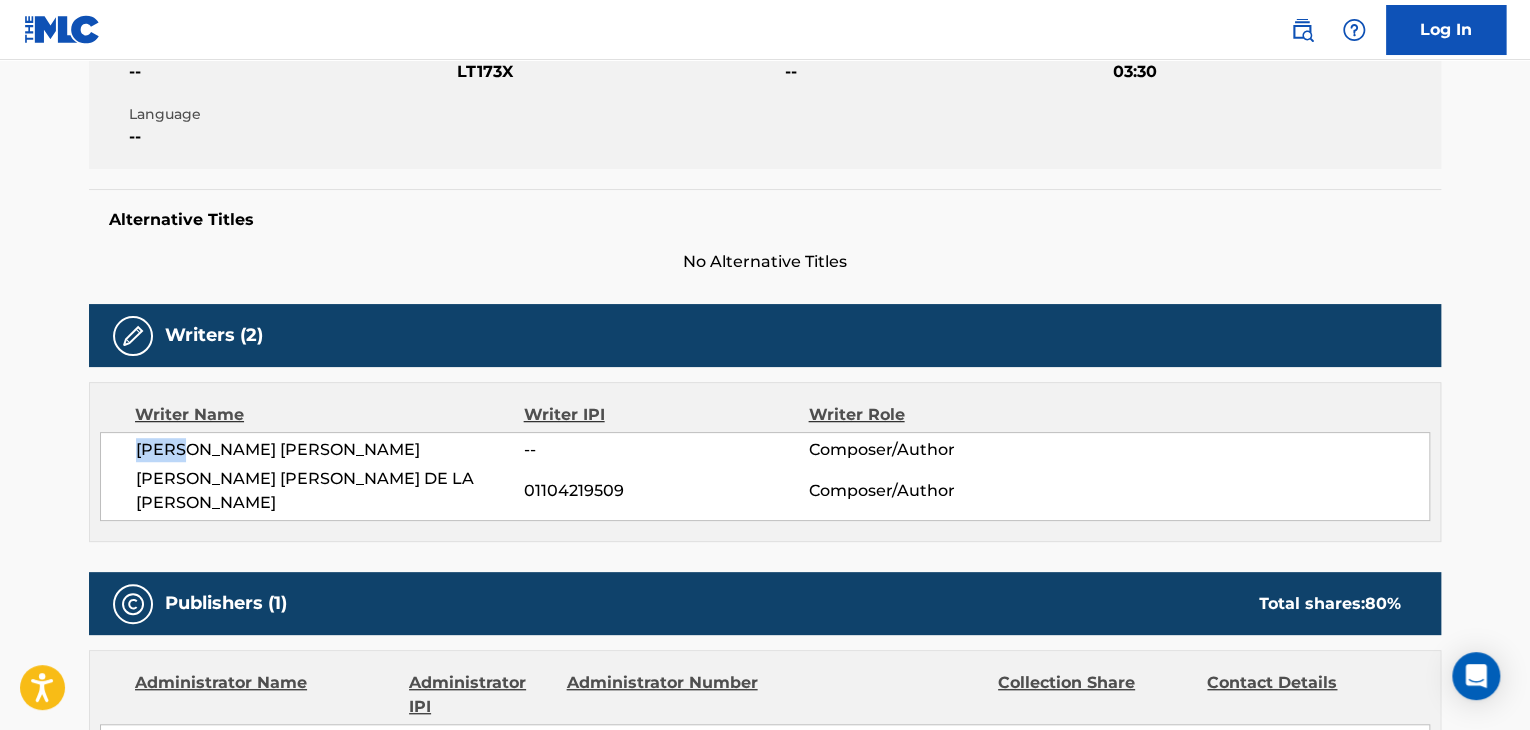 click on "[PERSON_NAME] [PERSON_NAME]" at bounding box center [330, 450] 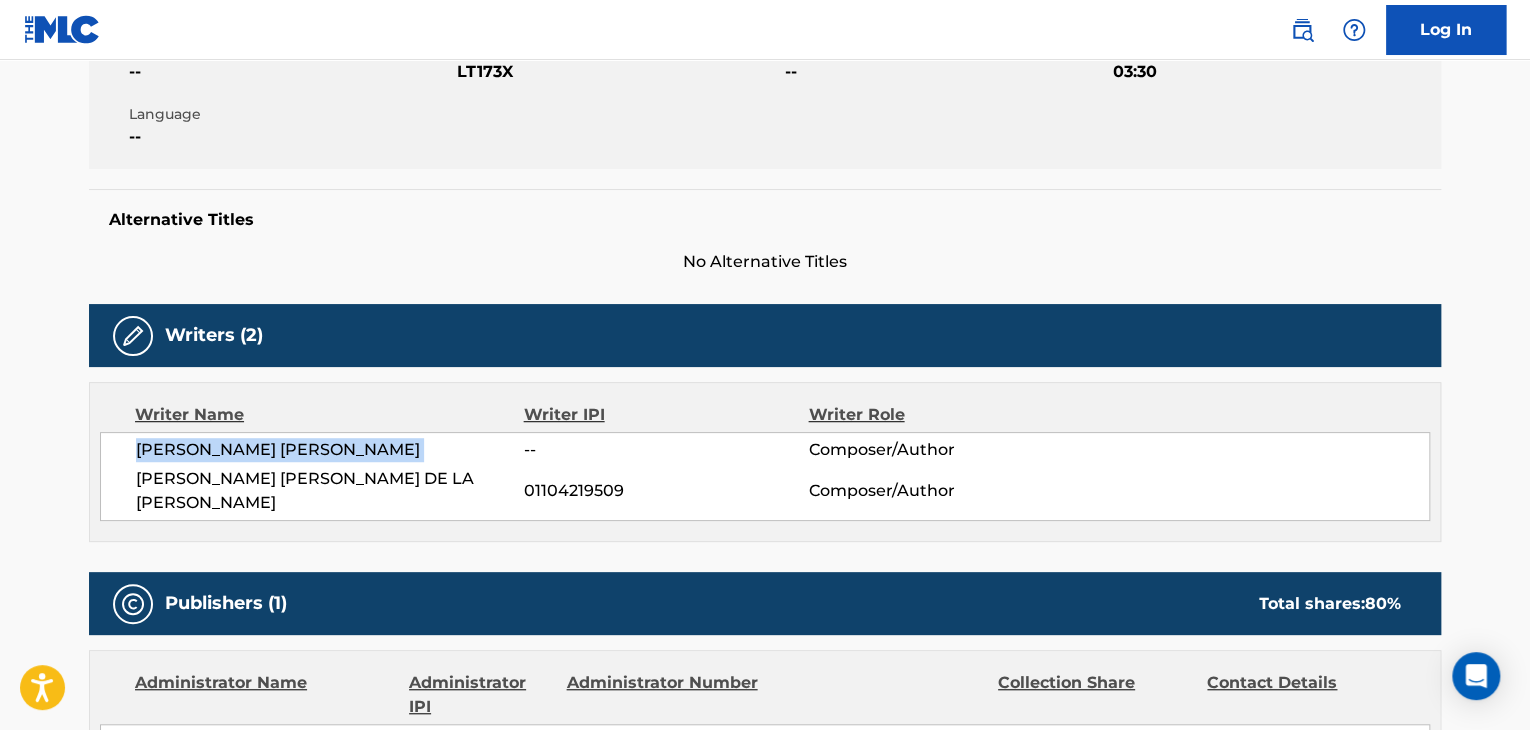click on "[PERSON_NAME] [PERSON_NAME]" at bounding box center (330, 450) 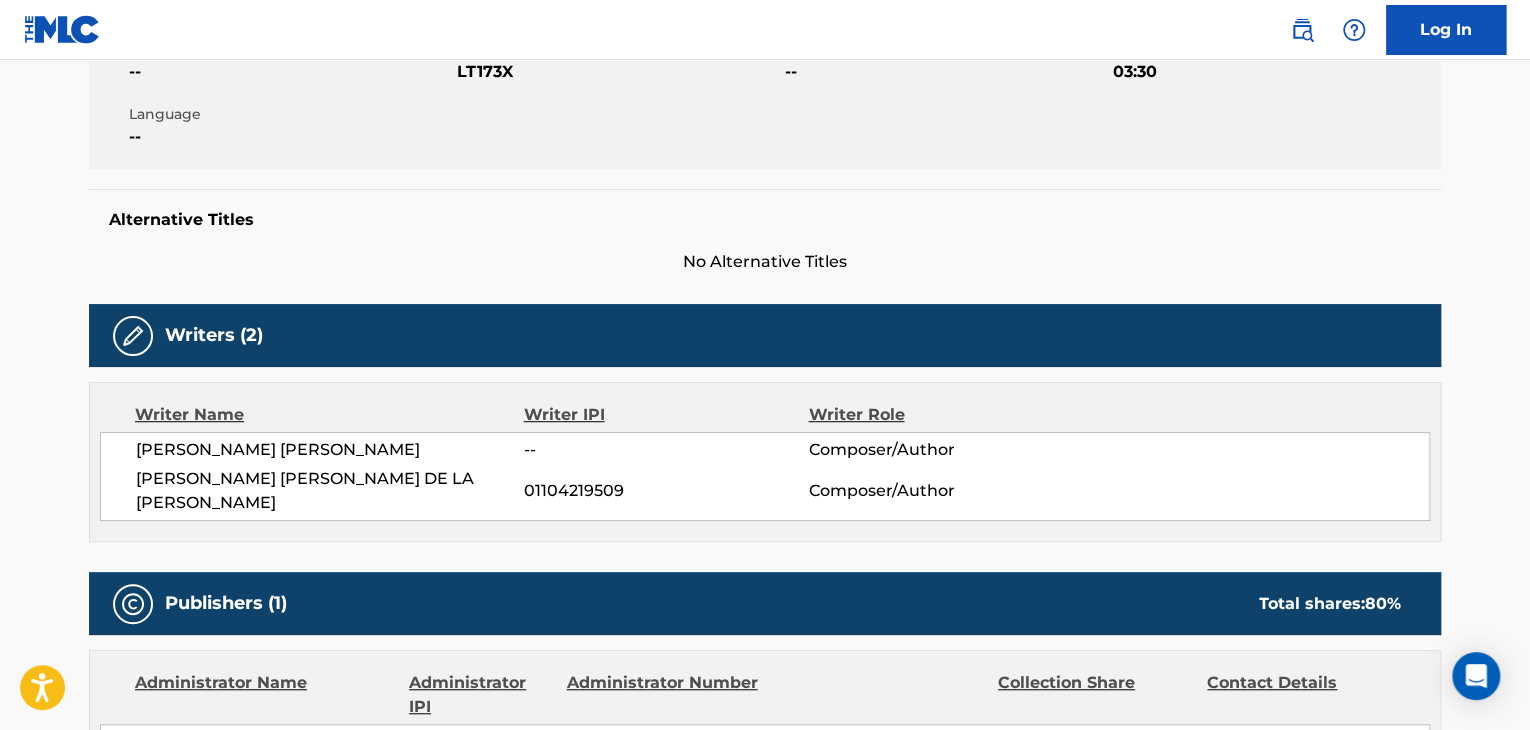 click on "[PERSON_NAME] [PERSON_NAME] DE LA [PERSON_NAME]" at bounding box center (330, 491) 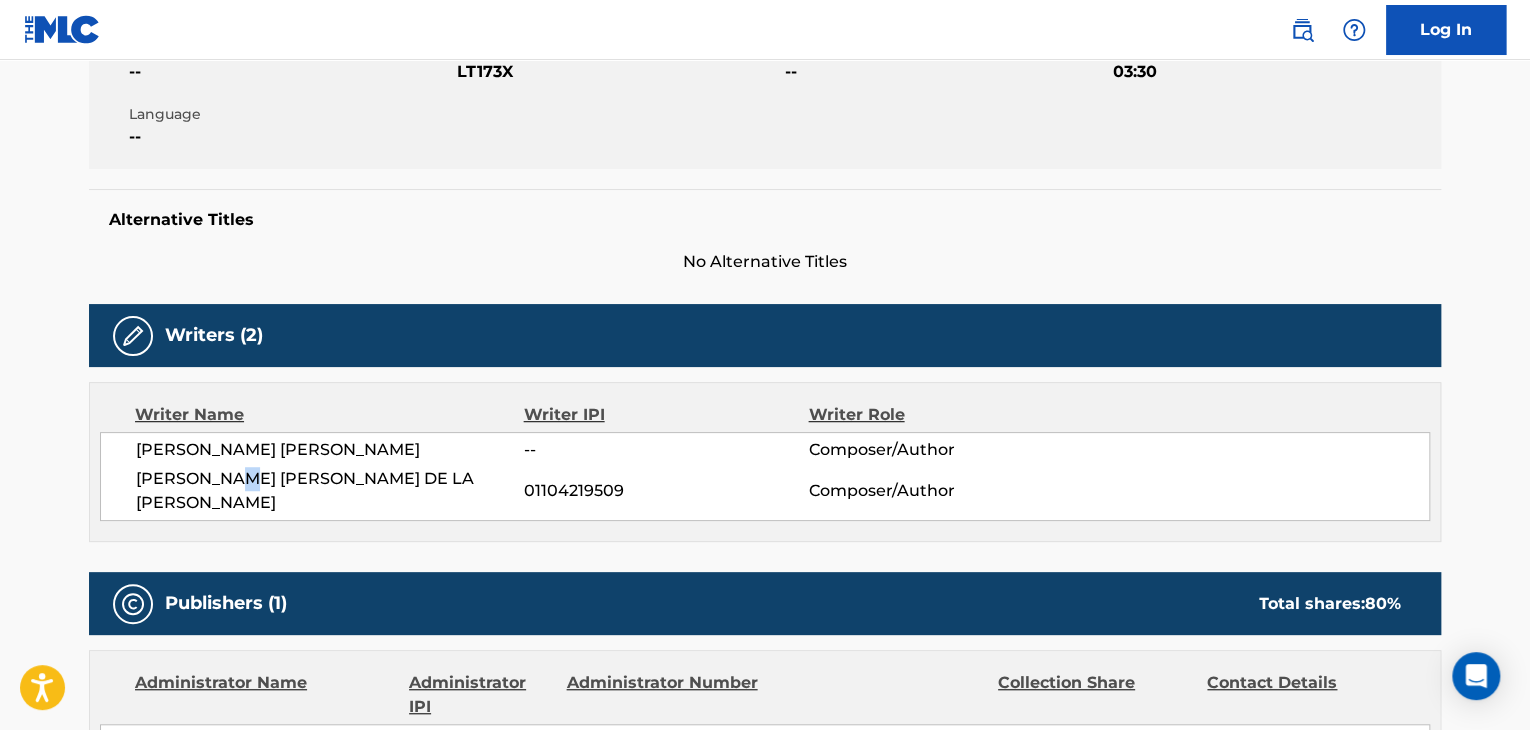 click on "[PERSON_NAME] [PERSON_NAME] DE LA [PERSON_NAME]" at bounding box center (330, 491) 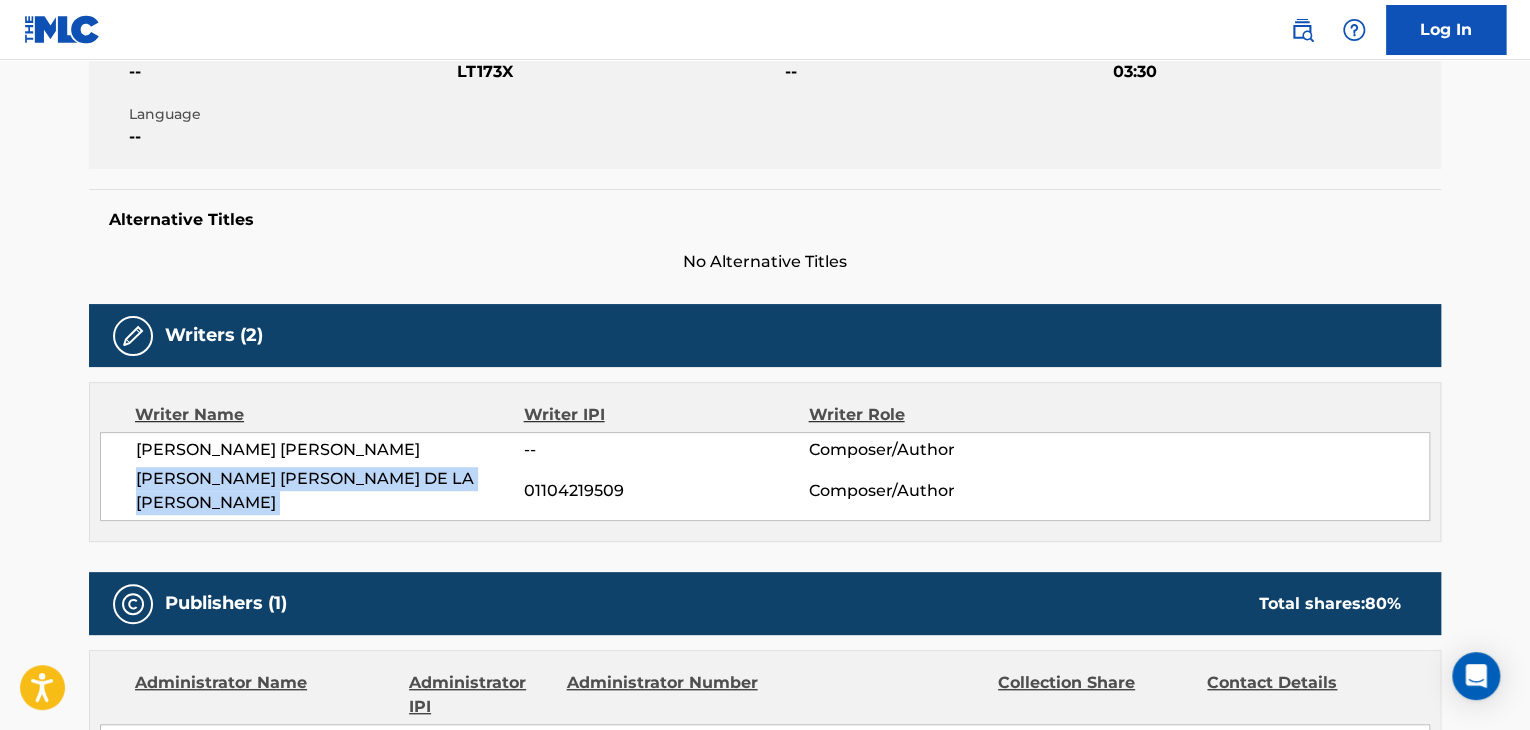 click on "[PERSON_NAME] [PERSON_NAME] DE LA [PERSON_NAME]" at bounding box center [330, 491] 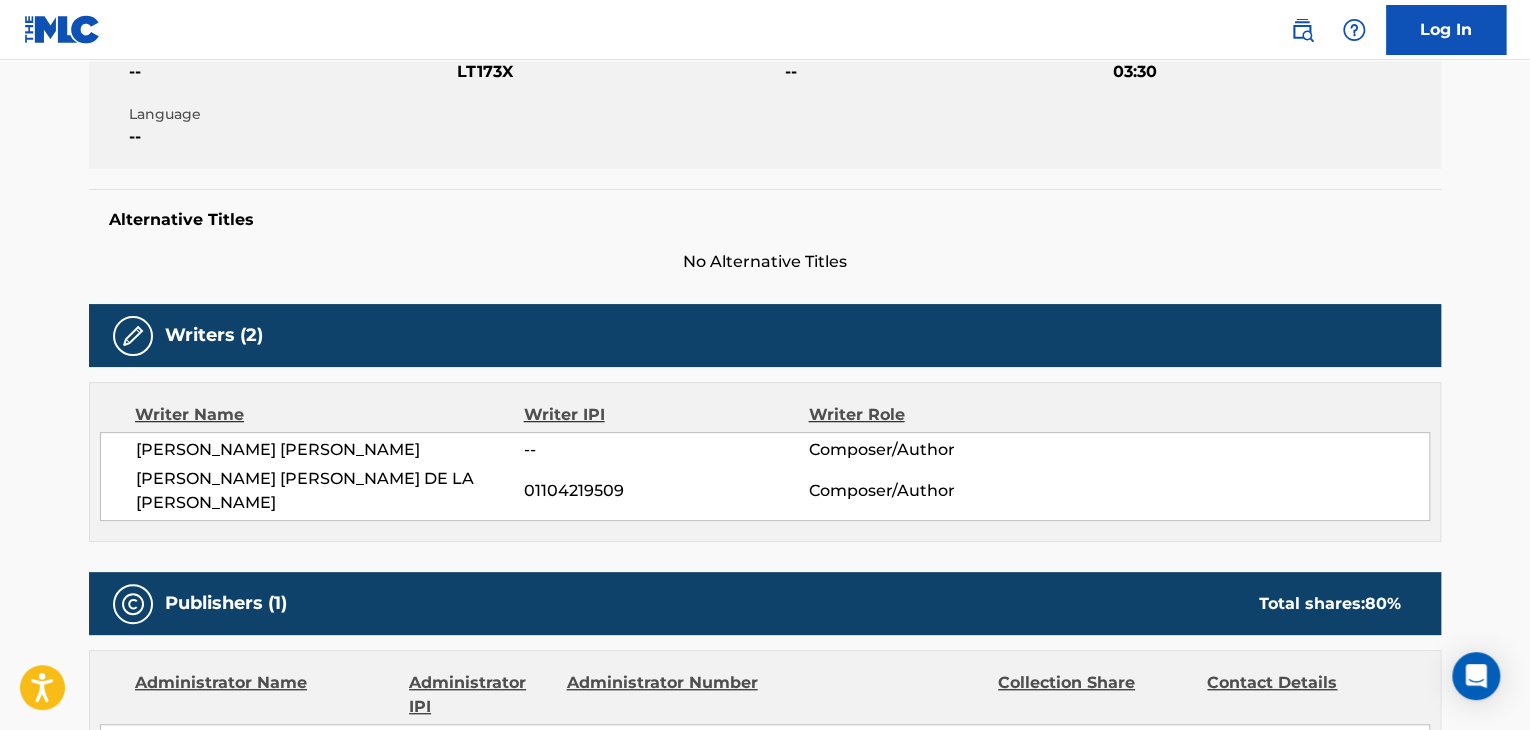click on "01104219509" at bounding box center (666, 491) 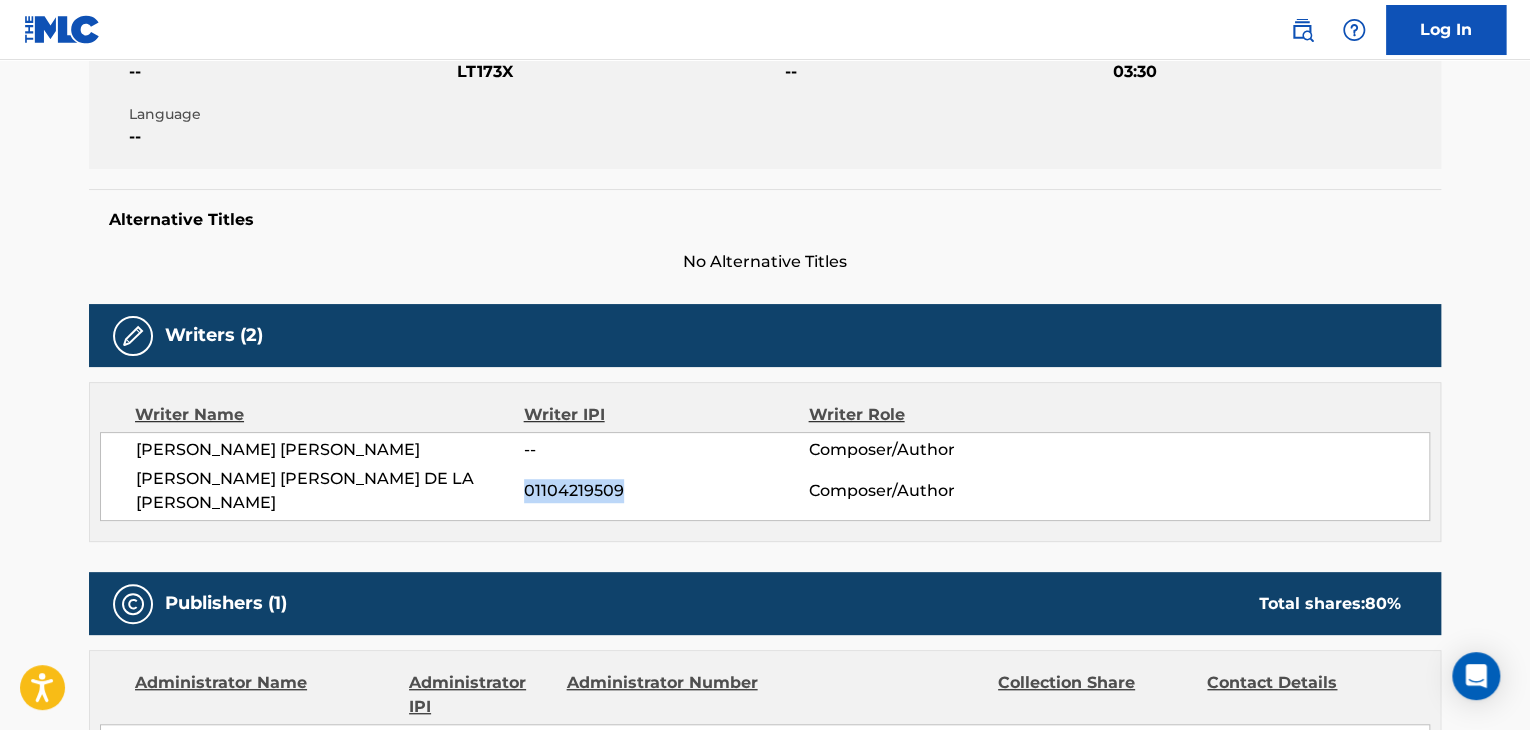 click on "01104219509" at bounding box center (666, 491) 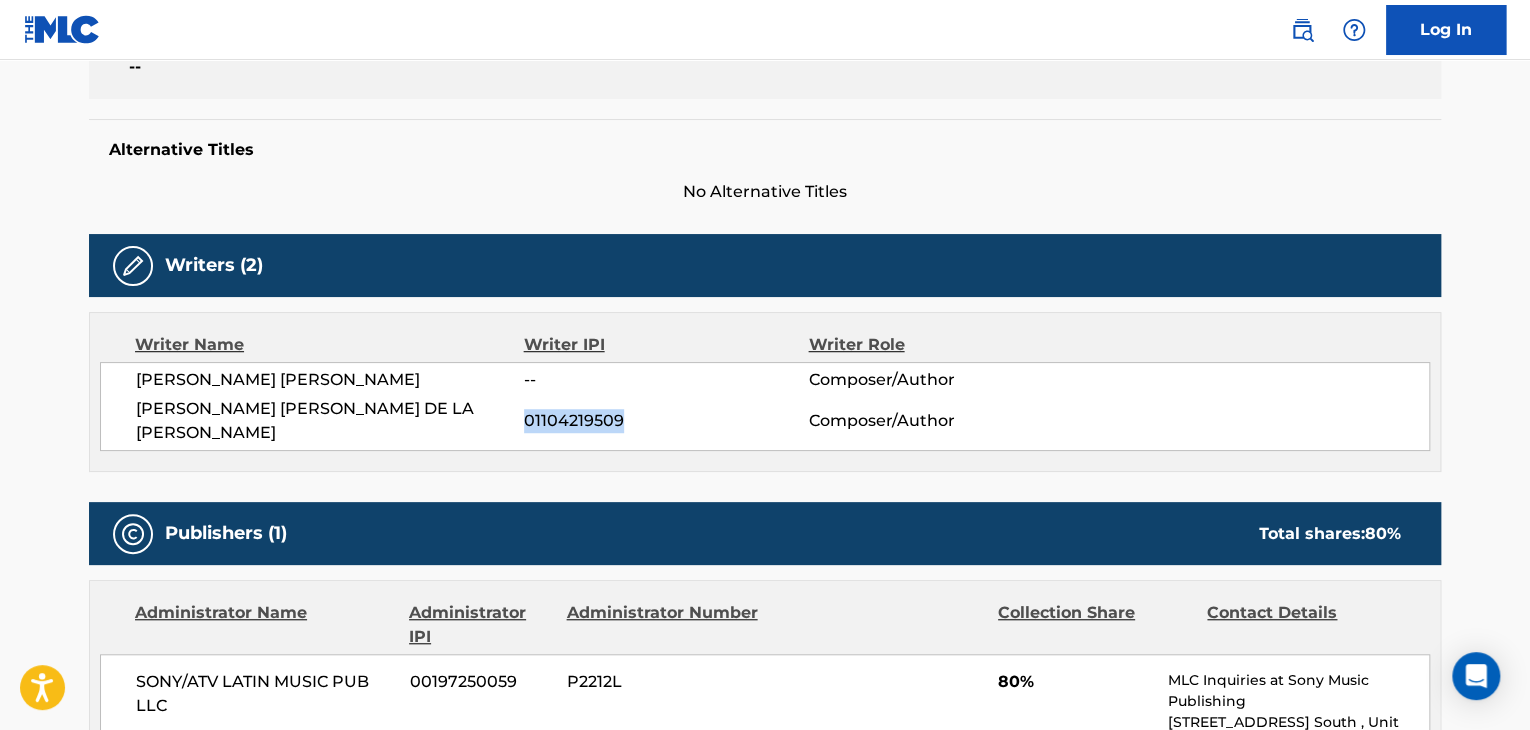 scroll, scrollTop: 600, scrollLeft: 0, axis: vertical 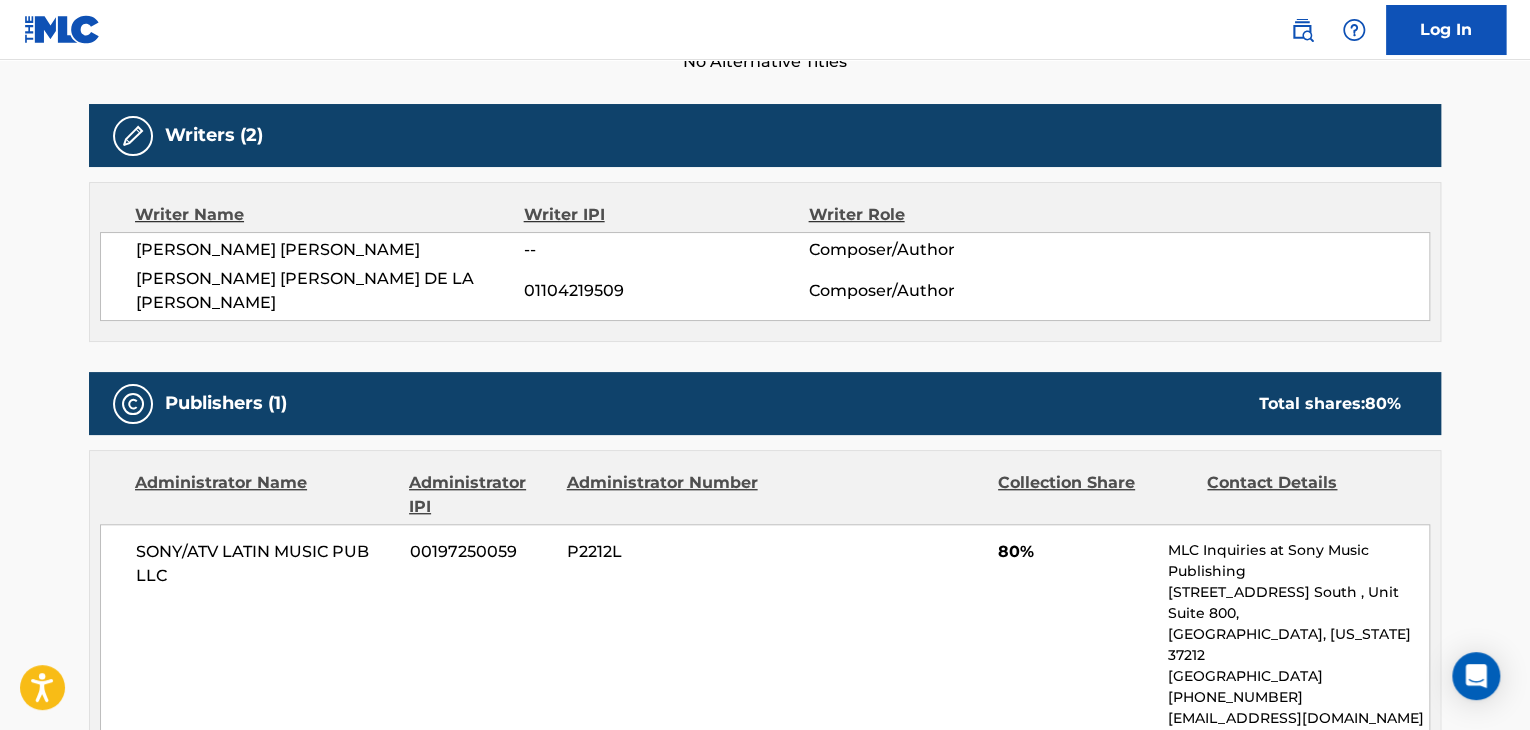 click on "SONY/ATV LATIN MUSIC PUB LLC" at bounding box center [265, 564] 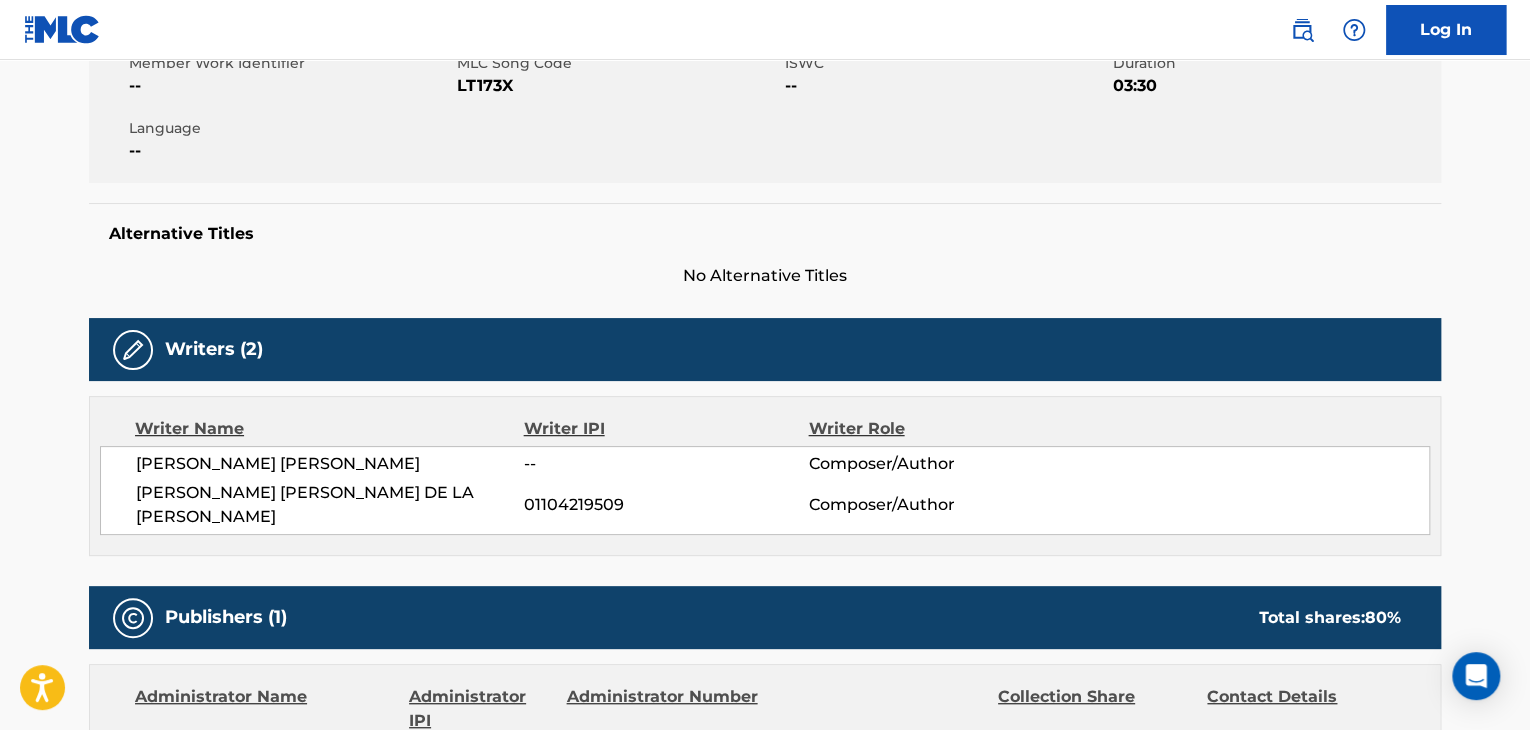 scroll, scrollTop: 260, scrollLeft: 0, axis: vertical 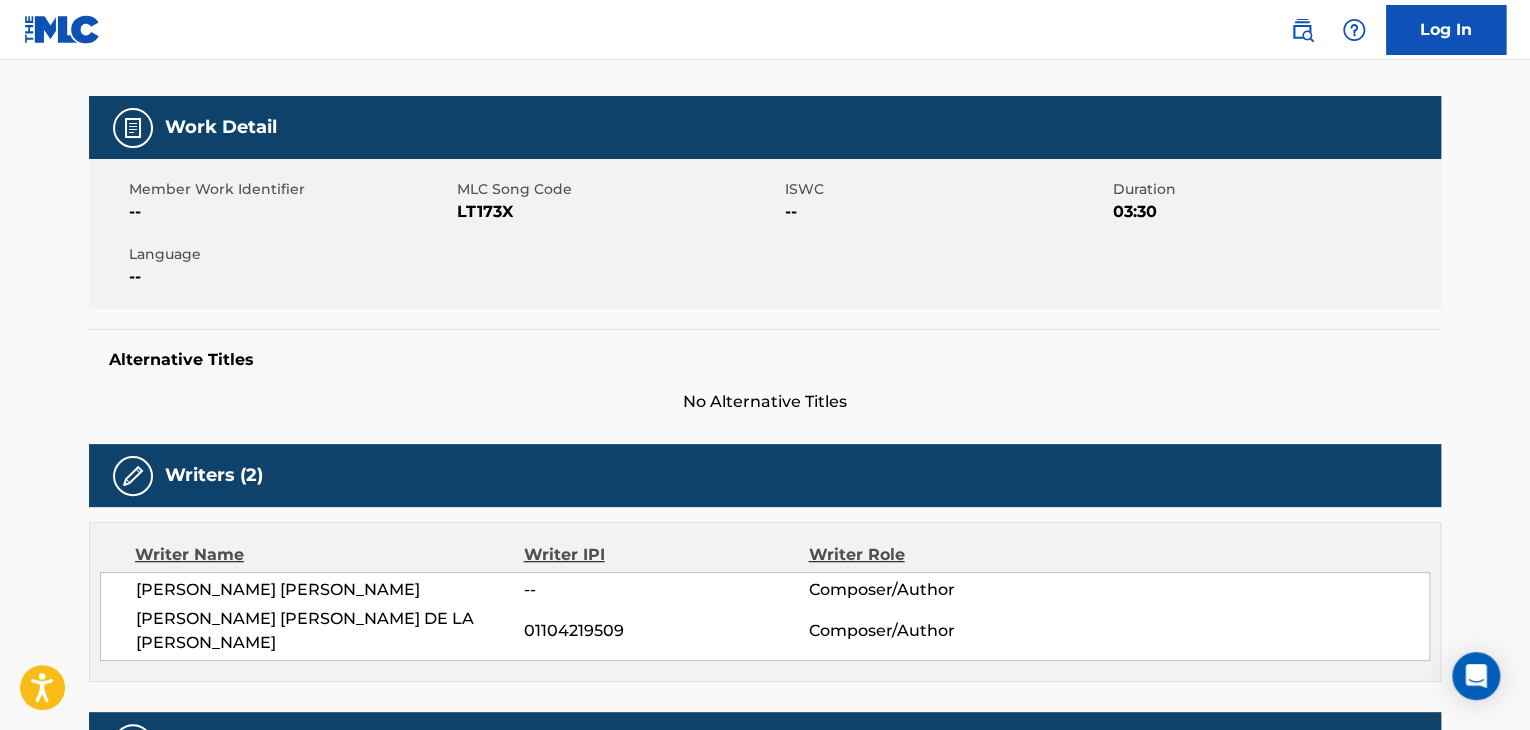 click on "LT173X" at bounding box center (618, 212) 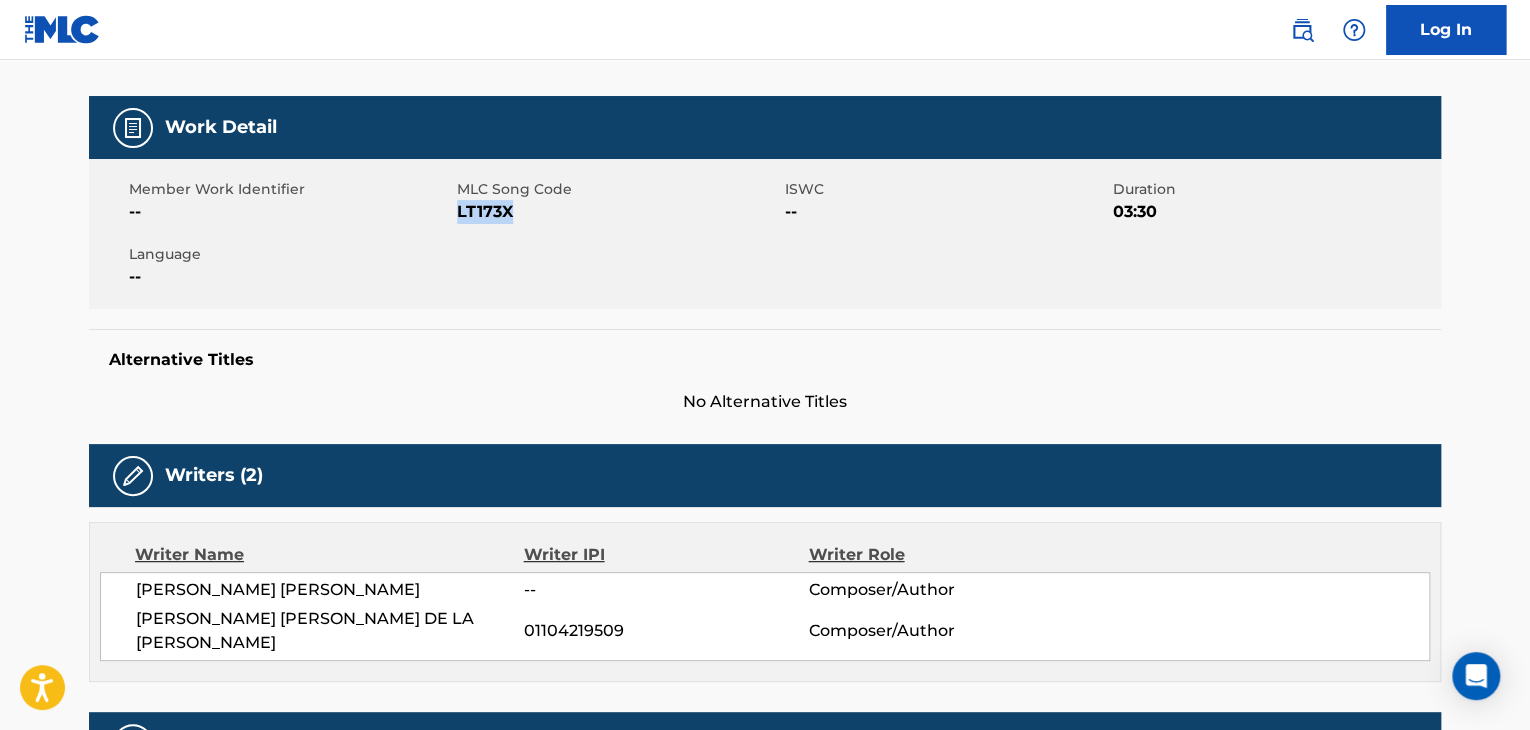 click on "LT173X" at bounding box center [618, 212] 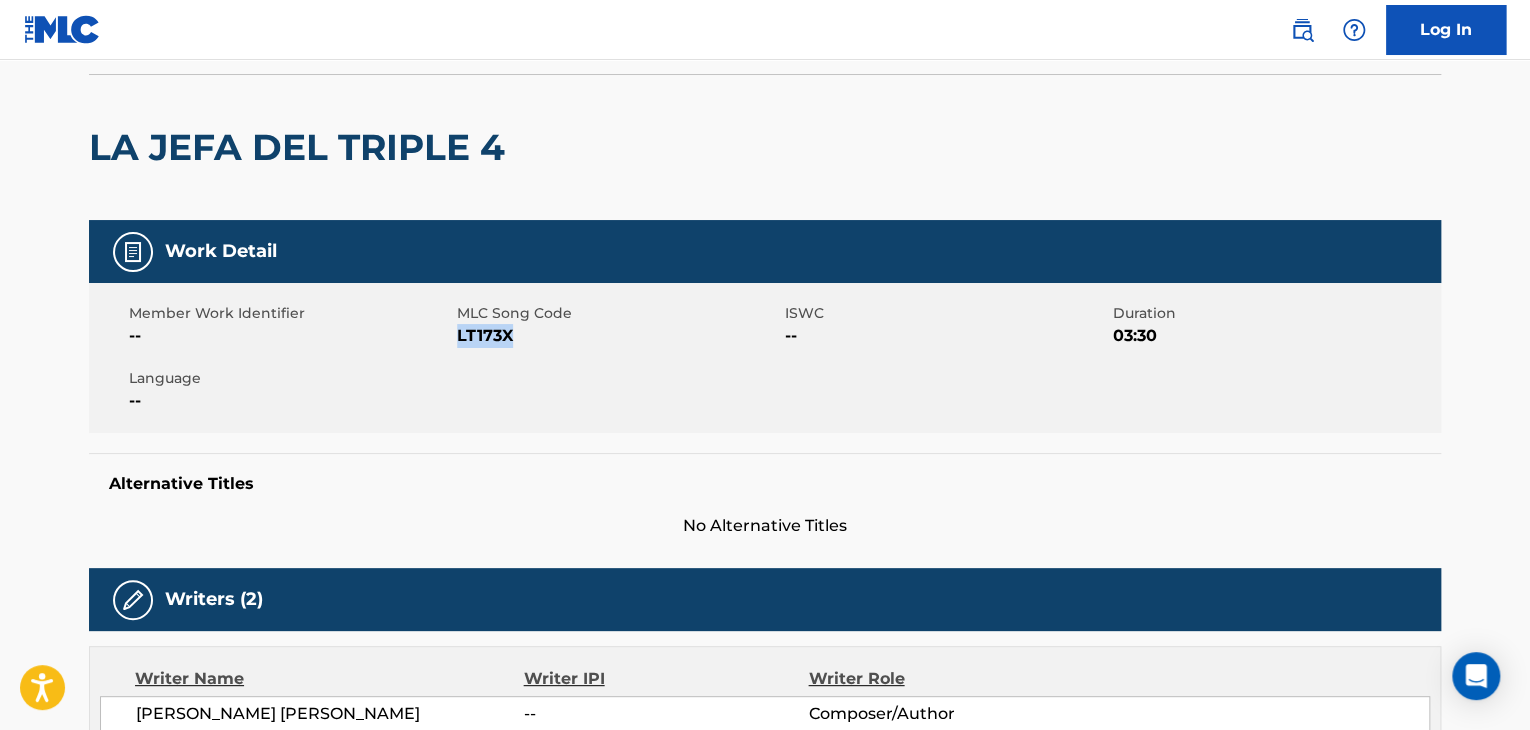 scroll, scrollTop: 0, scrollLeft: 0, axis: both 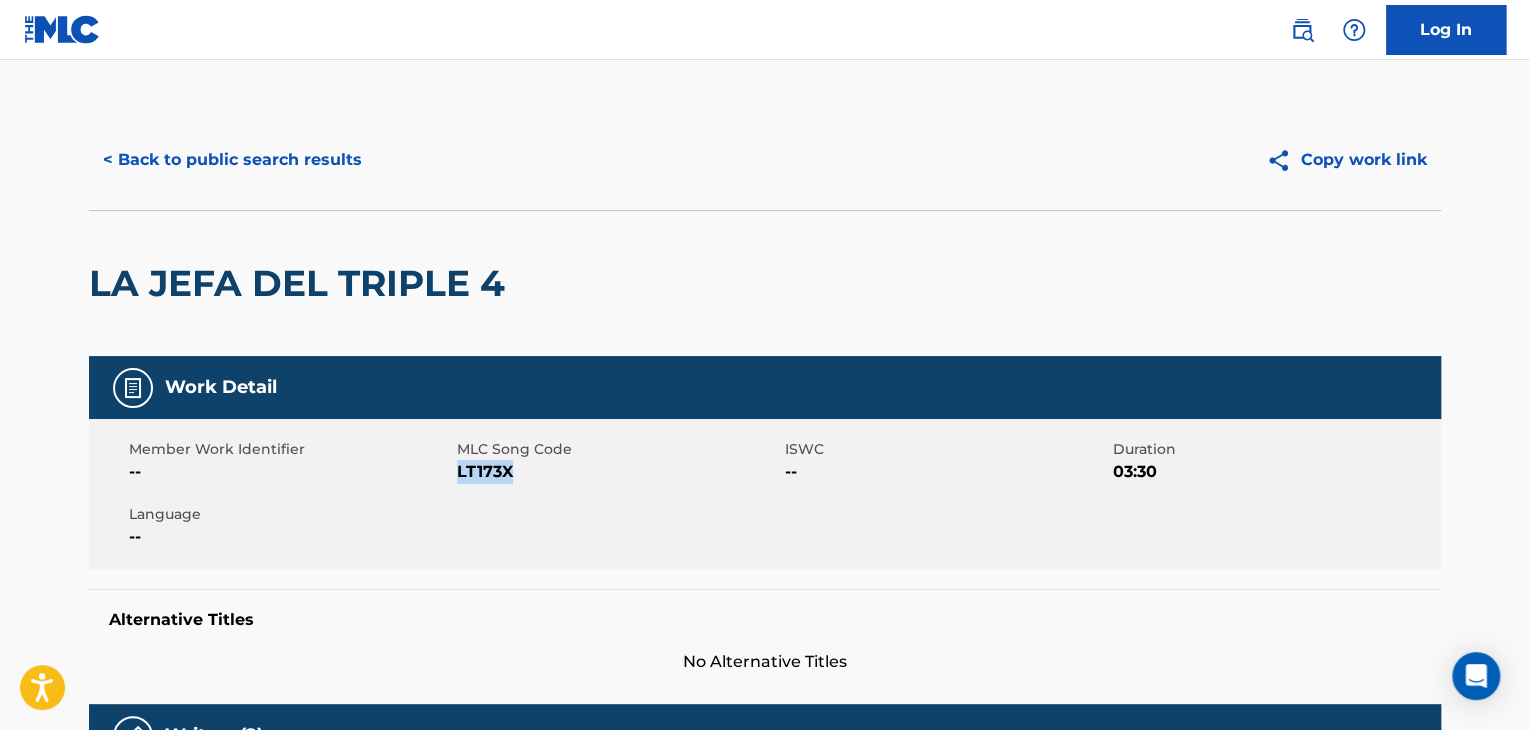 click on "< Back to public search results" at bounding box center (232, 160) 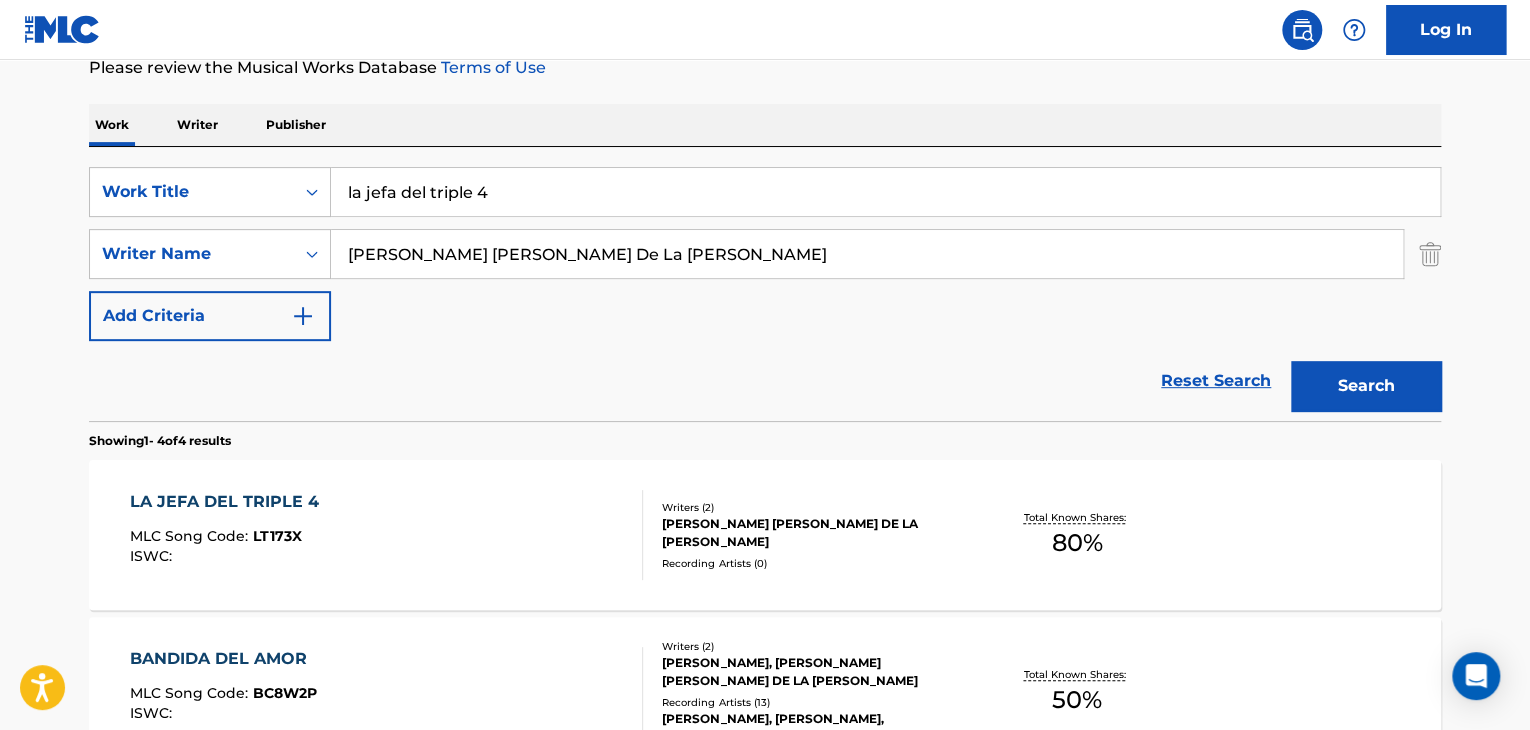 scroll, scrollTop: 100, scrollLeft: 0, axis: vertical 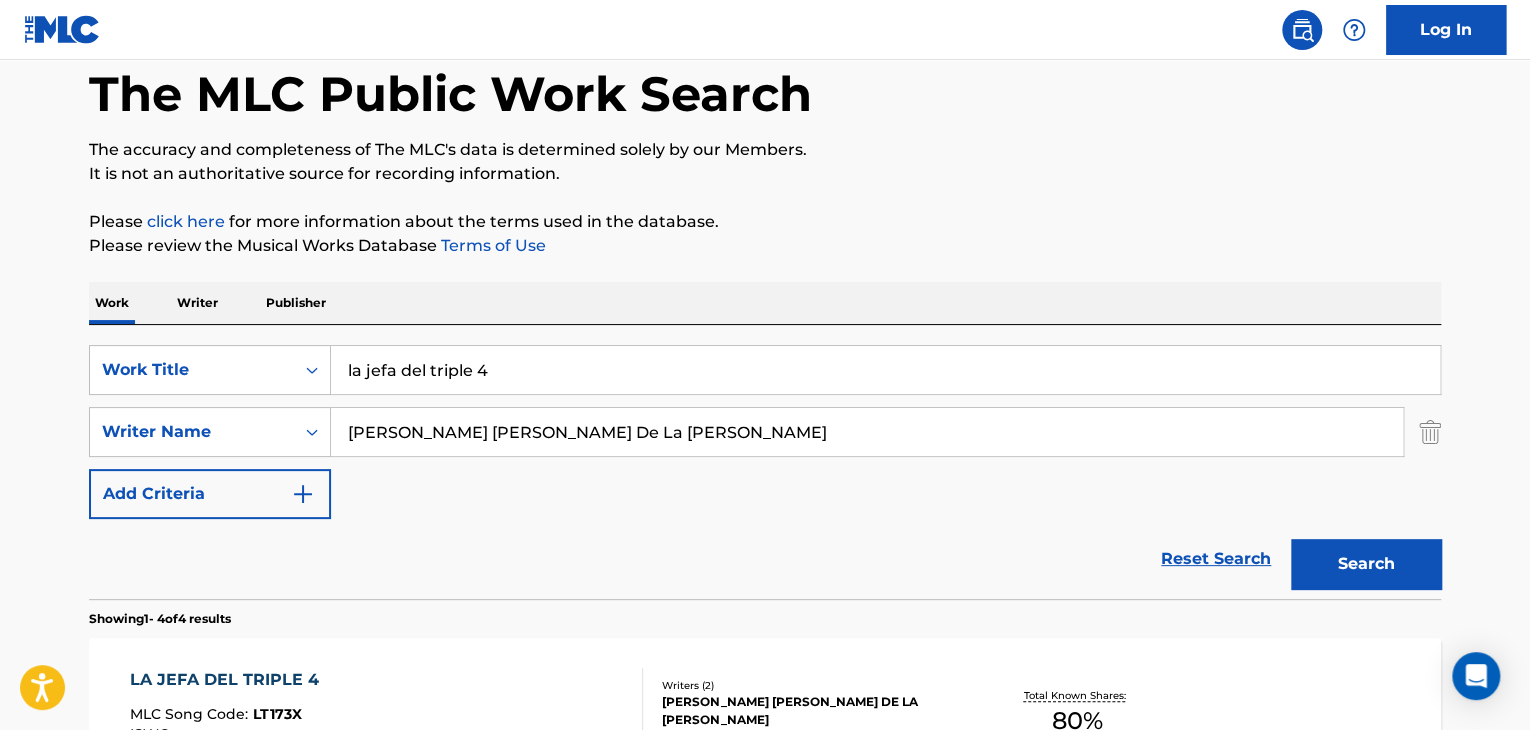 click on "Writer" at bounding box center [197, 303] 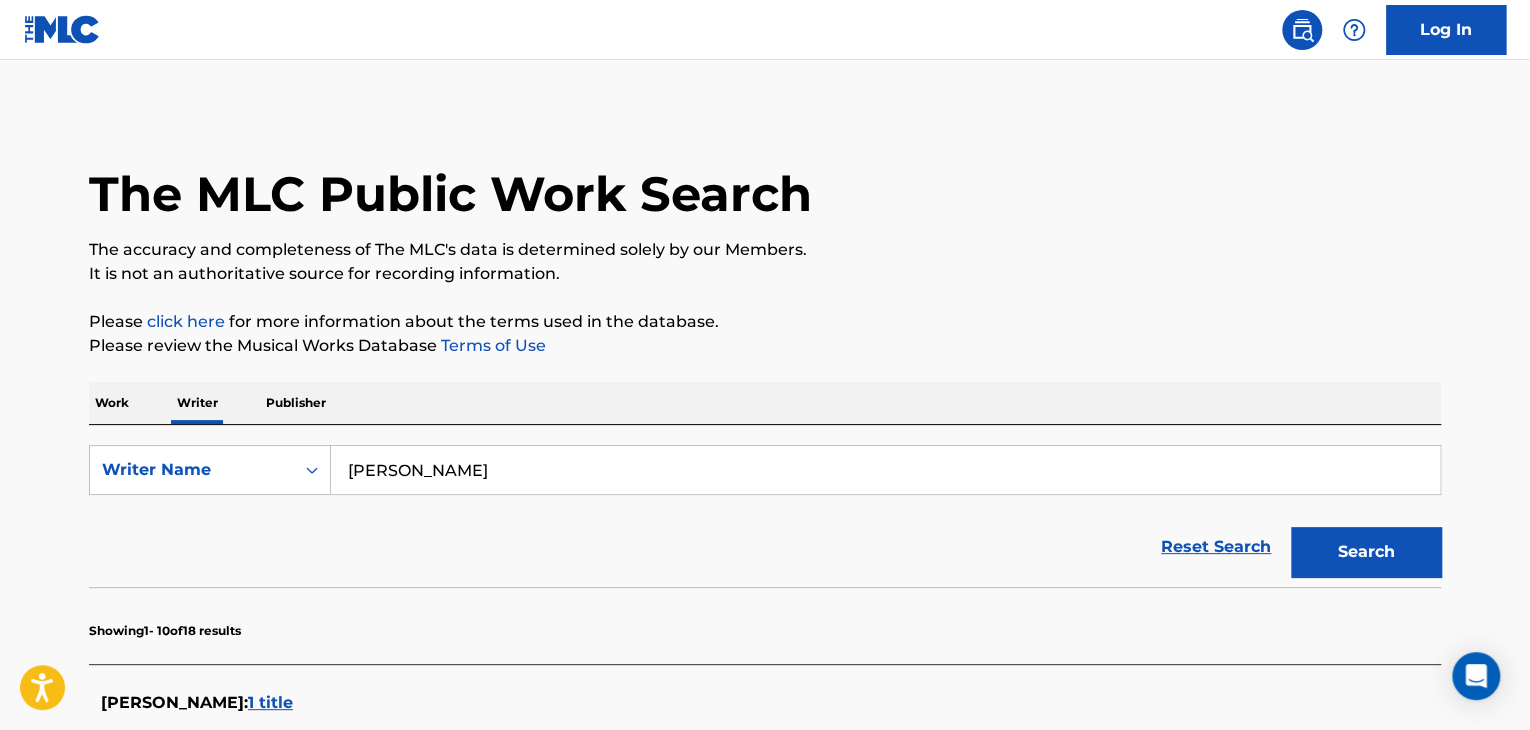 click on "[PERSON_NAME]" at bounding box center (885, 470) 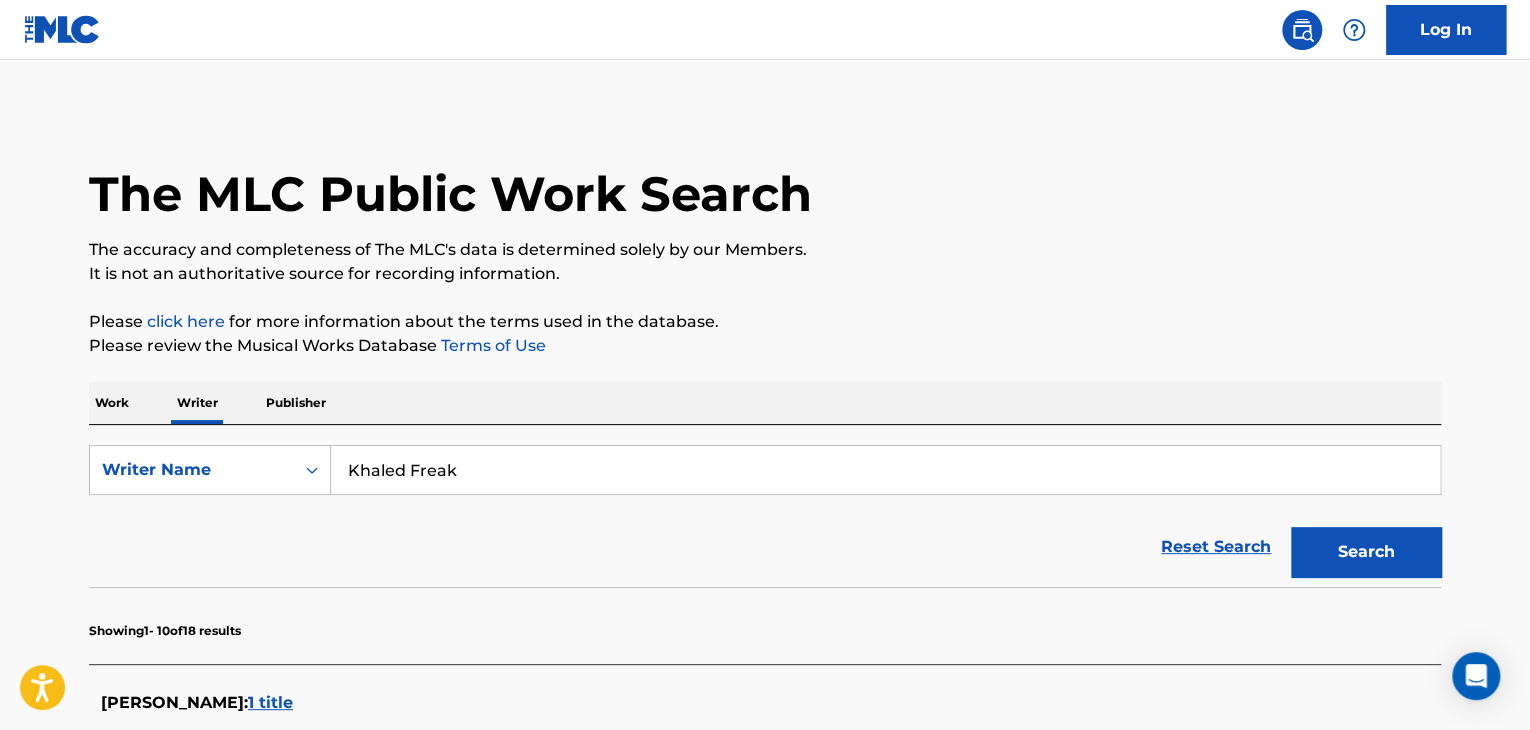 click on "Search" at bounding box center (1361, 547) 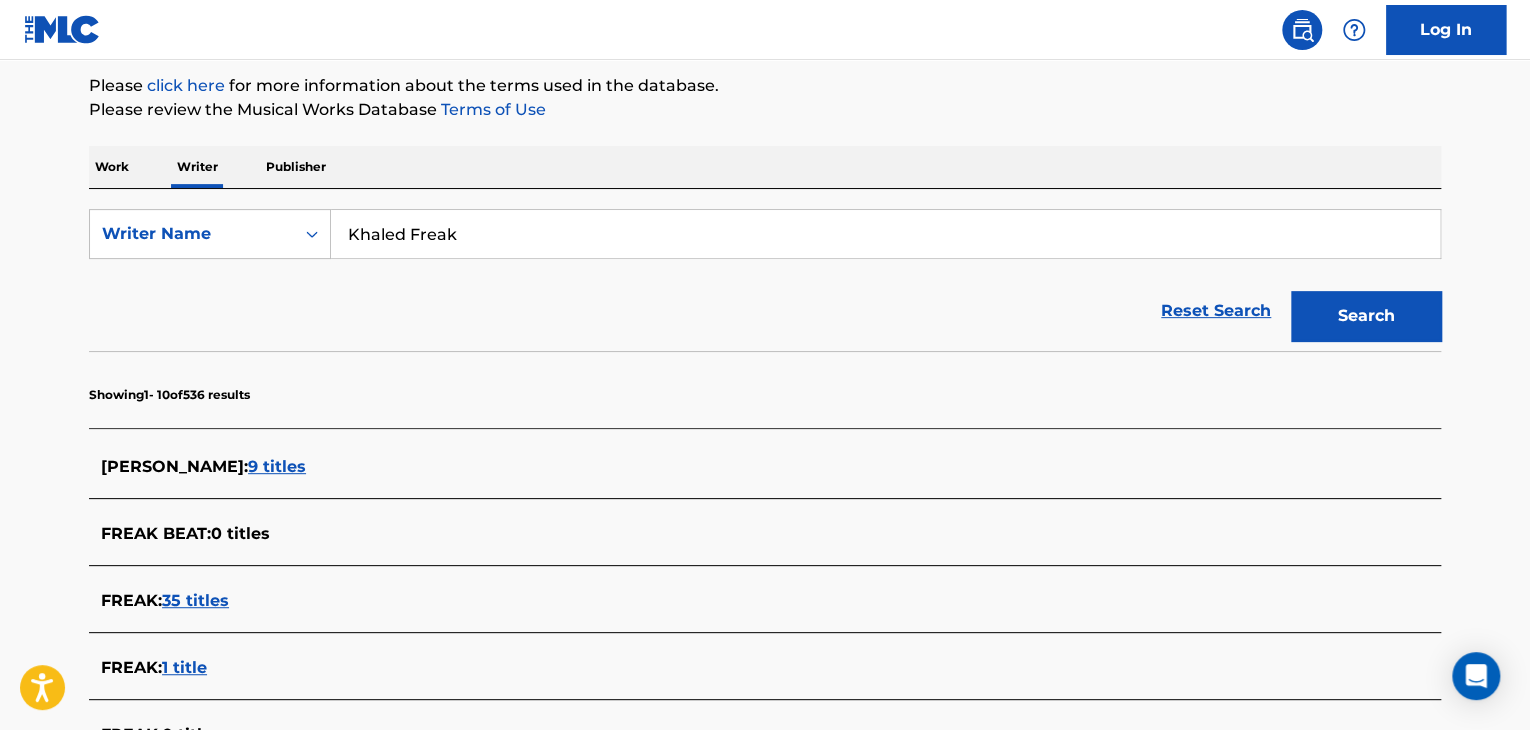scroll, scrollTop: 0, scrollLeft: 0, axis: both 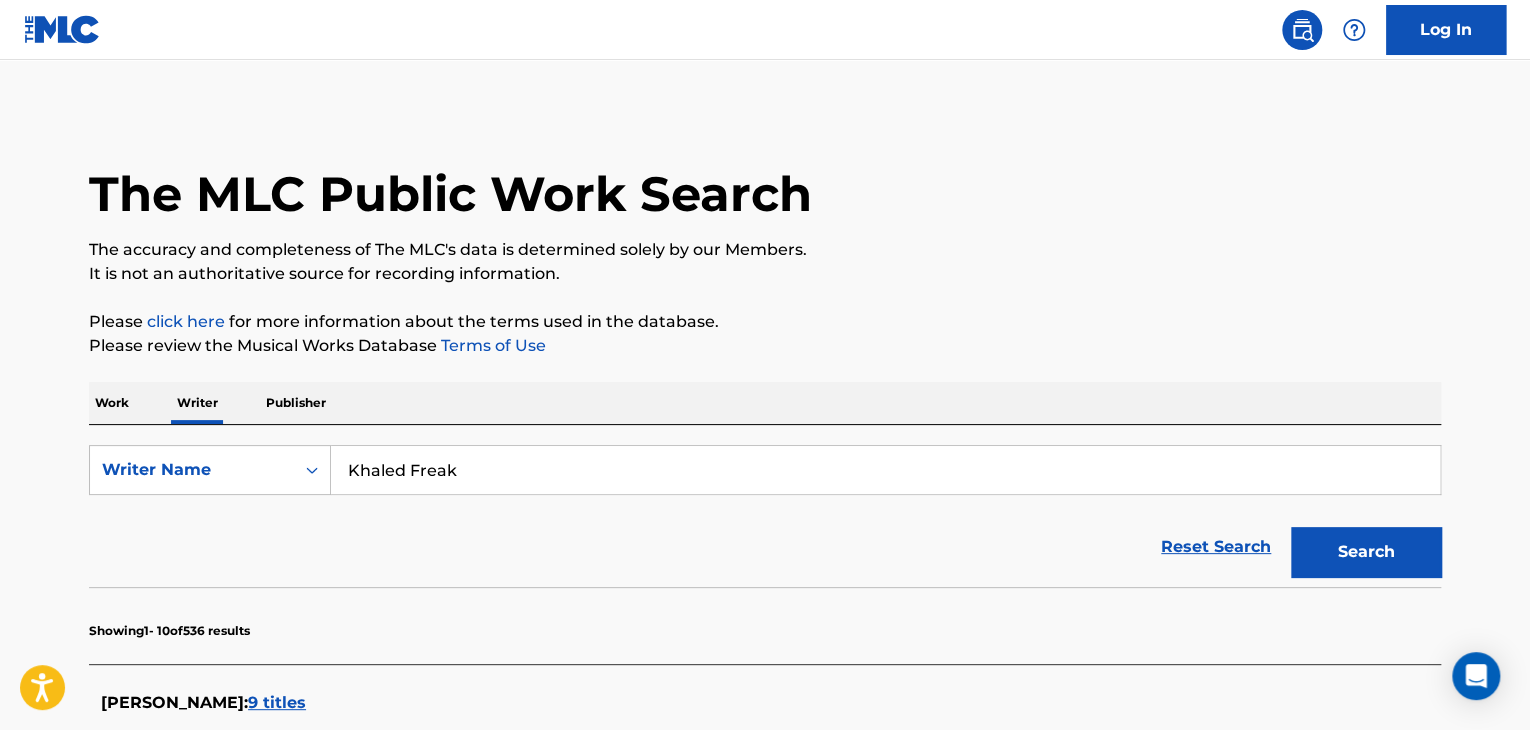 click on "Khaled Freak" at bounding box center (885, 470) 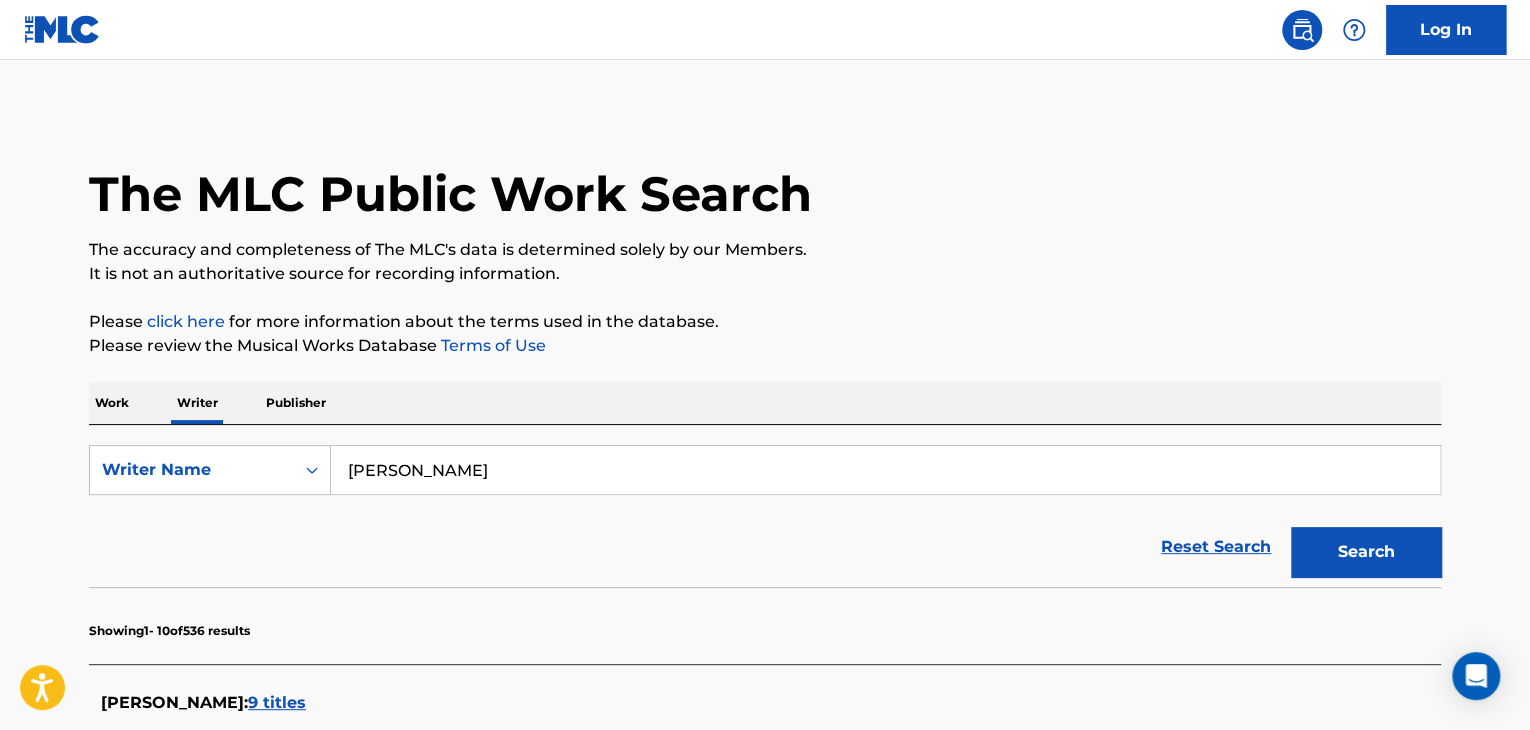click on "Search" at bounding box center (1361, 547) 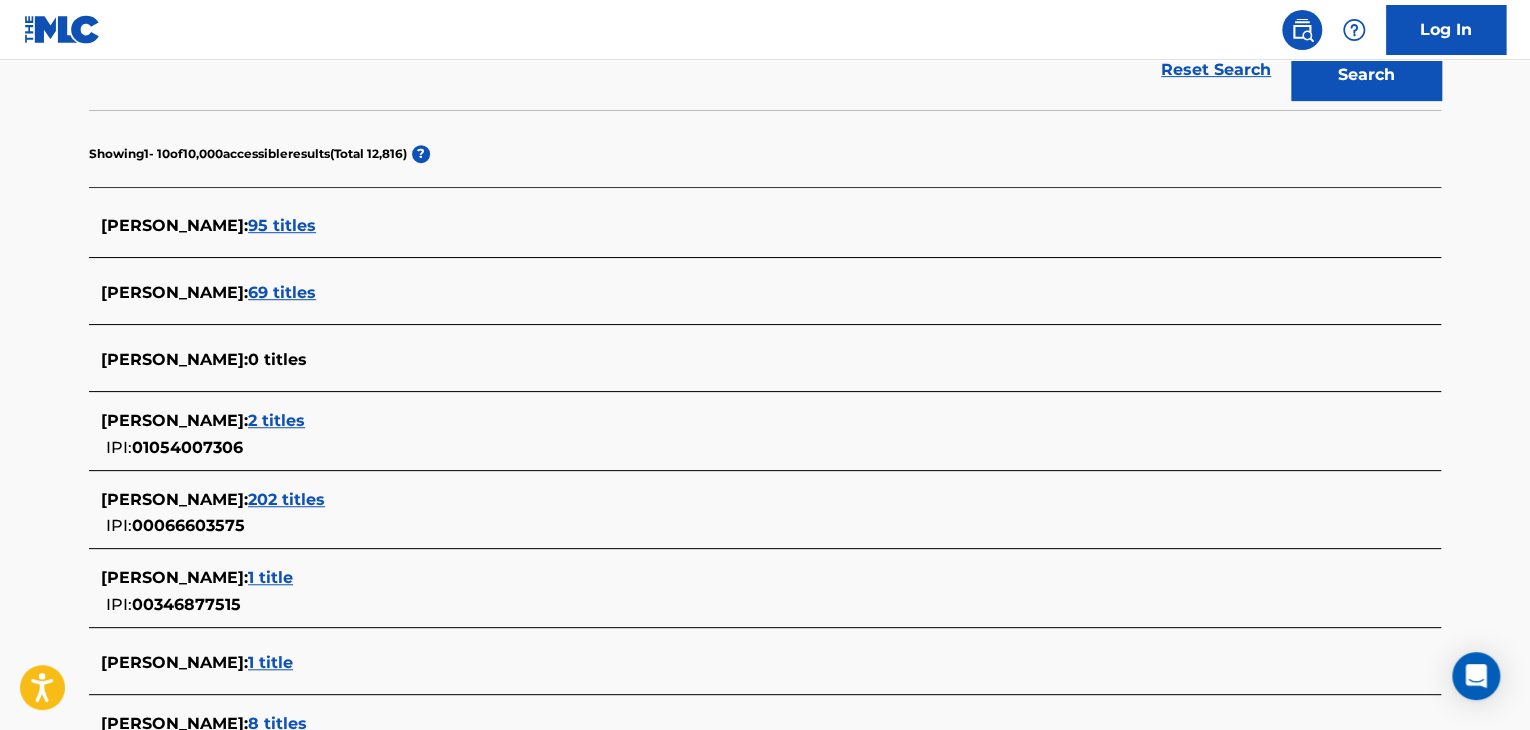 scroll, scrollTop: 191, scrollLeft: 0, axis: vertical 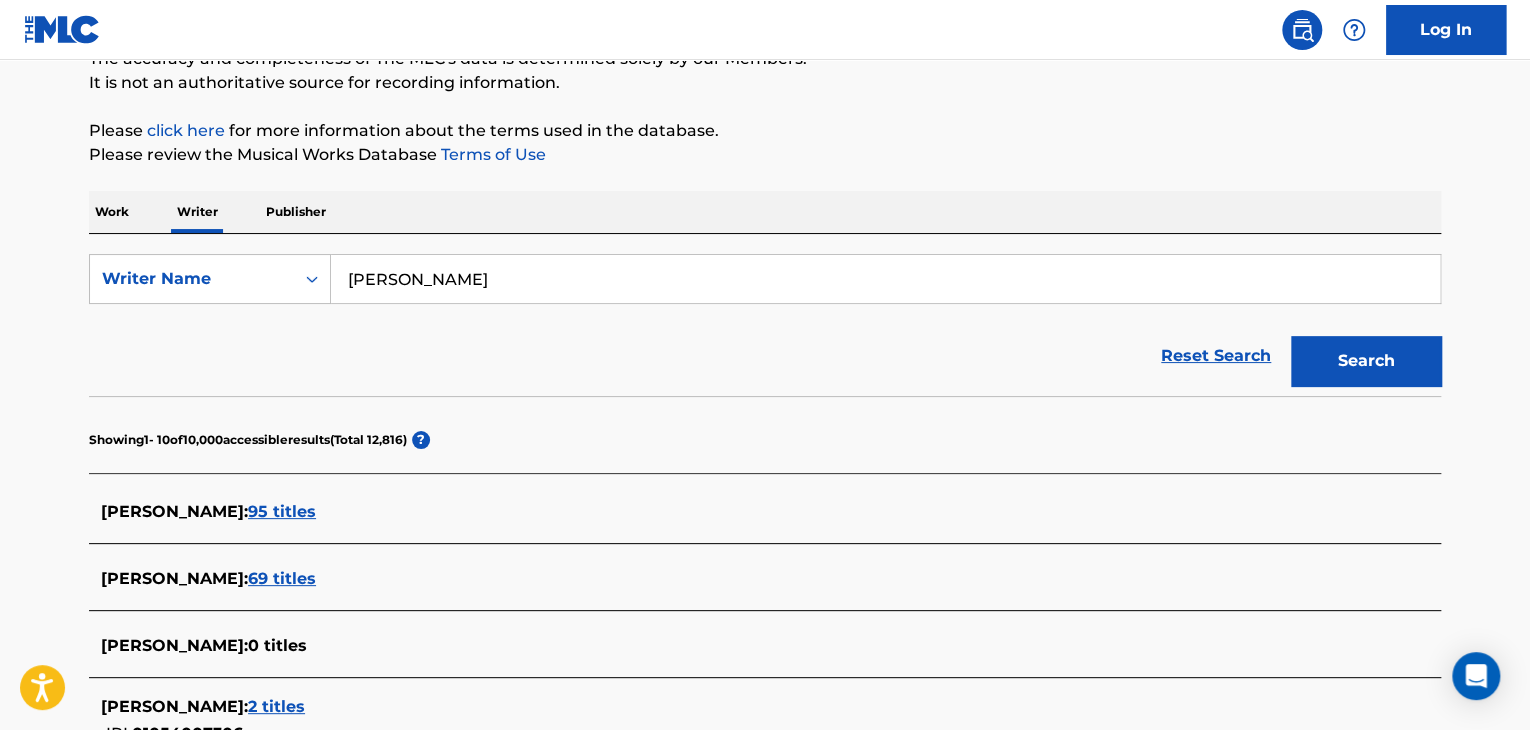 click on "[PERSON_NAME]" at bounding box center [885, 279] 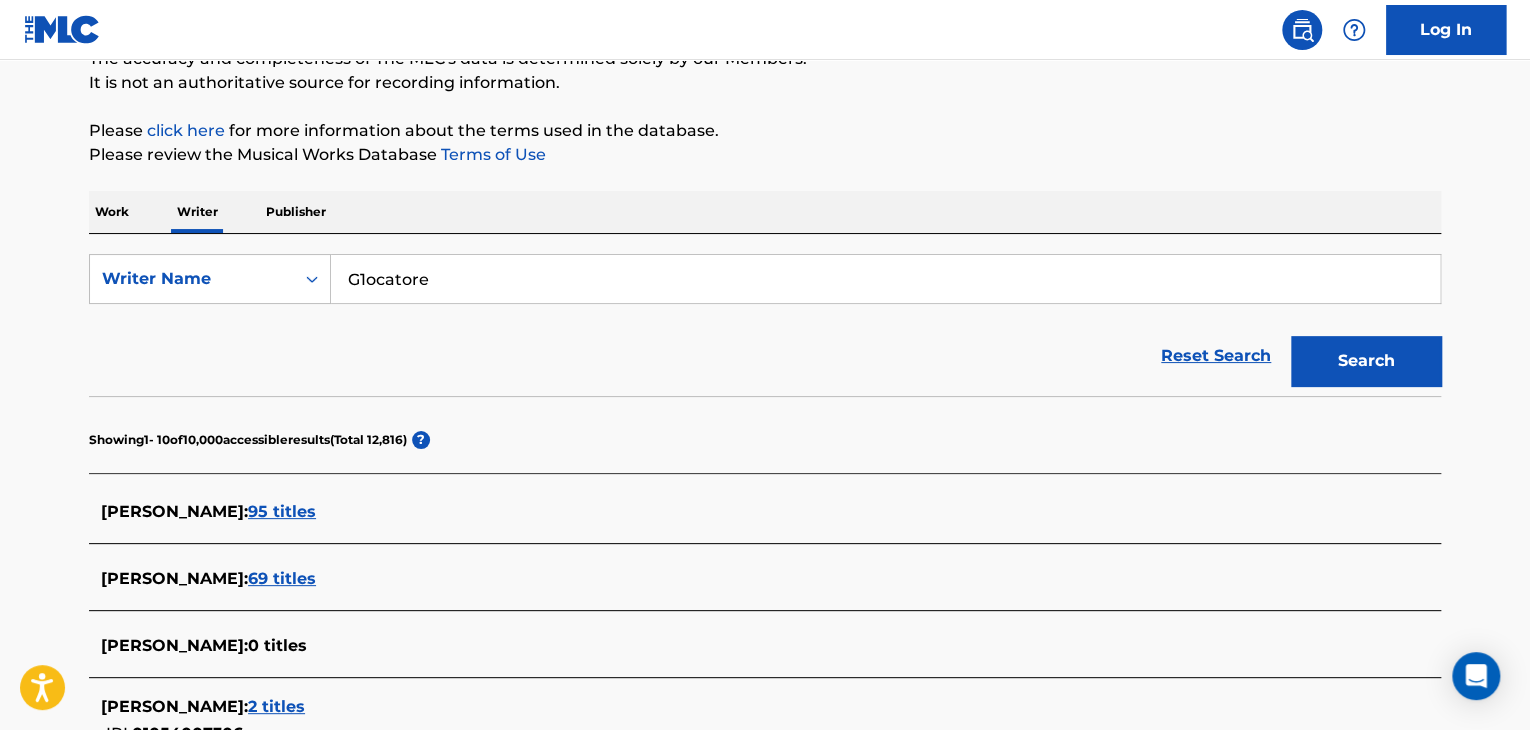 click on "Search" at bounding box center (1366, 361) 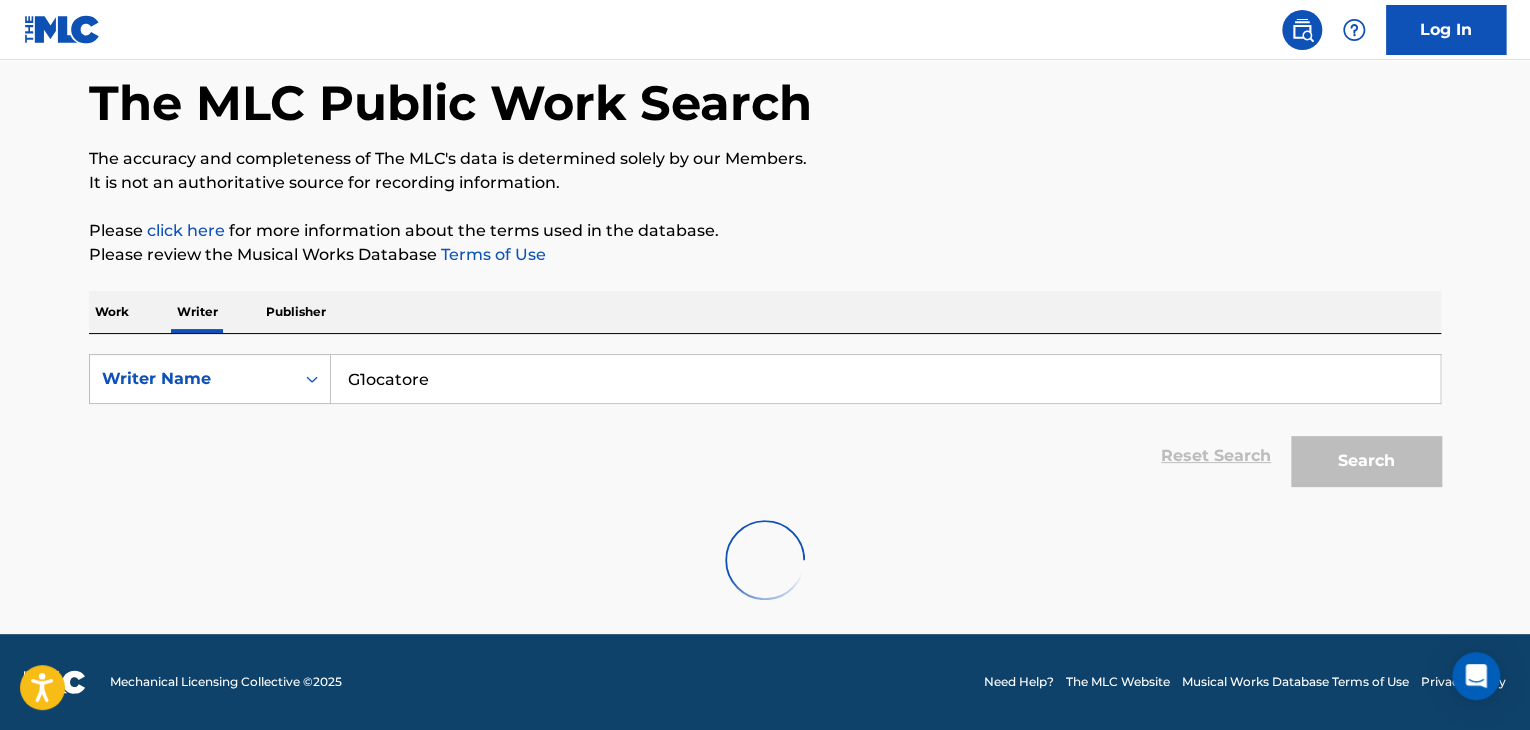 scroll, scrollTop: 0, scrollLeft: 0, axis: both 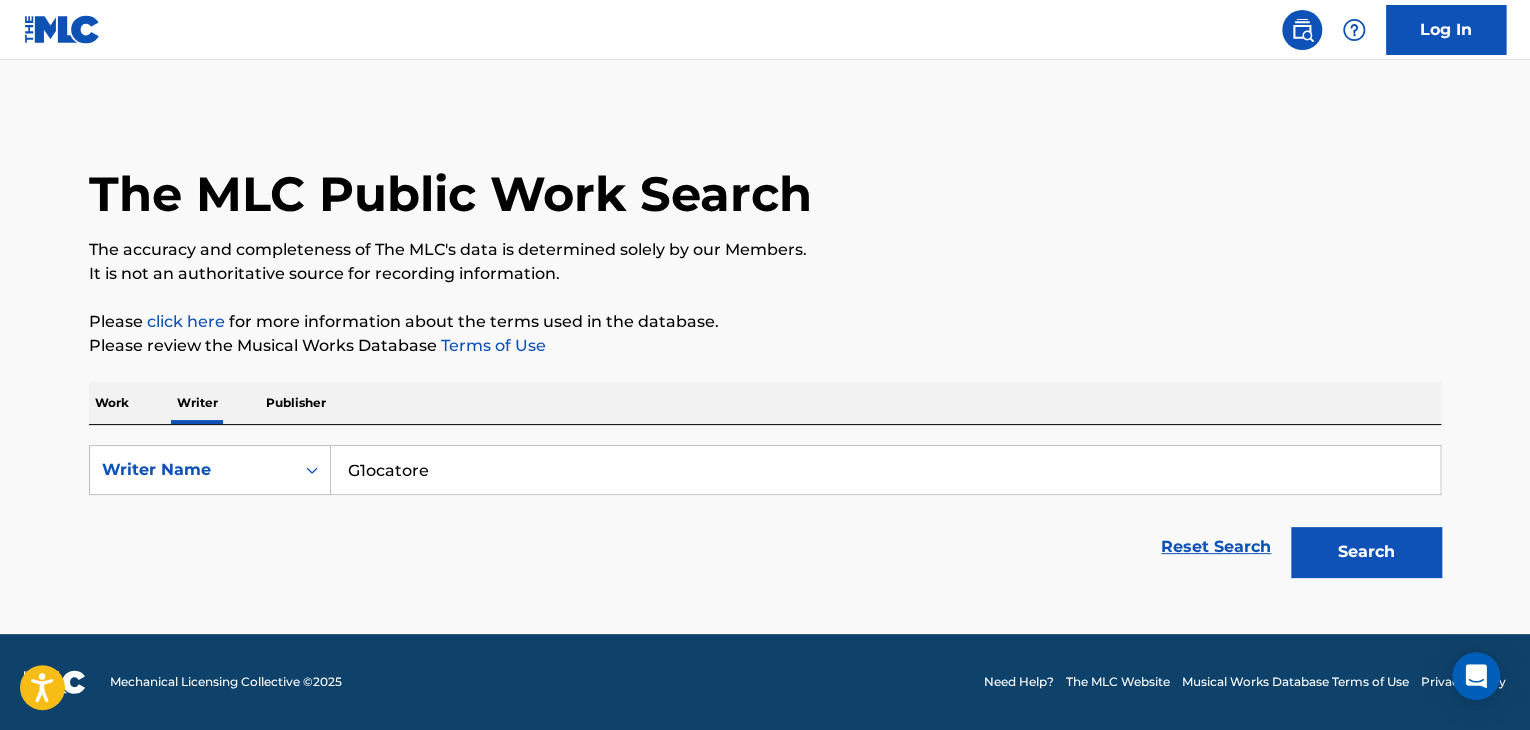 click on "G1ocatore" at bounding box center (885, 470) 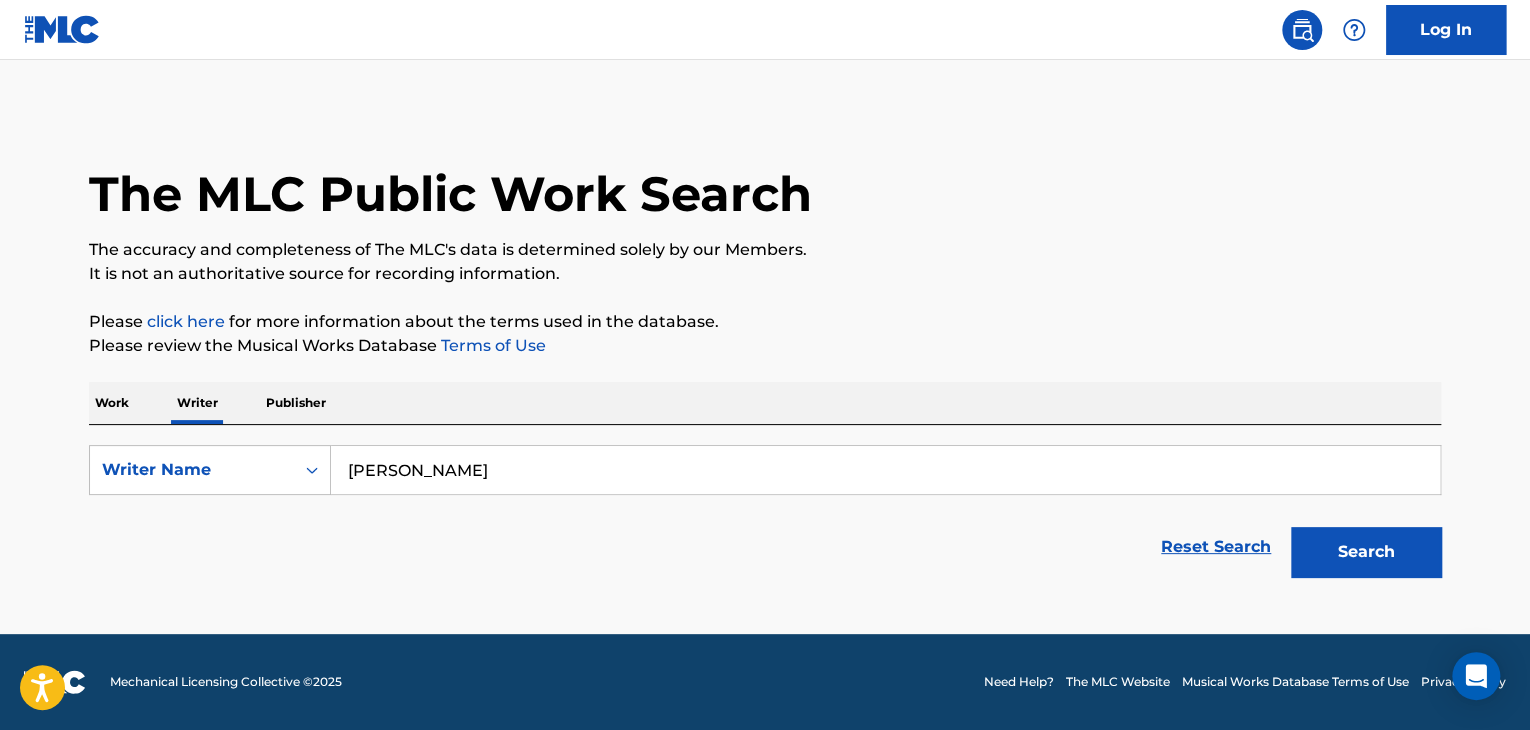 click on "Search" at bounding box center [1366, 552] 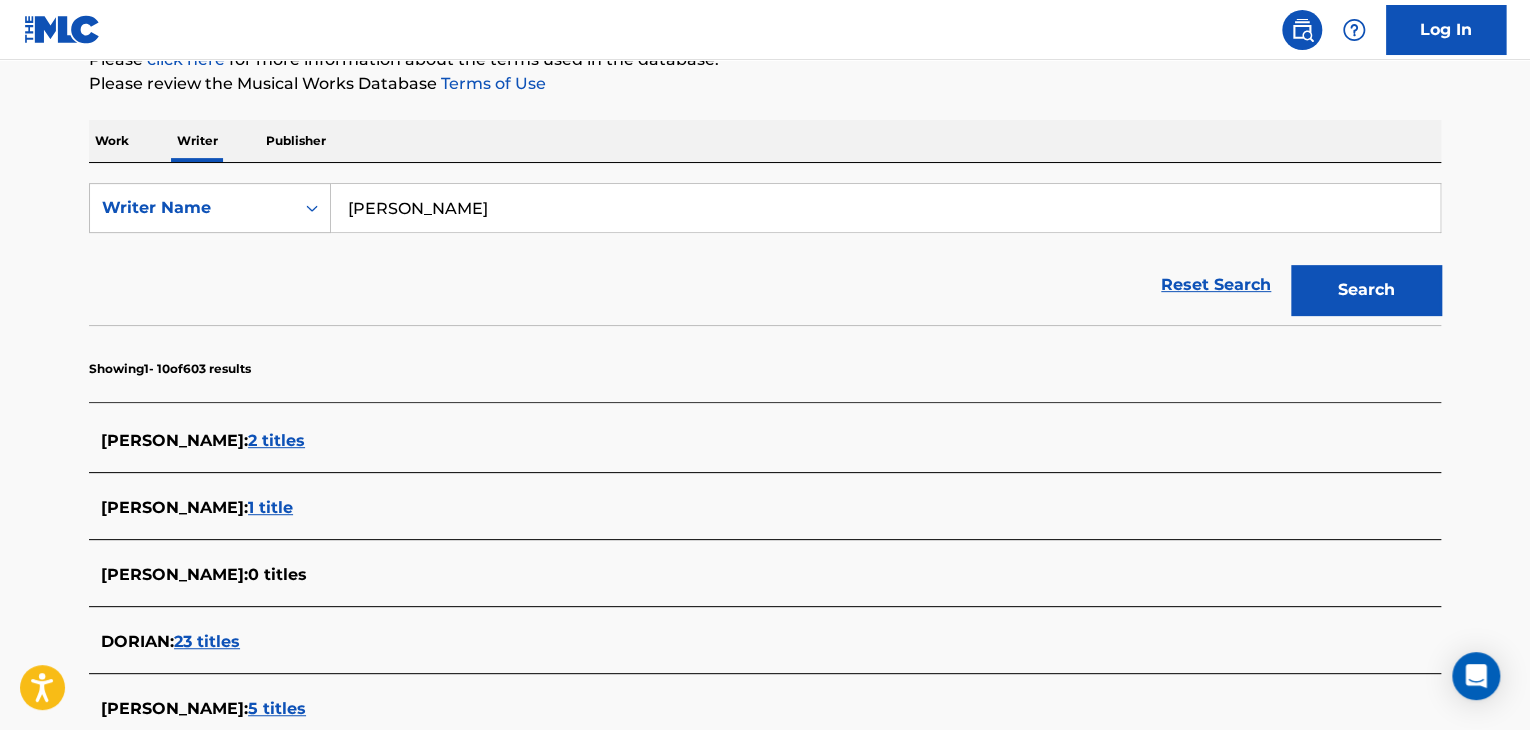 scroll, scrollTop: 82, scrollLeft: 0, axis: vertical 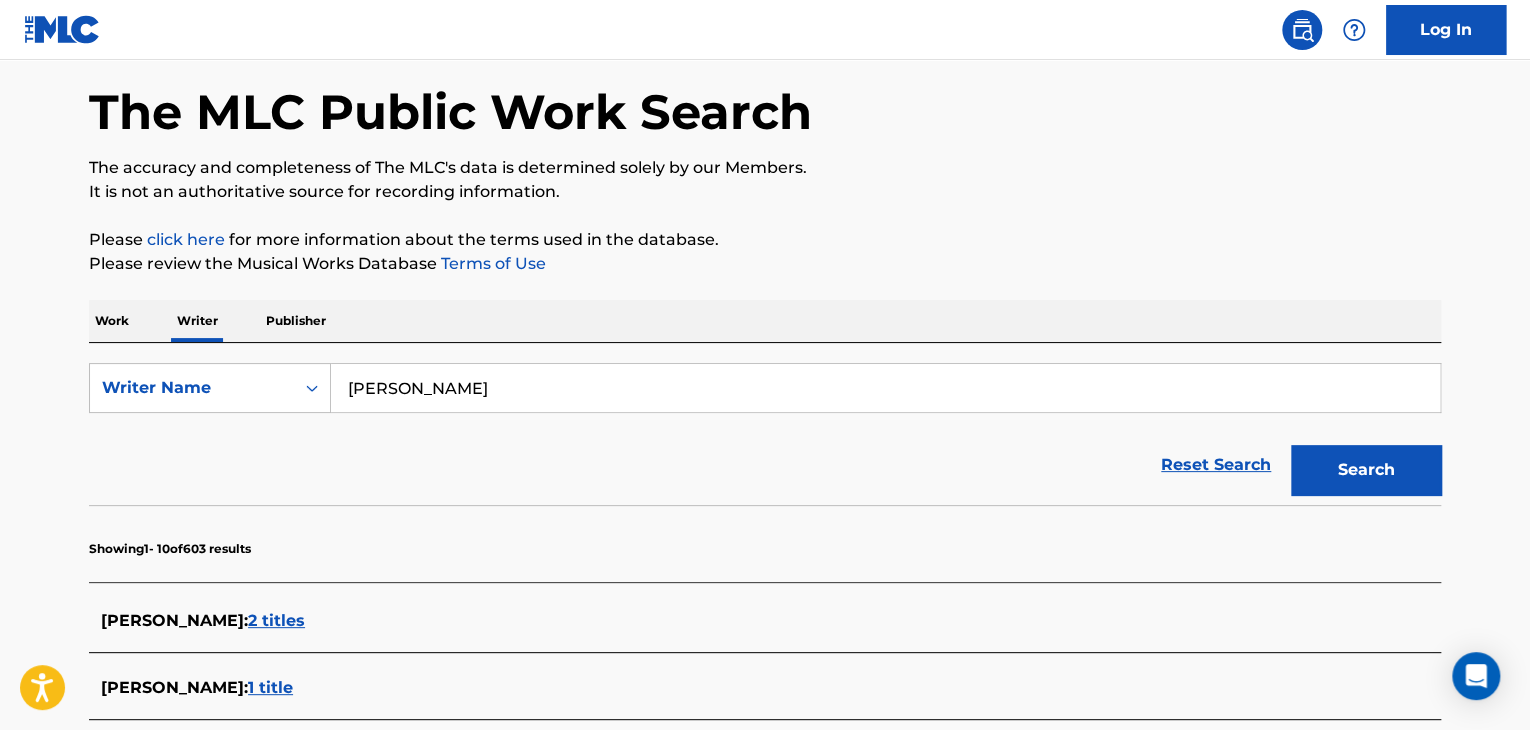 click on "[PERSON_NAME]" at bounding box center [885, 388] 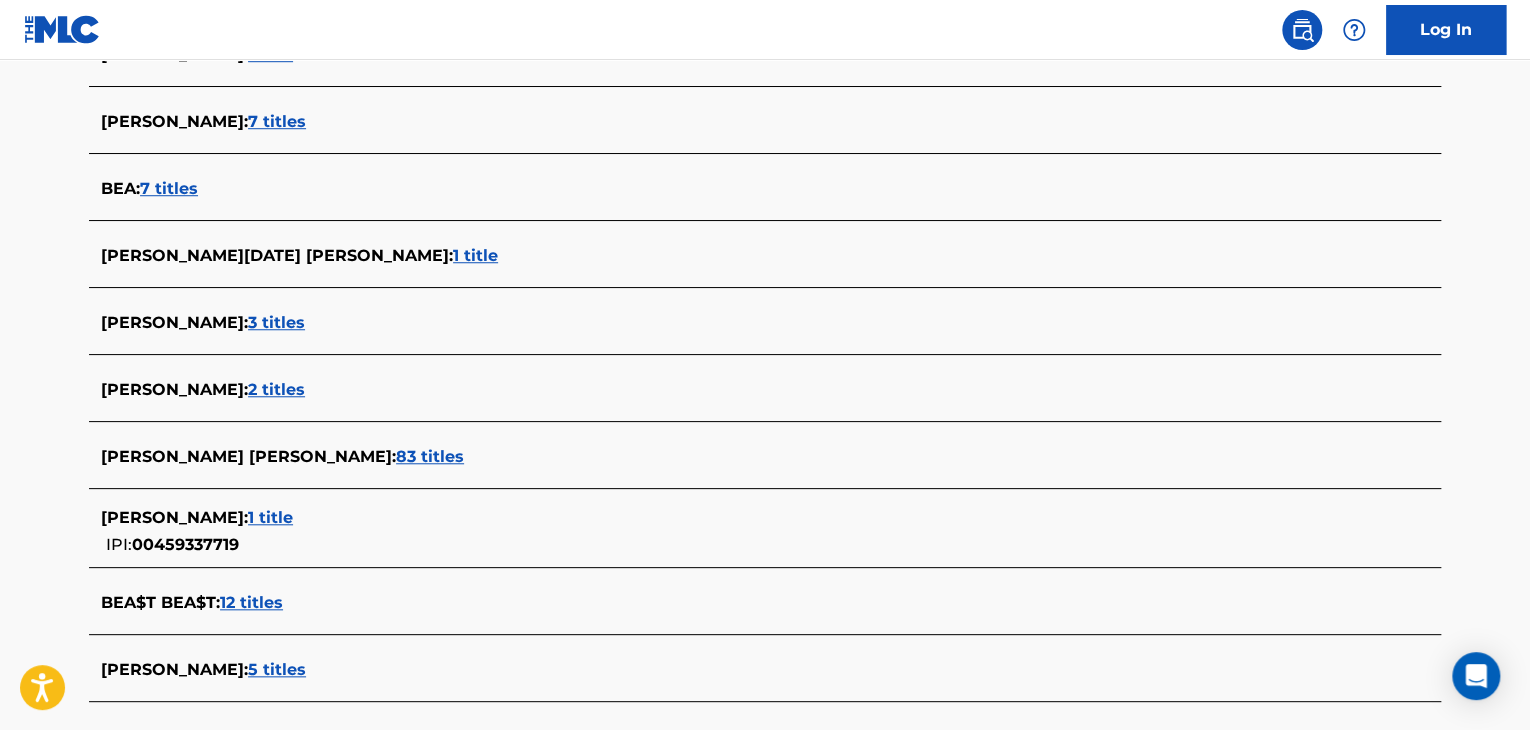 scroll, scrollTop: 682, scrollLeft: 0, axis: vertical 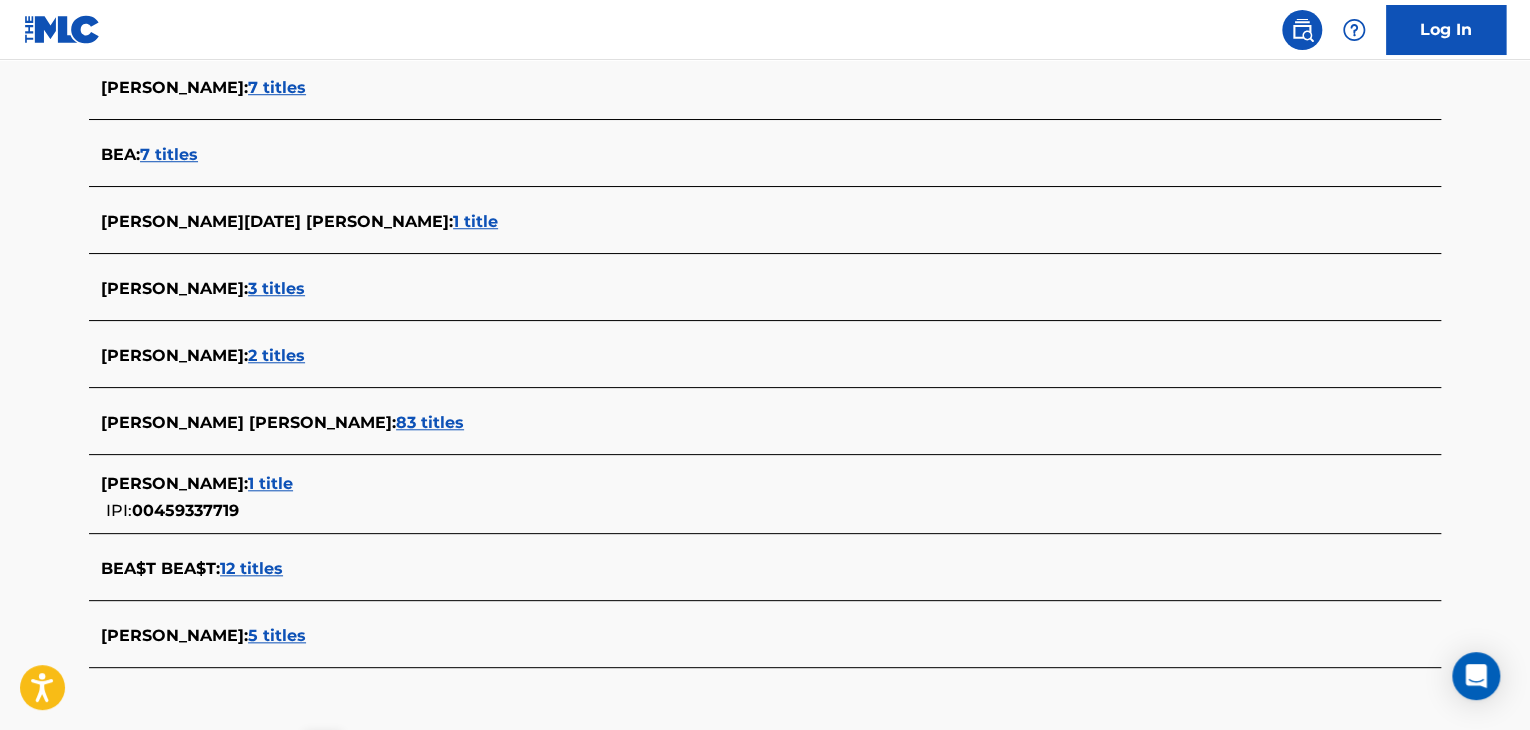 click on "5 titles" at bounding box center (277, 635) 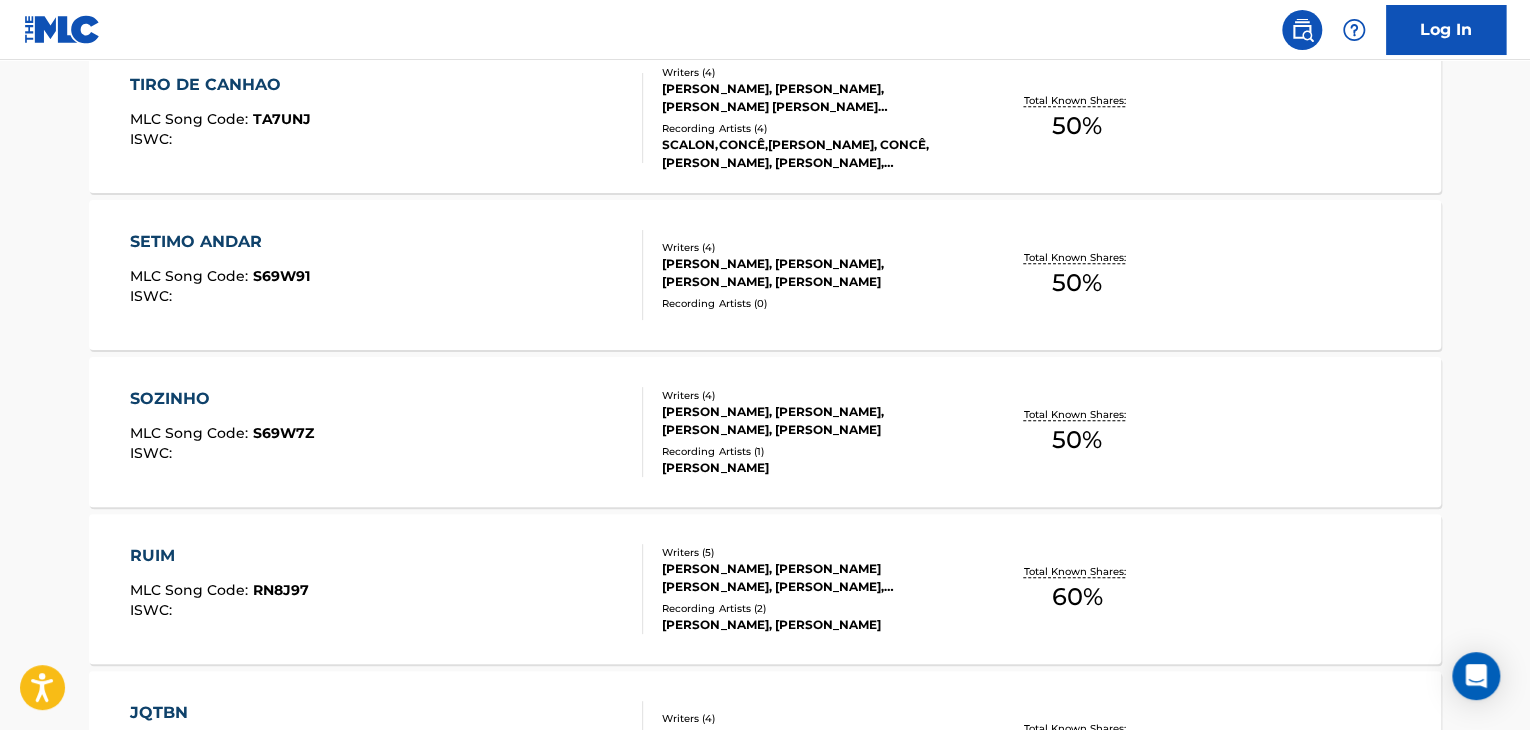 scroll, scrollTop: 1004, scrollLeft: 0, axis: vertical 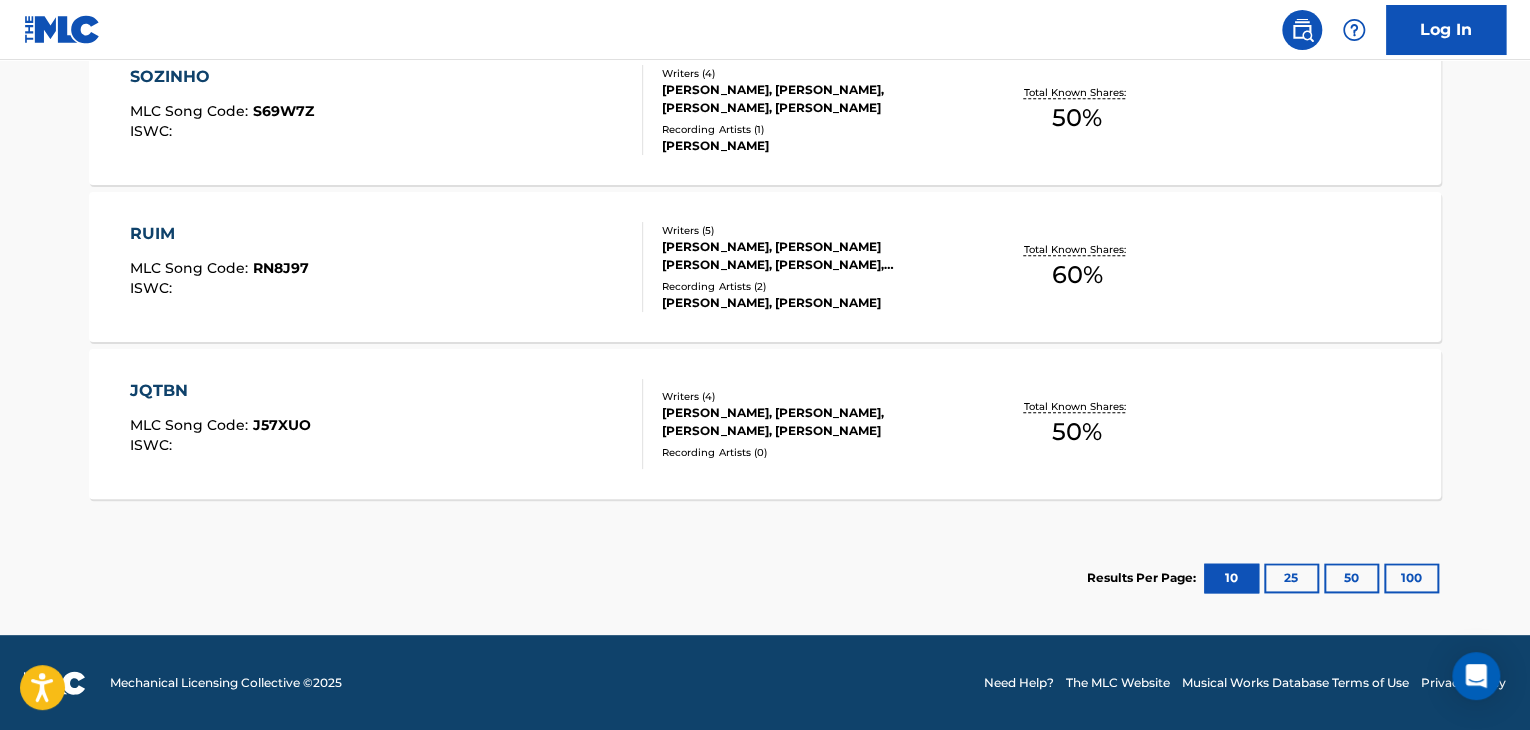 click on "JQTBN MLC Song Code : J57XUO ISWC :" at bounding box center (387, 424) 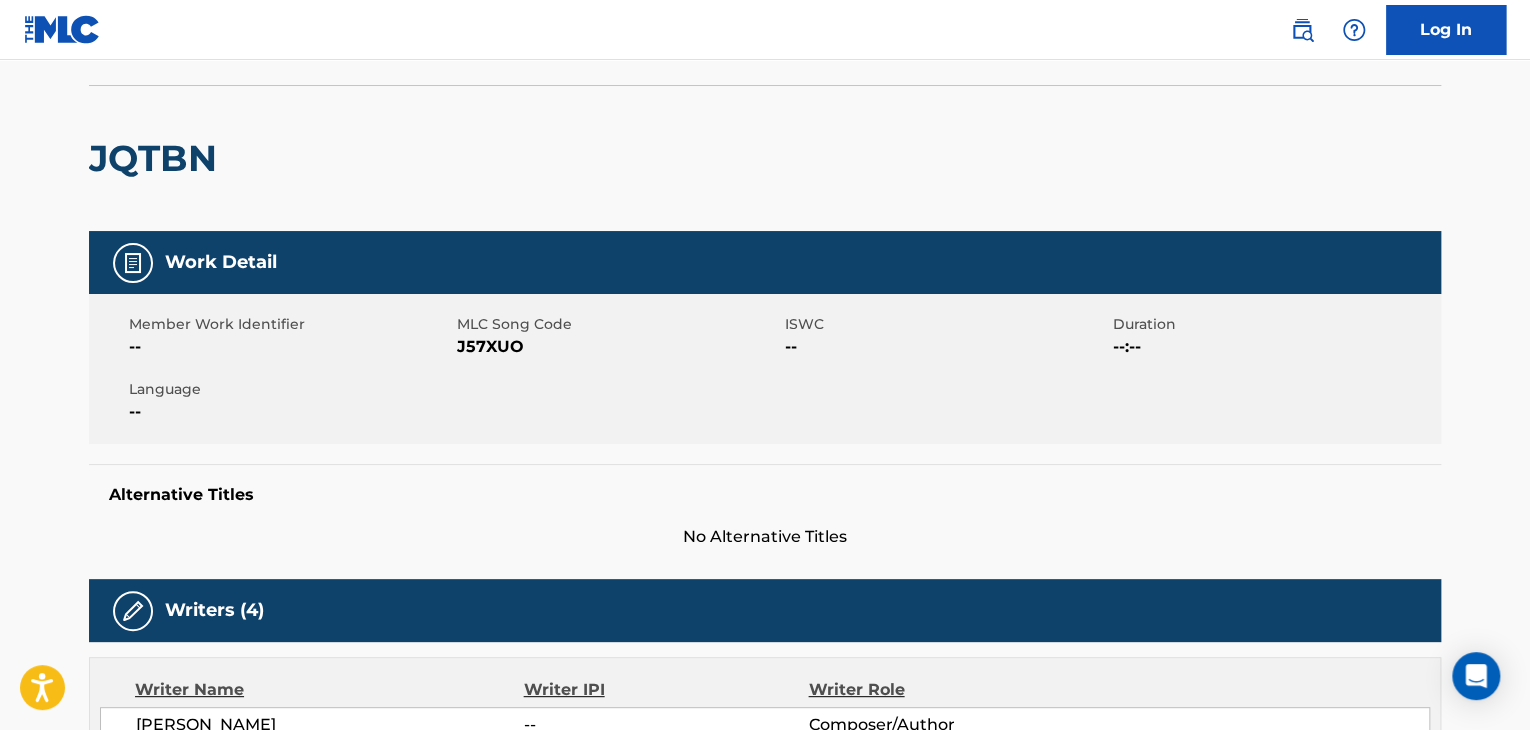 scroll, scrollTop: 0, scrollLeft: 0, axis: both 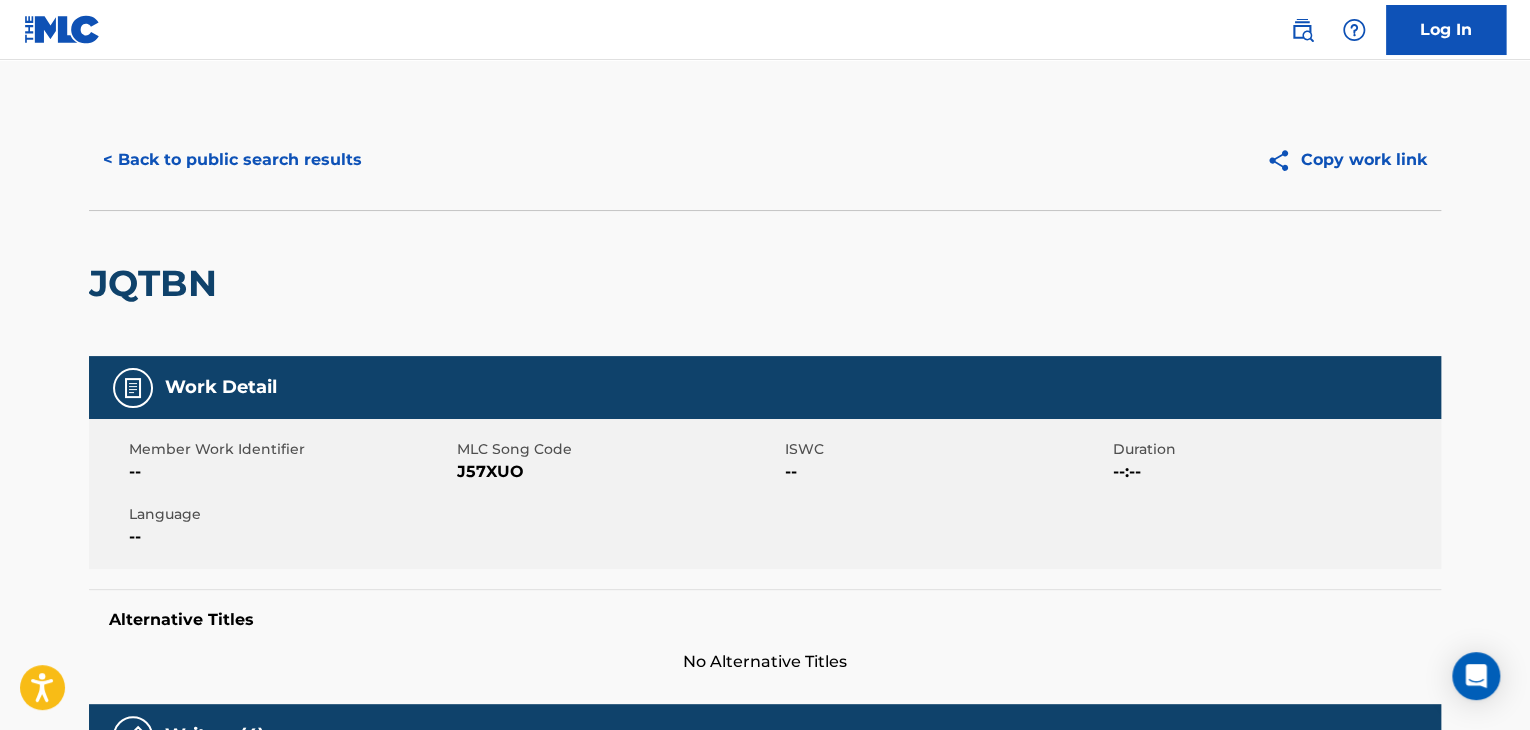 click on "< Back to public search results Copy work link" at bounding box center [765, 160] 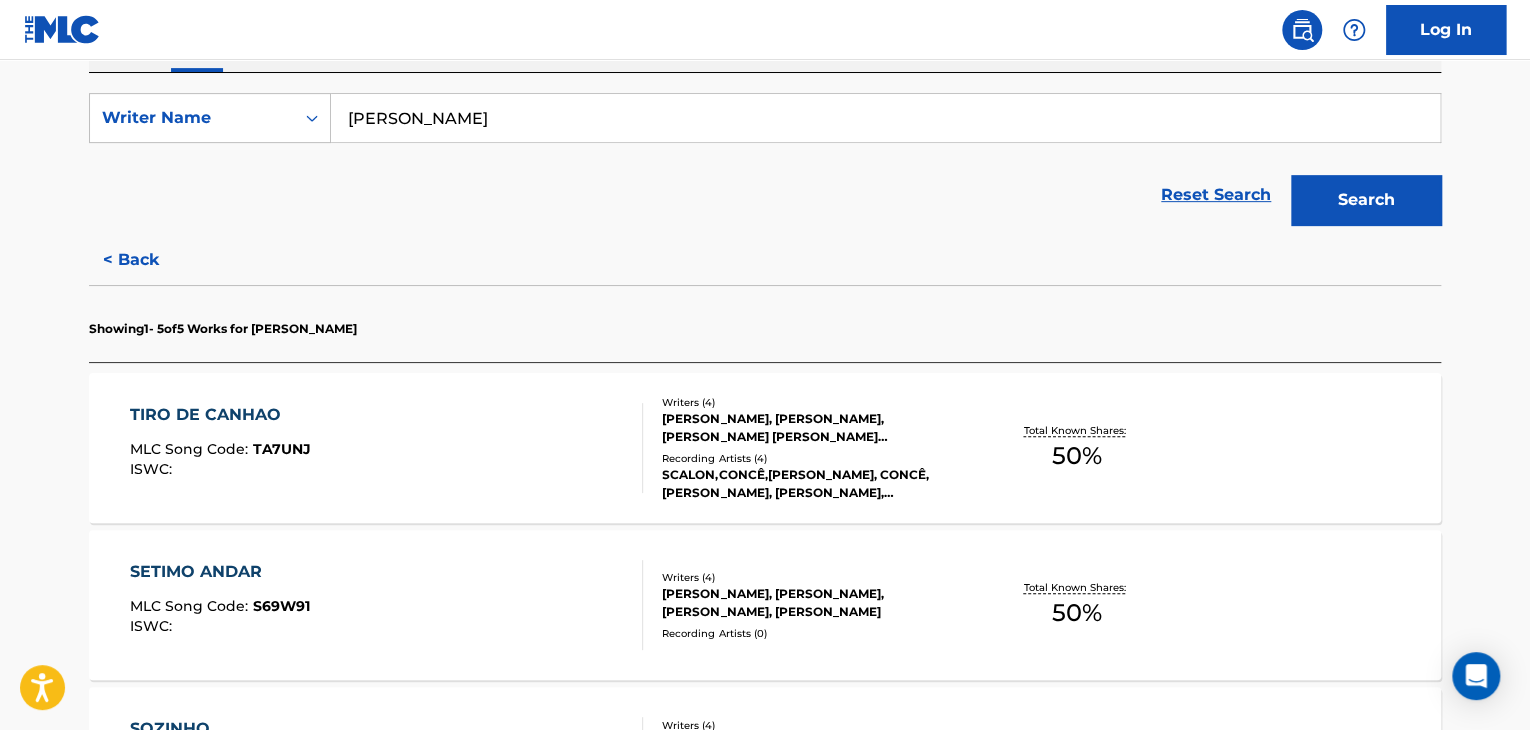 scroll, scrollTop: 424, scrollLeft: 0, axis: vertical 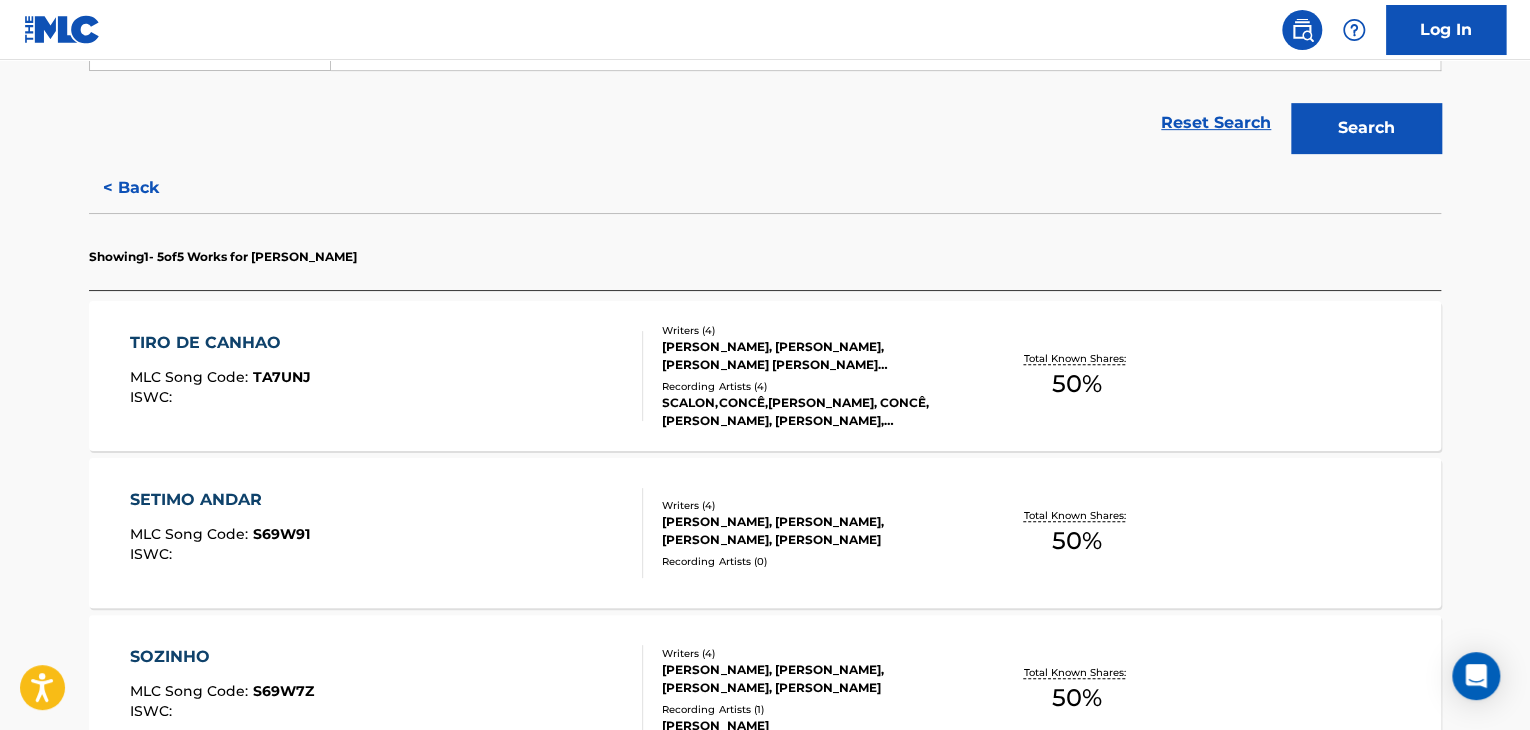 click on "SETIMO ANDAR MLC Song Code : S69W91 ISWC :" at bounding box center [387, 533] 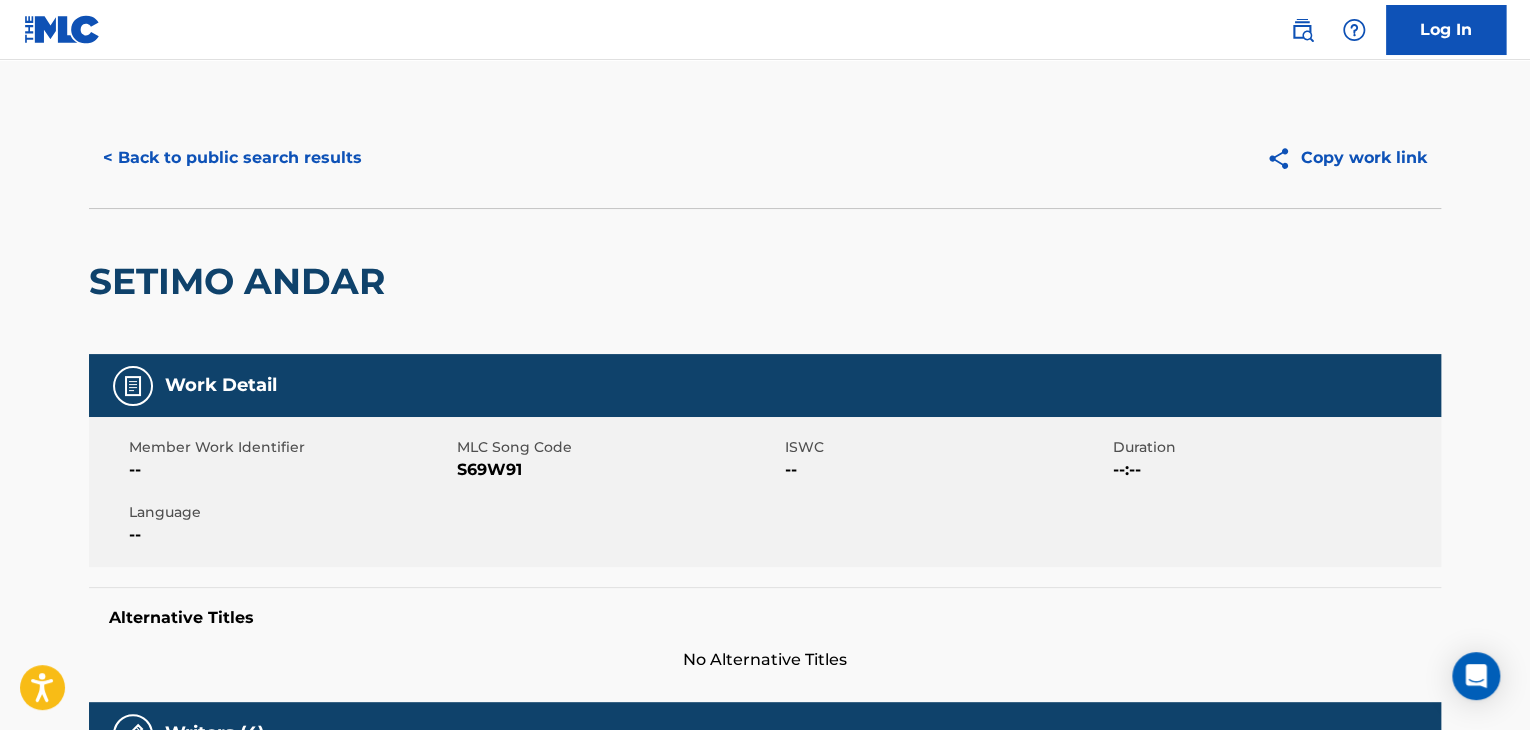 scroll, scrollTop: 0, scrollLeft: 0, axis: both 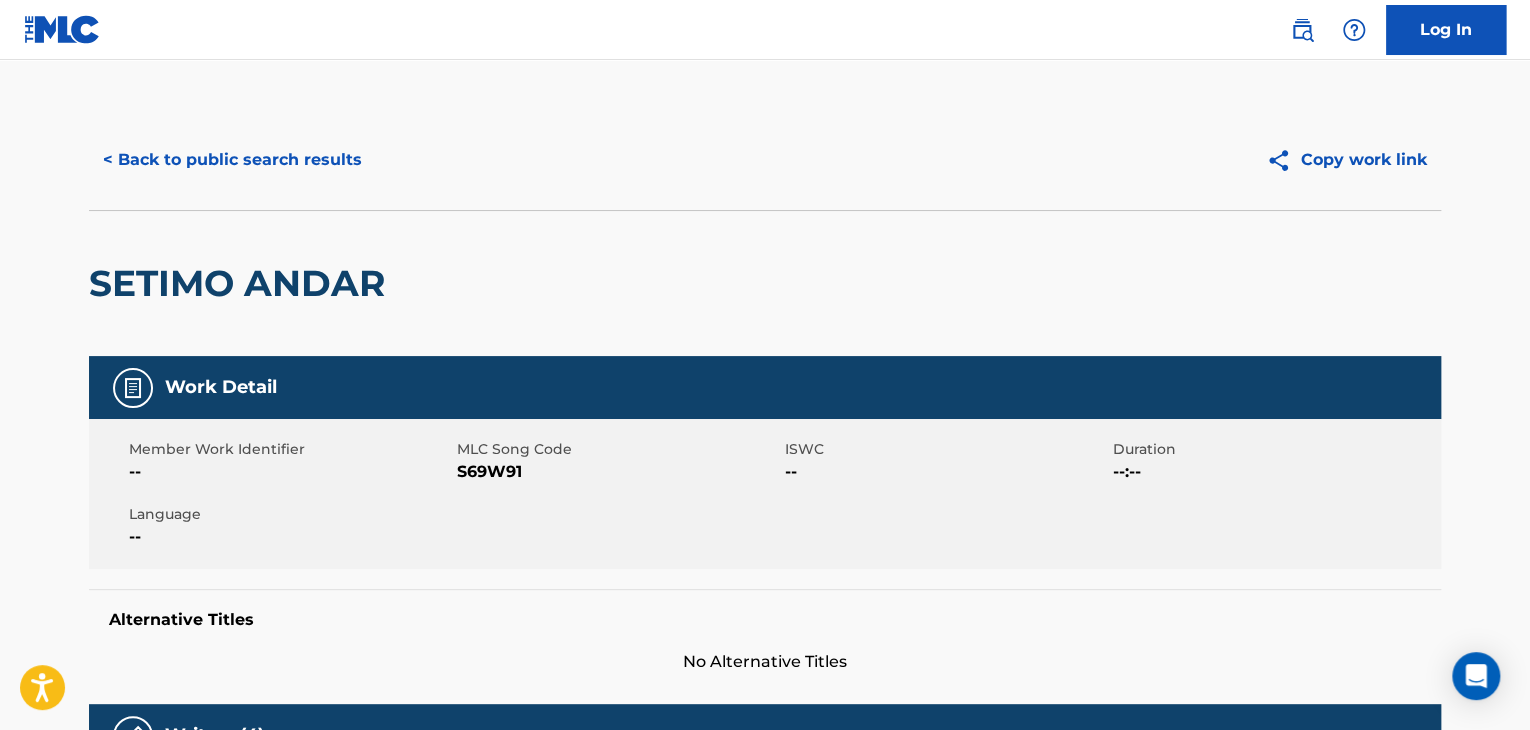 click on "< Back to public search results" at bounding box center (232, 160) 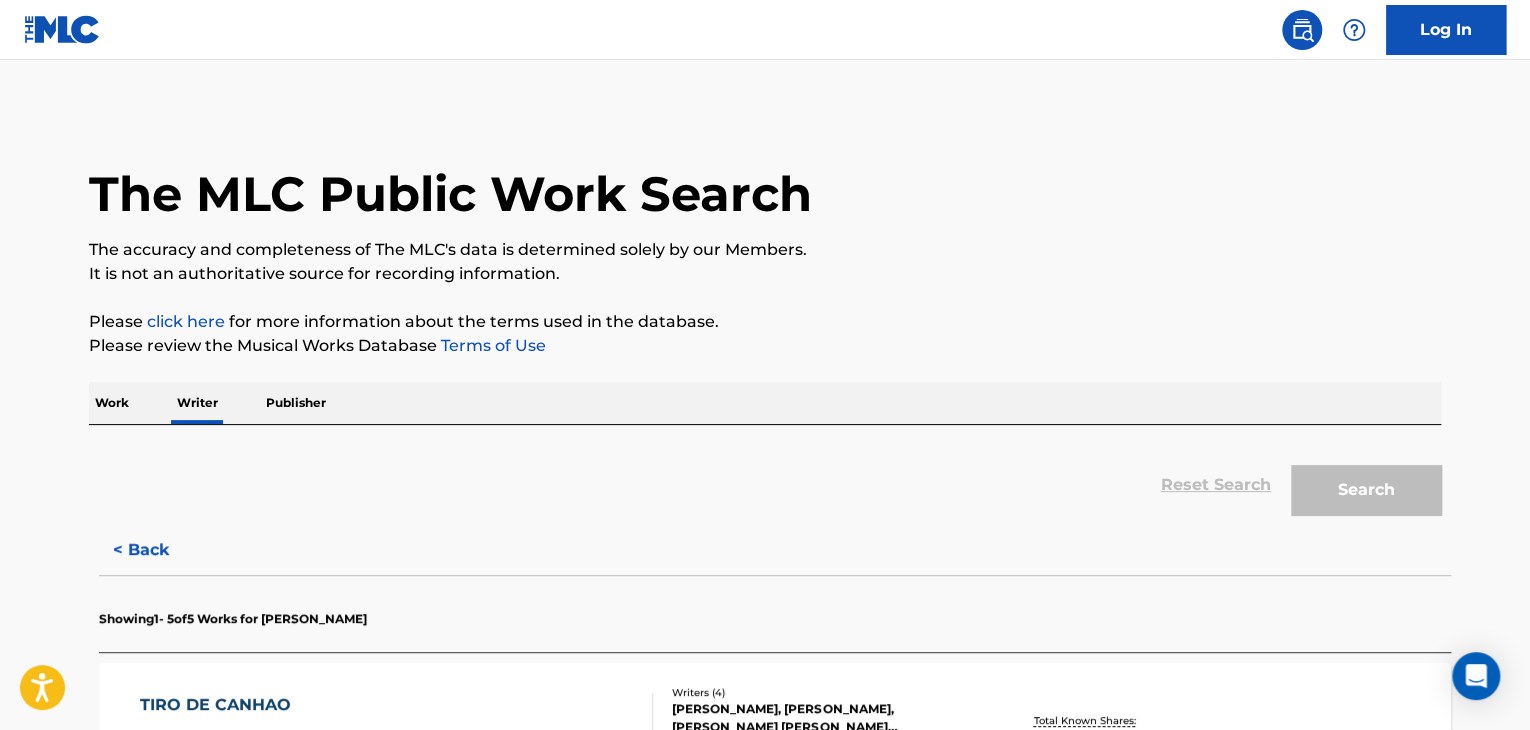 scroll, scrollTop: 24, scrollLeft: 0, axis: vertical 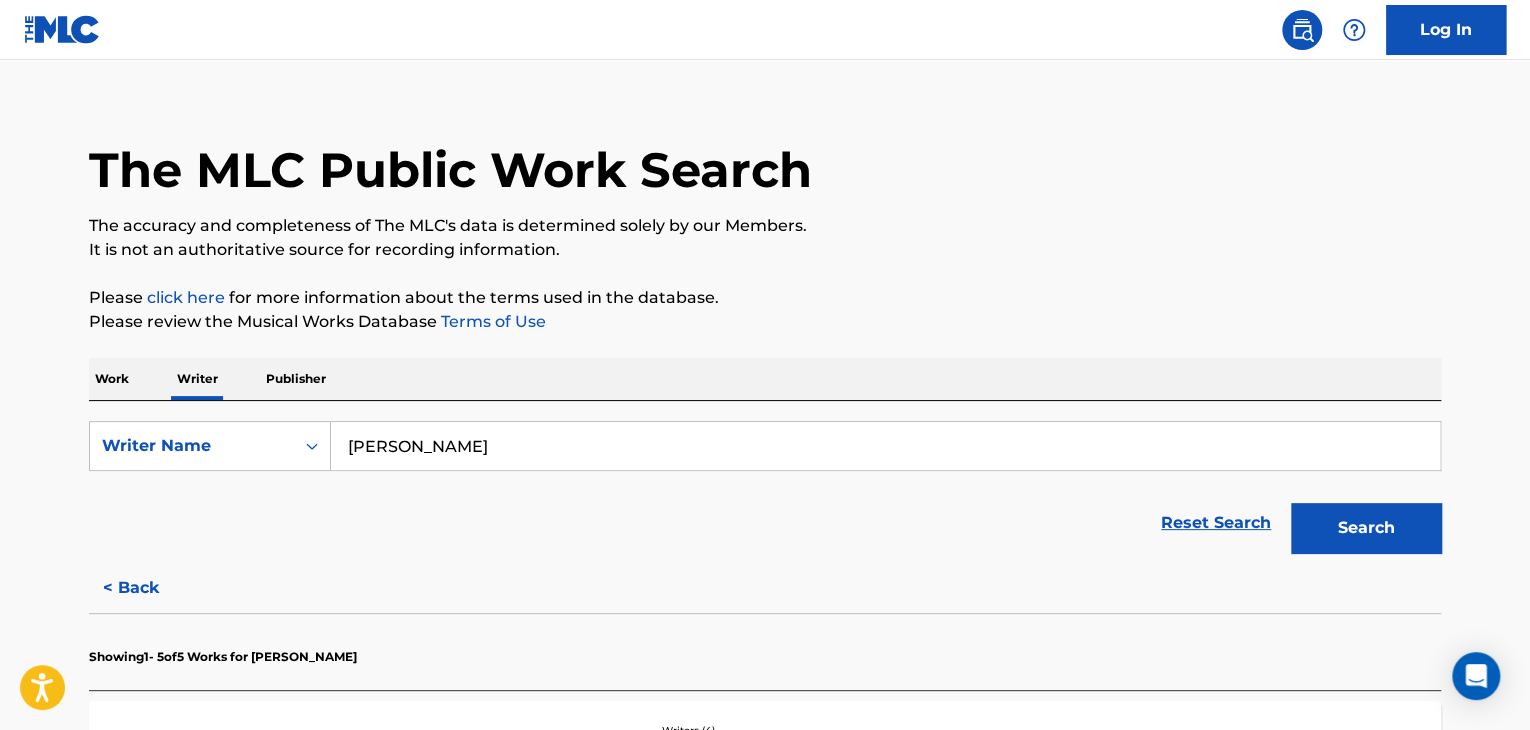 click on "[PERSON_NAME]" at bounding box center (885, 446) 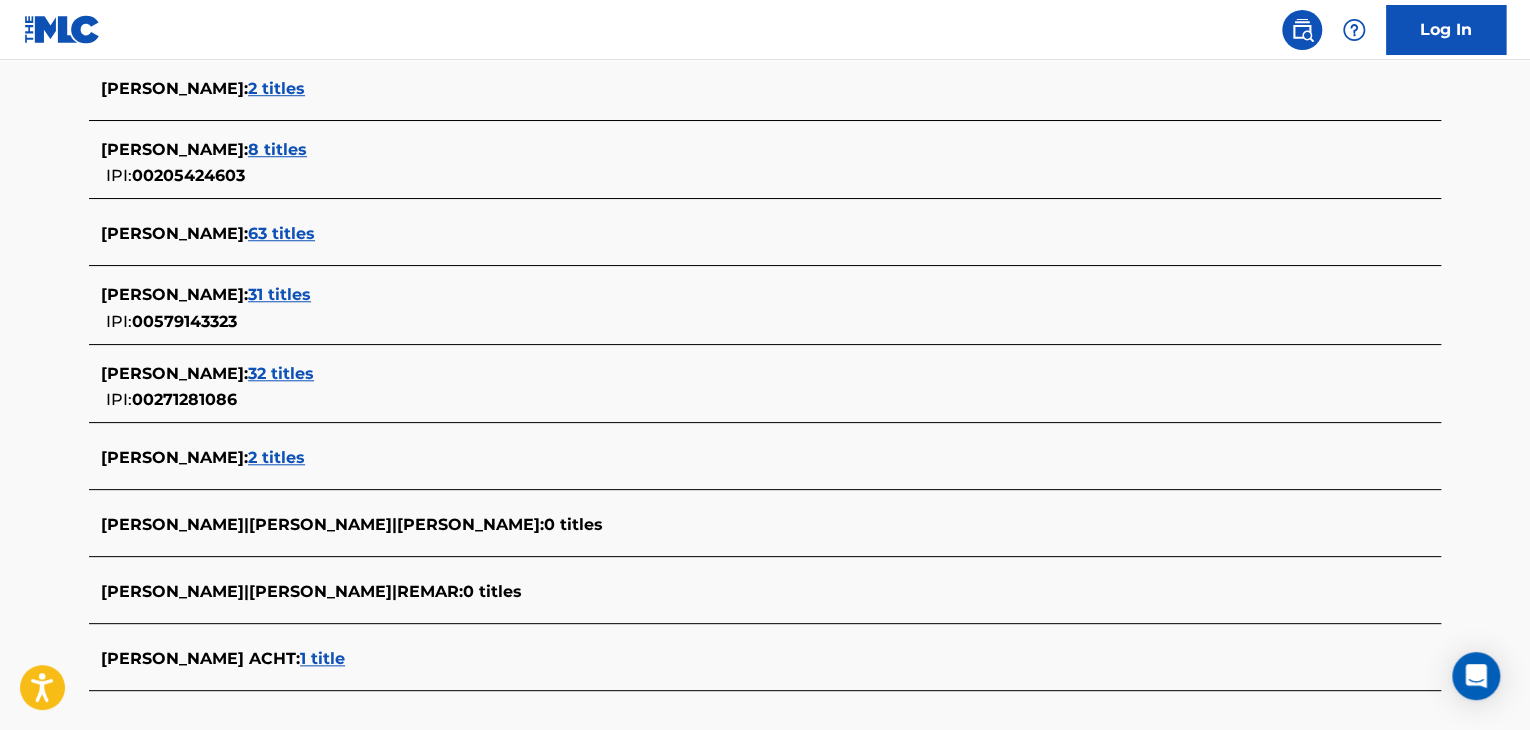 scroll, scrollTop: 724, scrollLeft: 0, axis: vertical 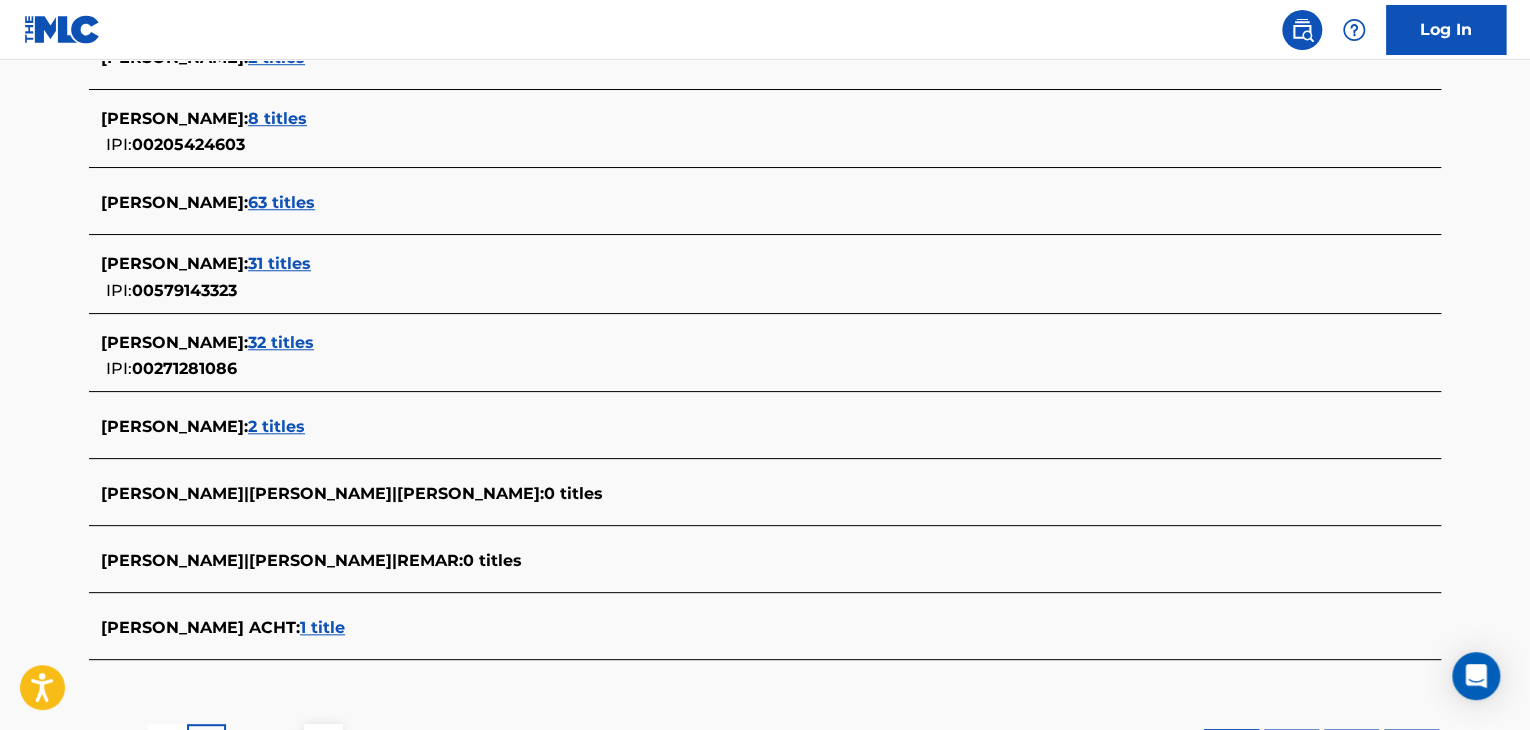 click on "1 title" at bounding box center [322, 627] 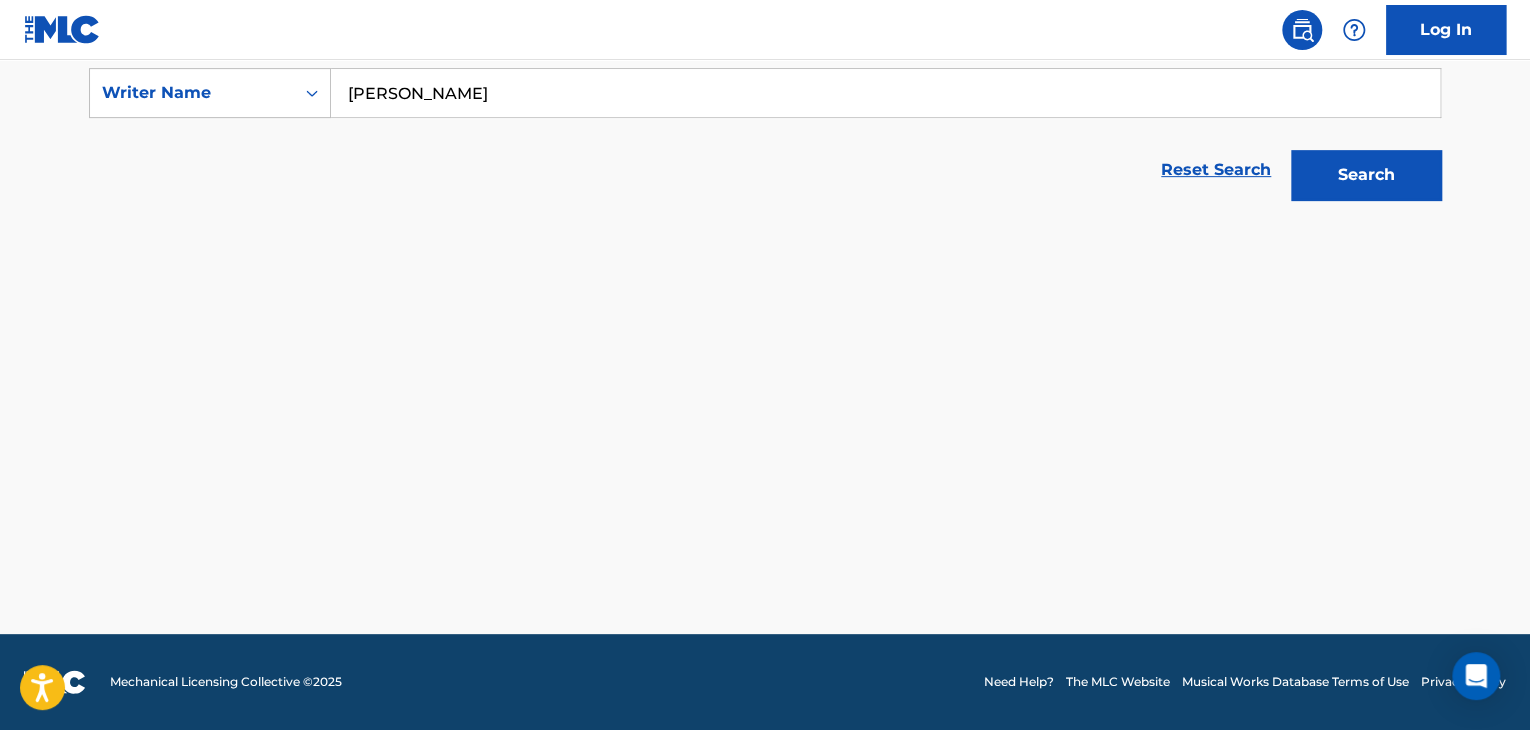 scroll, scrollTop: 376, scrollLeft: 0, axis: vertical 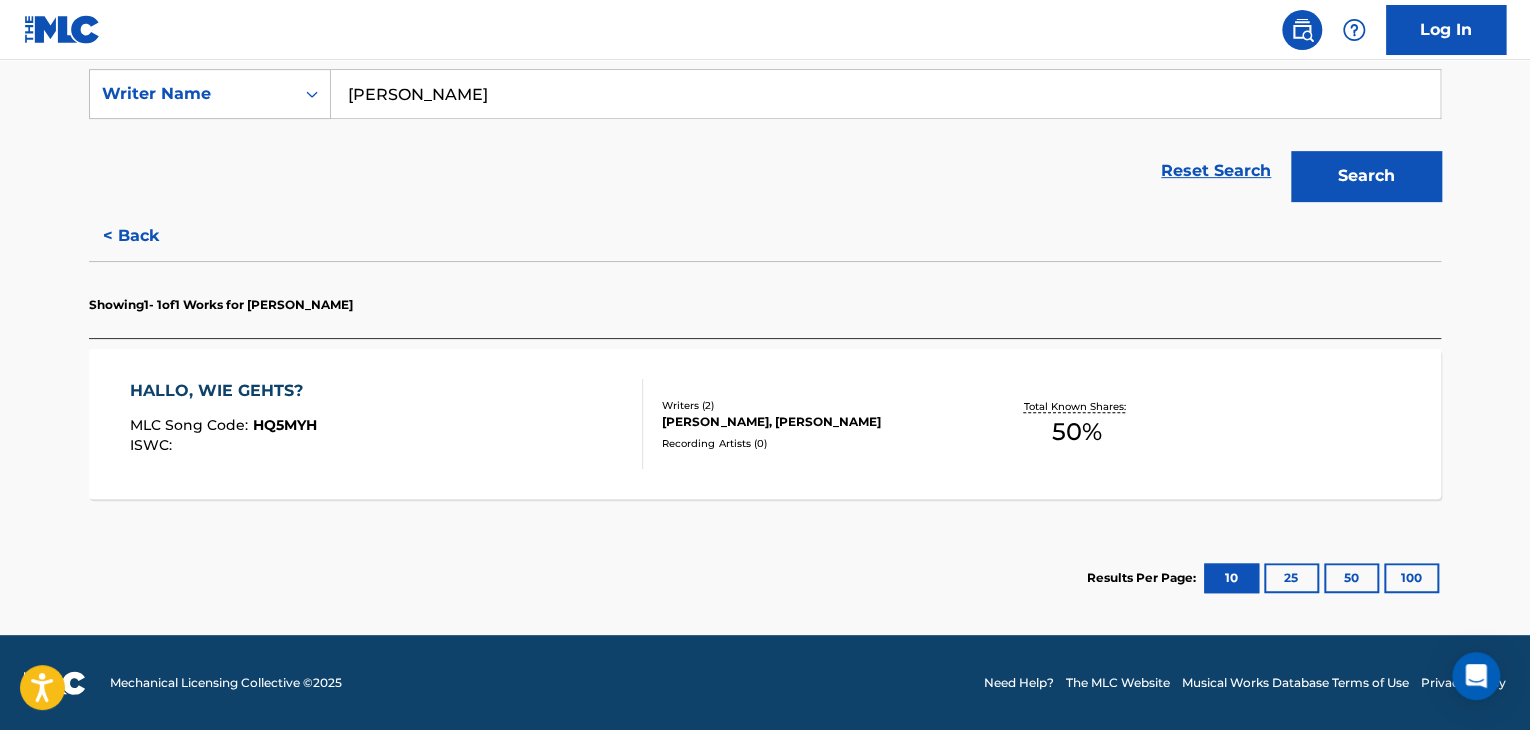 click on "HALLO, WIE GEHTS? MLC Song Code : HQ5MYH ISWC :" at bounding box center (387, 424) 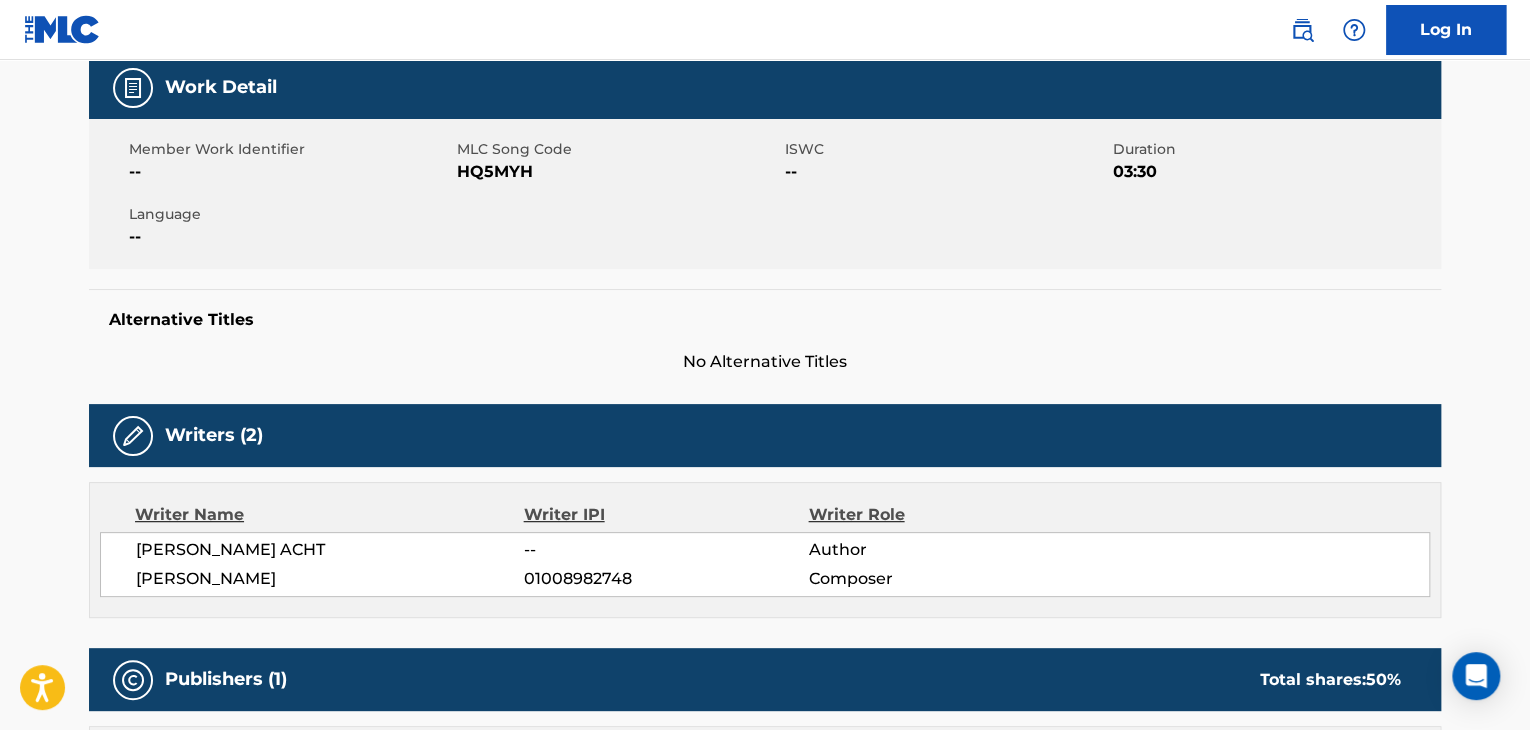 scroll, scrollTop: 0, scrollLeft: 0, axis: both 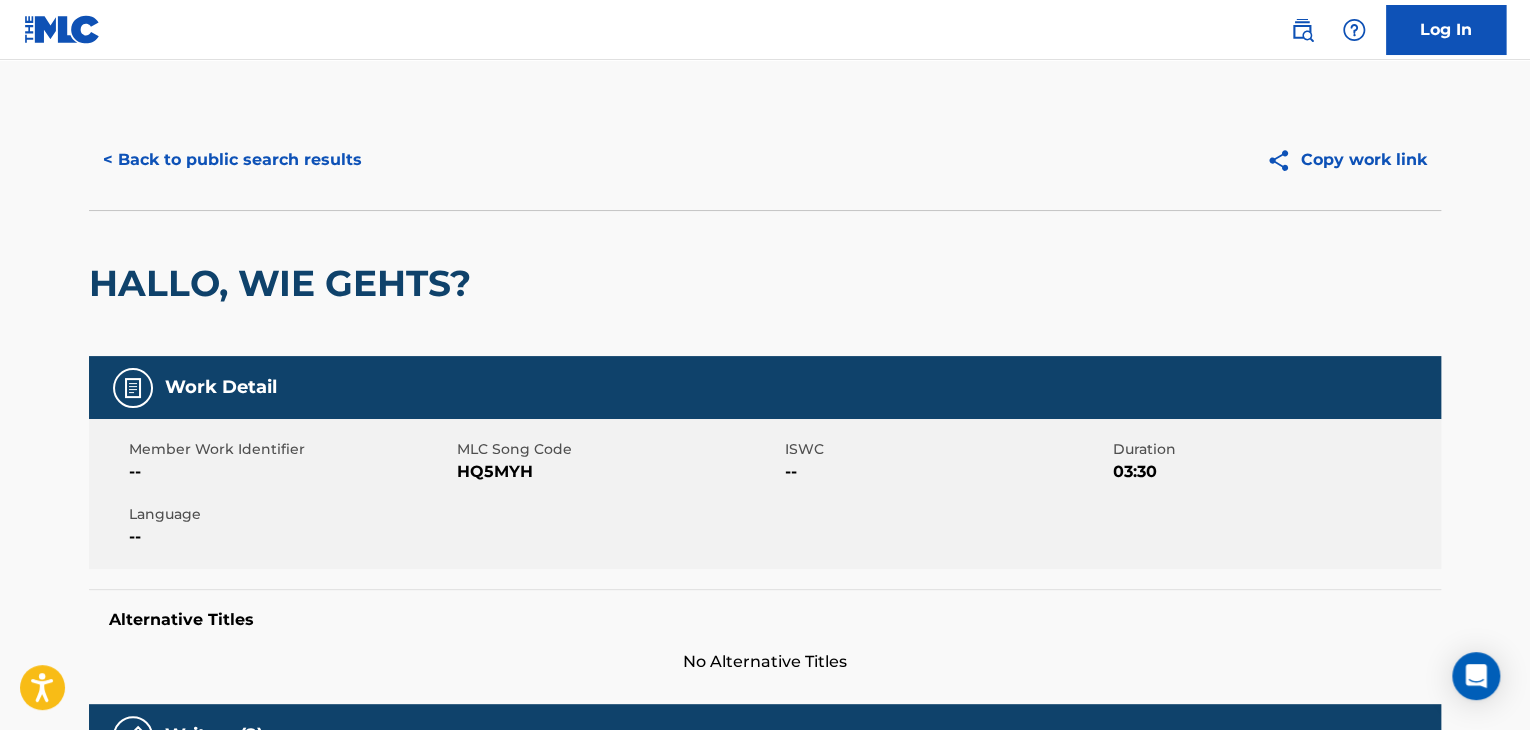 click on "< Back to public search results" at bounding box center (232, 160) 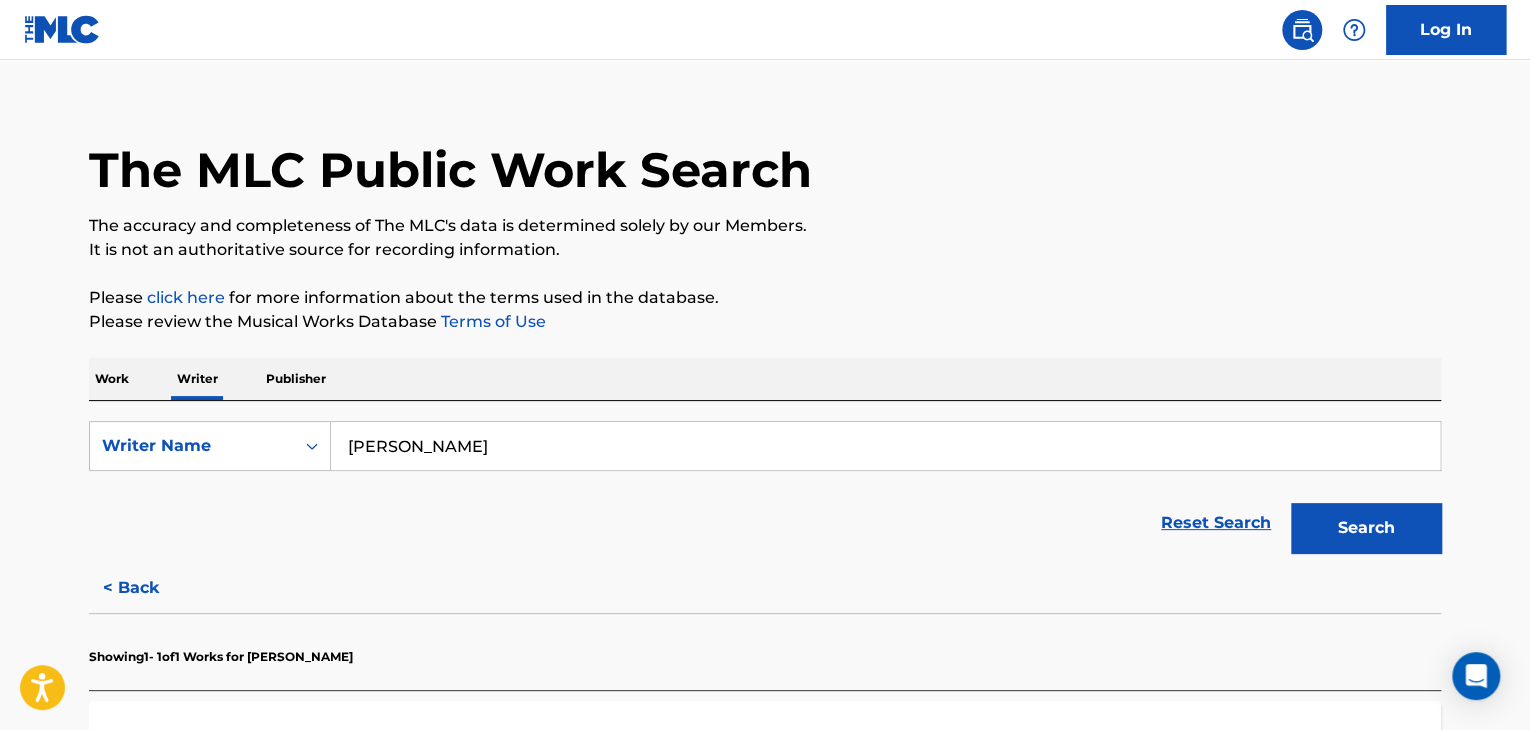 click on "Work" at bounding box center (112, 379) 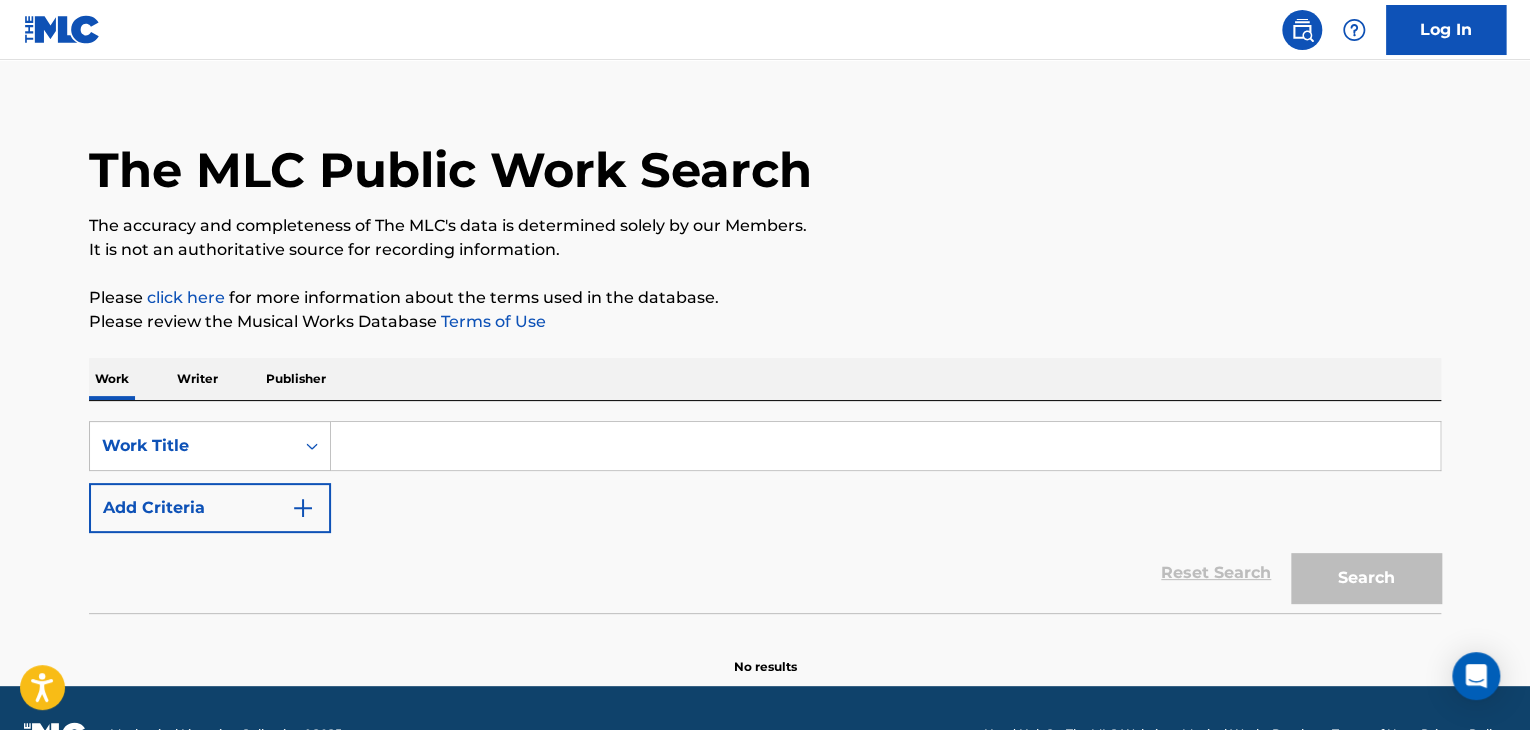 scroll, scrollTop: 0, scrollLeft: 0, axis: both 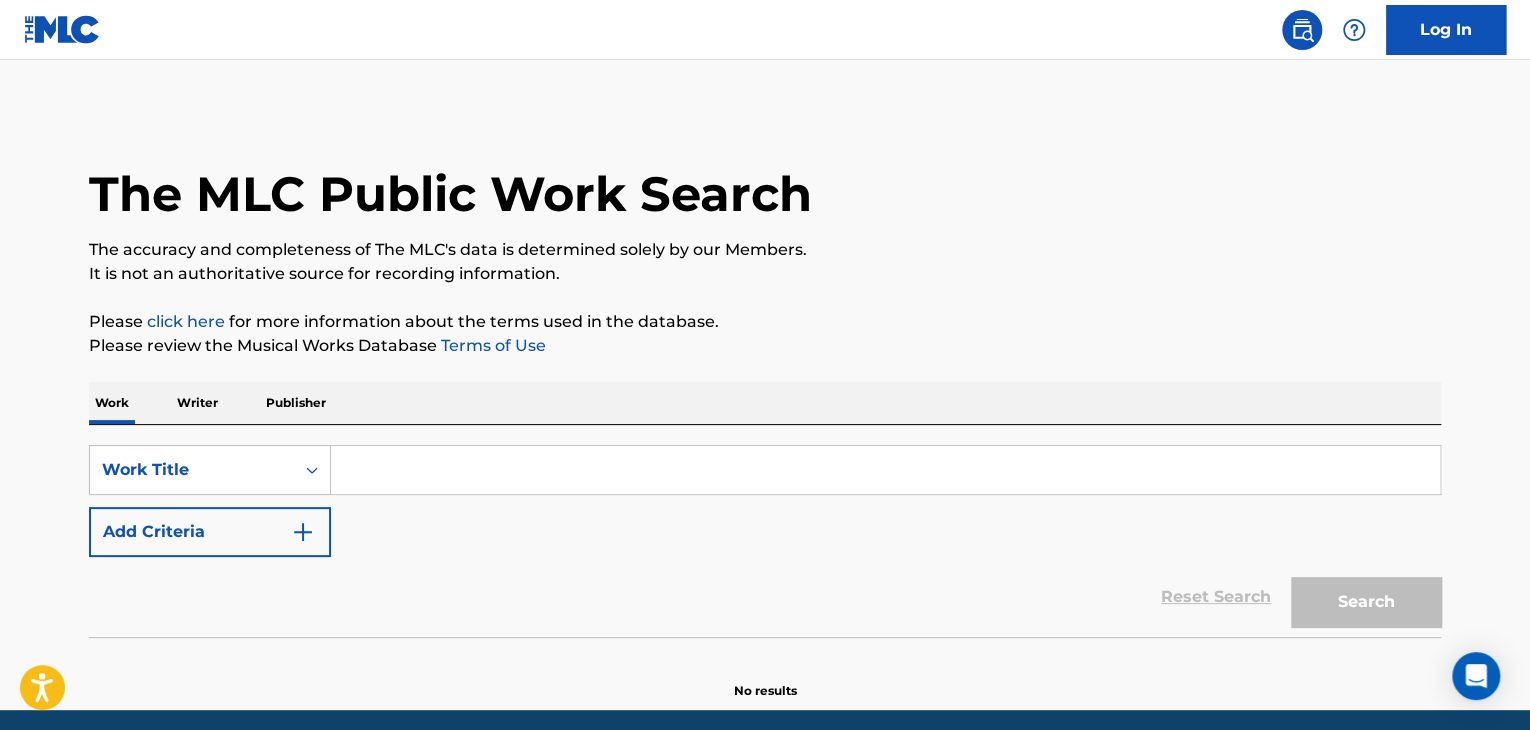 click at bounding box center (885, 470) 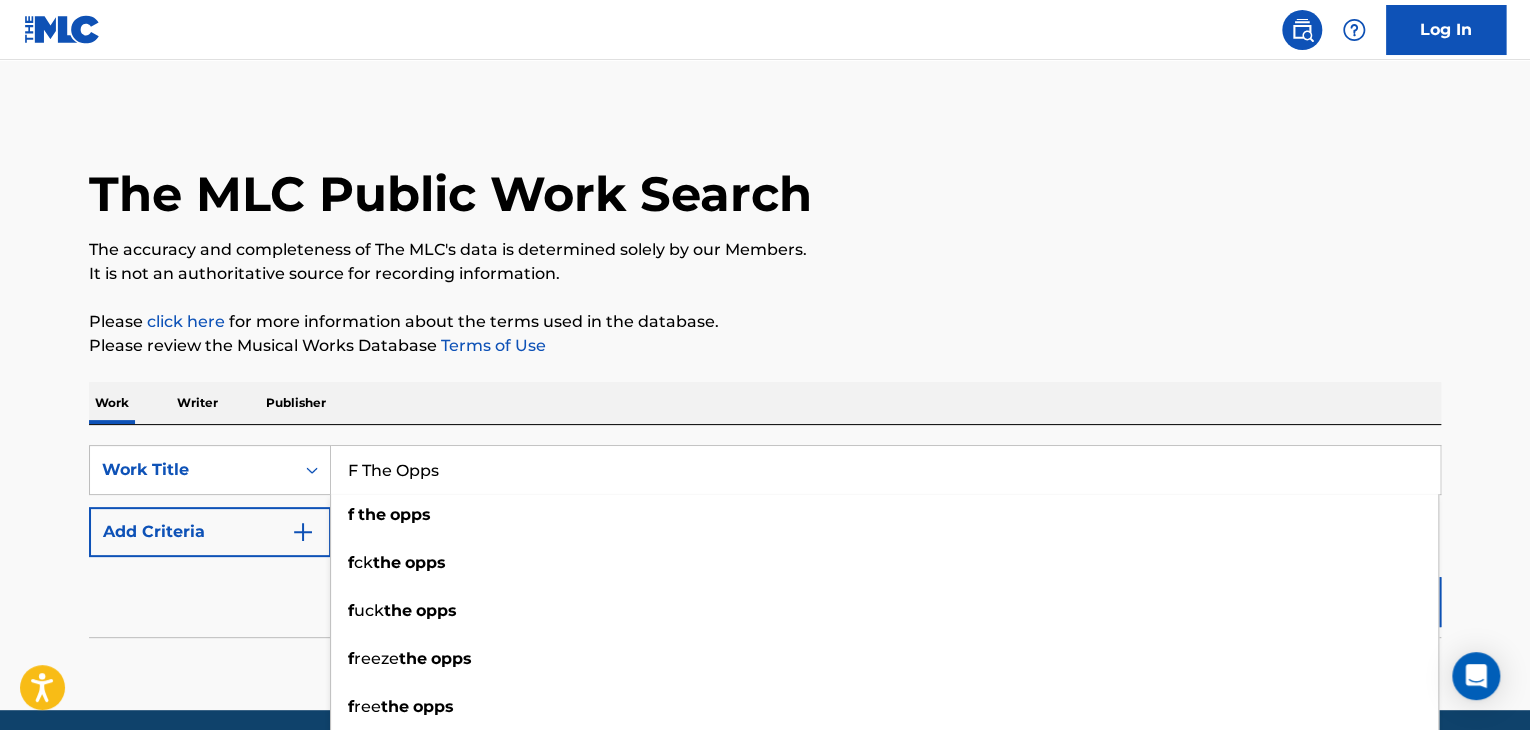 type on "F The Opps" 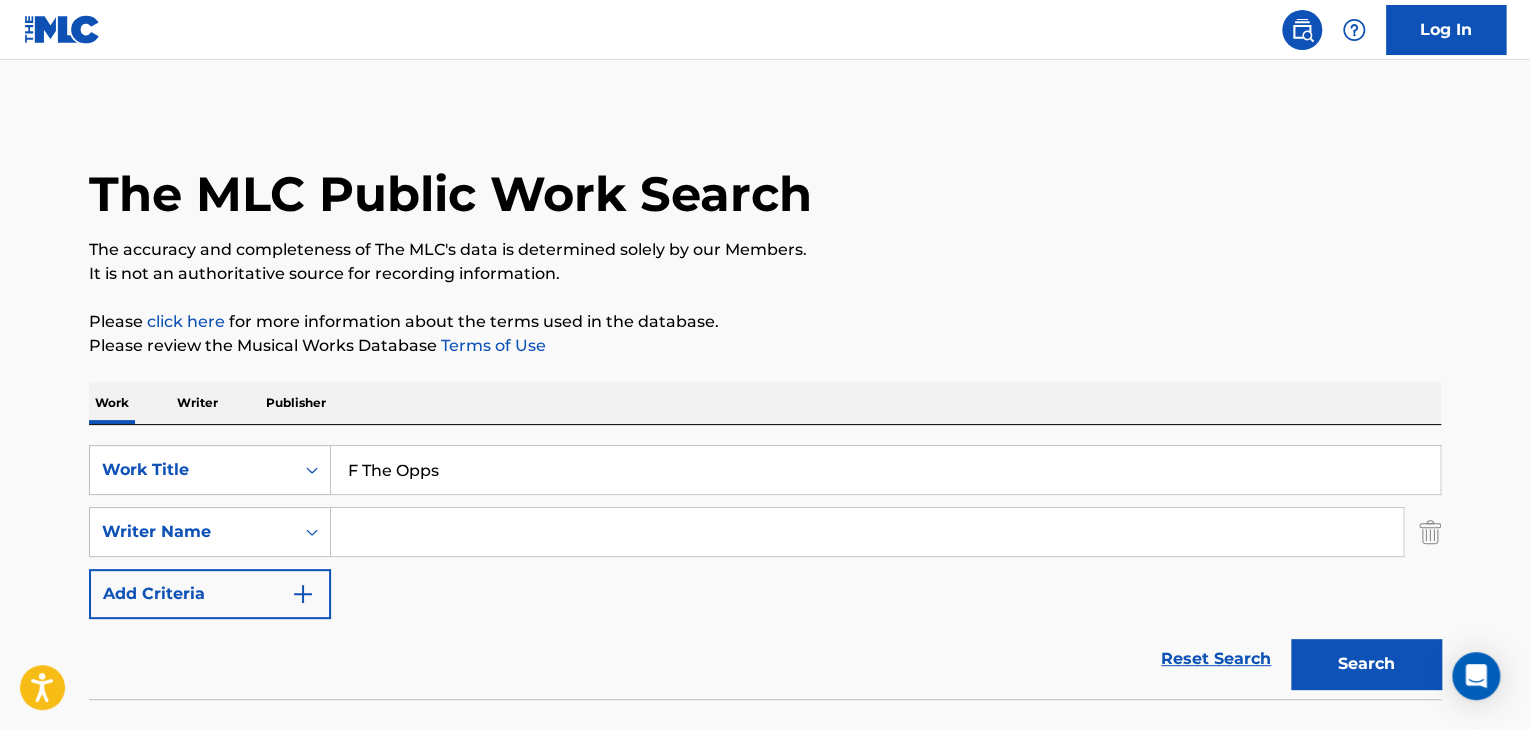 click at bounding box center (867, 532) 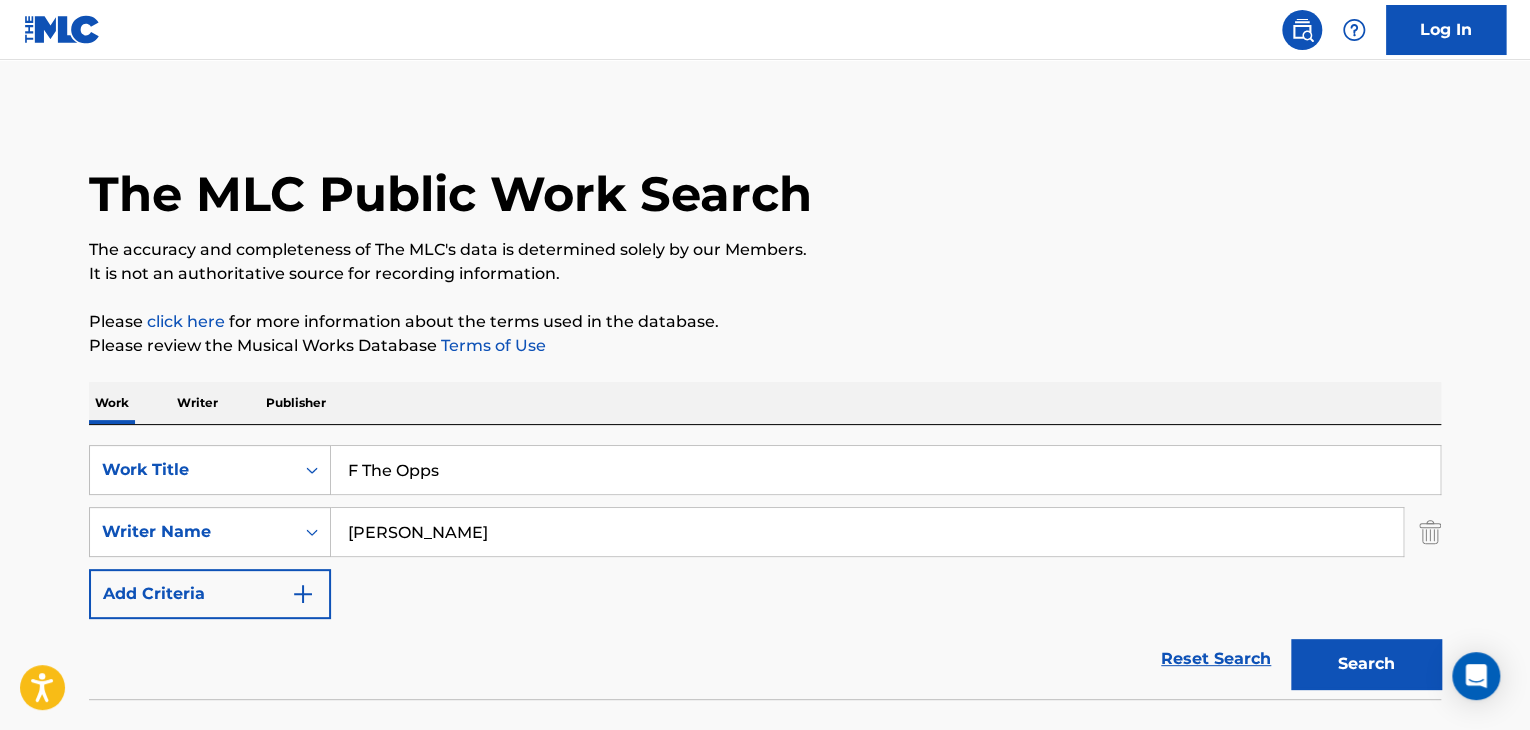 type on "[PERSON_NAME]" 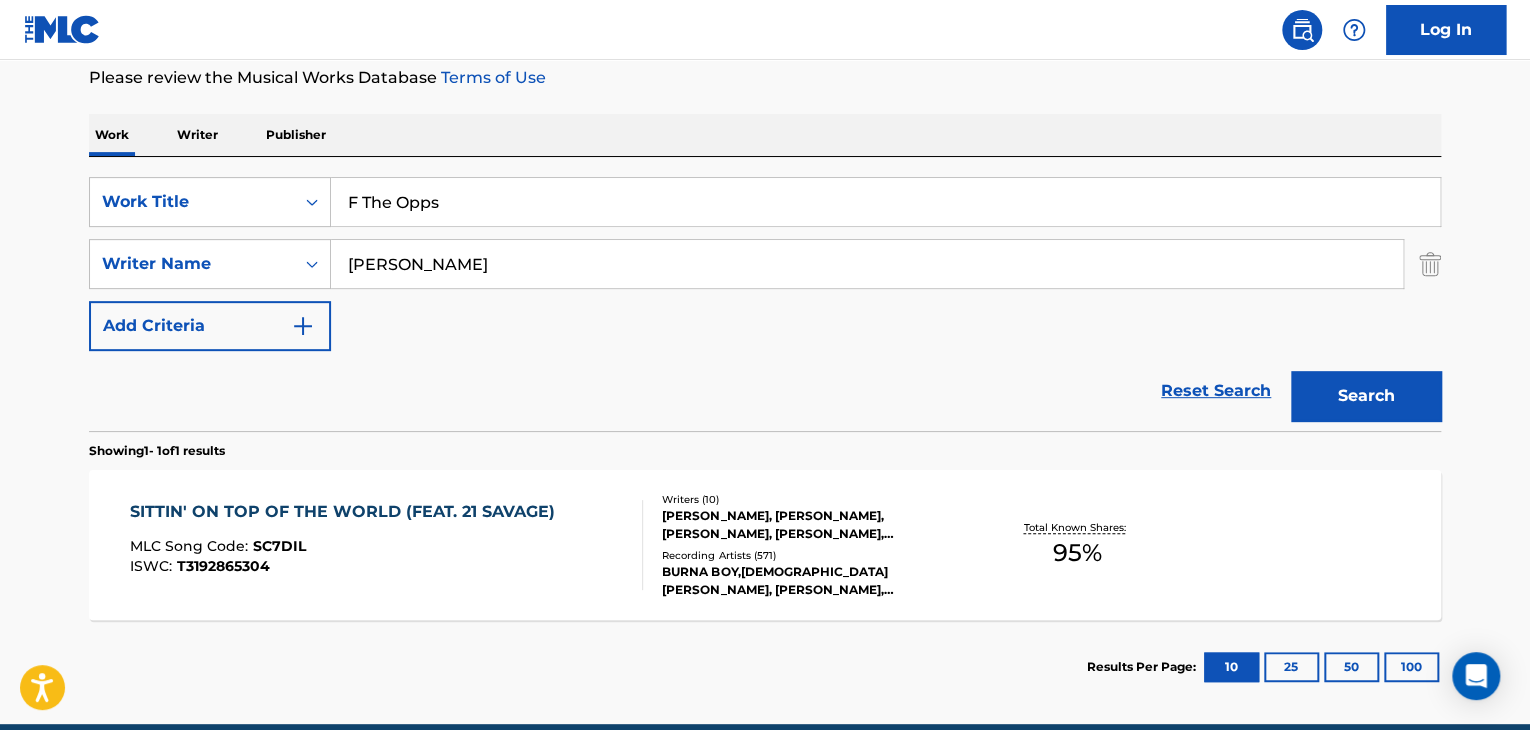 scroll, scrollTop: 303, scrollLeft: 0, axis: vertical 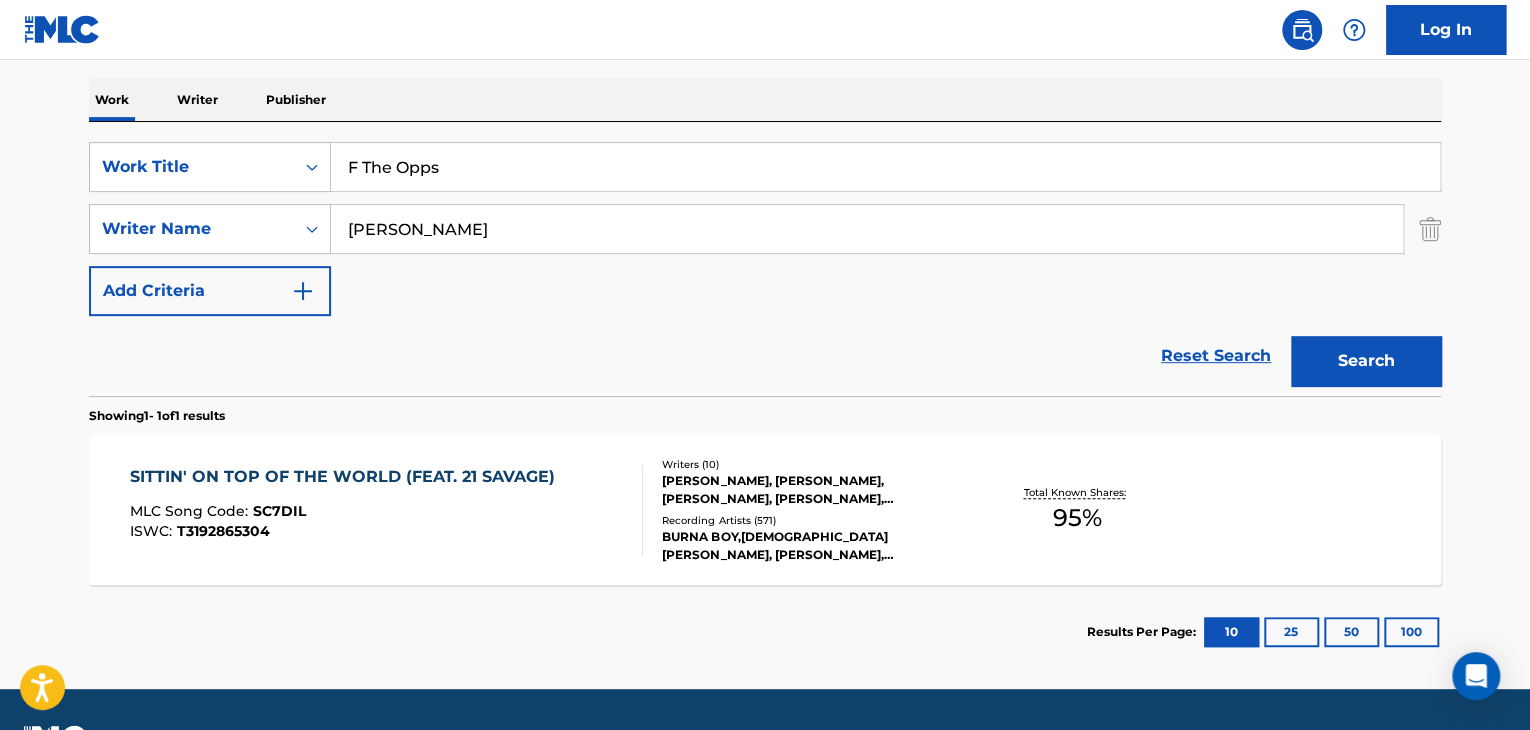 click on "MLC Song Code : SC7DIL" at bounding box center (347, 514) 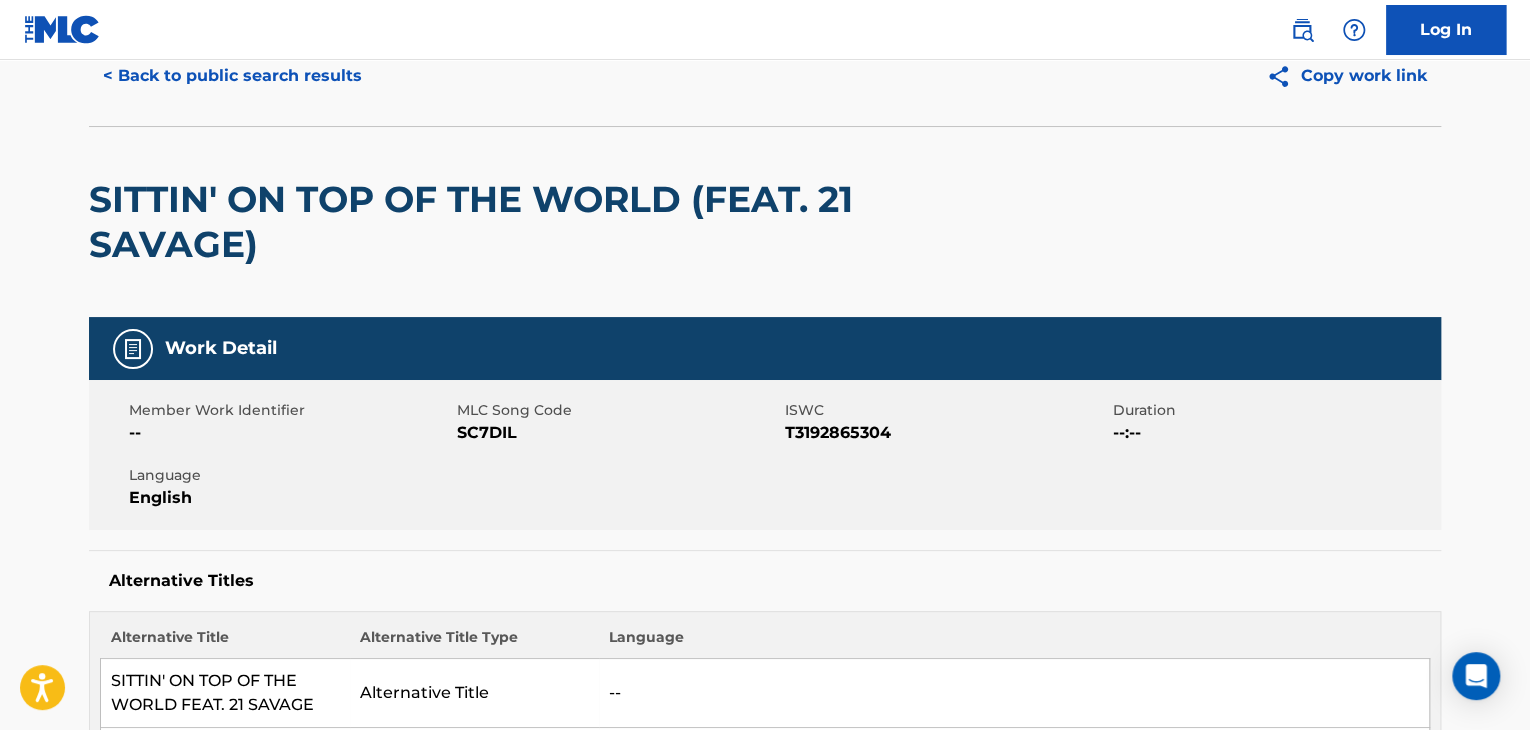 scroll, scrollTop: 0, scrollLeft: 0, axis: both 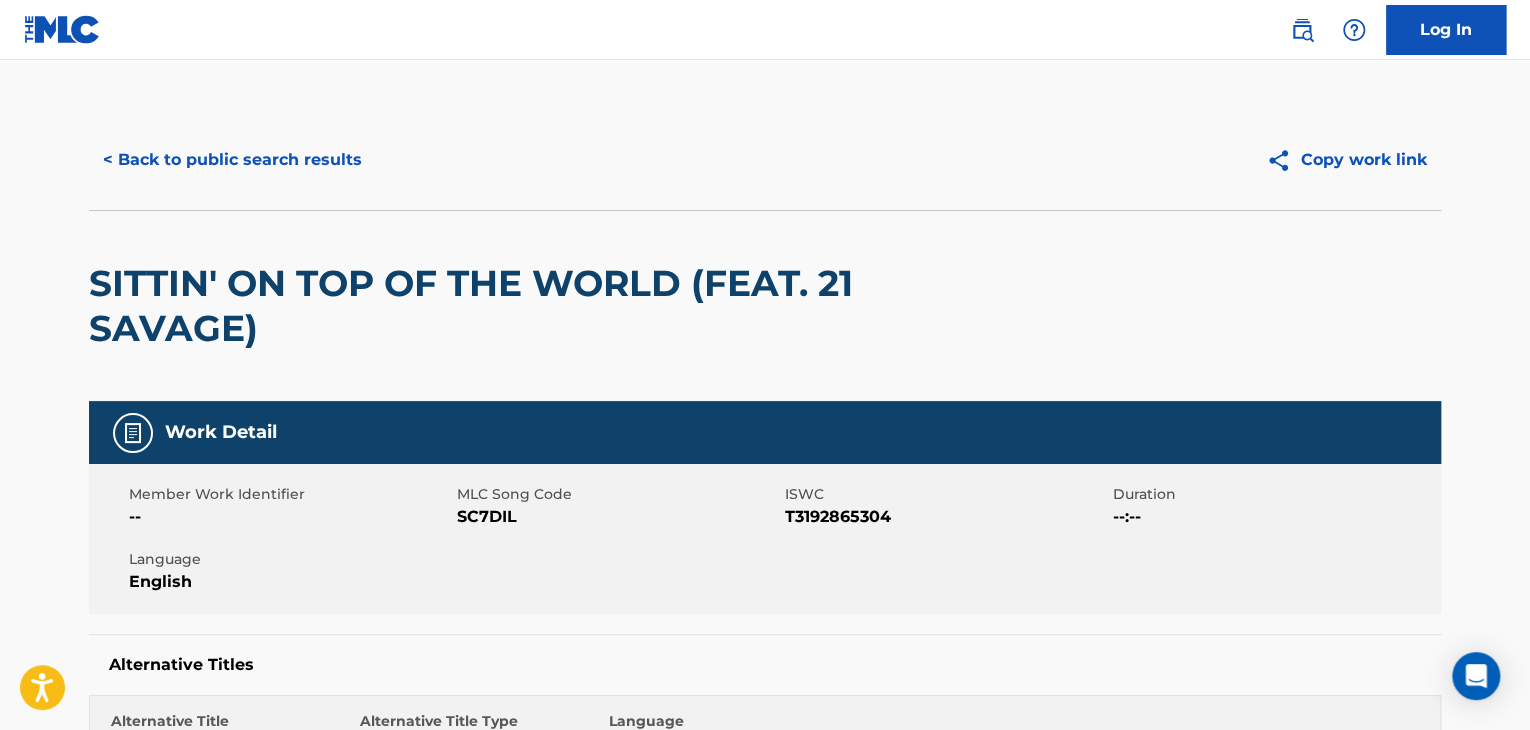 click on "< Back to public search results" at bounding box center (232, 160) 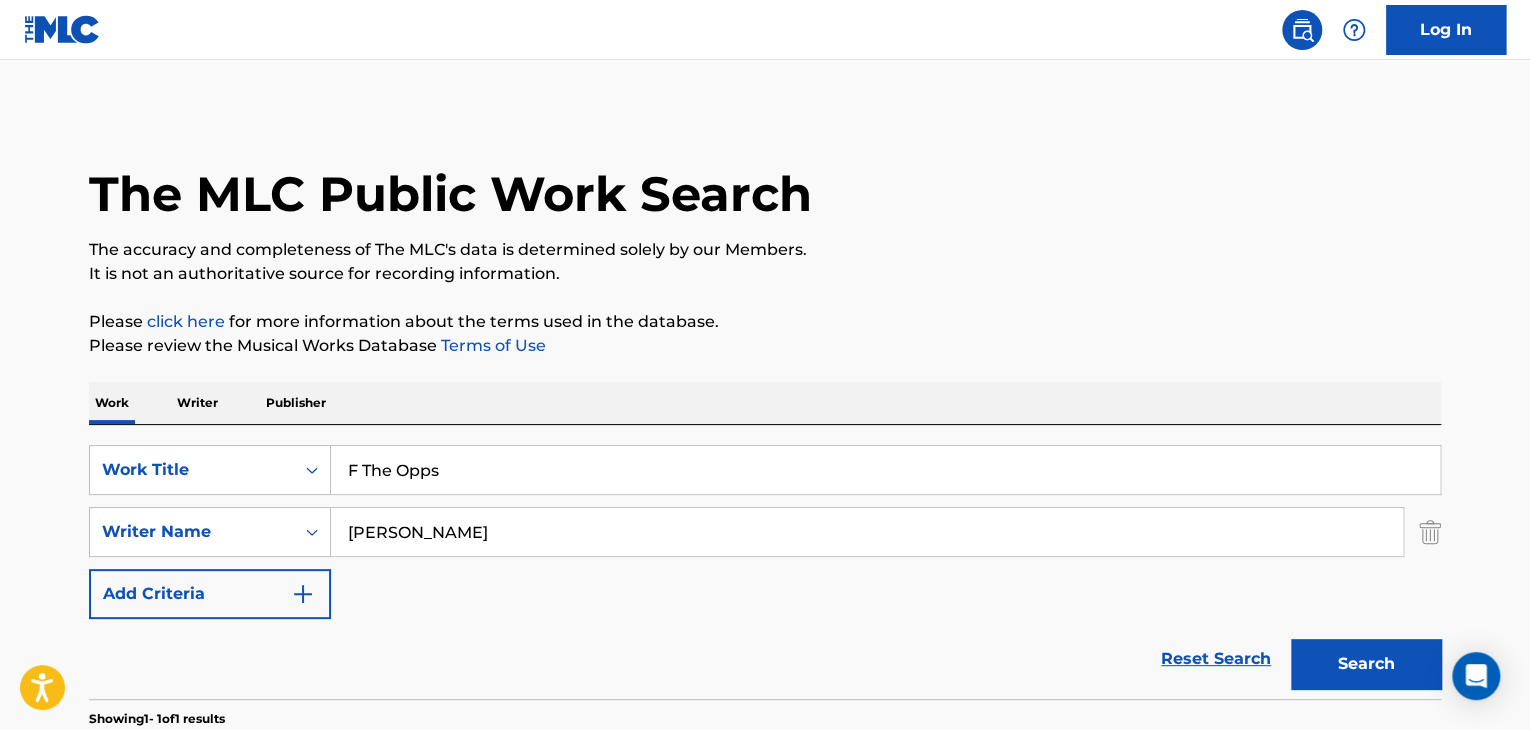 scroll, scrollTop: 244, scrollLeft: 0, axis: vertical 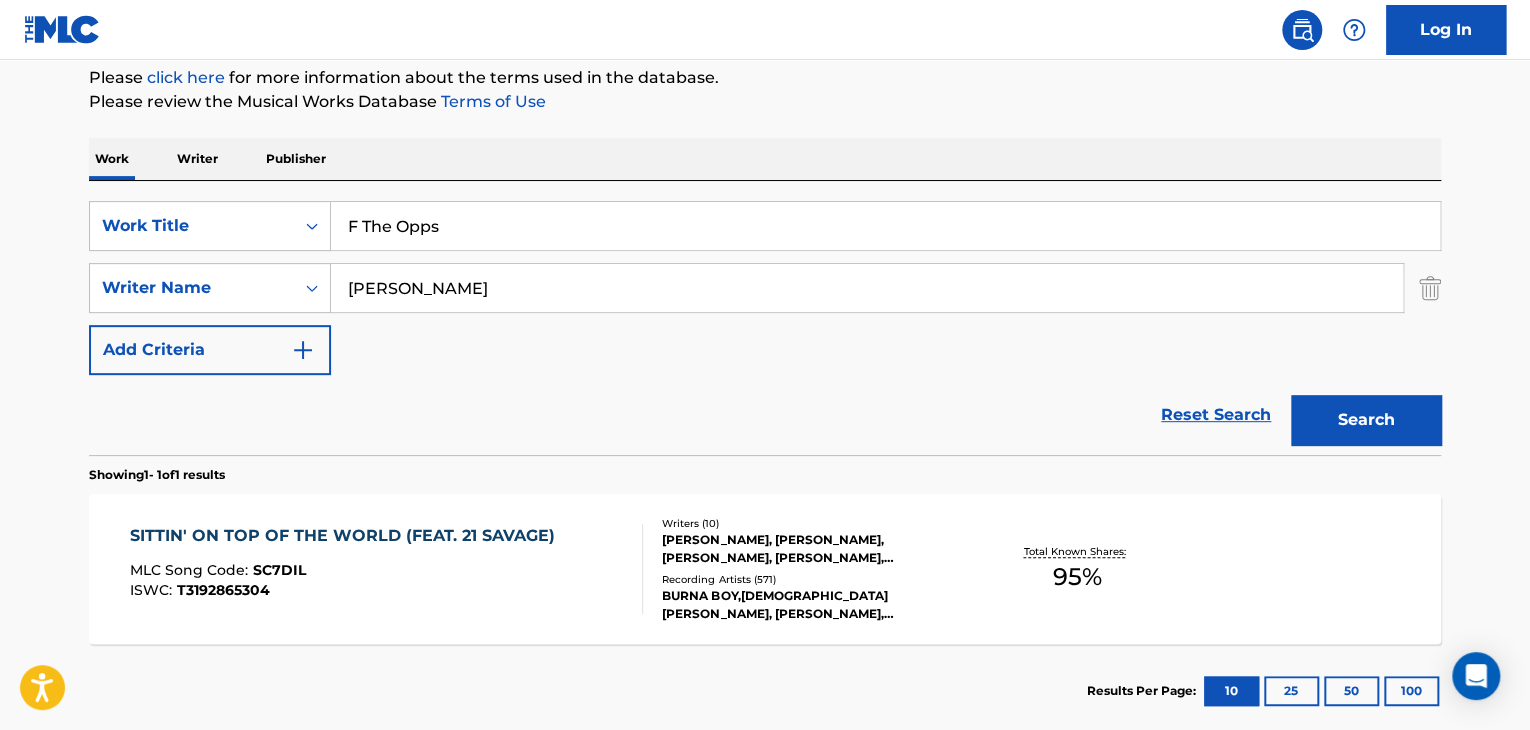 click on "Writer" at bounding box center (197, 159) 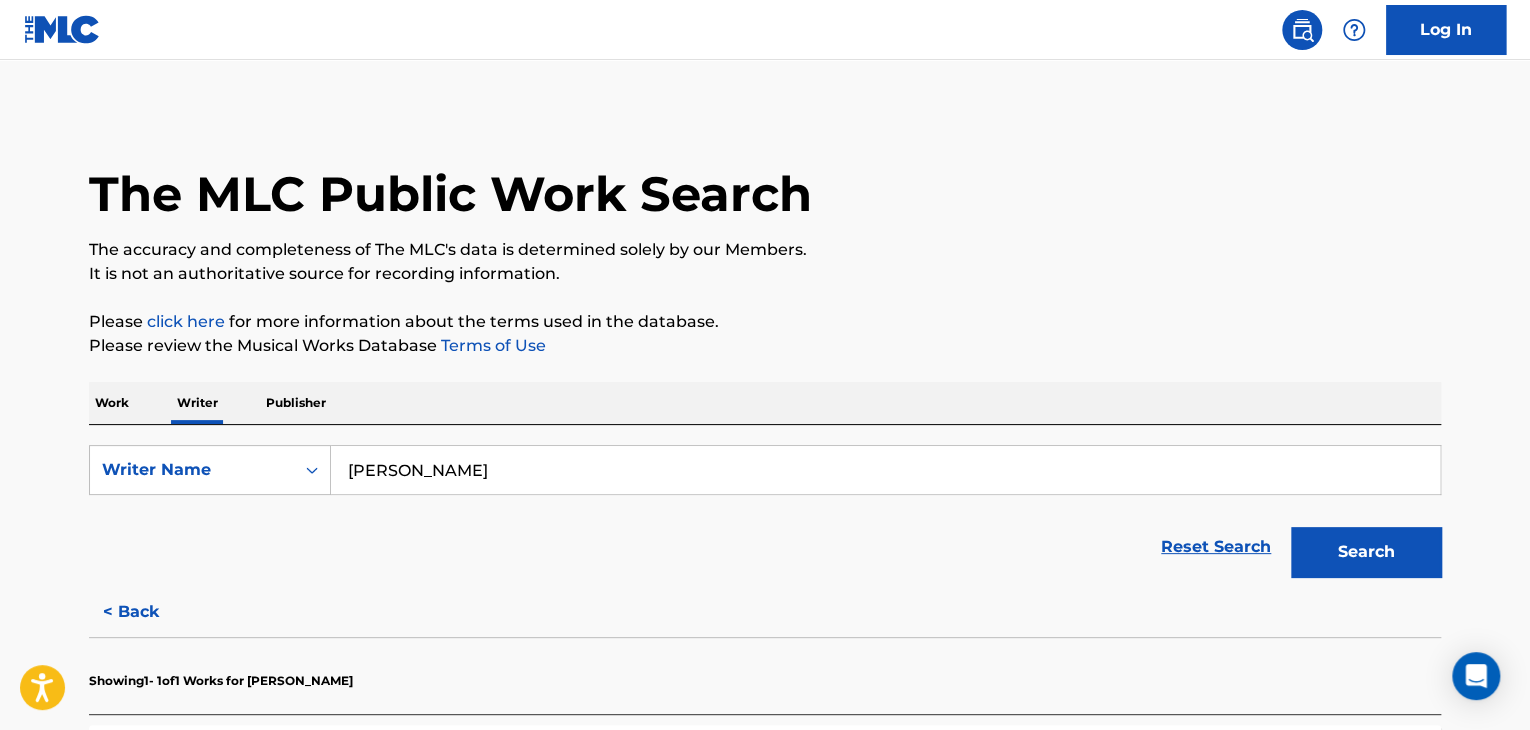 click on "[PERSON_NAME]" at bounding box center (885, 470) 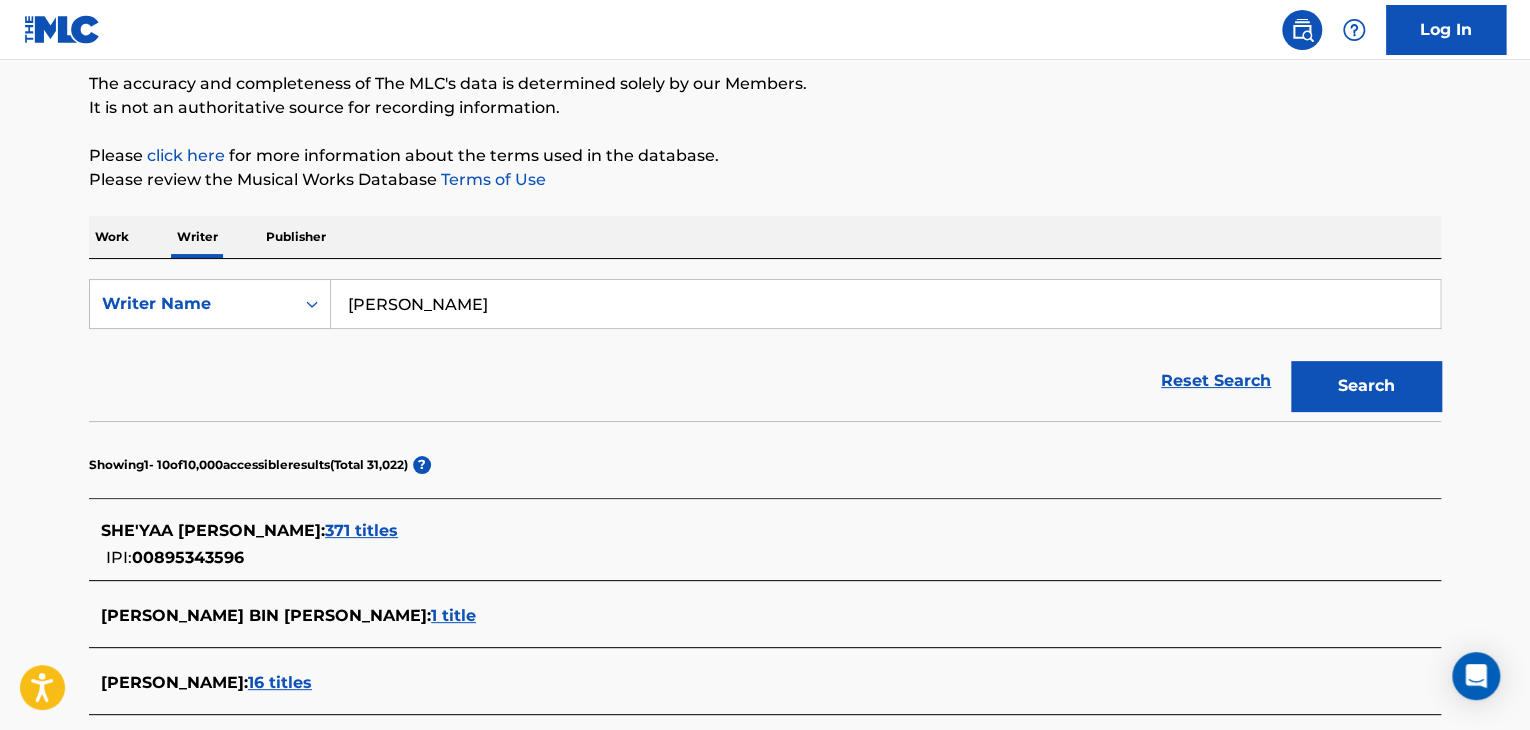 scroll, scrollTop: 200, scrollLeft: 0, axis: vertical 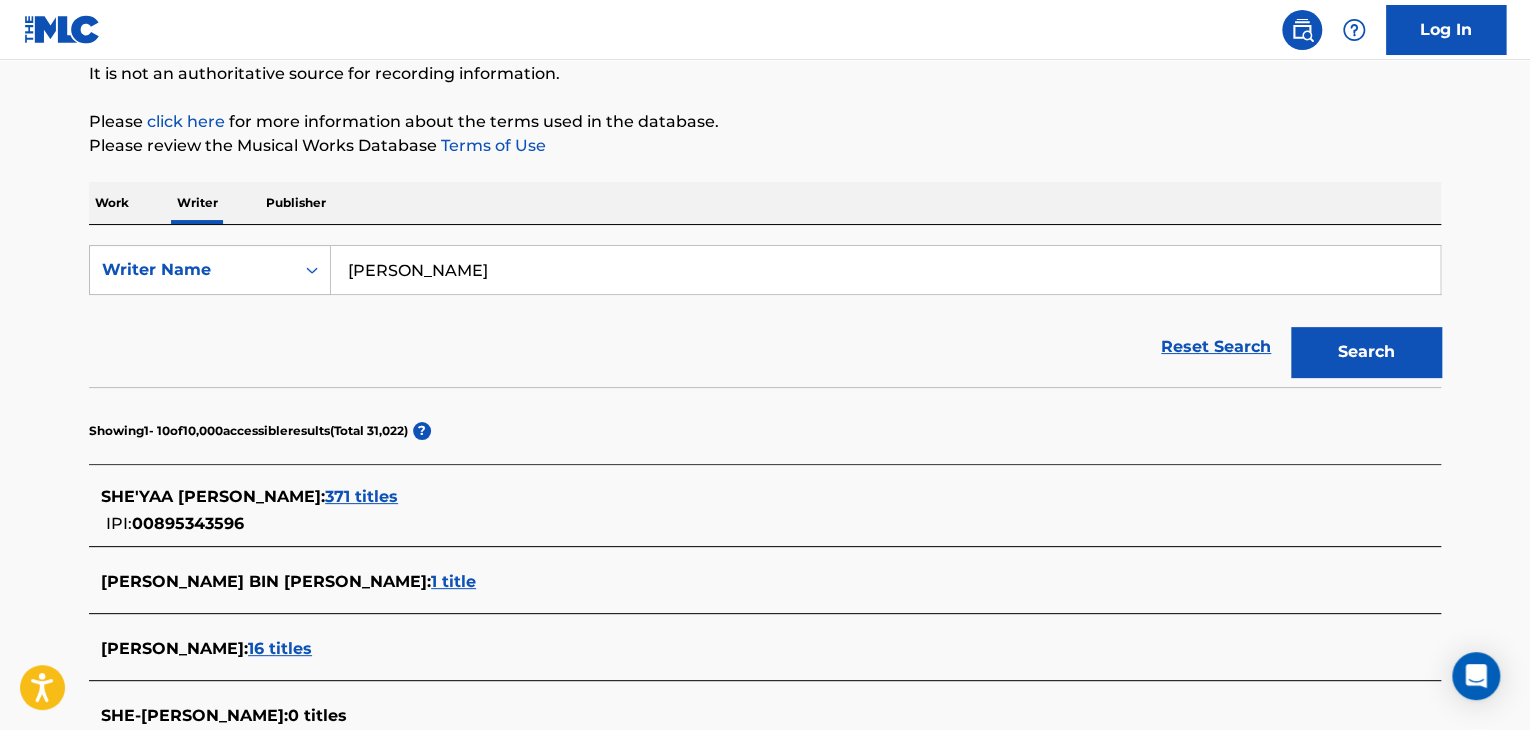 click on "371 titles" at bounding box center (361, 496) 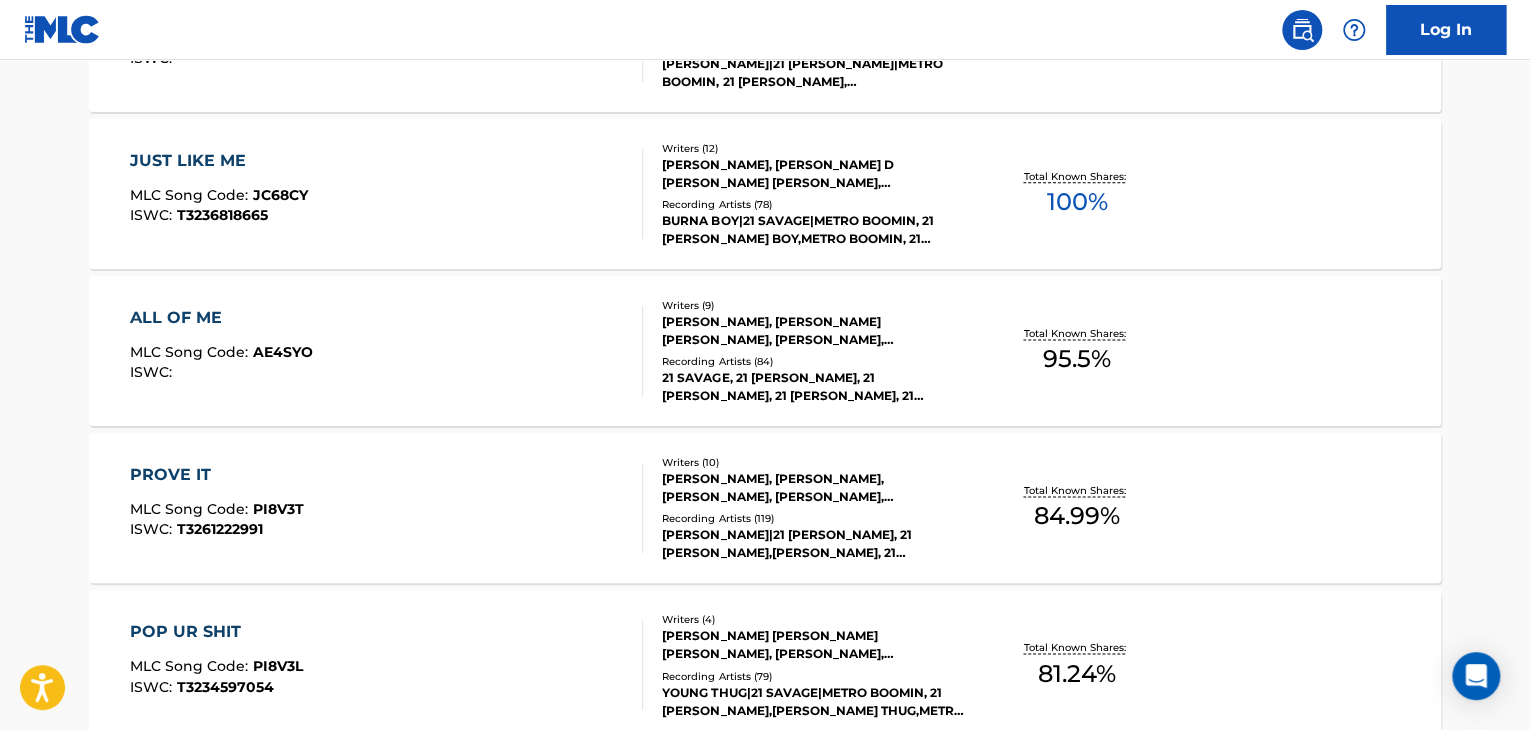scroll, scrollTop: 1200, scrollLeft: 0, axis: vertical 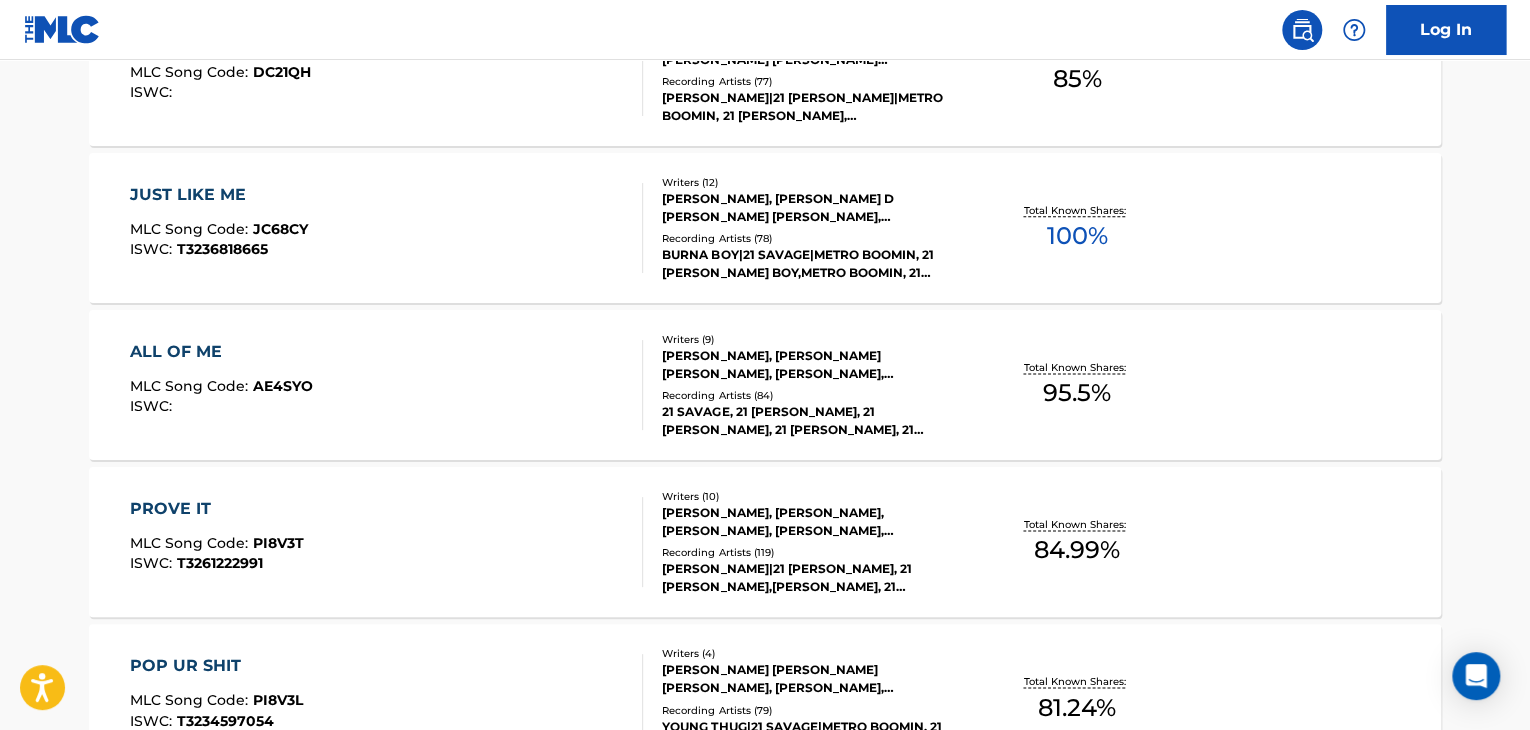 click on "JUST LIKE ME MLC Song Code : JC68CY ISWC : T3236818665" at bounding box center [387, 228] 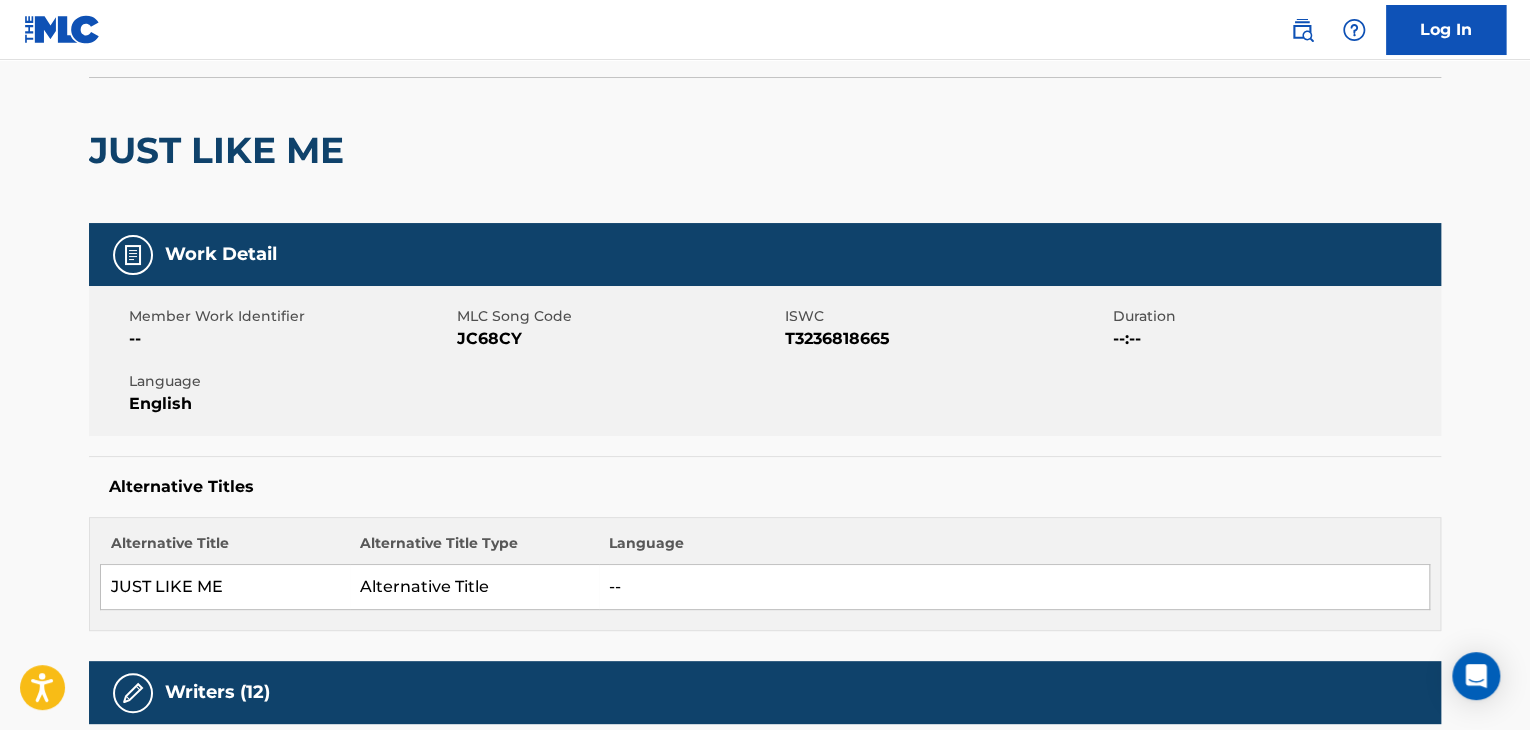 scroll, scrollTop: 0, scrollLeft: 0, axis: both 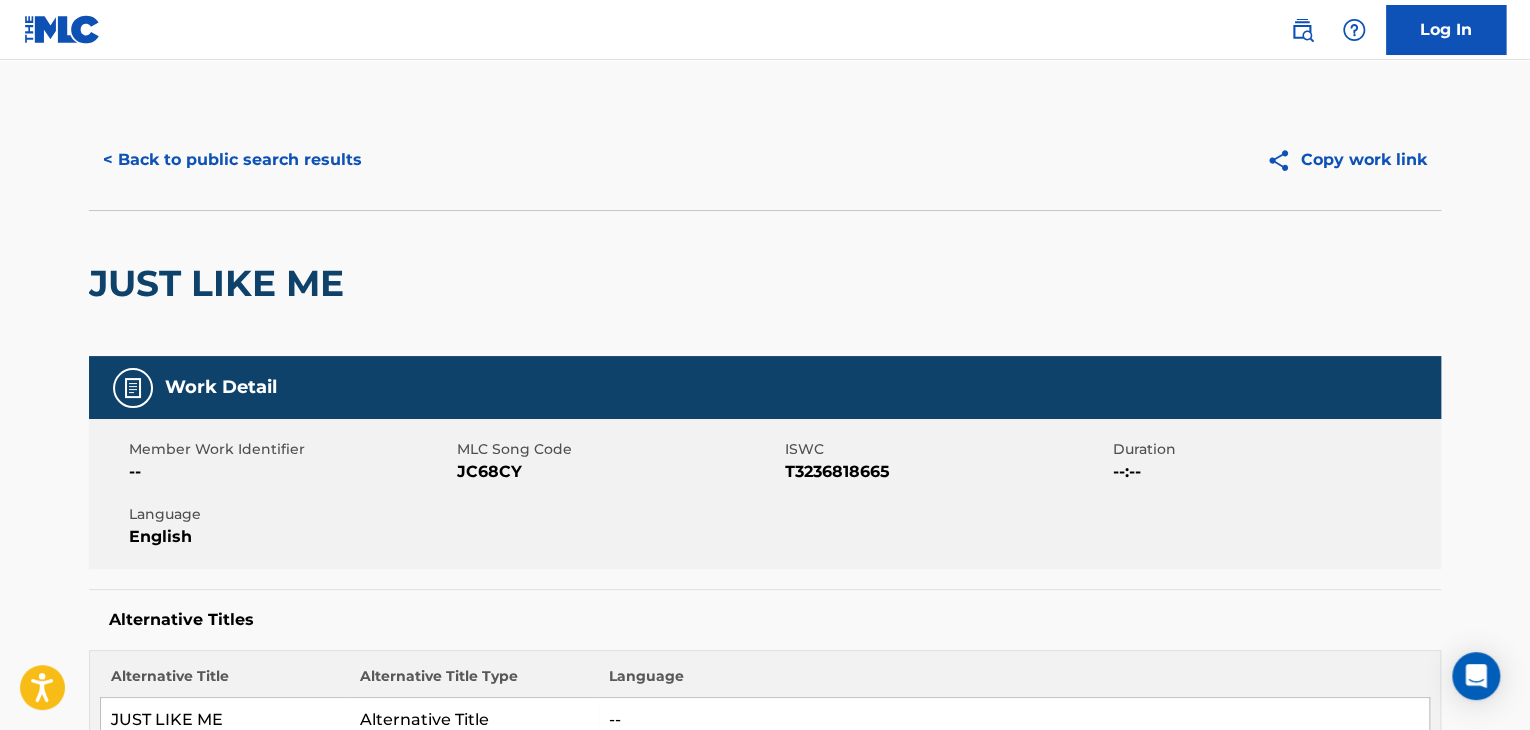 click on "< Back to public search results" at bounding box center (232, 160) 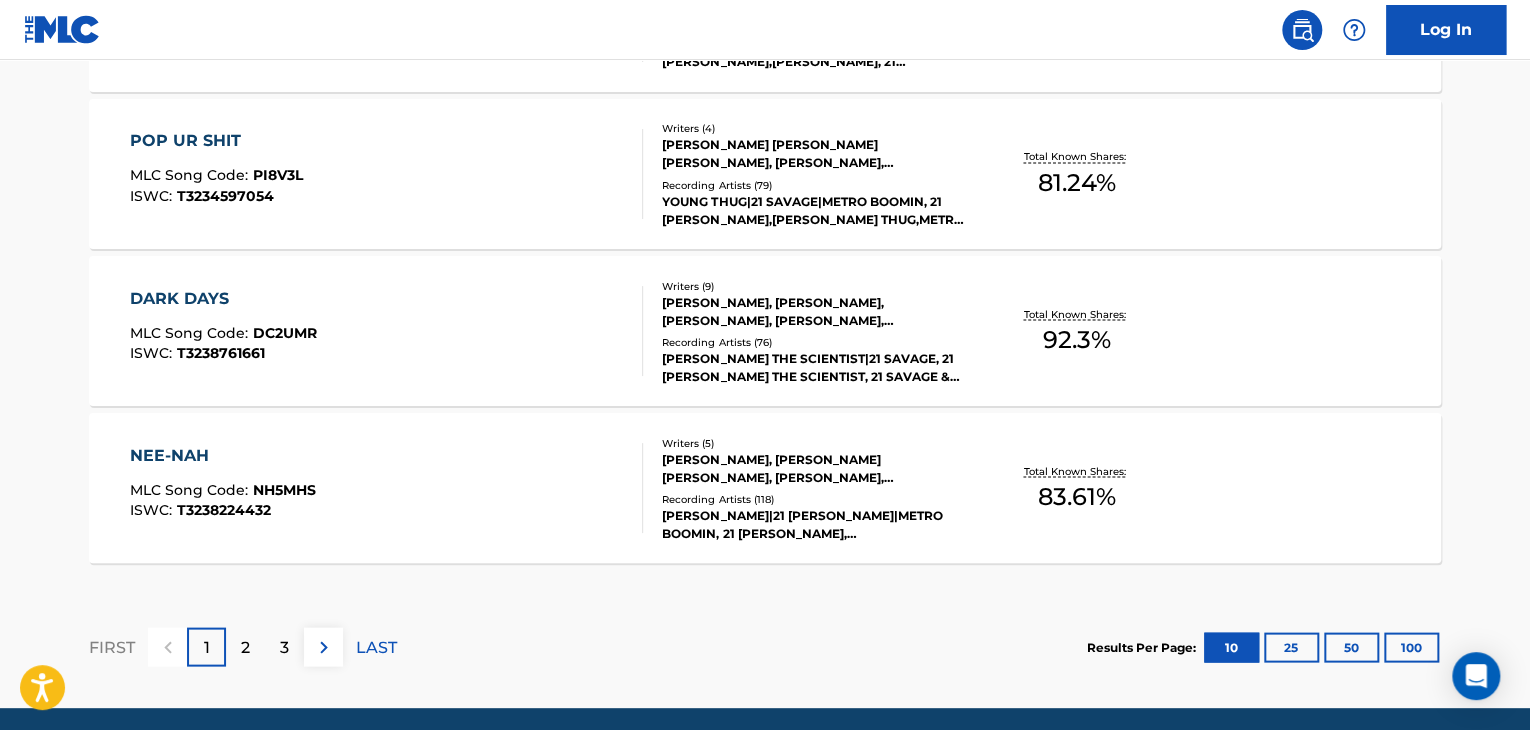 scroll, scrollTop: 1799, scrollLeft: 0, axis: vertical 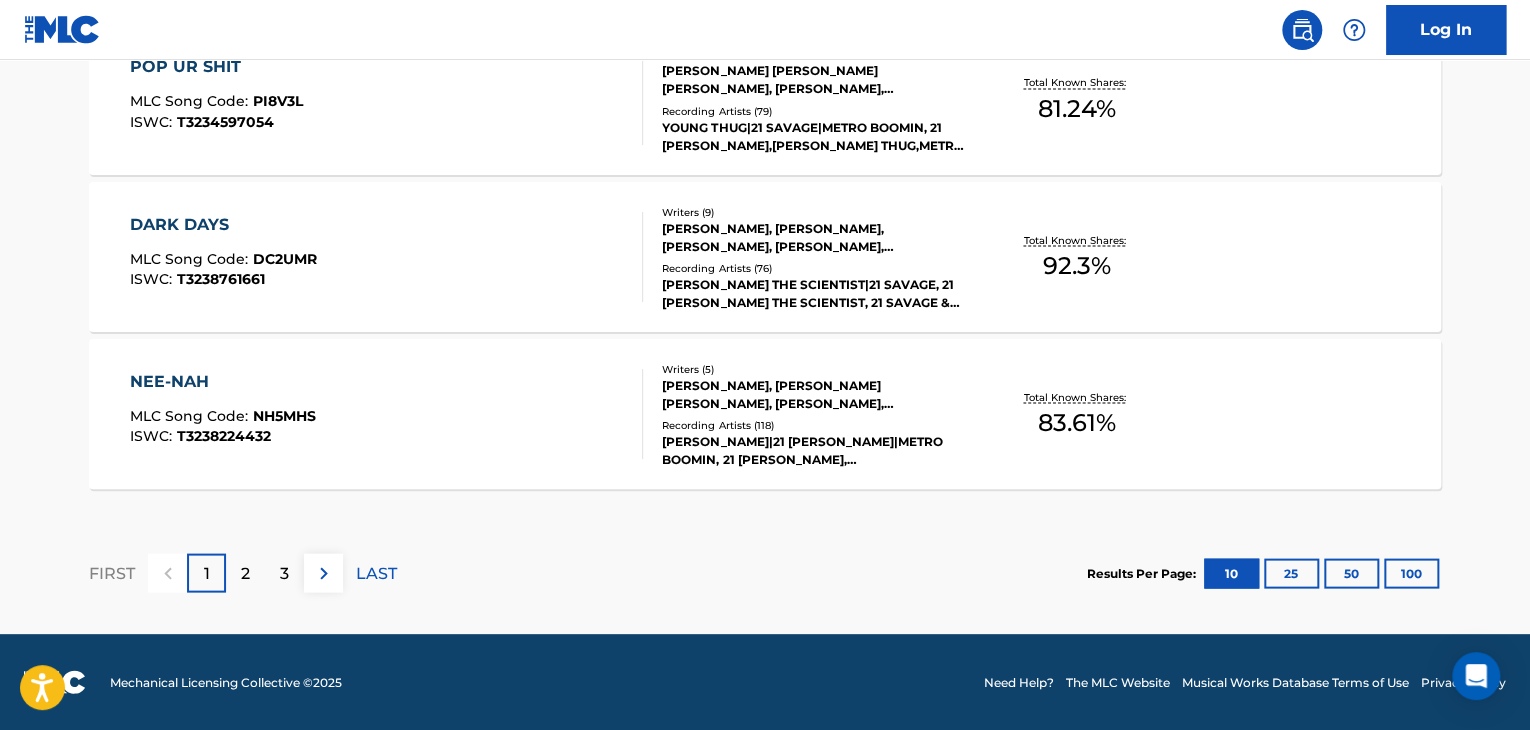 click on "LAST" at bounding box center [376, 573] 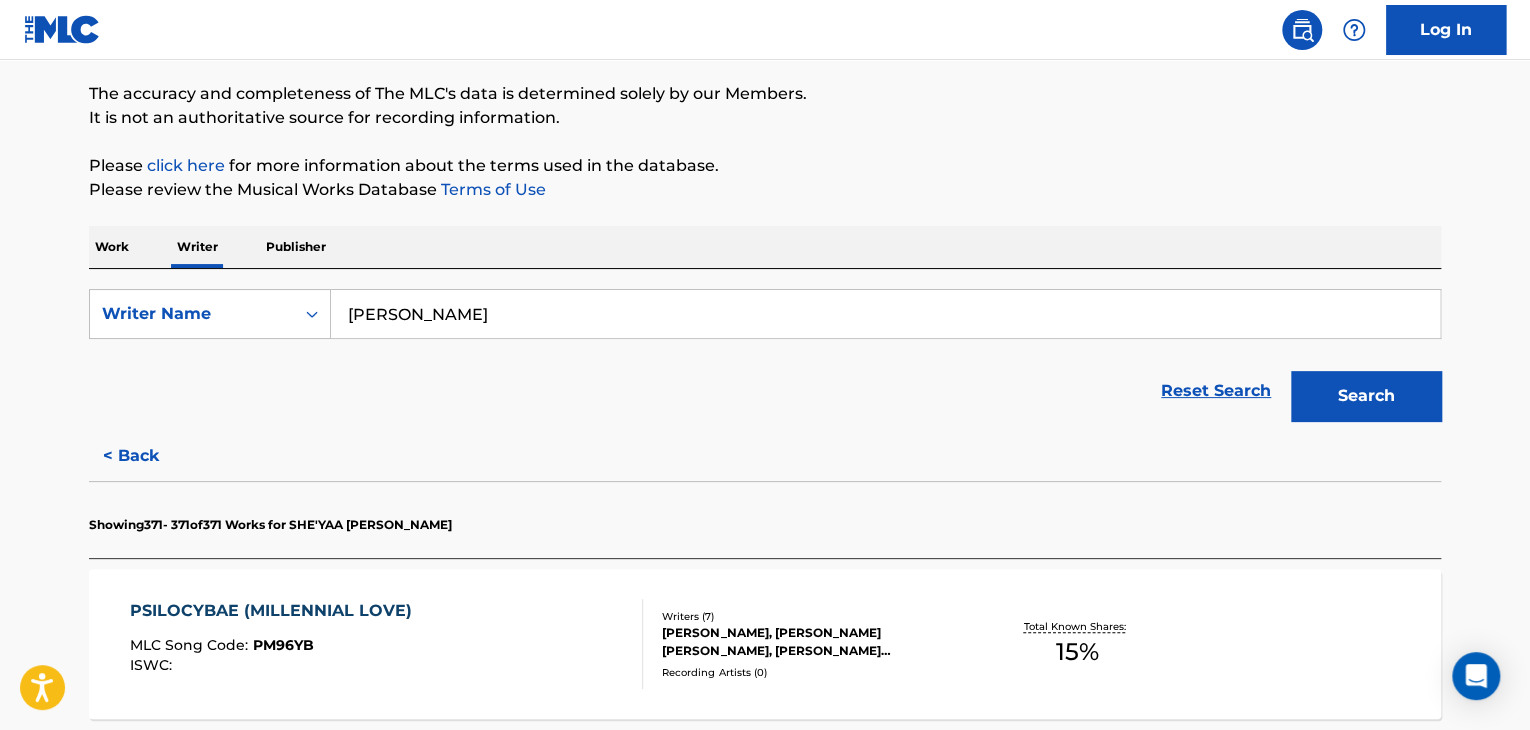 scroll, scrollTop: 385, scrollLeft: 0, axis: vertical 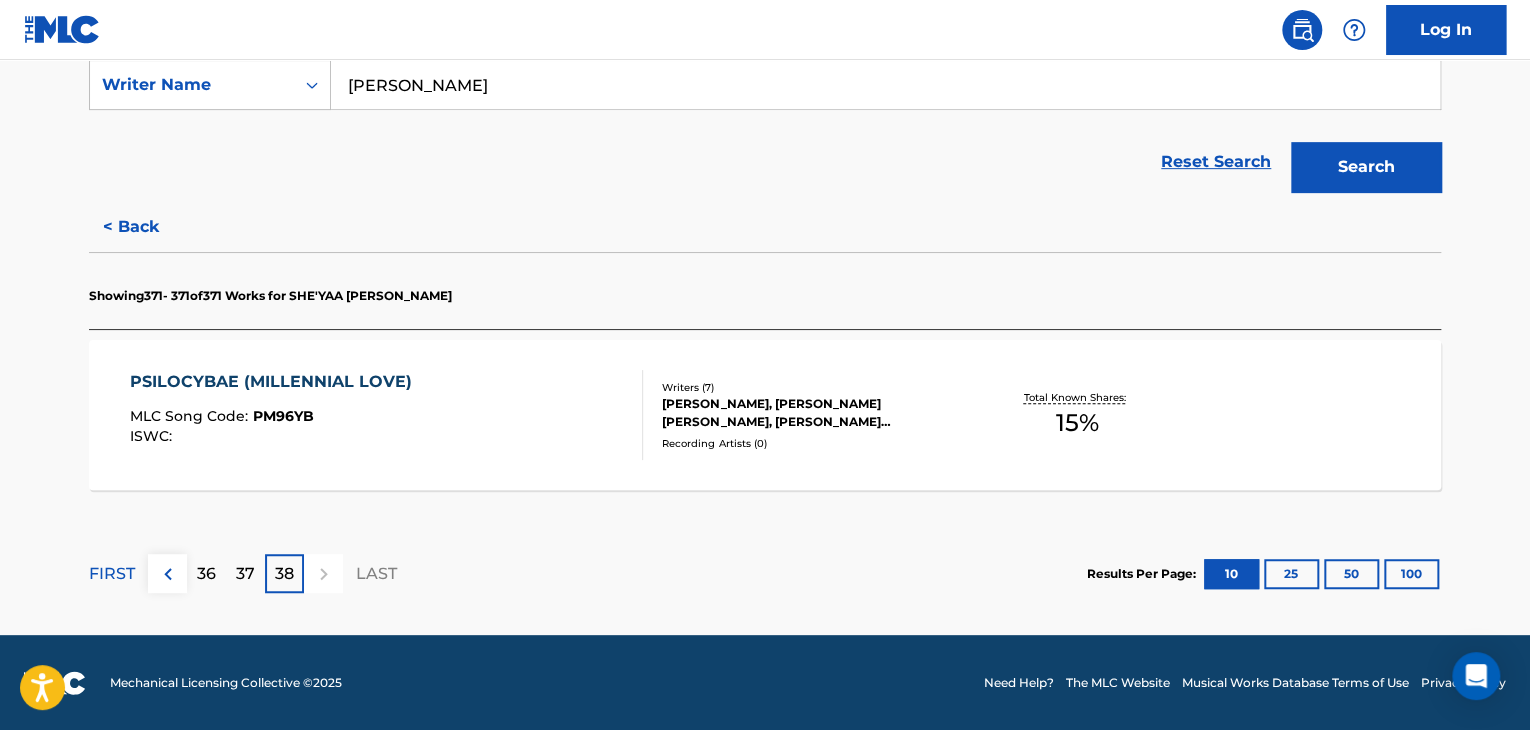 click on "36" at bounding box center (206, 574) 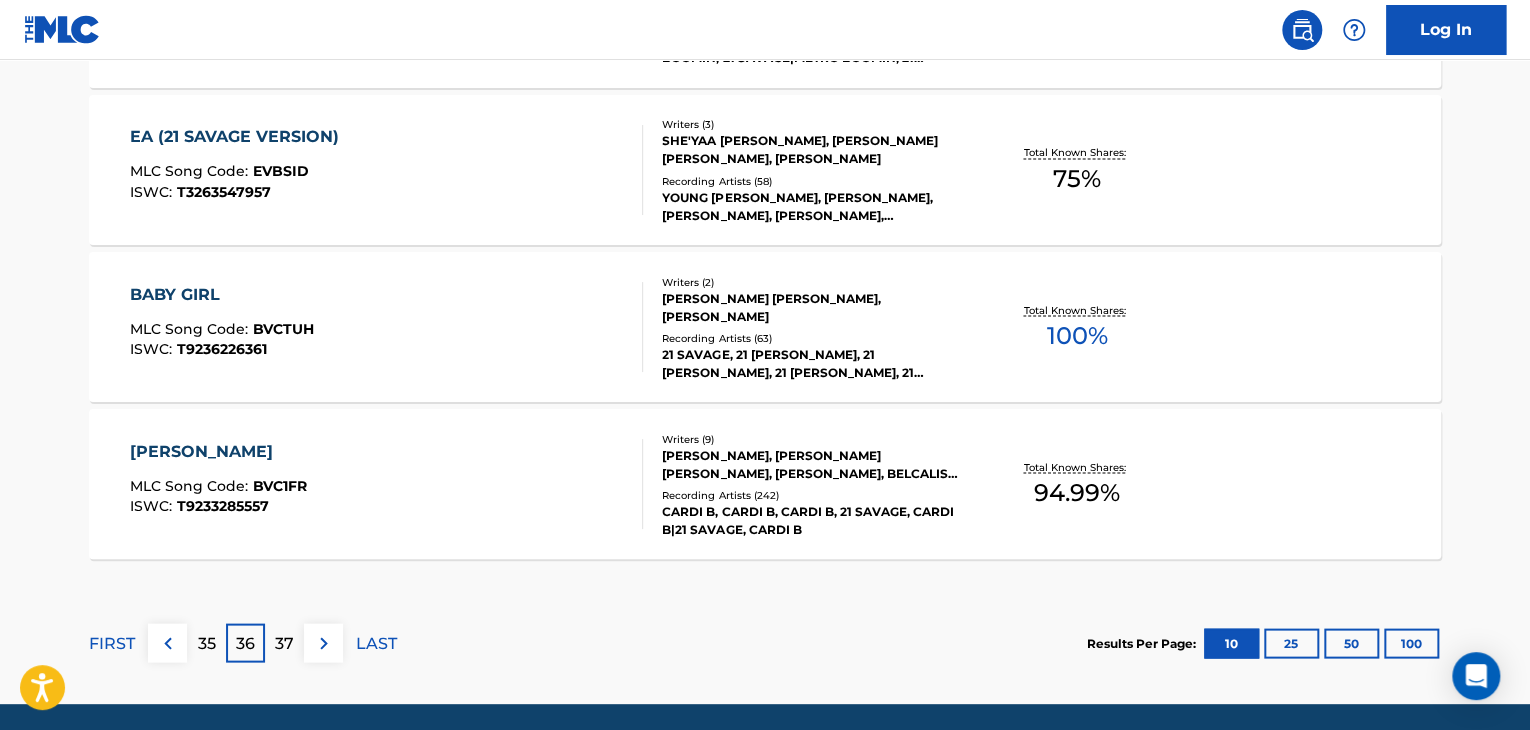 scroll, scrollTop: 1599, scrollLeft: 0, axis: vertical 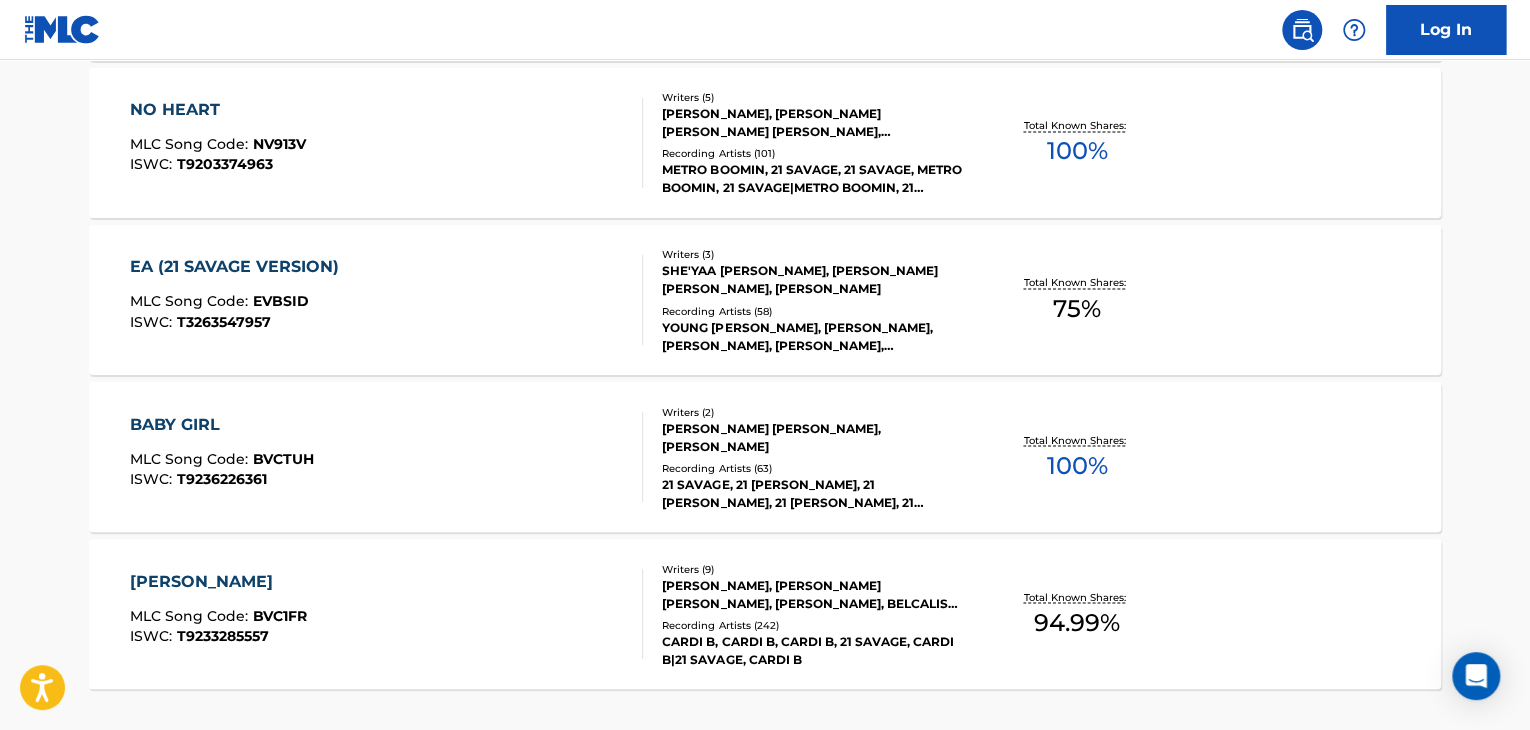 click on "BABY GIRL MLC Song Code : BVCTUH ISWC : T9236226361" at bounding box center [387, 457] 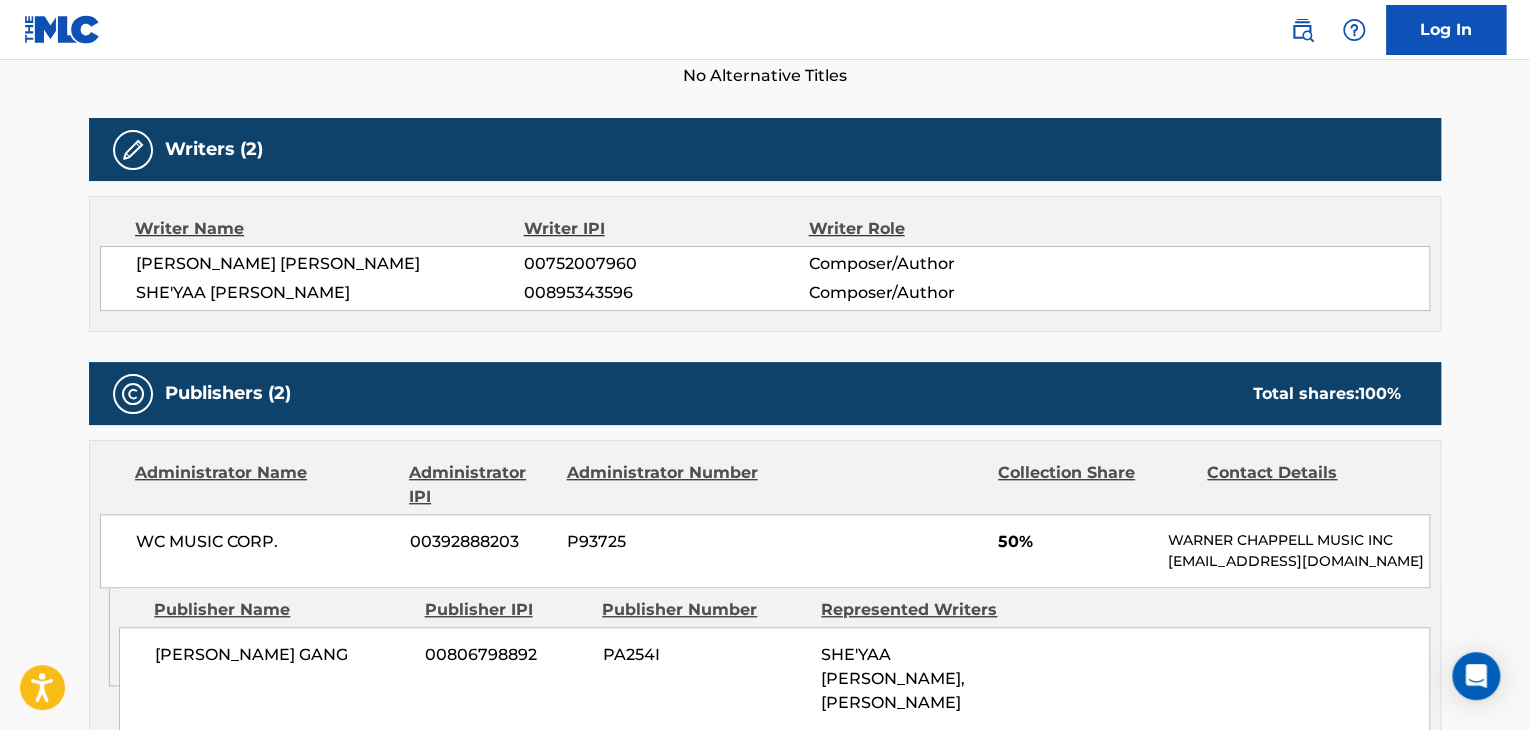 scroll, scrollTop: 500, scrollLeft: 0, axis: vertical 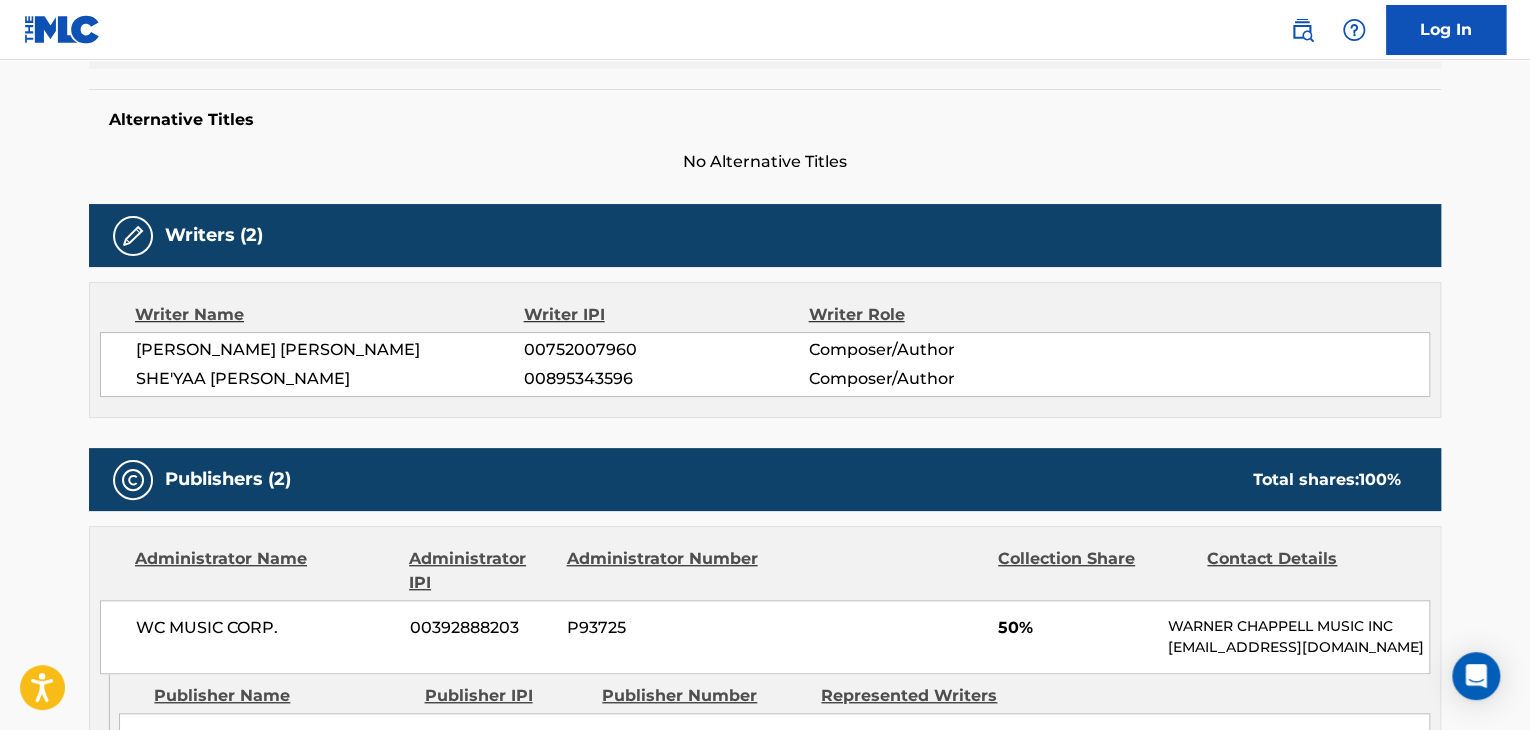 click on "SHE'YAA [PERSON_NAME]" at bounding box center [330, 379] 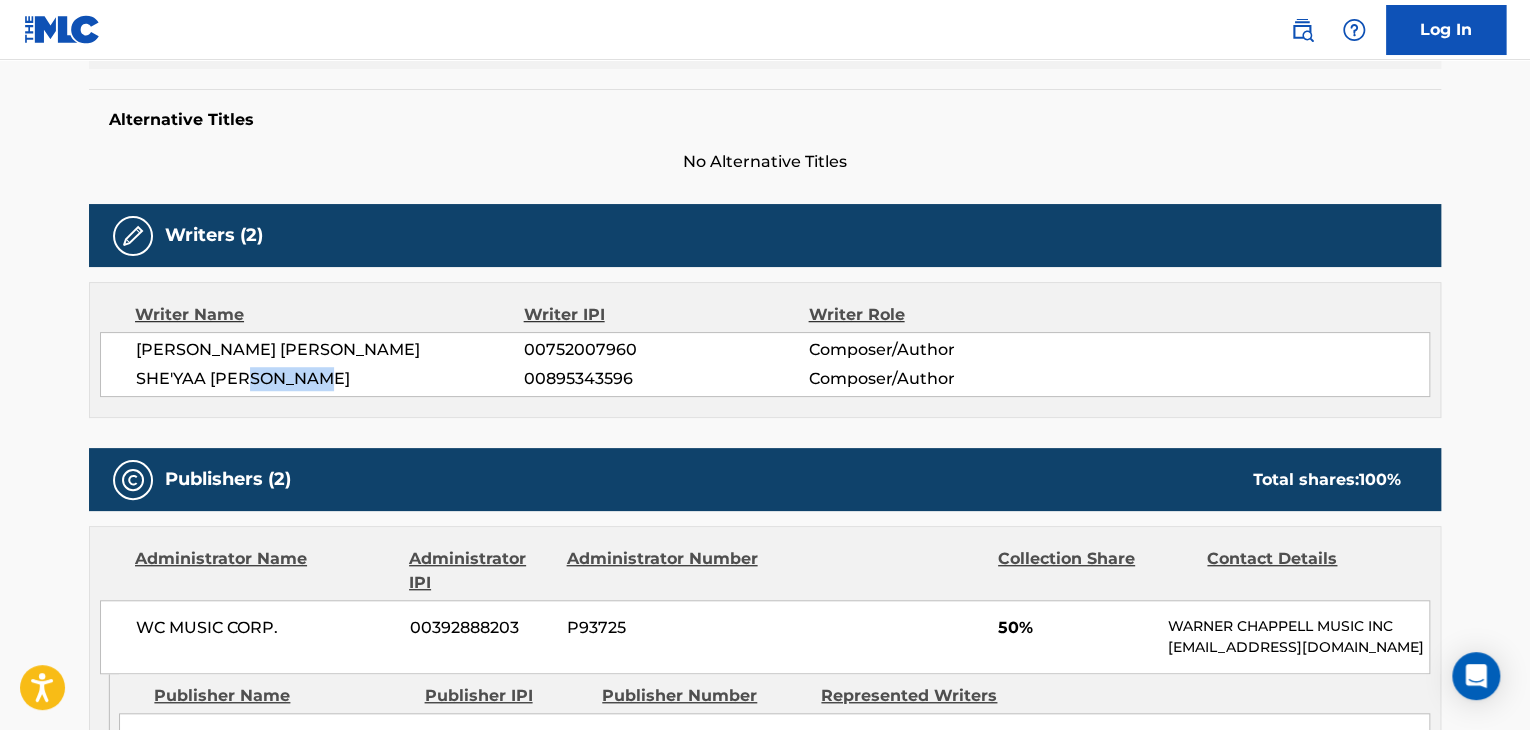 click on "SHE'YAA [PERSON_NAME]" at bounding box center (330, 379) 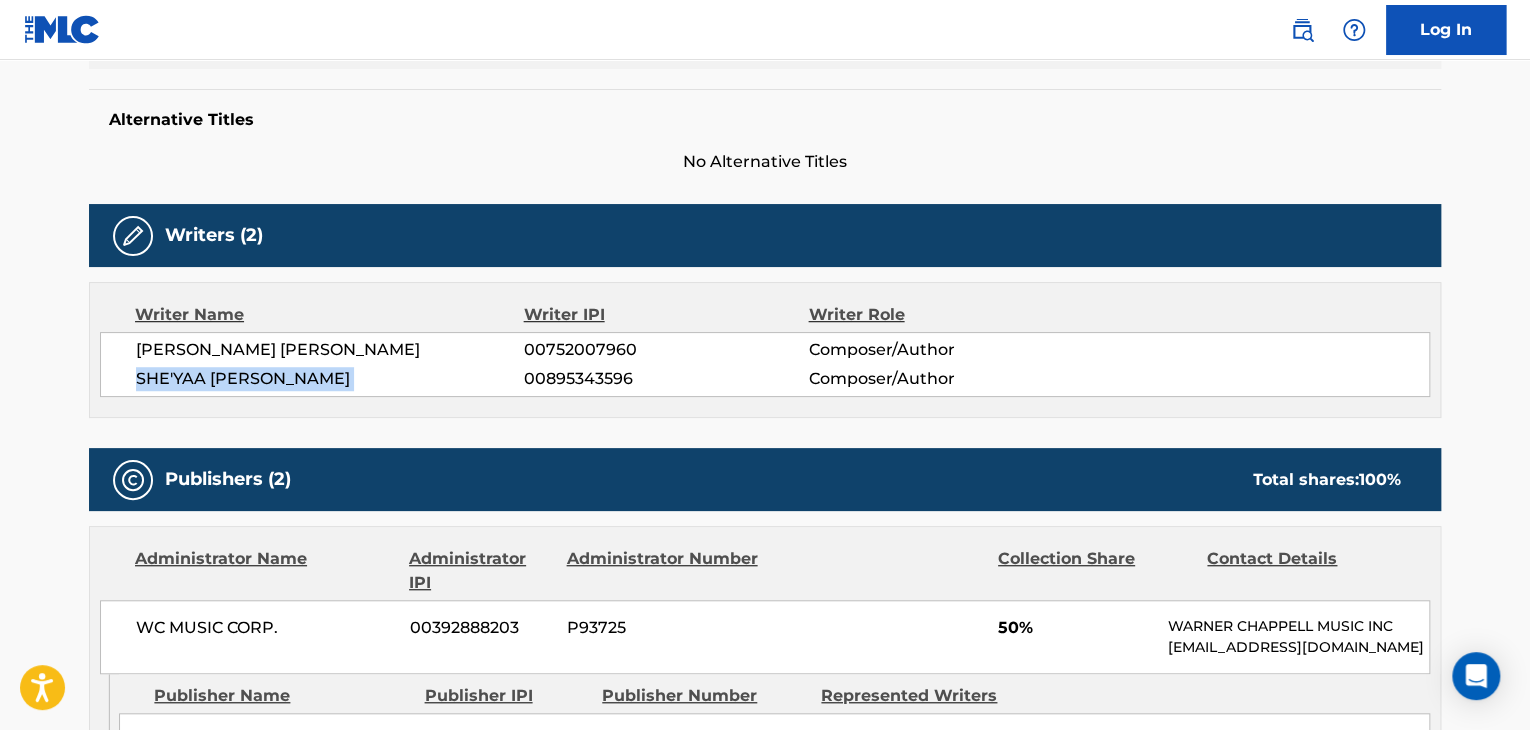 click on "SHE'YAA [PERSON_NAME]" at bounding box center (330, 379) 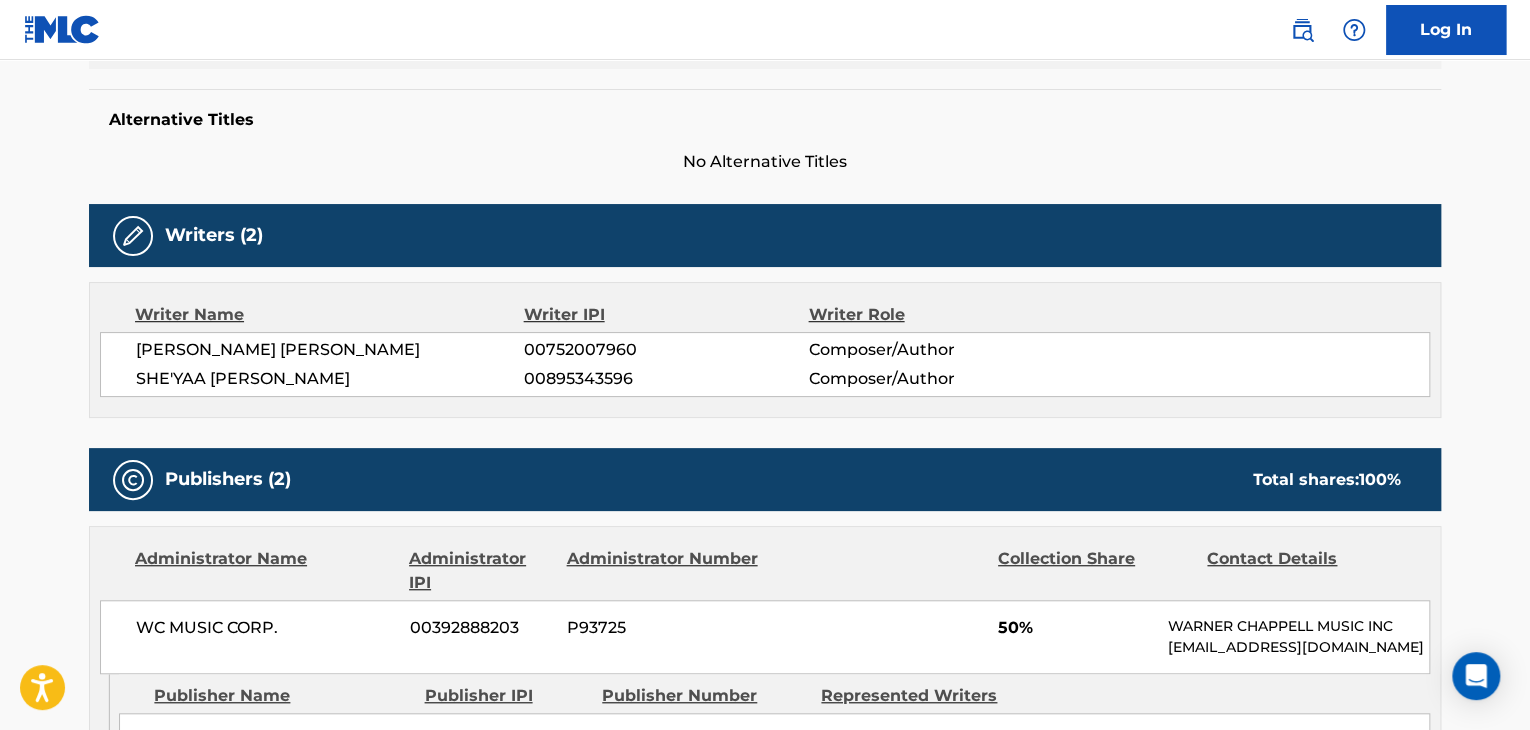 click on "00895343596" at bounding box center (666, 379) 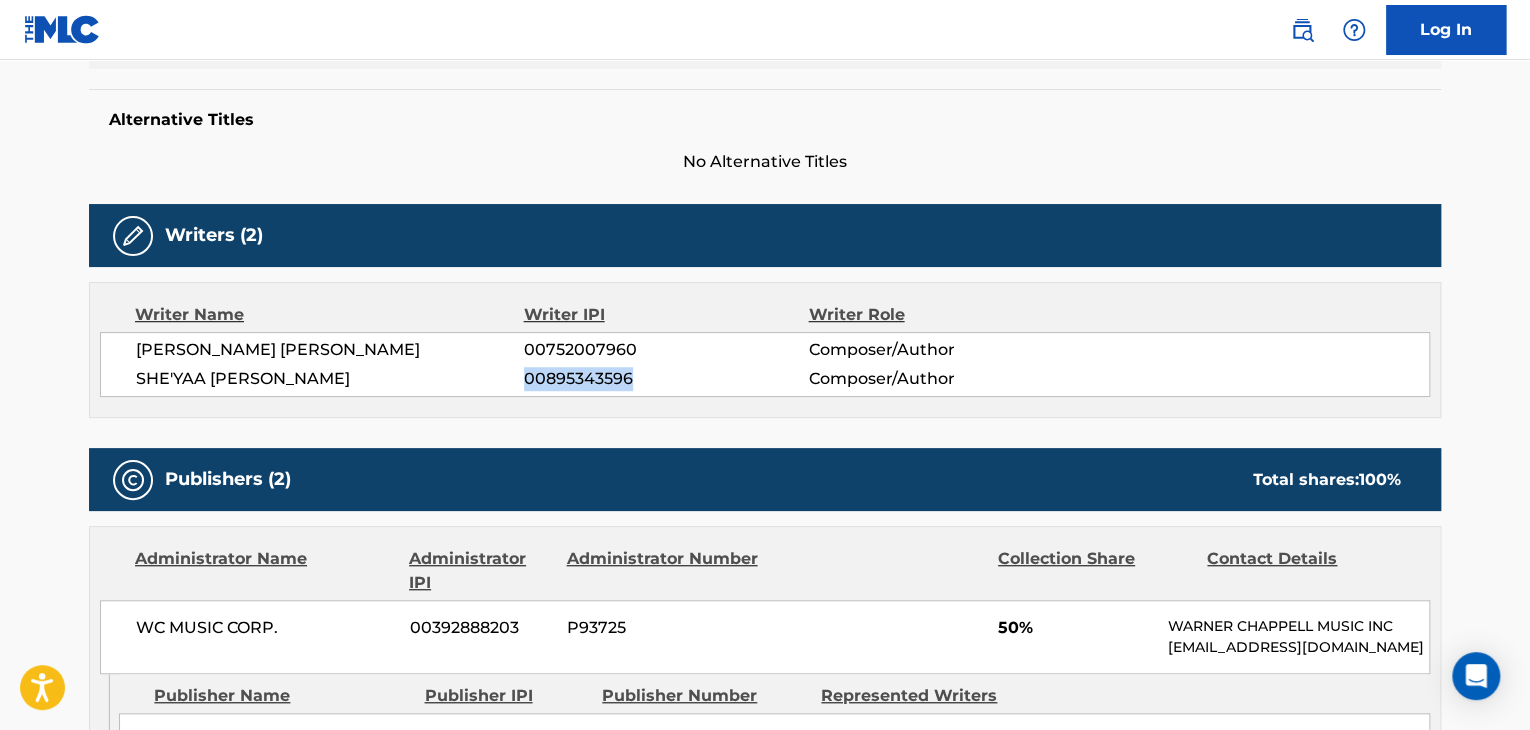 click on "00895343596" at bounding box center (666, 379) 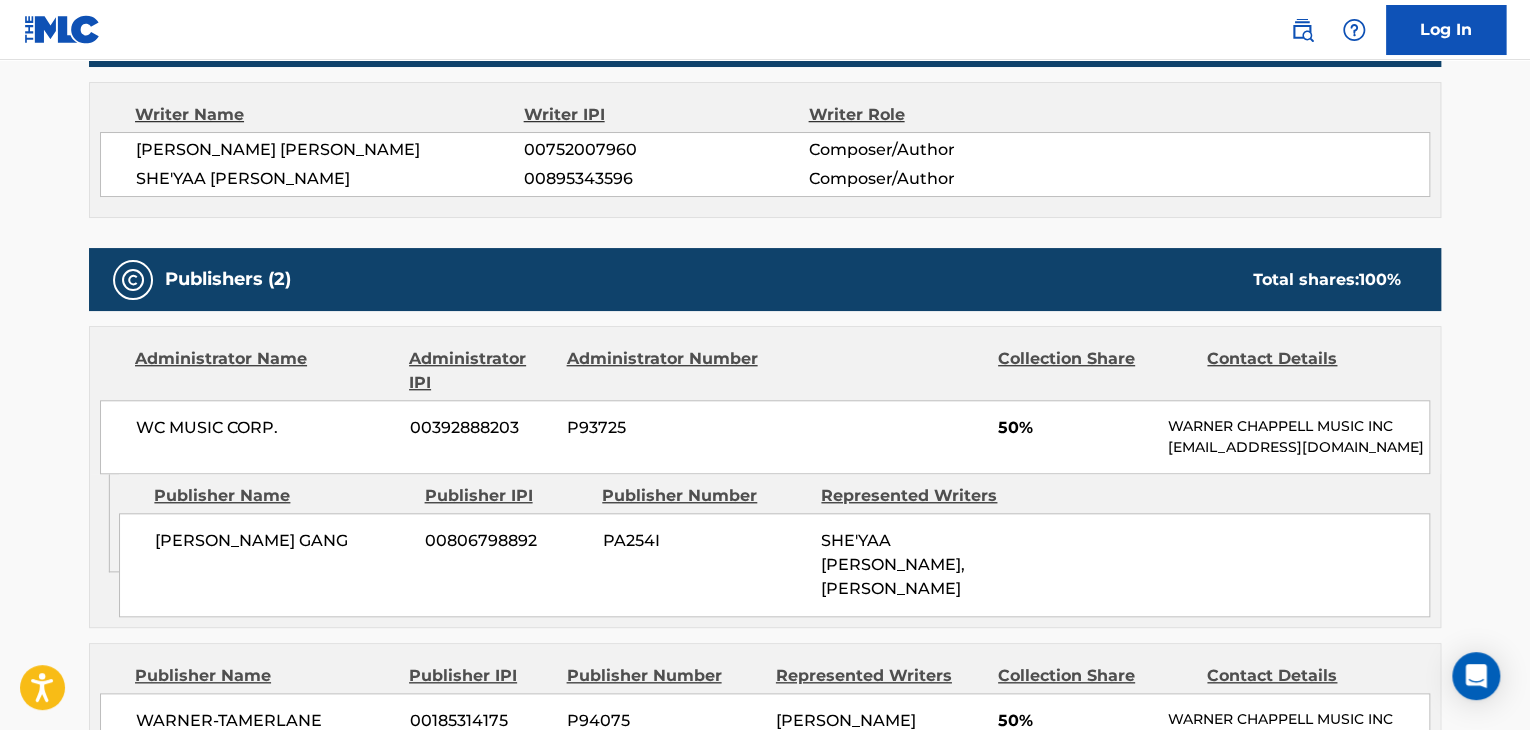 click on "WC MUSIC CORP." at bounding box center (265, 428) 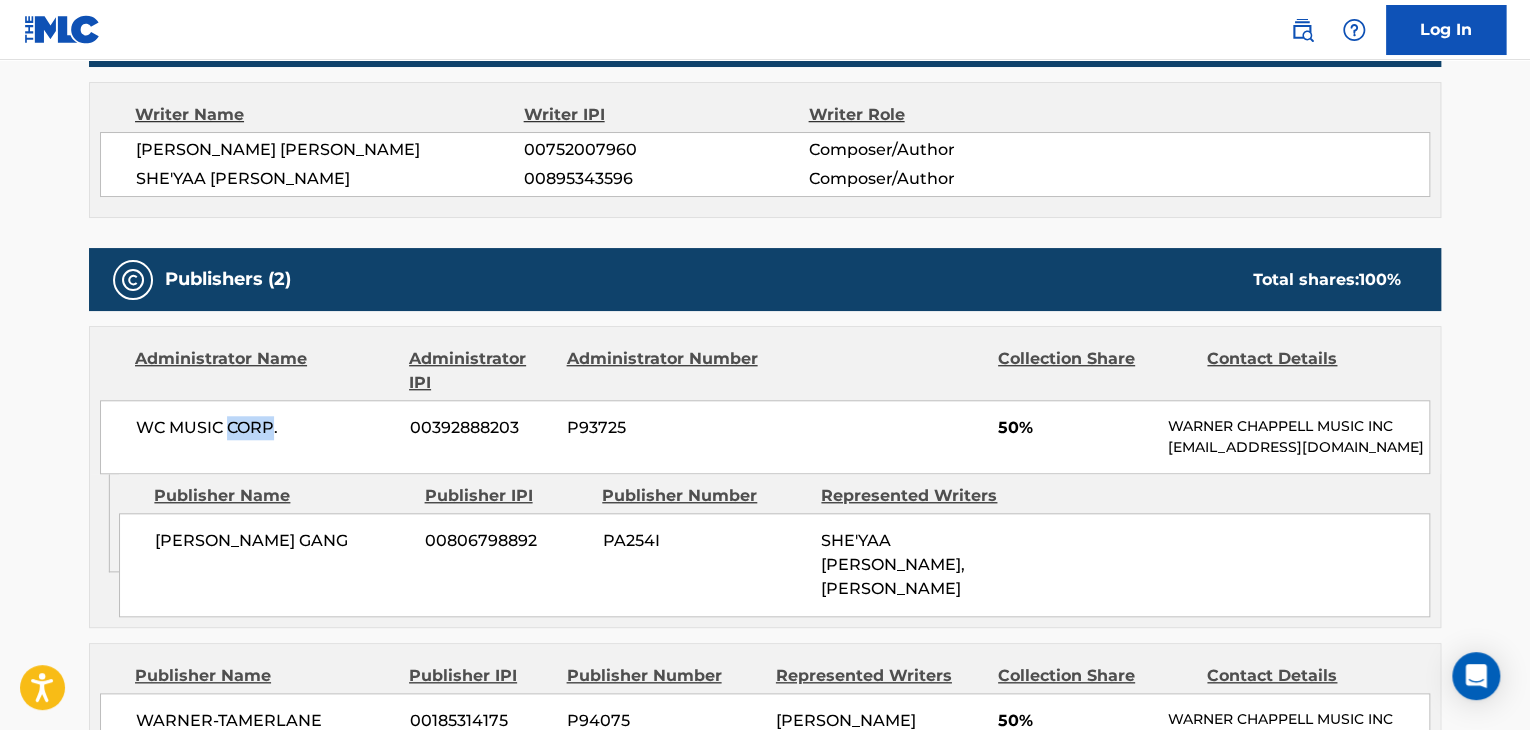 click on "WC MUSIC CORP." at bounding box center [265, 428] 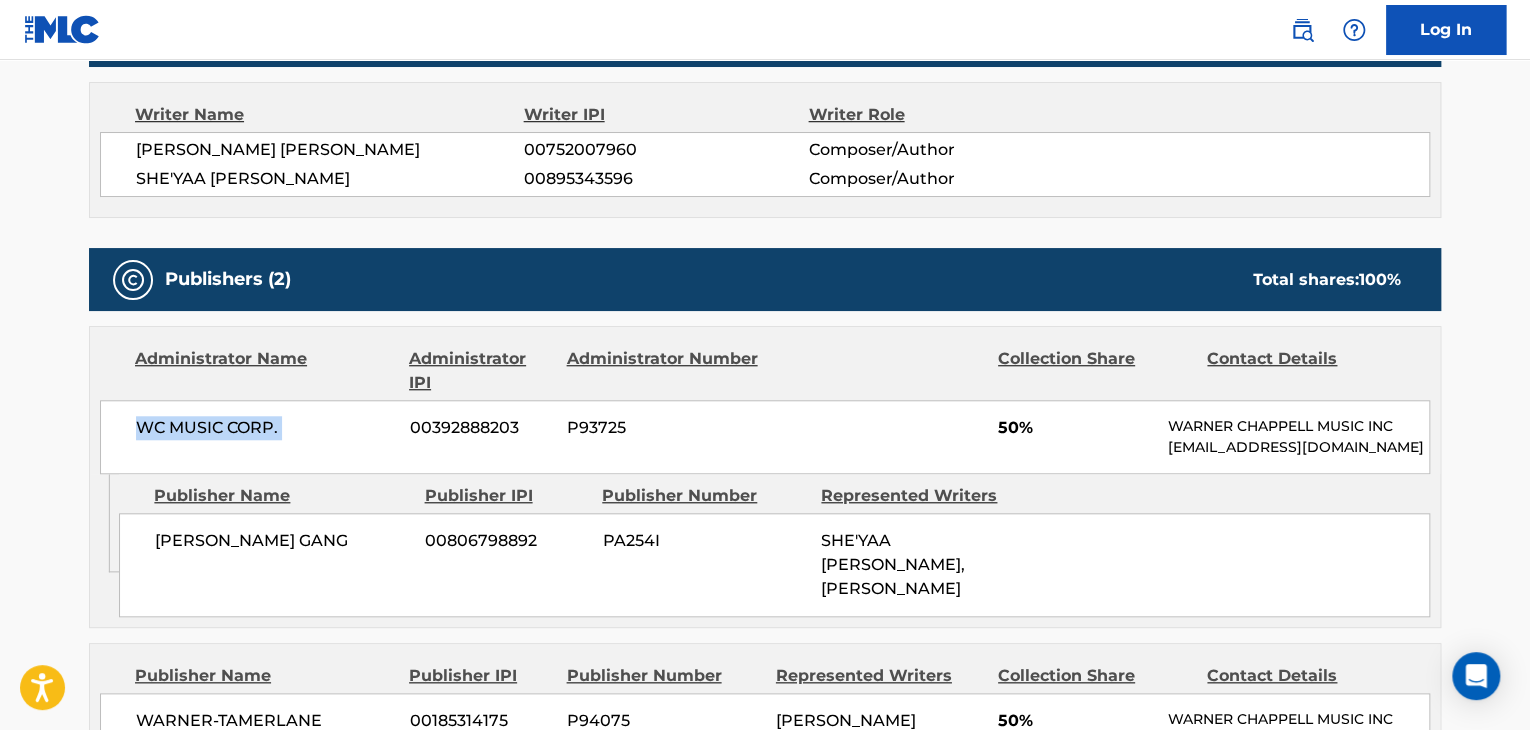 click on "WC MUSIC CORP." at bounding box center (265, 428) 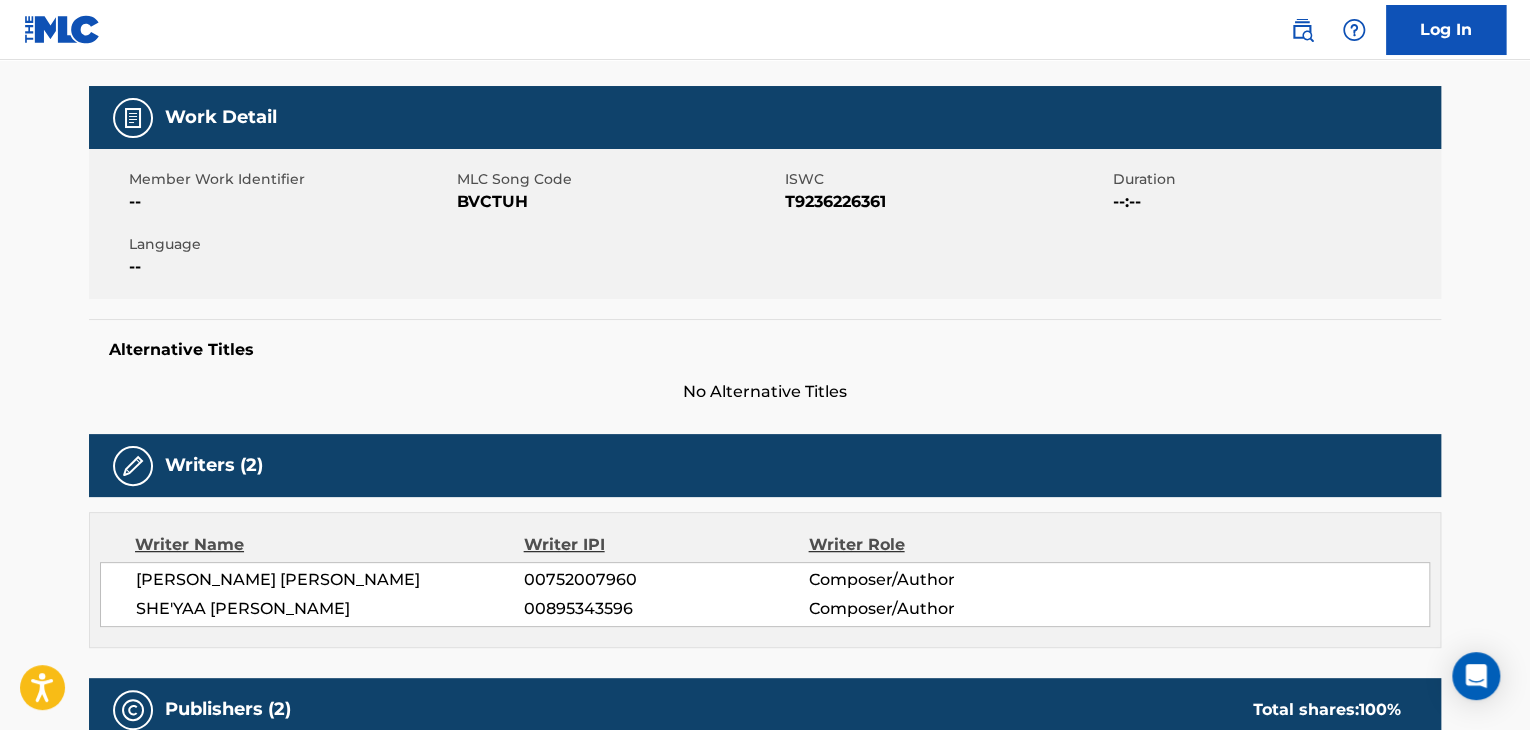 scroll, scrollTop: 100, scrollLeft: 0, axis: vertical 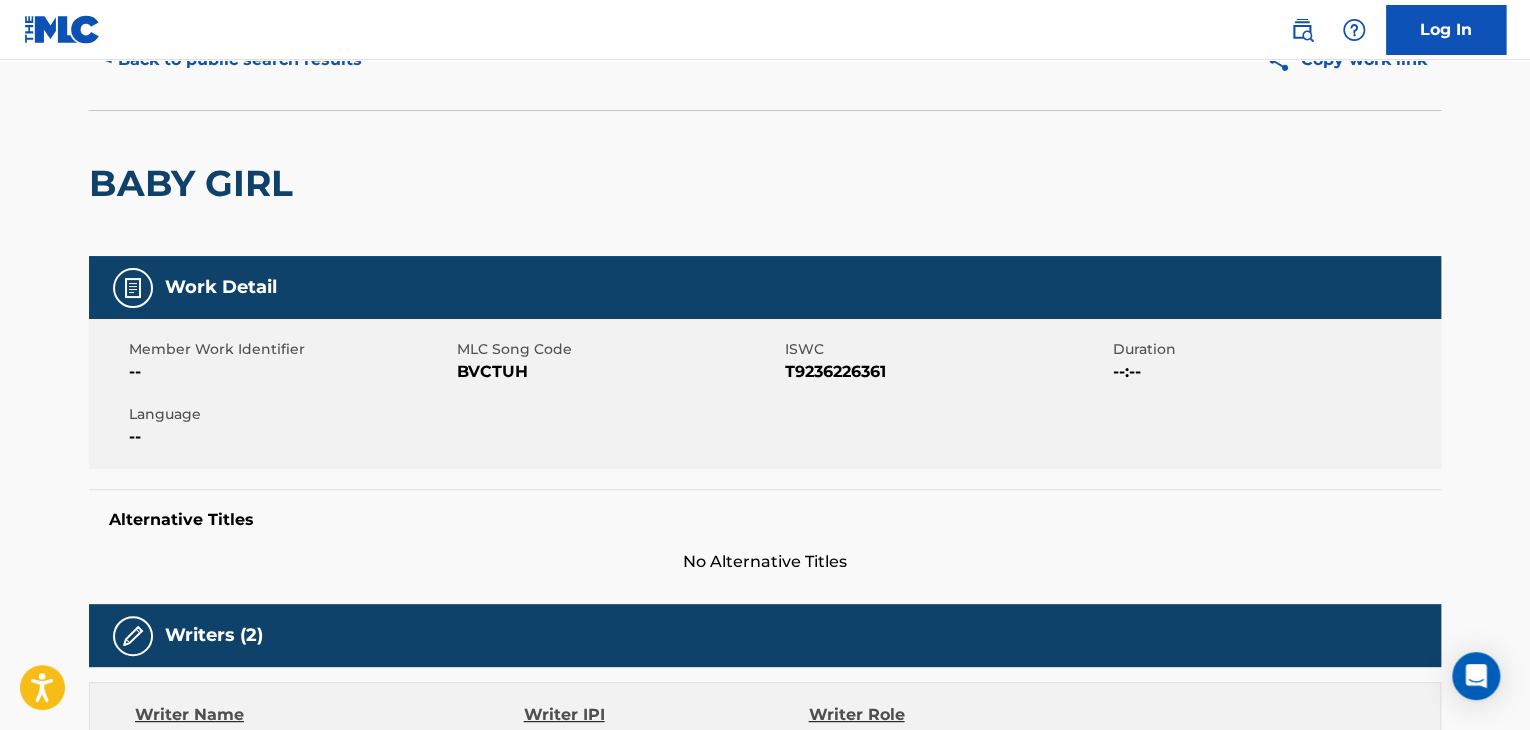 click on "BVCTUH" at bounding box center [618, 372] 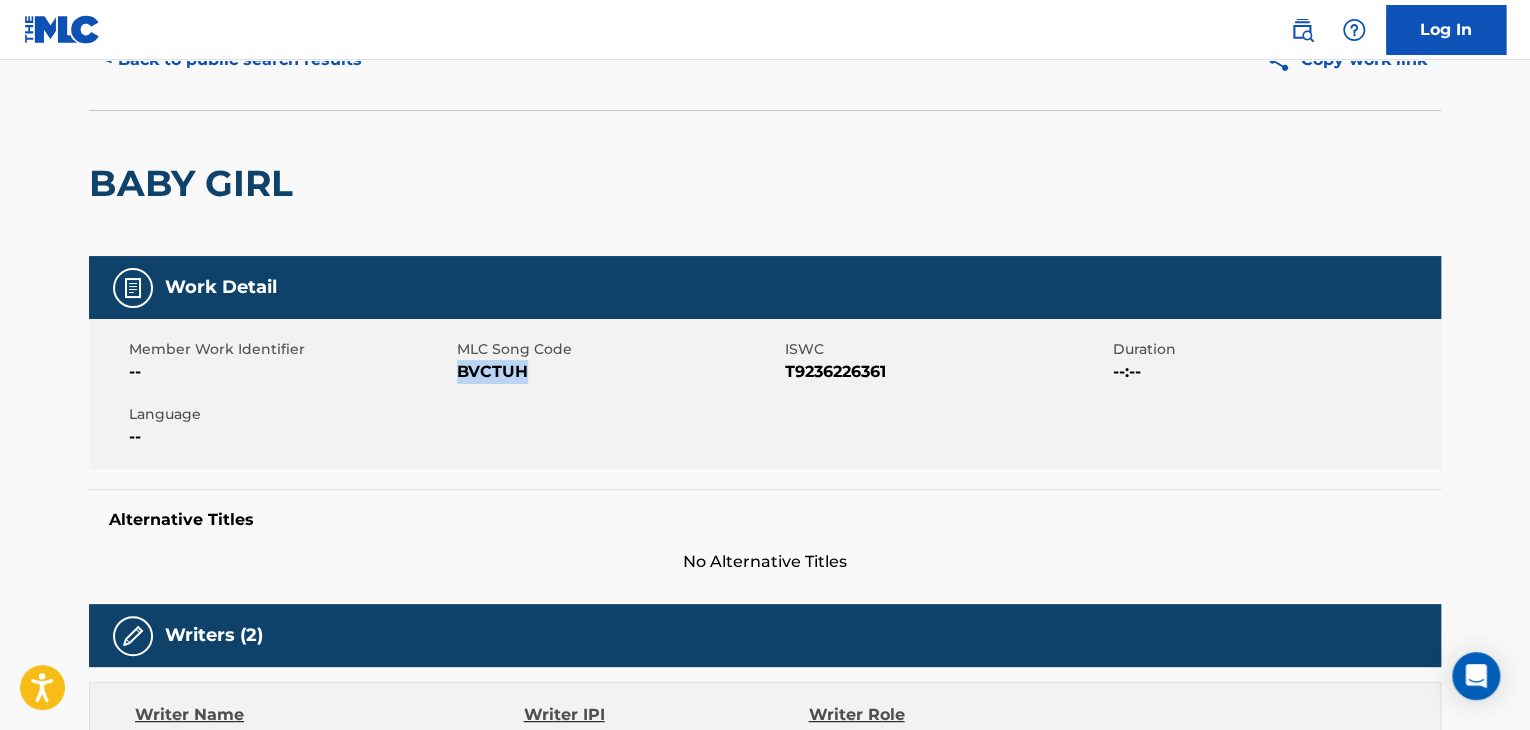 click on "BVCTUH" at bounding box center [618, 372] 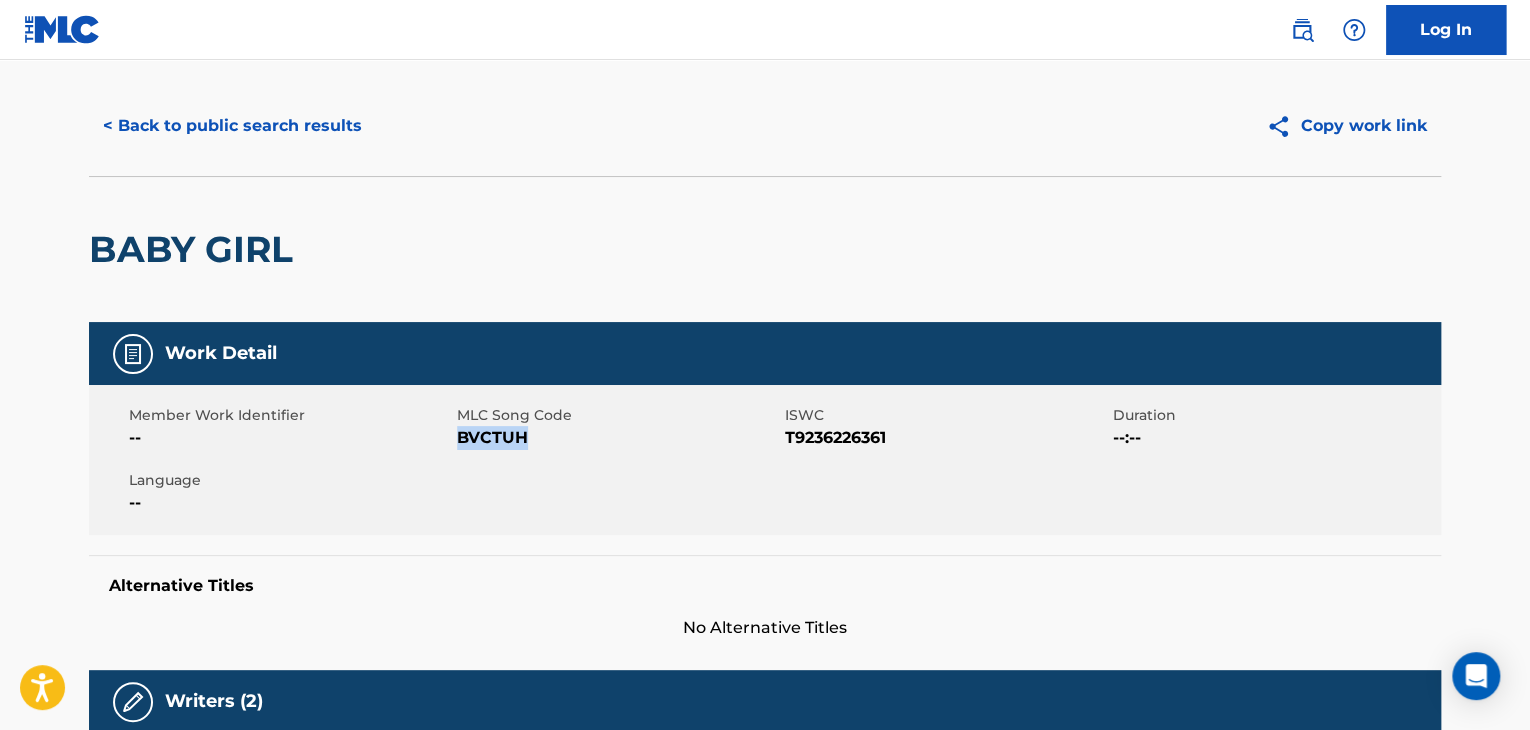 scroll, scrollTop: 0, scrollLeft: 0, axis: both 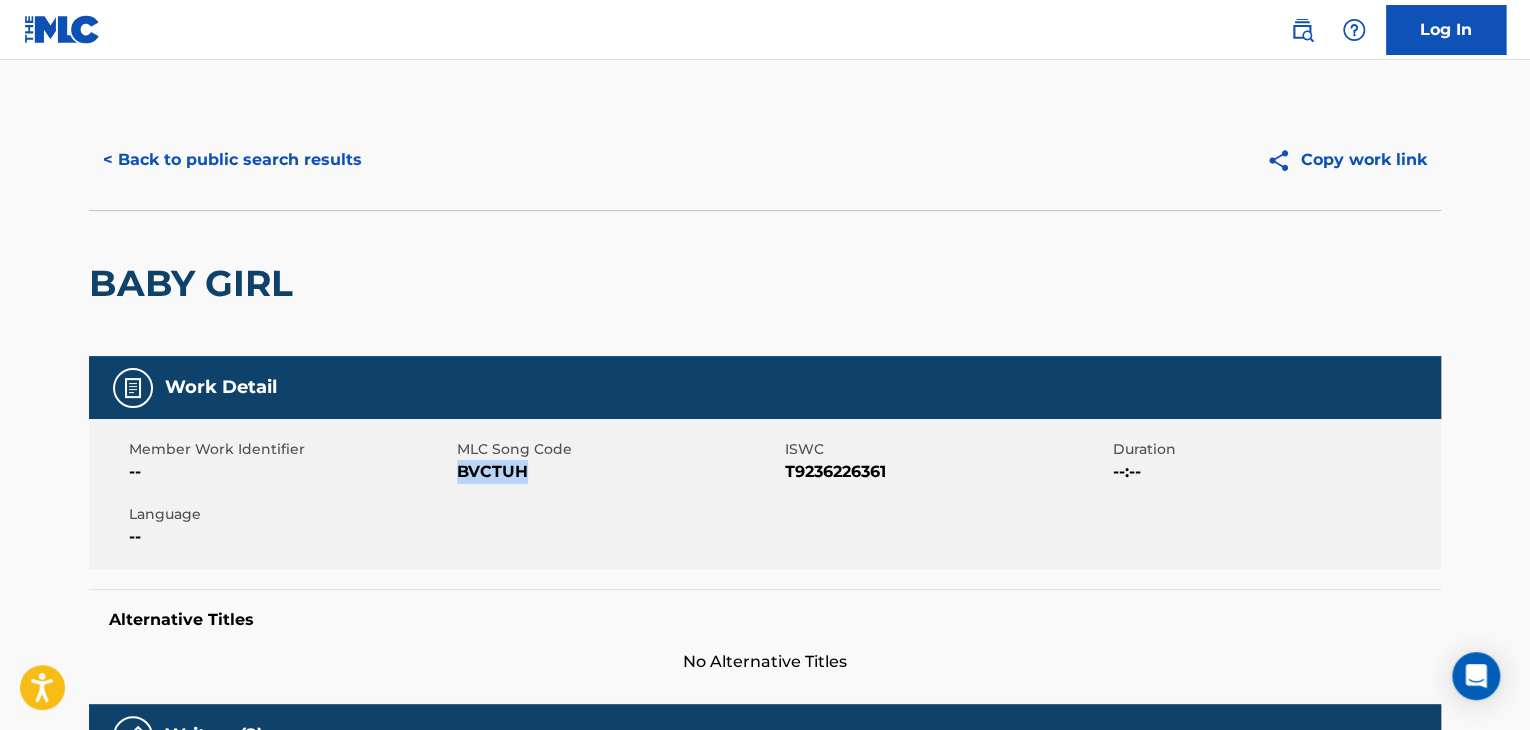click on "< Back to public search results" at bounding box center (232, 160) 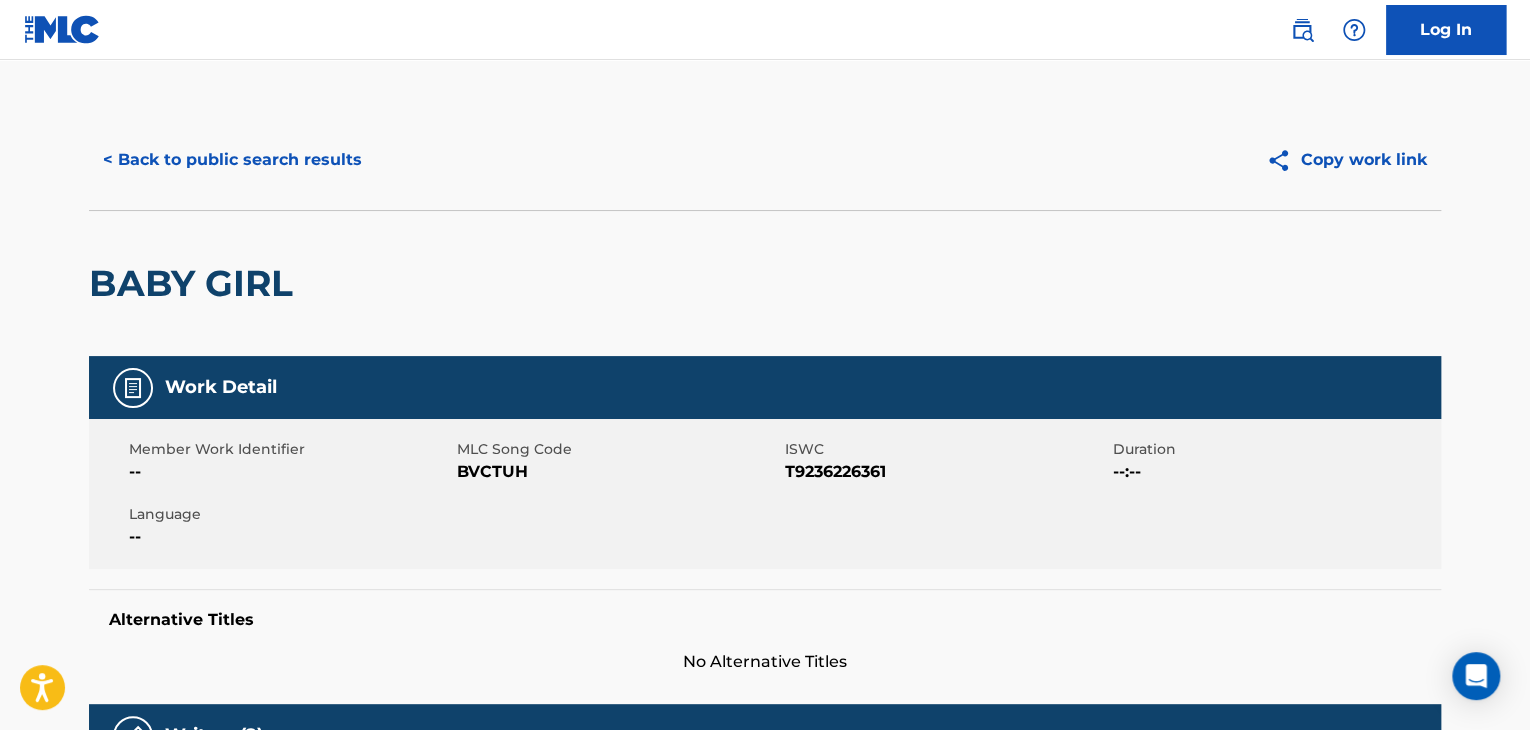 scroll, scrollTop: 24, scrollLeft: 0, axis: vertical 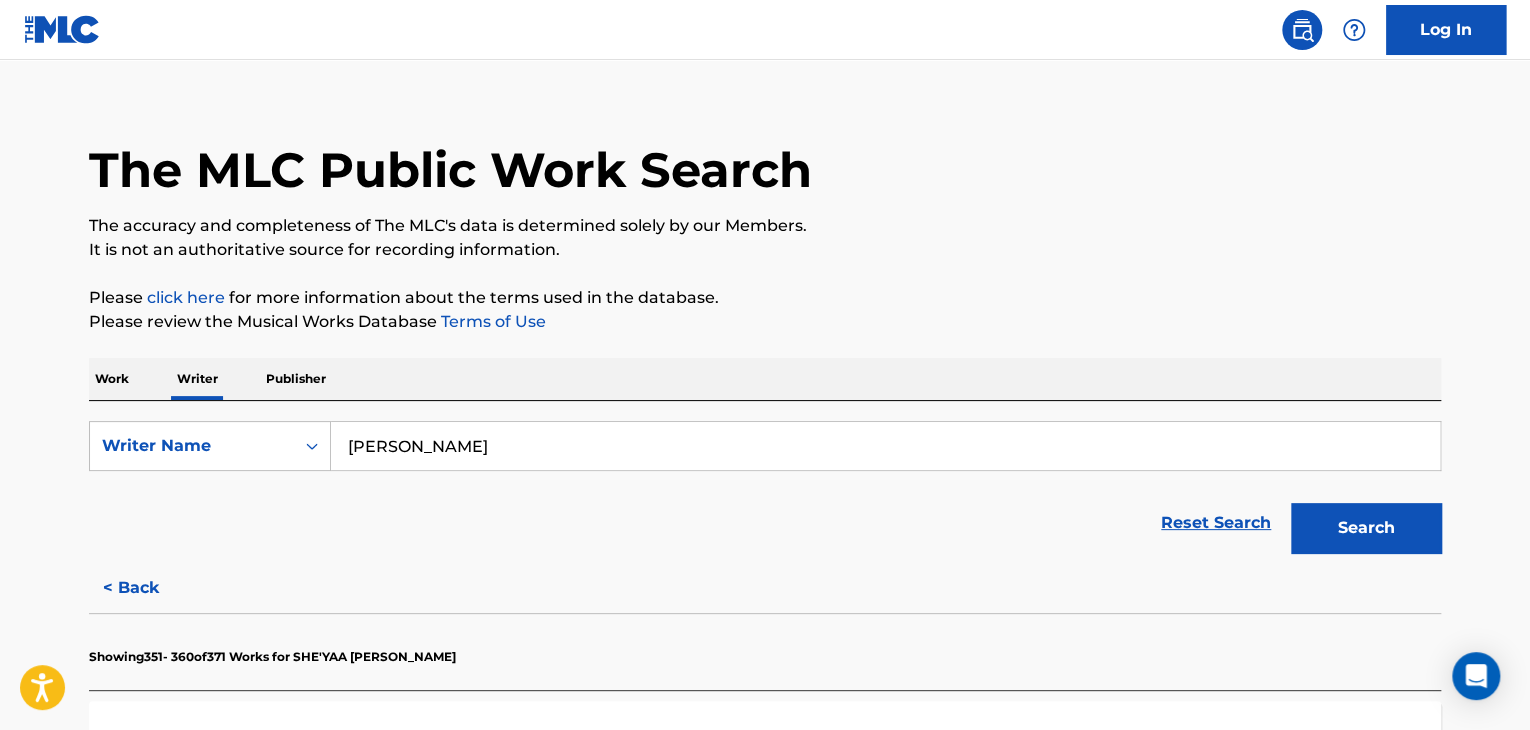 click on "[PERSON_NAME]" at bounding box center [885, 446] 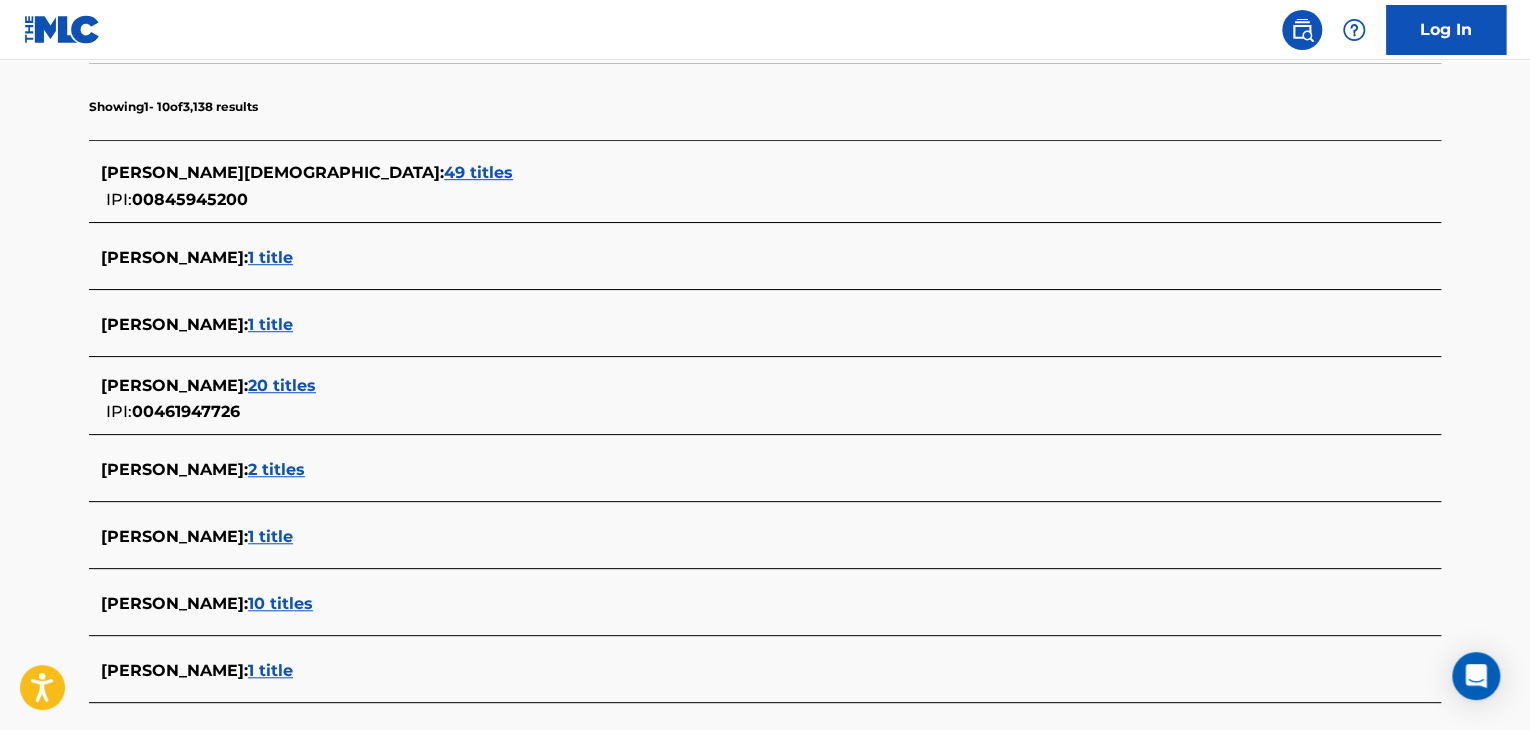 scroll, scrollTop: 724, scrollLeft: 0, axis: vertical 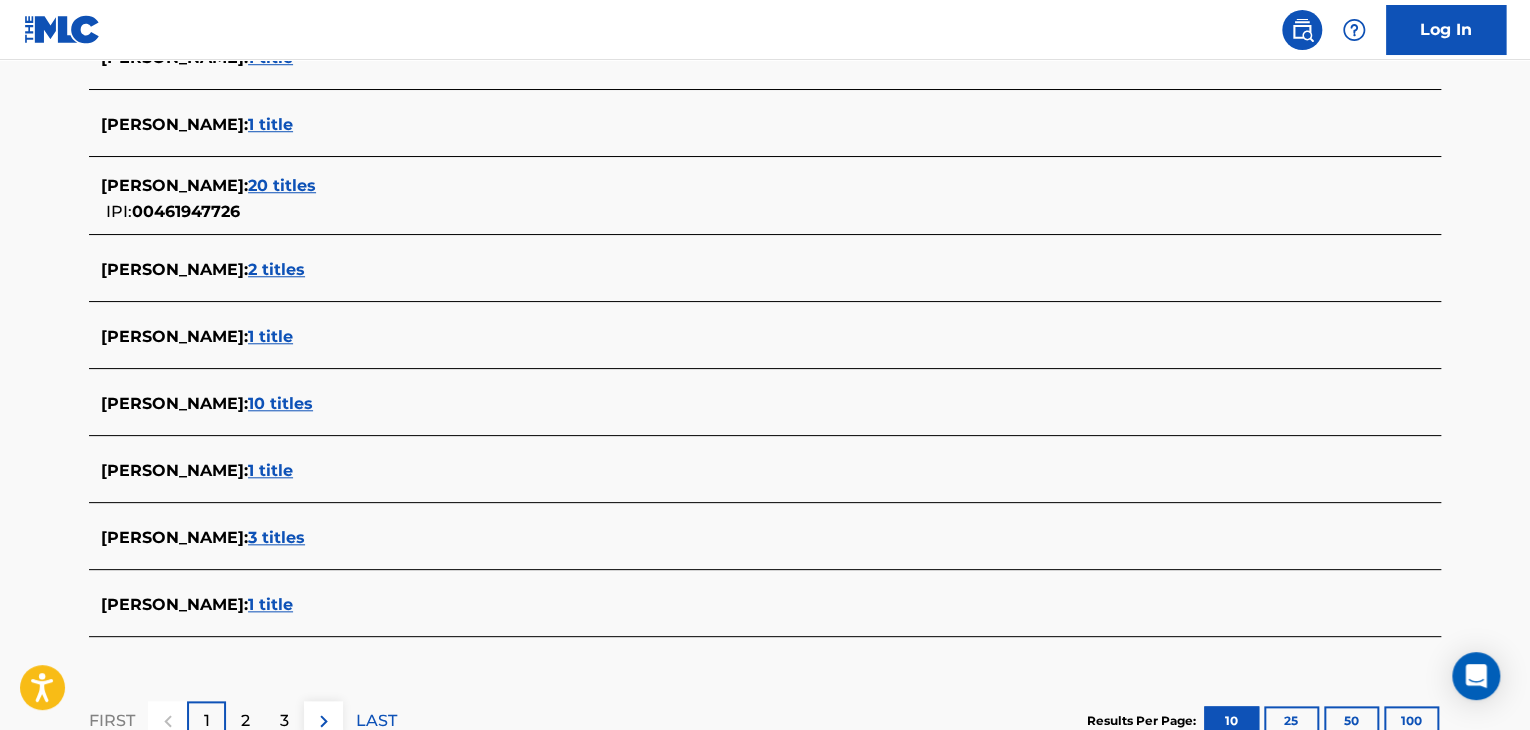 click on "10 titles" at bounding box center [280, 403] 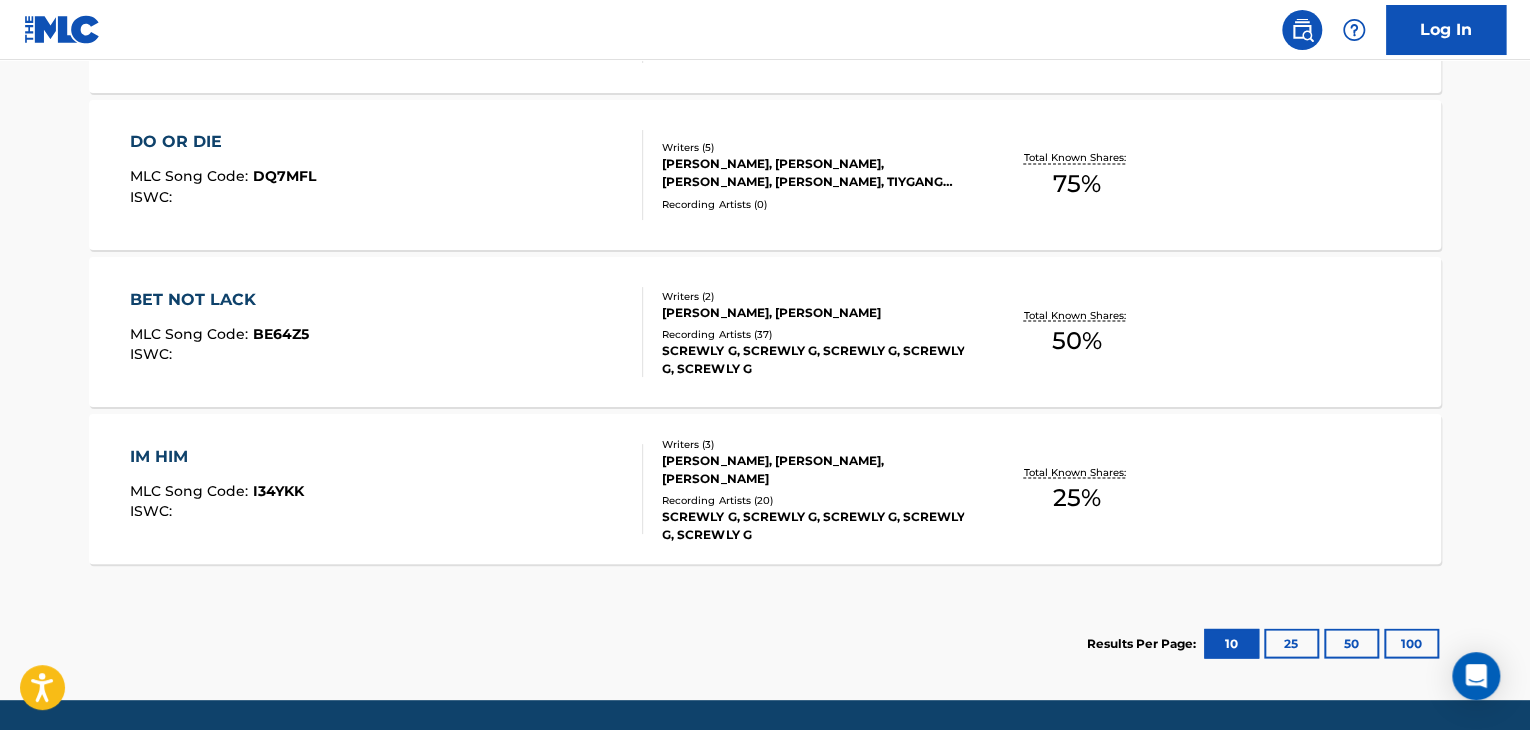 scroll, scrollTop: 1789, scrollLeft: 0, axis: vertical 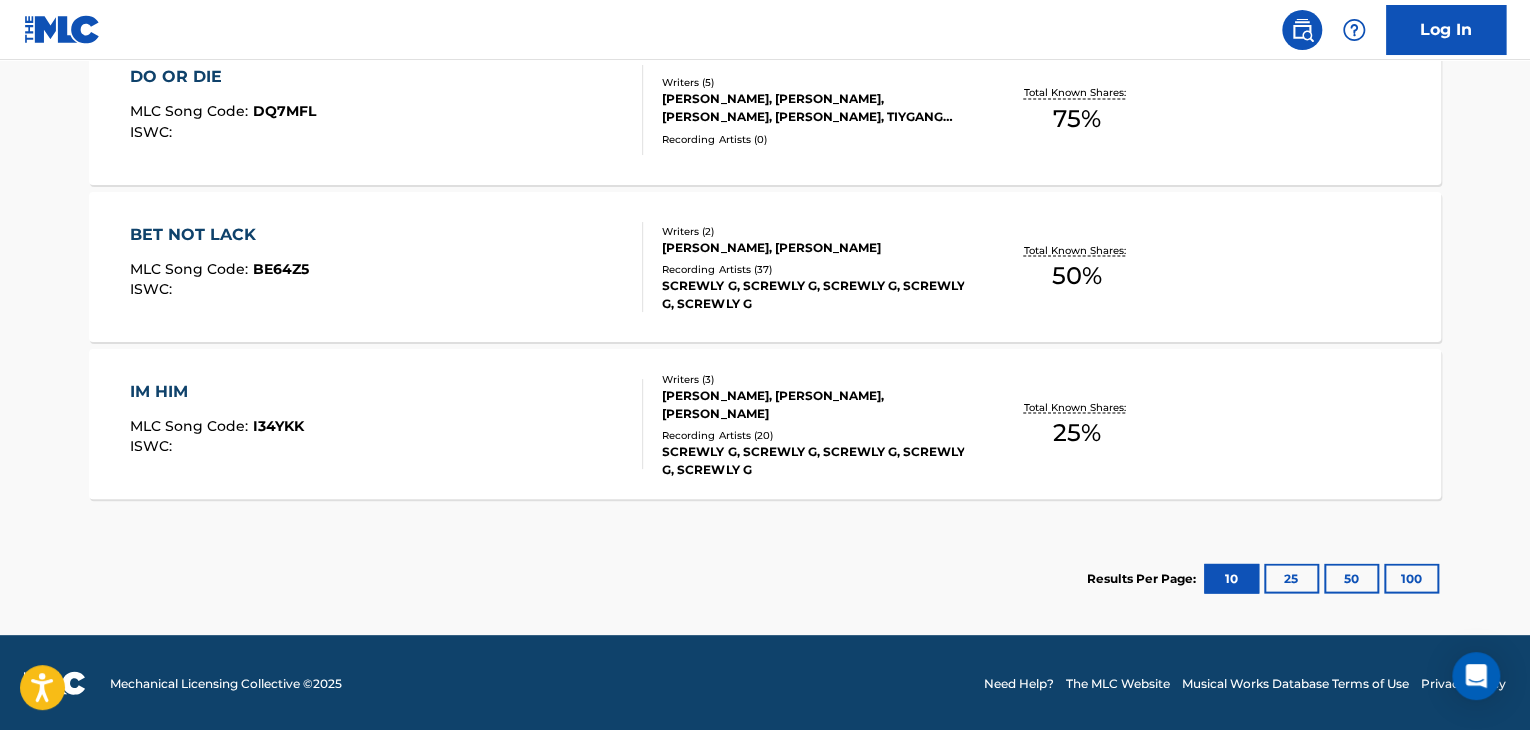 click on "IM HIM MLC Song Code : I34YKK ISWC :" at bounding box center (387, 424) 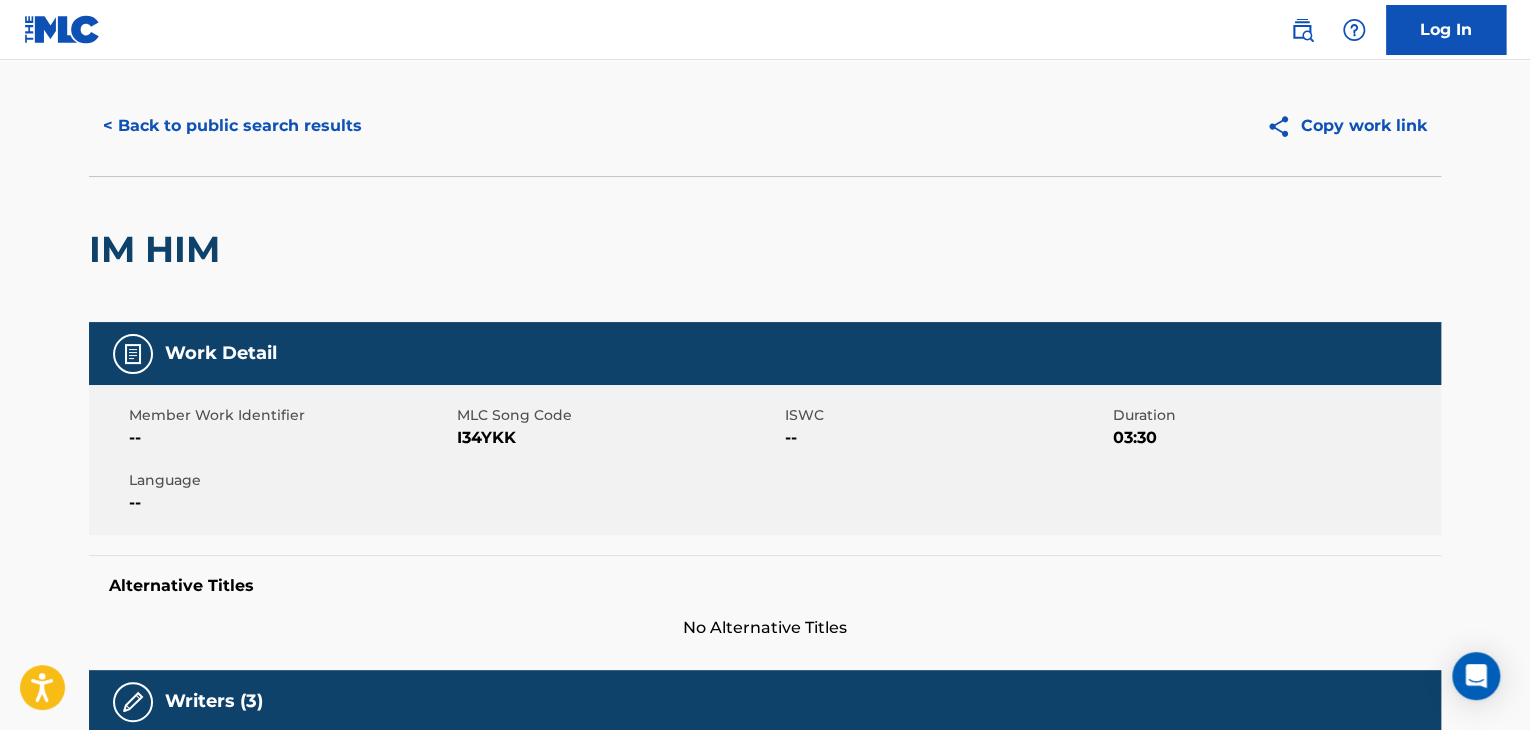 scroll, scrollTop: 0, scrollLeft: 0, axis: both 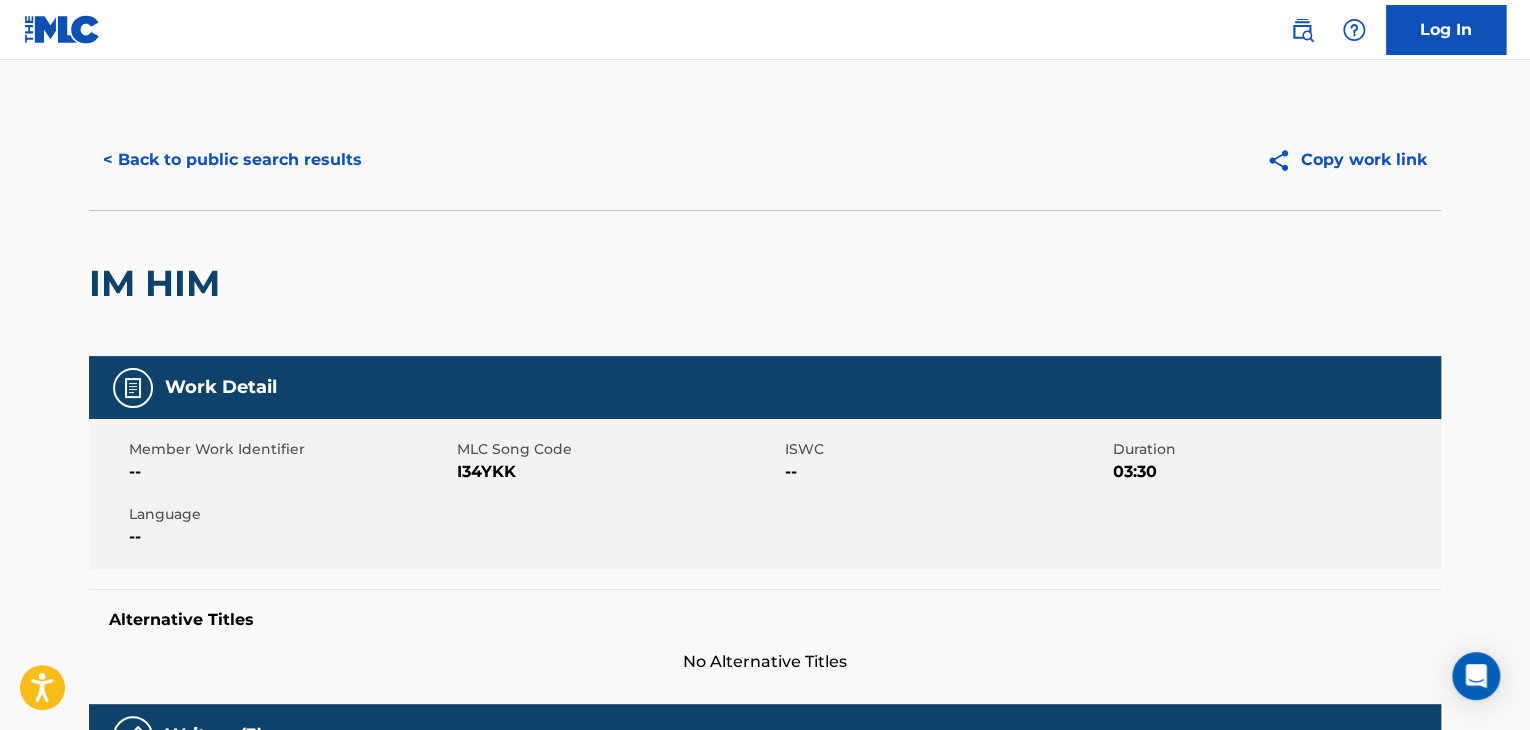 click on "< Back to public search results Copy work link" at bounding box center [765, 160] 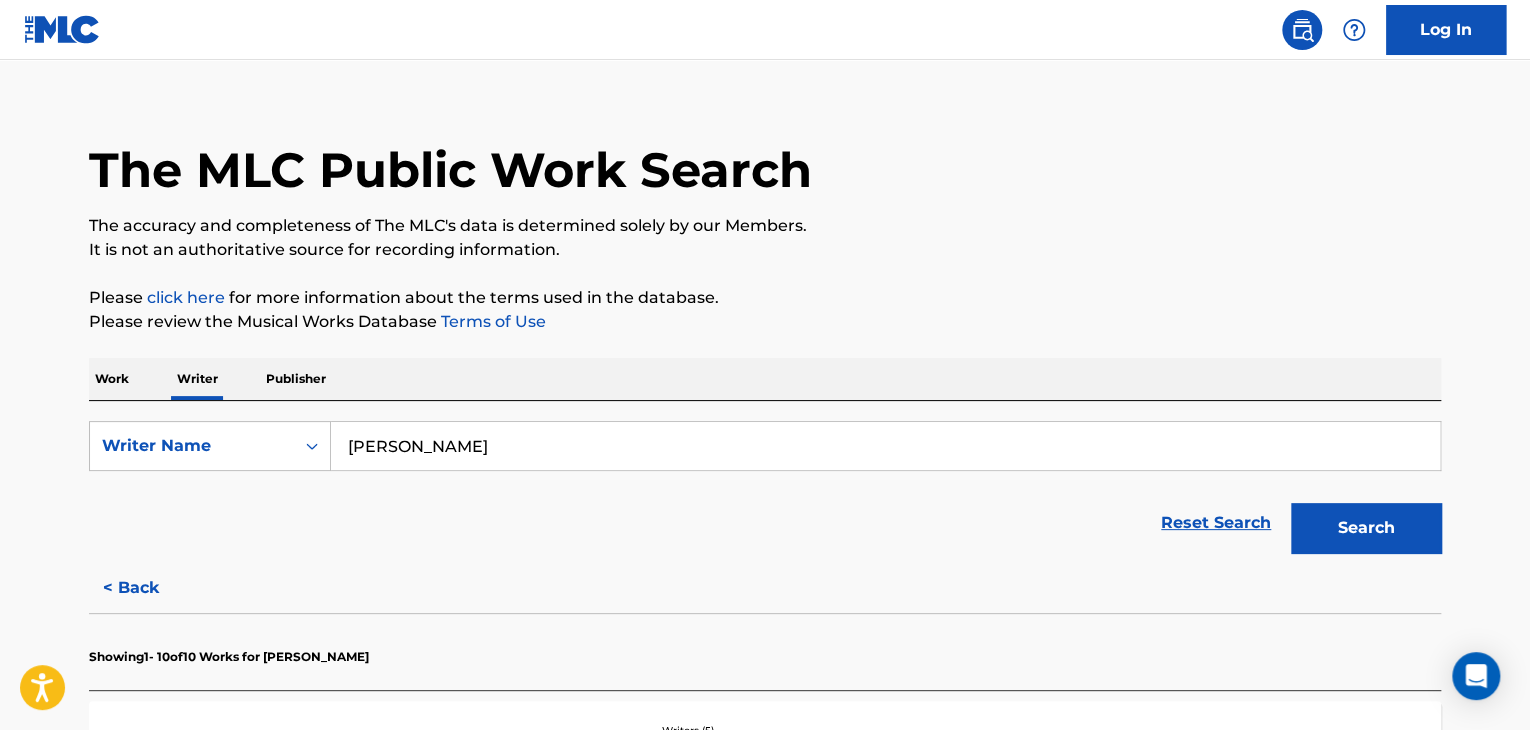 click on "< Back" at bounding box center [149, 588] 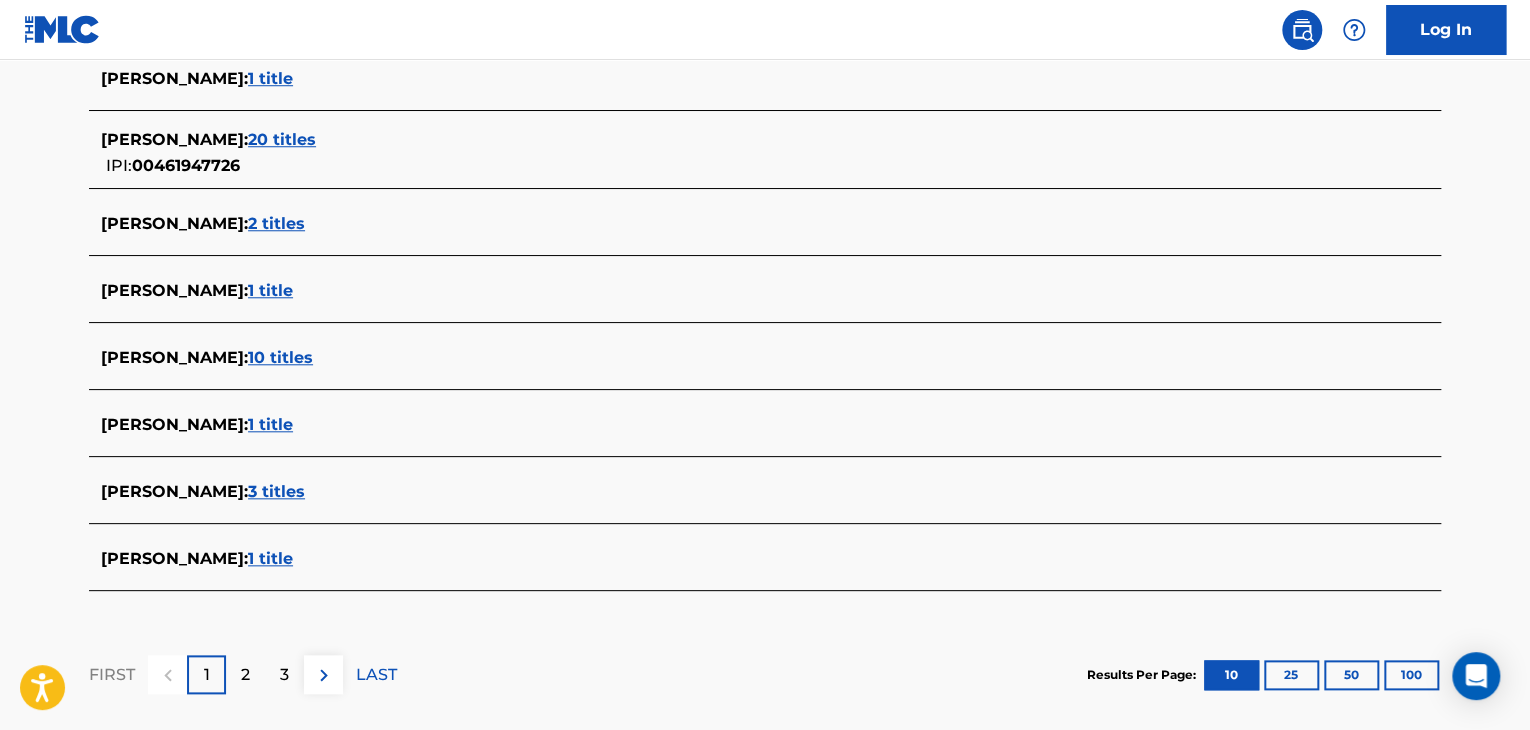 scroll, scrollTop: 871, scrollLeft: 0, axis: vertical 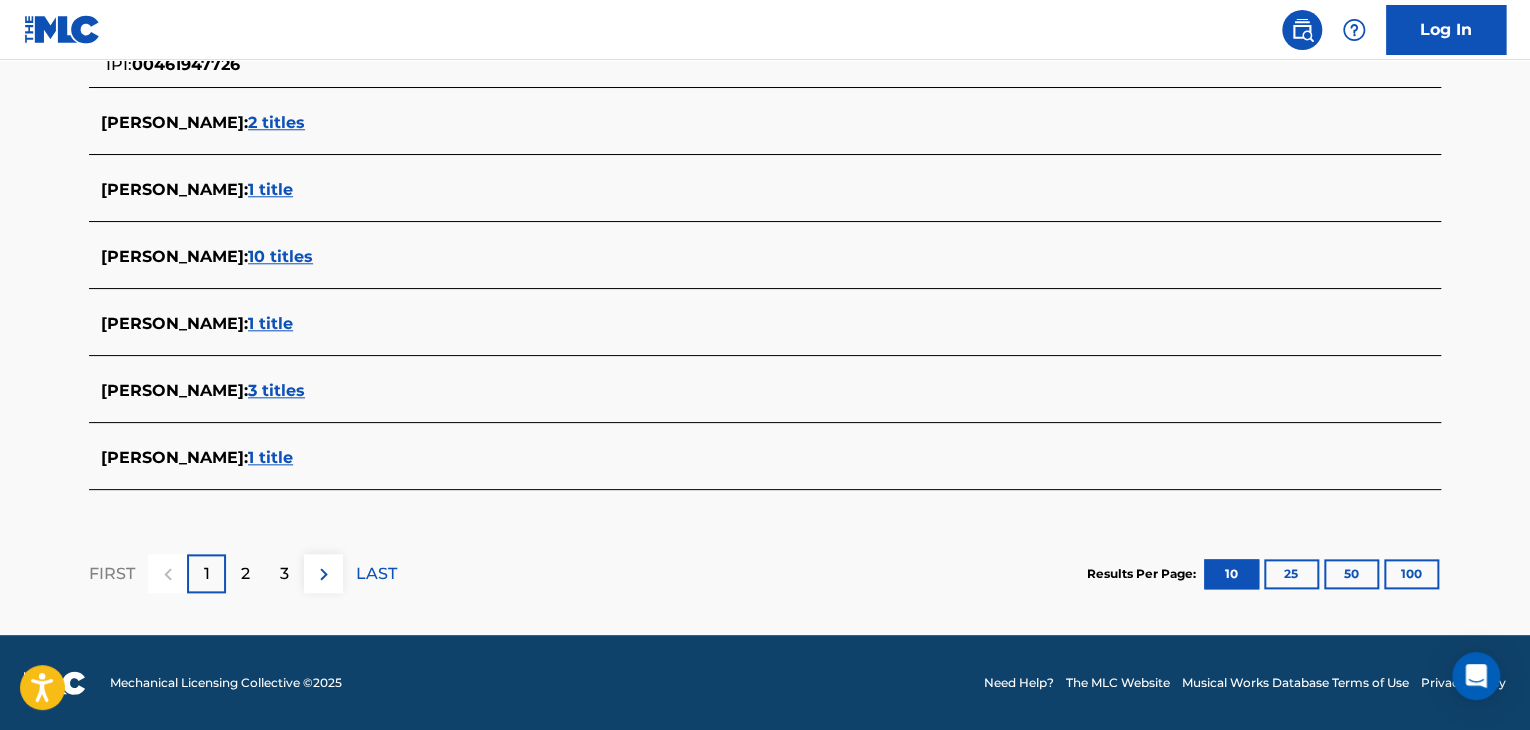 click on "3 titles" at bounding box center (276, 390) 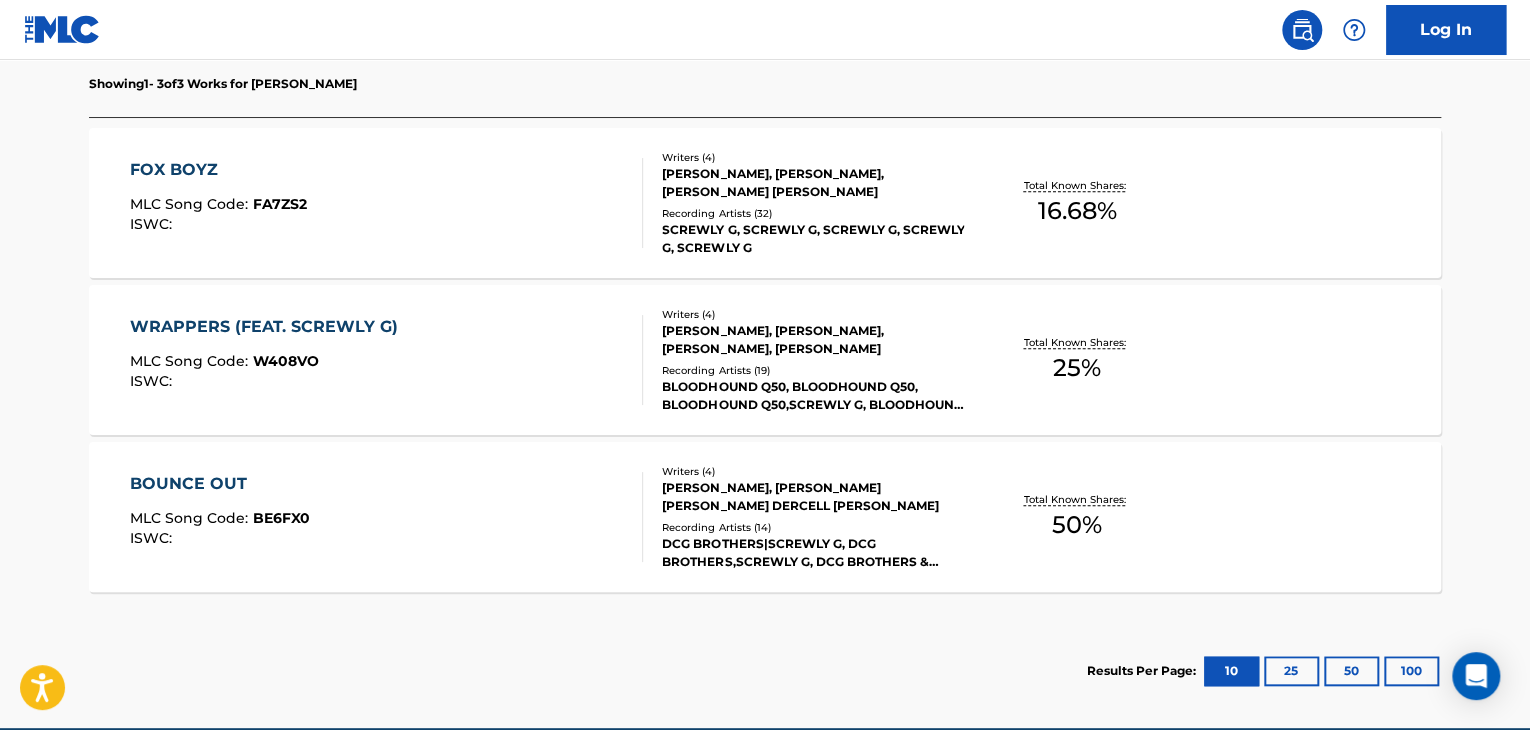 scroll, scrollTop: 491, scrollLeft: 0, axis: vertical 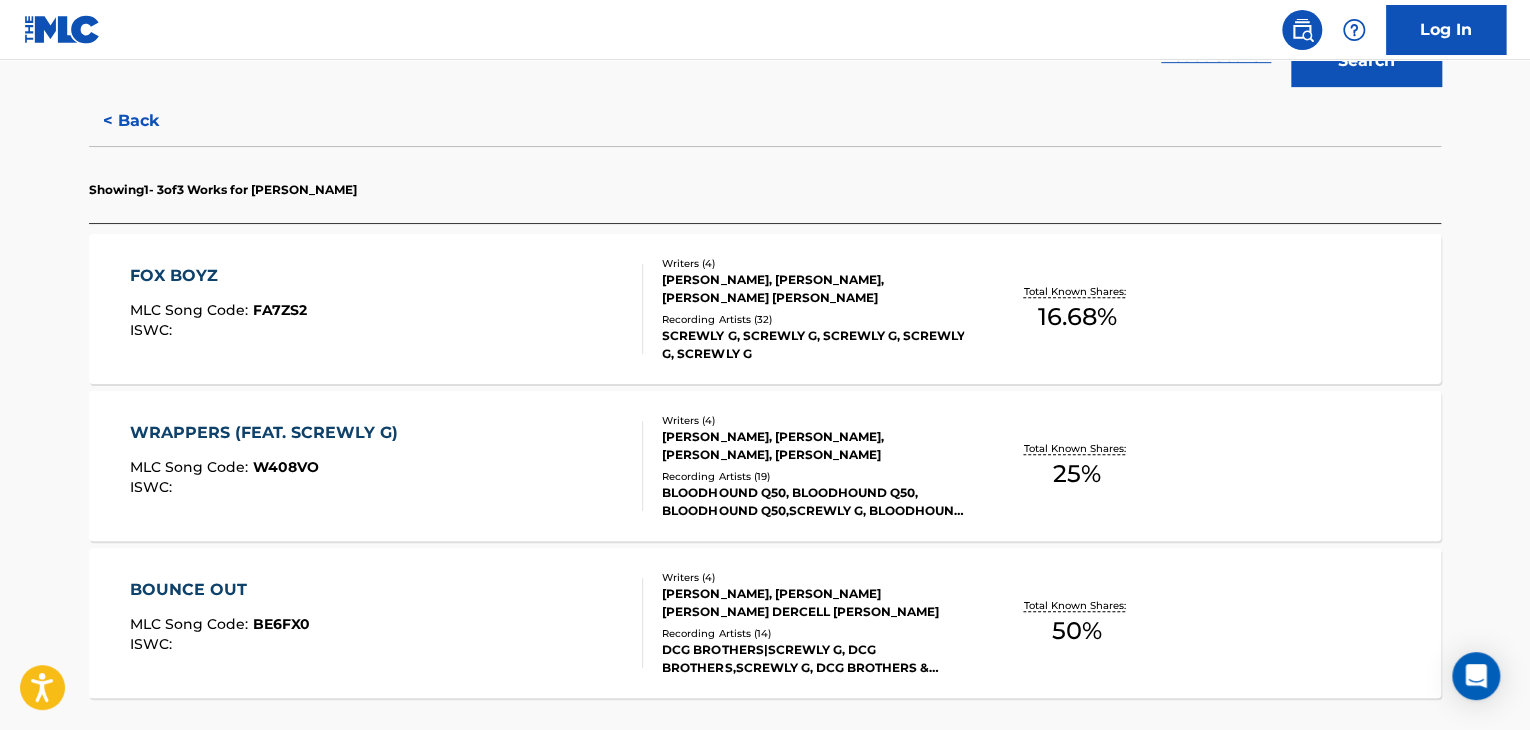 click on "FOX BOYZ MLC Song Code : FA7ZS2 ISWC :" at bounding box center [387, 309] 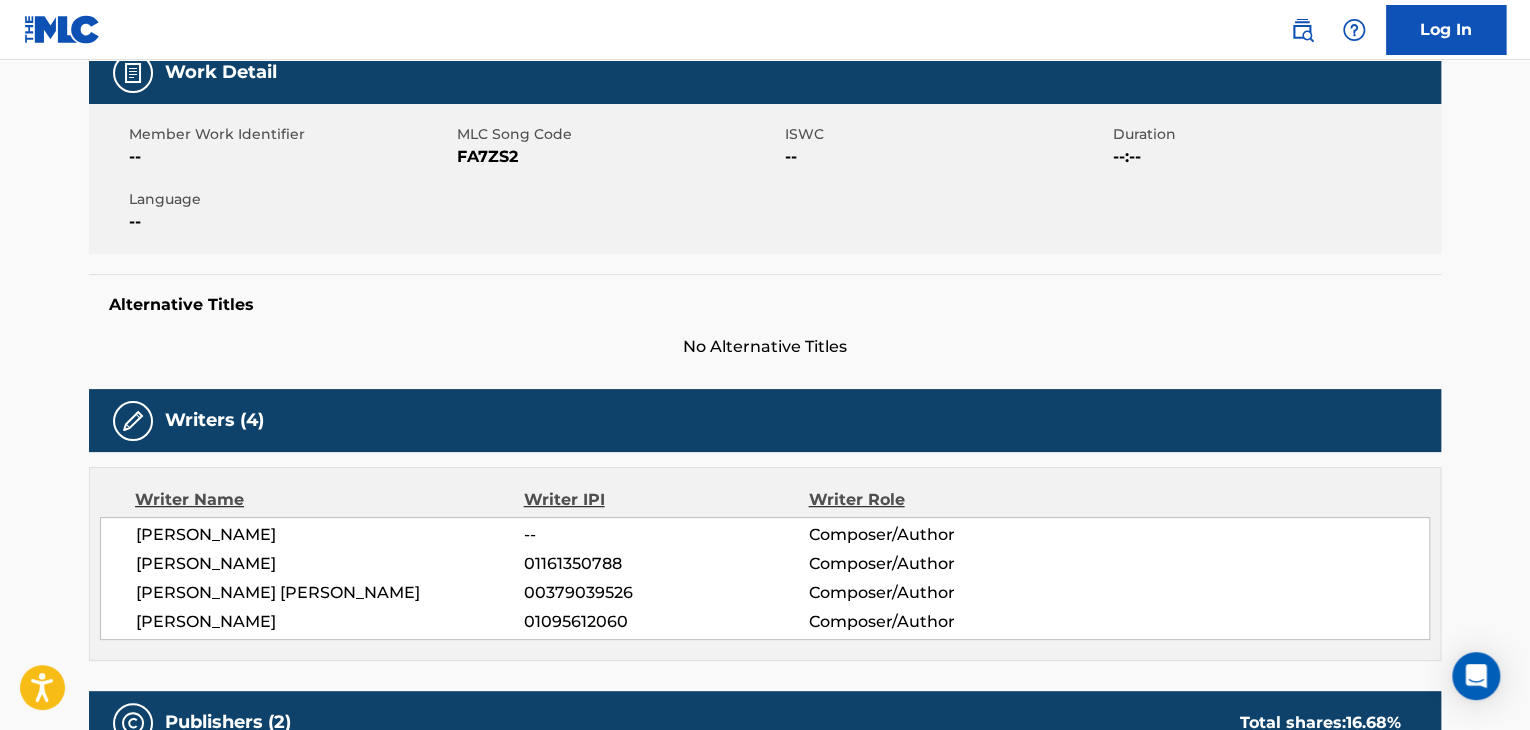 scroll, scrollTop: 0, scrollLeft: 0, axis: both 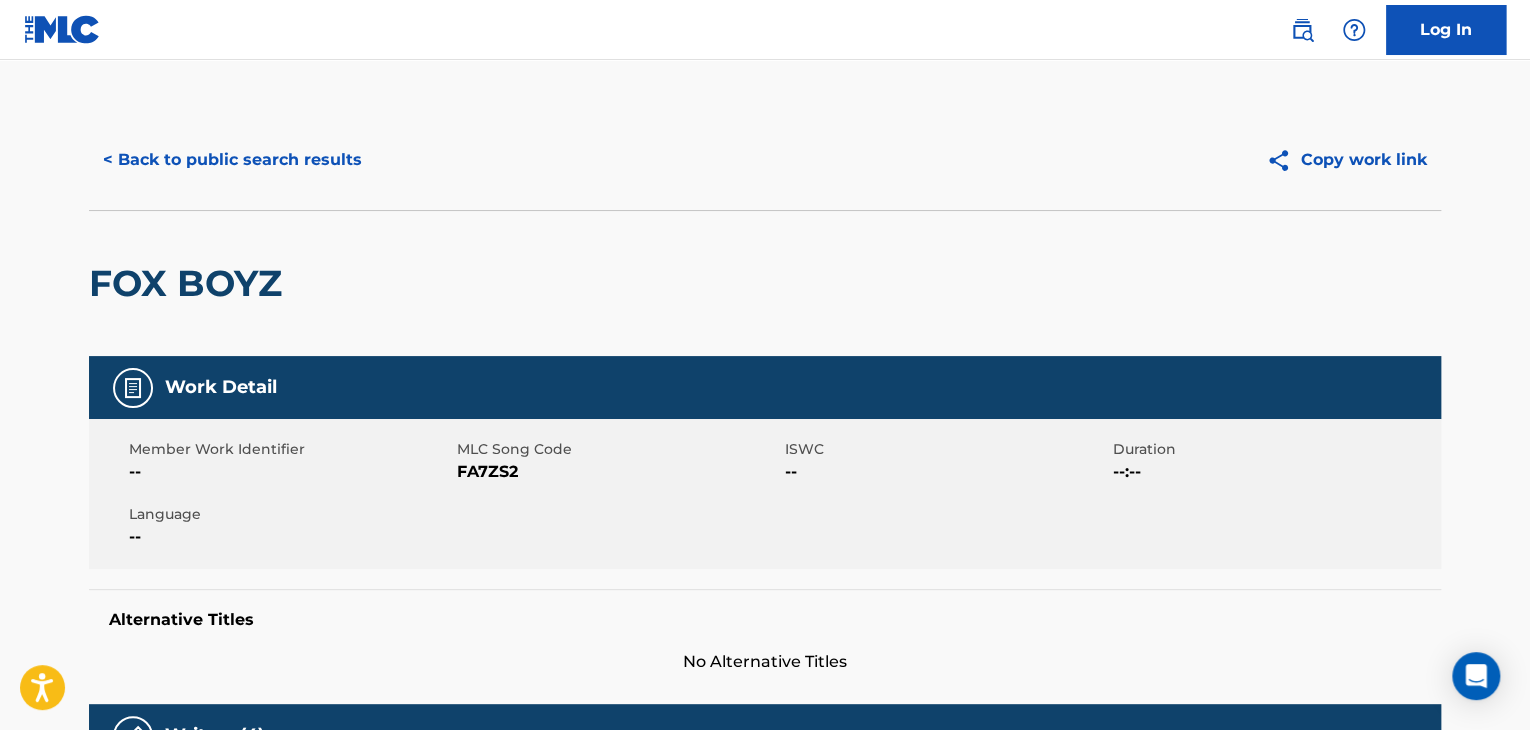 click on "< Back to public search results" at bounding box center (232, 160) 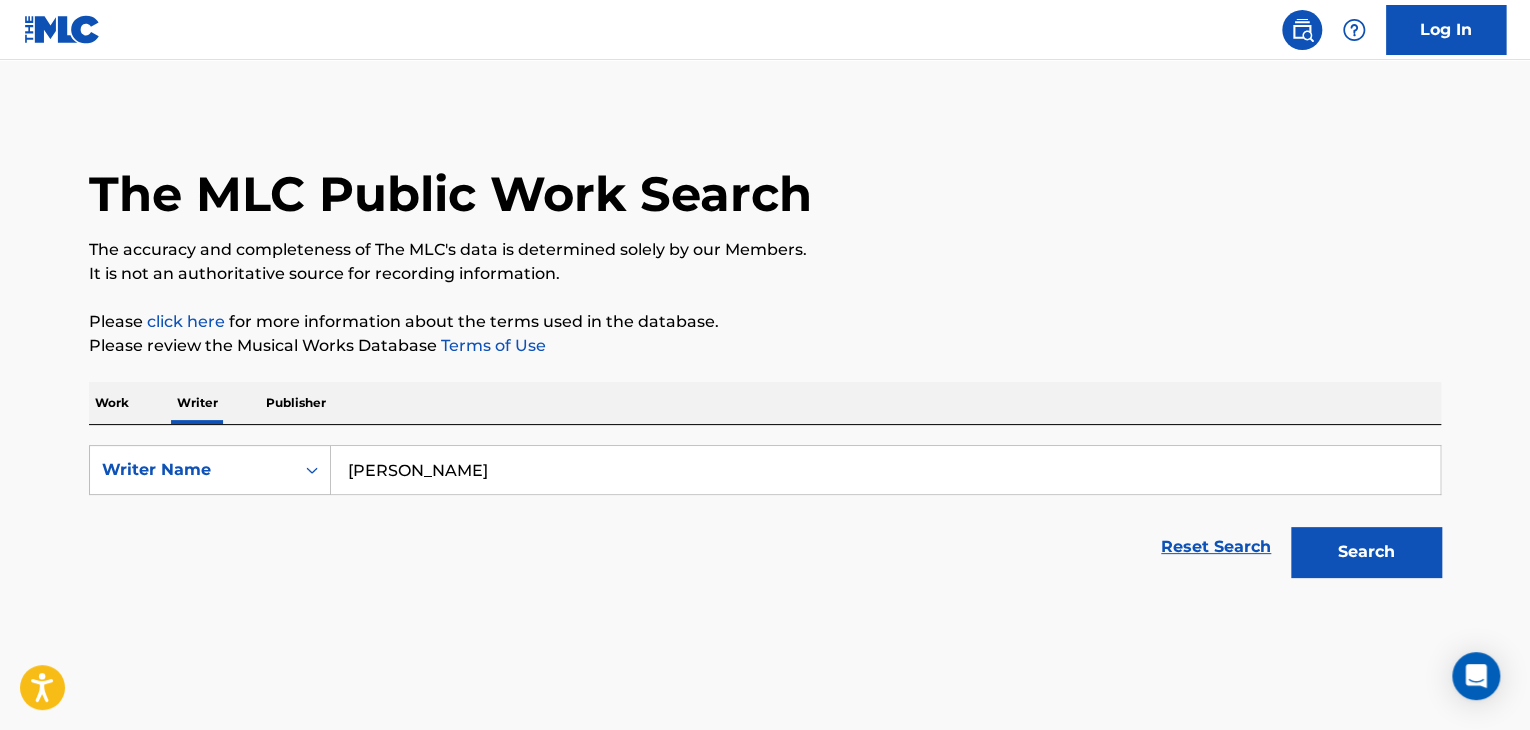 scroll, scrollTop: 24, scrollLeft: 0, axis: vertical 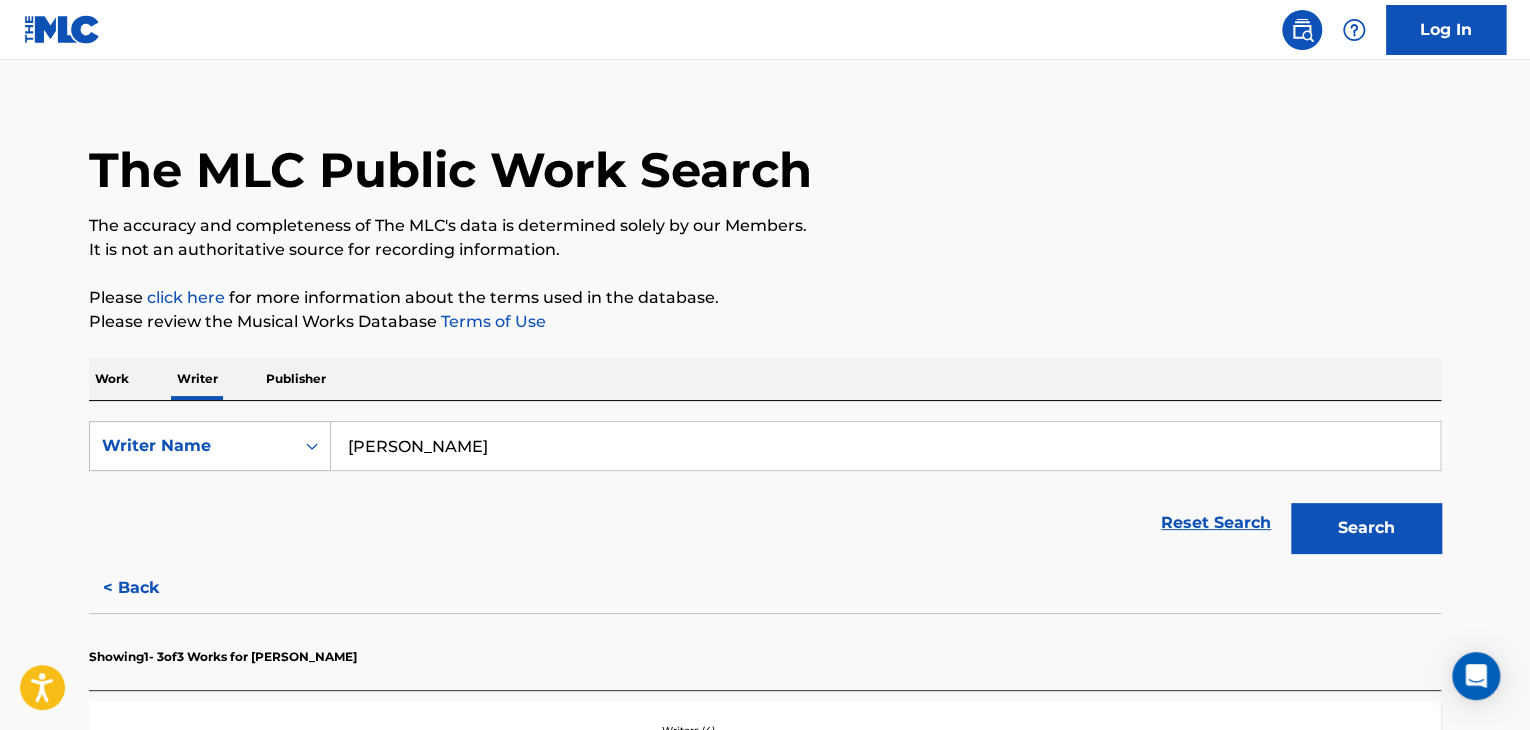 click on "[PERSON_NAME]" at bounding box center [885, 446] 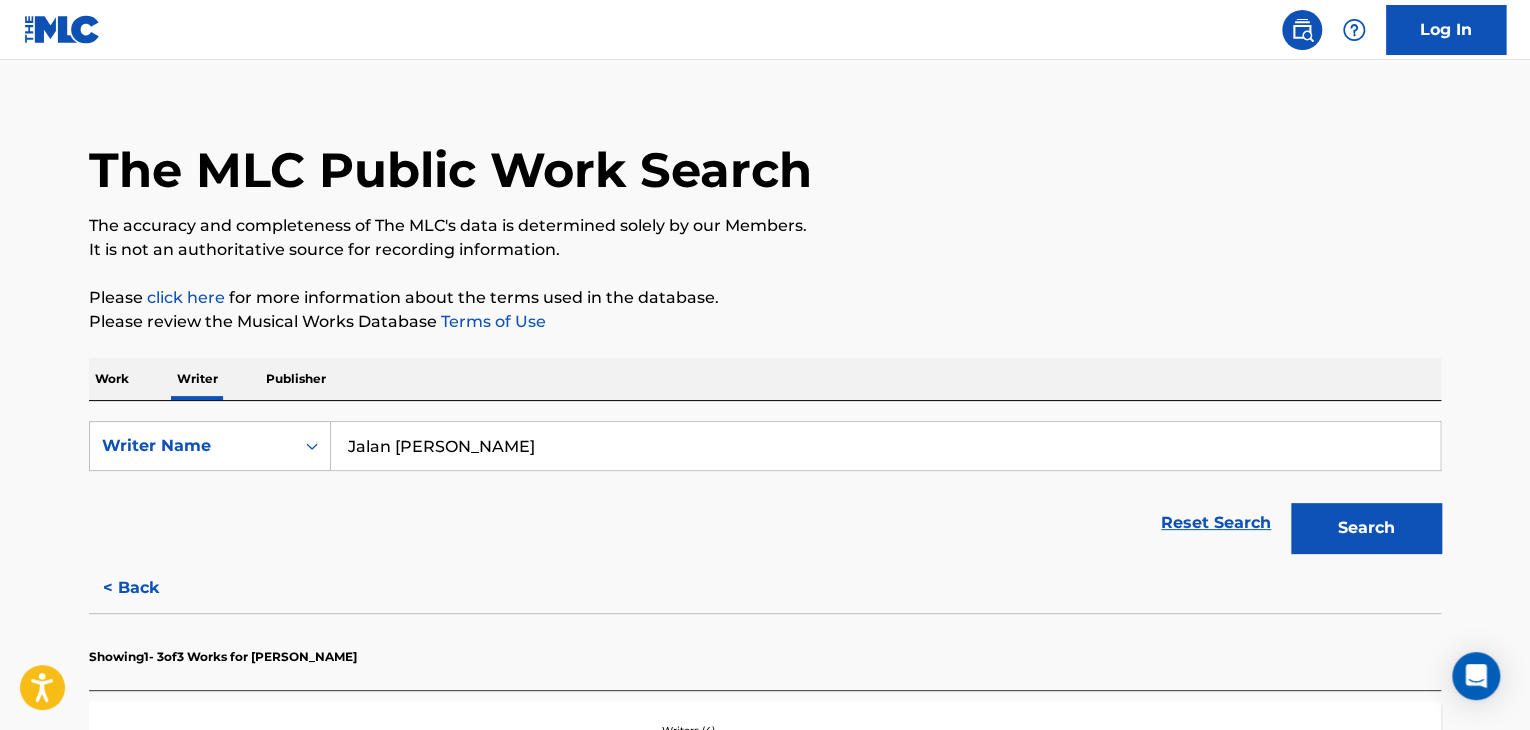type on "Jalan [PERSON_NAME]" 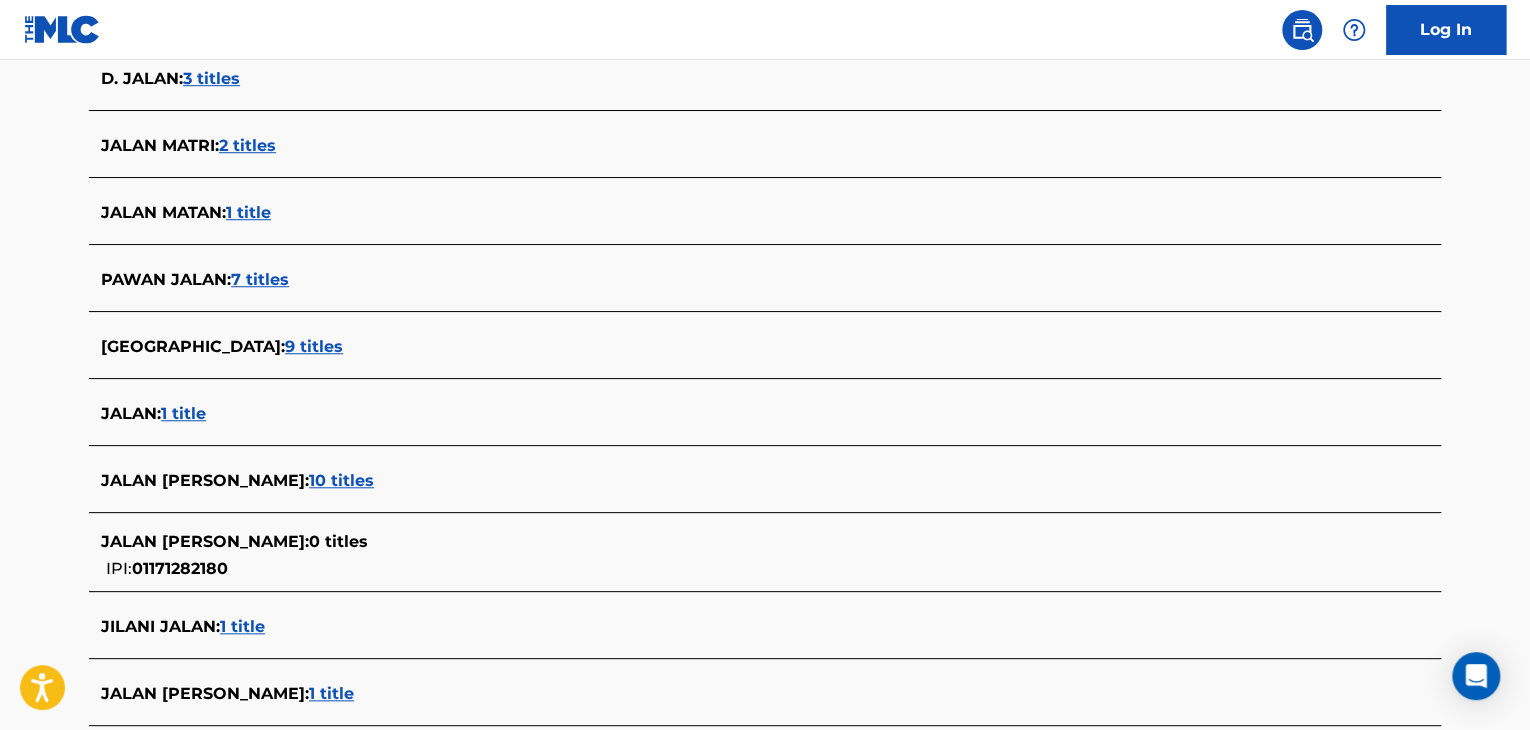 scroll, scrollTop: 724, scrollLeft: 0, axis: vertical 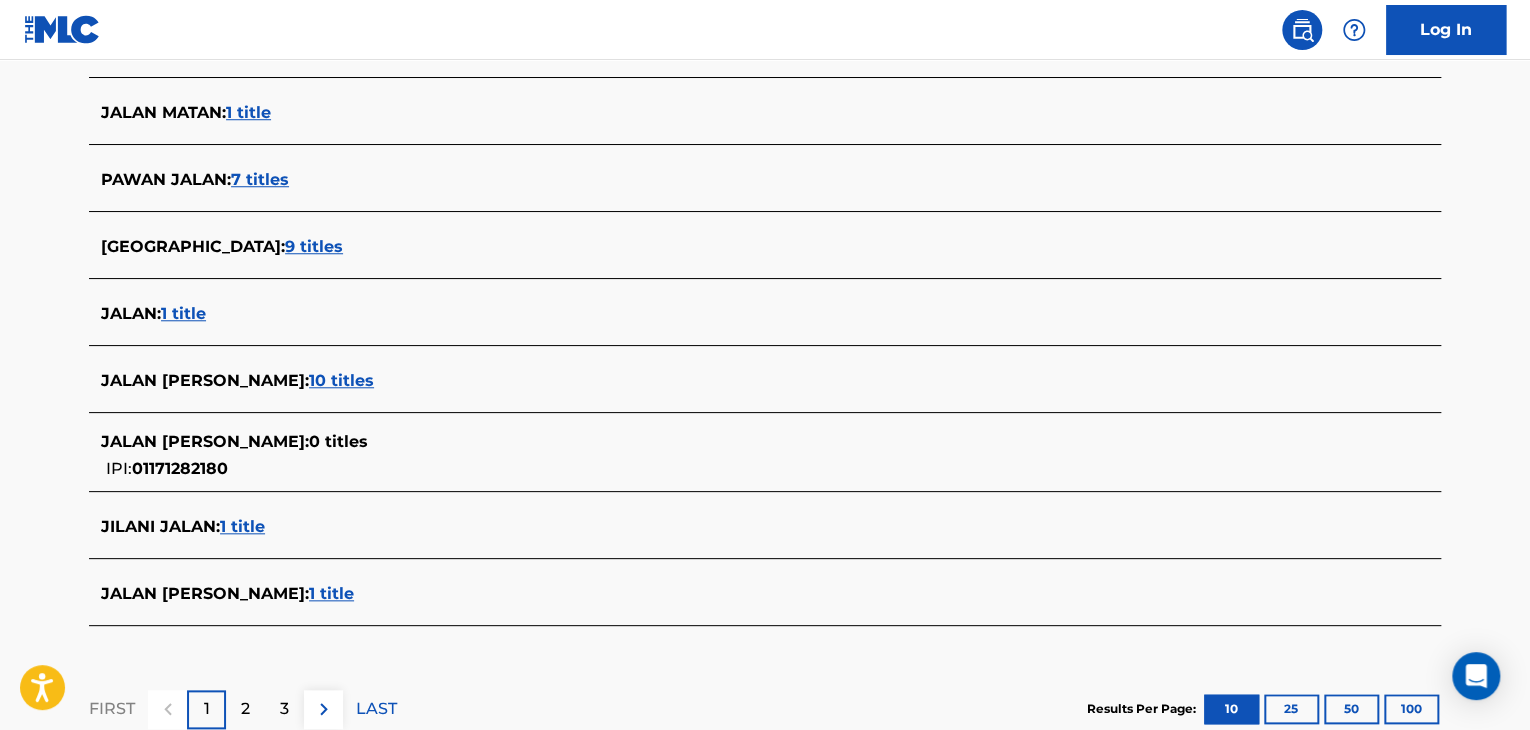 click on "1 title" at bounding box center [331, 593] 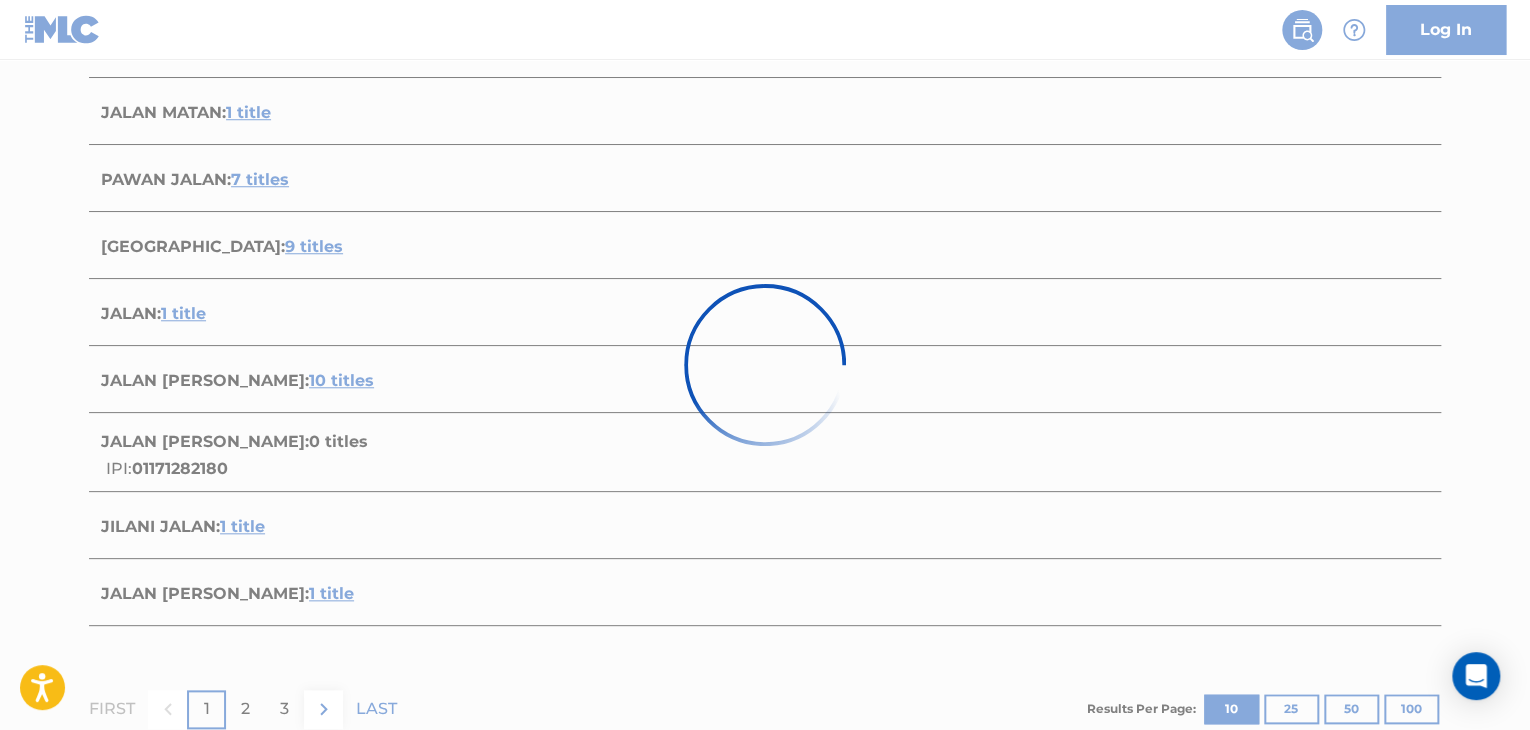 scroll, scrollTop: 376, scrollLeft: 0, axis: vertical 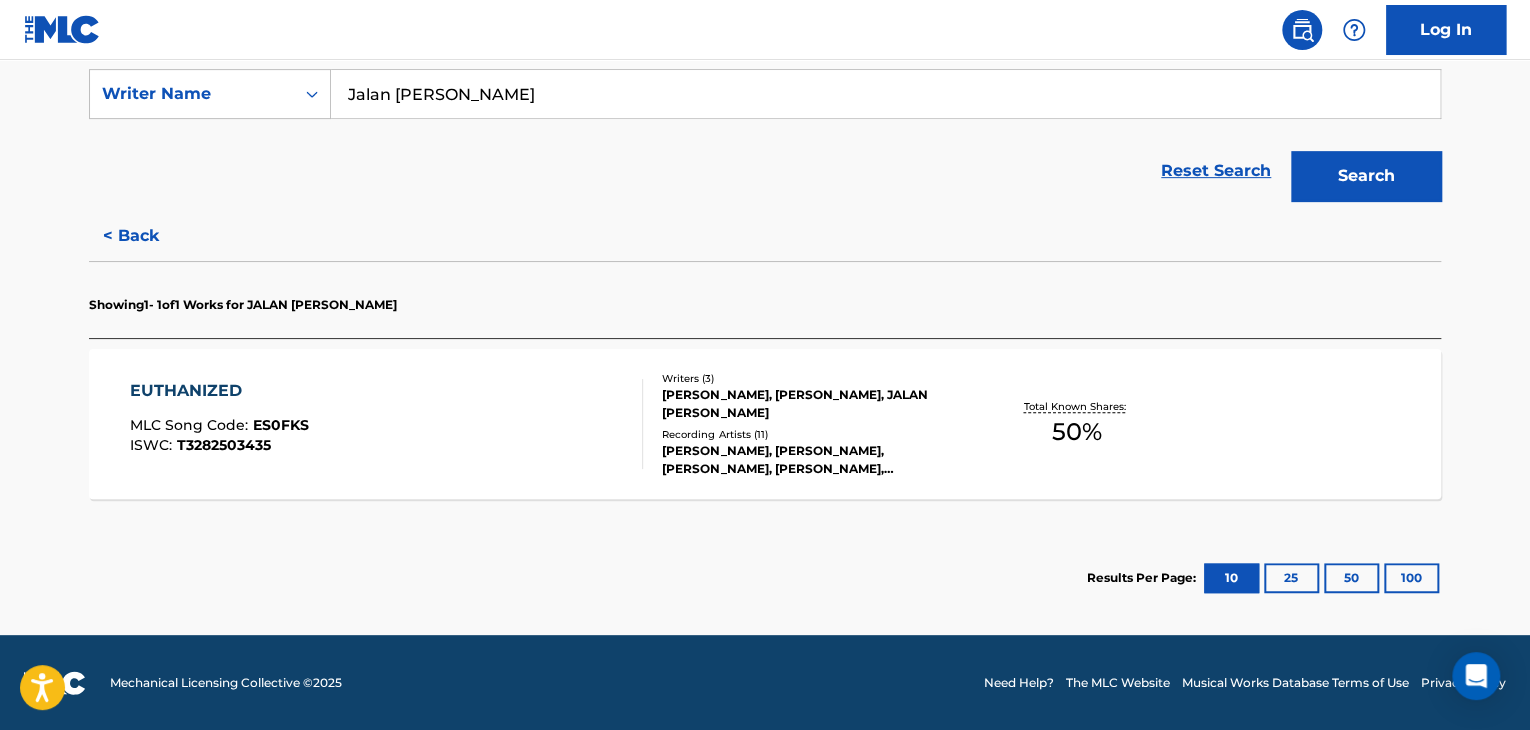 click on "EUTHANIZED MLC Song Code : ES0FKS ISWC : T3282503435" at bounding box center [387, 424] 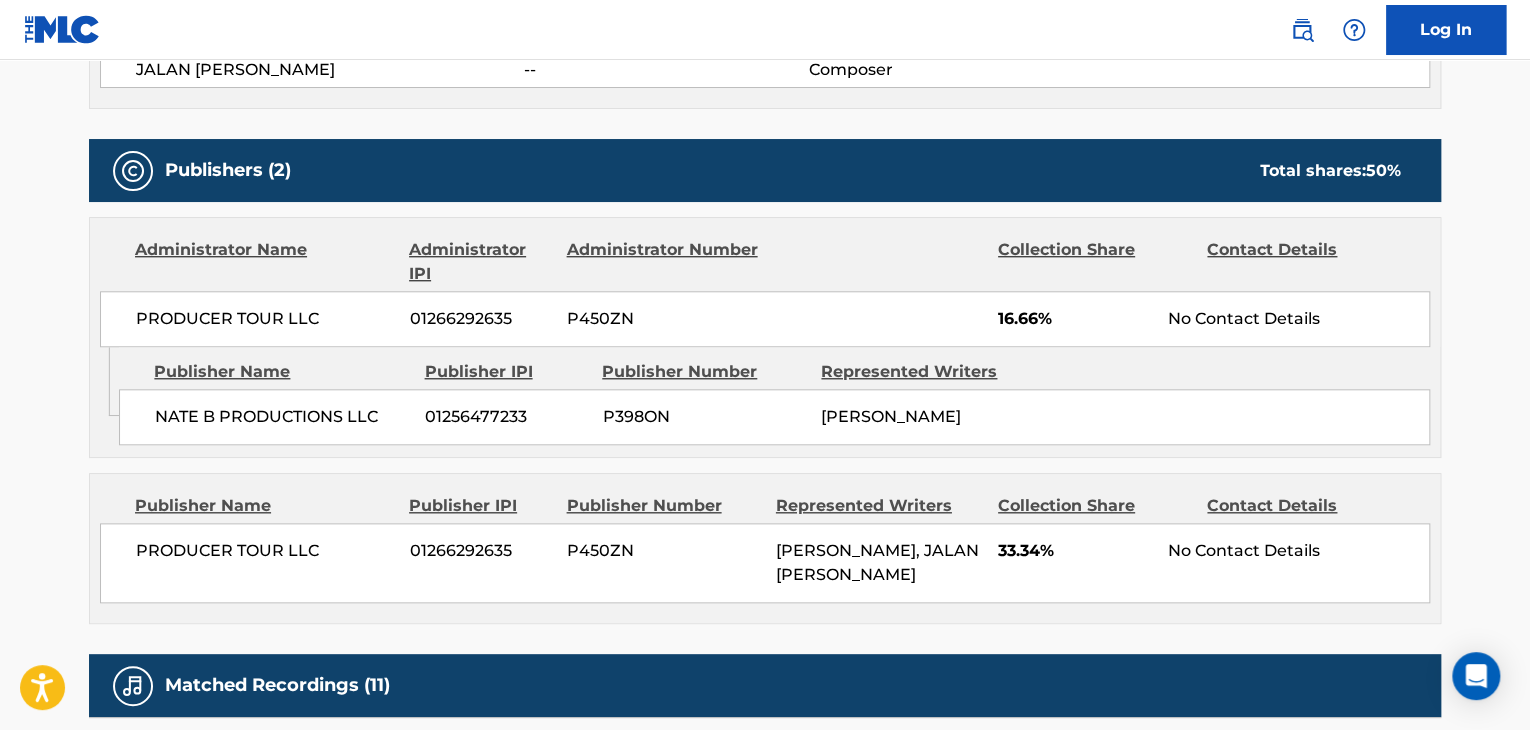 scroll, scrollTop: 1000, scrollLeft: 0, axis: vertical 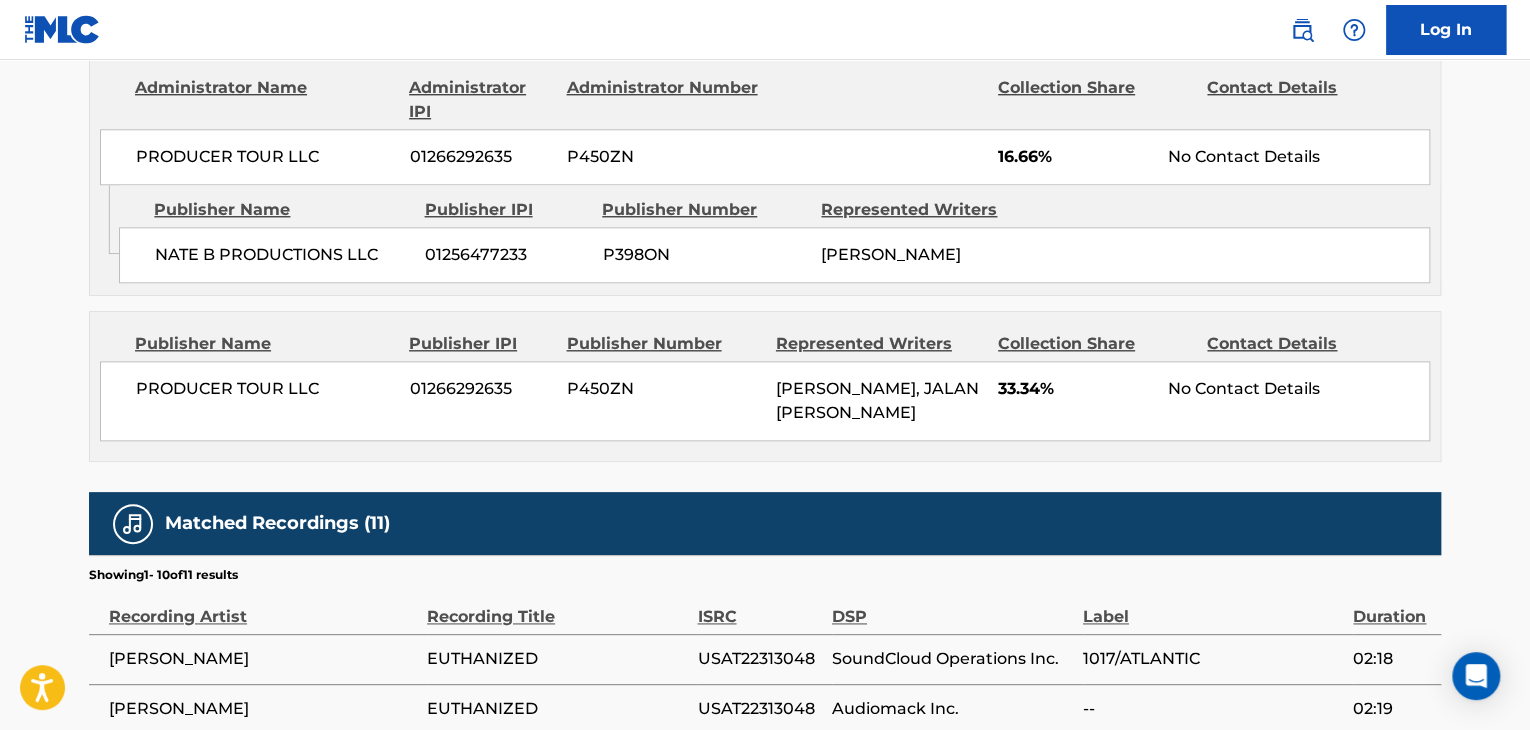click on "PRODUCER TOUR LLC" at bounding box center (265, 389) 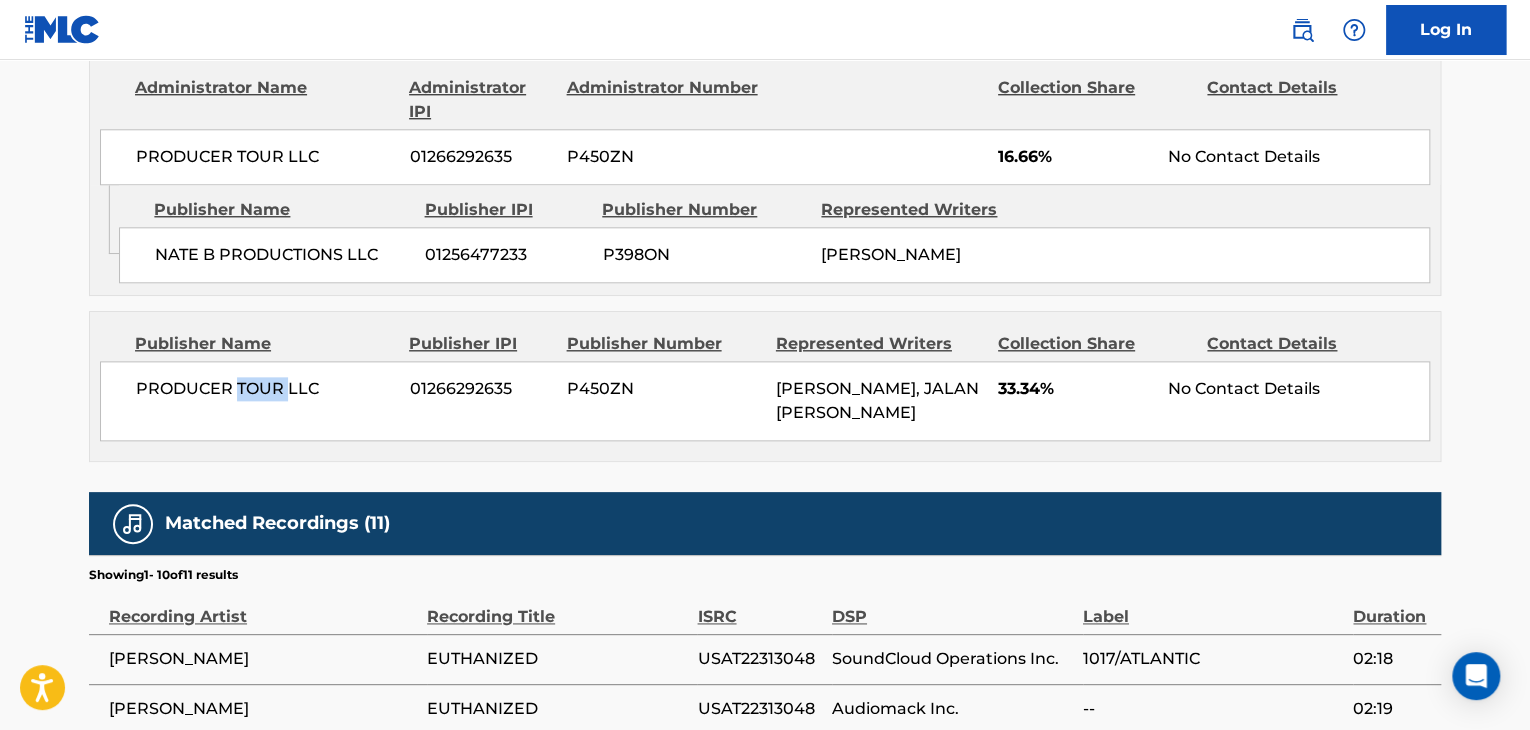 click on "PRODUCER TOUR LLC" at bounding box center (265, 389) 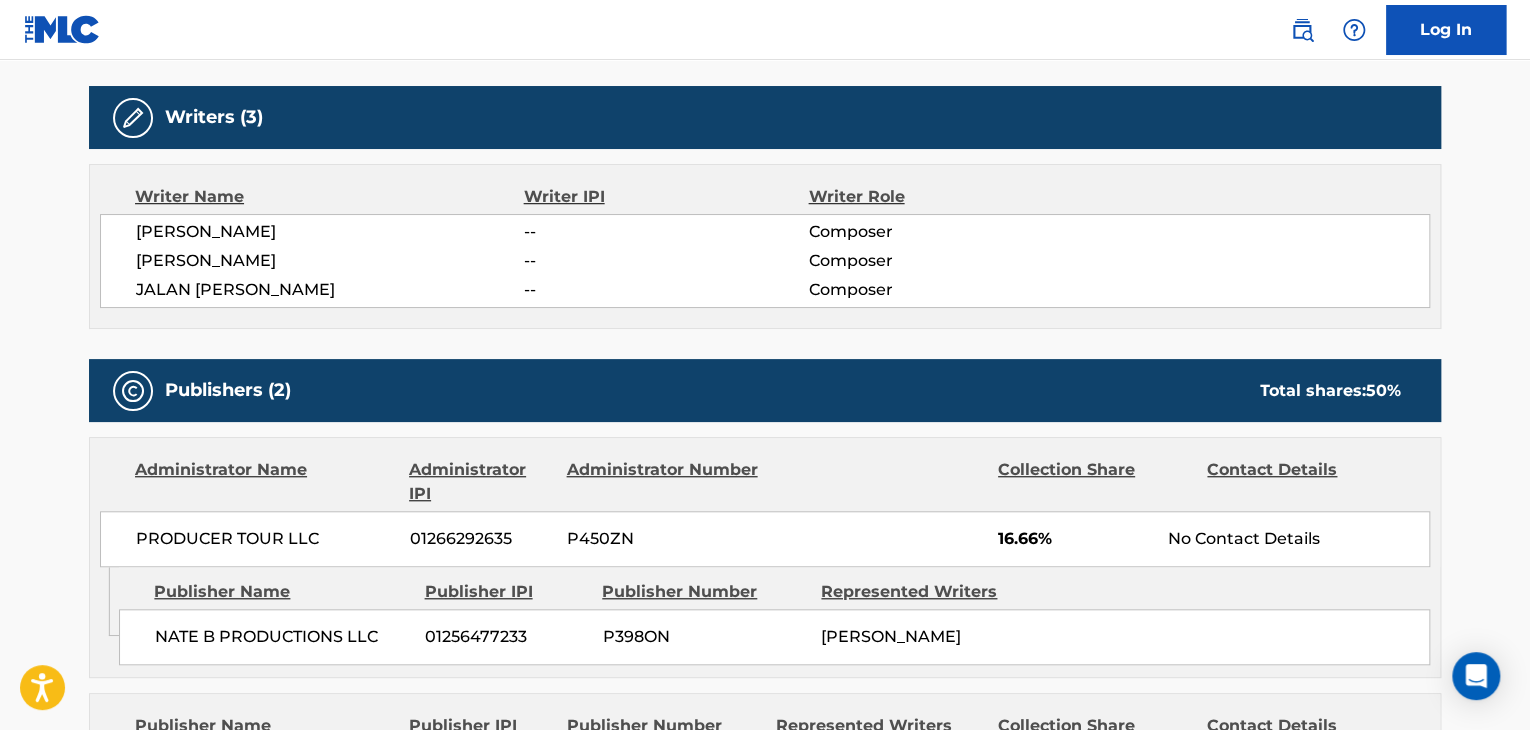 scroll, scrollTop: 500, scrollLeft: 0, axis: vertical 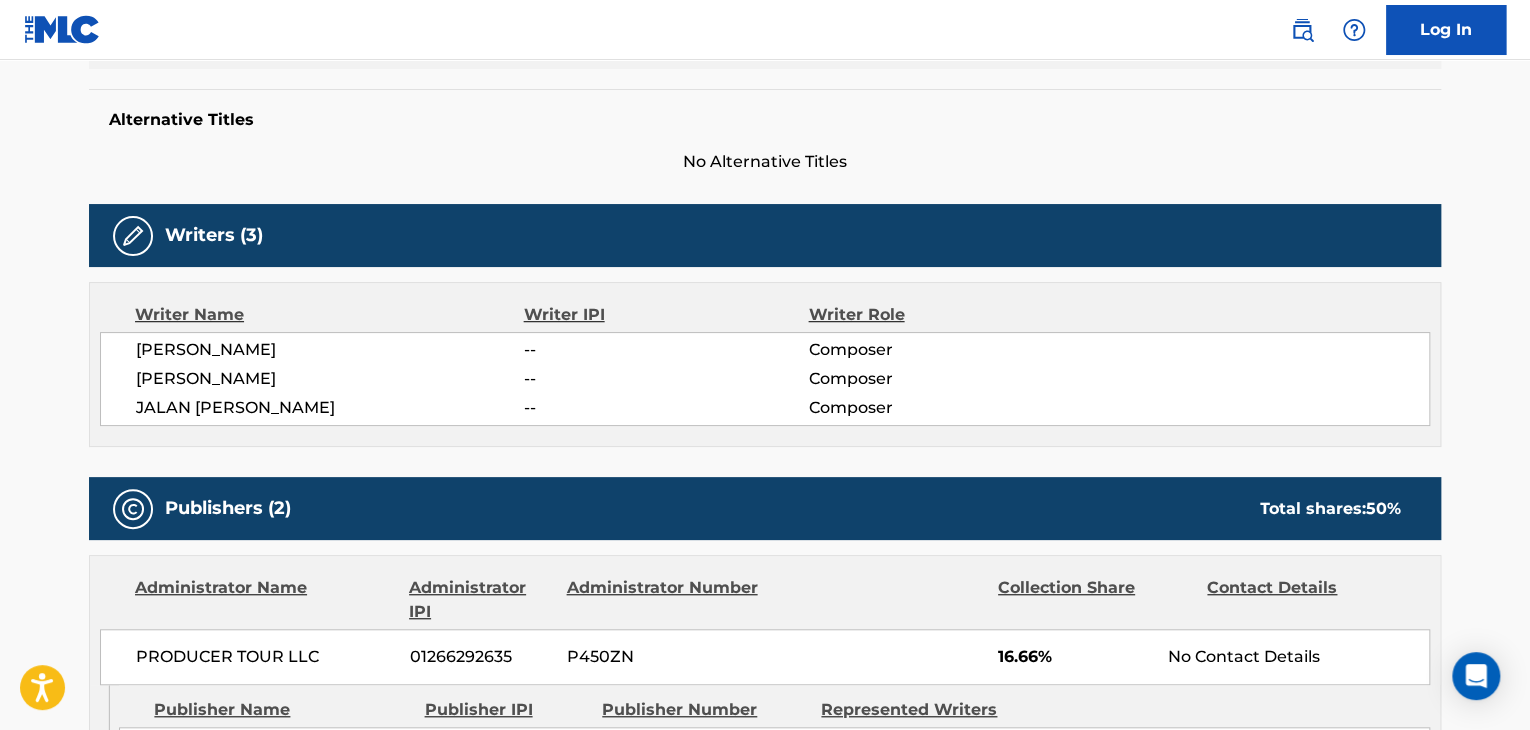 click on "[PERSON_NAME] -- Composer [PERSON_NAME] -- Composer [PERSON_NAME] -- Composer" at bounding box center (765, 379) 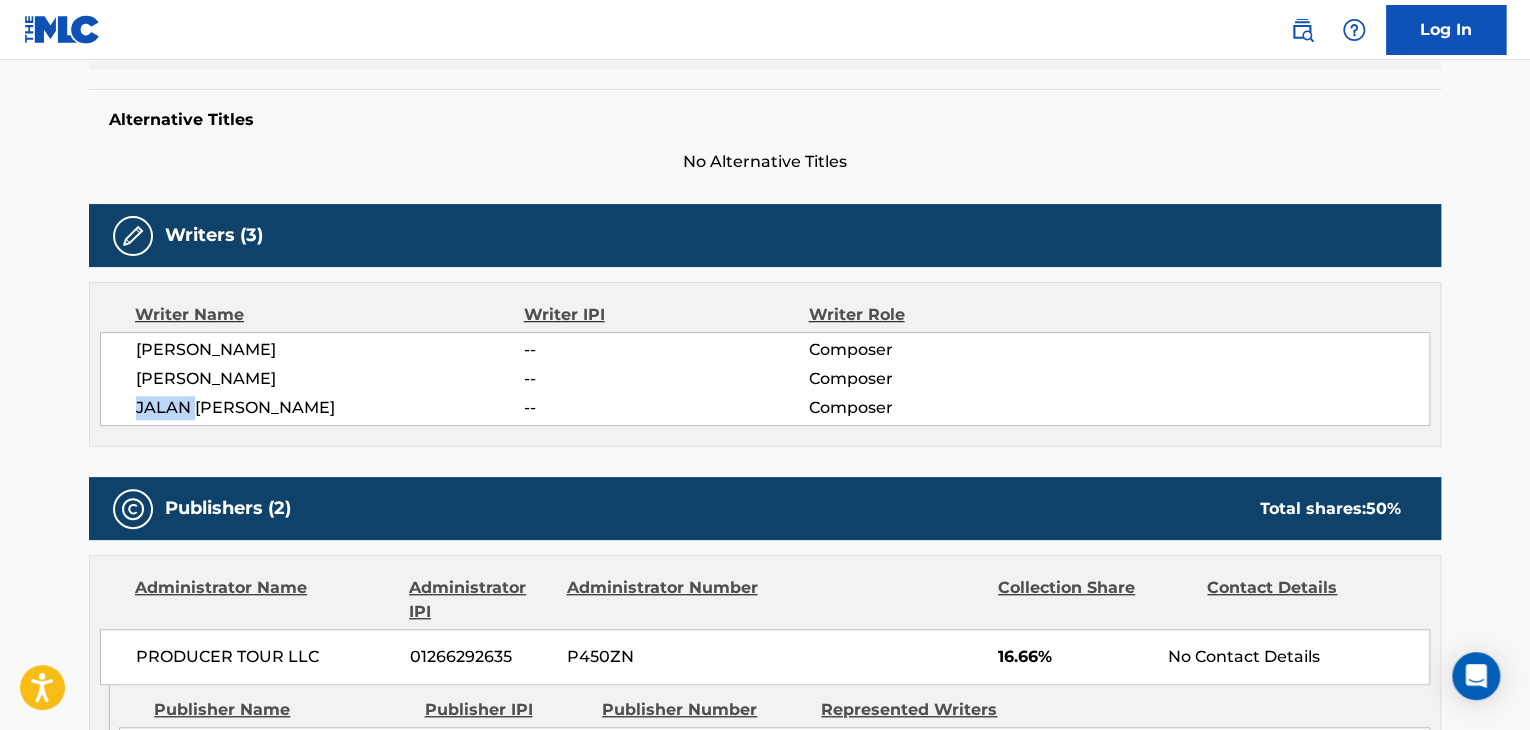 click on "JALAN [PERSON_NAME]" at bounding box center [330, 408] 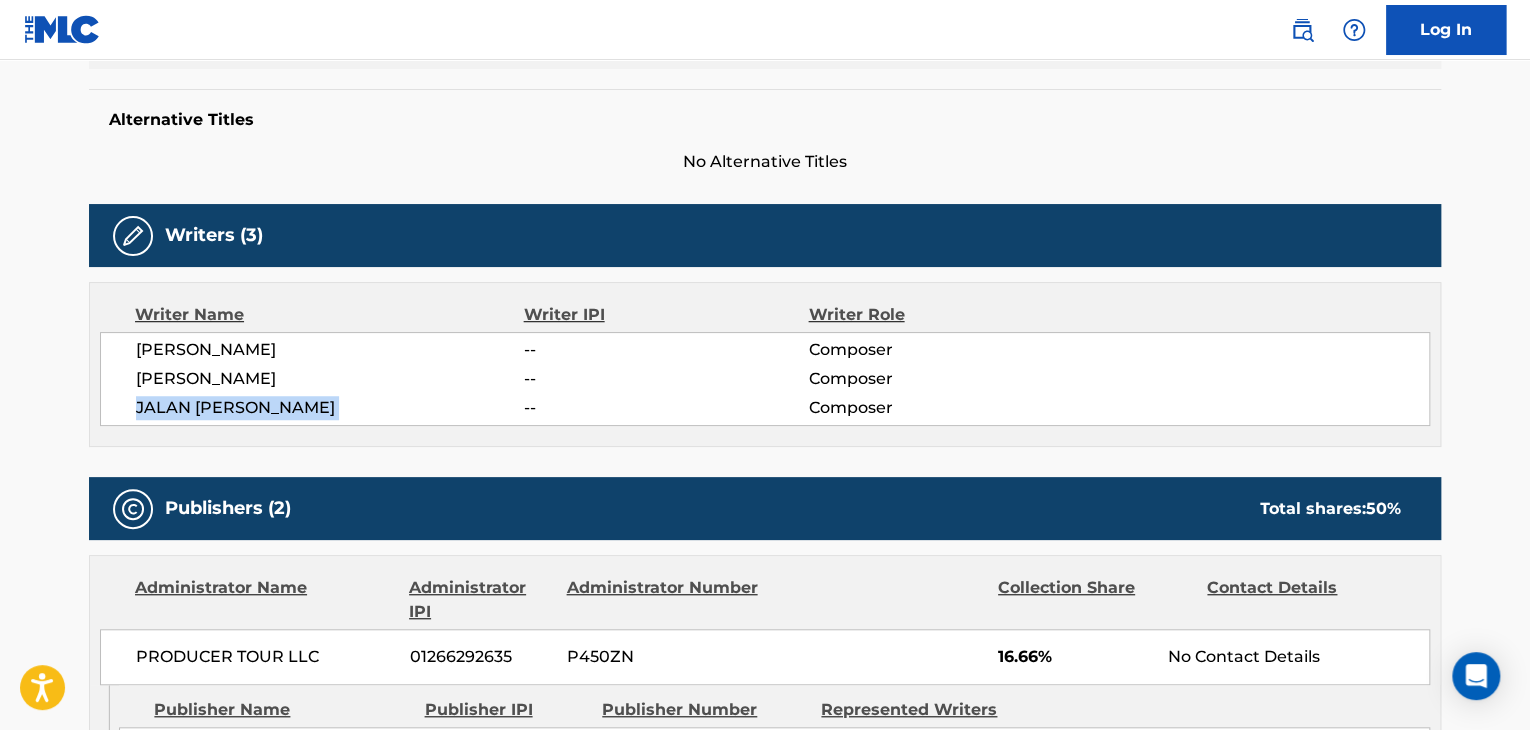 click on "JALAN [PERSON_NAME]" at bounding box center (330, 408) 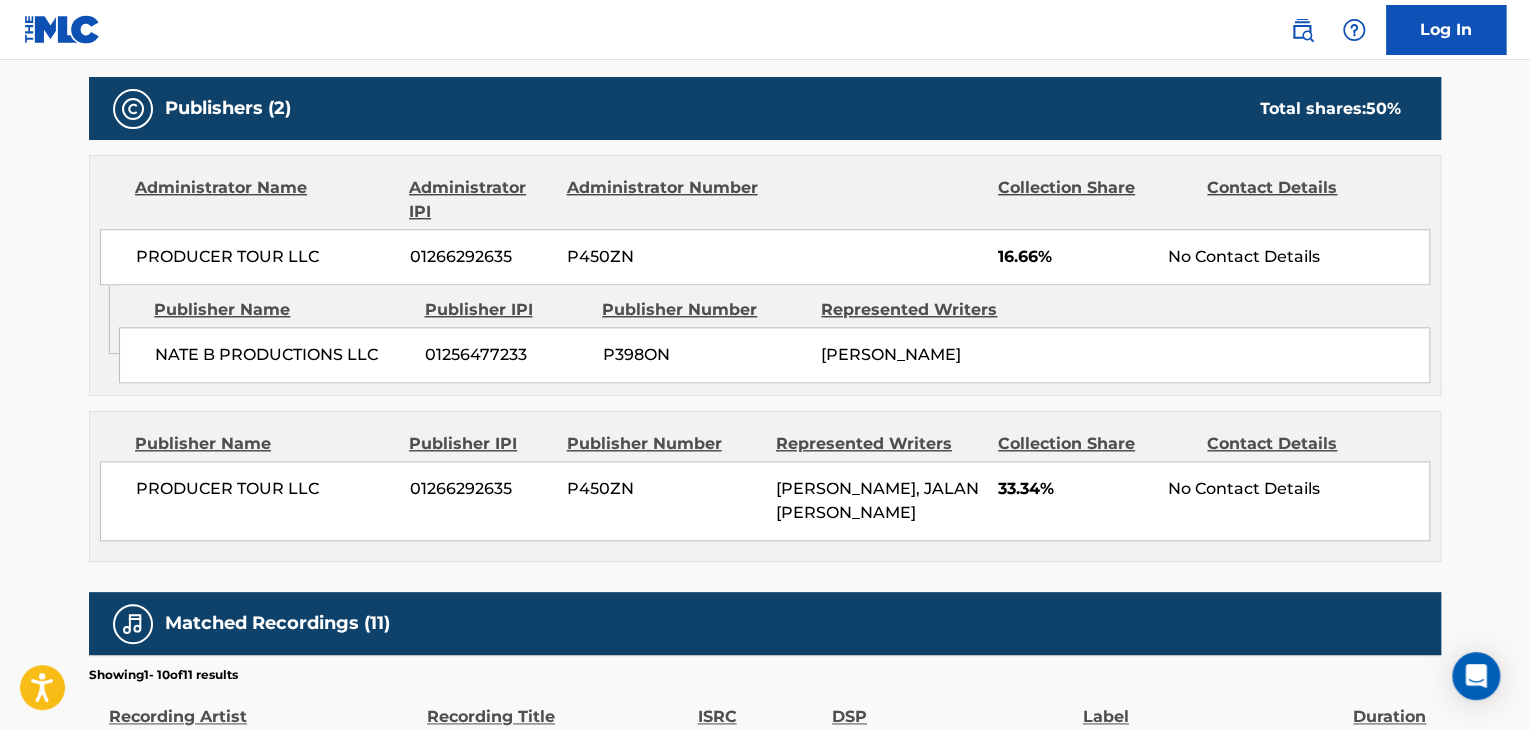 scroll, scrollTop: 1100, scrollLeft: 0, axis: vertical 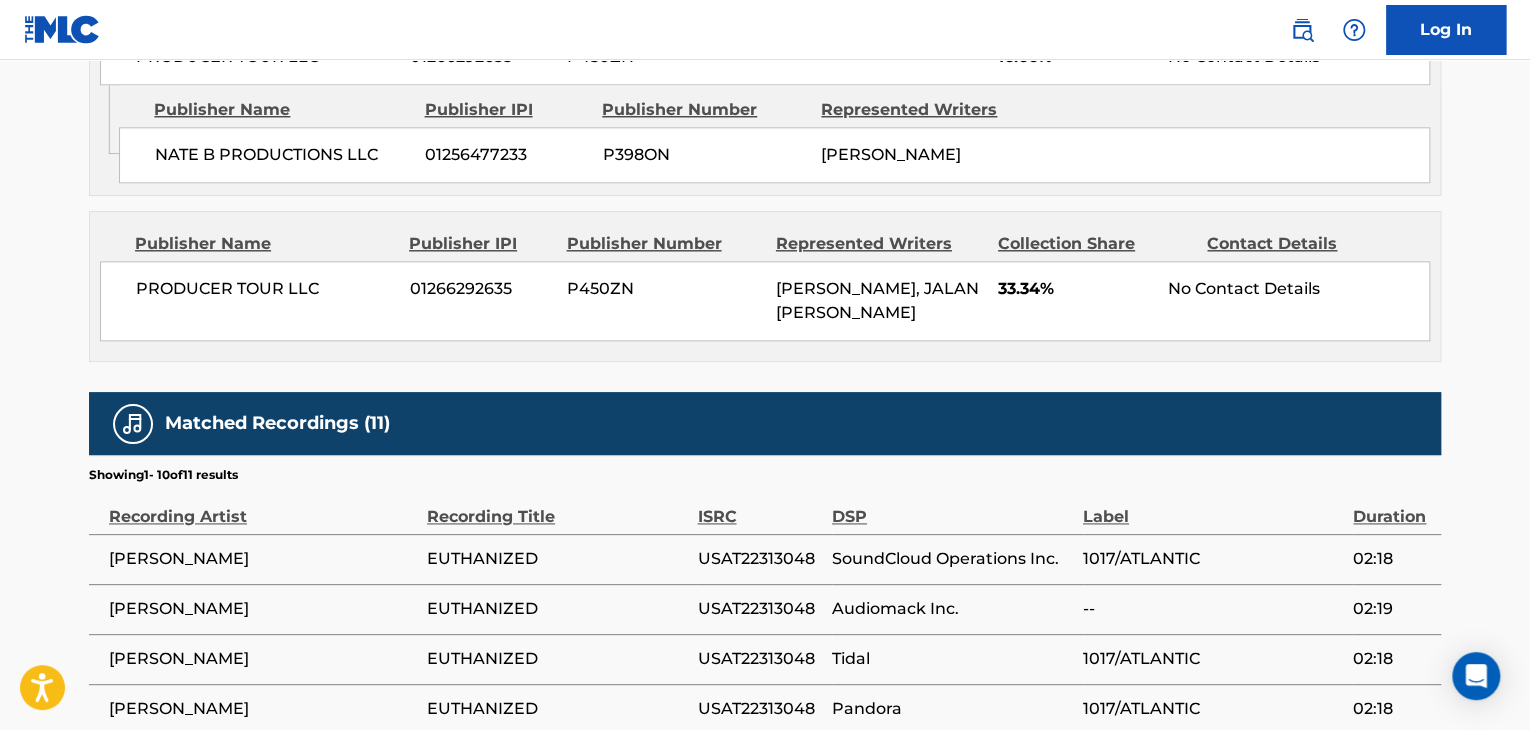 click on "PRODUCER TOUR LLC" at bounding box center (265, 289) 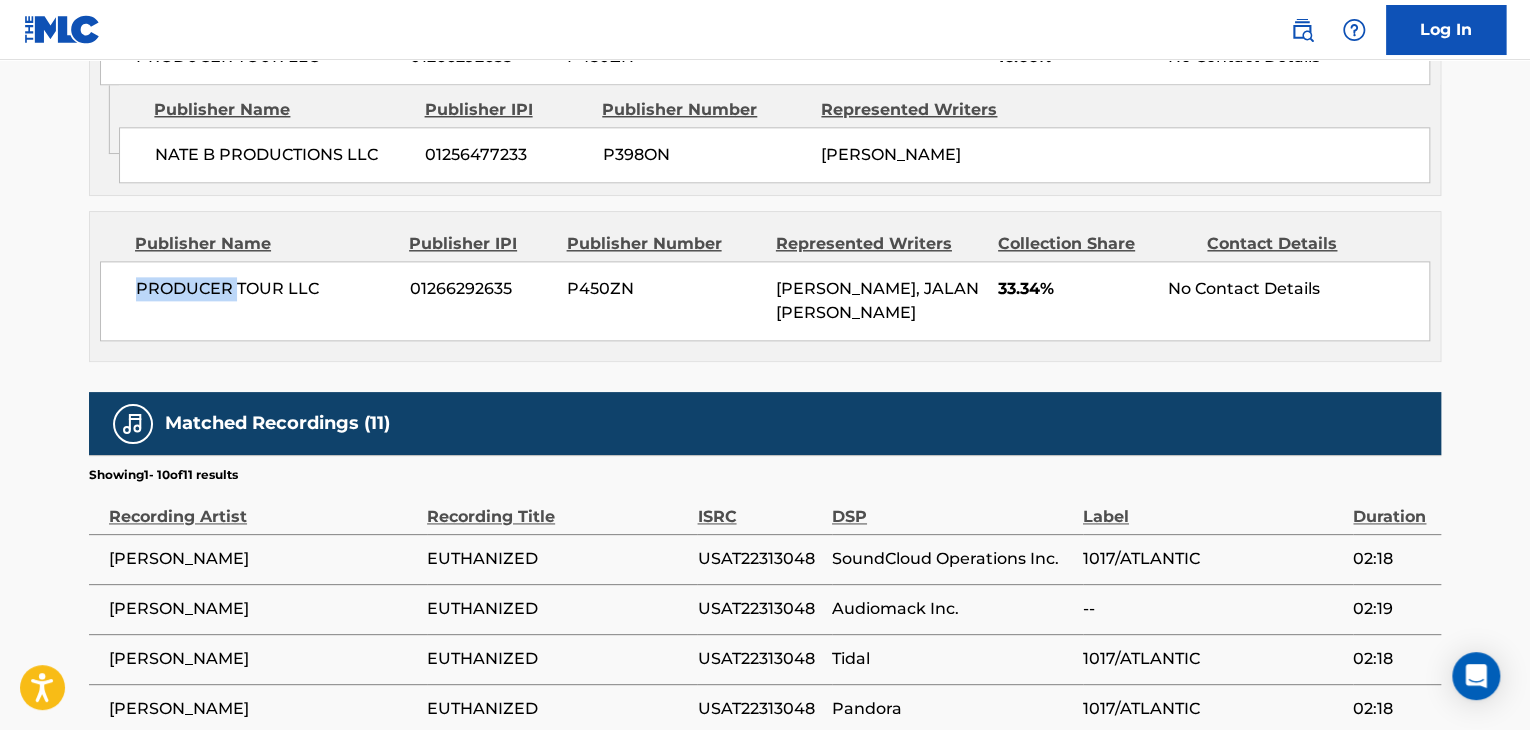 click on "PRODUCER TOUR LLC" at bounding box center [265, 289] 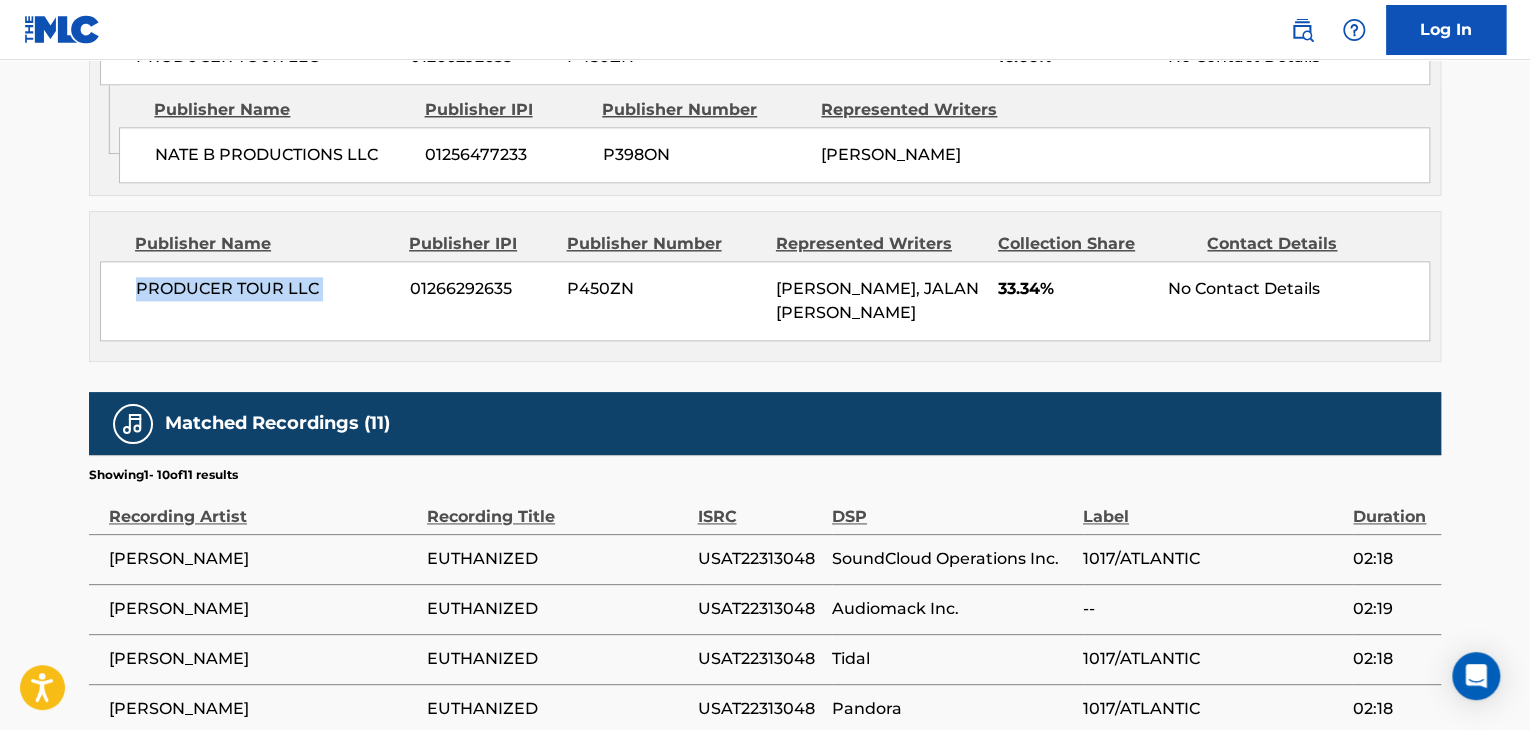 click on "PRODUCER TOUR LLC" at bounding box center (265, 289) 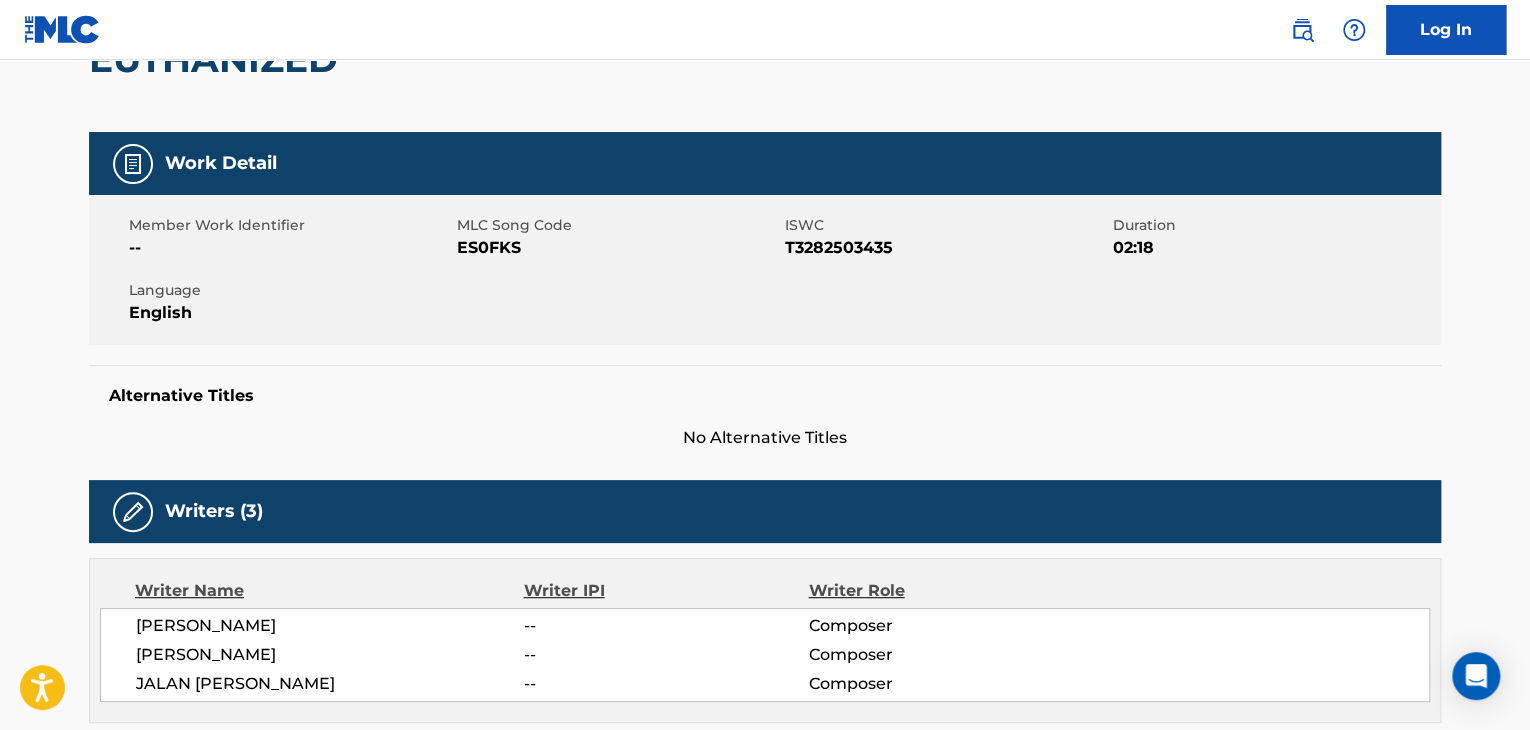 scroll, scrollTop: 117, scrollLeft: 0, axis: vertical 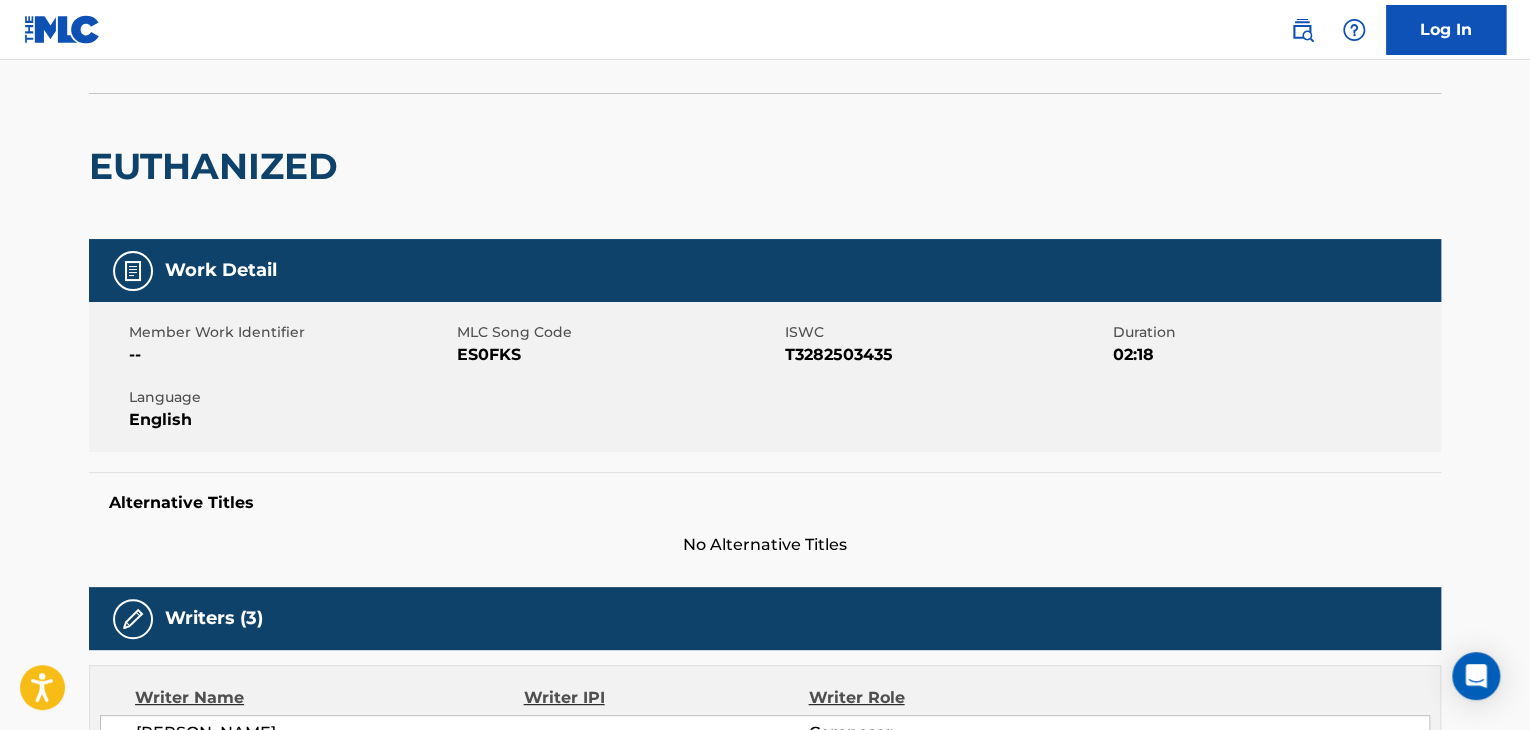 click on "Member Work Identifier -- MLC Song Code ES0FKS ISWC T3282503435 Duration 02:18 Language English" at bounding box center [765, 377] 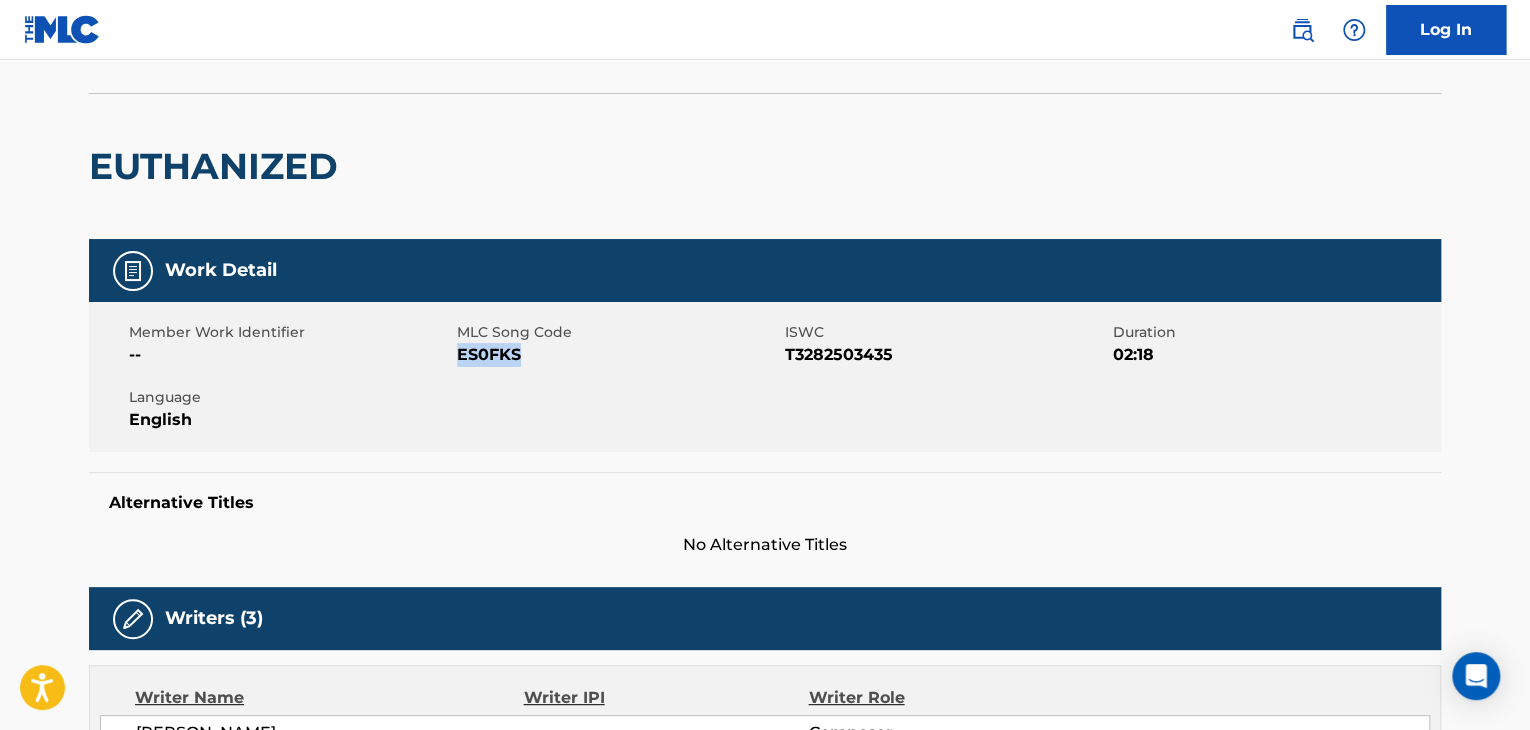 click on "Member Work Identifier -- MLC Song Code ES0FKS ISWC T3282503435 Duration 02:18 Language English" at bounding box center [765, 377] 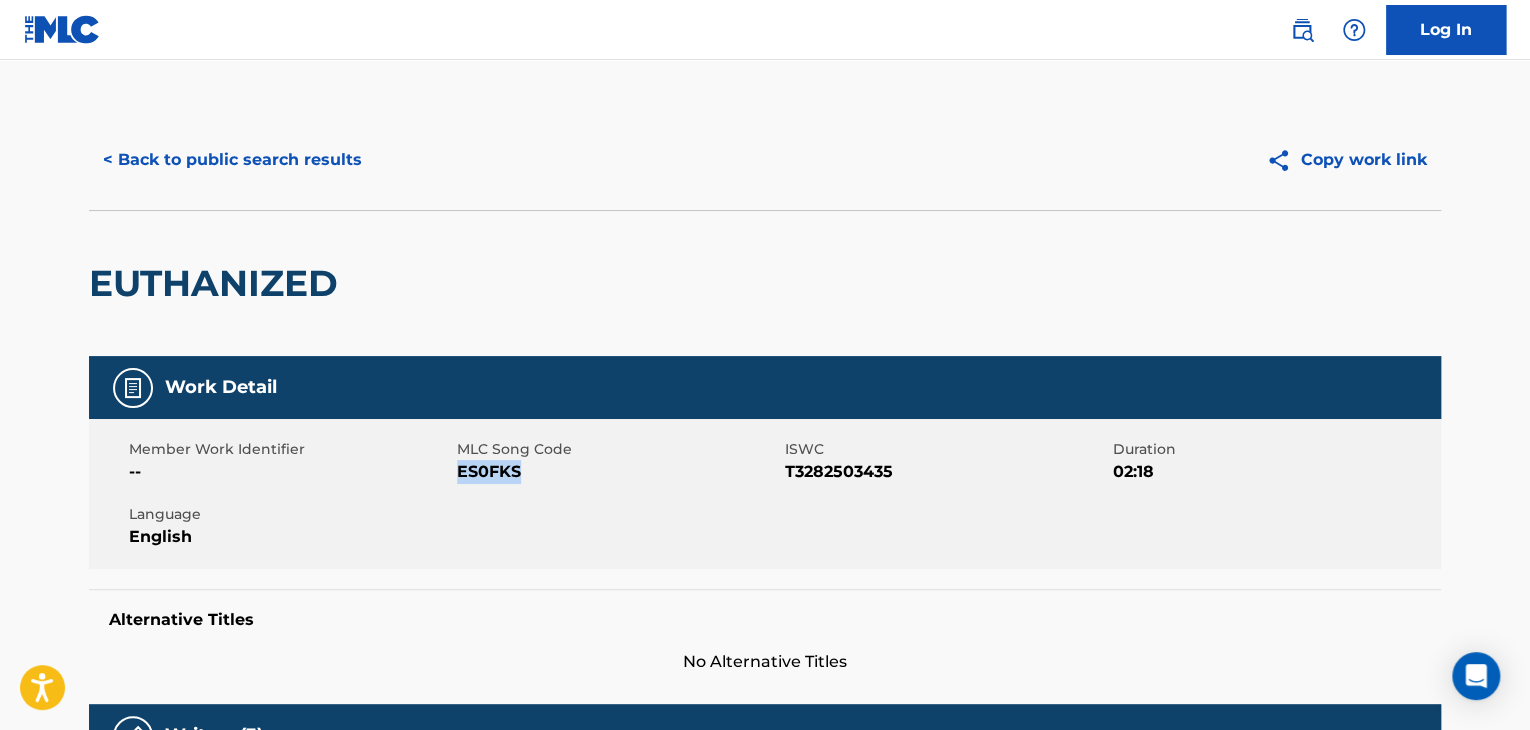 click on "< Back to public search results" at bounding box center (232, 160) 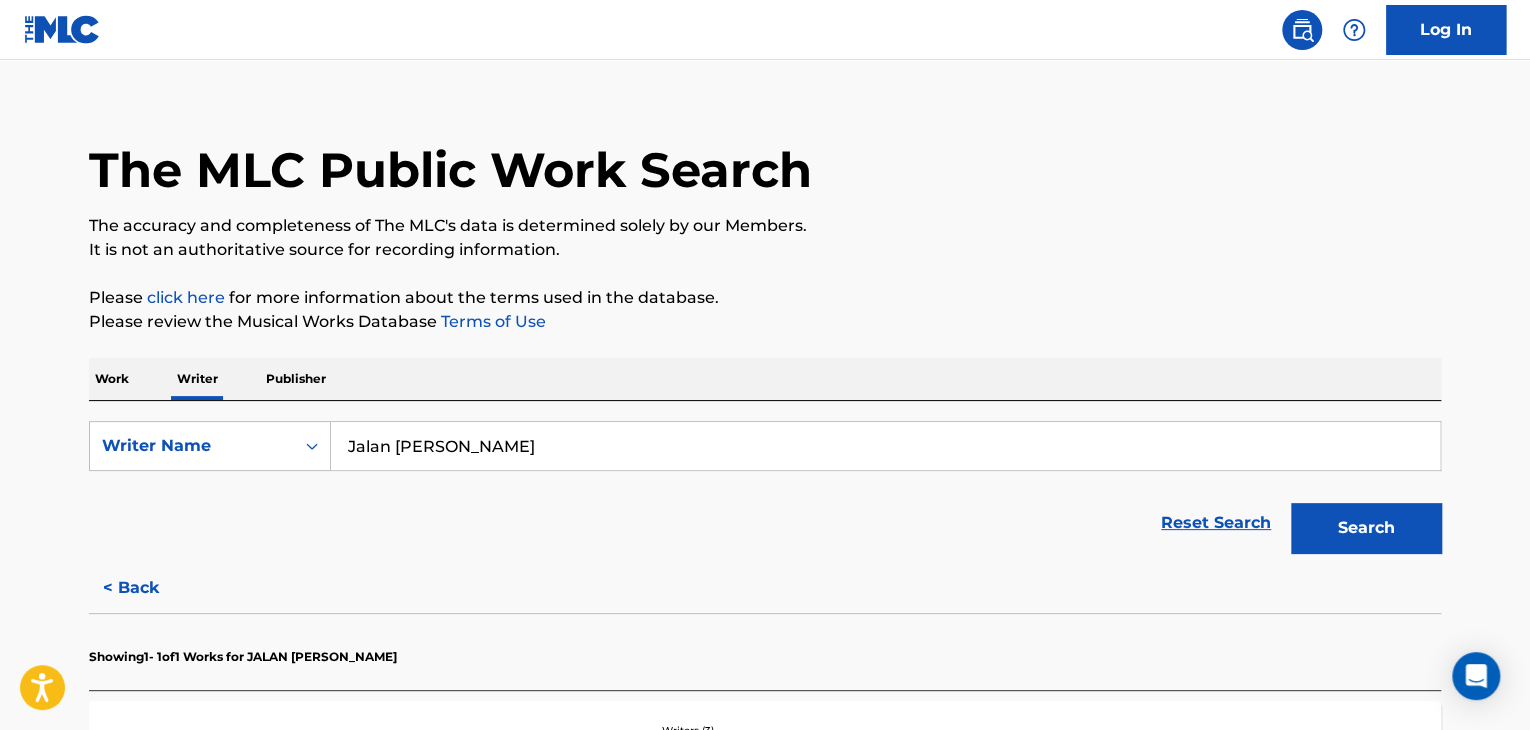 click on "Work" at bounding box center [112, 379] 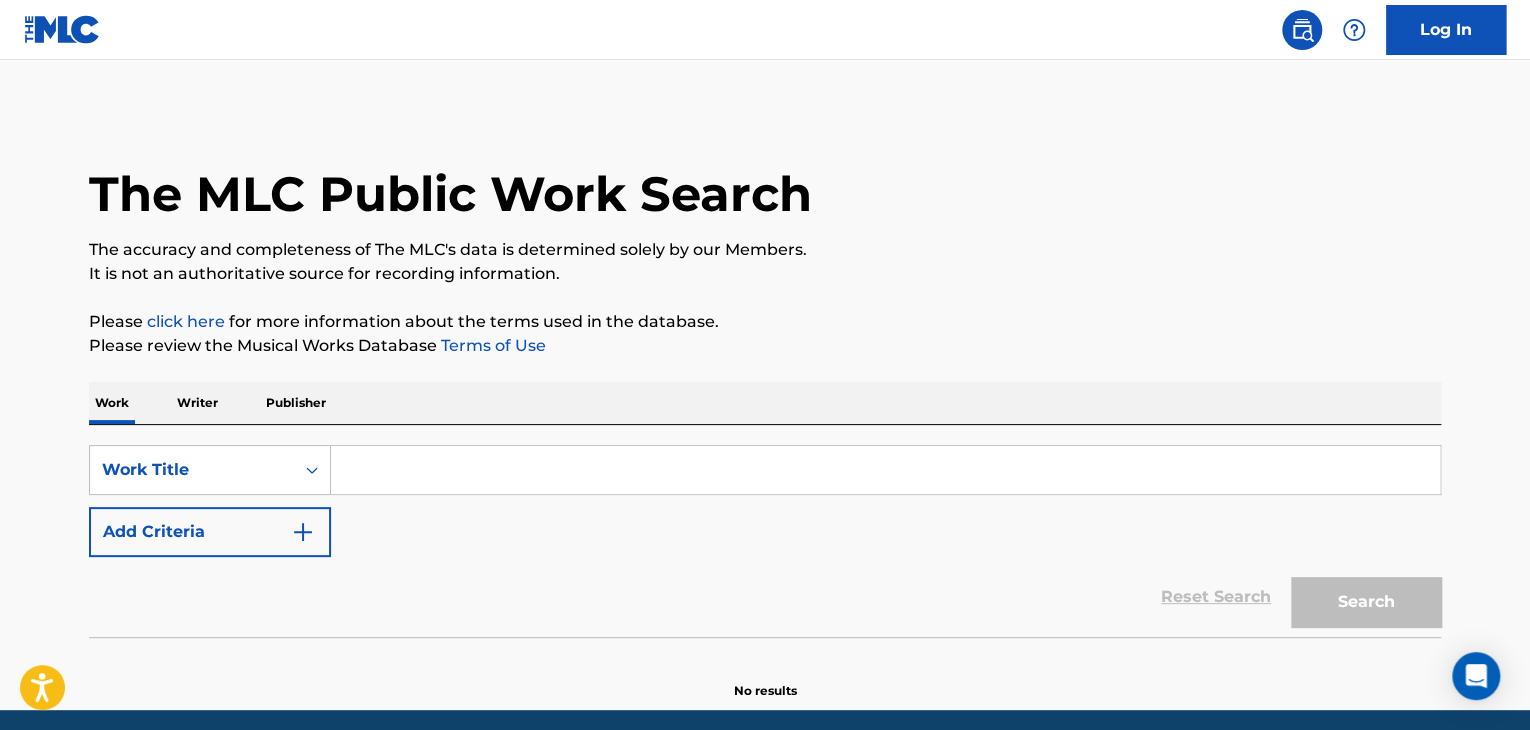 click at bounding box center [885, 470] 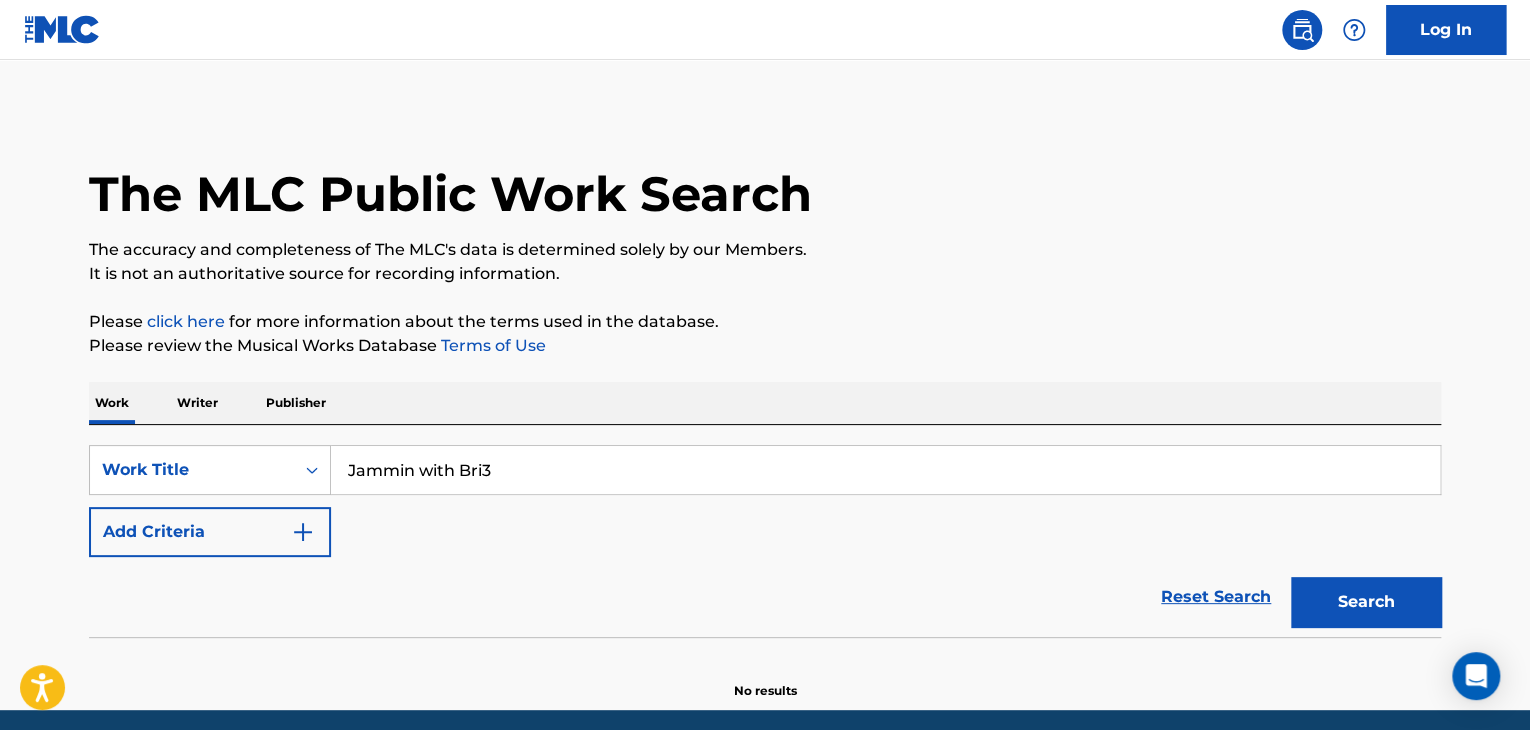 type on "Jammin with Bri3" 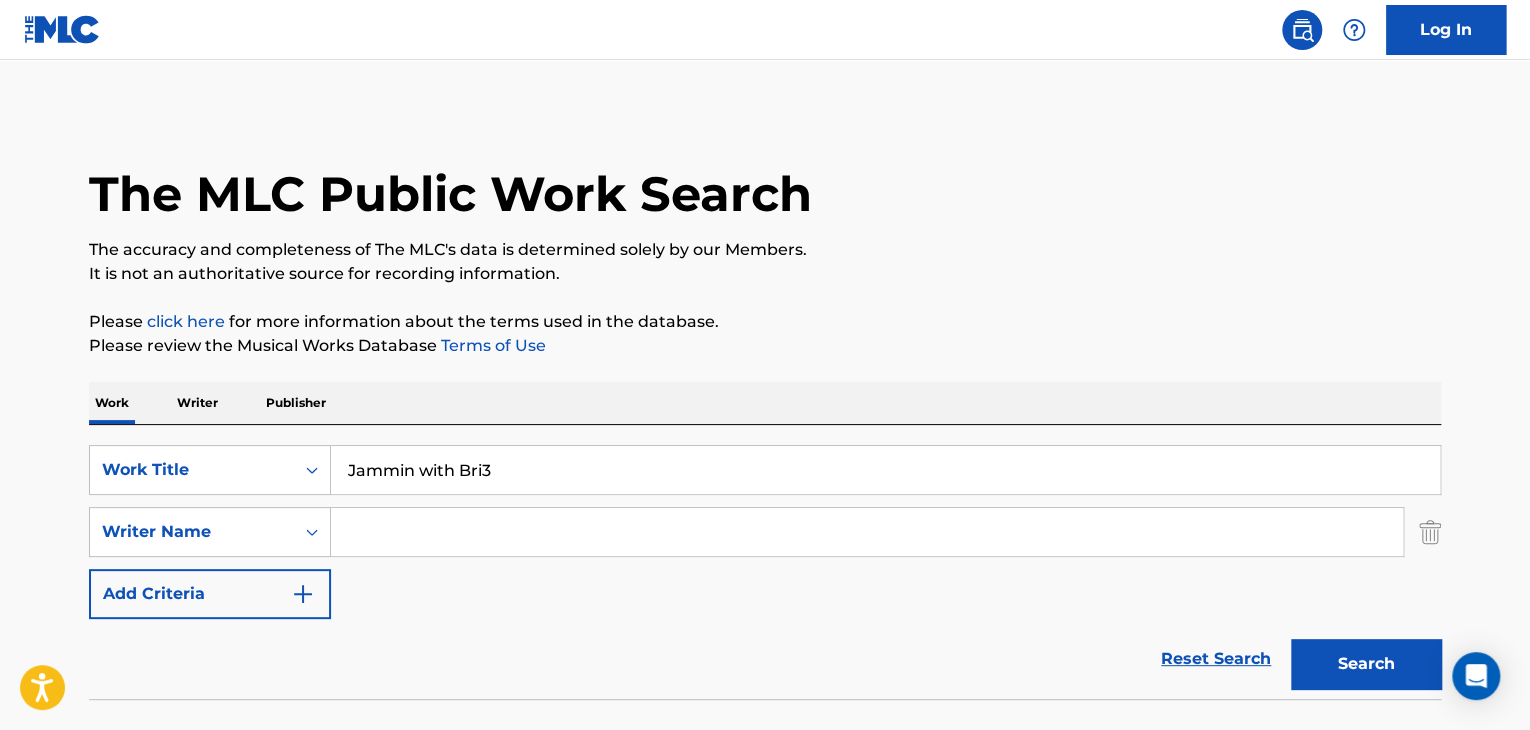 click at bounding box center (867, 532) 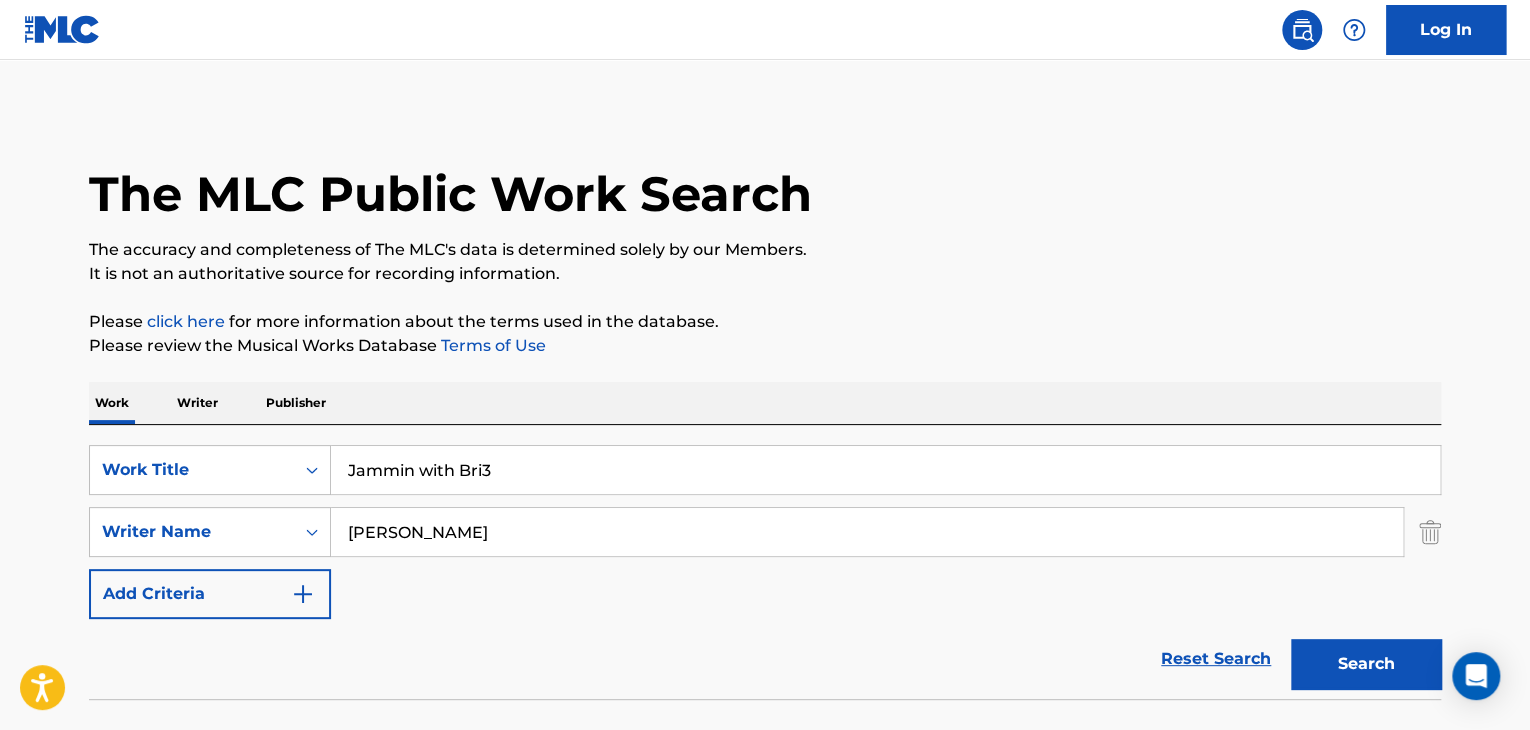 type on "[PERSON_NAME]" 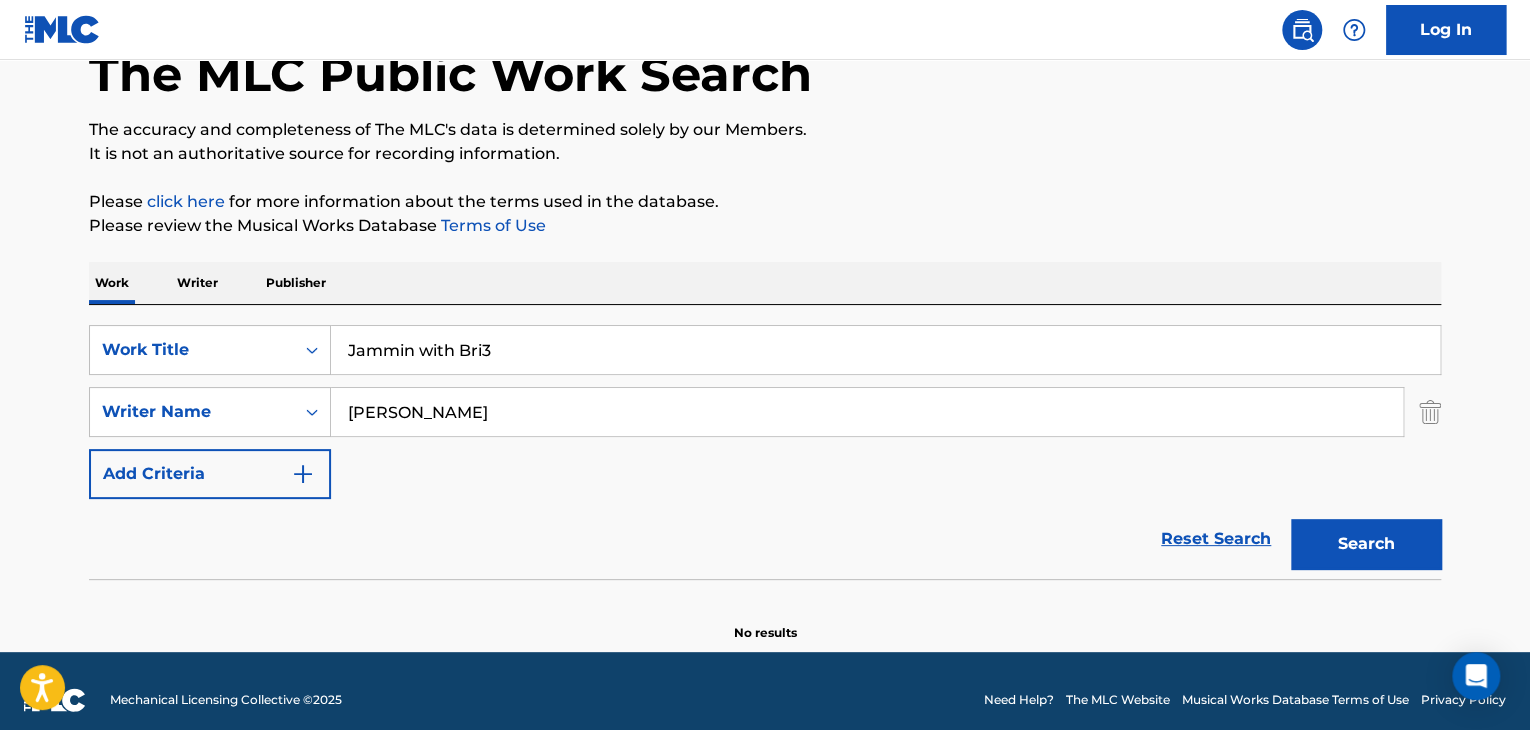 scroll, scrollTop: 138, scrollLeft: 0, axis: vertical 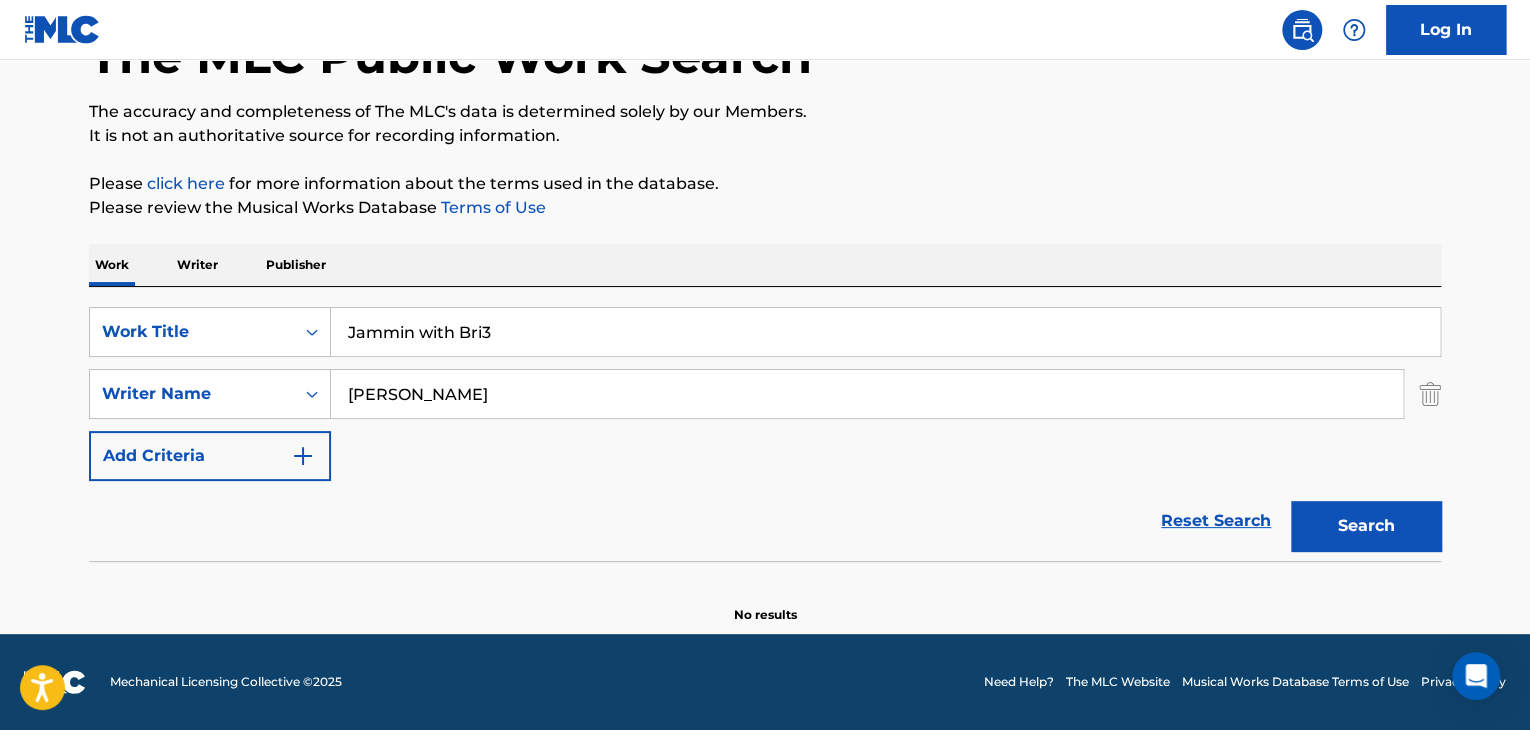 drag, startPoint x: 494, startPoint y: 329, endPoint x: 561, endPoint y: 325, distance: 67.11929 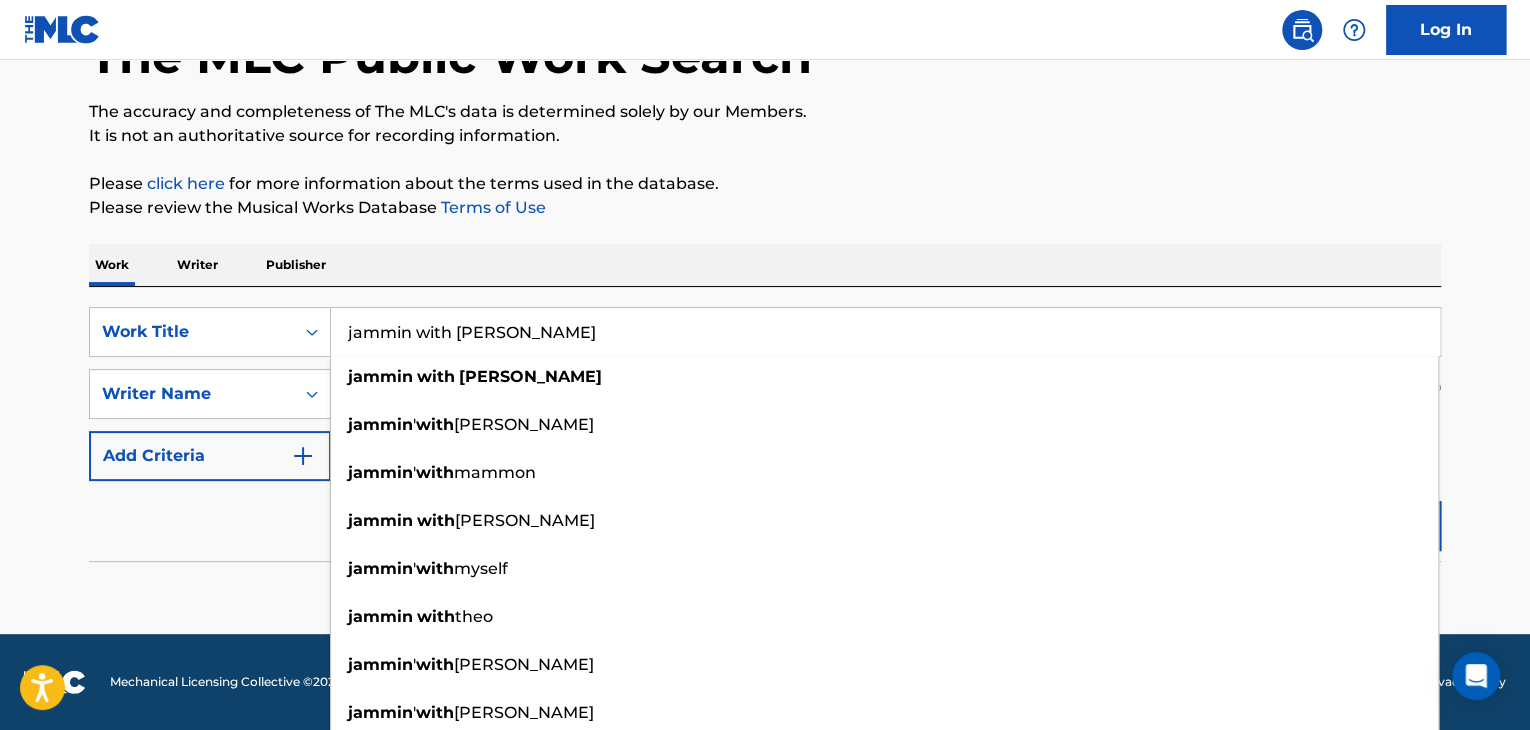click on "Reset Search Search" at bounding box center [765, 521] 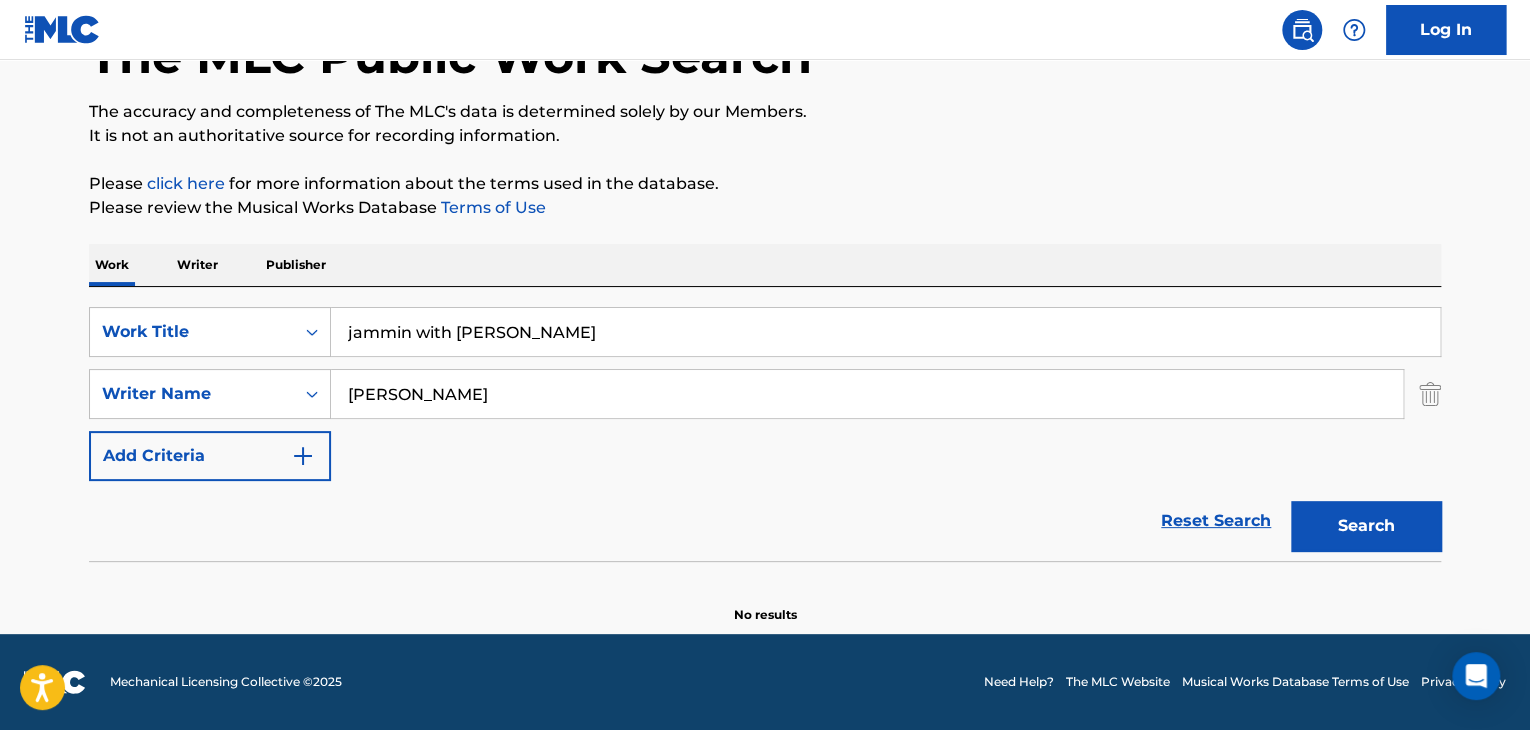 drag, startPoint x: 452, startPoint y: 333, endPoint x: 576, endPoint y: 337, distance: 124.0645 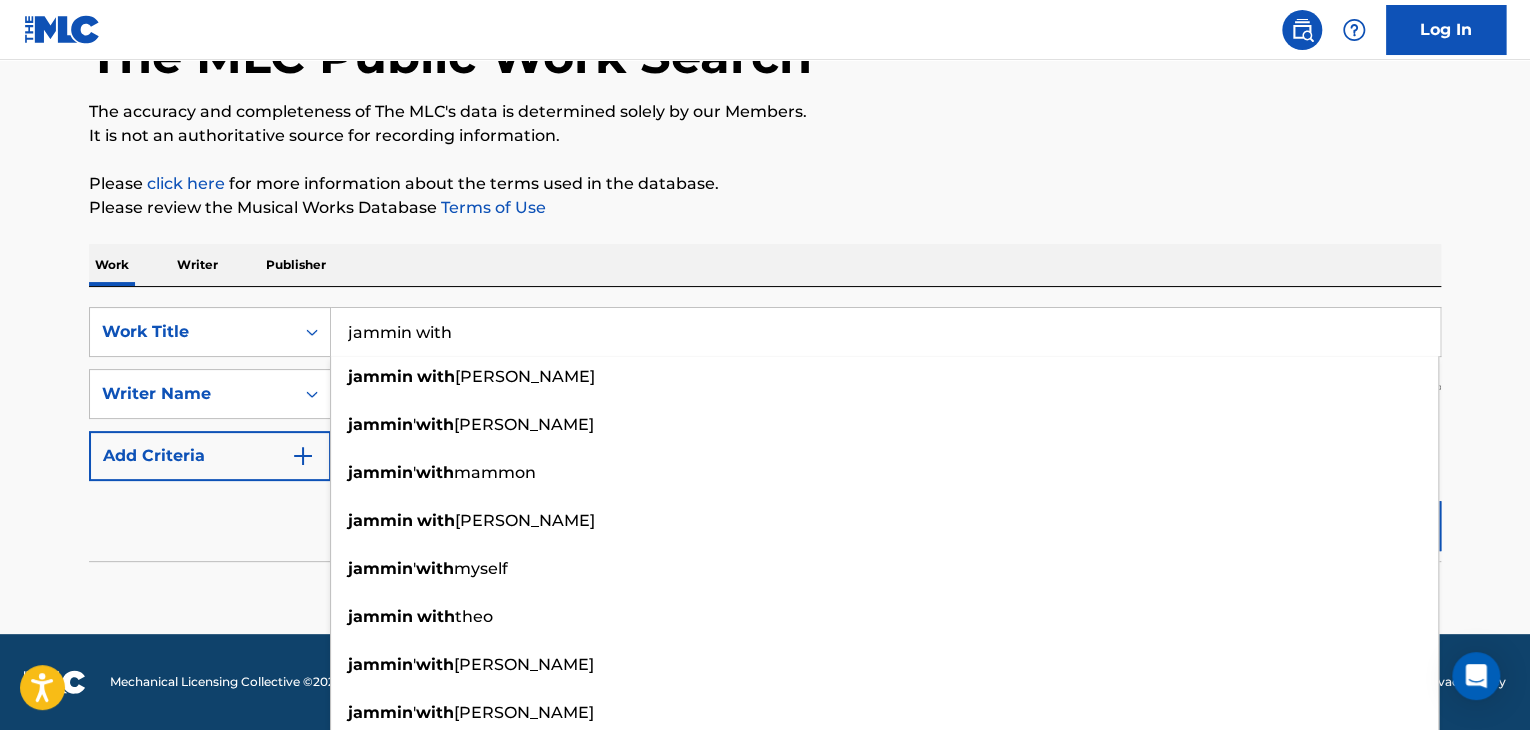 type on "jammin with" 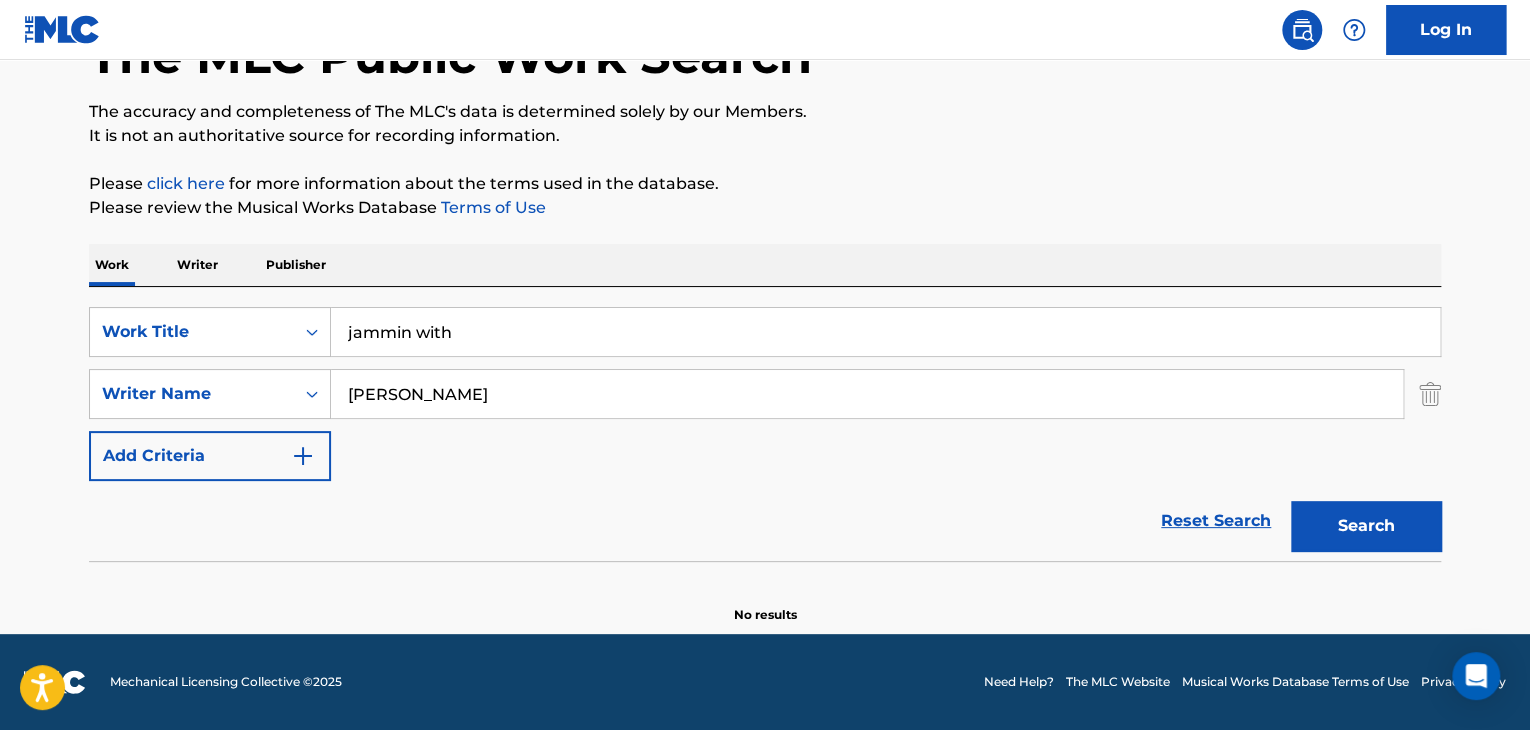click on "Search" at bounding box center [1366, 526] 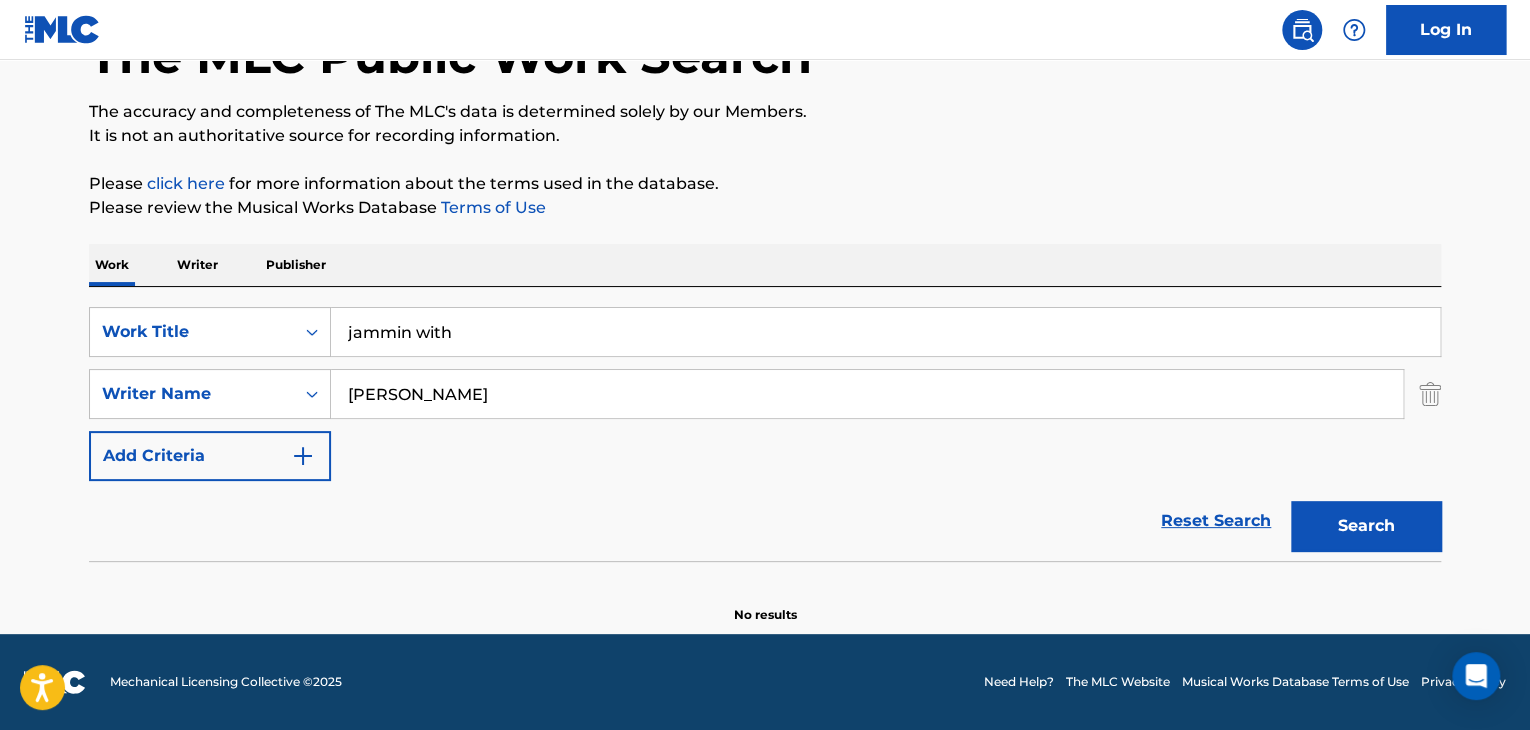 click on "Writer" at bounding box center [197, 265] 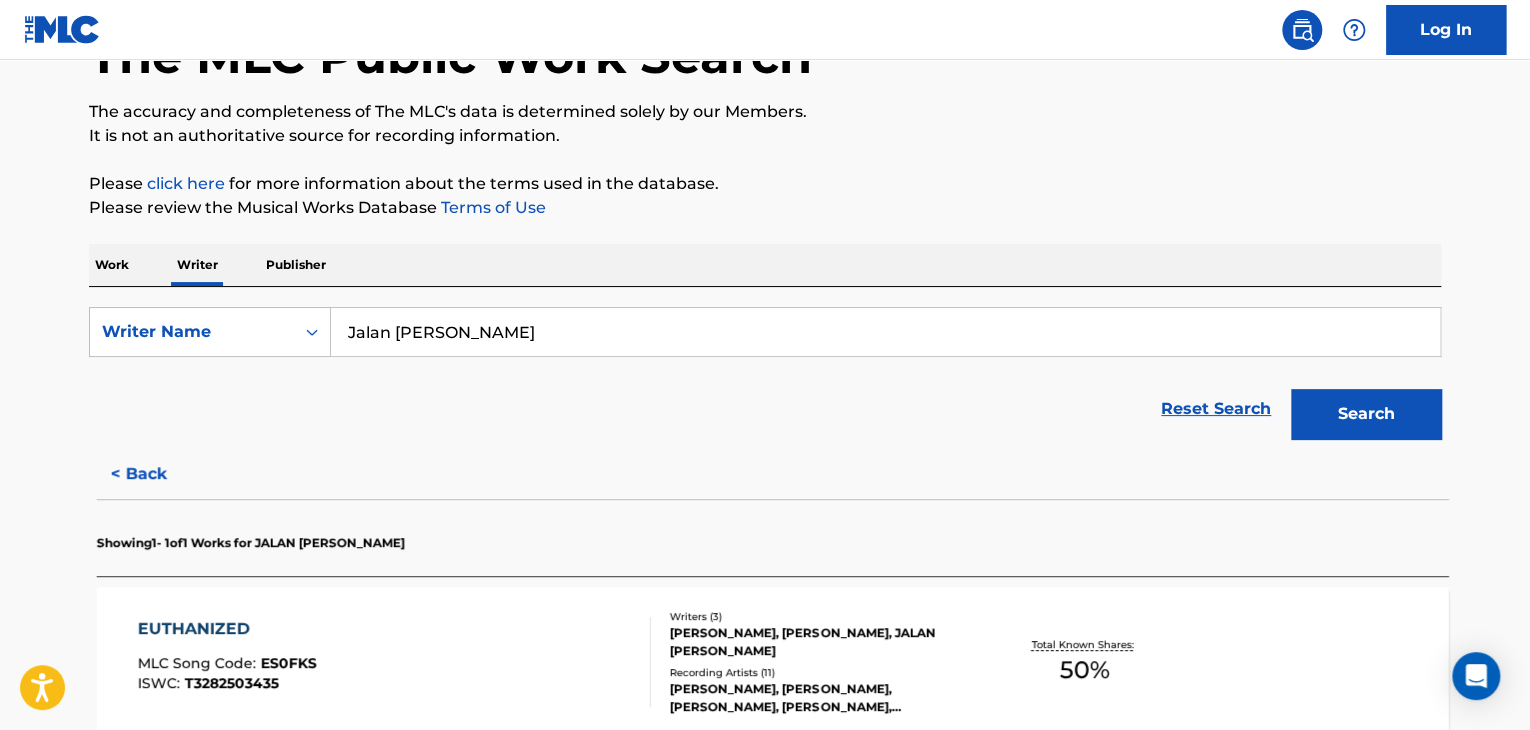 scroll, scrollTop: 0, scrollLeft: 0, axis: both 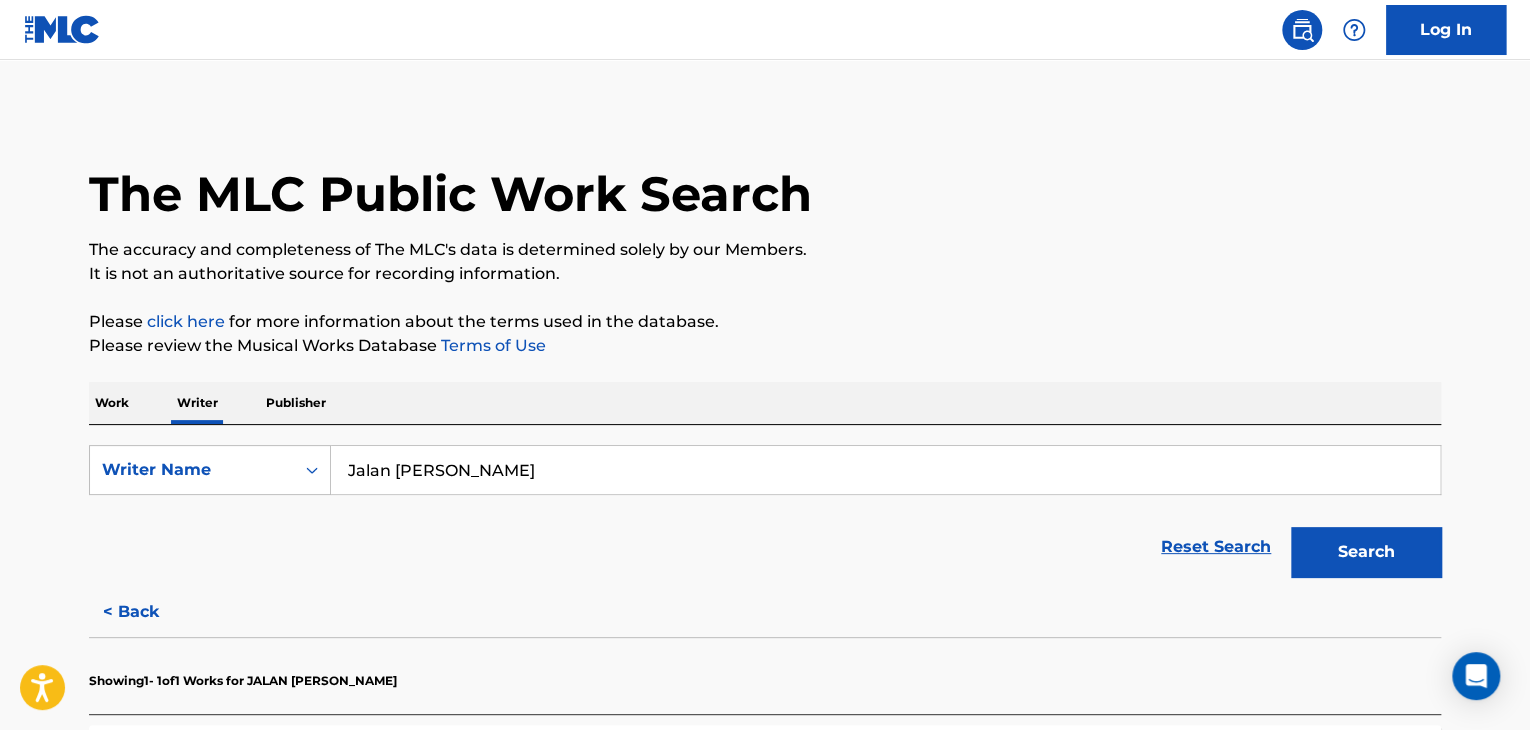 click on "Jalan [PERSON_NAME]" at bounding box center (885, 470) 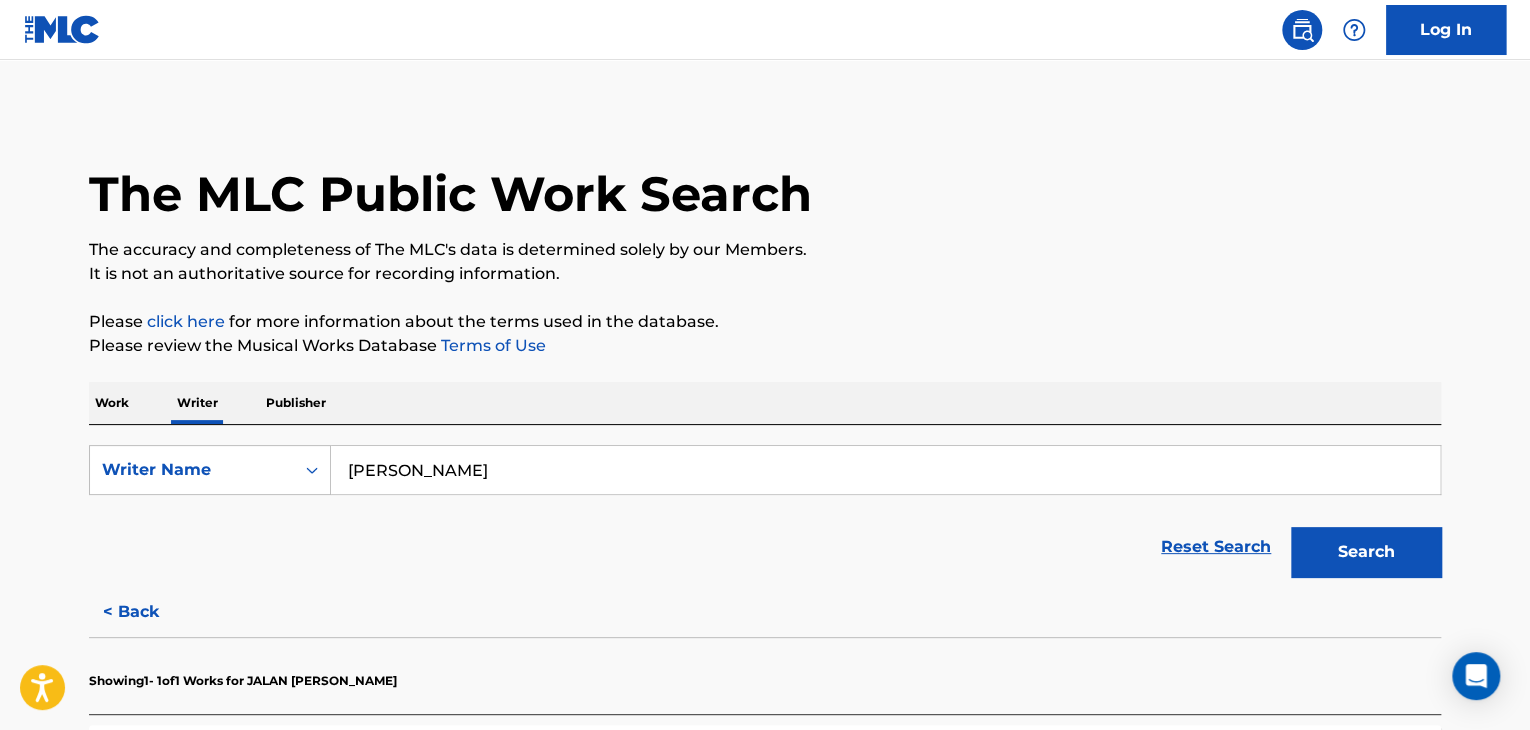 click on "Search" at bounding box center [1366, 552] 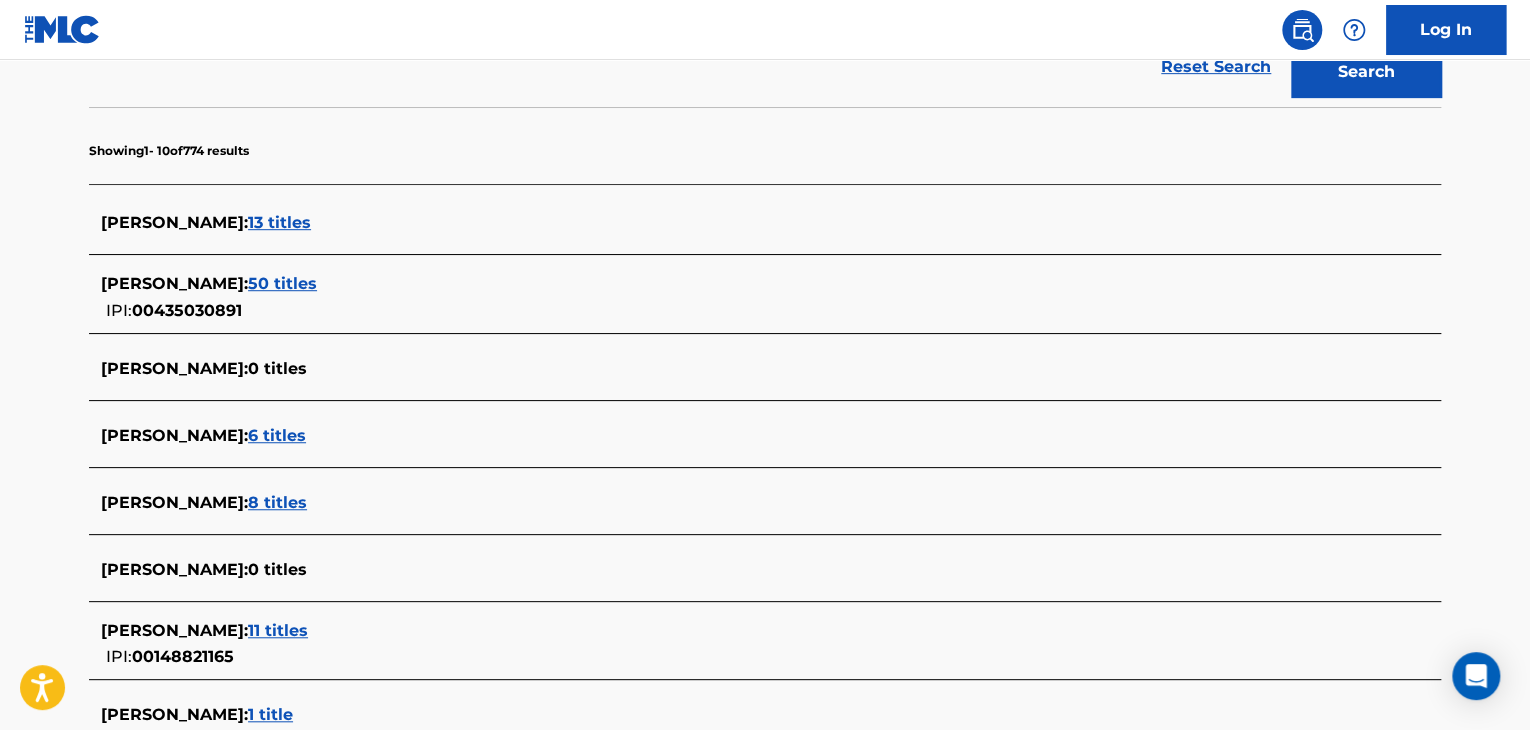 scroll, scrollTop: 400, scrollLeft: 0, axis: vertical 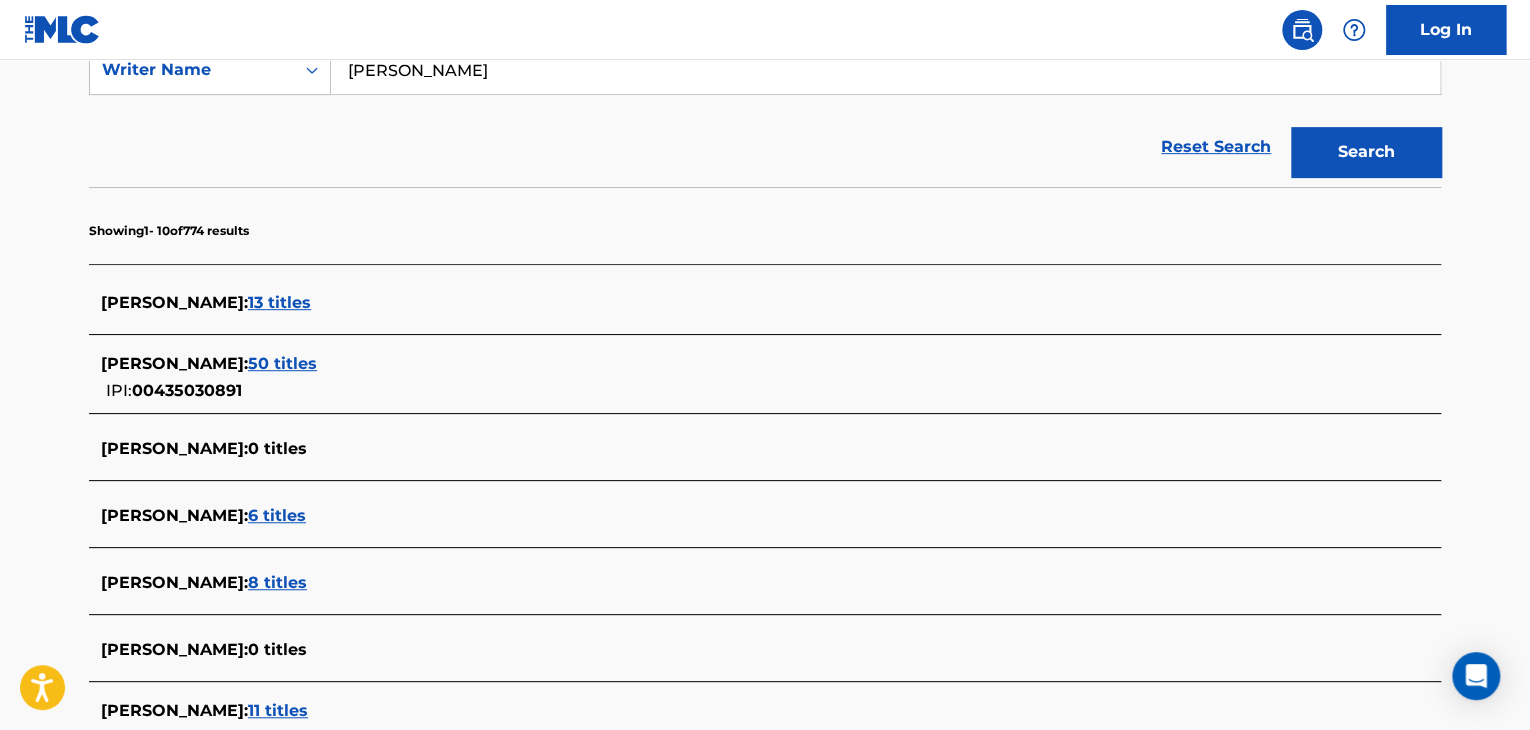 click on "[PERSON_NAME]" at bounding box center (885, 70) 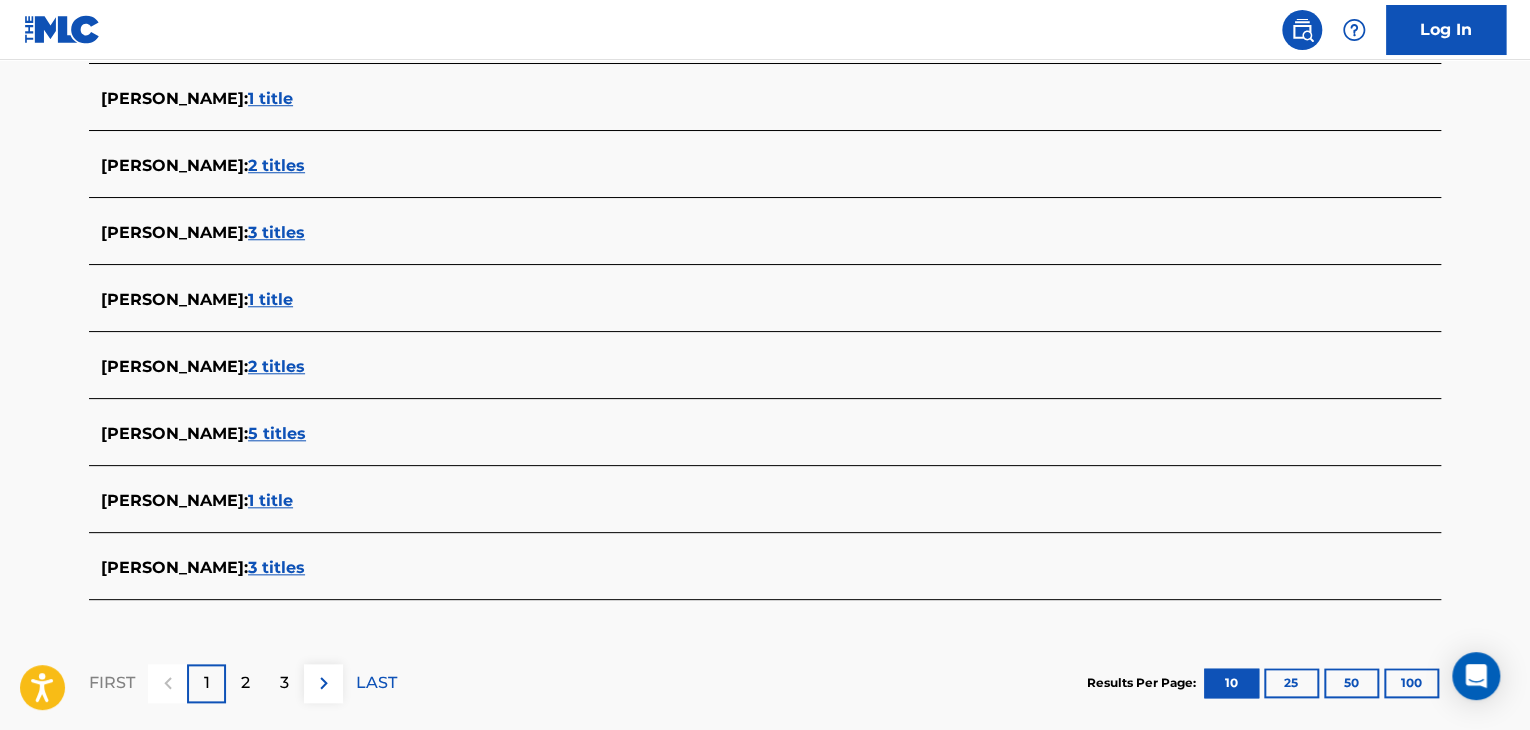 scroll, scrollTop: 800, scrollLeft: 0, axis: vertical 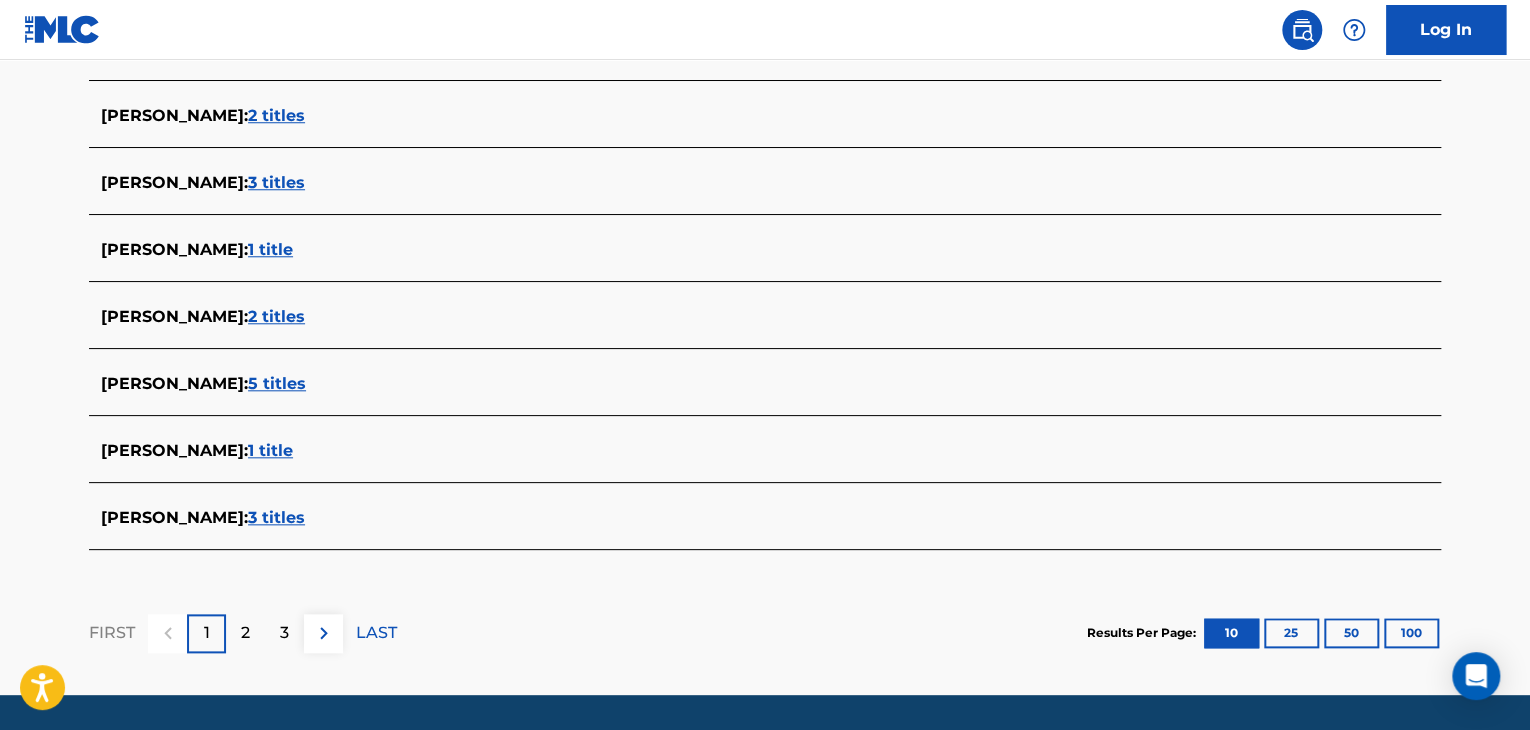 click on "3 titles" at bounding box center (276, 517) 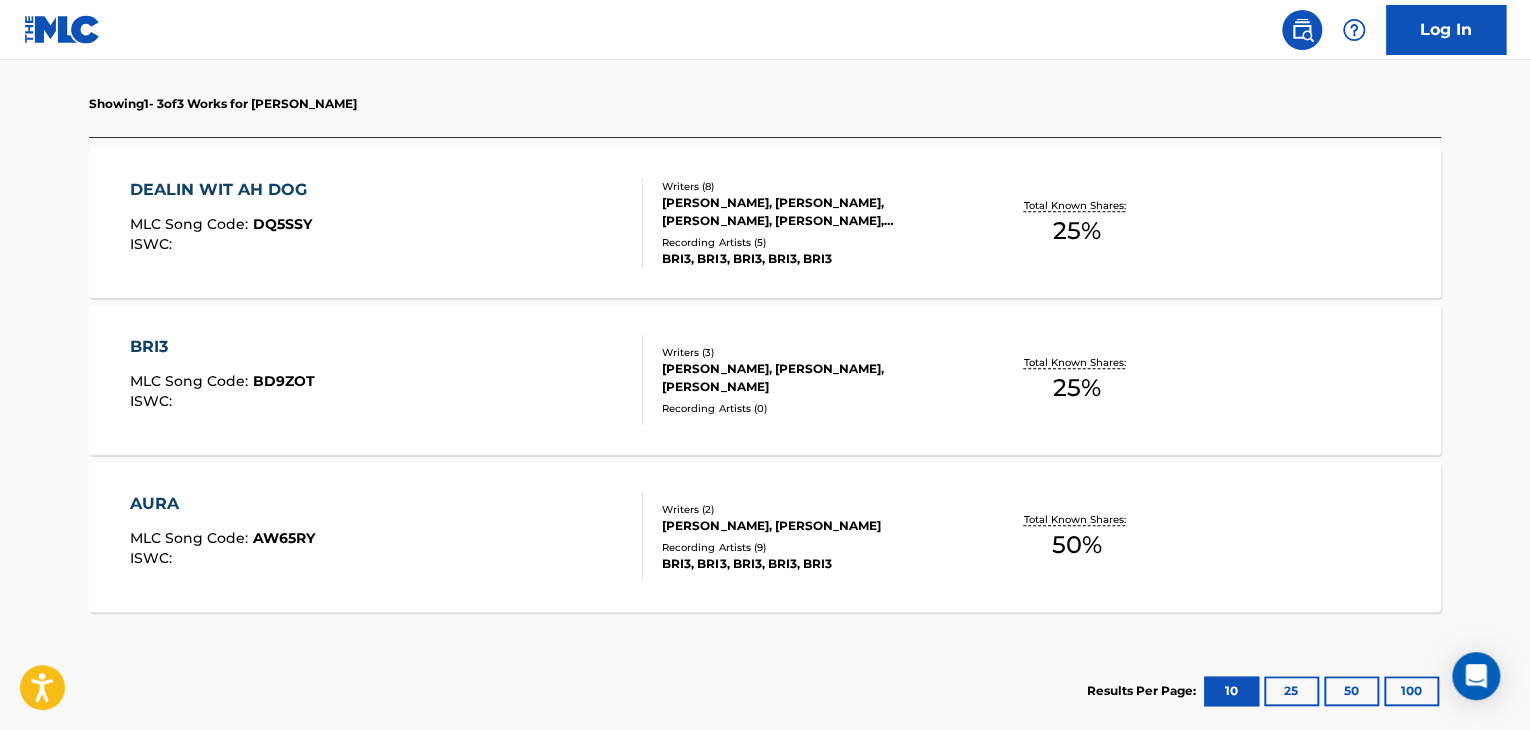 scroll, scrollTop: 491, scrollLeft: 0, axis: vertical 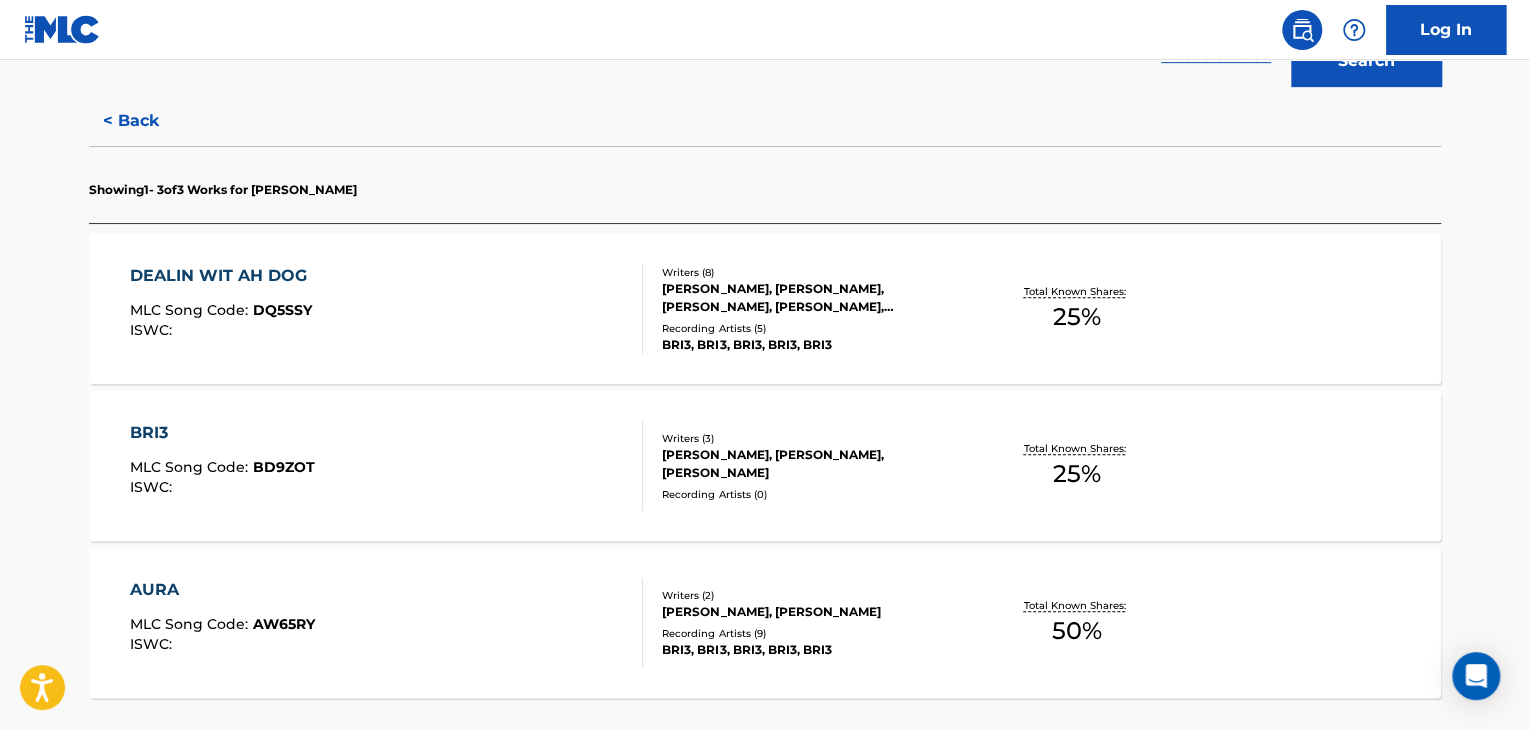 click on "AURA MLC Song Code : AW65RY ISWC :" at bounding box center (387, 623) 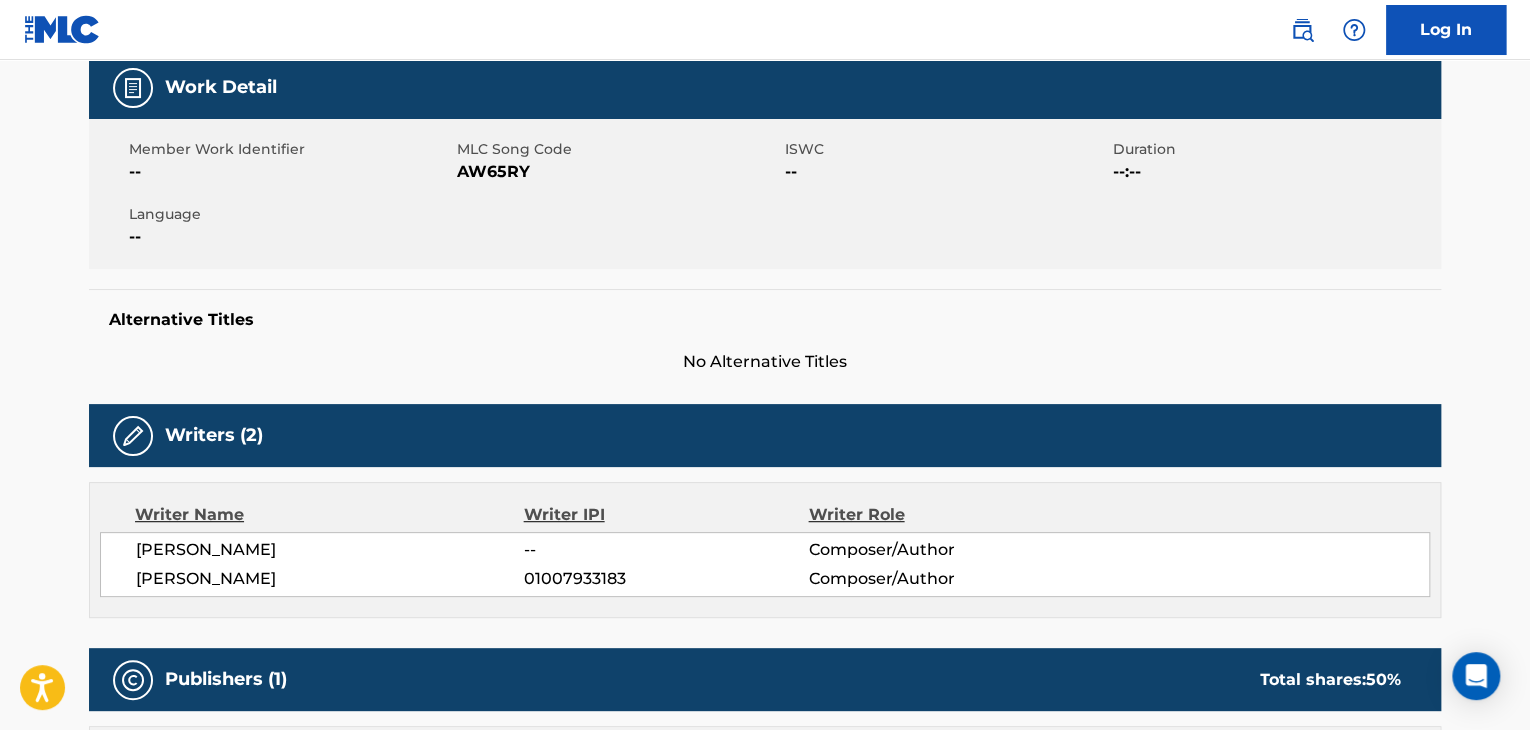 scroll, scrollTop: 0, scrollLeft: 0, axis: both 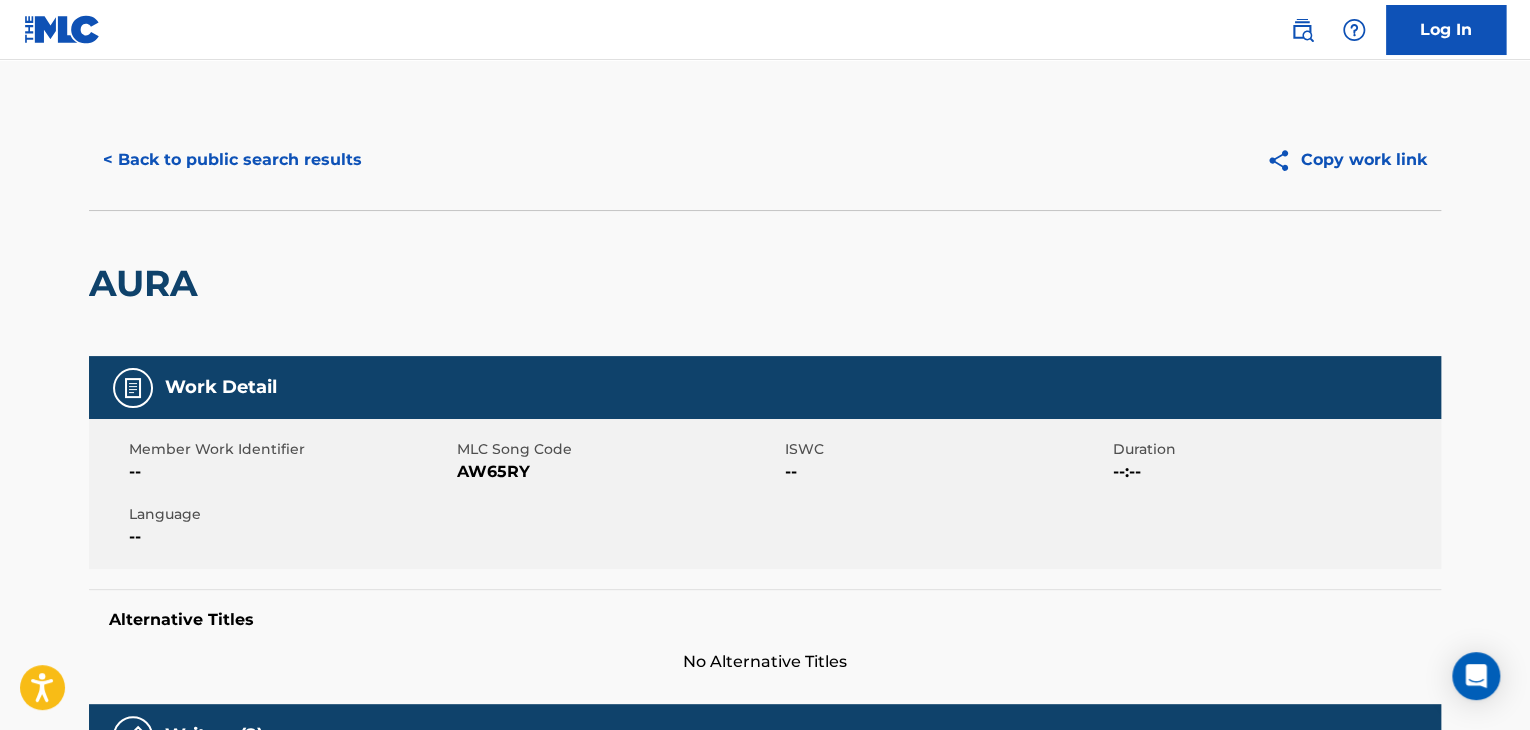click on "< Back to public search results" at bounding box center (232, 160) 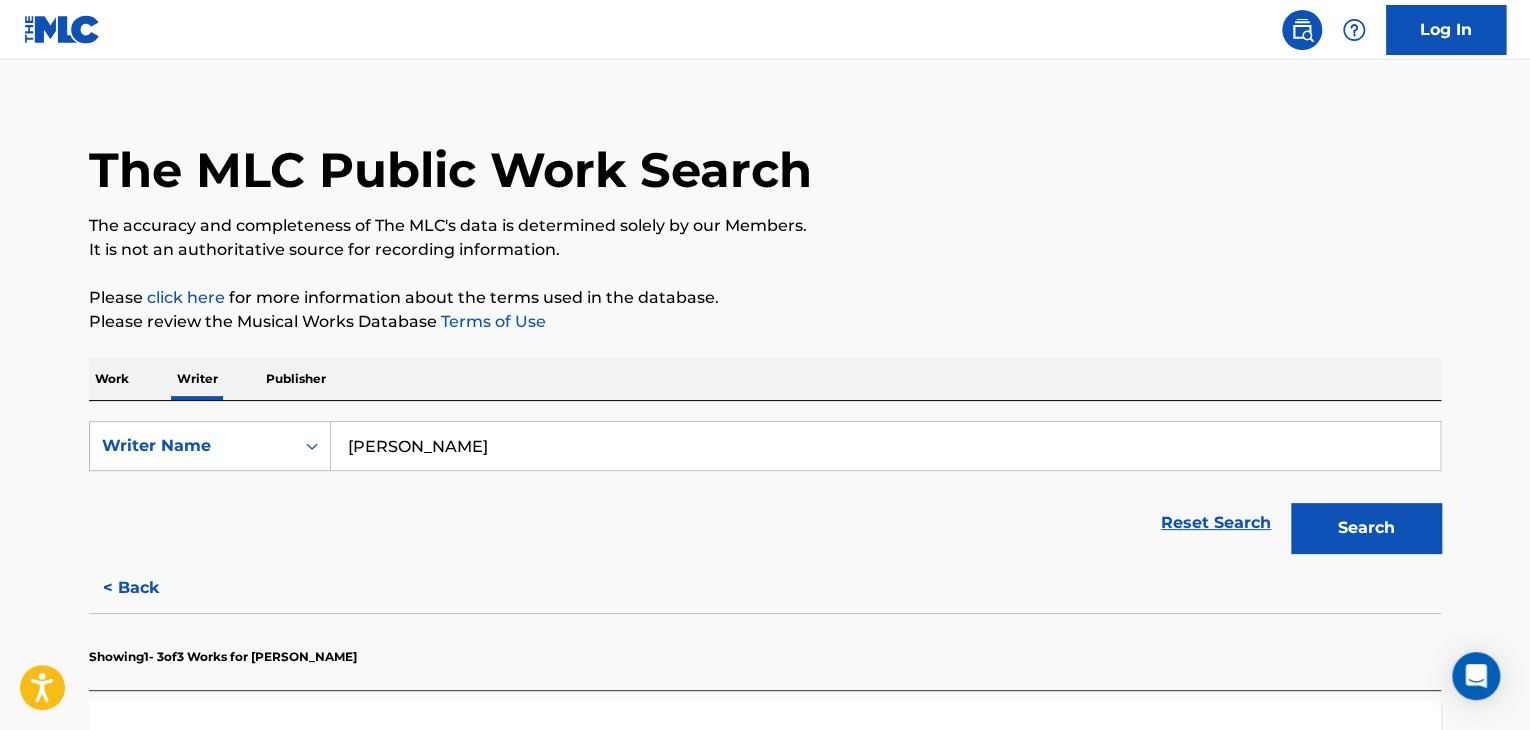 scroll, scrollTop: 324, scrollLeft: 0, axis: vertical 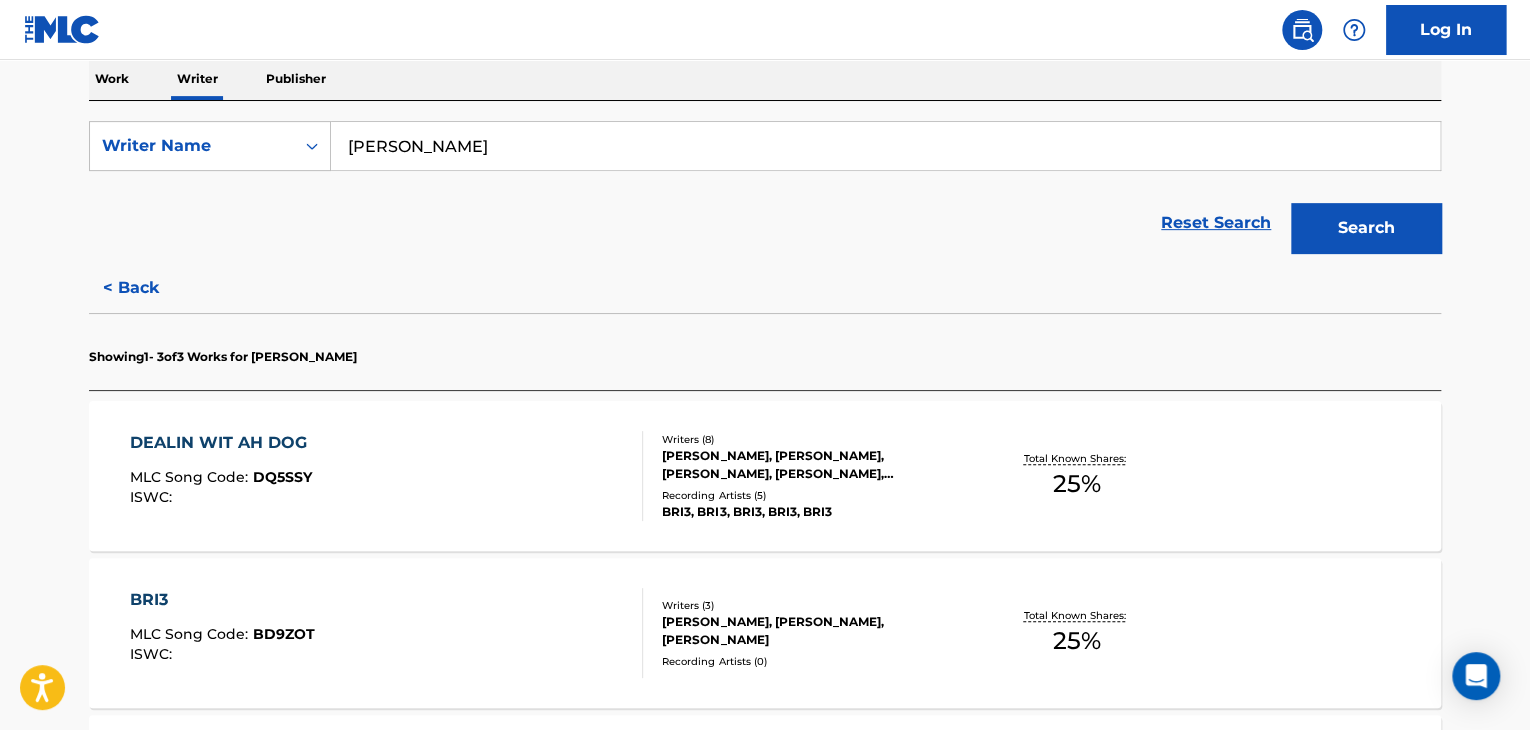 click on "DEALIN WIT AH DOG MLC Song Code : DQ5SSY ISWC :" at bounding box center [387, 476] 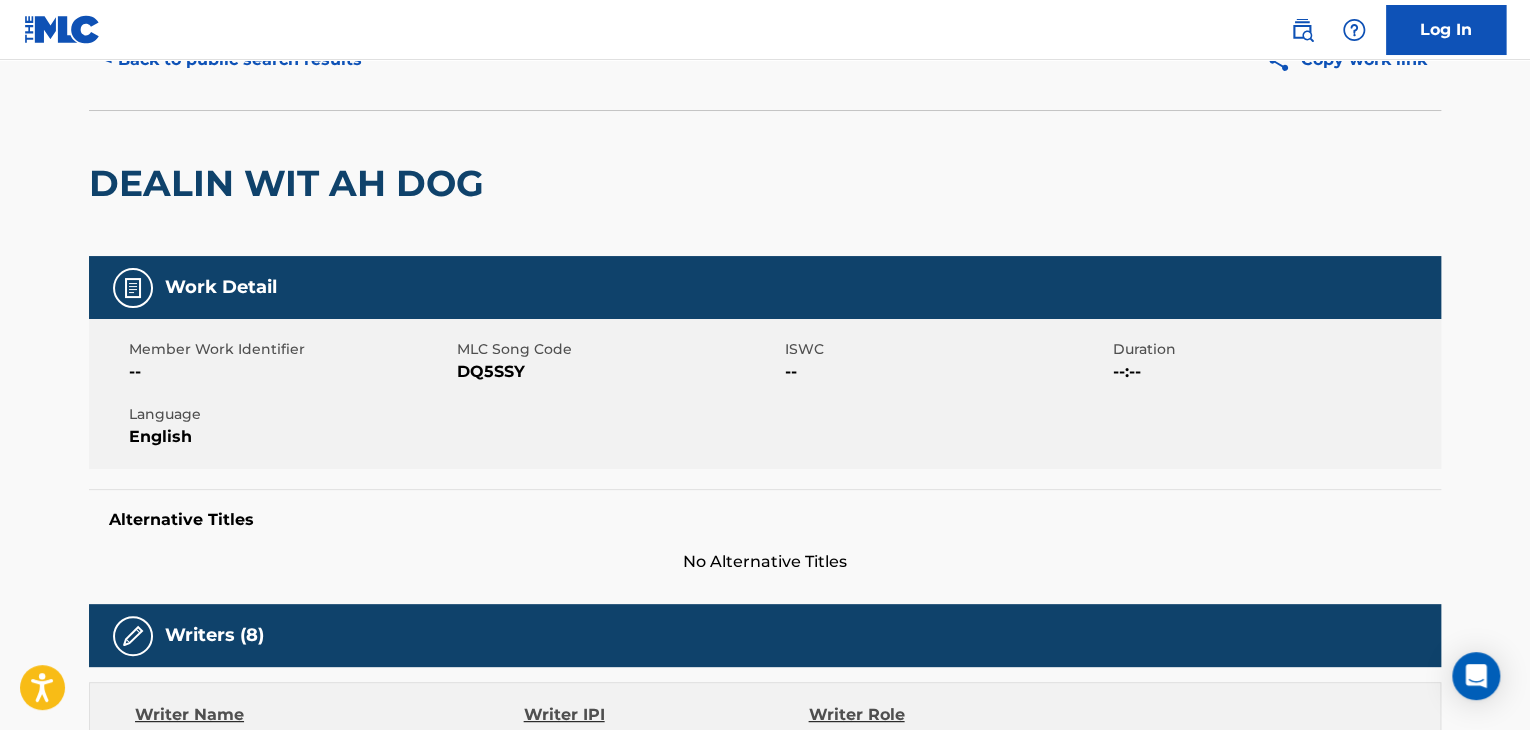 scroll, scrollTop: 0, scrollLeft: 0, axis: both 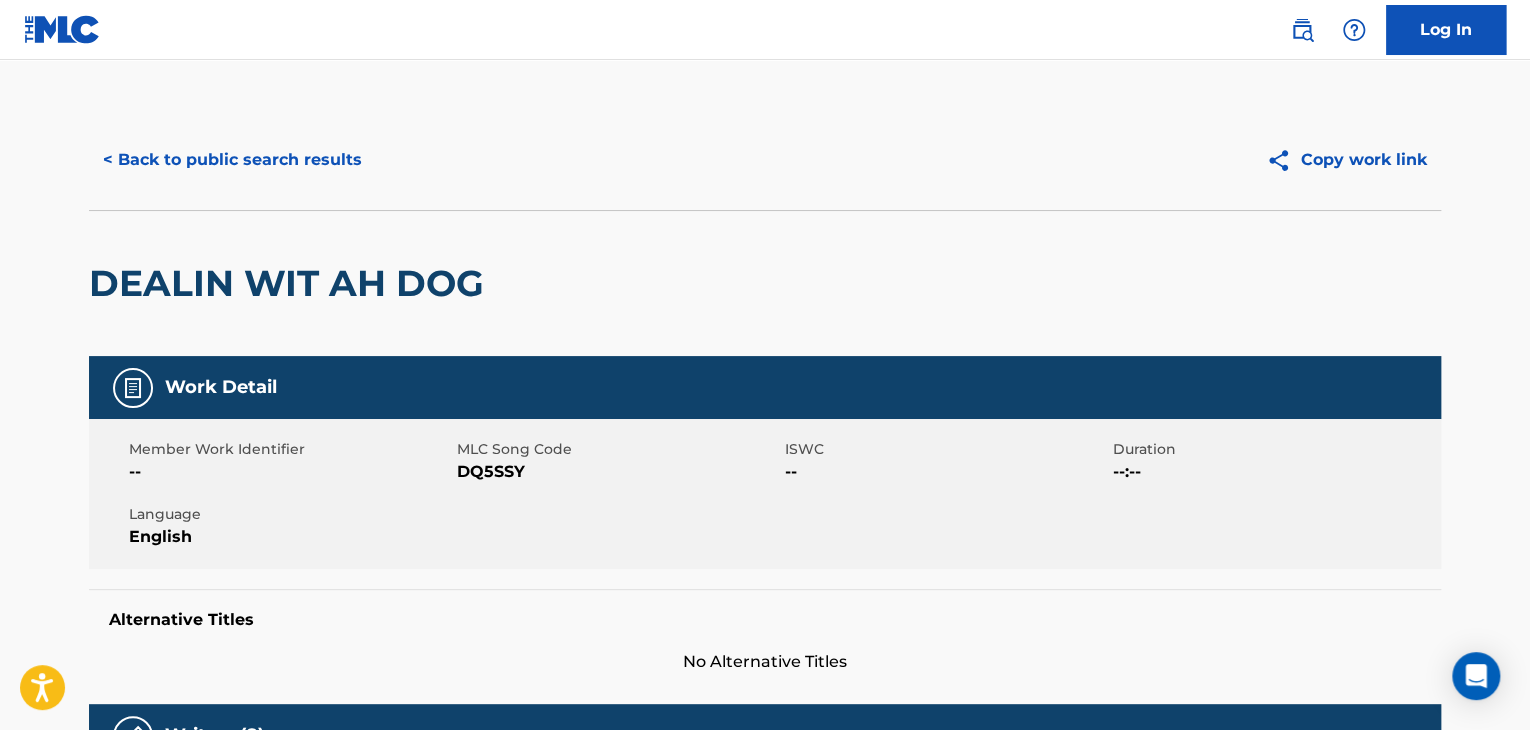 click on "< Back to public search results" at bounding box center [232, 160] 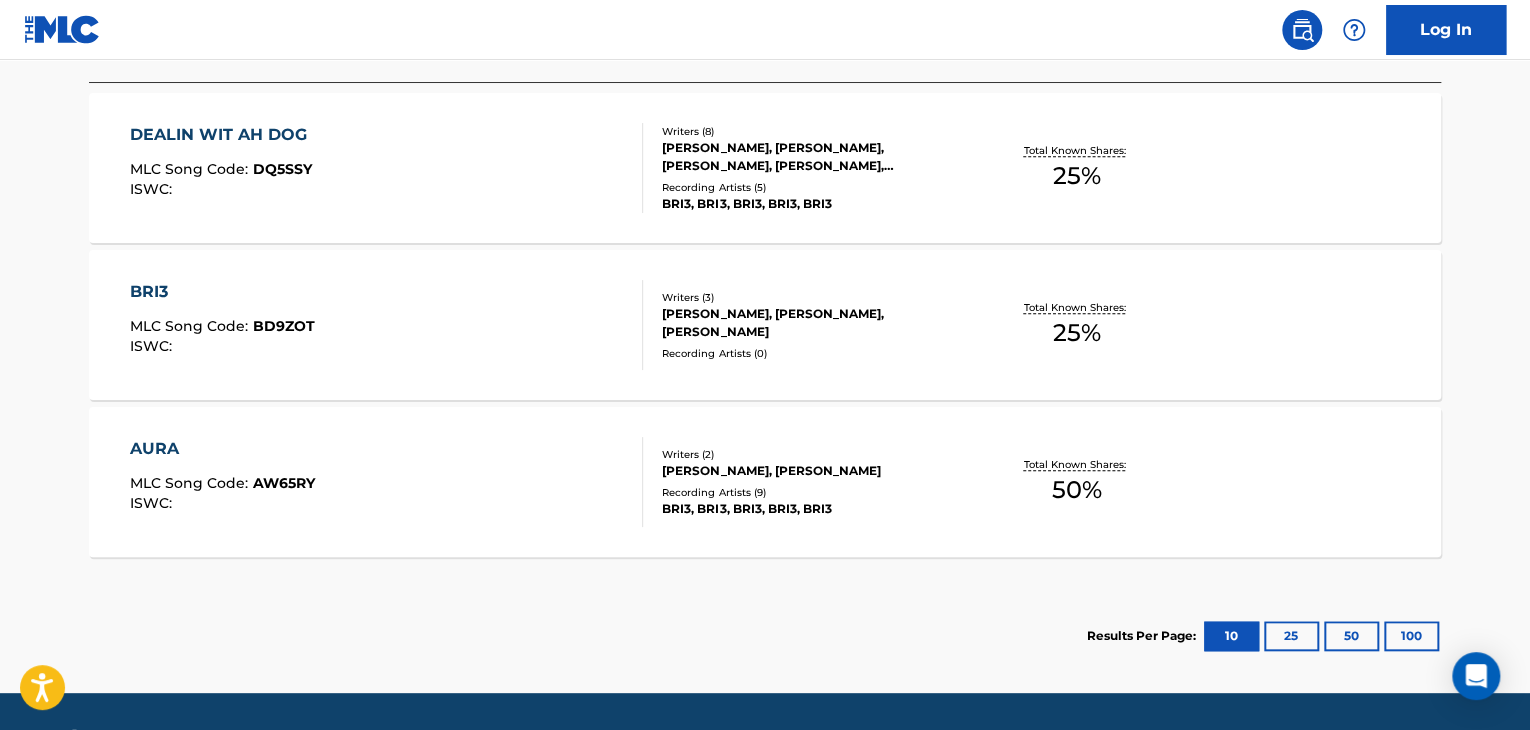 scroll, scrollTop: 691, scrollLeft: 0, axis: vertical 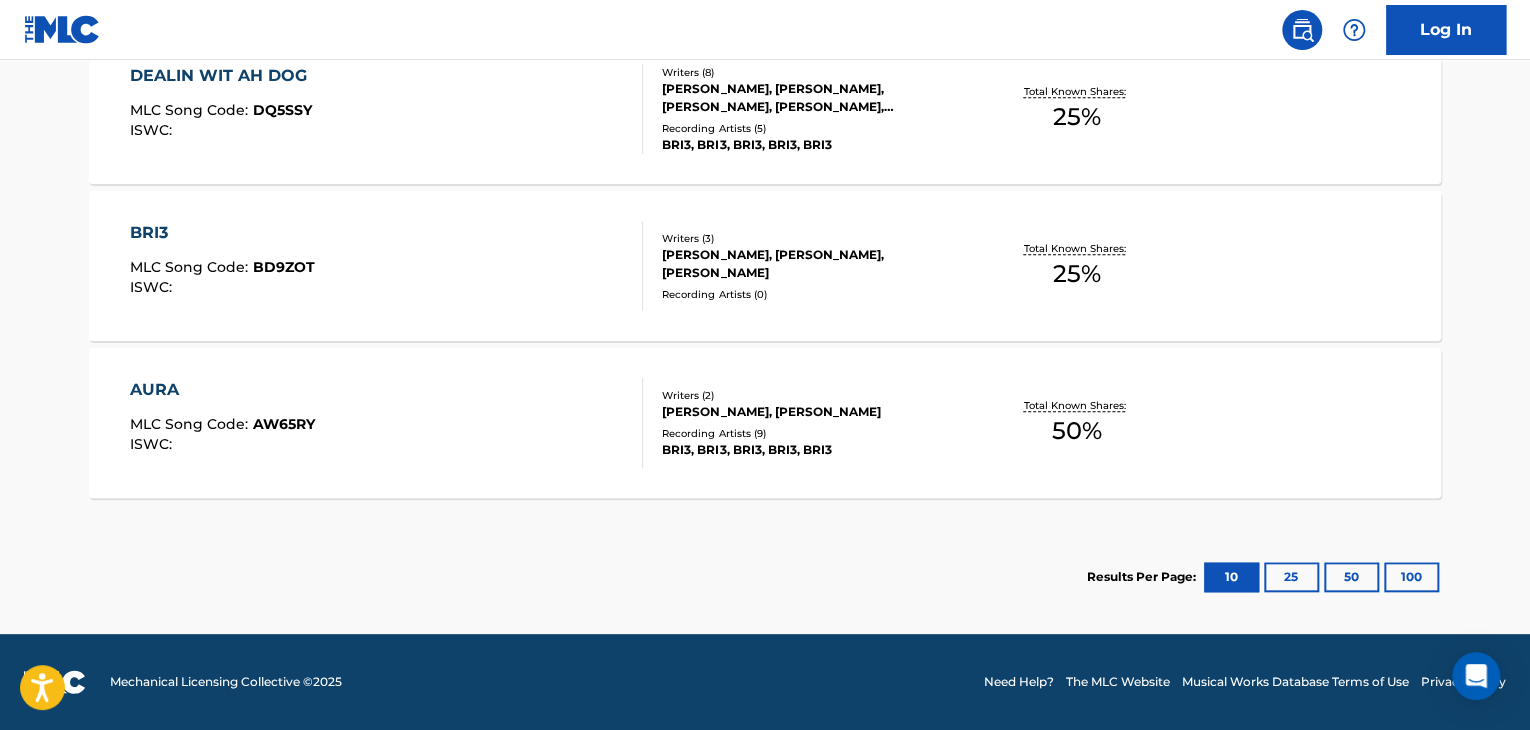 click on "Writers ( 3 ) [PERSON_NAME], [PERSON_NAME], [PERSON_NAME] Recording Artists ( 0 )" at bounding box center (803, 266) 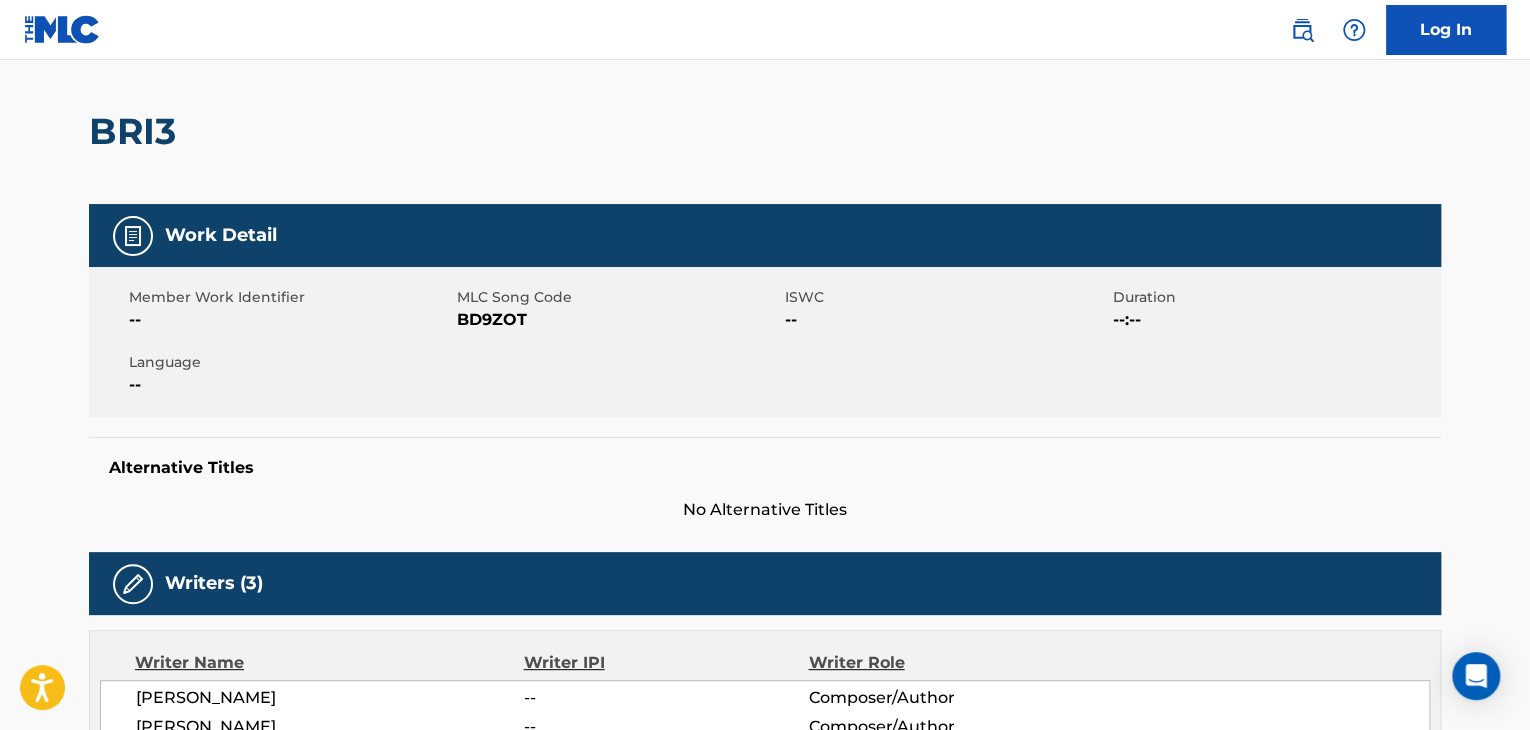 scroll, scrollTop: 0, scrollLeft: 0, axis: both 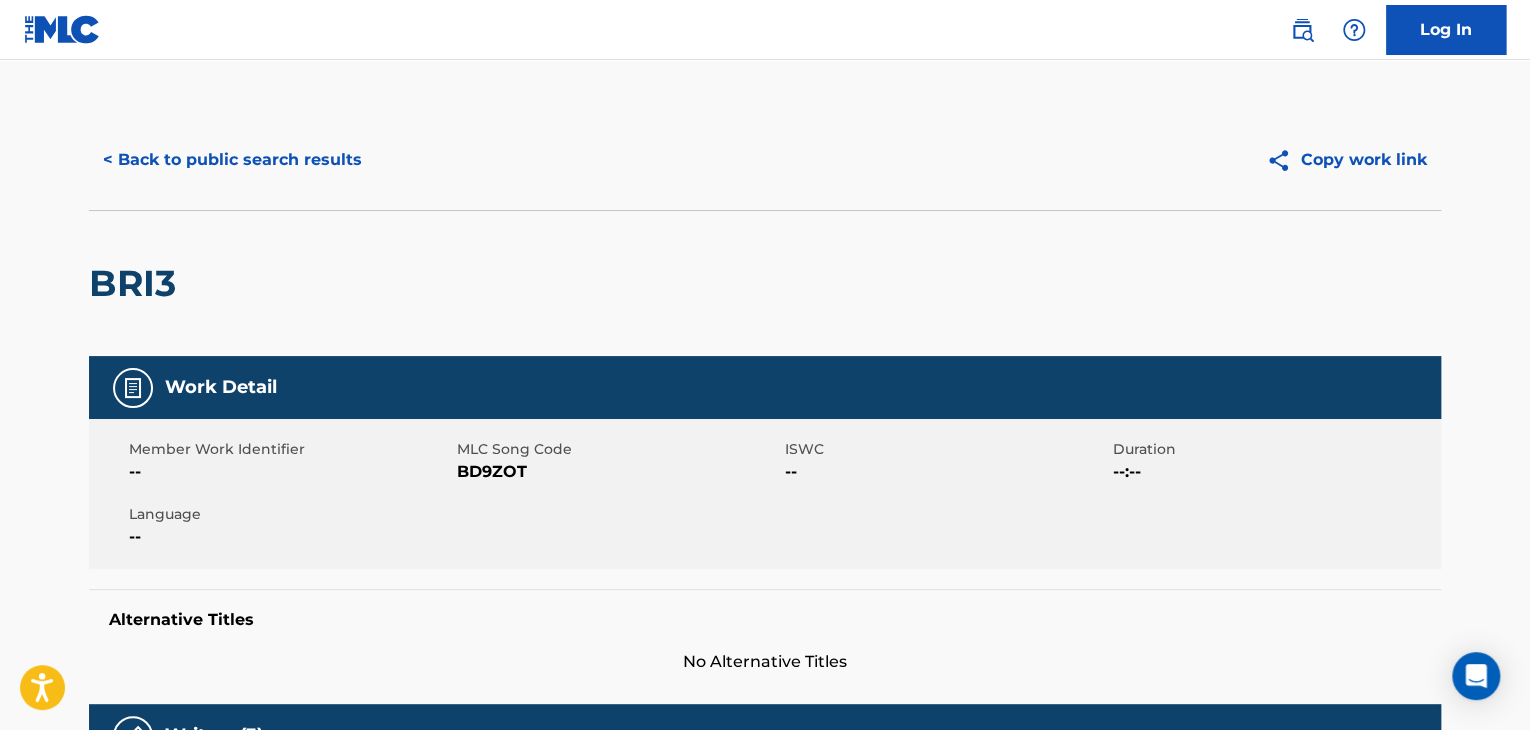 click on "< Back to public search results" at bounding box center [232, 160] 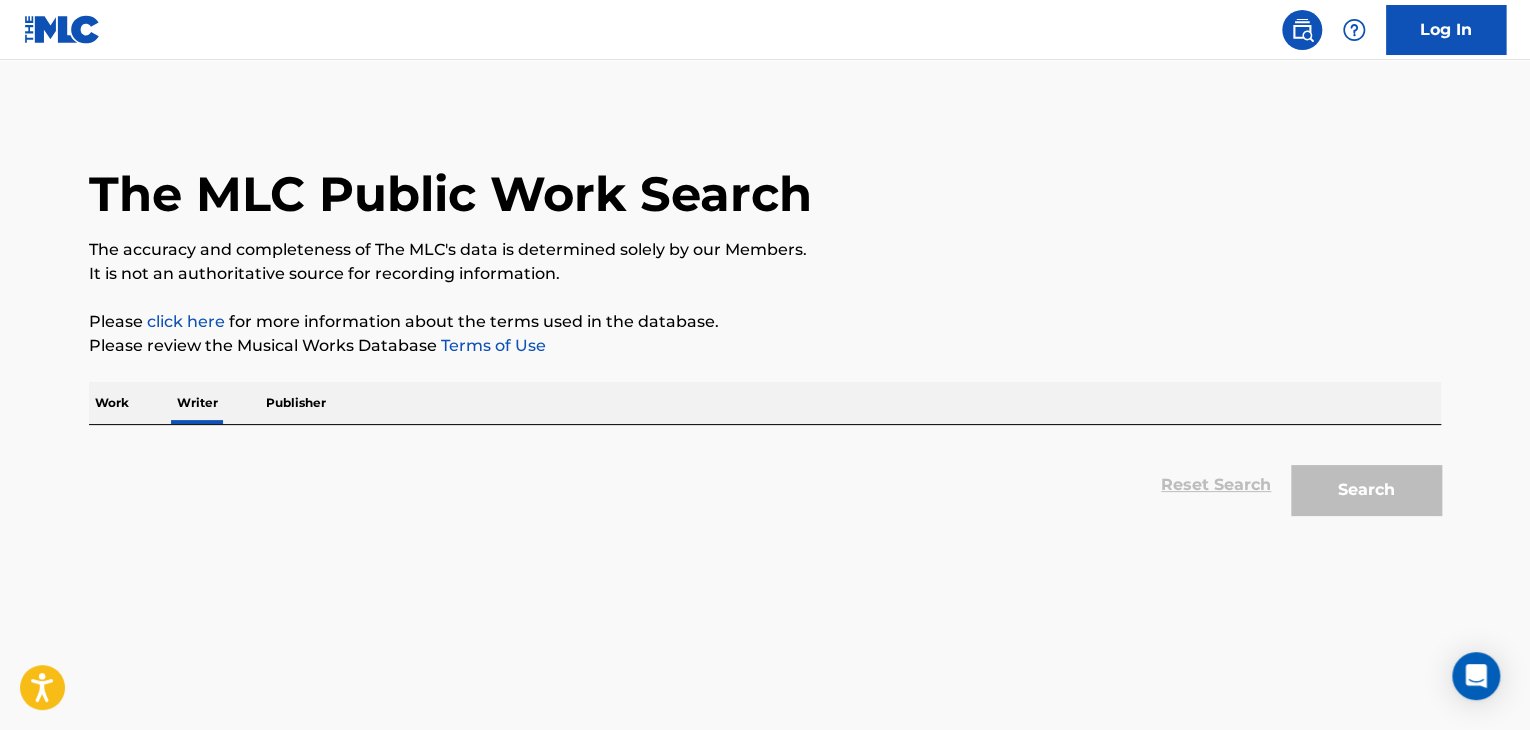 scroll, scrollTop: 24, scrollLeft: 0, axis: vertical 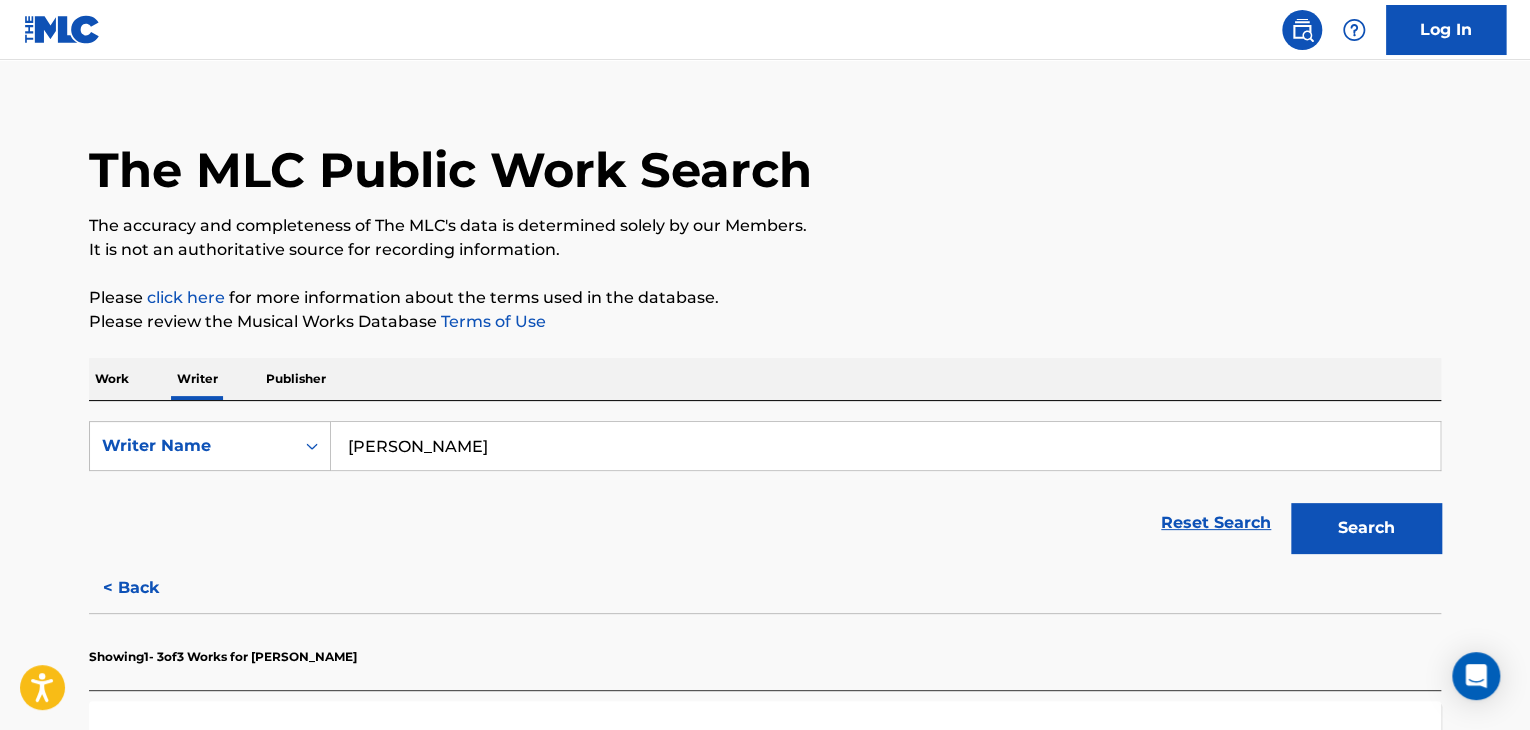 click on "[PERSON_NAME]" at bounding box center (885, 446) 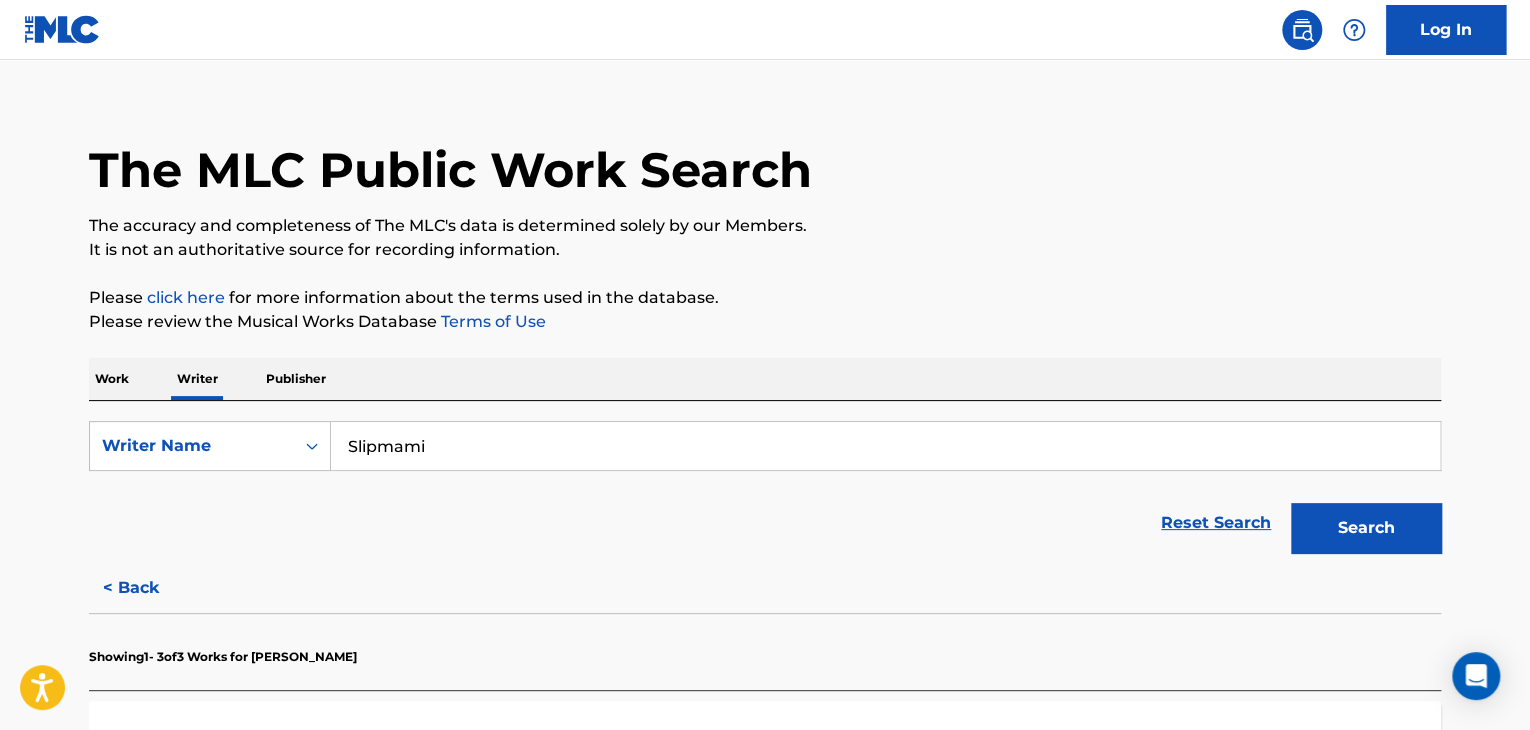 type on "Slipmami" 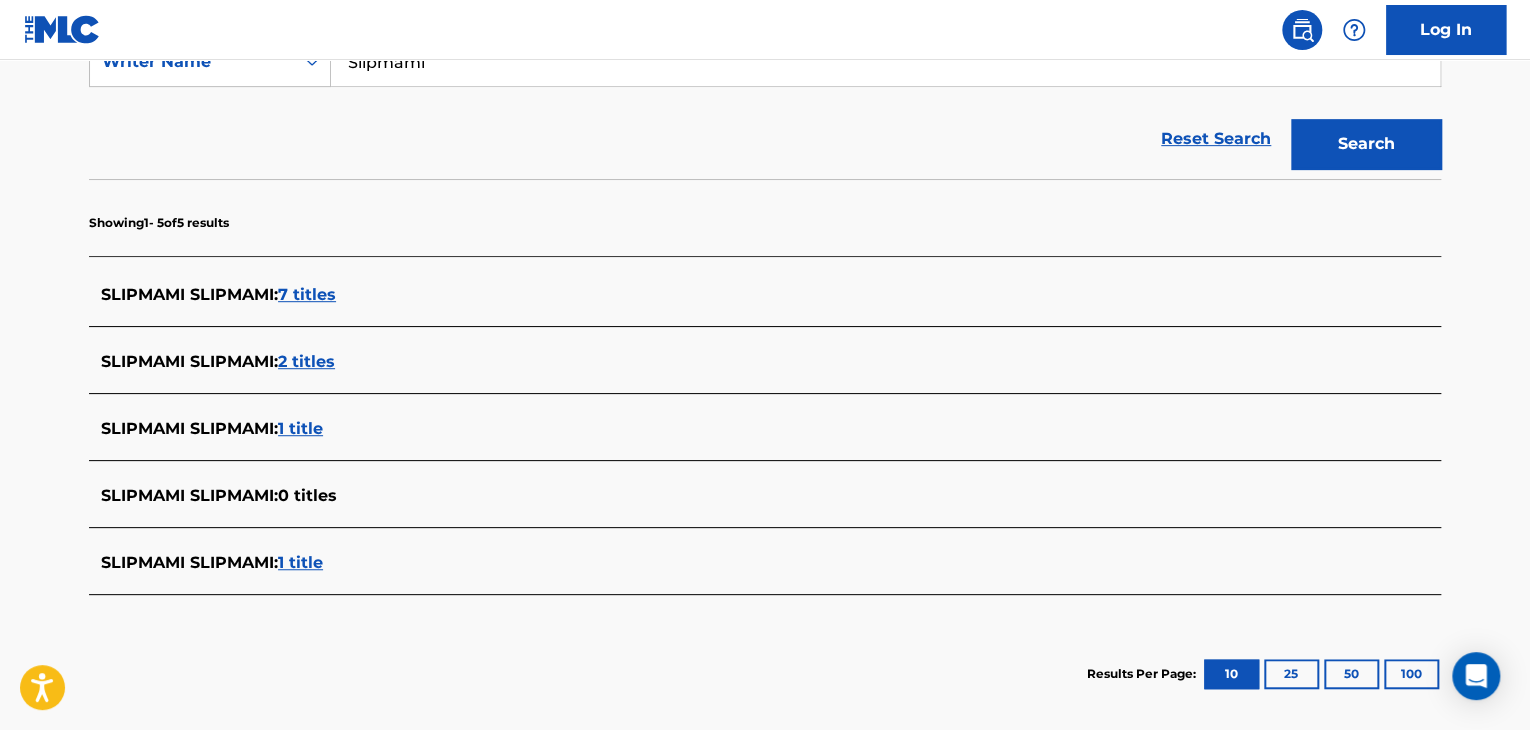 scroll, scrollTop: 504, scrollLeft: 0, axis: vertical 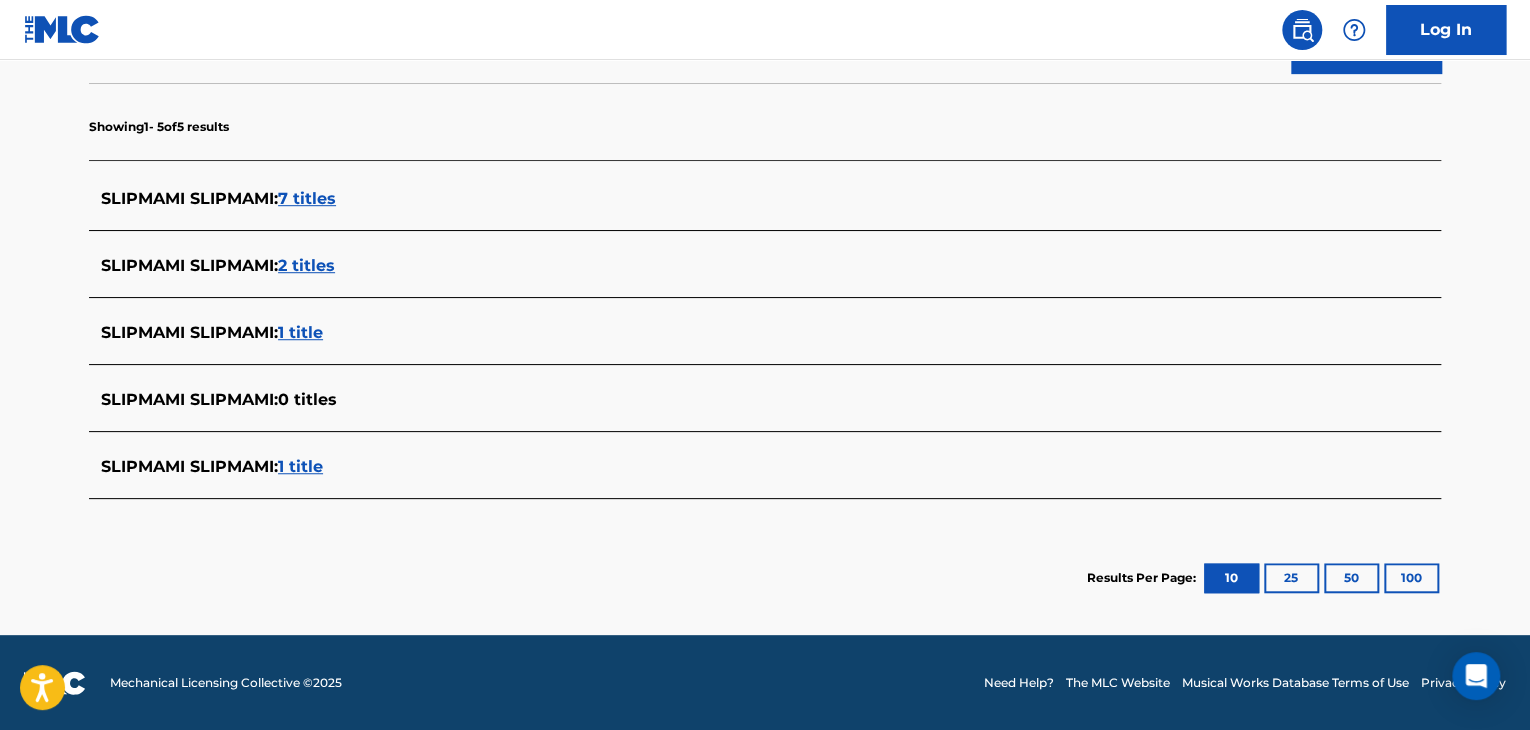 click on "7 titles" at bounding box center [307, 198] 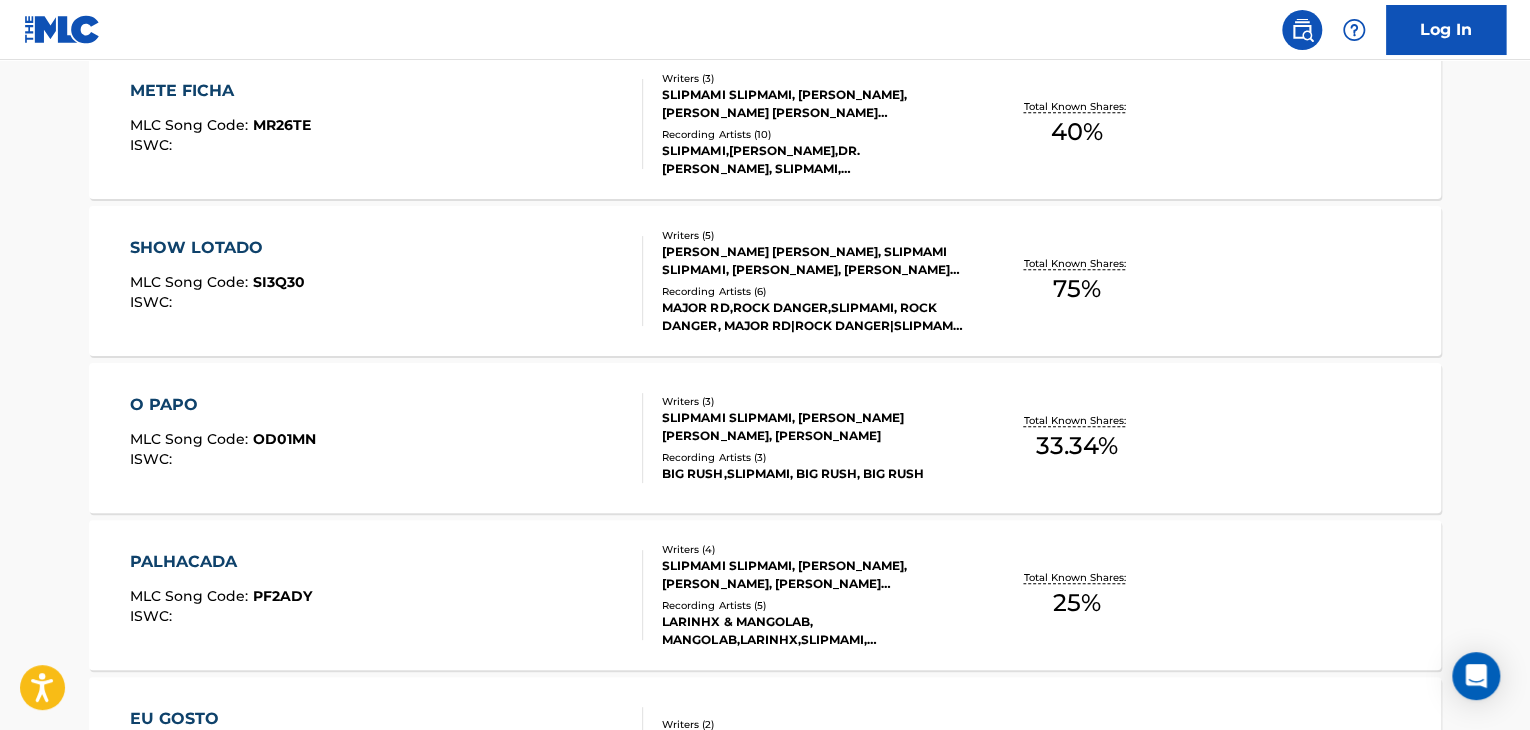 scroll, scrollTop: 904, scrollLeft: 0, axis: vertical 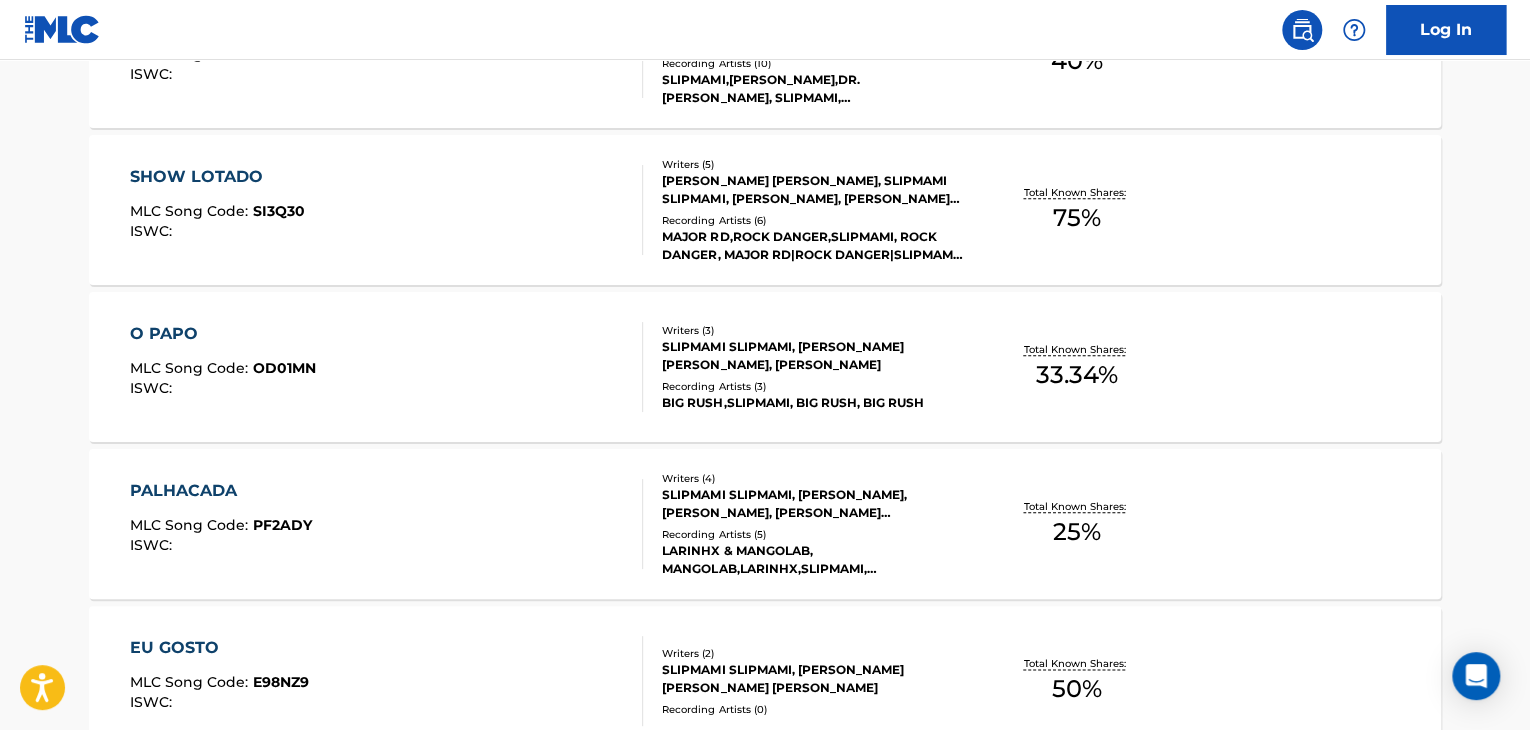 click on "O PAPO MLC Song Code : OD01MN ISWC : Writers ( 3 ) SLIPMAMI SLIPMAMI, [PERSON_NAME] [PERSON_NAME], BIG RUSH Recording Artists ( 3 ) BIG RUSH,SLIPMAMI, BIG RUSH, BIG RUSH Total Known Shares: 33.34 %" at bounding box center [765, 367] 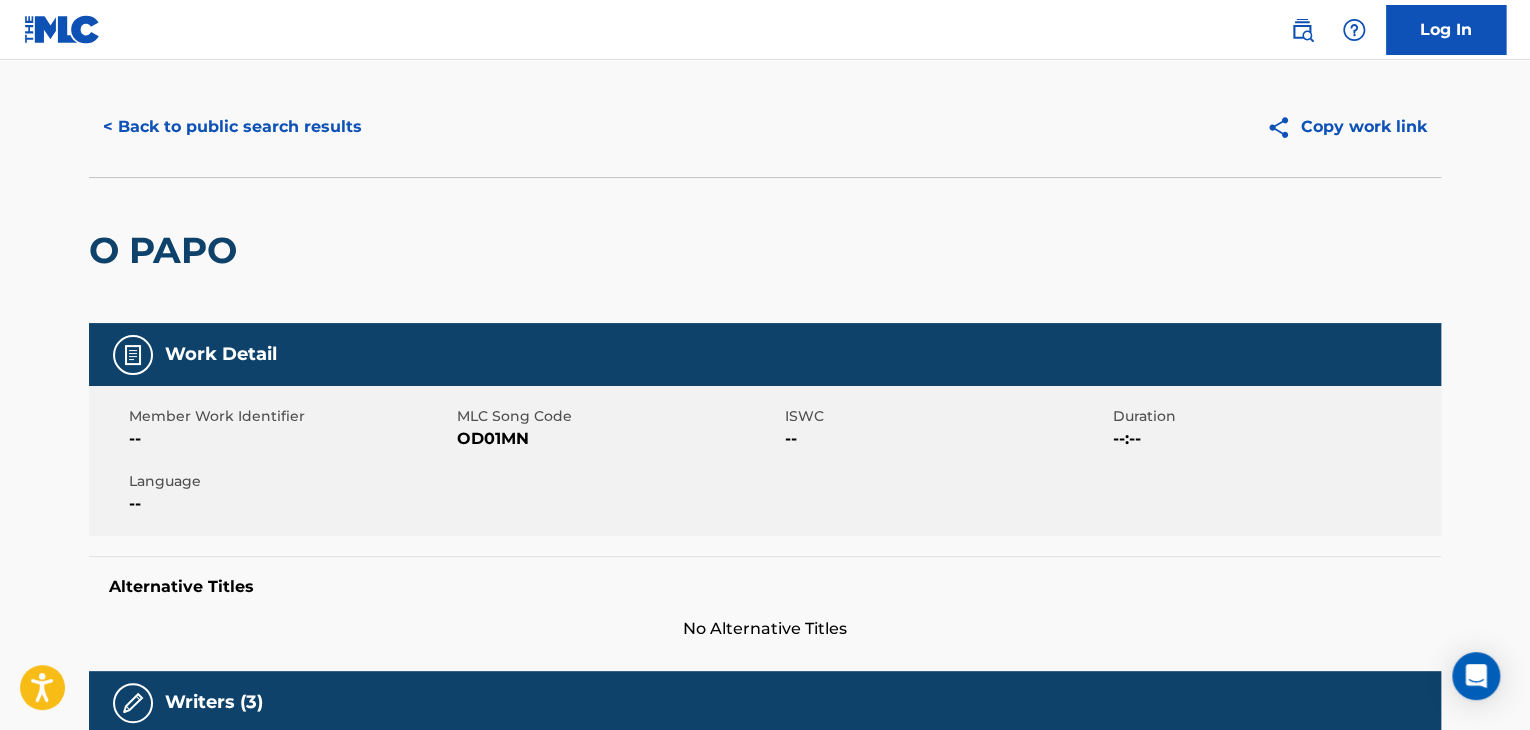 scroll, scrollTop: 0, scrollLeft: 0, axis: both 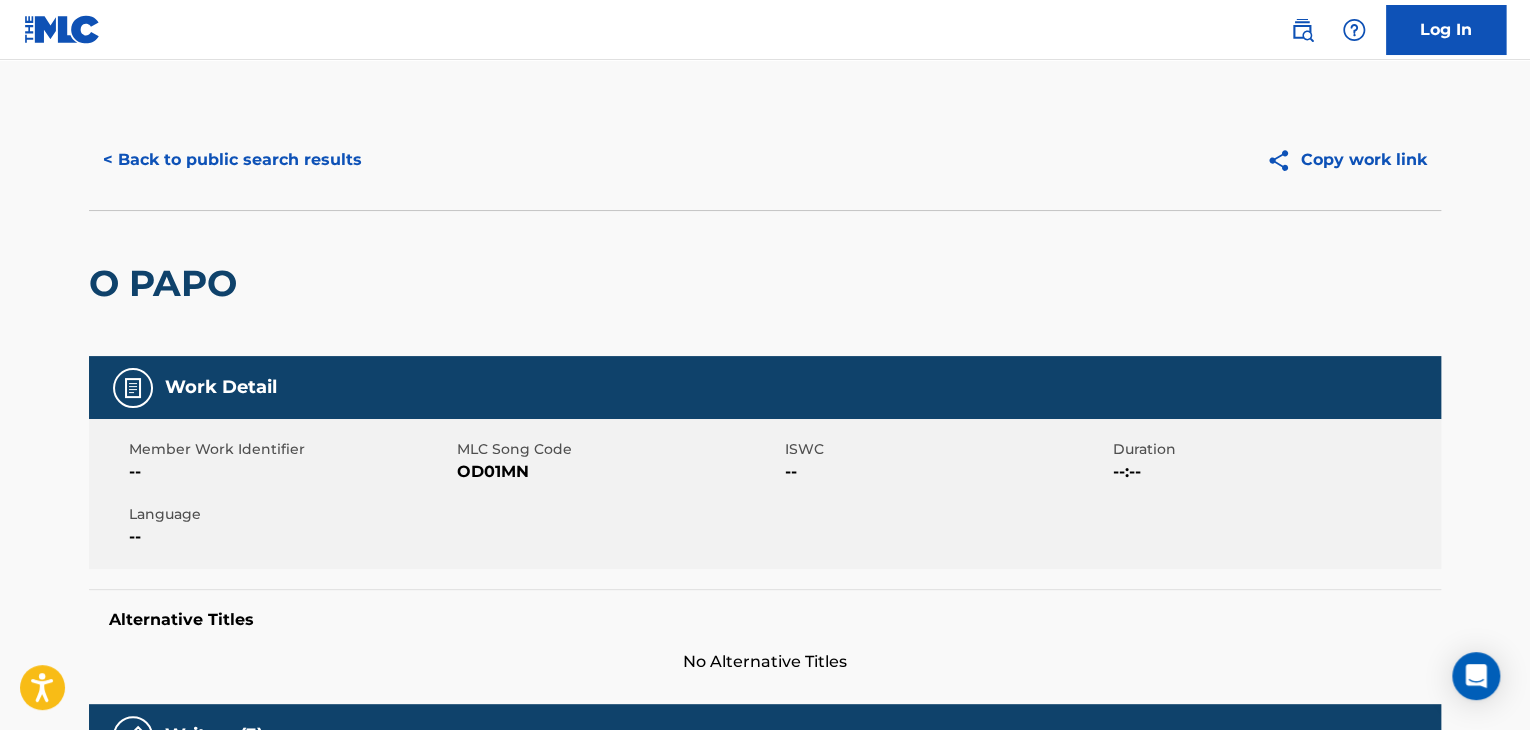 click on "< Back to public search results Copy work link" at bounding box center [765, 160] 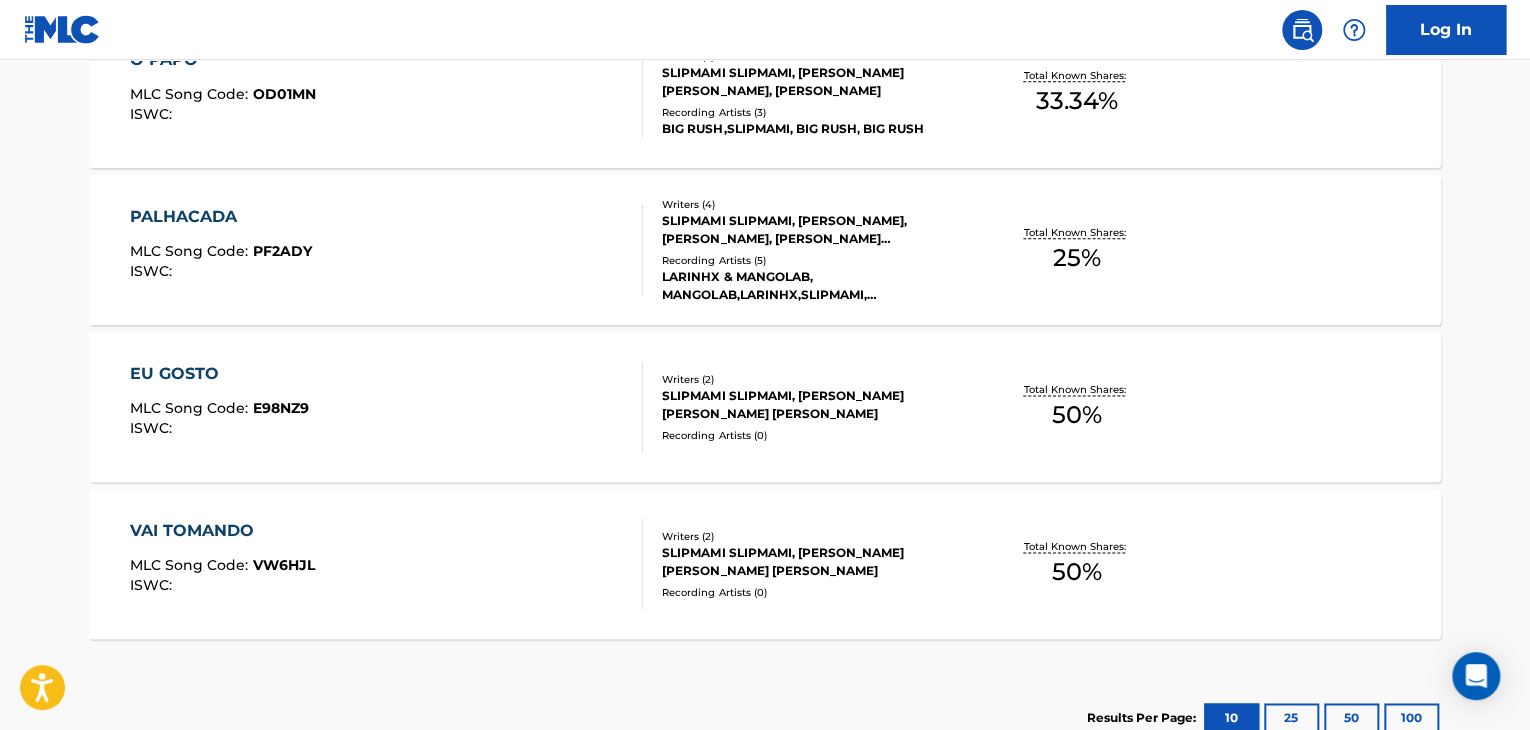 scroll, scrollTop: 1319, scrollLeft: 0, axis: vertical 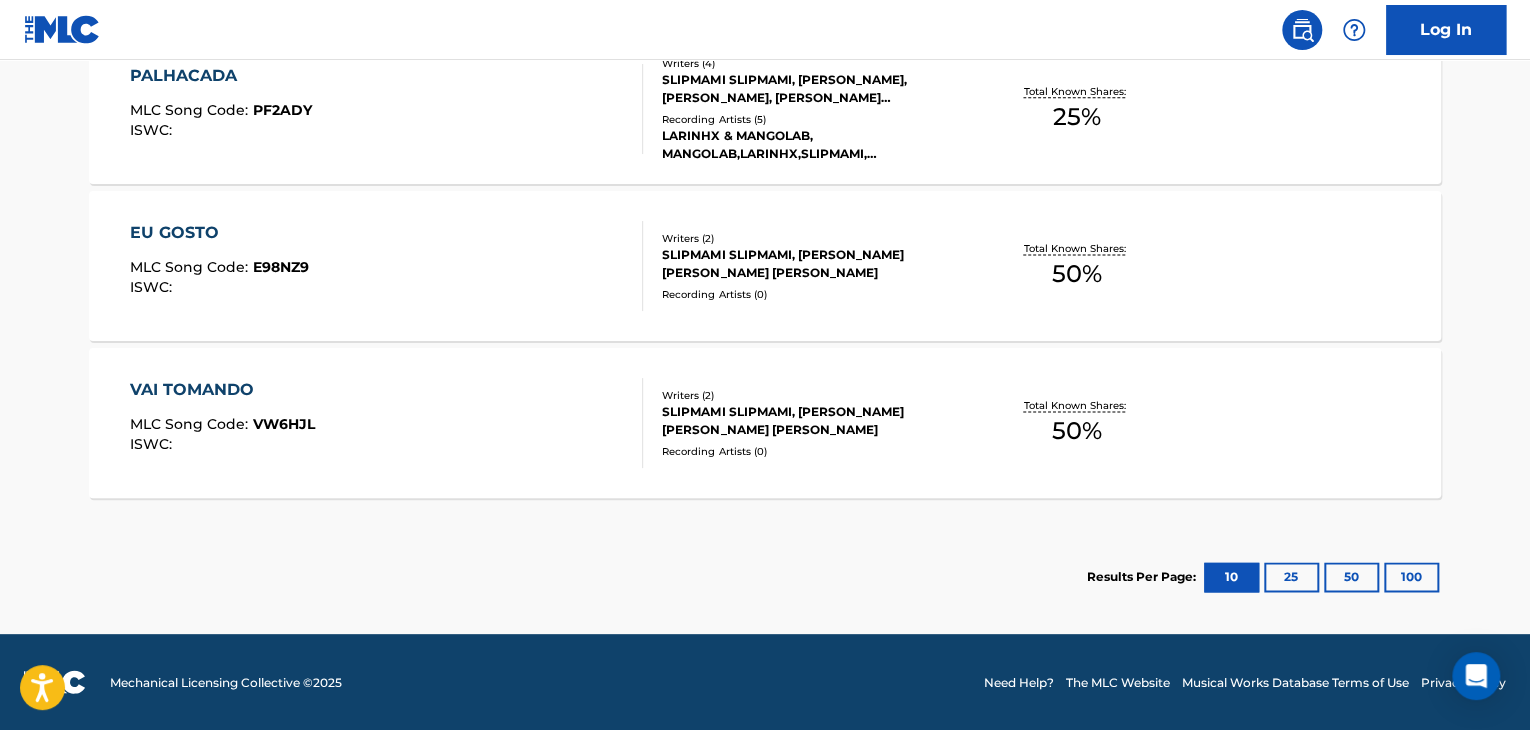 click at bounding box center (634, 423) 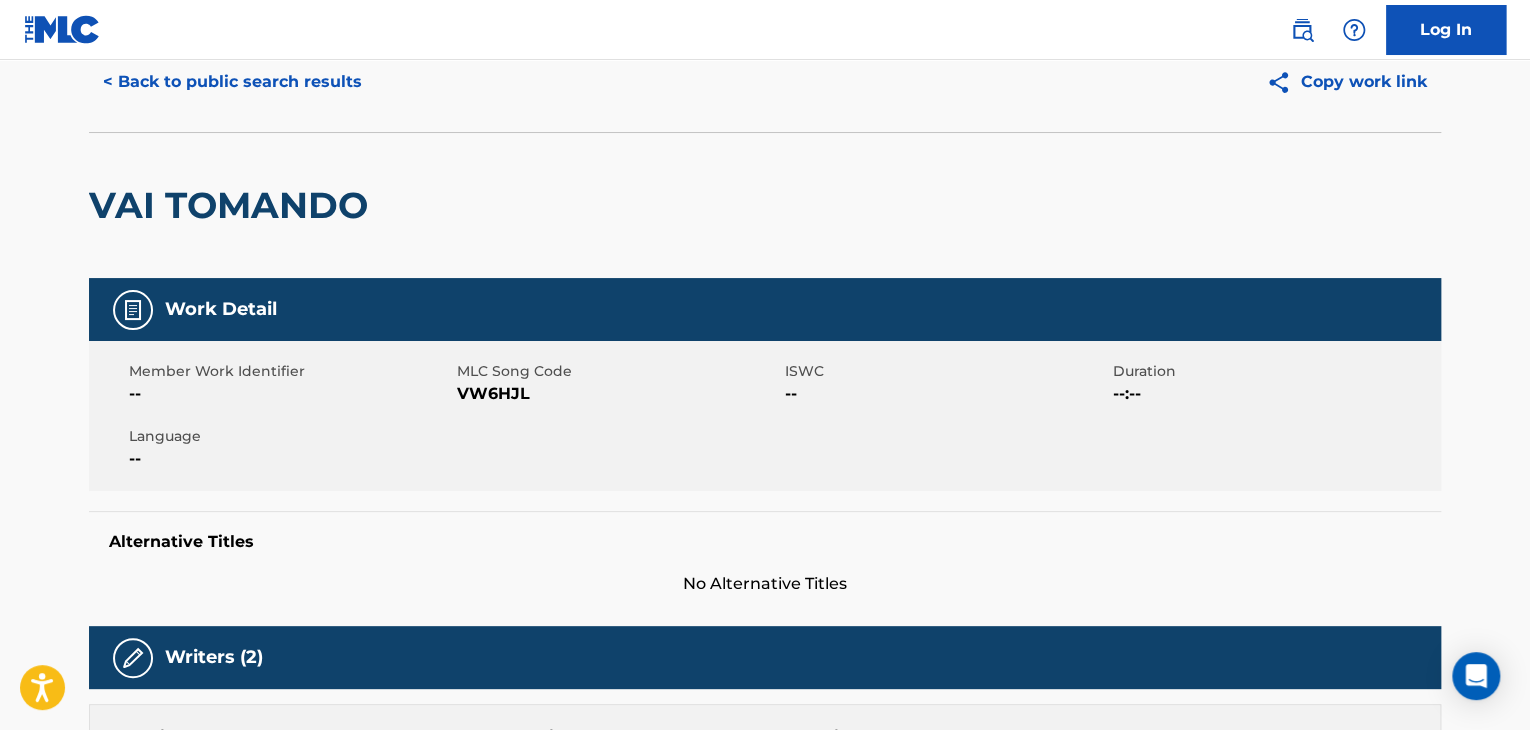 scroll, scrollTop: 0, scrollLeft: 0, axis: both 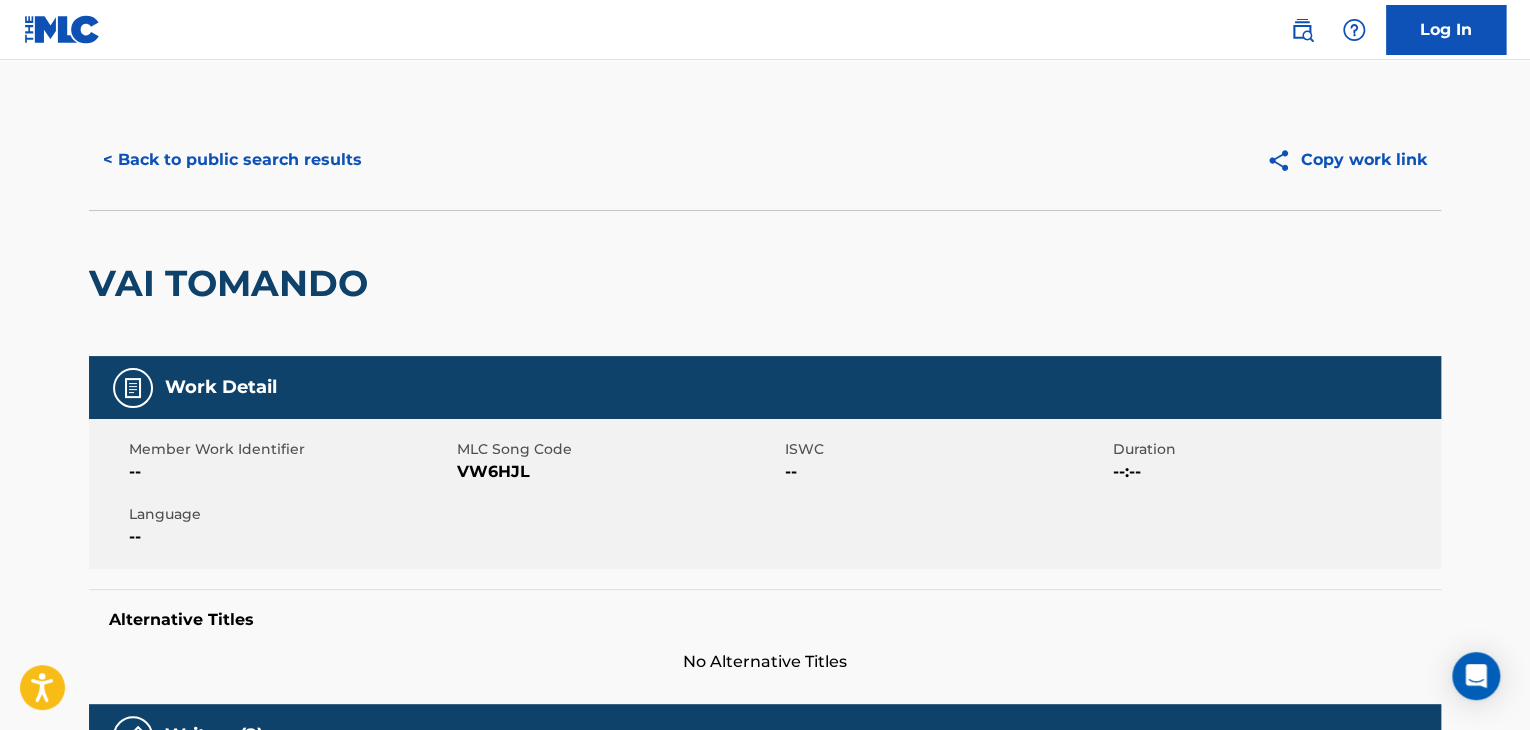 click on "< Back to public search results" at bounding box center (232, 160) 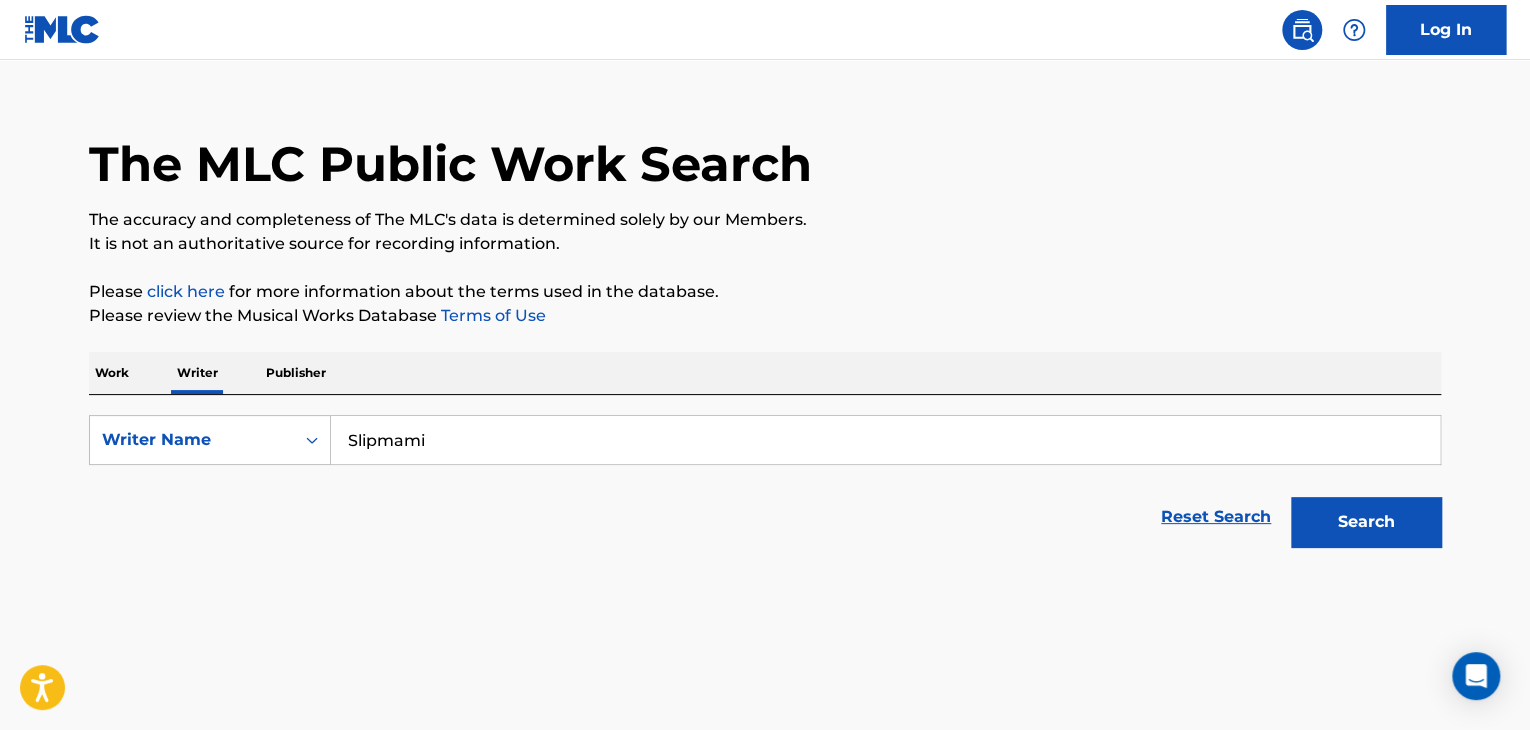 scroll, scrollTop: 424, scrollLeft: 0, axis: vertical 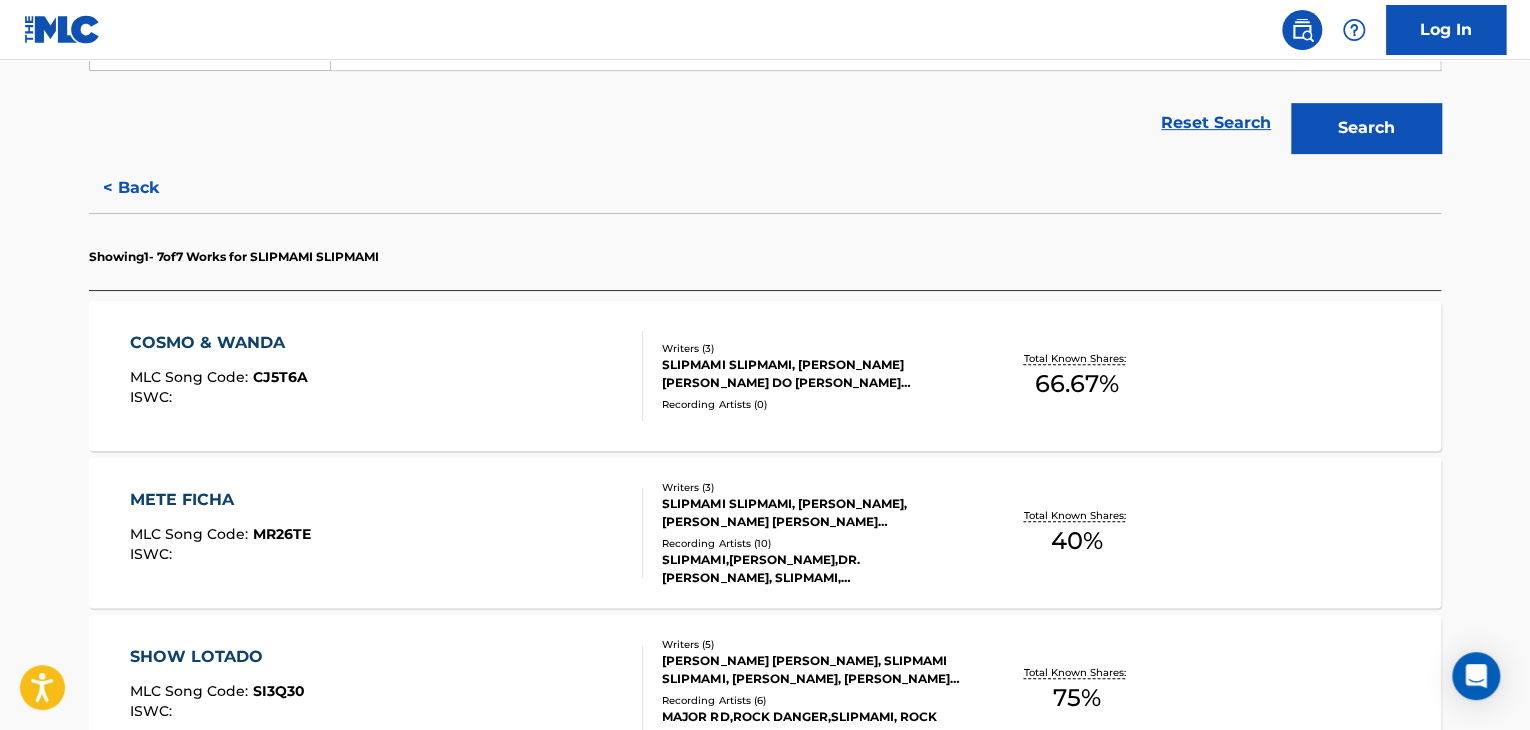 click on "< Back" at bounding box center [149, 188] 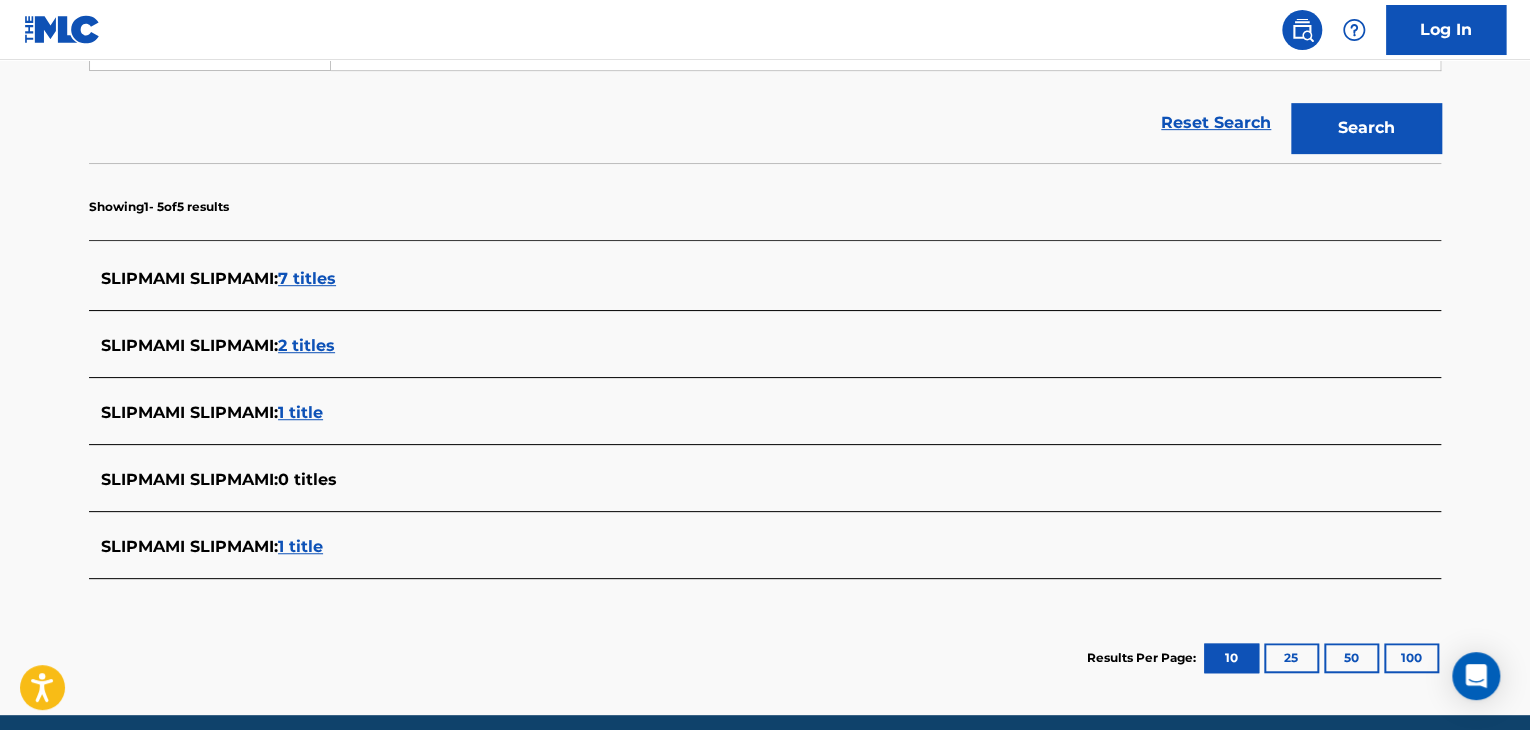 click on "2 titles" at bounding box center (306, 345) 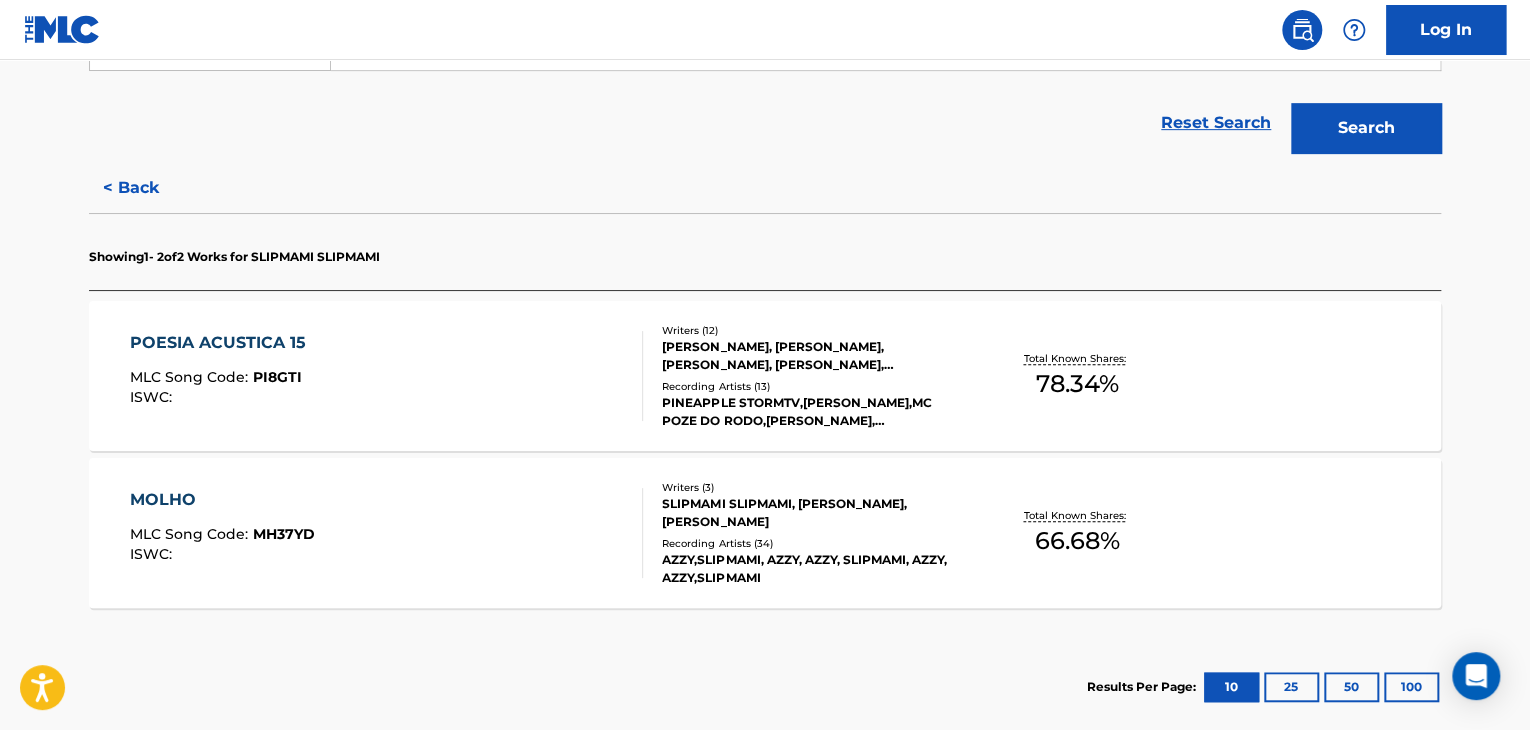 click on "< Back" at bounding box center [149, 188] 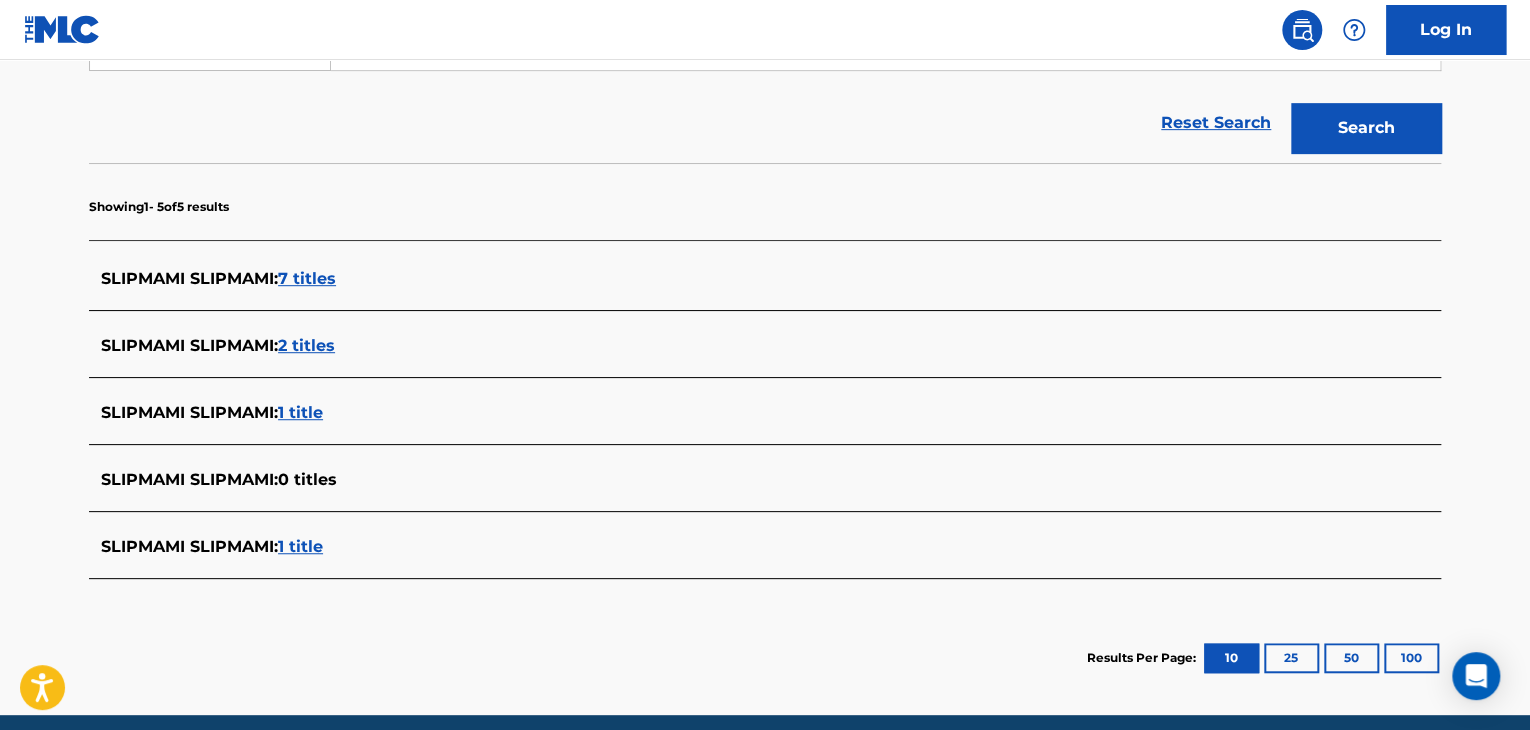click on "1 title" at bounding box center [300, 412] 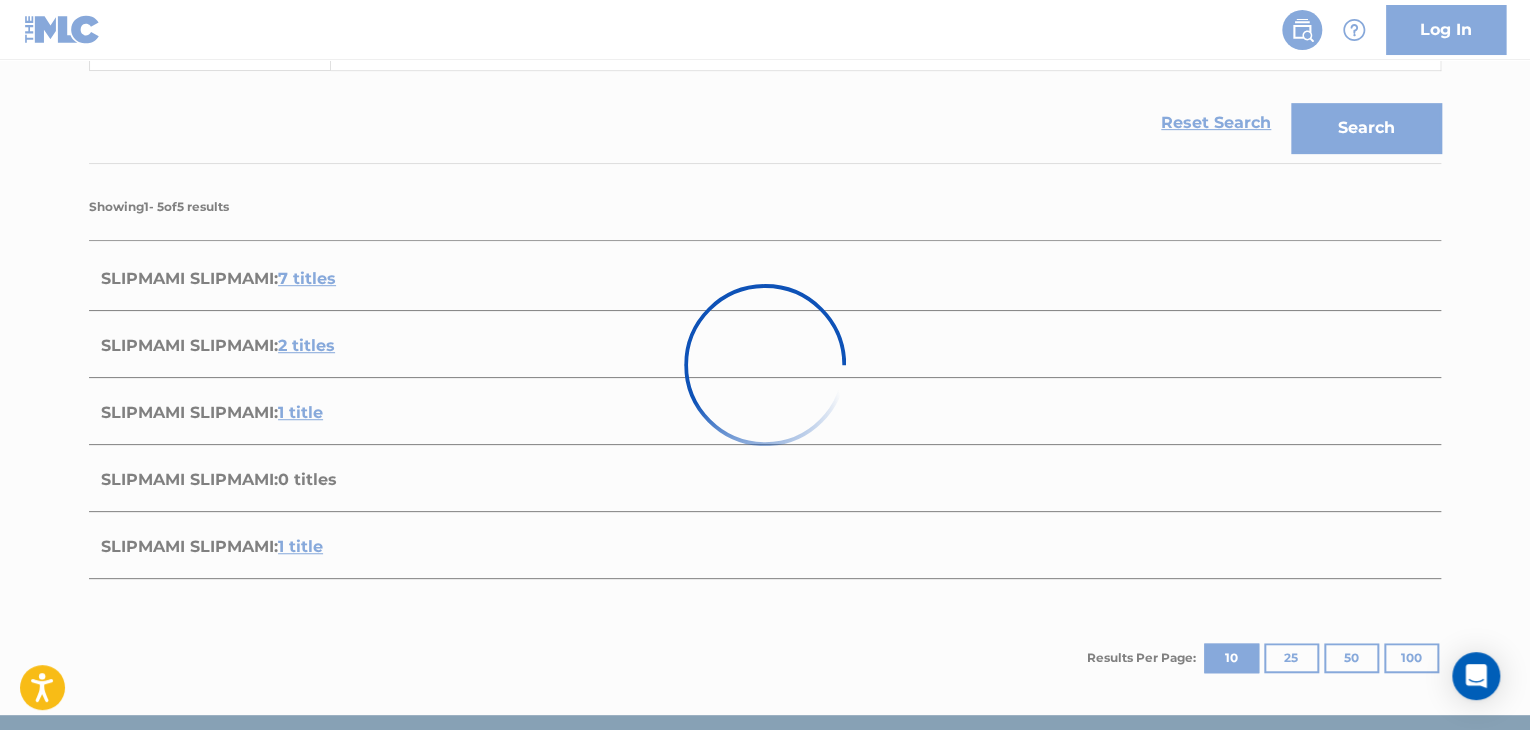 scroll, scrollTop: 376, scrollLeft: 0, axis: vertical 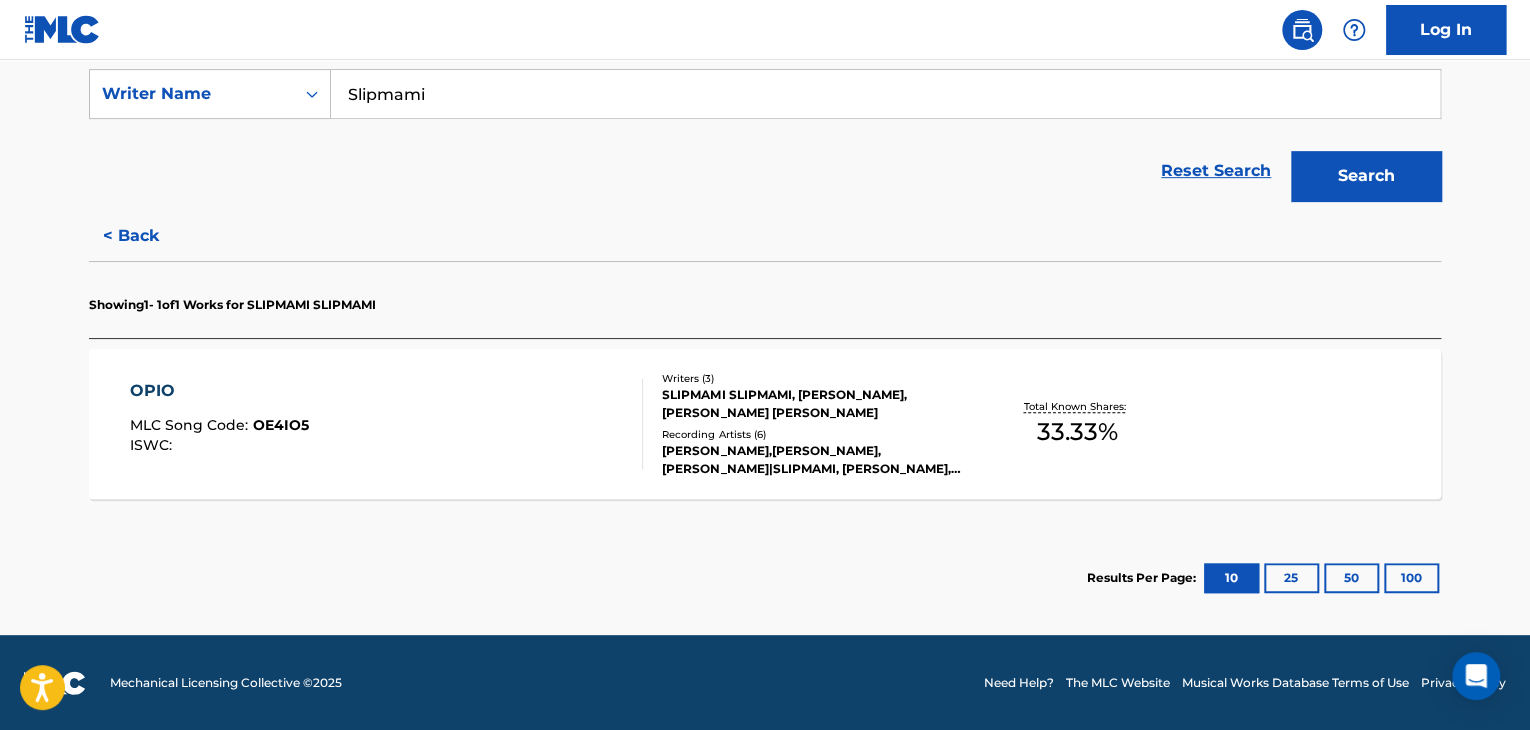 click on "< Back" at bounding box center (149, 236) 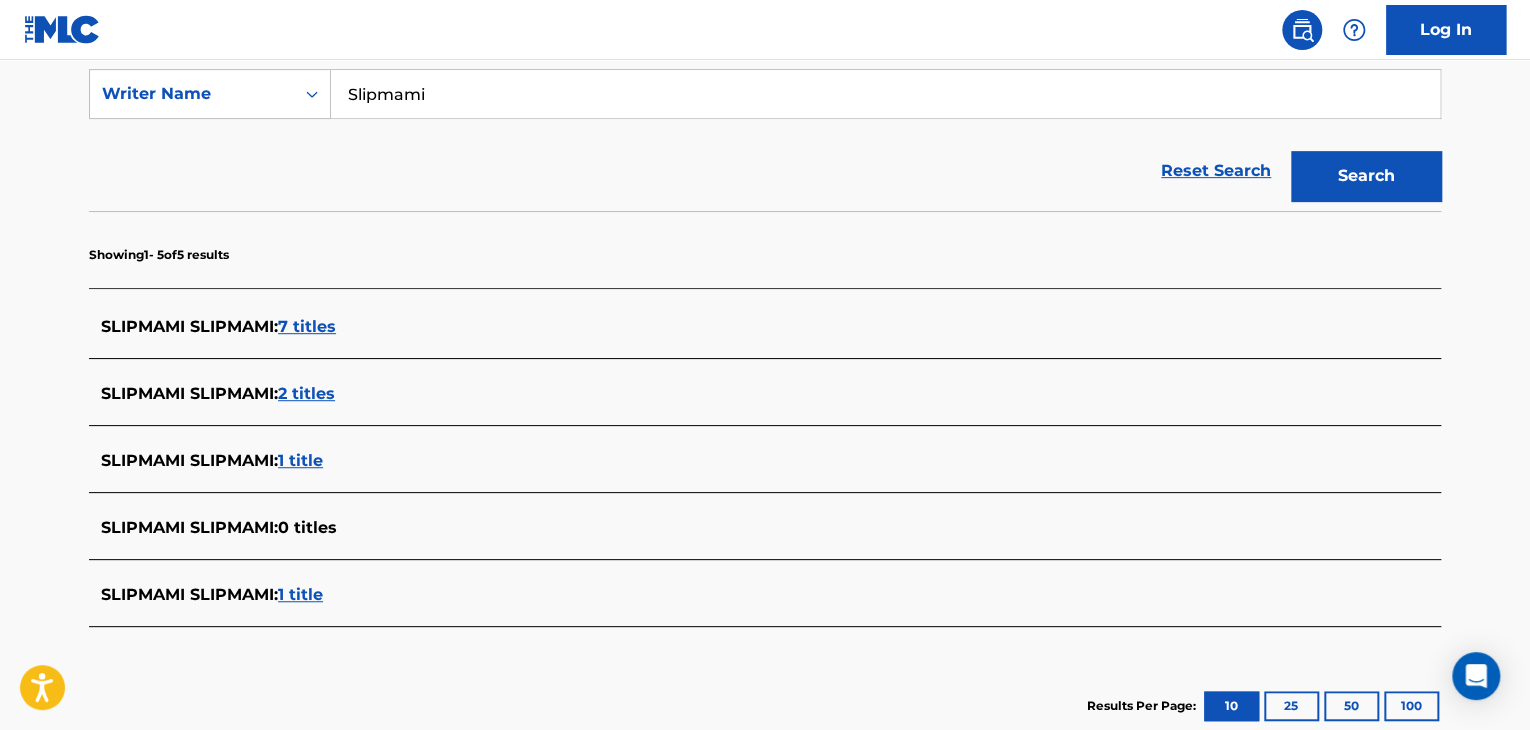 click on "SLIPMAMI SLIPMAMI :  1 title" at bounding box center [765, 596] 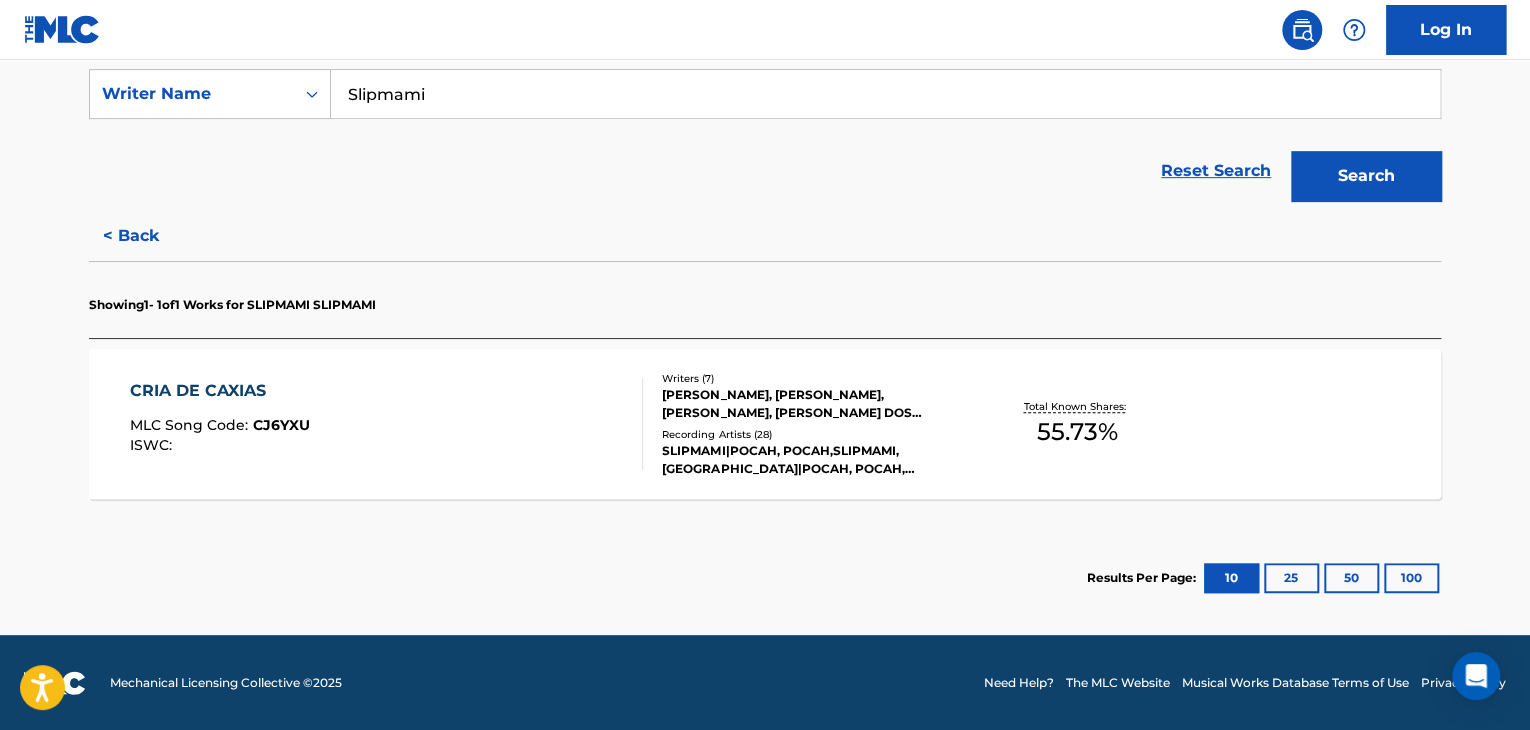 click on "CRIA DE CAXIAS MLC Song Code : CJ6YXU ISWC :" at bounding box center (387, 424) 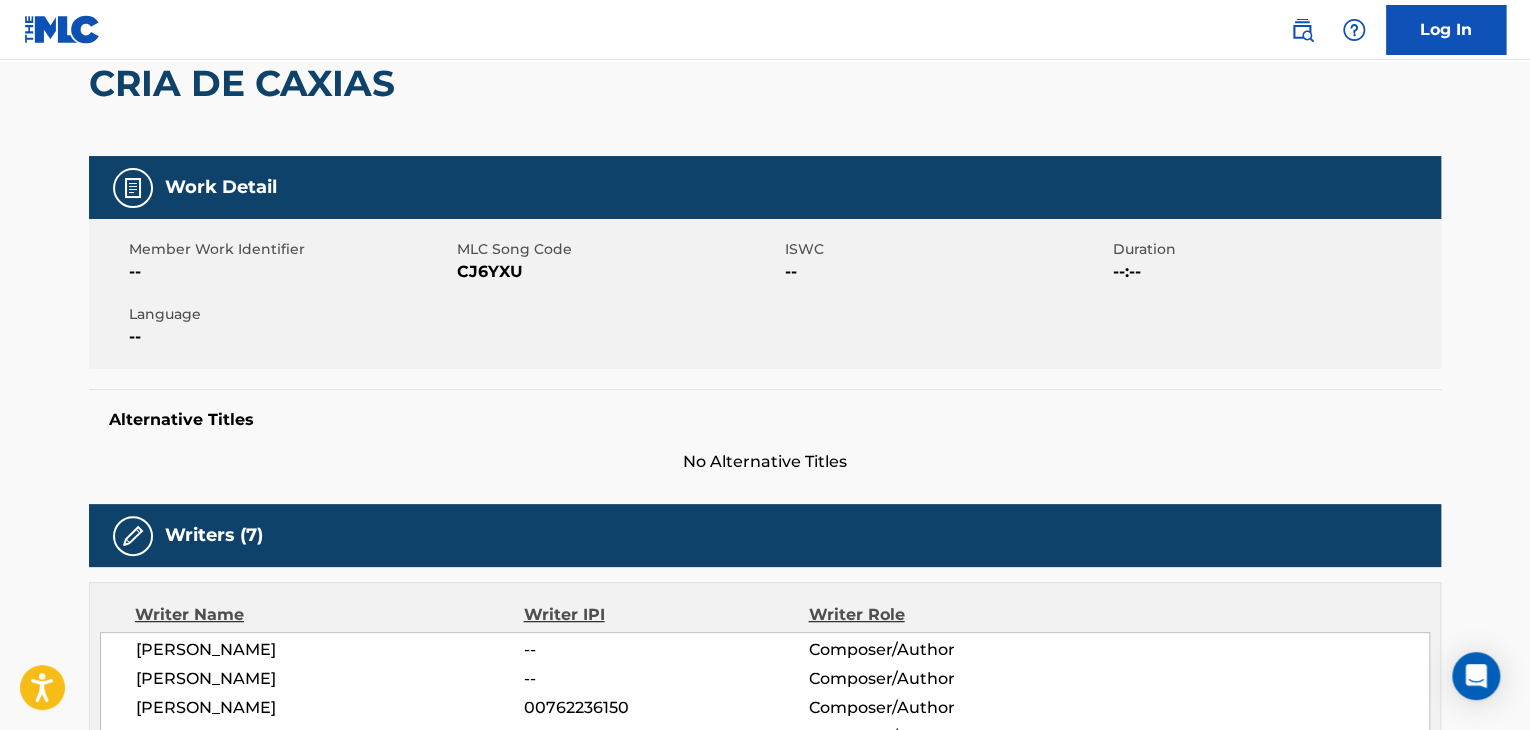 scroll, scrollTop: 0, scrollLeft: 0, axis: both 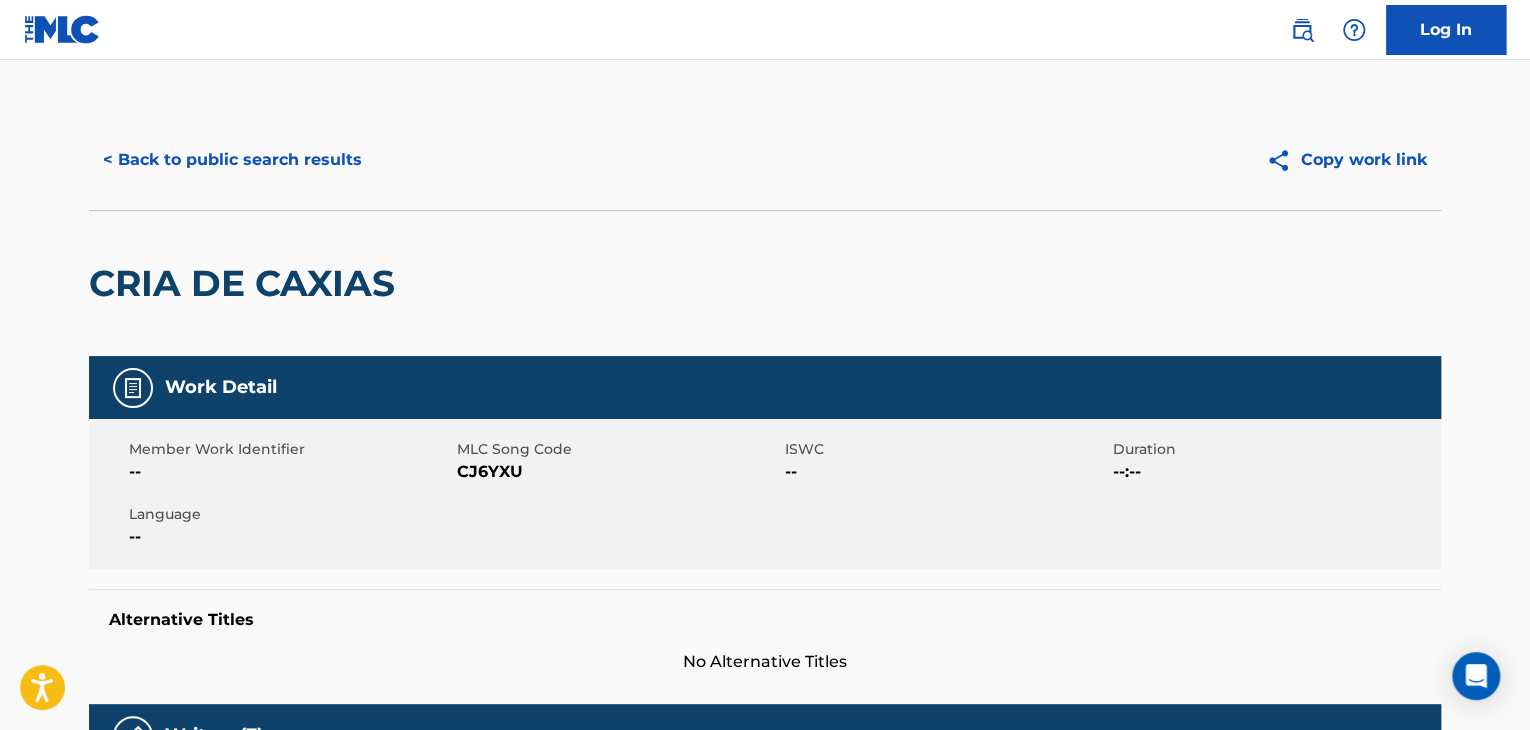 click on "< Back to public search results Copy work link" at bounding box center [765, 160] 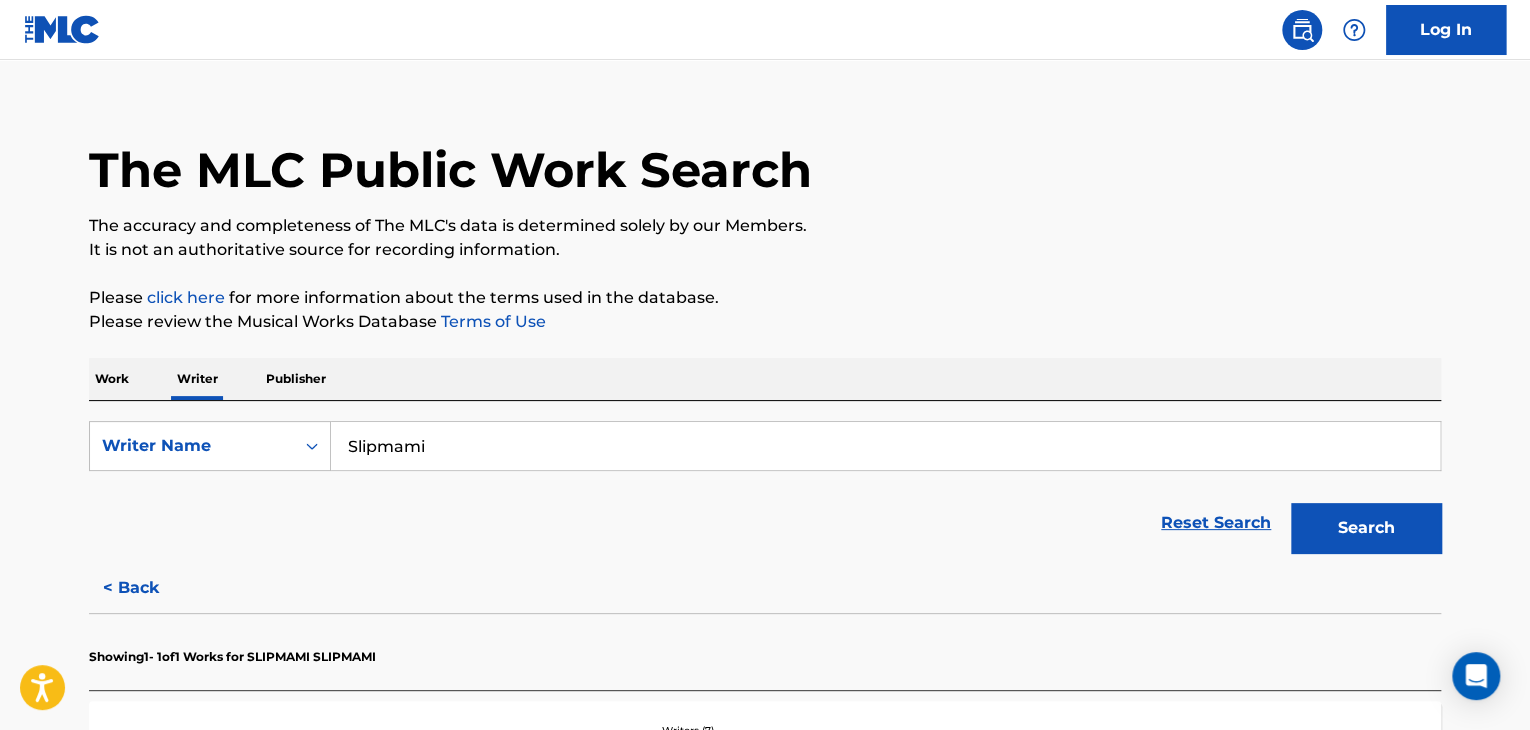 click on "Slipmami" at bounding box center (885, 446) 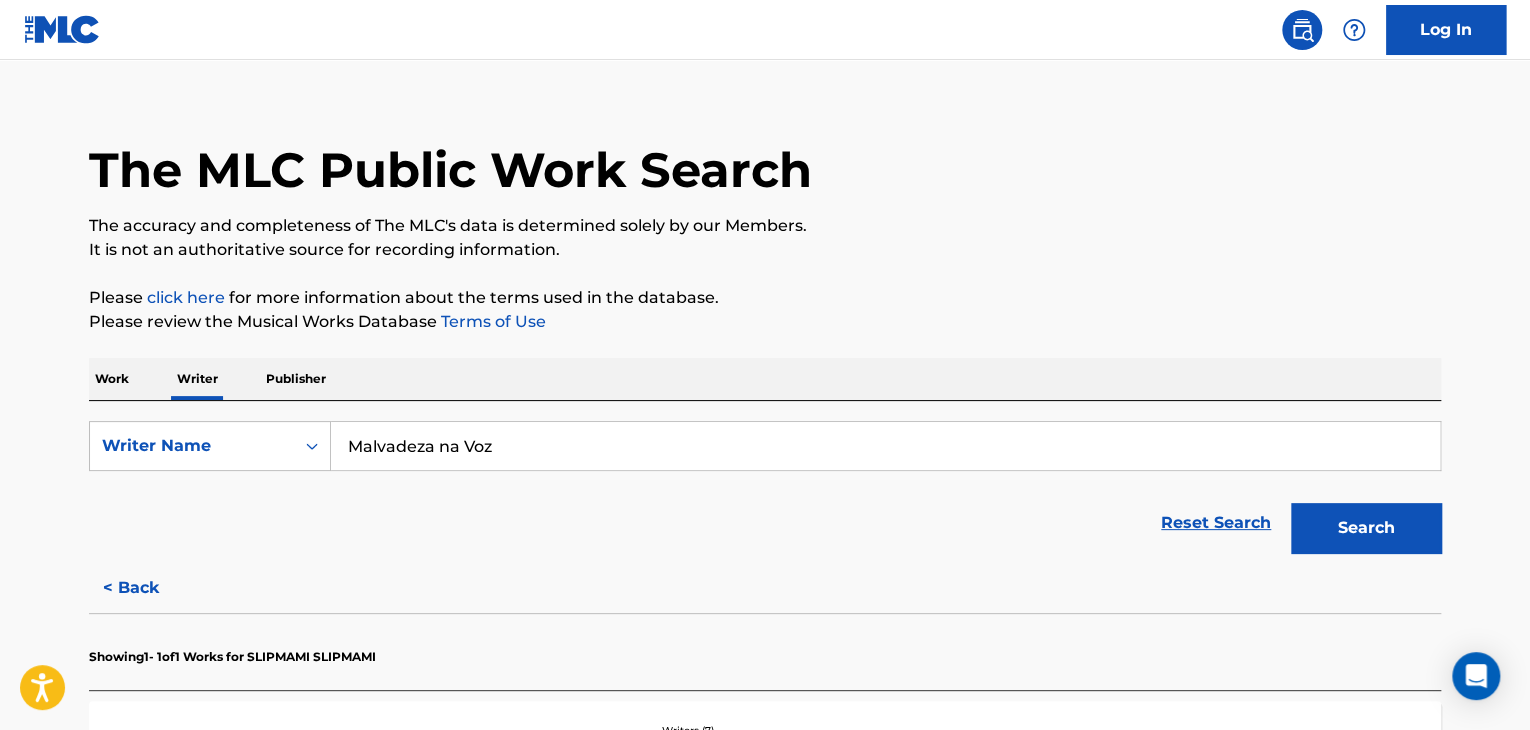 click on "Search" at bounding box center [1366, 528] 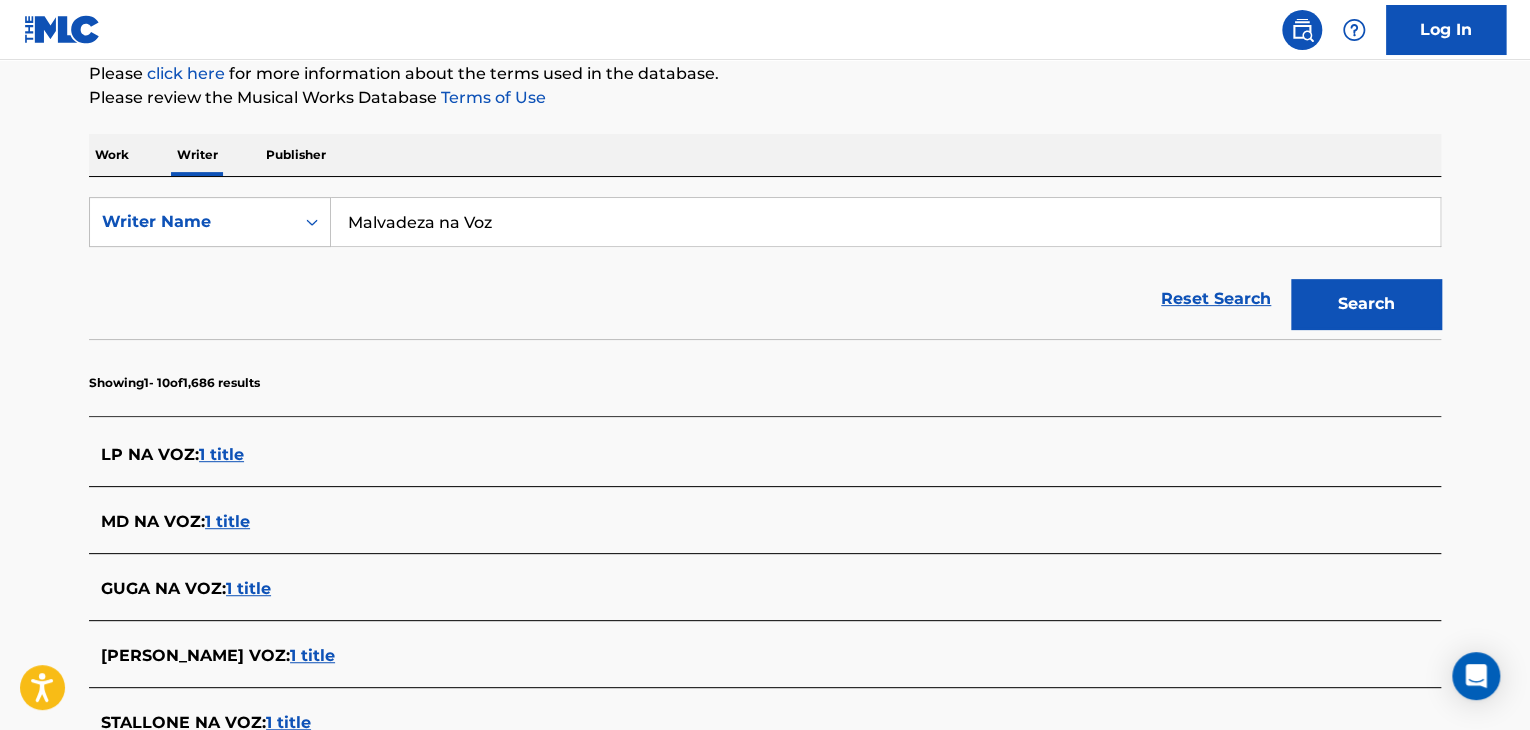 scroll, scrollTop: 224, scrollLeft: 0, axis: vertical 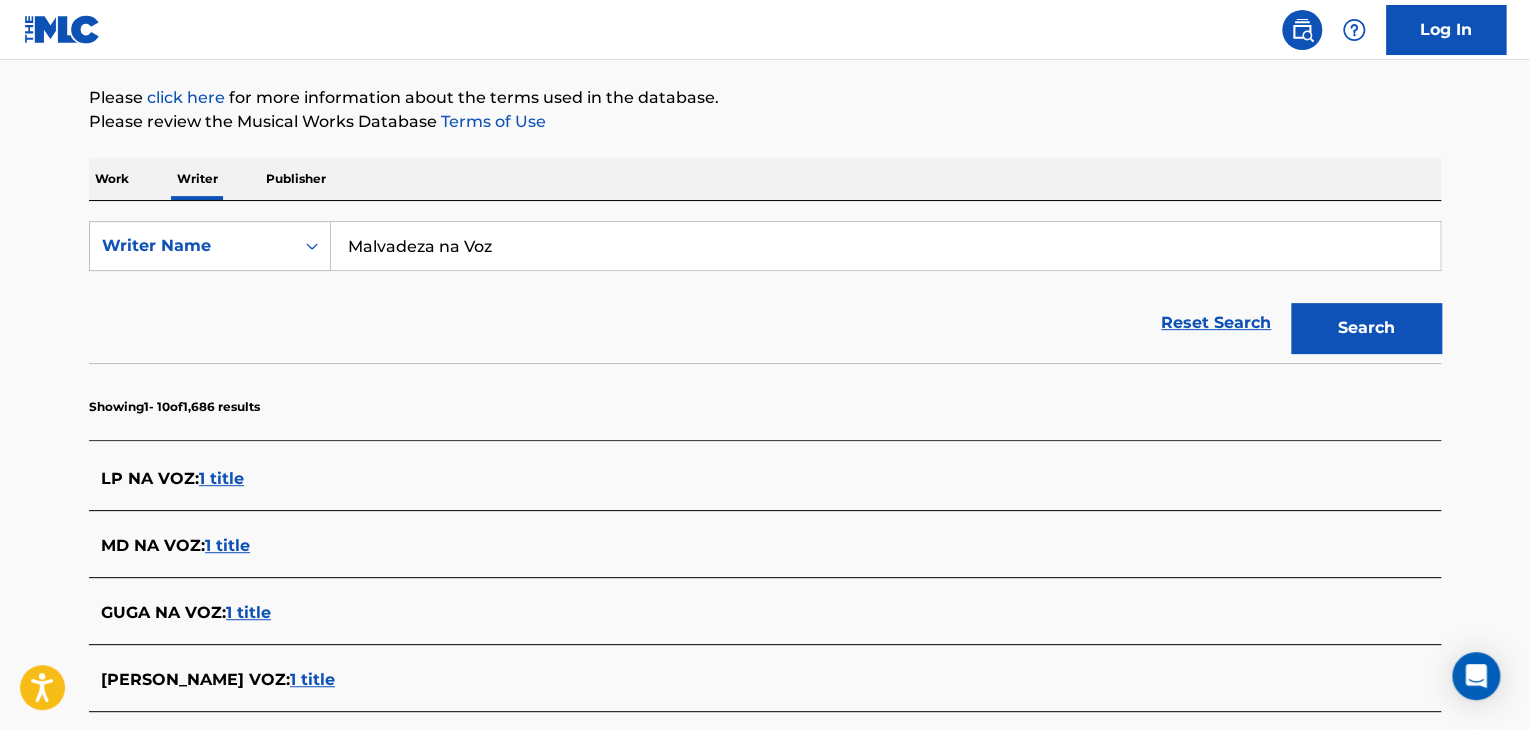 click on "Malvadeza na Voz" at bounding box center [885, 246] 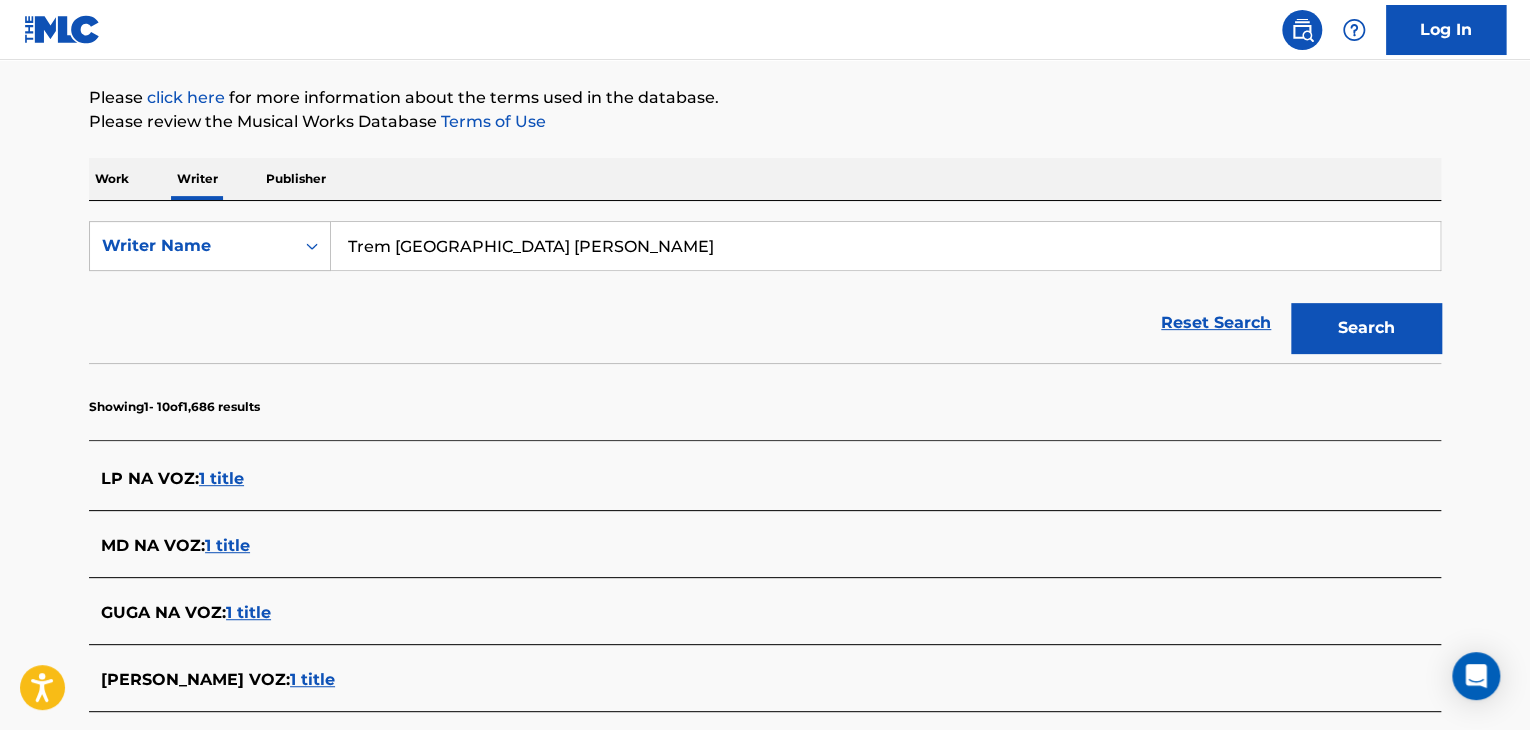 drag, startPoint x: 788, startPoint y: 369, endPoint x: 1103, endPoint y: 359, distance: 315.1587 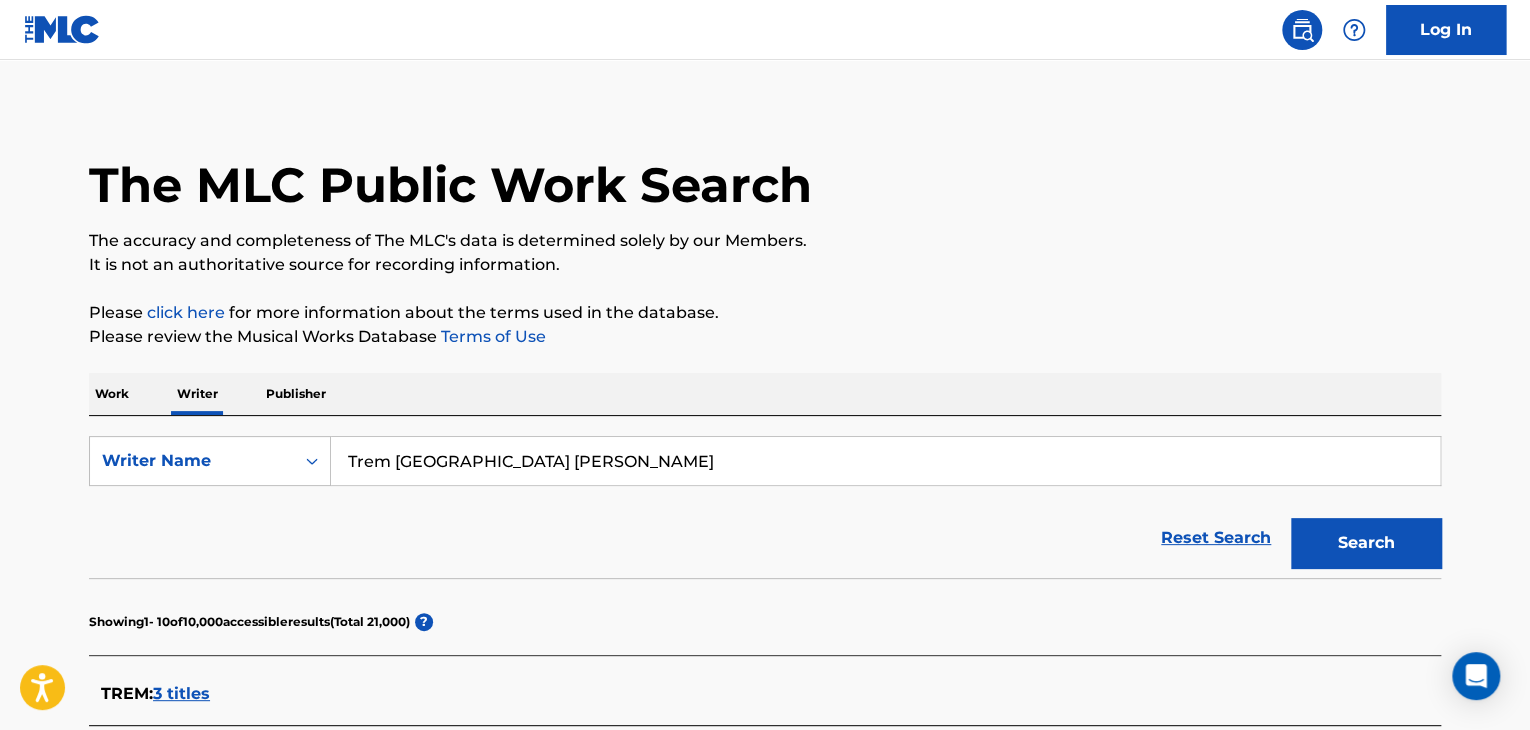 scroll, scrollTop: 0, scrollLeft: 0, axis: both 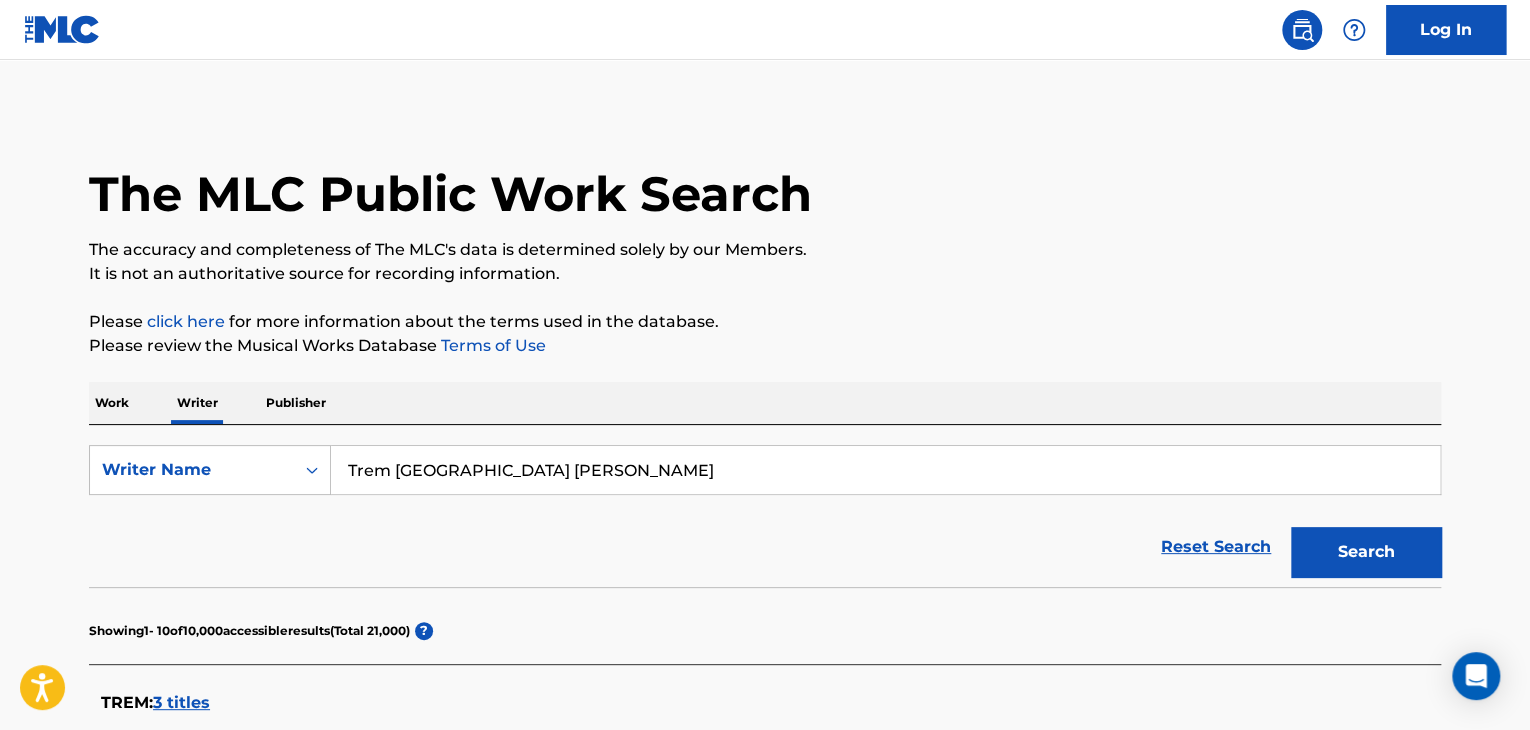 click on "Work Writer Publisher" at bounding box center [765, 403] 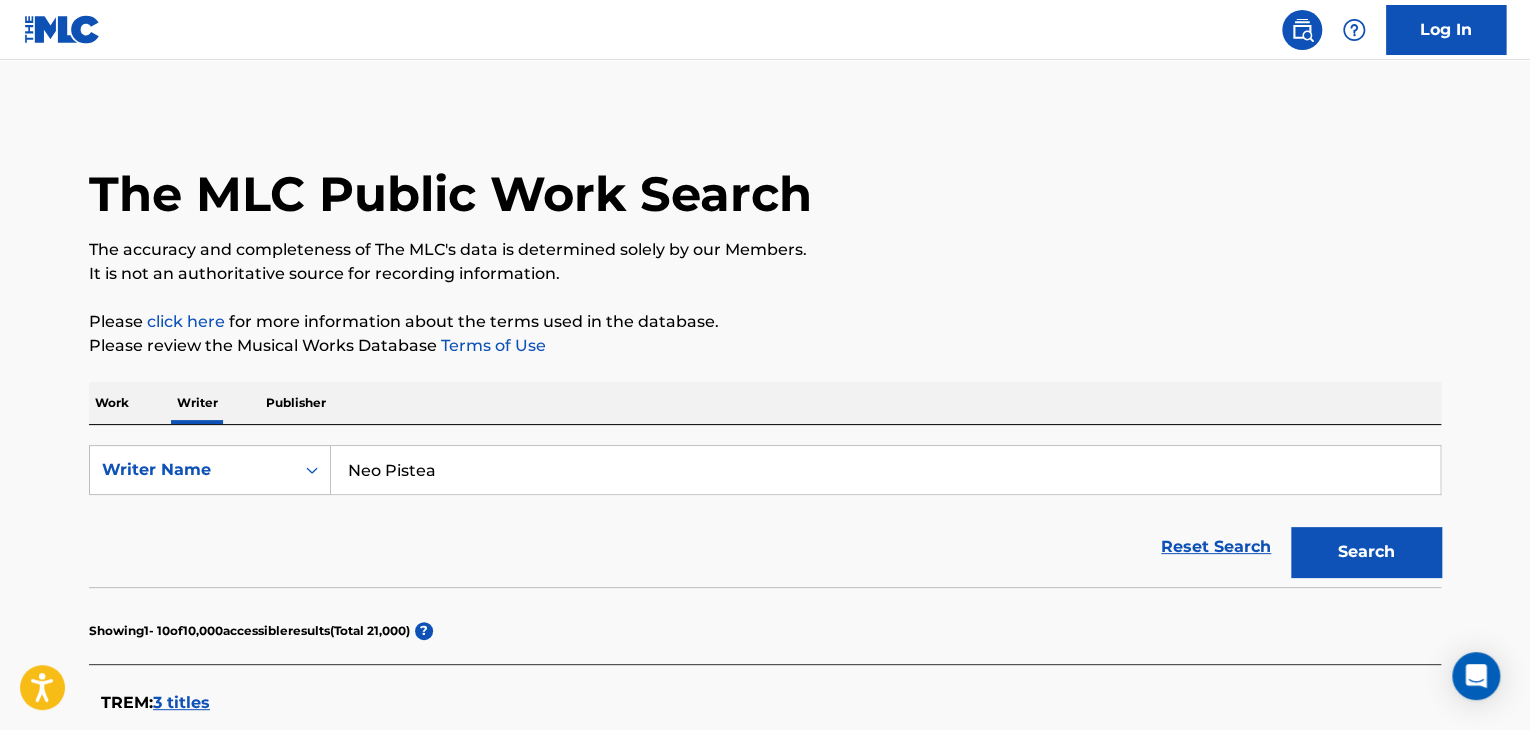 type on "Neo Pistea" 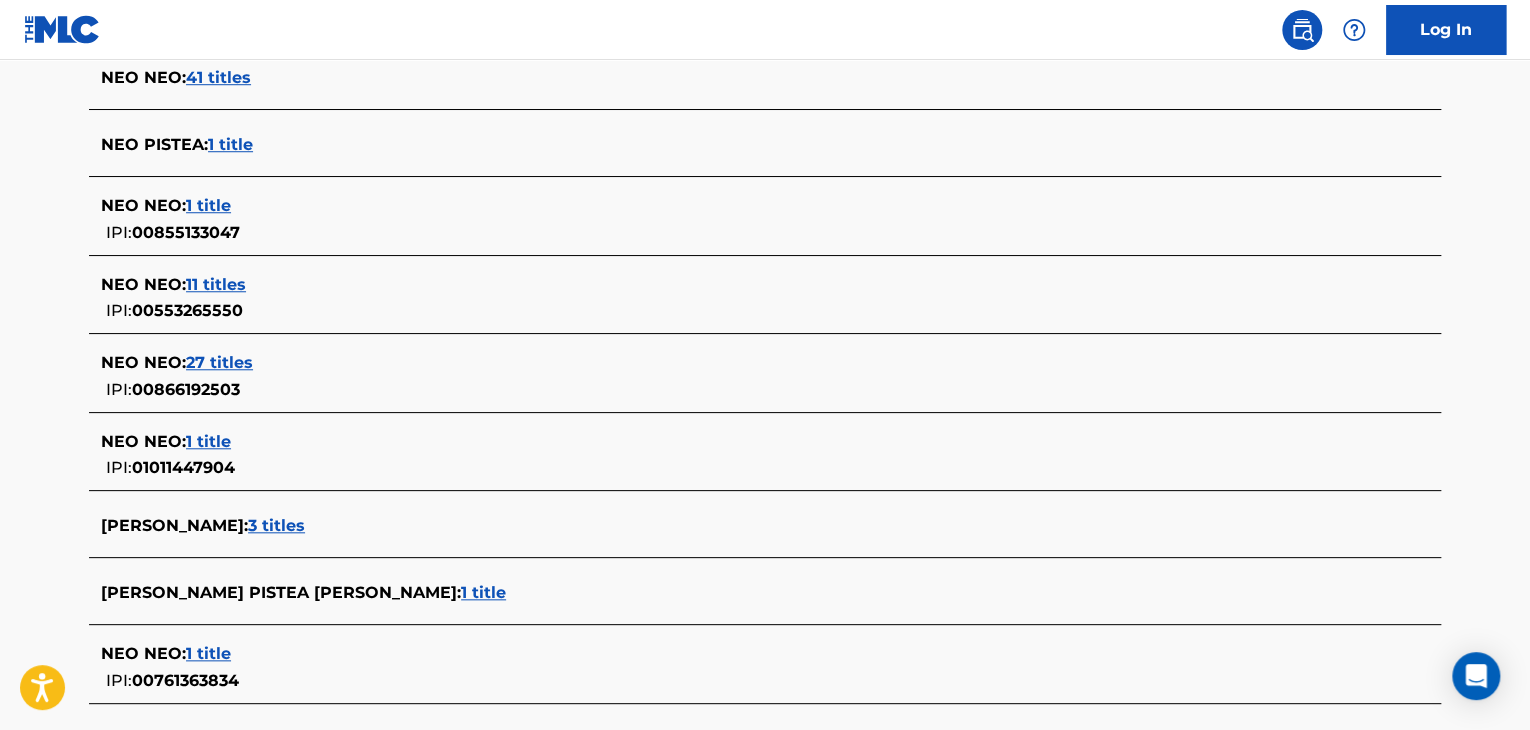 scroll, scrollTop: 591, scrollLeft: 0, axis: vertical 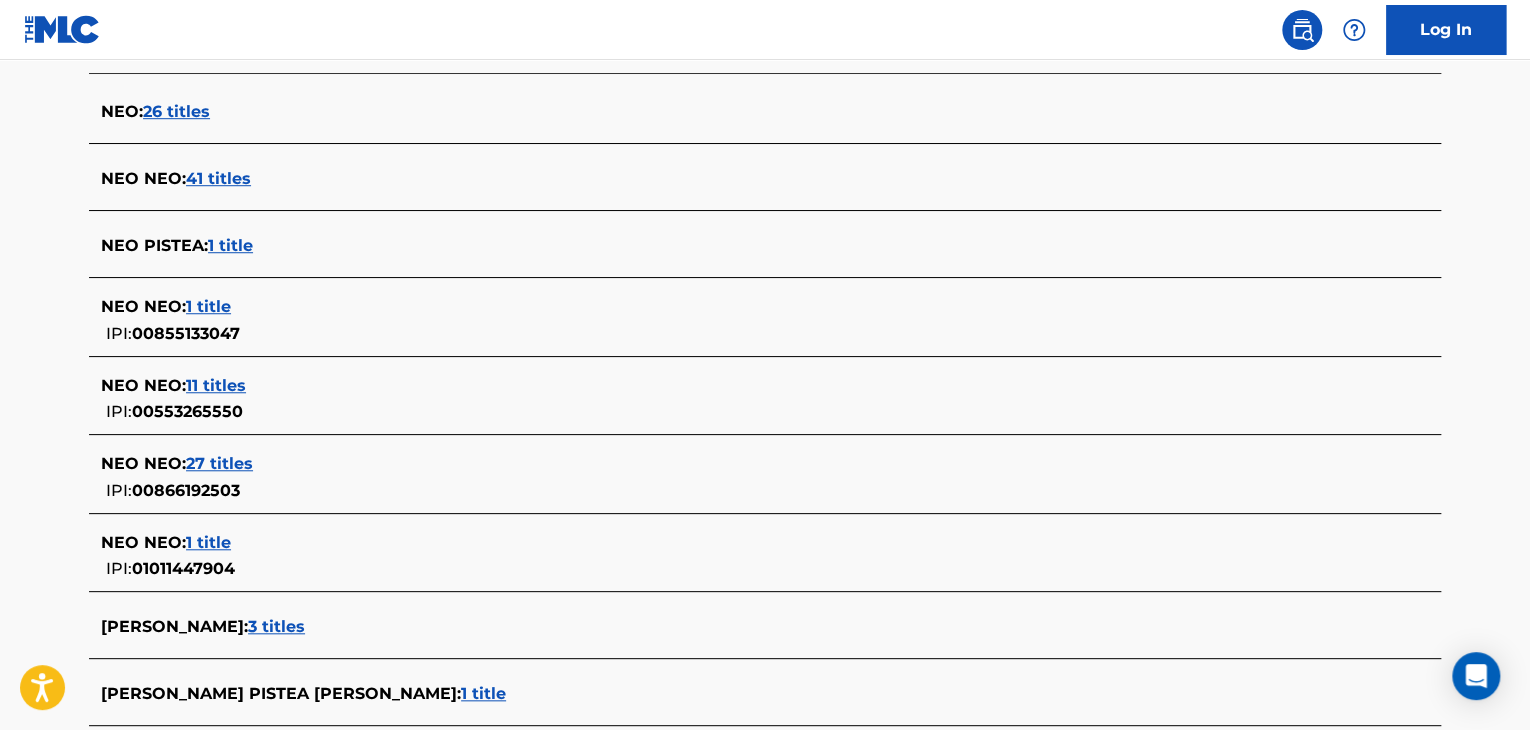 click on "1 title" at bounding box center (230, 245) 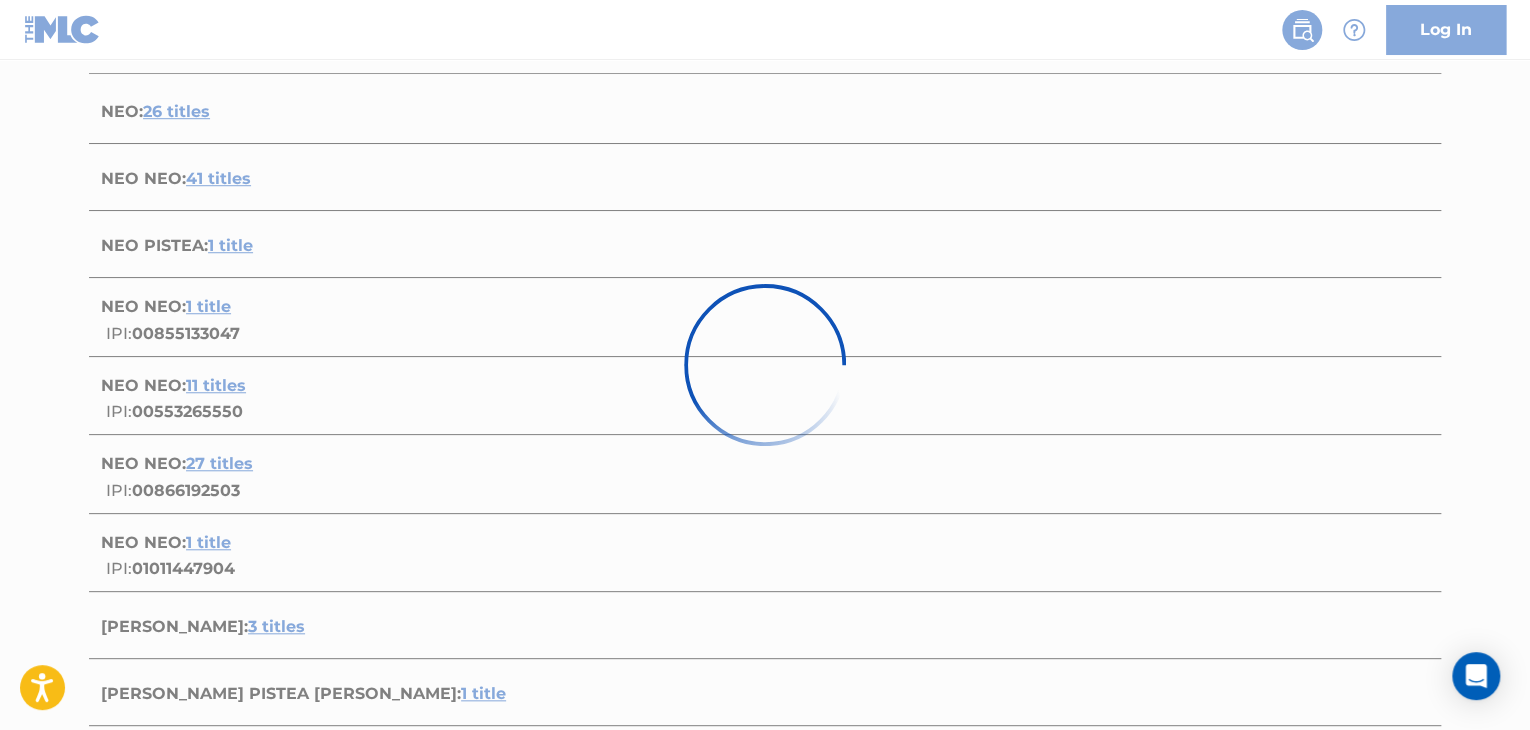 scroll, scrollTop: 376, scrollLeft: 0, axis: vertical 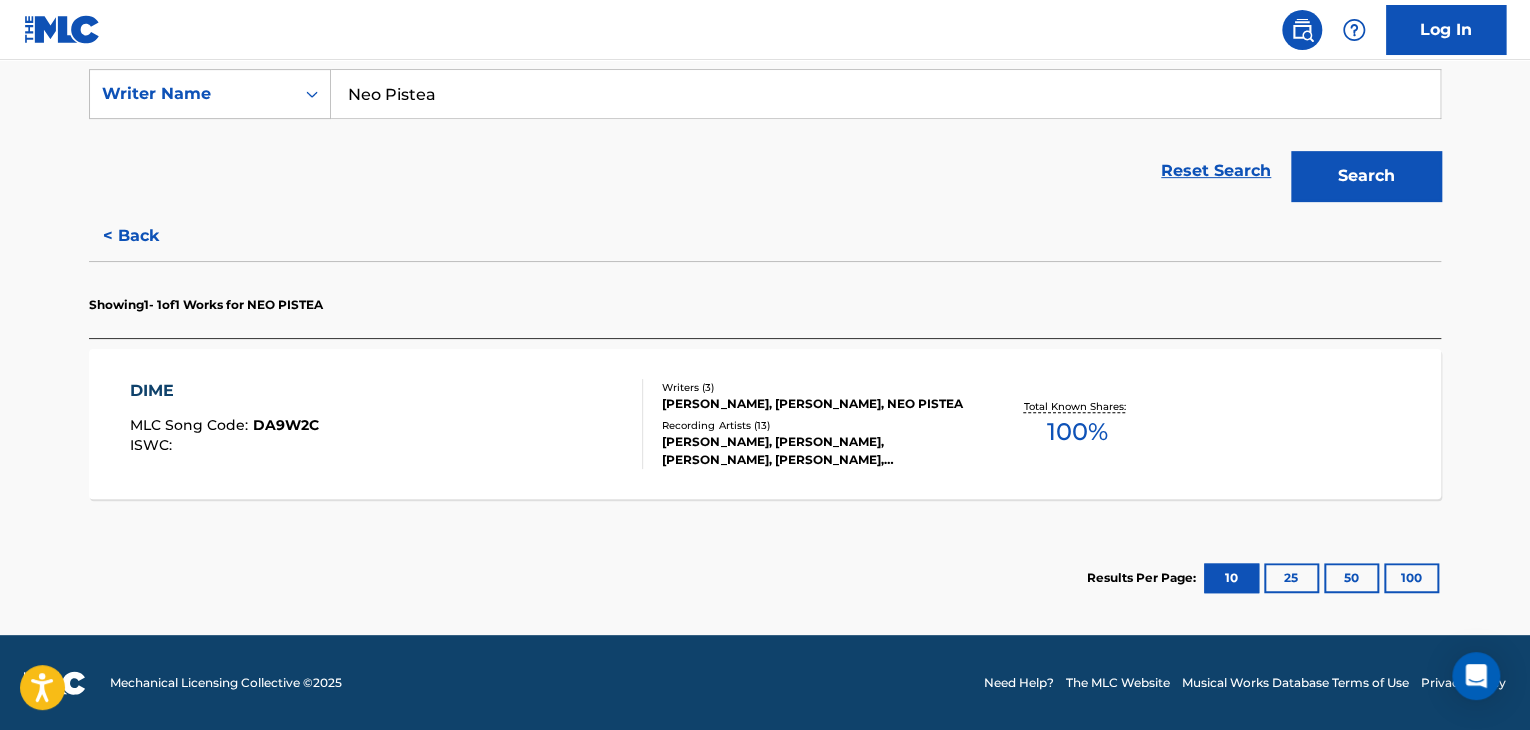 click on "DIME MLC Song Code : DA9W2C ISWC :" at bounding box center [387, 424] 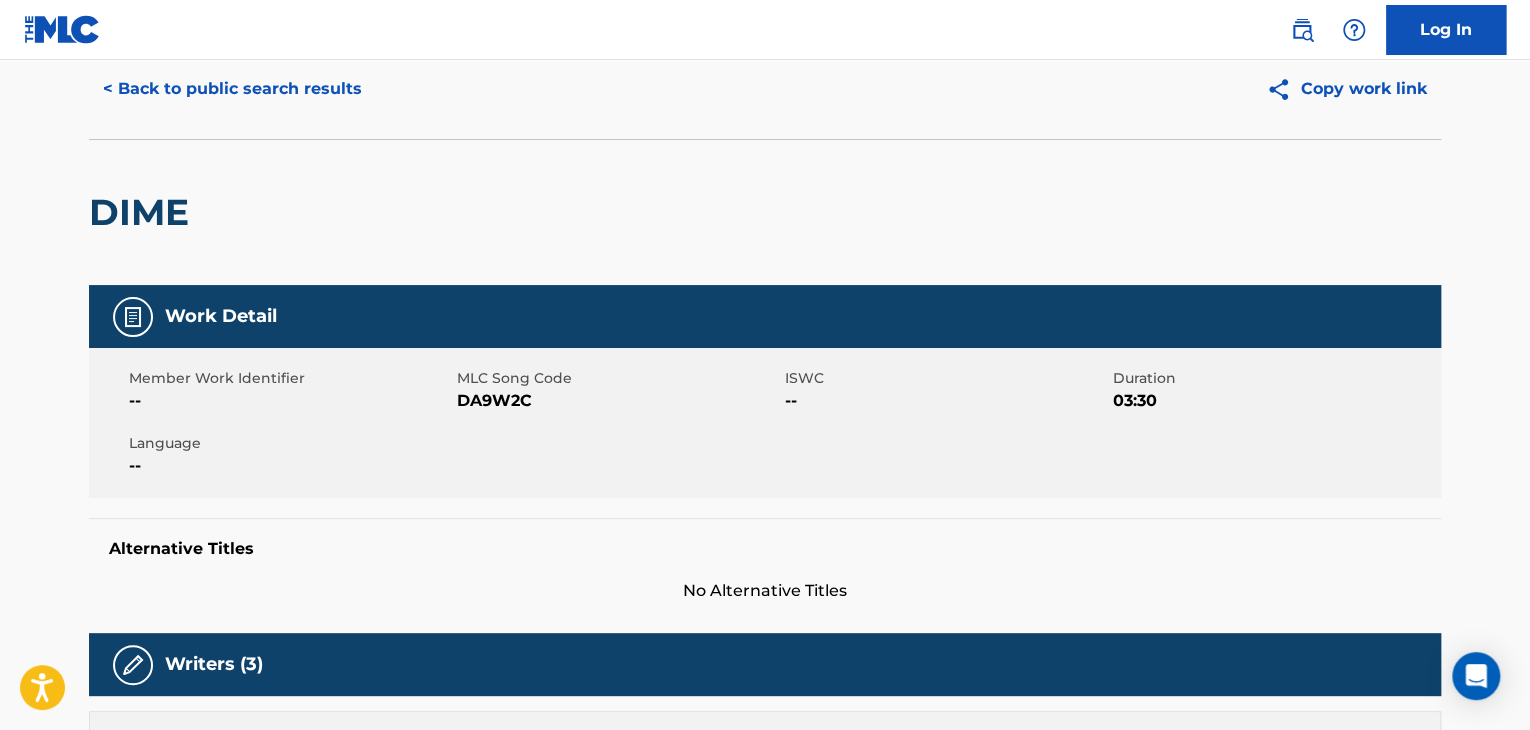 scroll, scrollTop: 0, scrollLeft: 0, axis: both 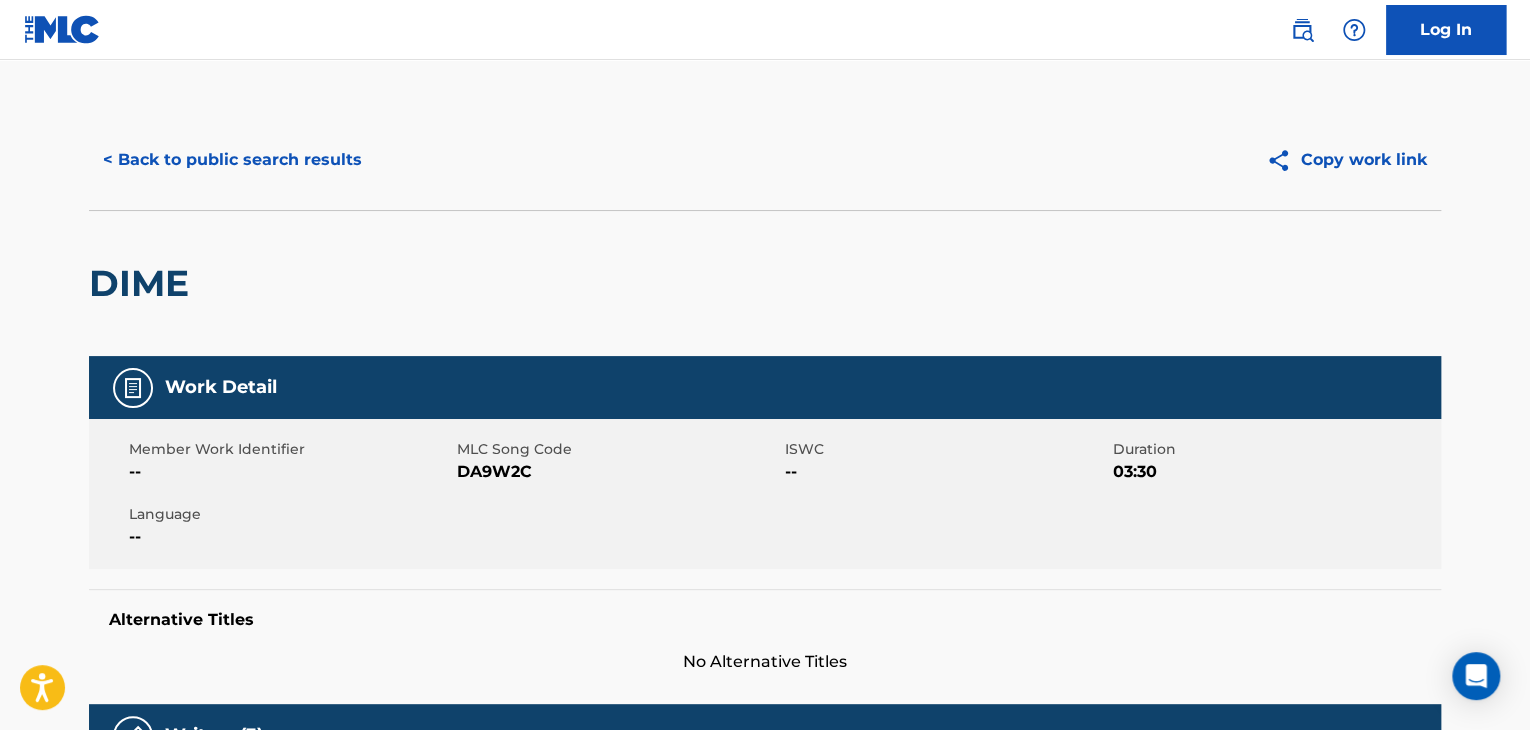 click on "< Back to public search results Copy work link" at bounding box center [765, 160] 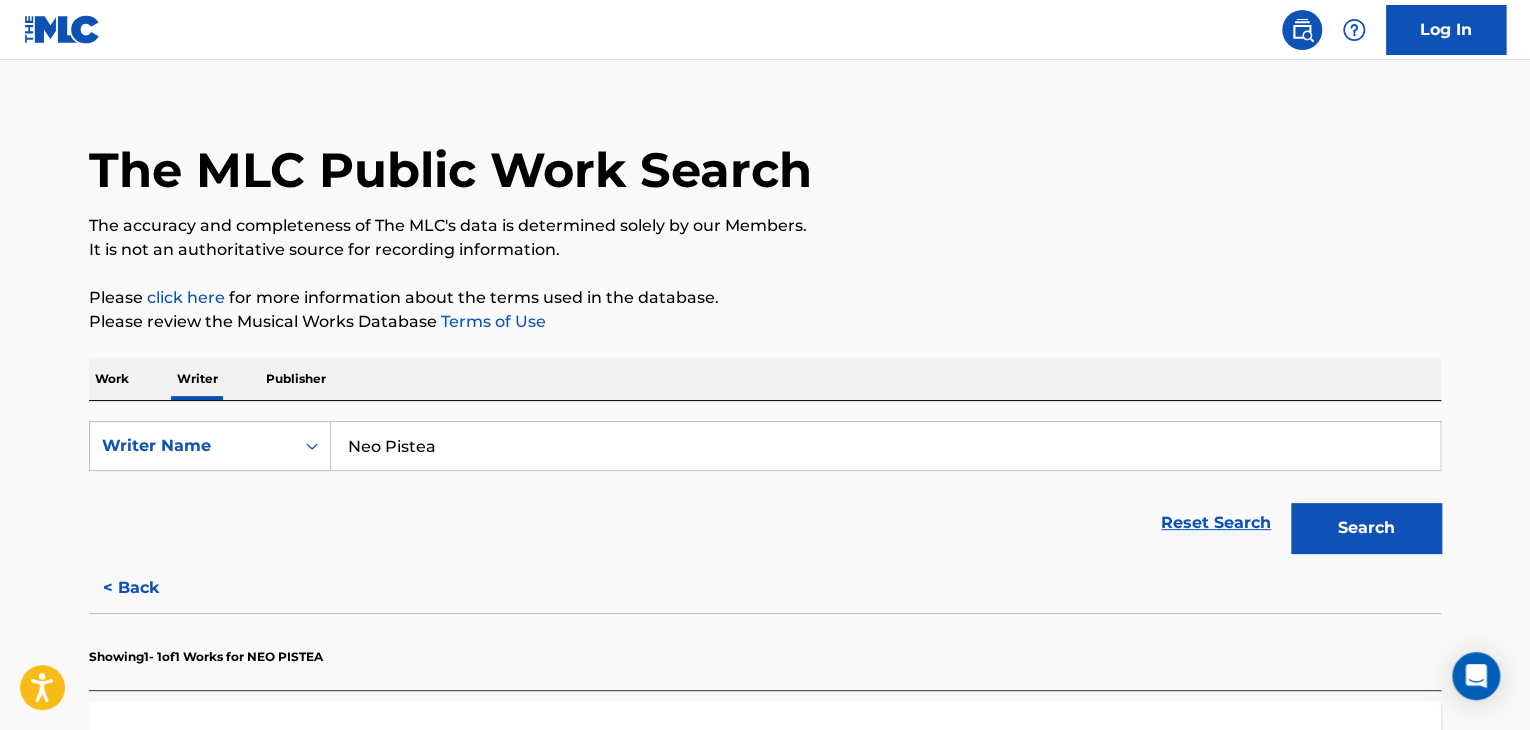 click on "Neo Pistea" at bounding box center (885, 446) 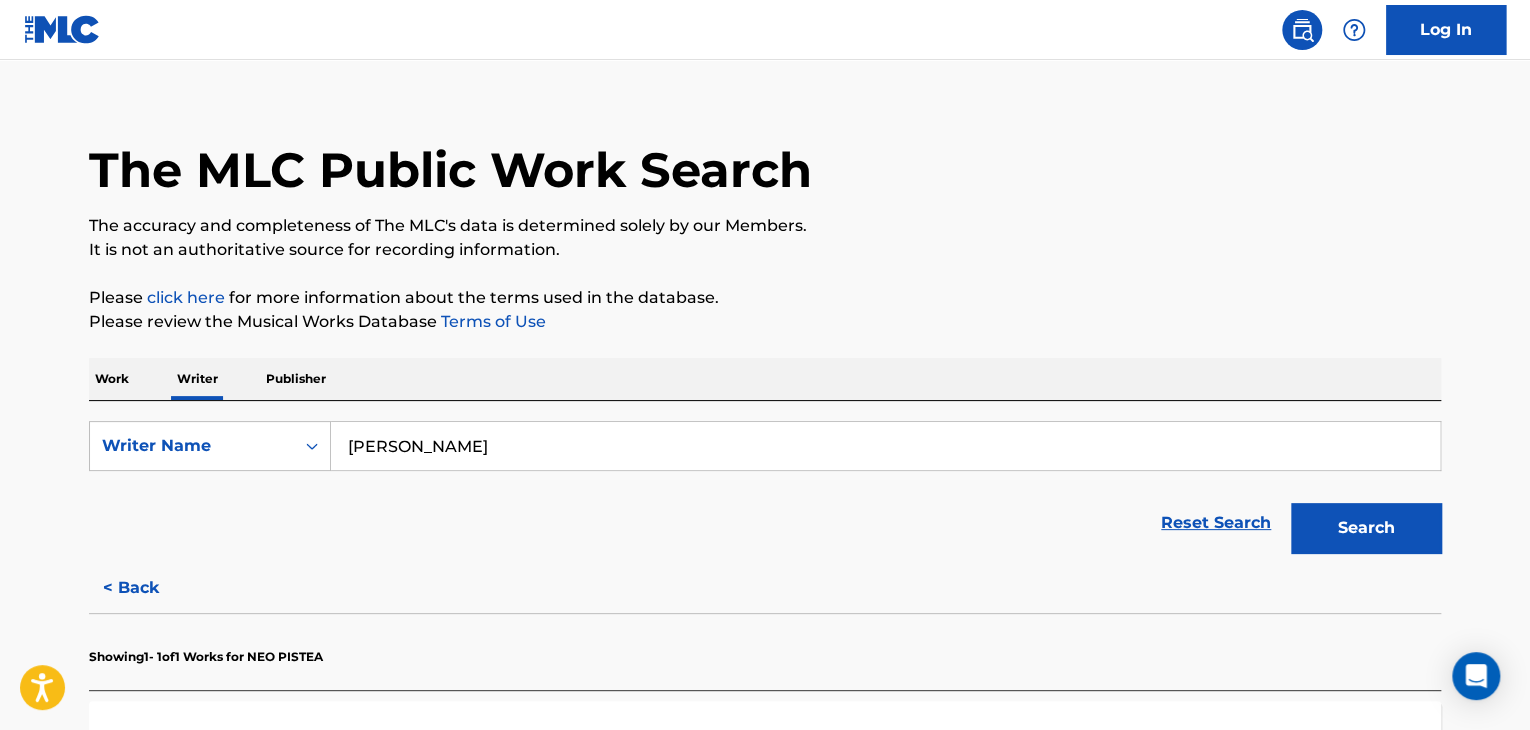 type on "[PERSON_NAME]" 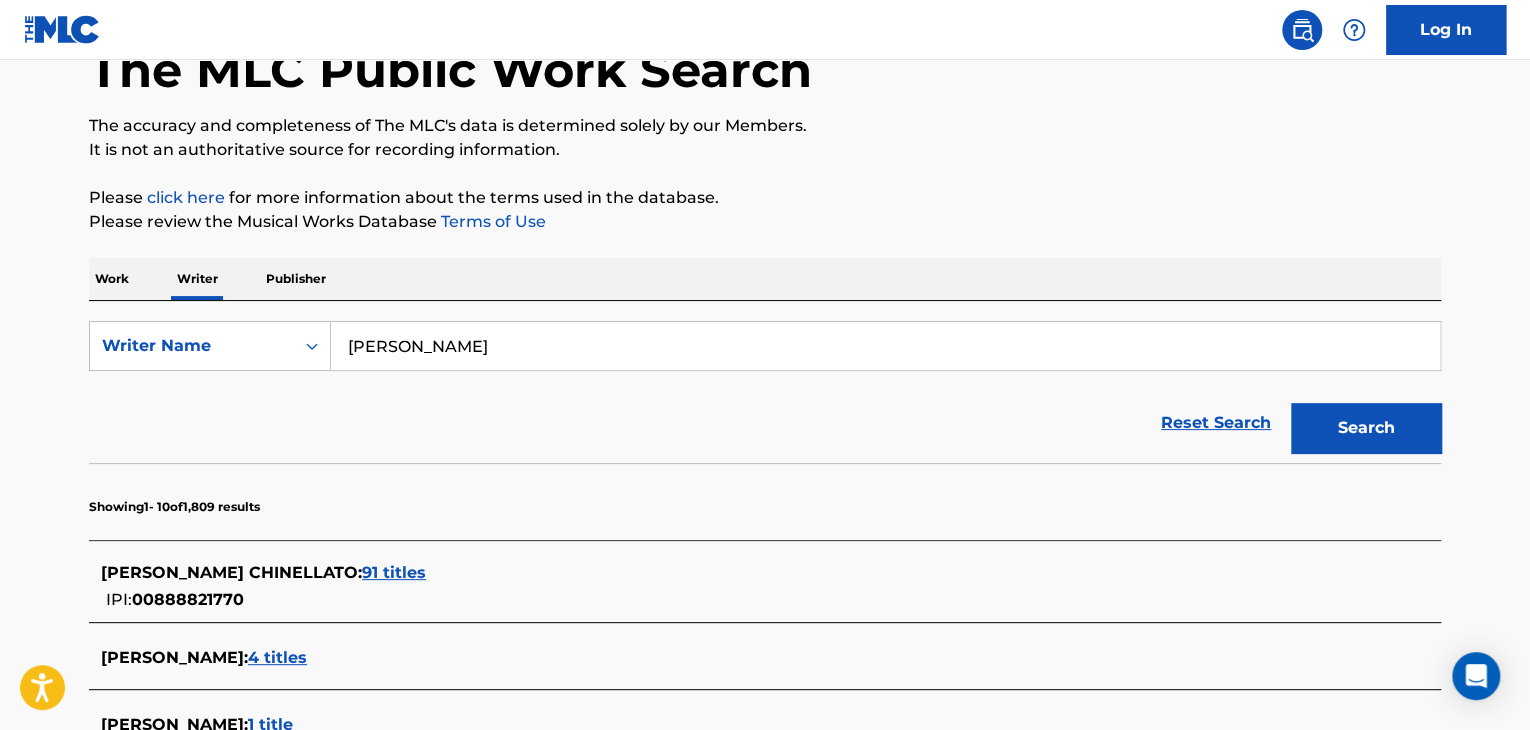 scroll, scrollTop: 224, scrollLeft: 0, axis: vertical 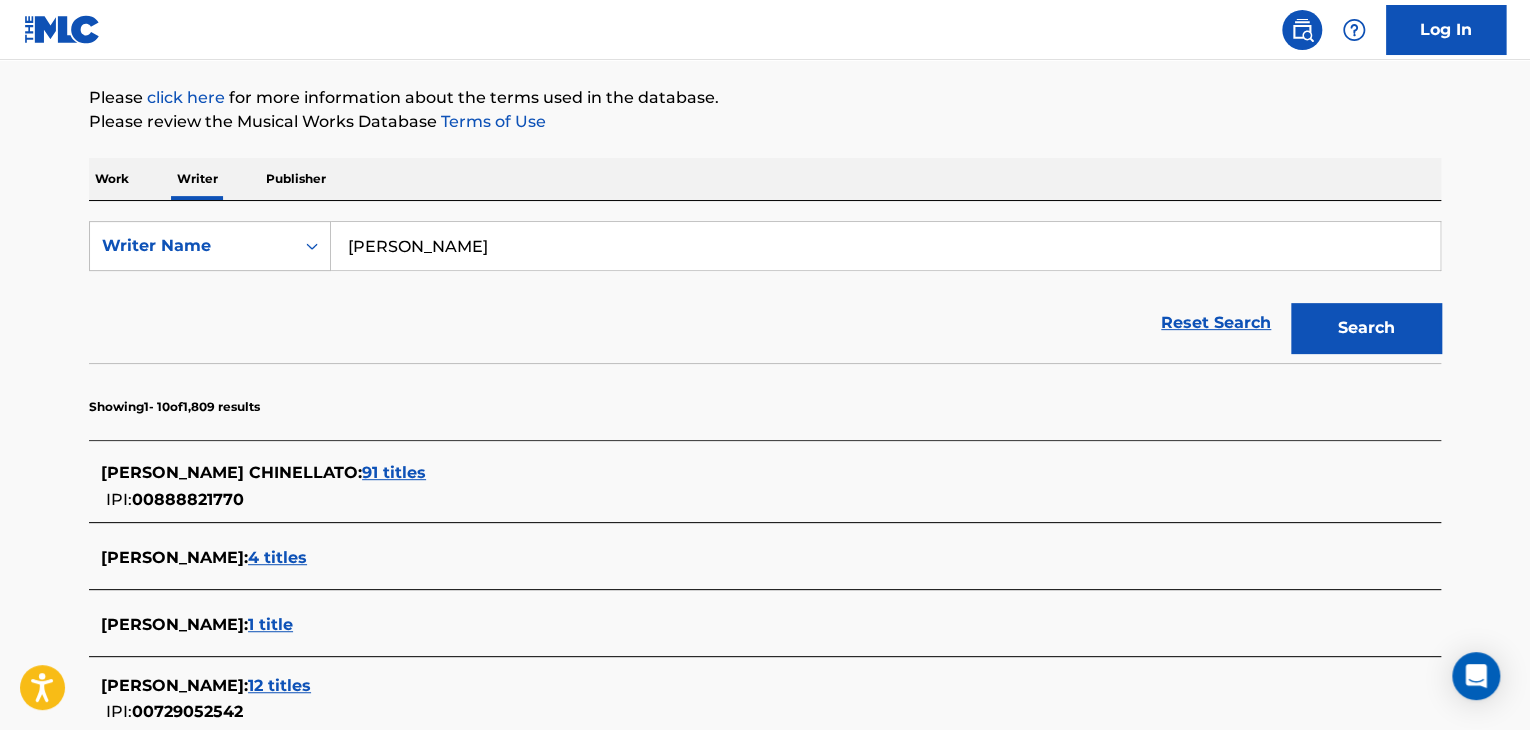 click on "91 titles" at bounding box center [394, 472] 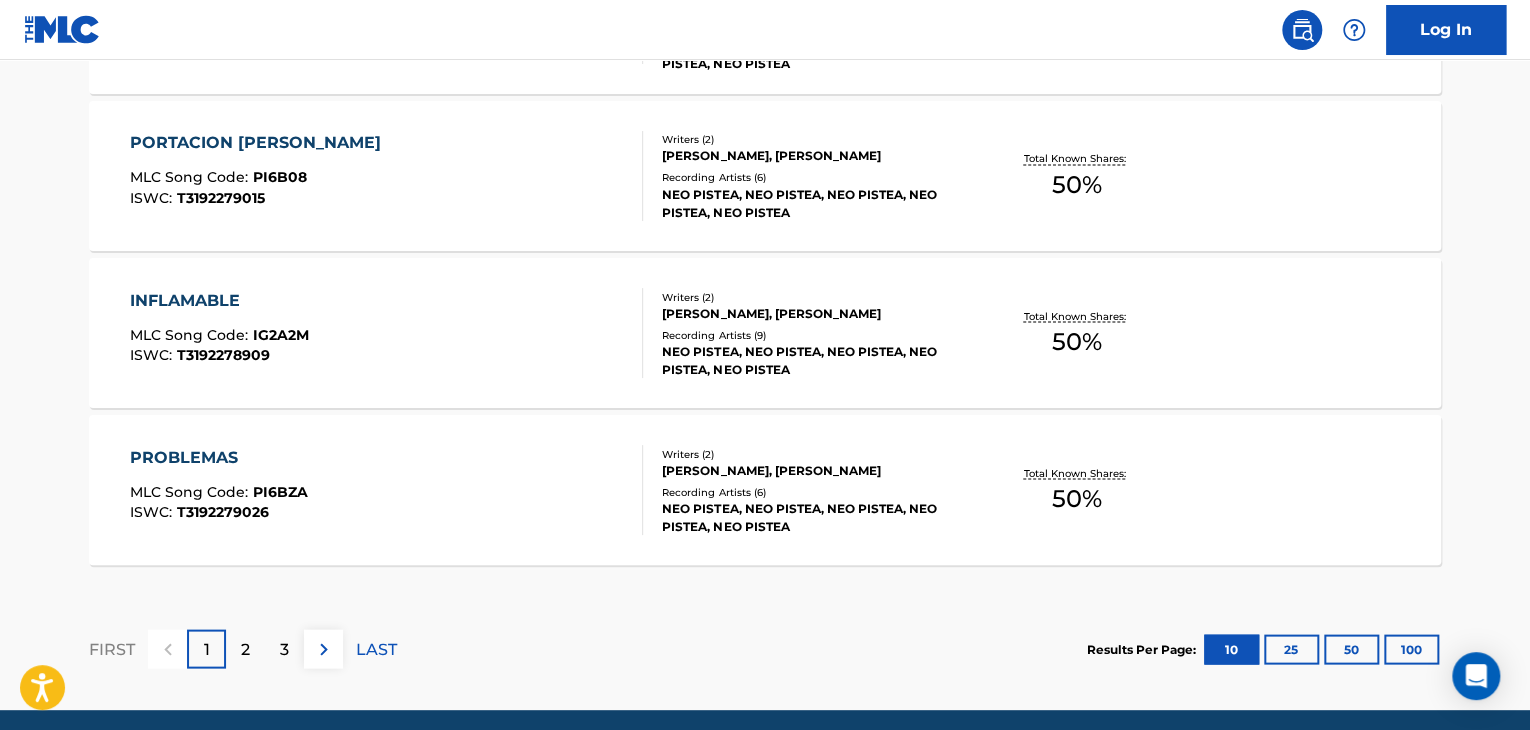 scroll, scrollTop: 1799, scrollLeft: 0, axis: vertical 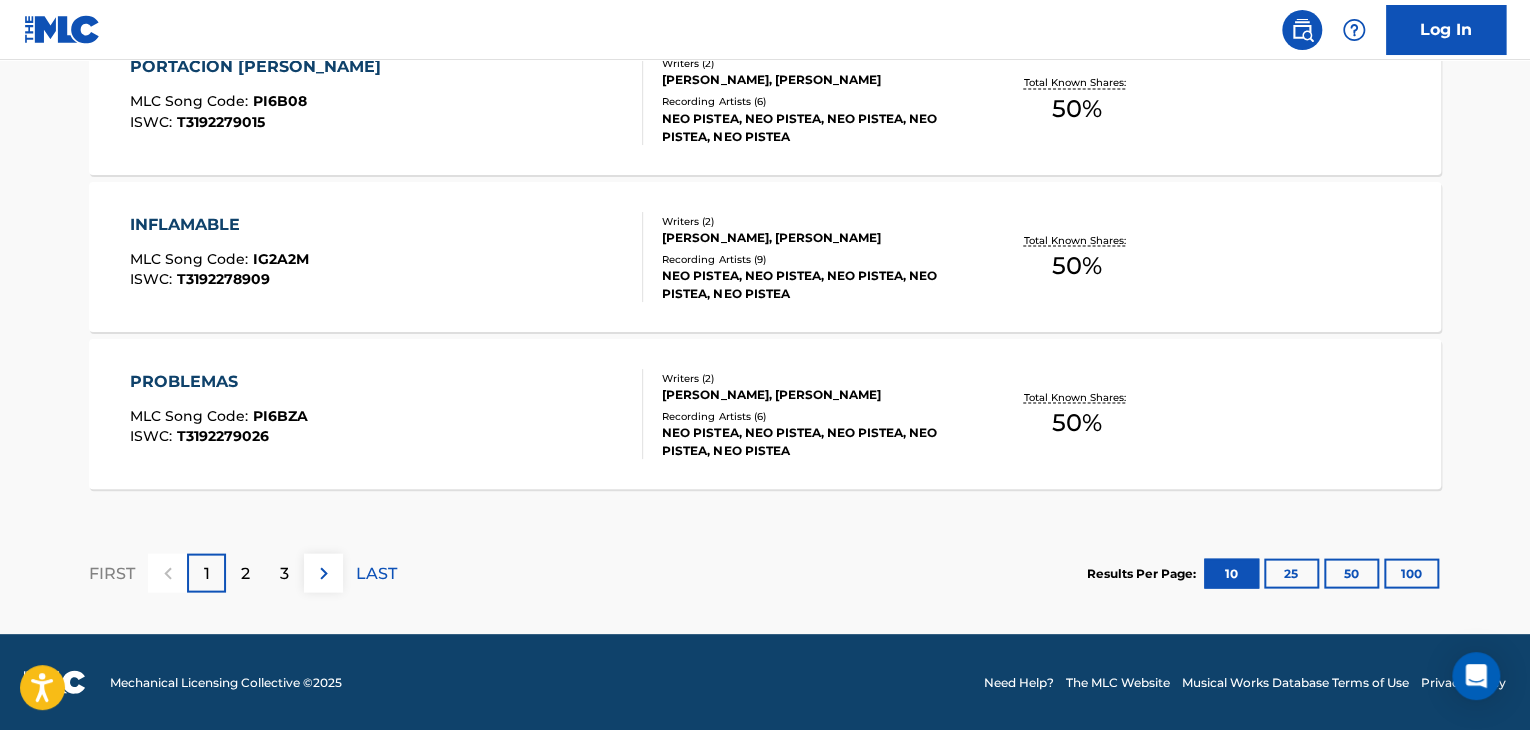 click on "LAST" at bounding box center [376, 573] 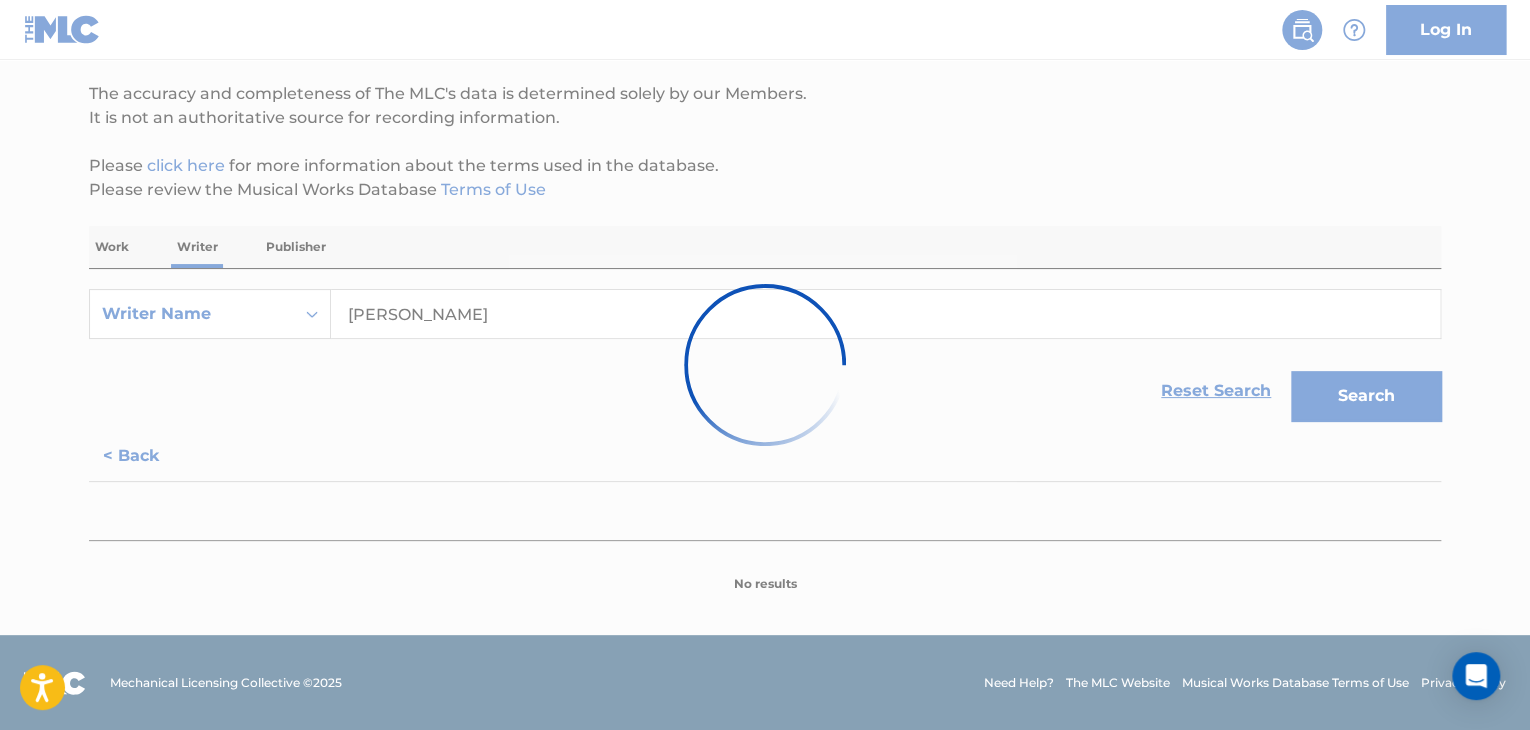 scroll, scrollTop: 385, scrollLeft: 0, axis: vertical 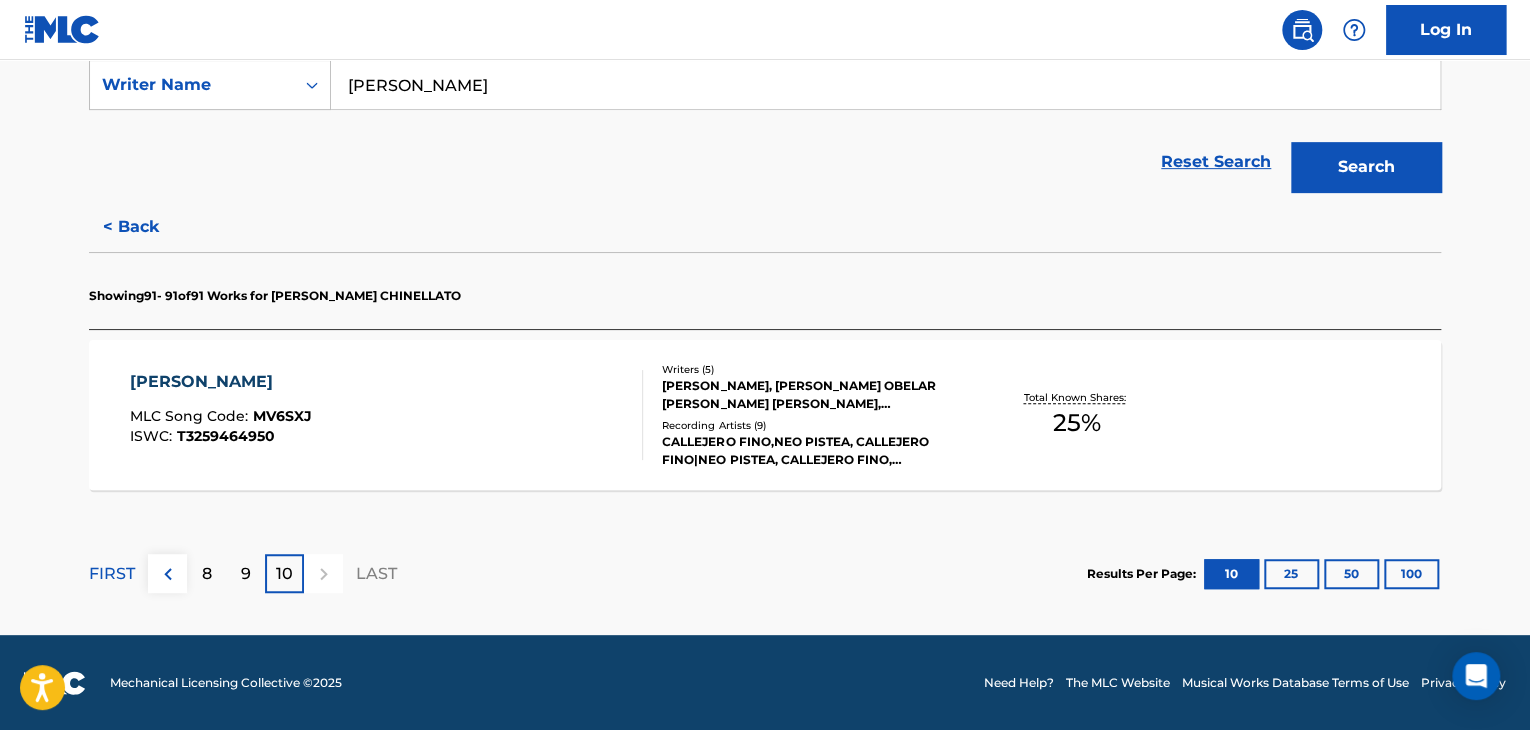 click on "9" at bounding box center (246, 574) 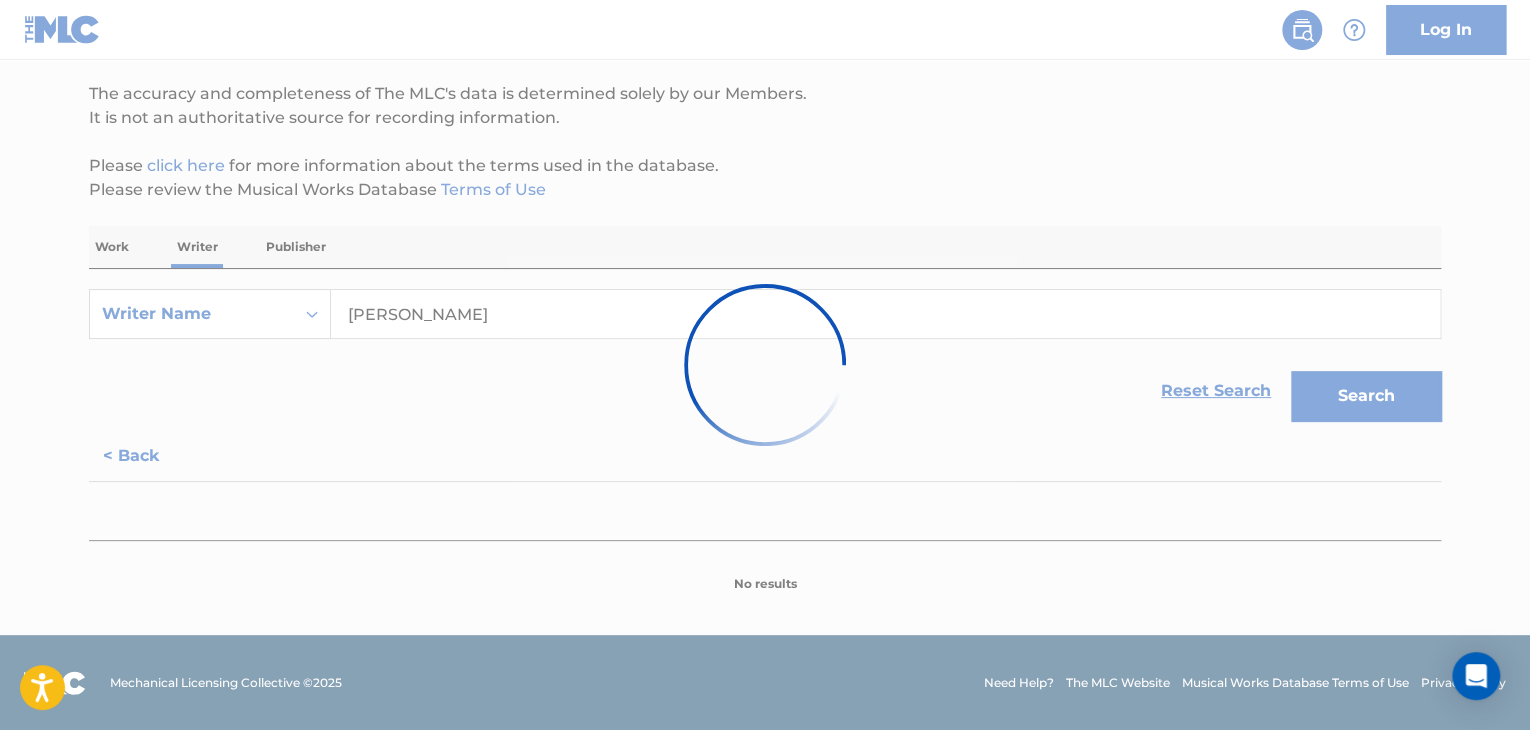 scroll, scrollTop: 1799, scrollLeft: 0, axis: vertical 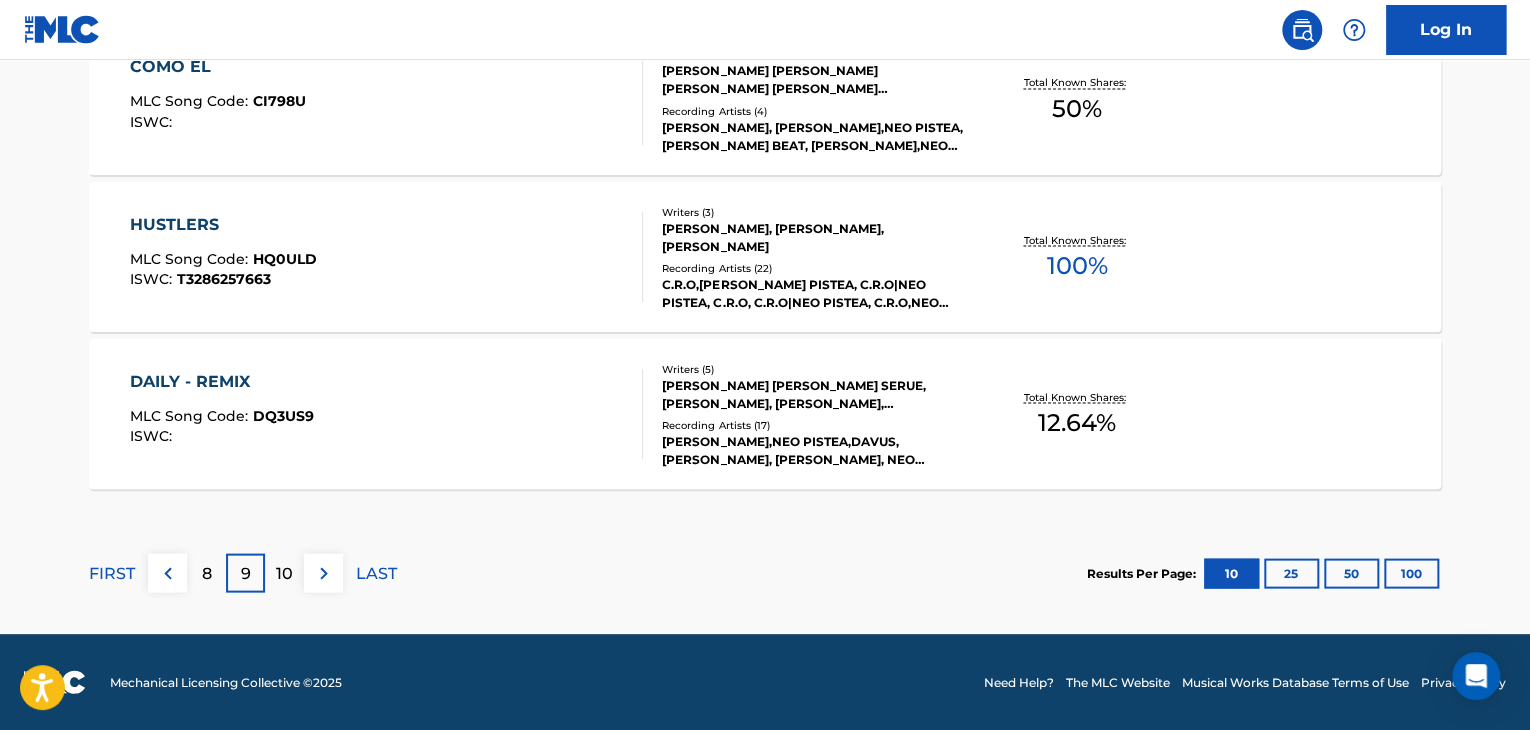 click on "HUSTLERS MLC Song Code : HQ0ULD ISWC : T3286257663" at bounding box center [387, 257] 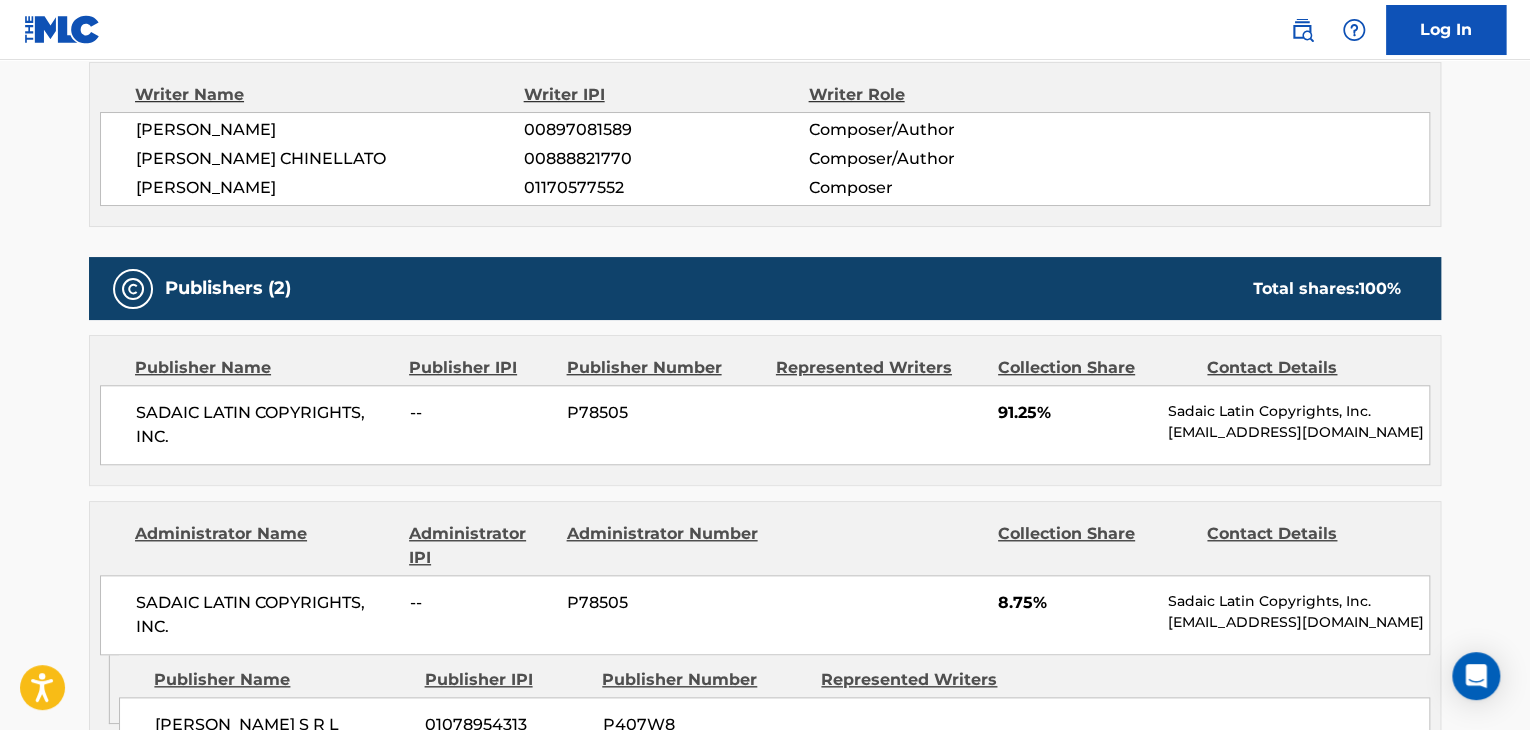 scroll, scrollTop: 600, scrollLeft: 0, axis: vertical 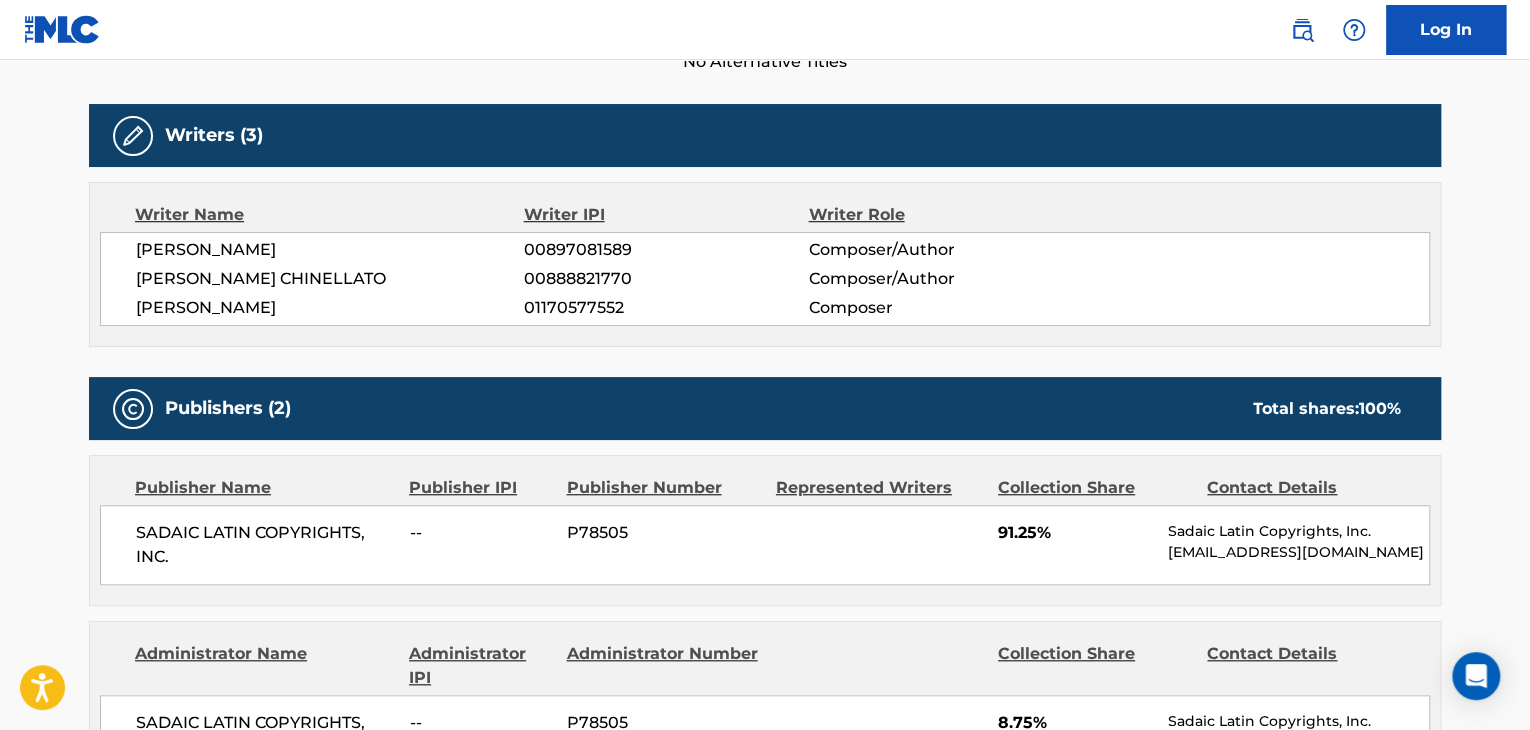 click on "[PERSON_NAME] CHINELLATO" at bounding box center (330, 279) 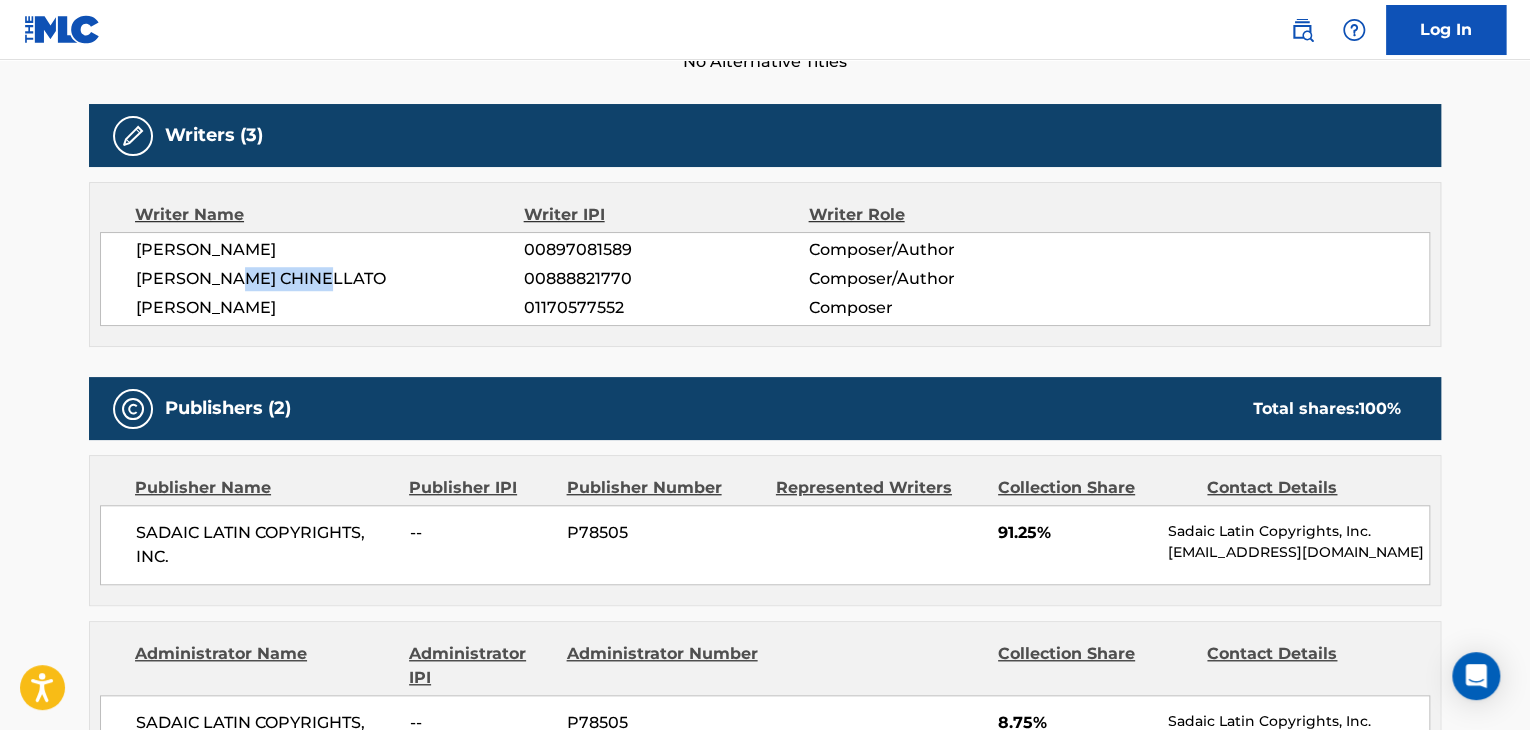 click on "[PERSON_NAME] CHINELLATO" at bounding box center [330, 279] 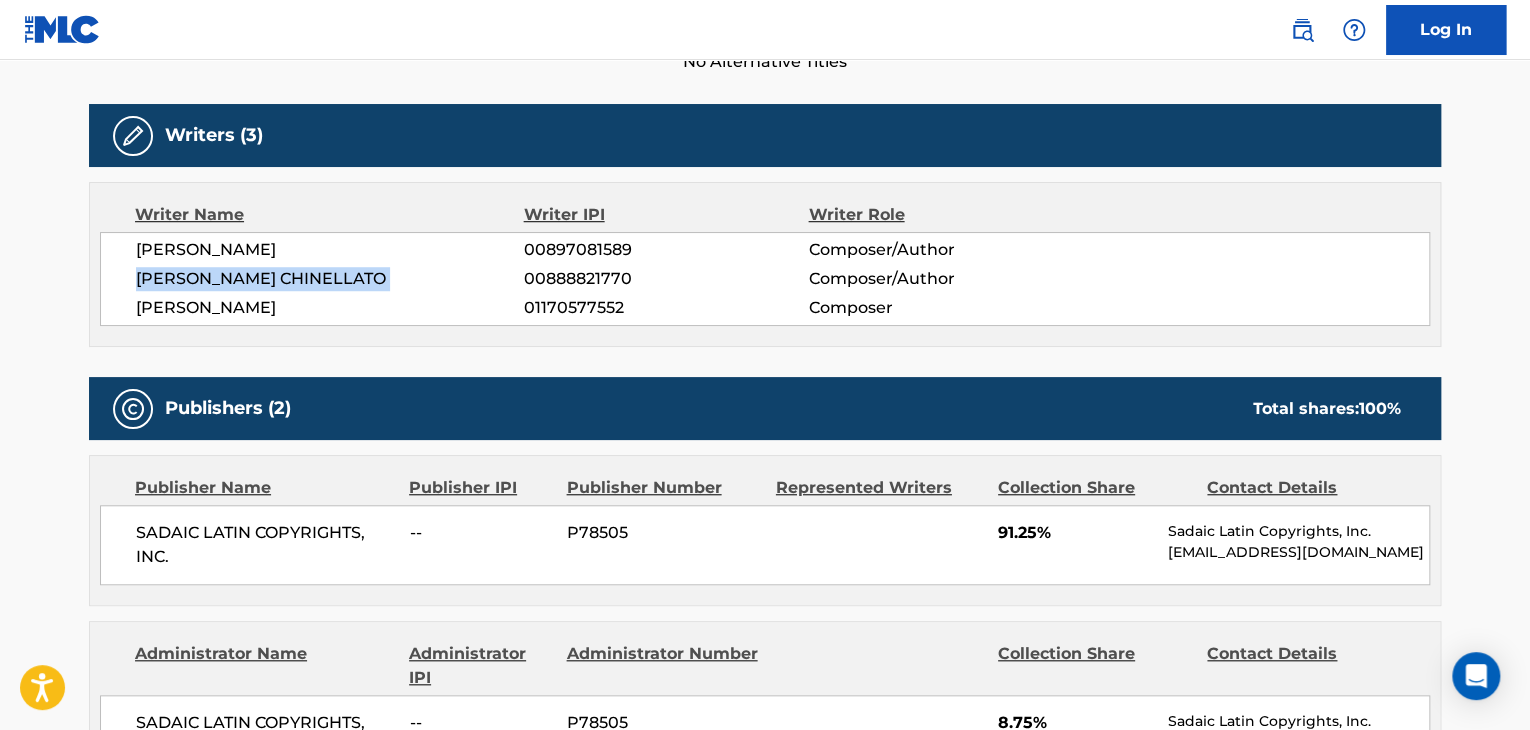 click on "[PERSON_NAME] CHINELLATO" at bounding box center (330, 279) 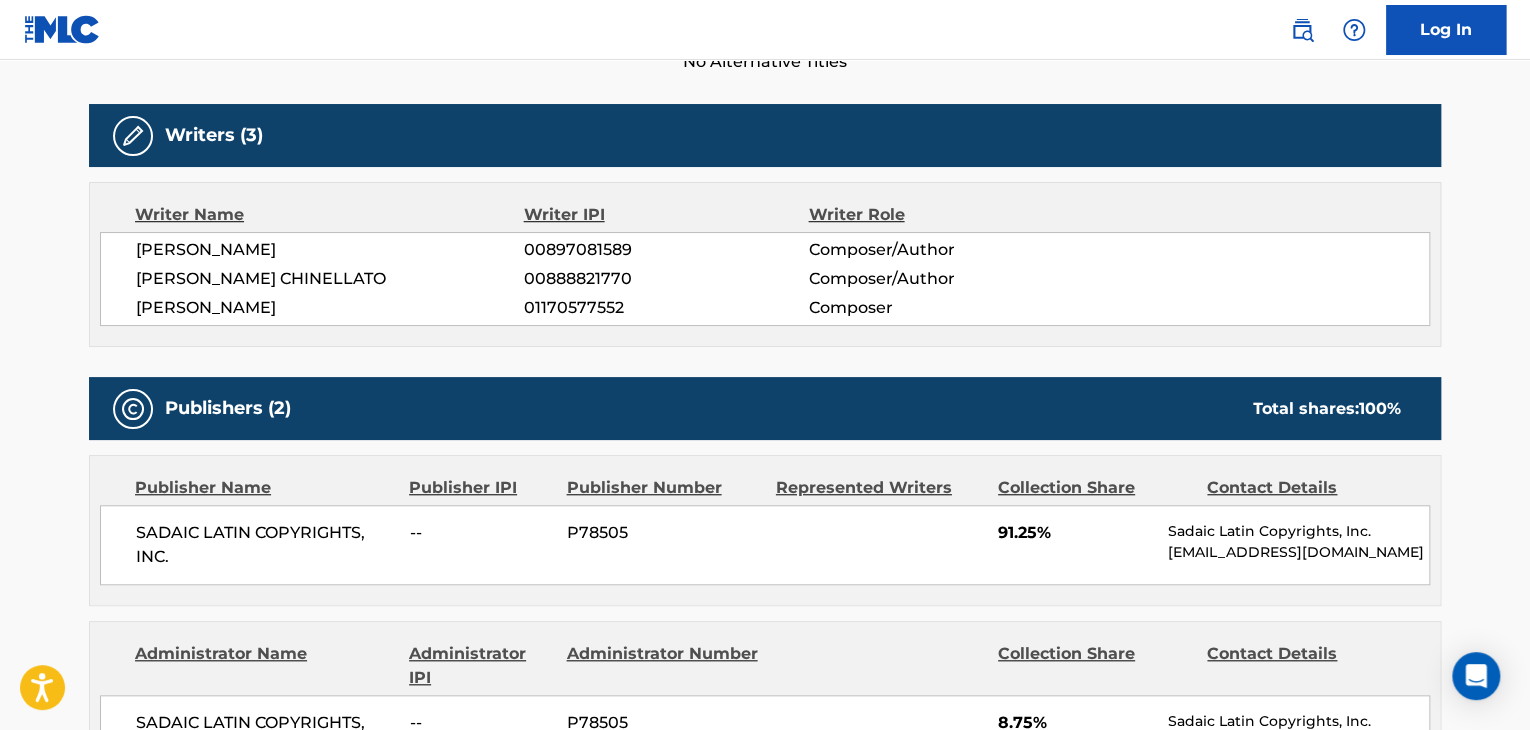 click on "00888821770" at bounding box center (666, 279) 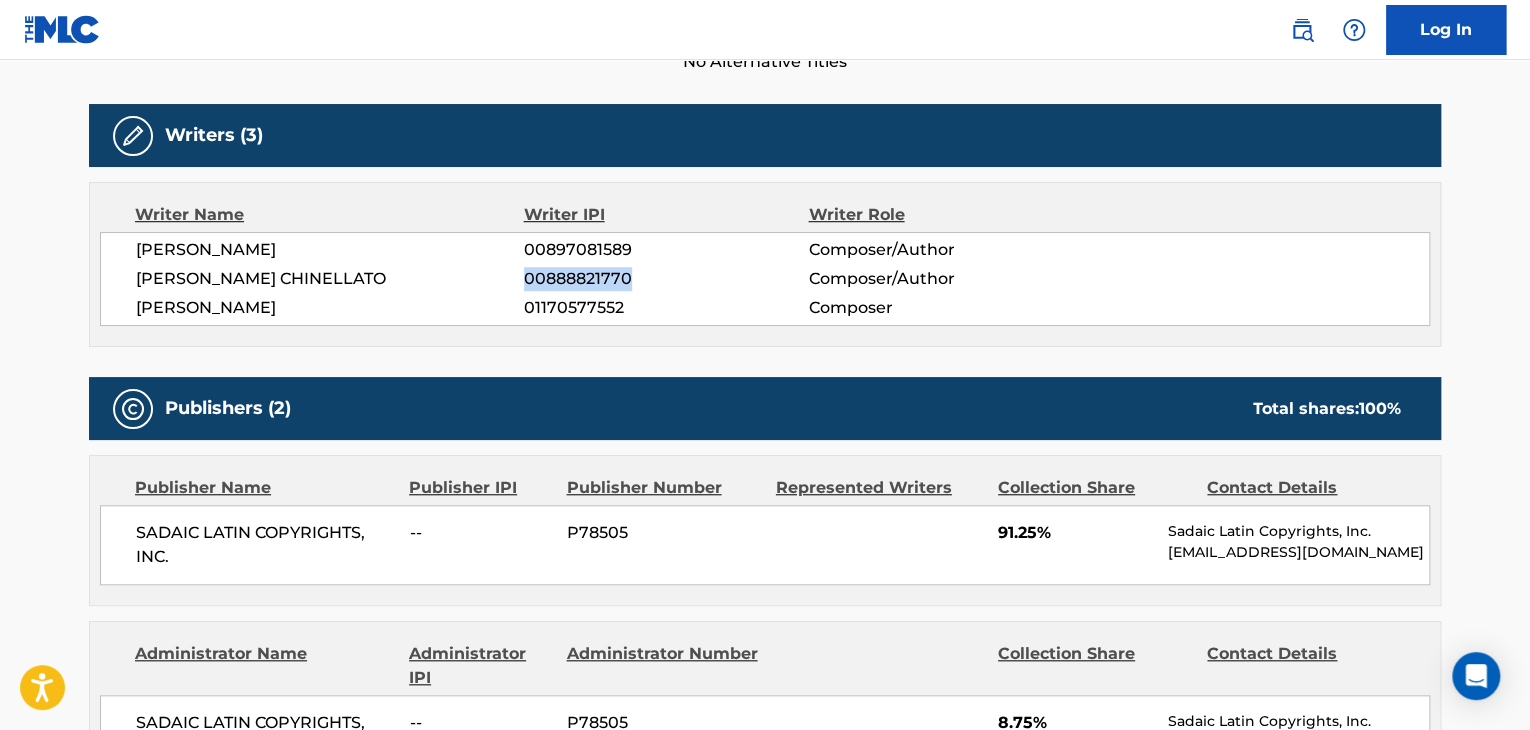click on "00888821770" at bounding box center (666, 279) 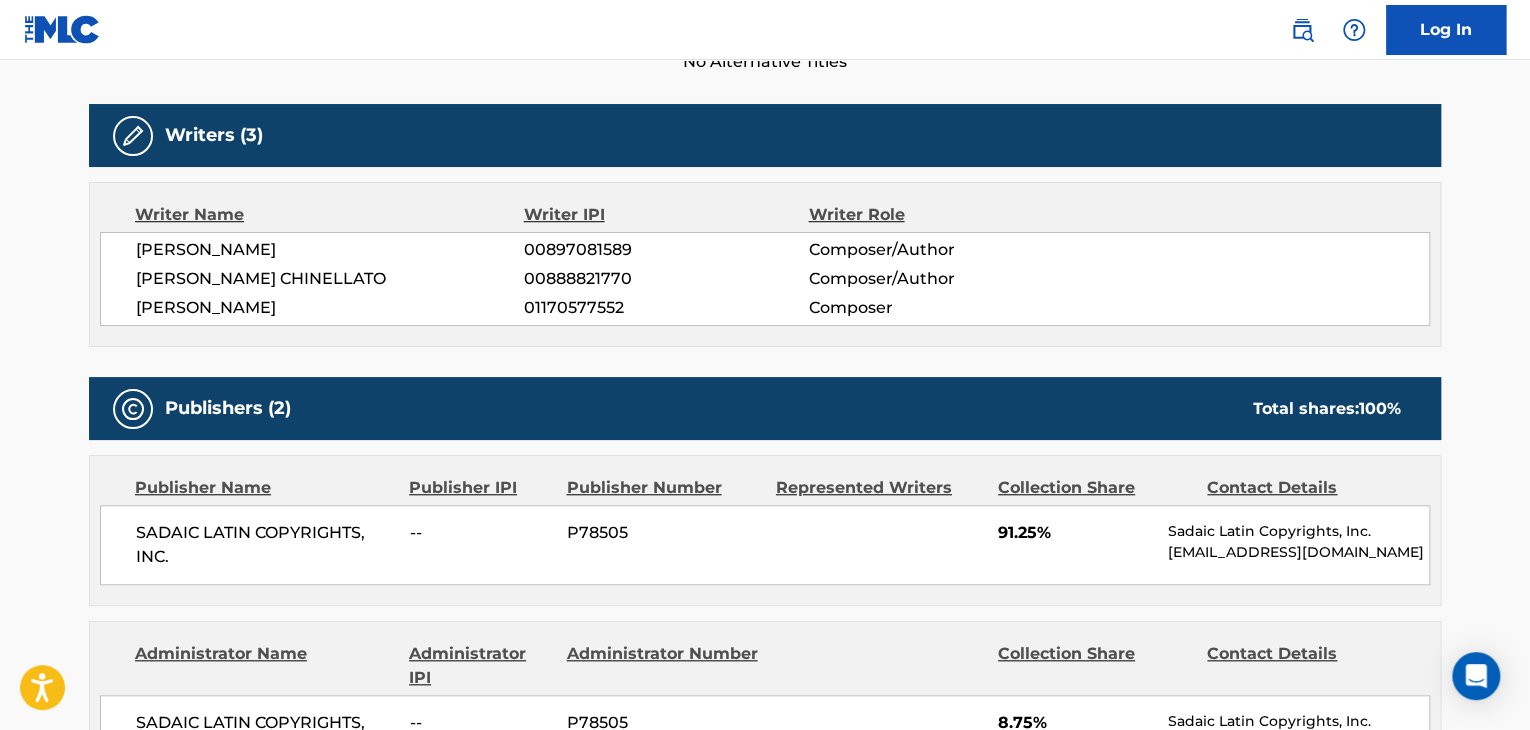 click on "SADAIC LATIN COPYRIGHTS, INC." at bounding box center [265, 545] 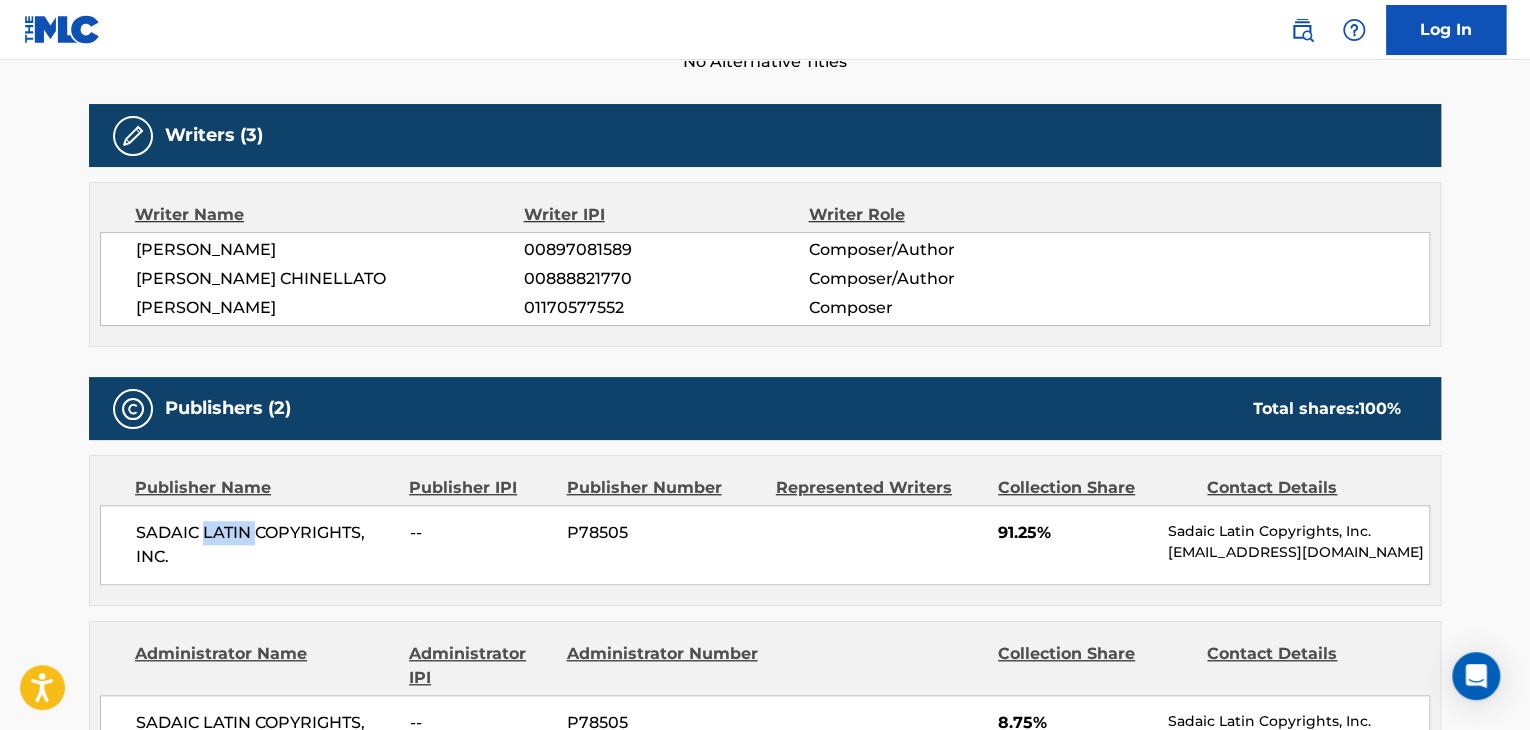 click on "SADAIC LATIN COPYRIGHTS, INC." at bounding box center (265, 545) 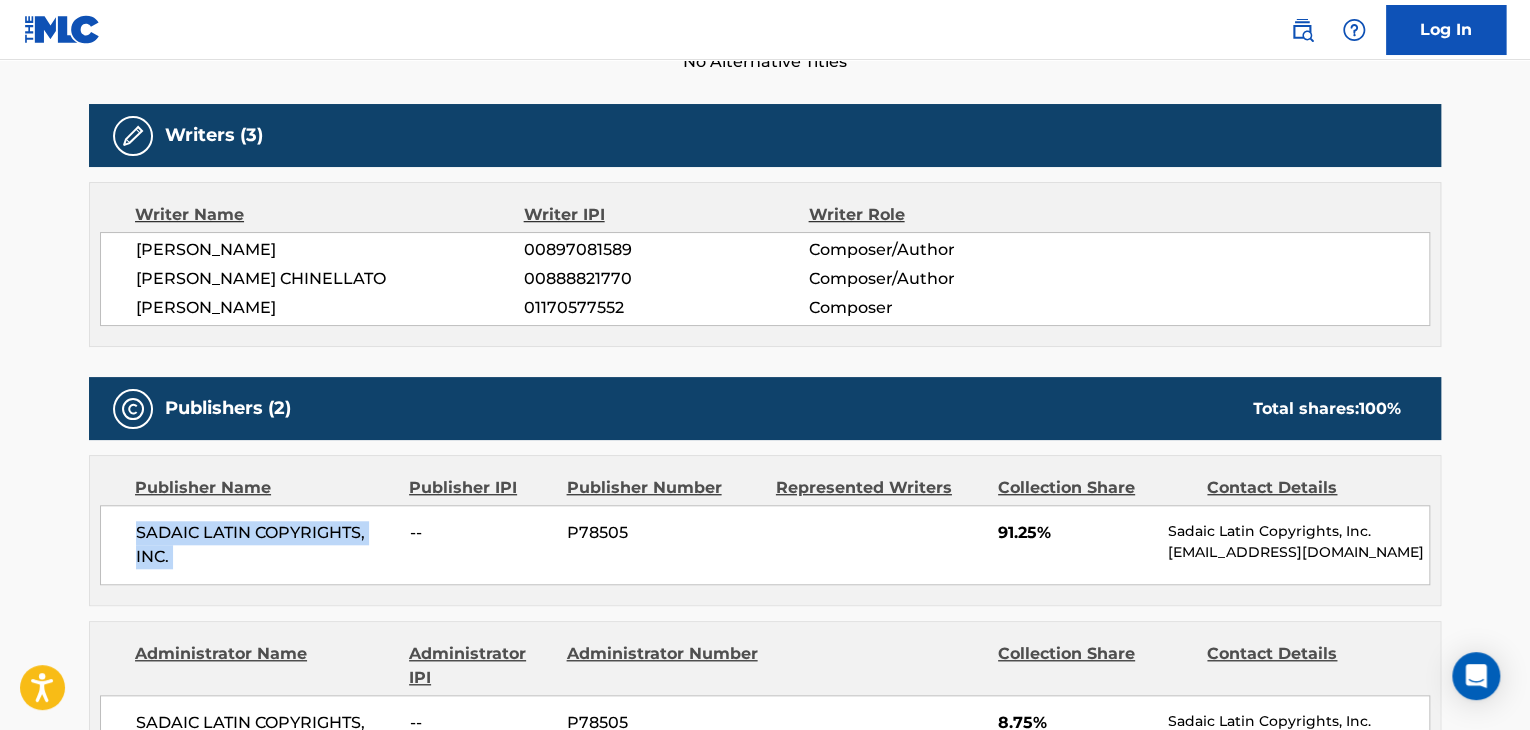 click on "SADAIC LATIN COPYRIGHTS, INC." at bounding box center (265, 545) 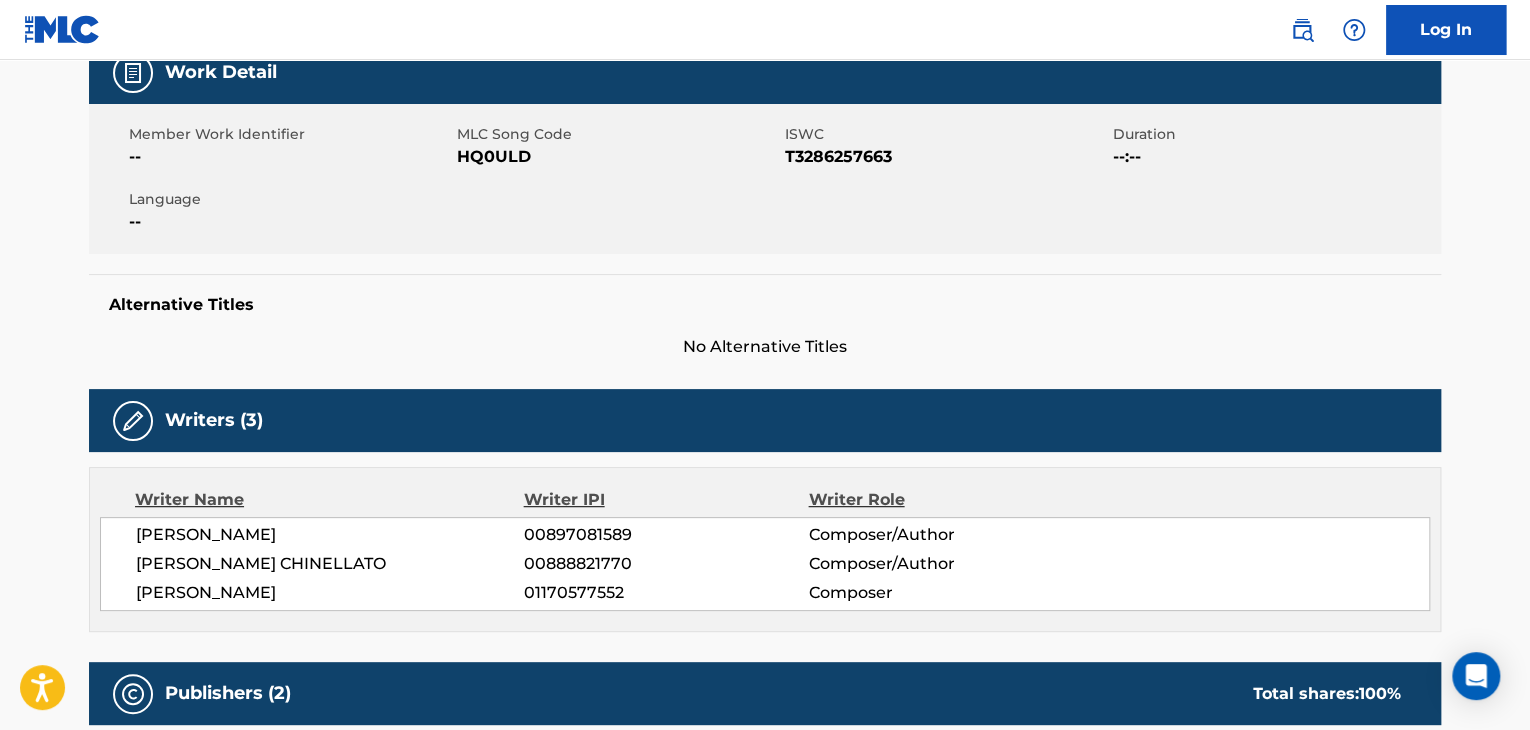 scroll, scrollTop: 200, scrollLeft: 0, axis: vertical 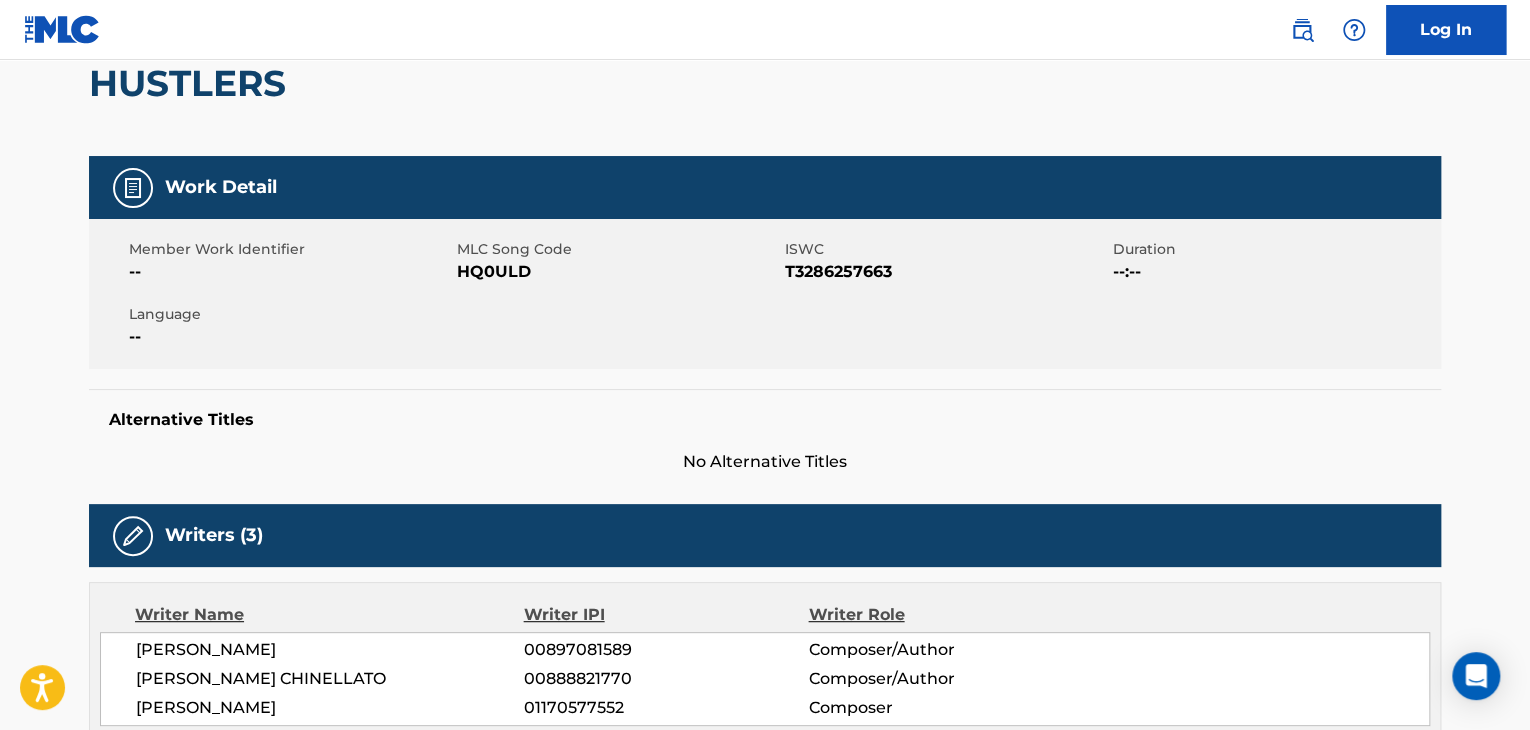 click on "HQ0ULD" at bounding box center (618, 272) 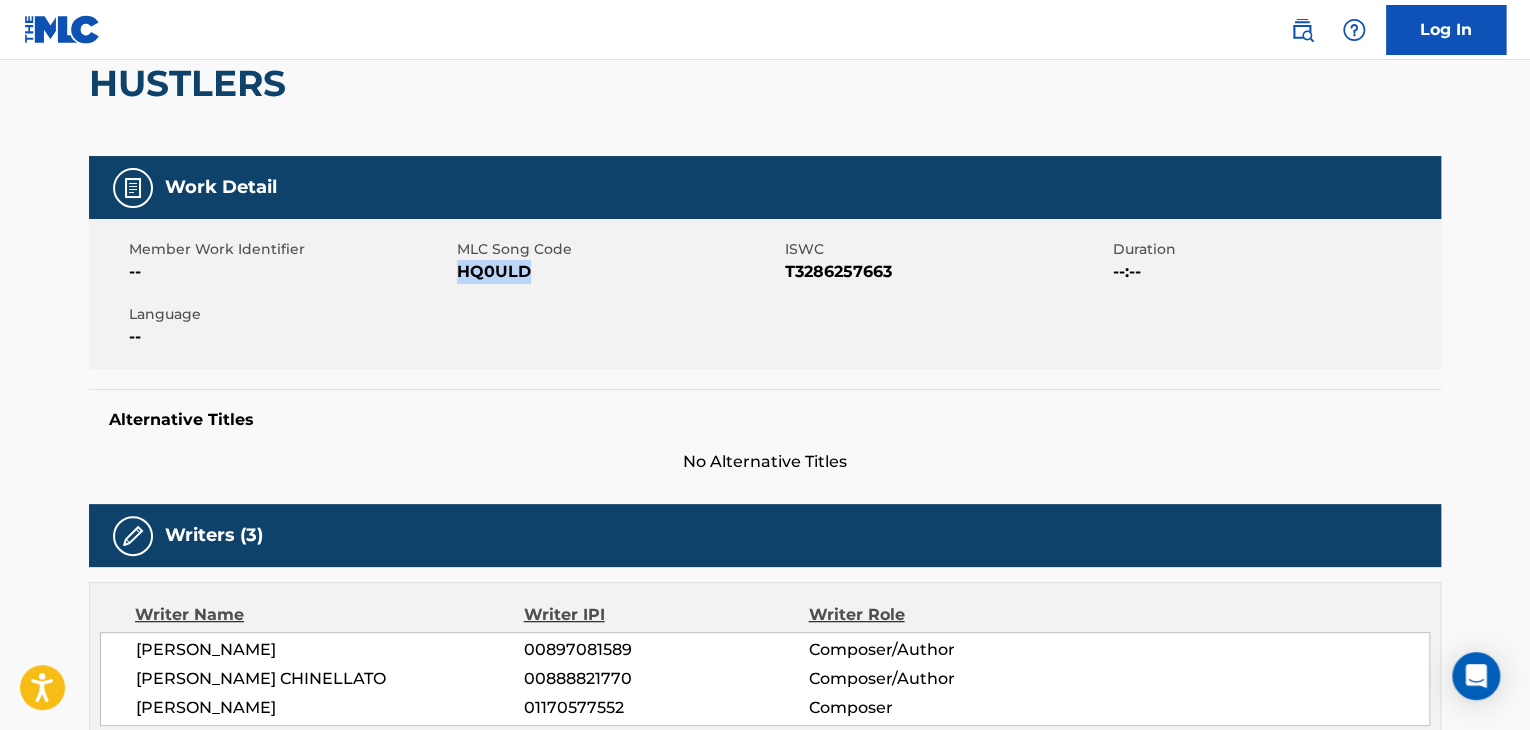 click on "HQ0ULD" at bounding box center [618, 272] 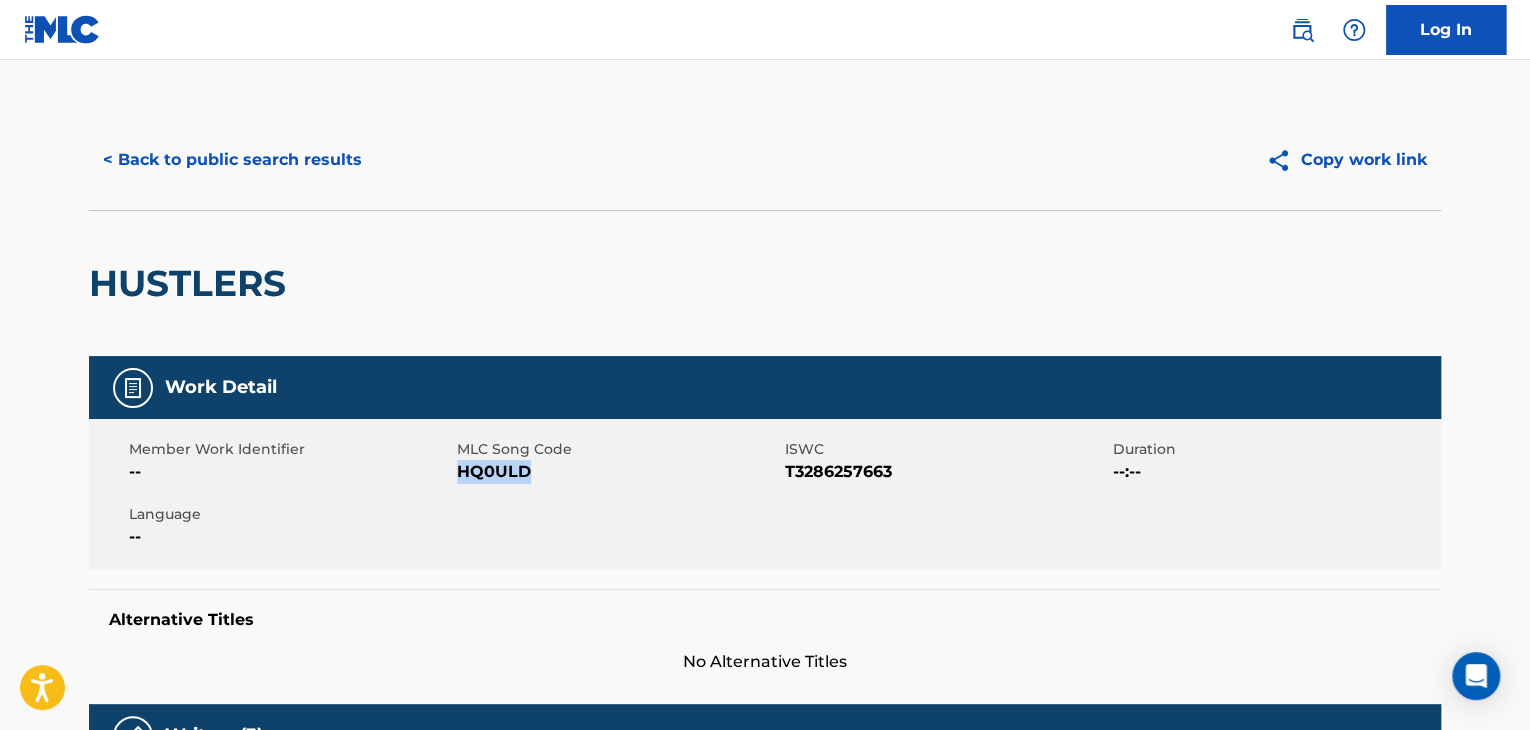 click on "< Back to public search results" at bounding box center [232, 160] 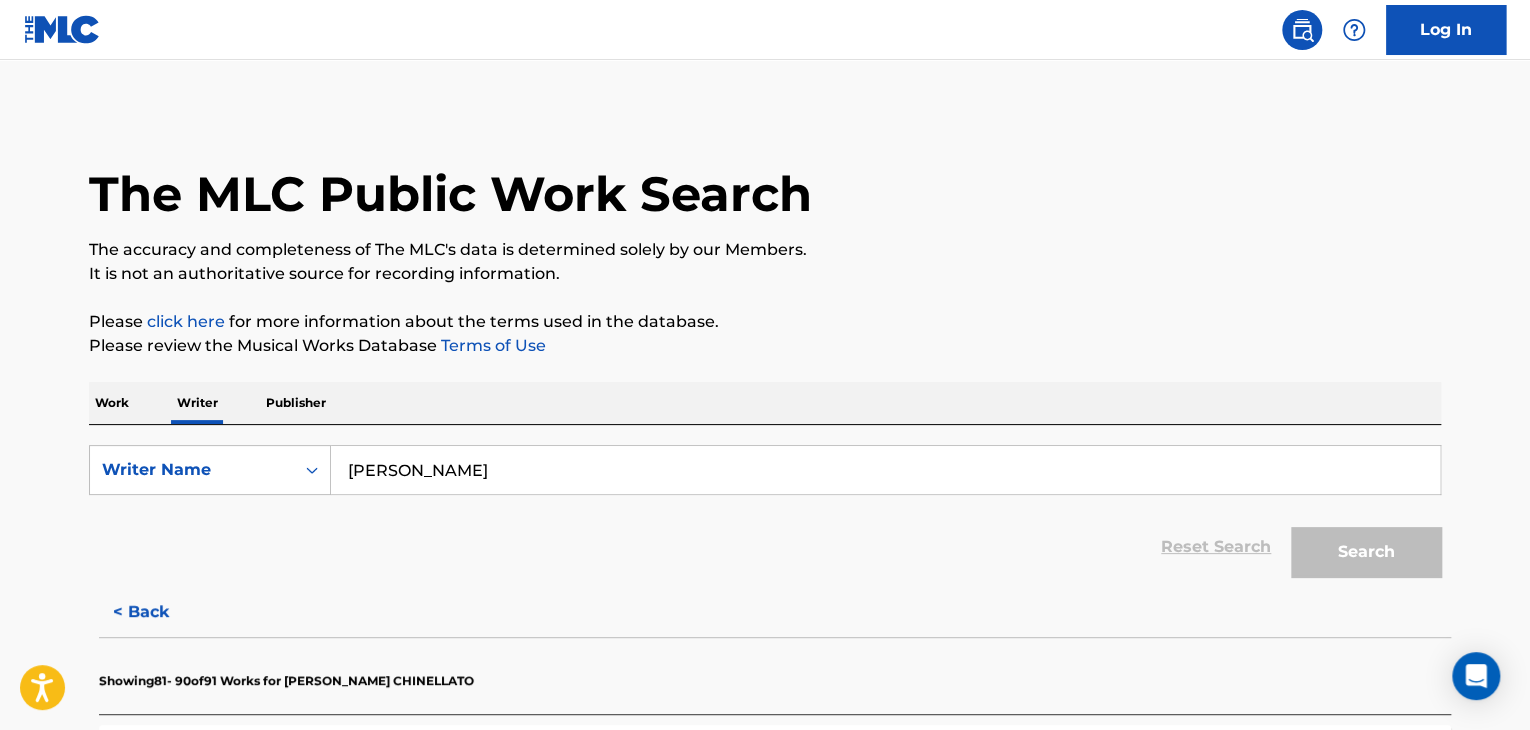 scroll, scrollTop: 24, scrollLeft: 0, axis: vertical 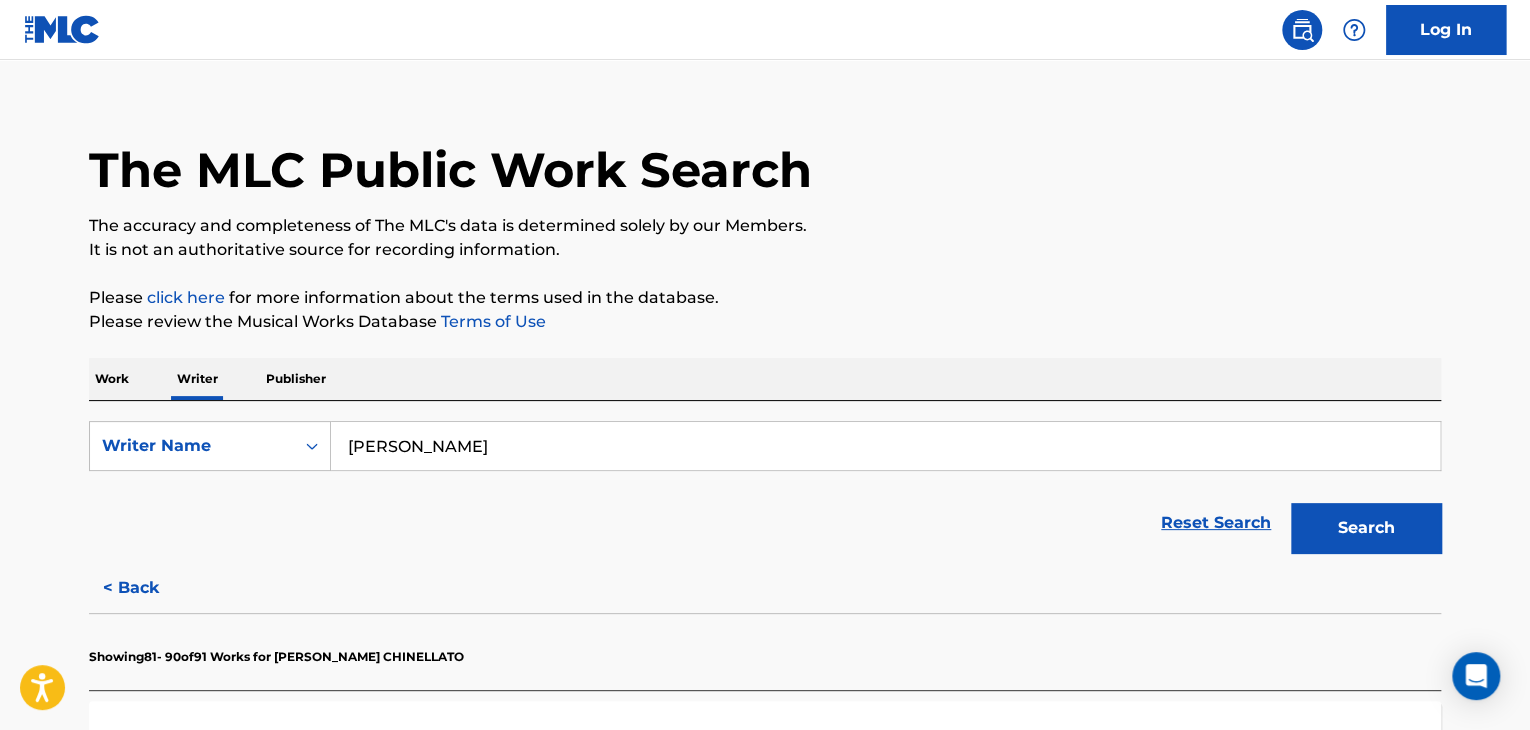 click on "[PERSON_NAME]" at bounding box center (885, 446) 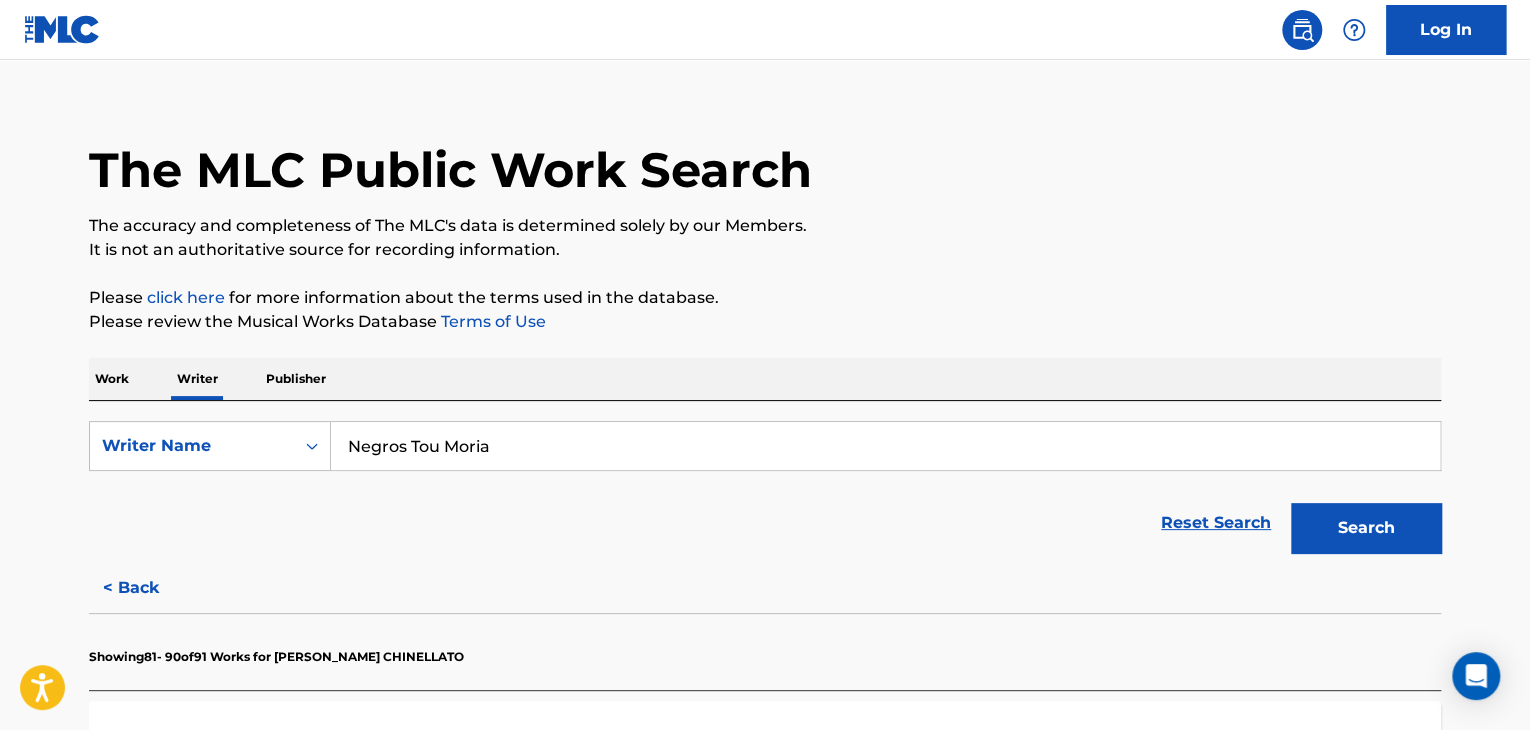 type on "Negros Tou Moria" 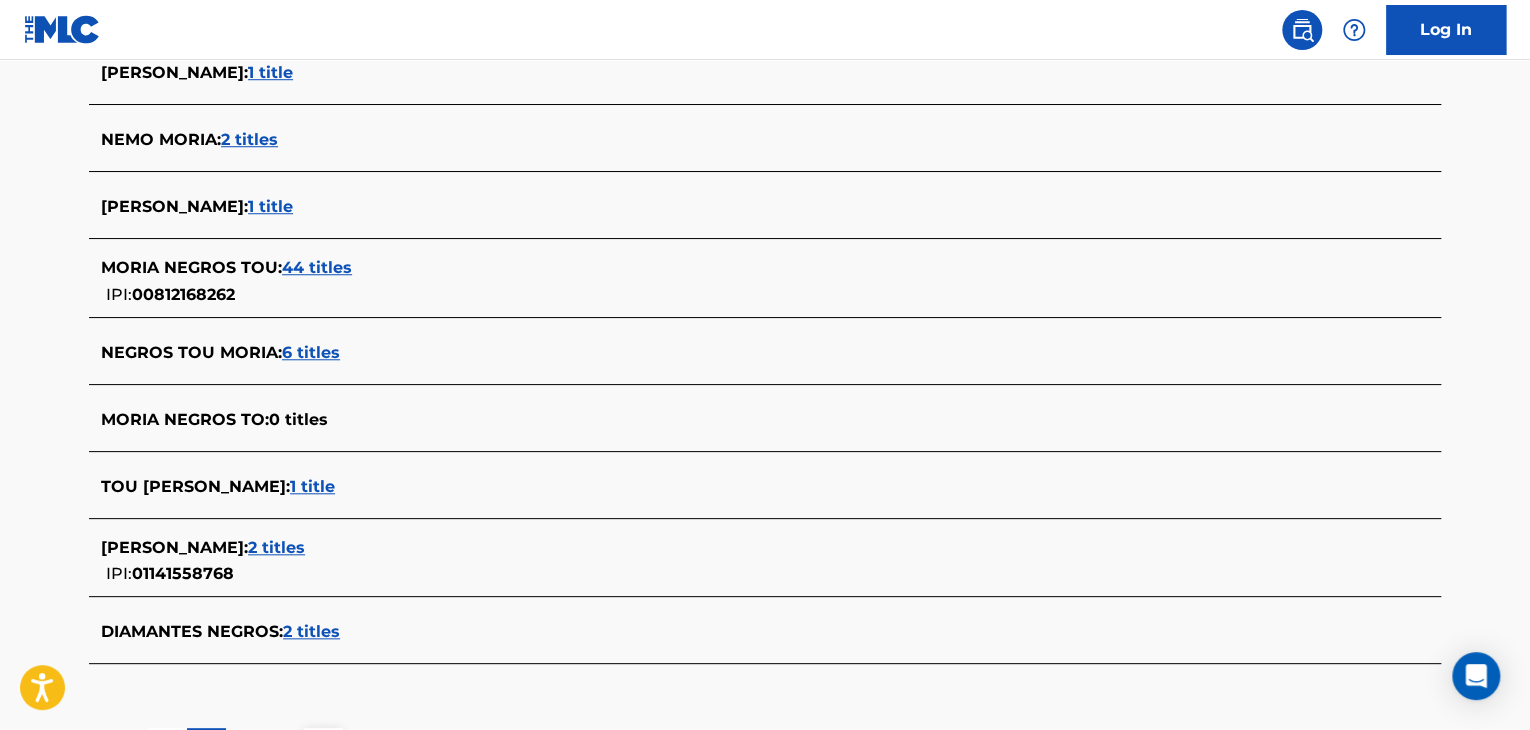 scroll, scrollTop: 724, scrollLeft: 0, axis: vertical 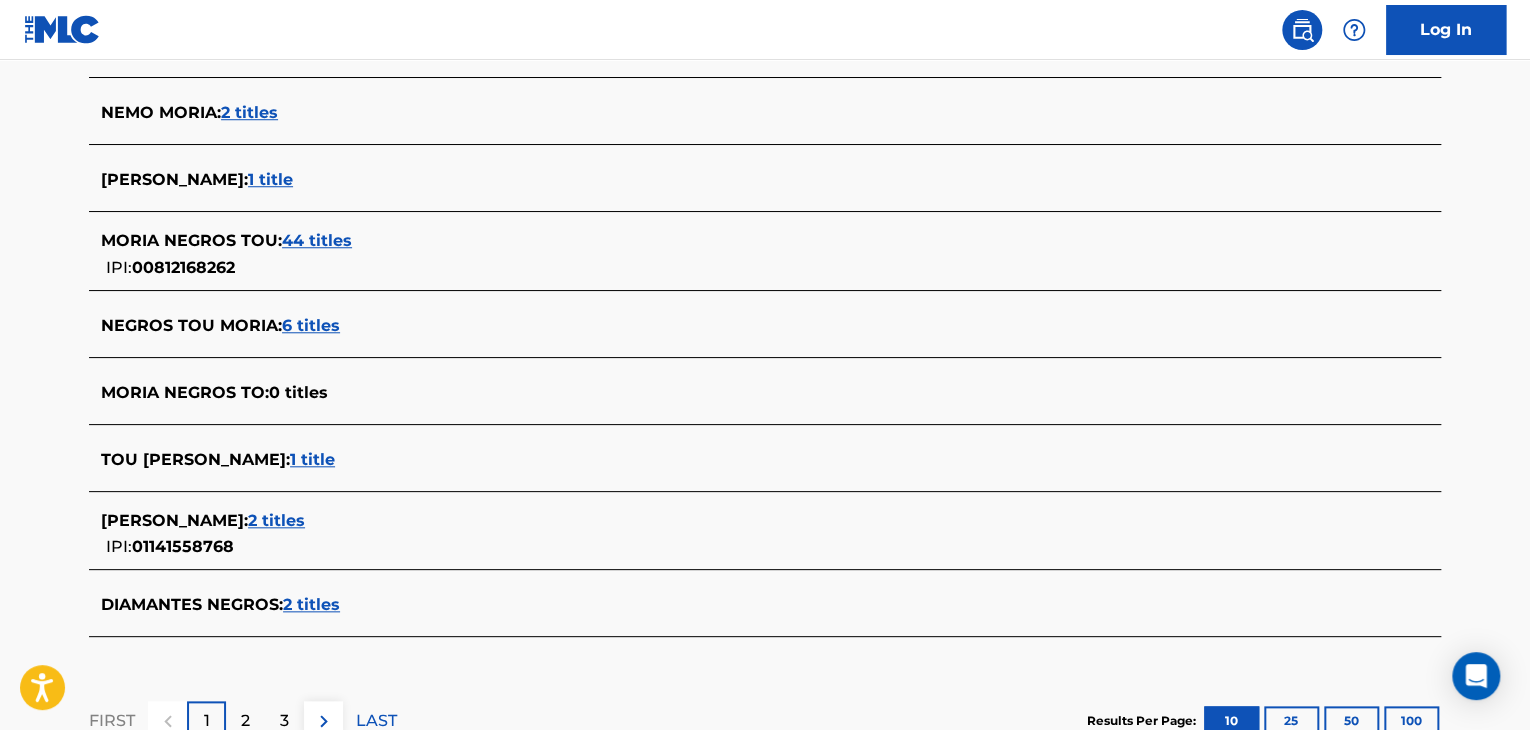 click on "44 titles" at bounding box center (317, 240) 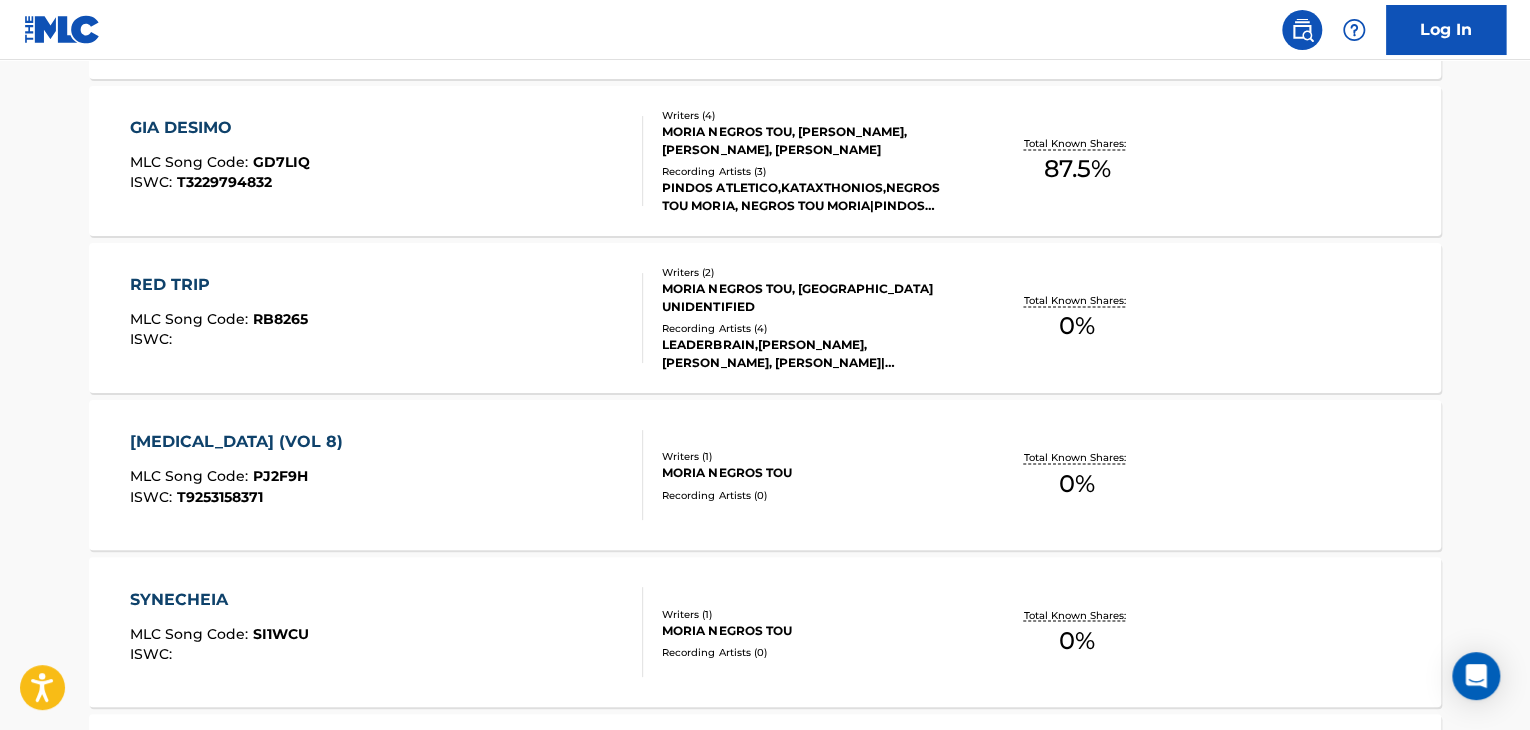 scroll, scrollTop: 1799, scrollLeft: 0, axis: vertical 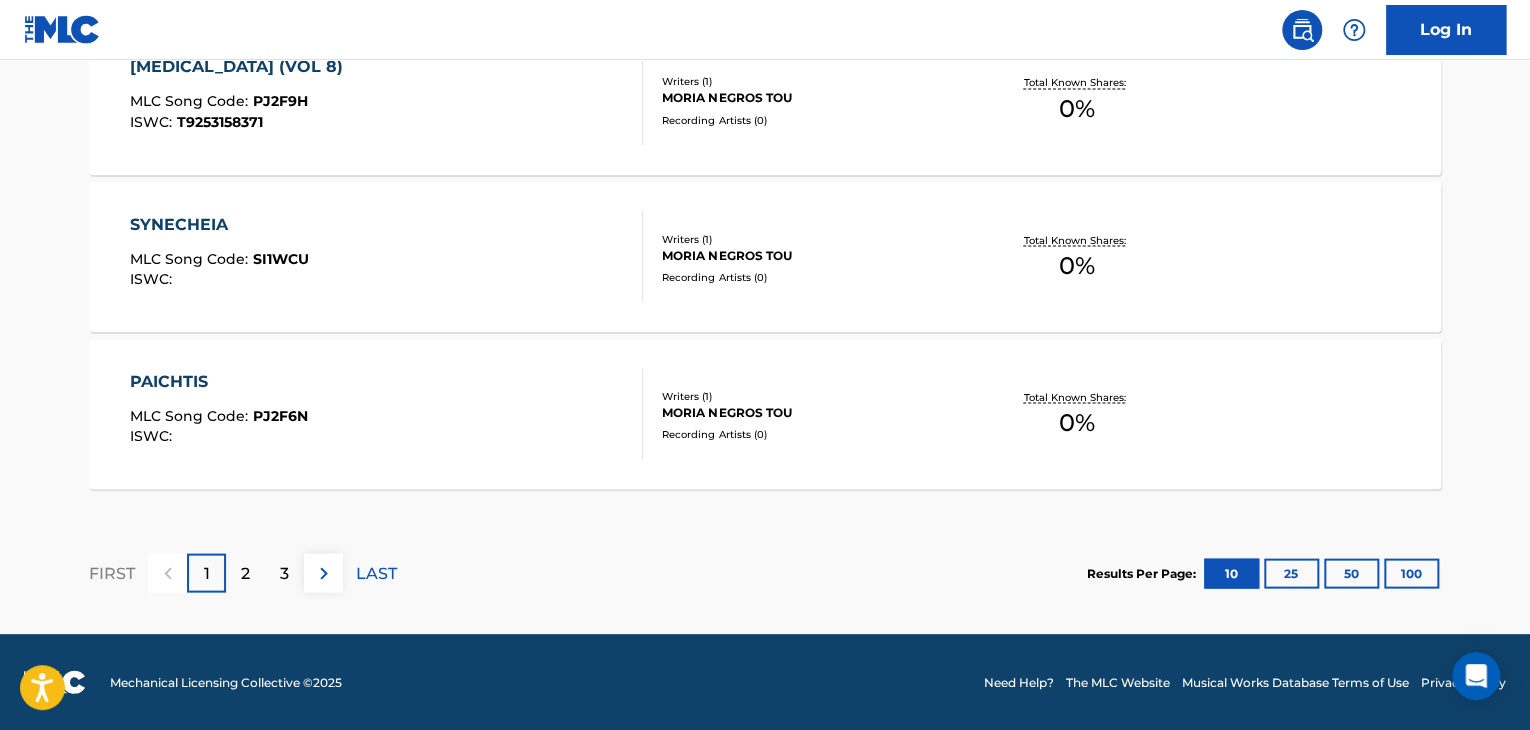 click on "FIRST 1 2 3 LAST" at bounding box center [243, 572] 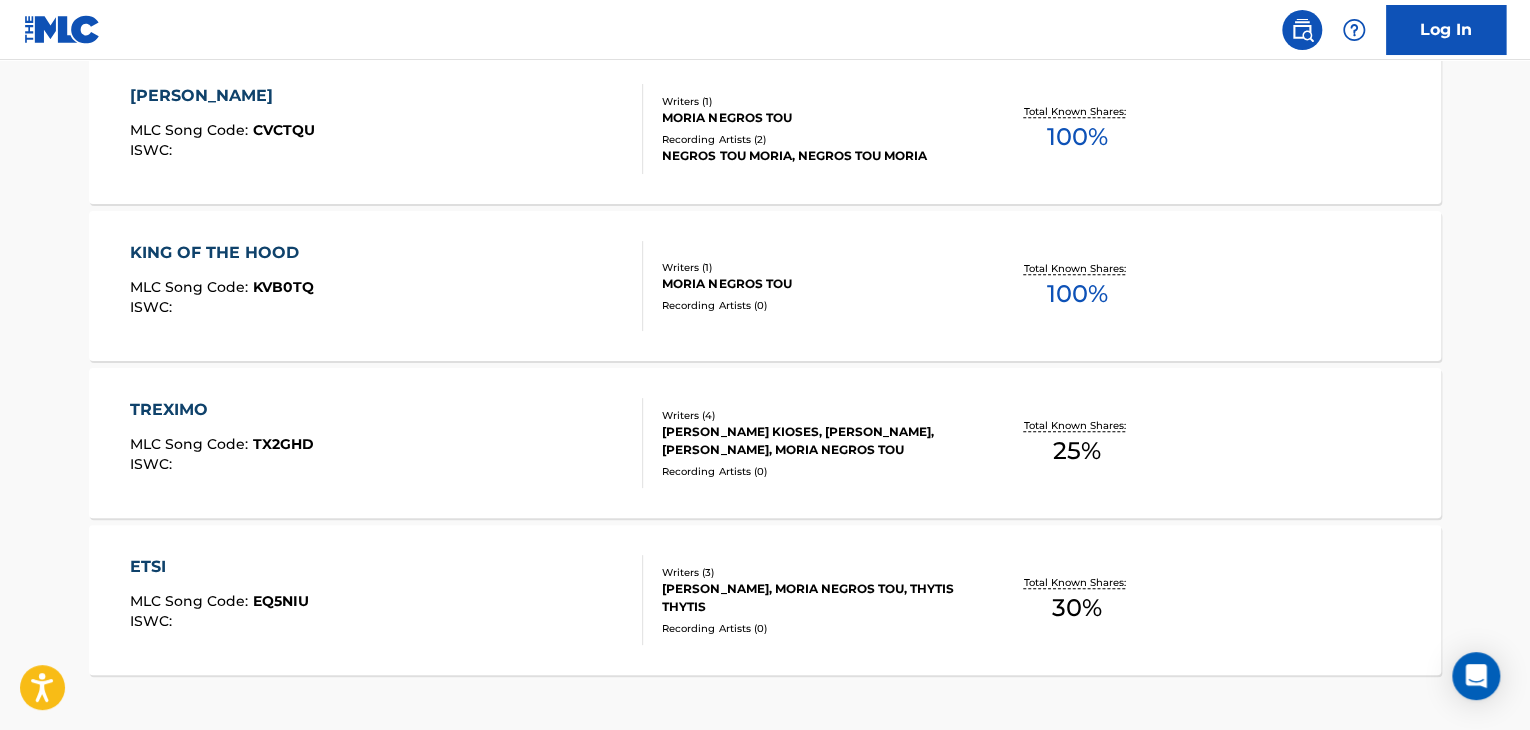 scroll, scrollTop: 556, scrollLeft: 0, axis: vertical 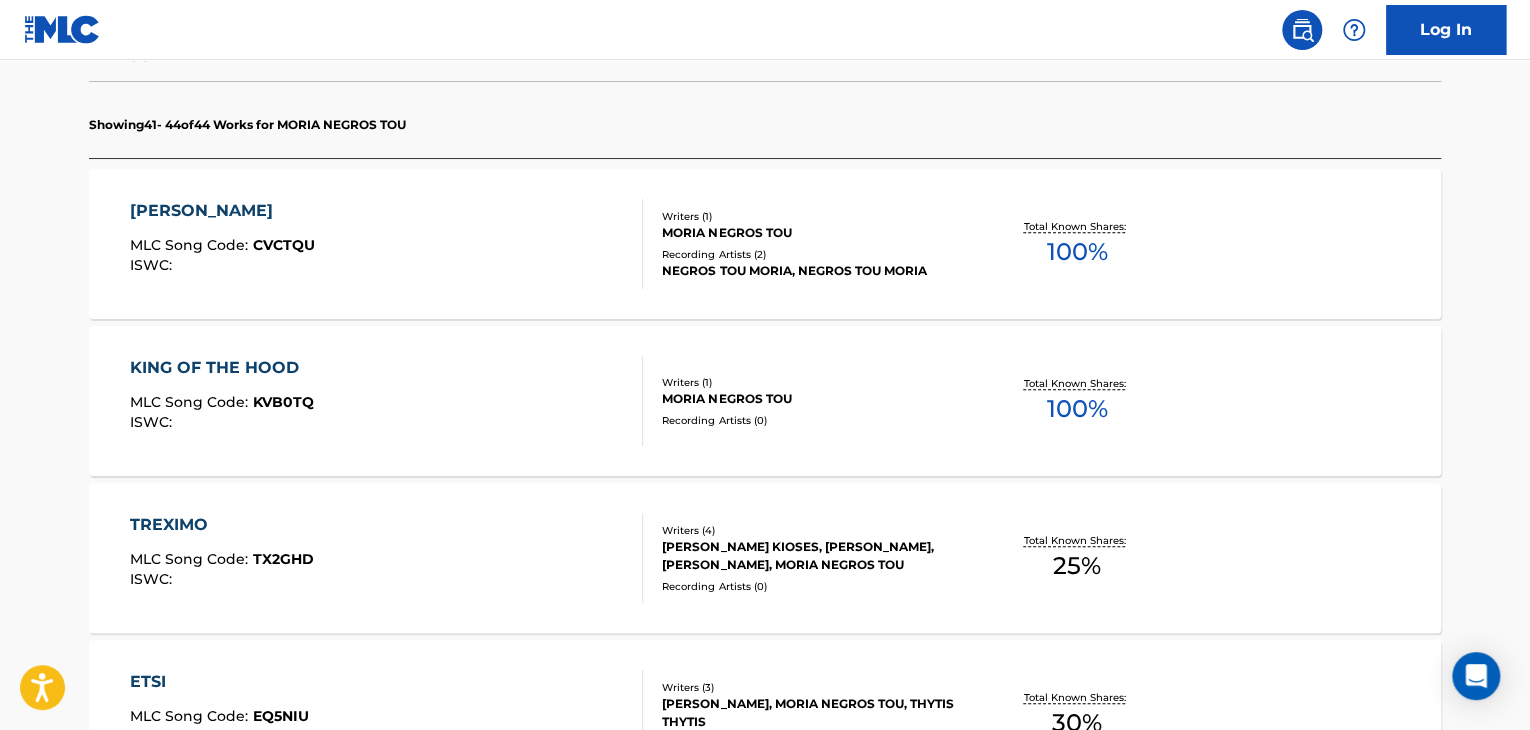 click on "KING OF THE HOOD MLC Song Code : KVB0TQ ISWC :" at bounding box center [387, 401] 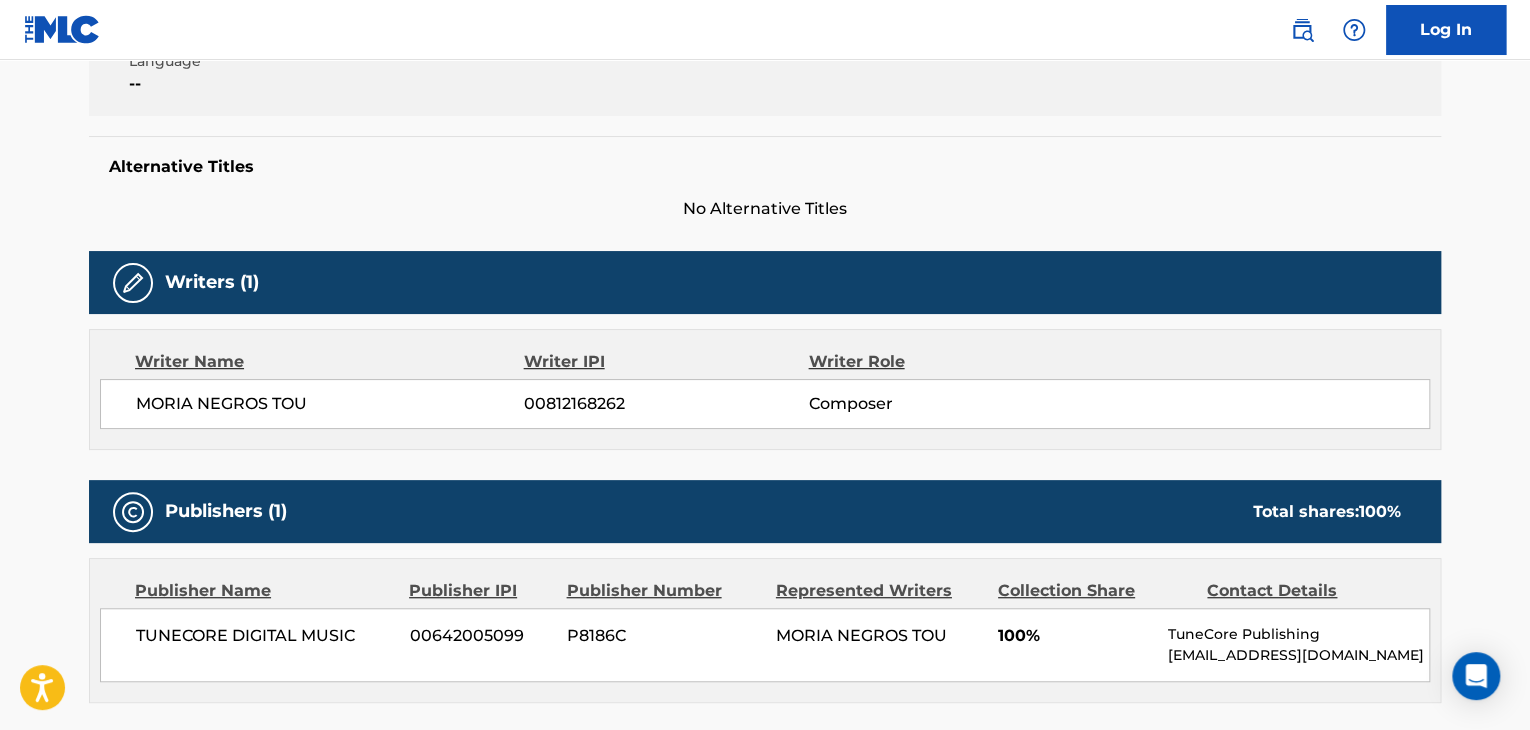 scroll, scrollTop: 600, scrollLeft: 0, axis: vertical 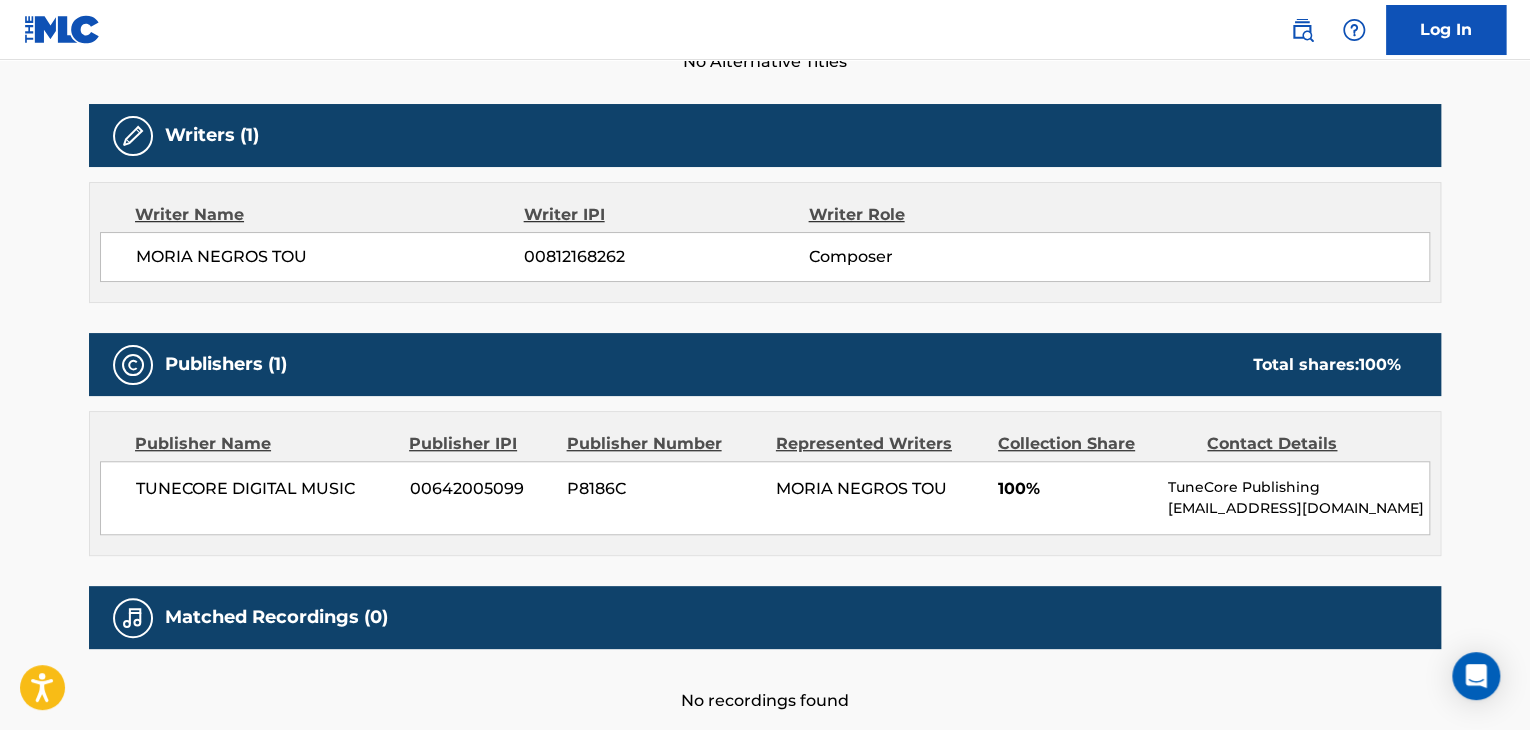 click on "MORIA NEGROS TOU" at bounding box center (330, 257) 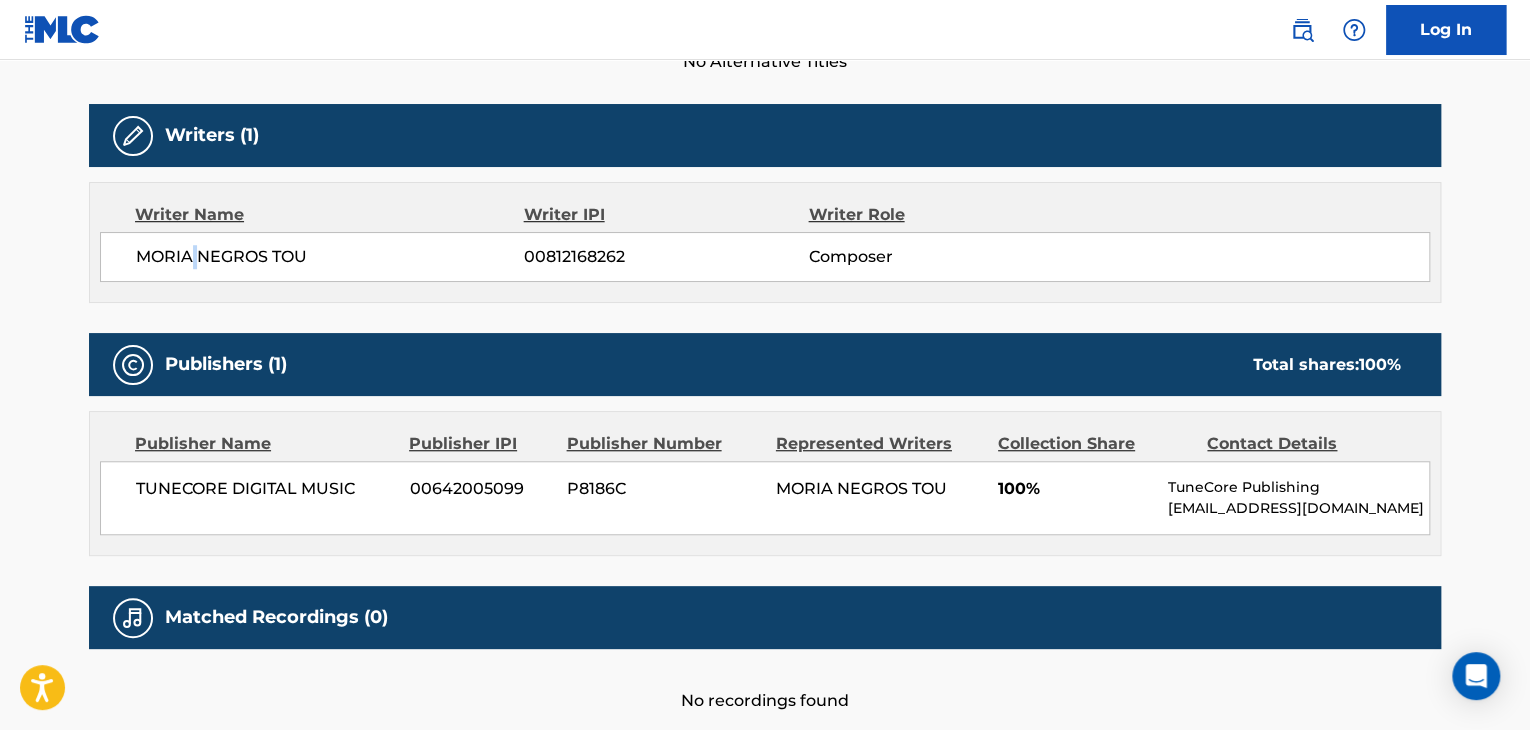 click on "MORIA NEGROS TOU" at bounding box center [330, 257] 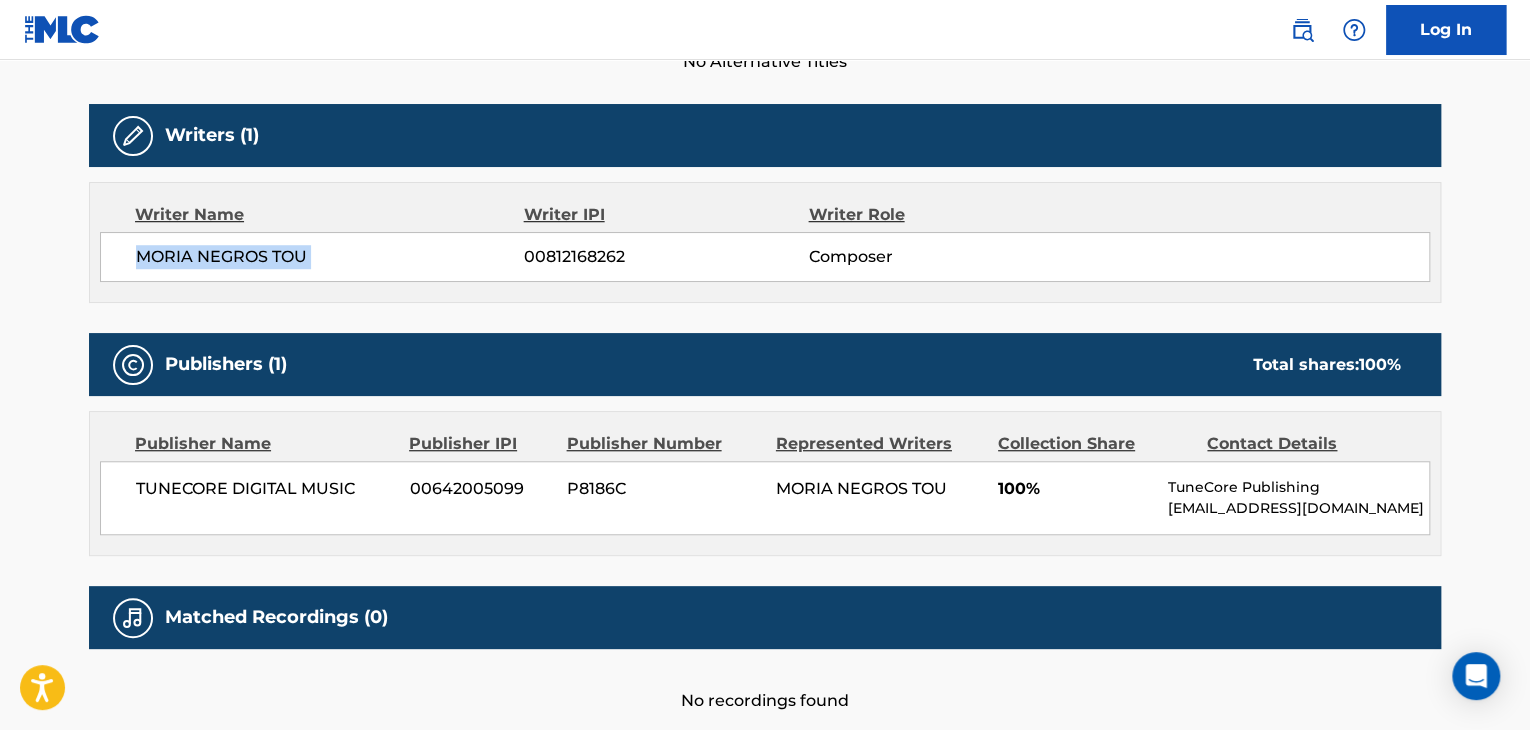 click on "MORIA NEGROS TOU" at bounding box center (330, 257) 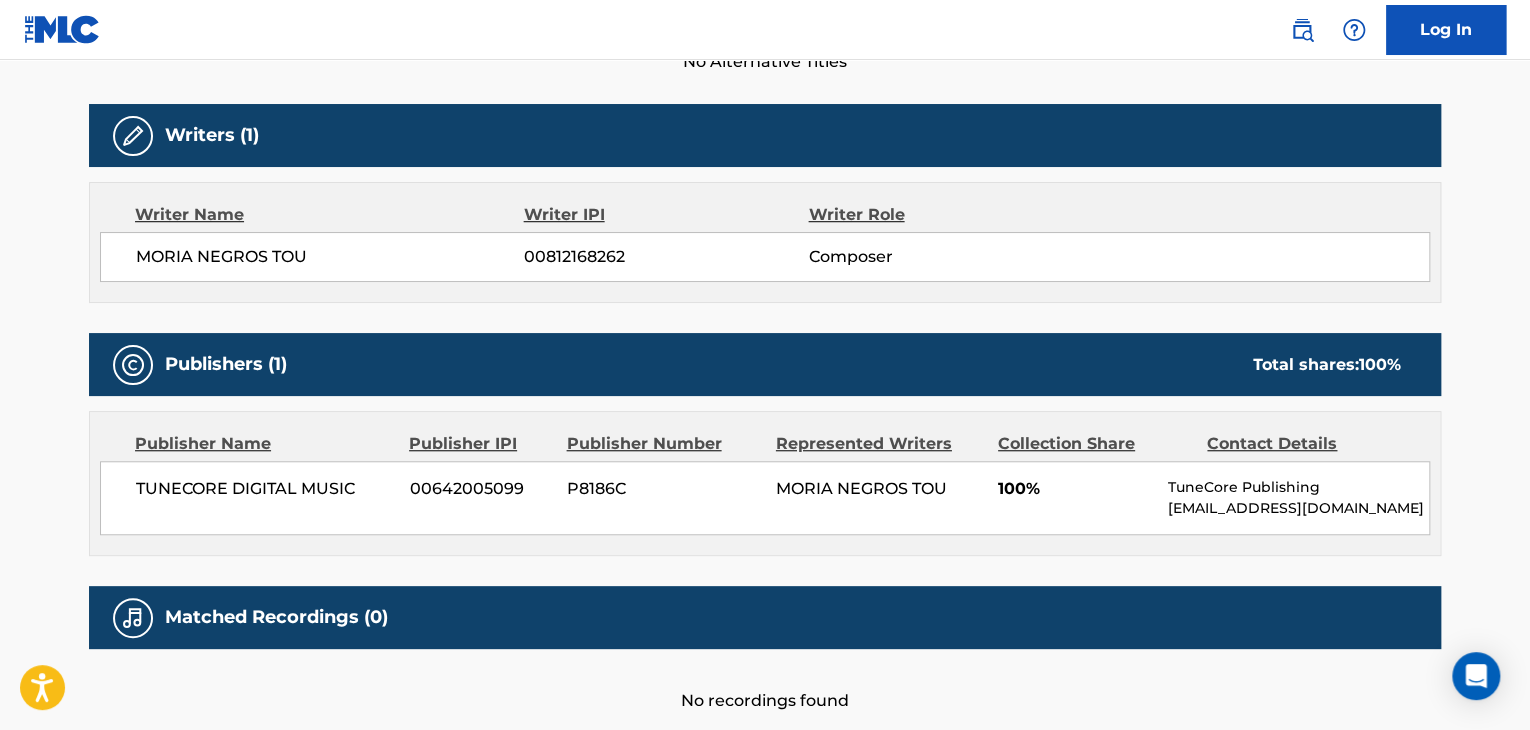 click on "MORIA NEGROS TOU 00812168262 Composer" at bounding box center (765, 257) 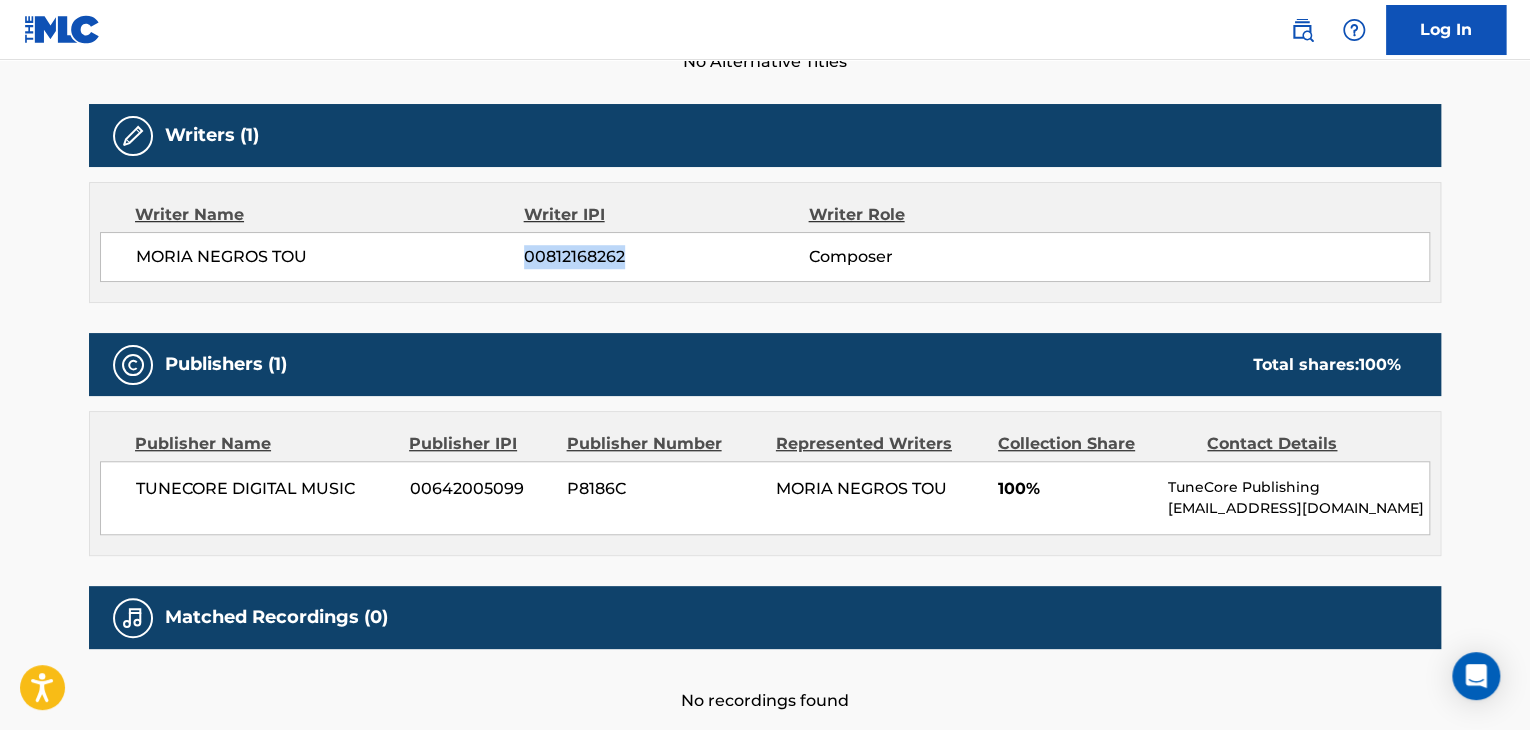 click on "MORIA NEGROS TOU 00812168262 Composer" at bounding box center (765, 257) 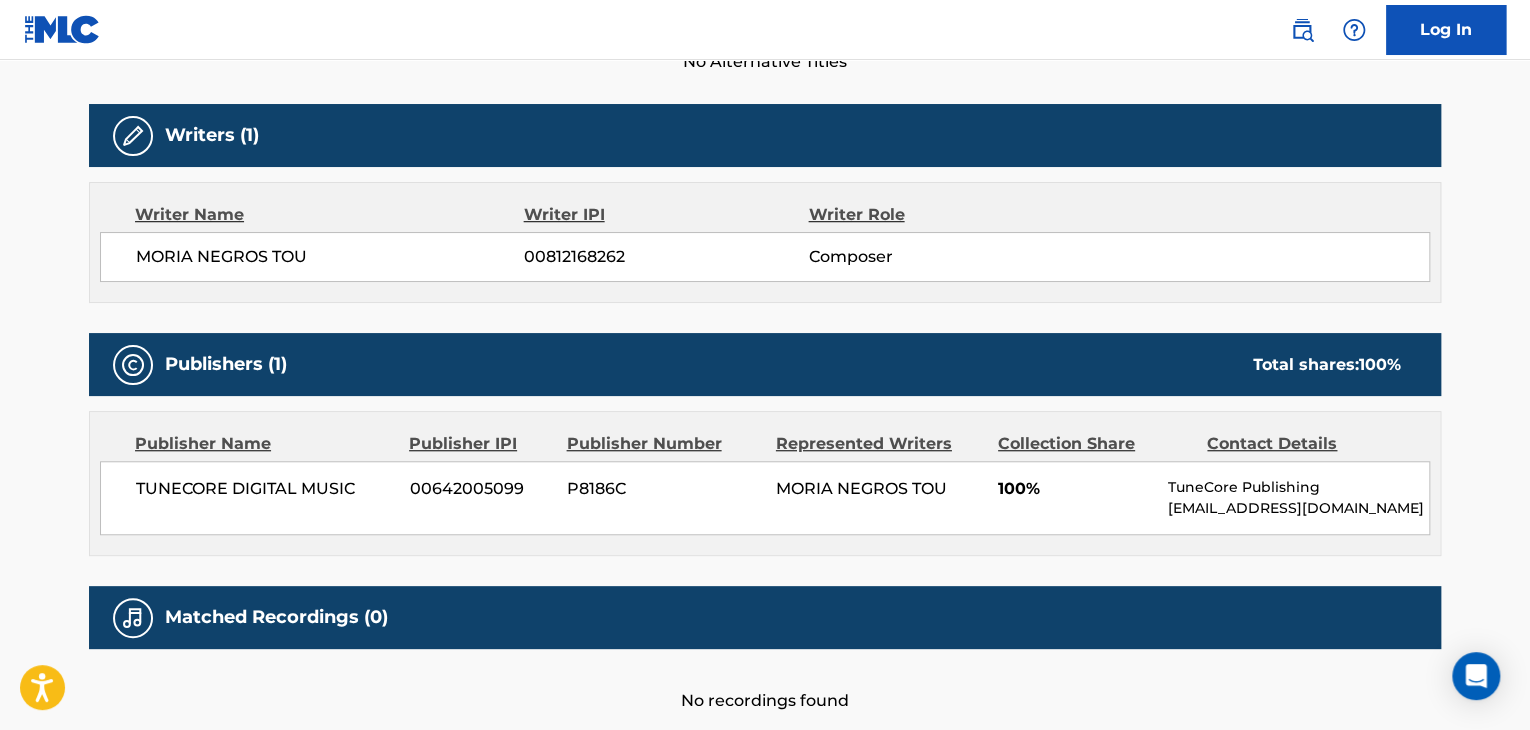 click on "TUNECORE DIGITAL MUSIC" at bounding box center (265, 489) 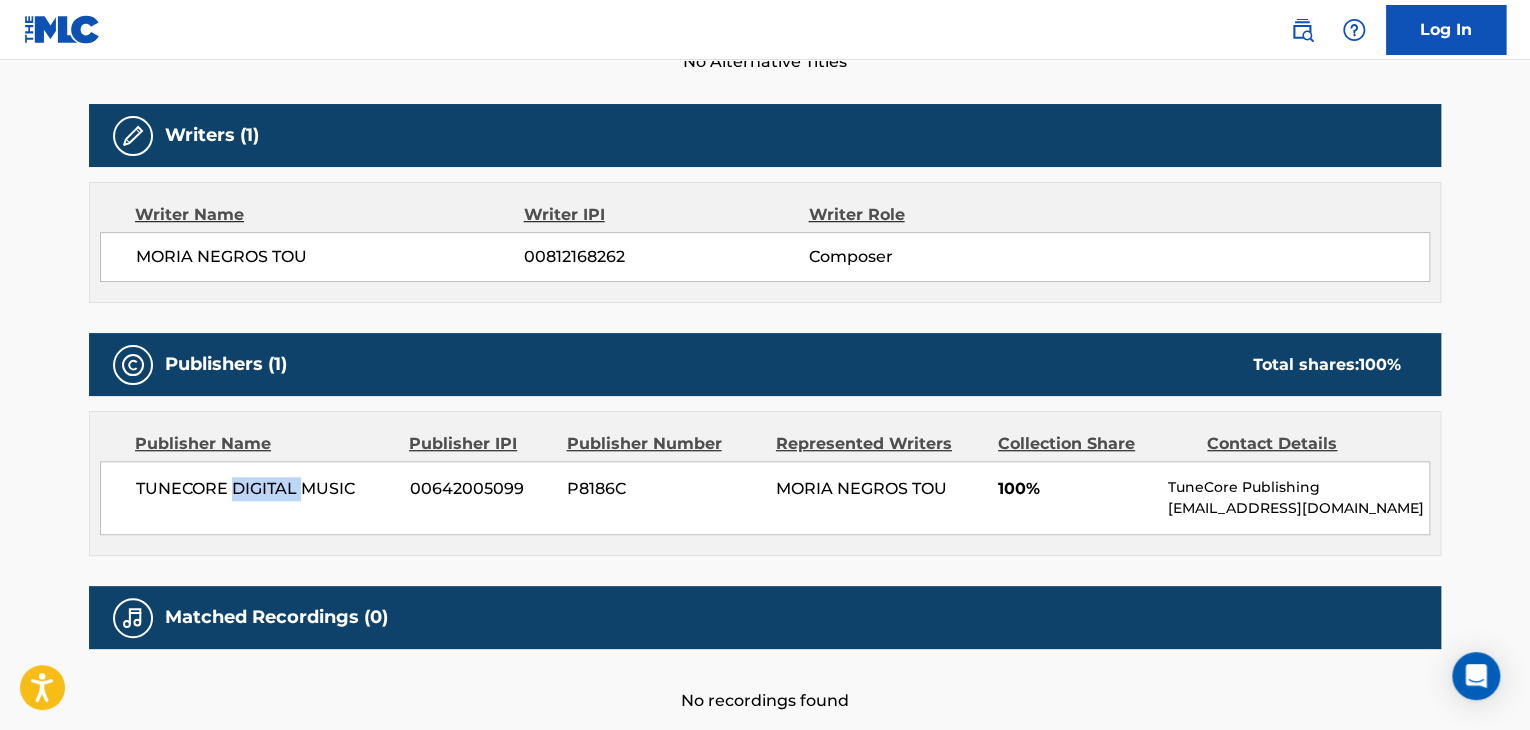 click on "TUNECORE DIGITAL MUSIC" at bounding box center [265, 489] 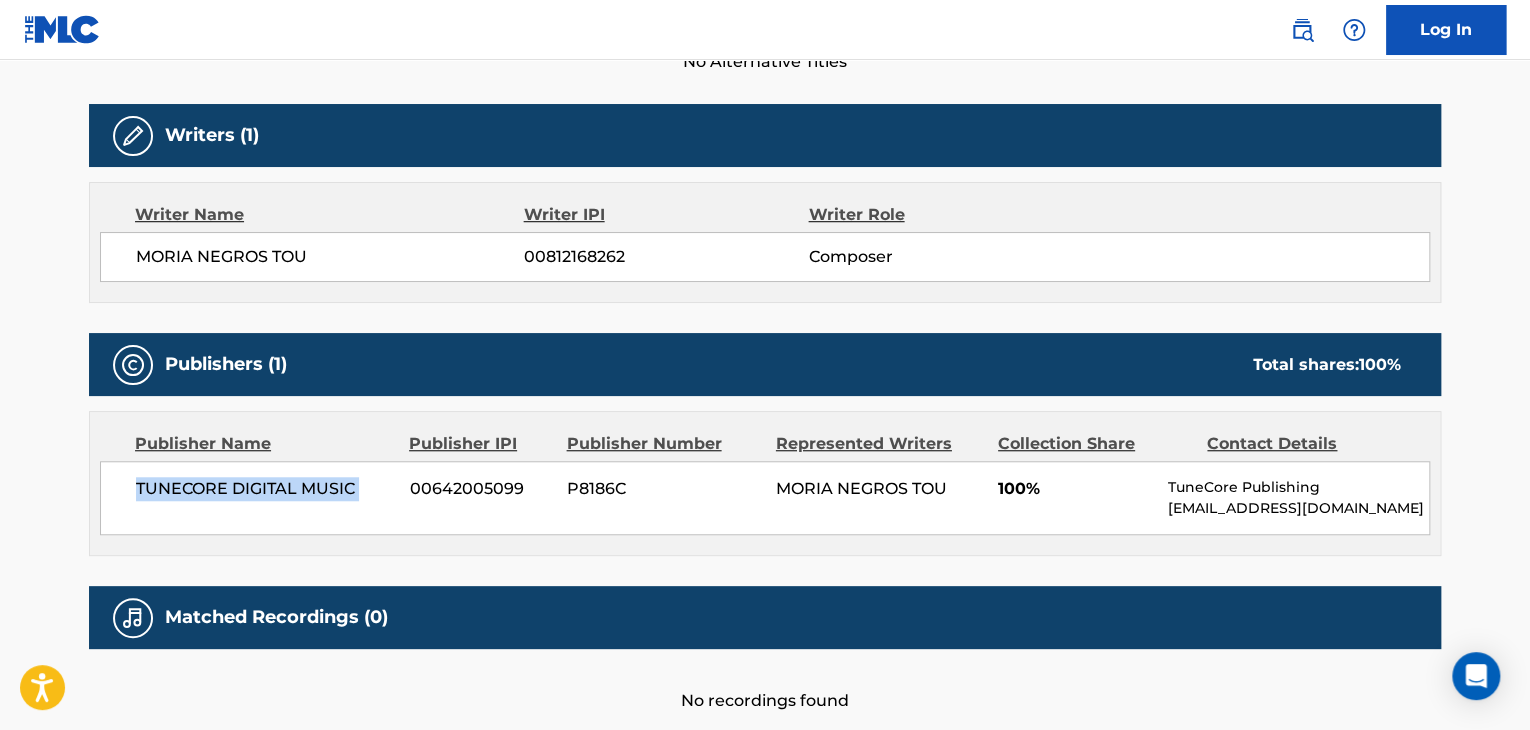 click on "TUNECORE DIGITAL MUSIC" at bounding box center (265, 489) 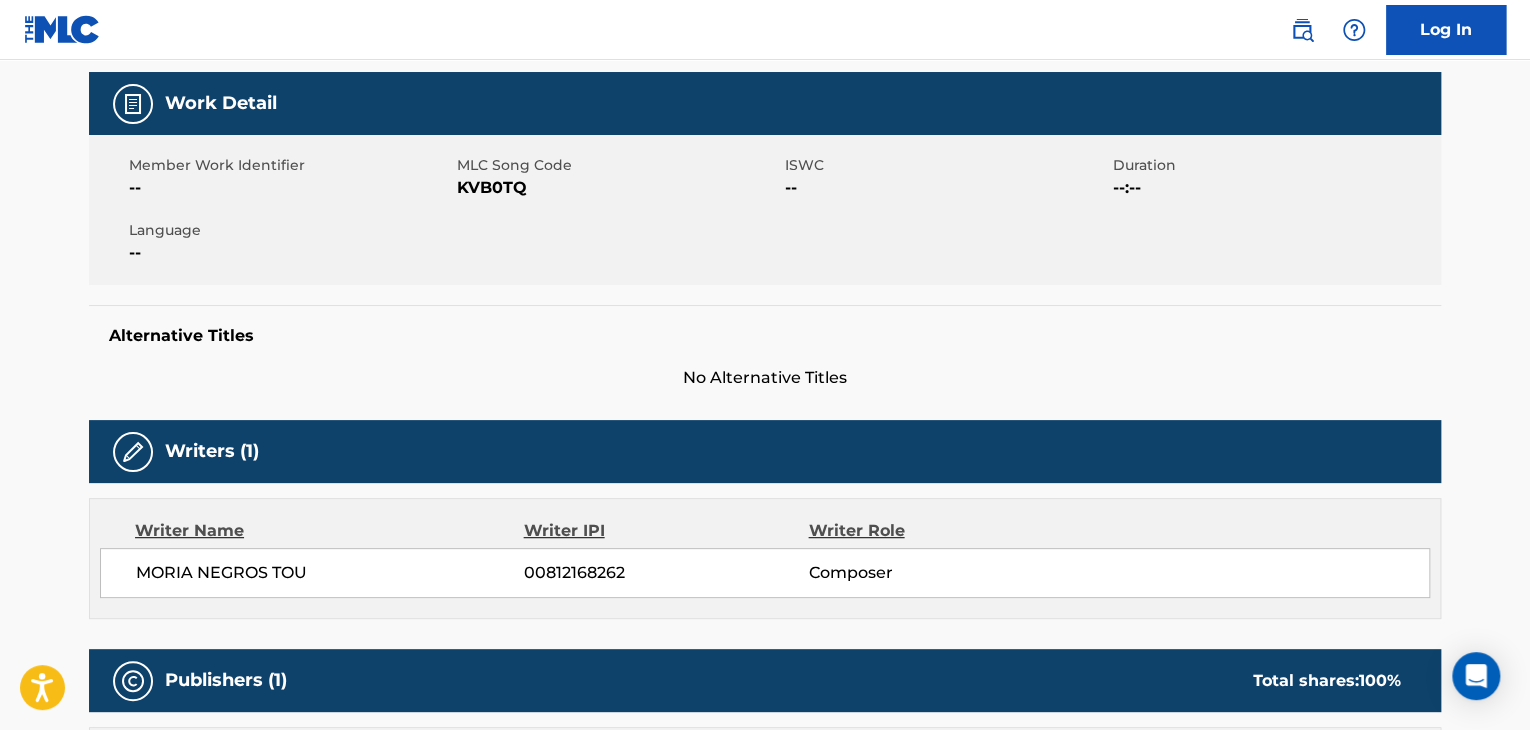 scroll, scrollTop: 100, scrollLeft: 0, axis: vertical 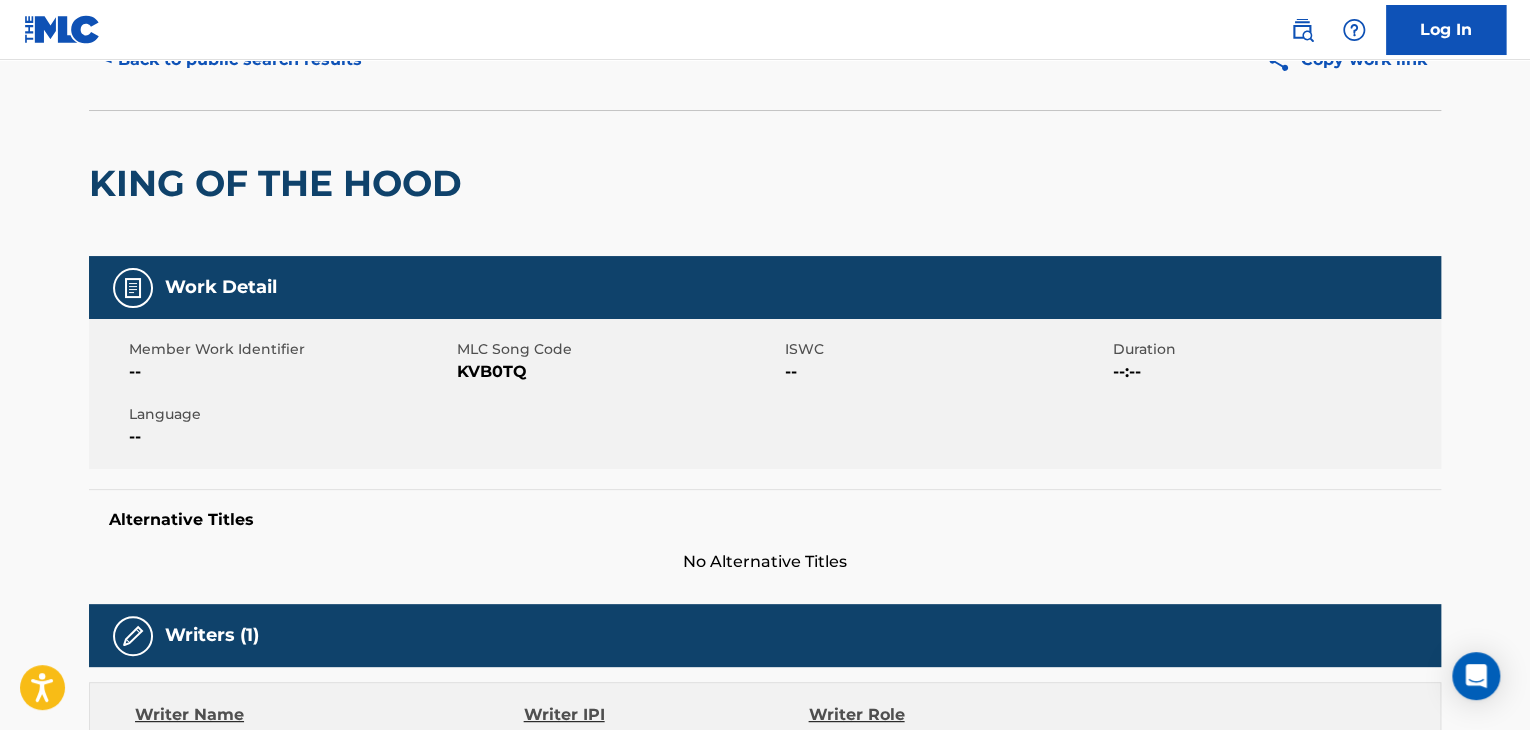 click on "KVB0TQ" at bounding box center (618, 372) 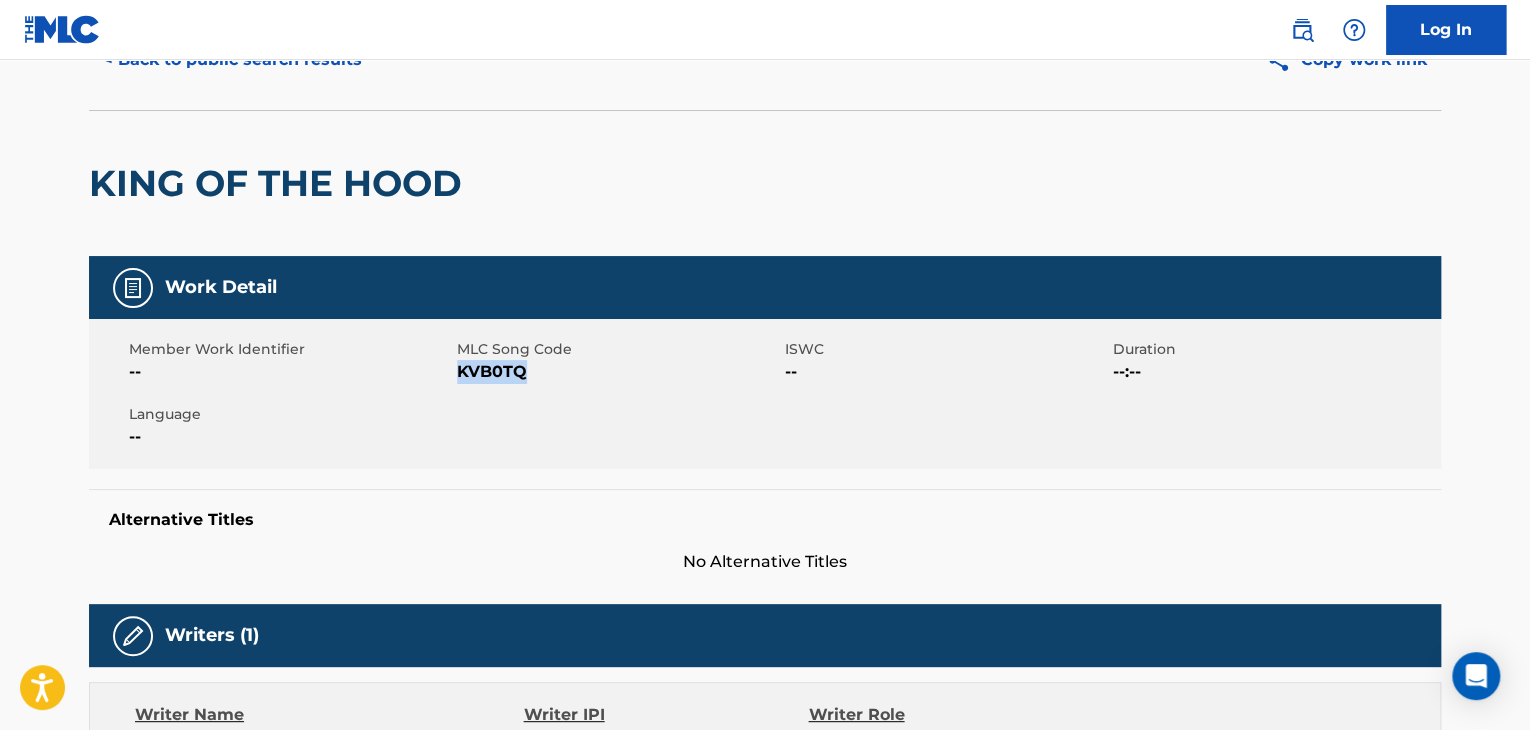 click on "KVB0TQ" at bounding box center [618, 372] 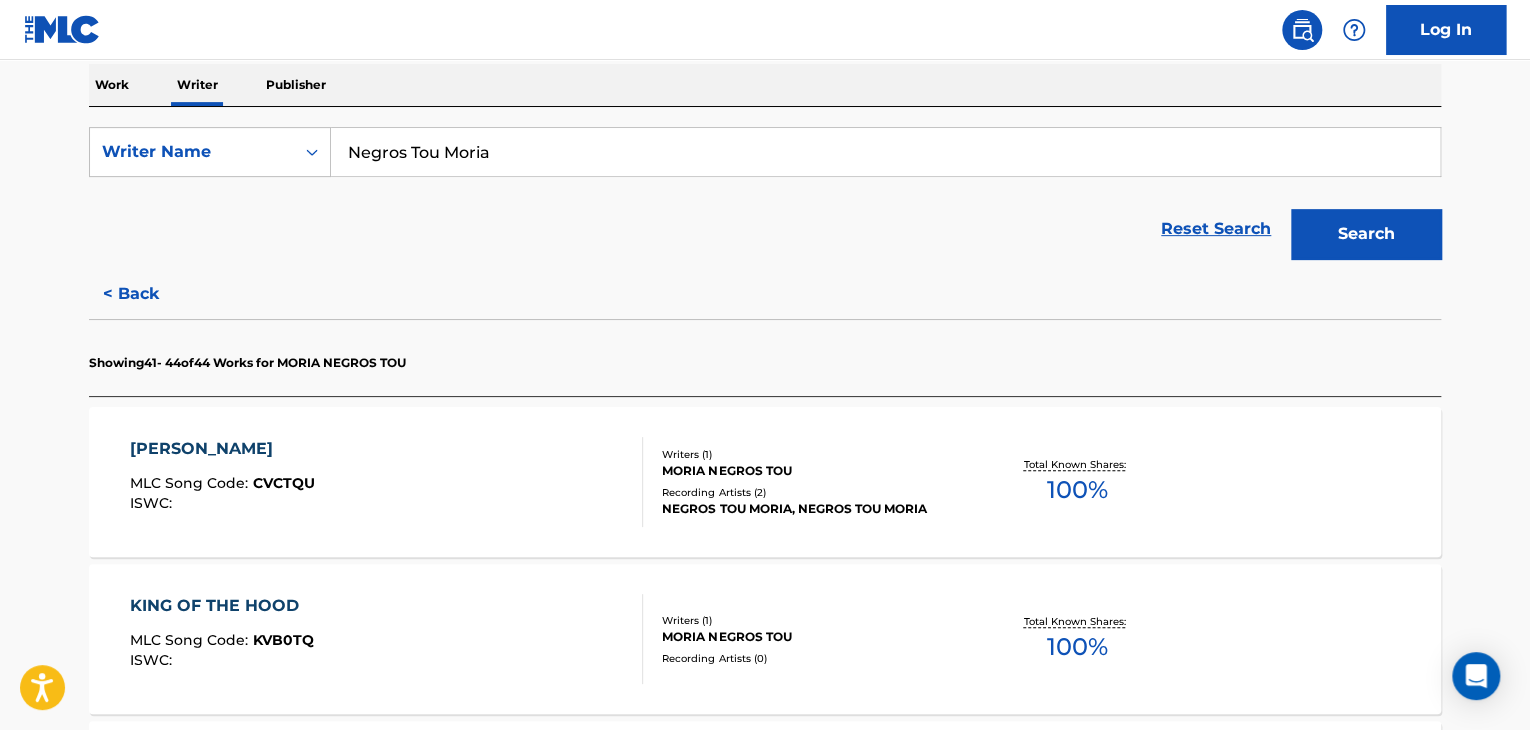 scroll, scrollTop: 100, scrollLeft: 0, axis: vertical 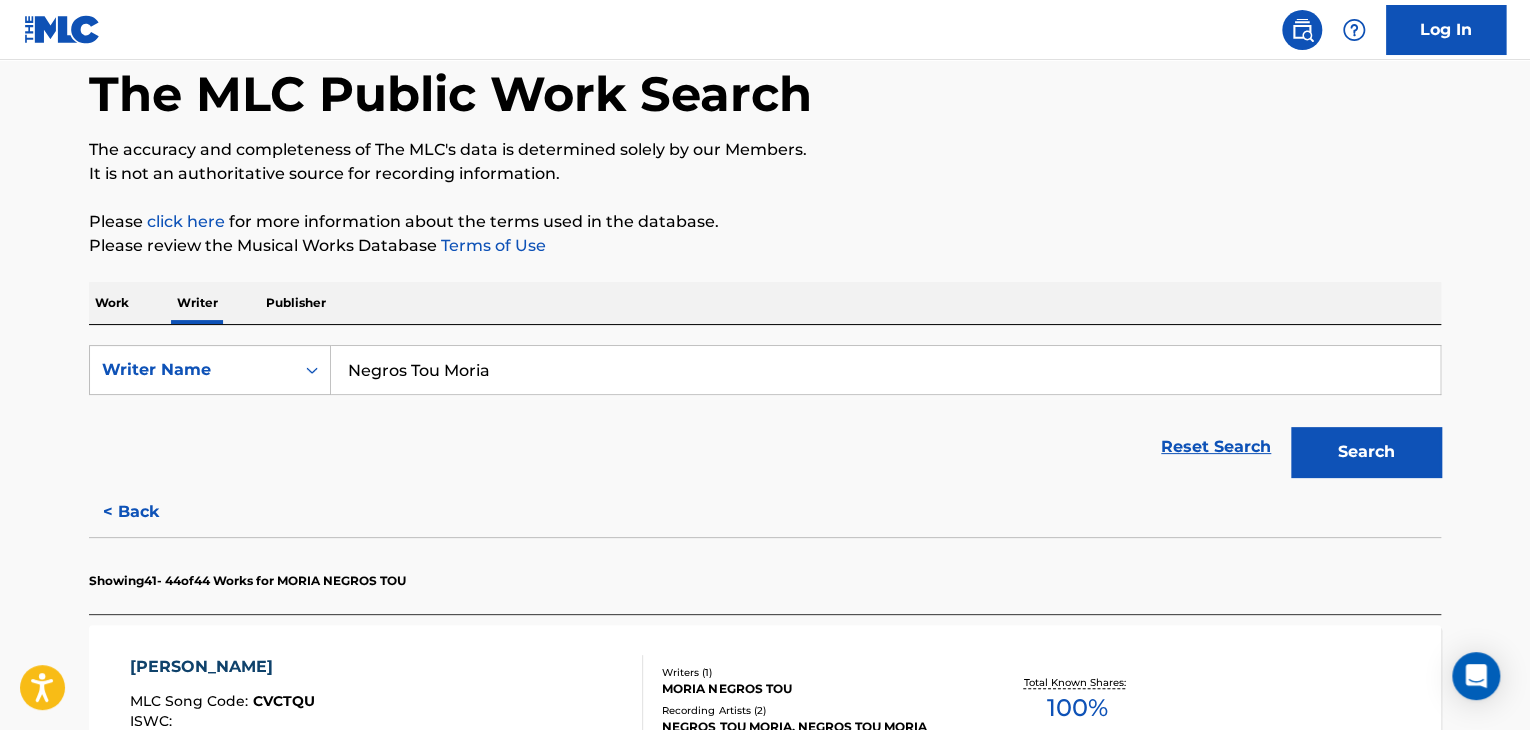 click on "Negros Tou Moria" at bounding box center [885, 370] 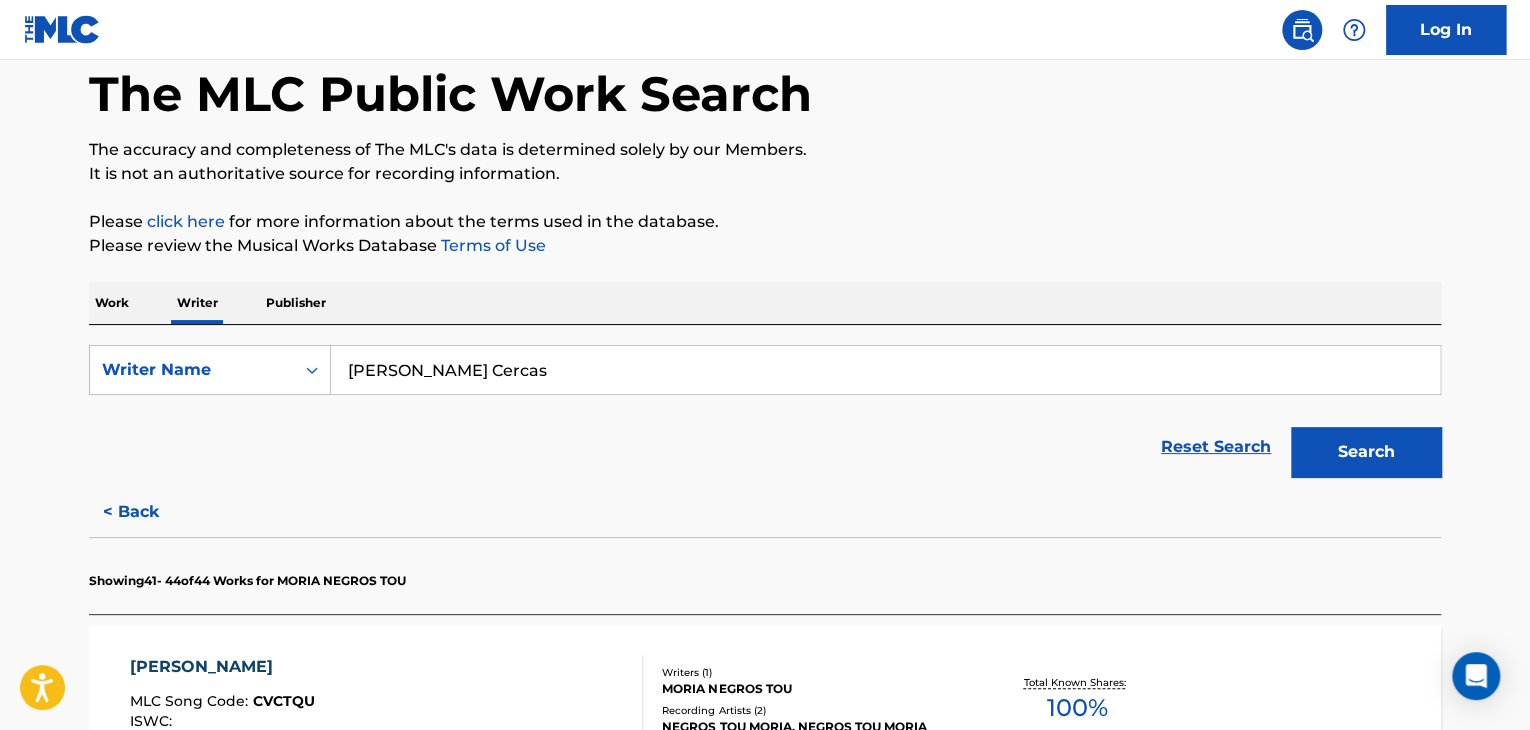 type on "[PERSON_NAME] Cercas" 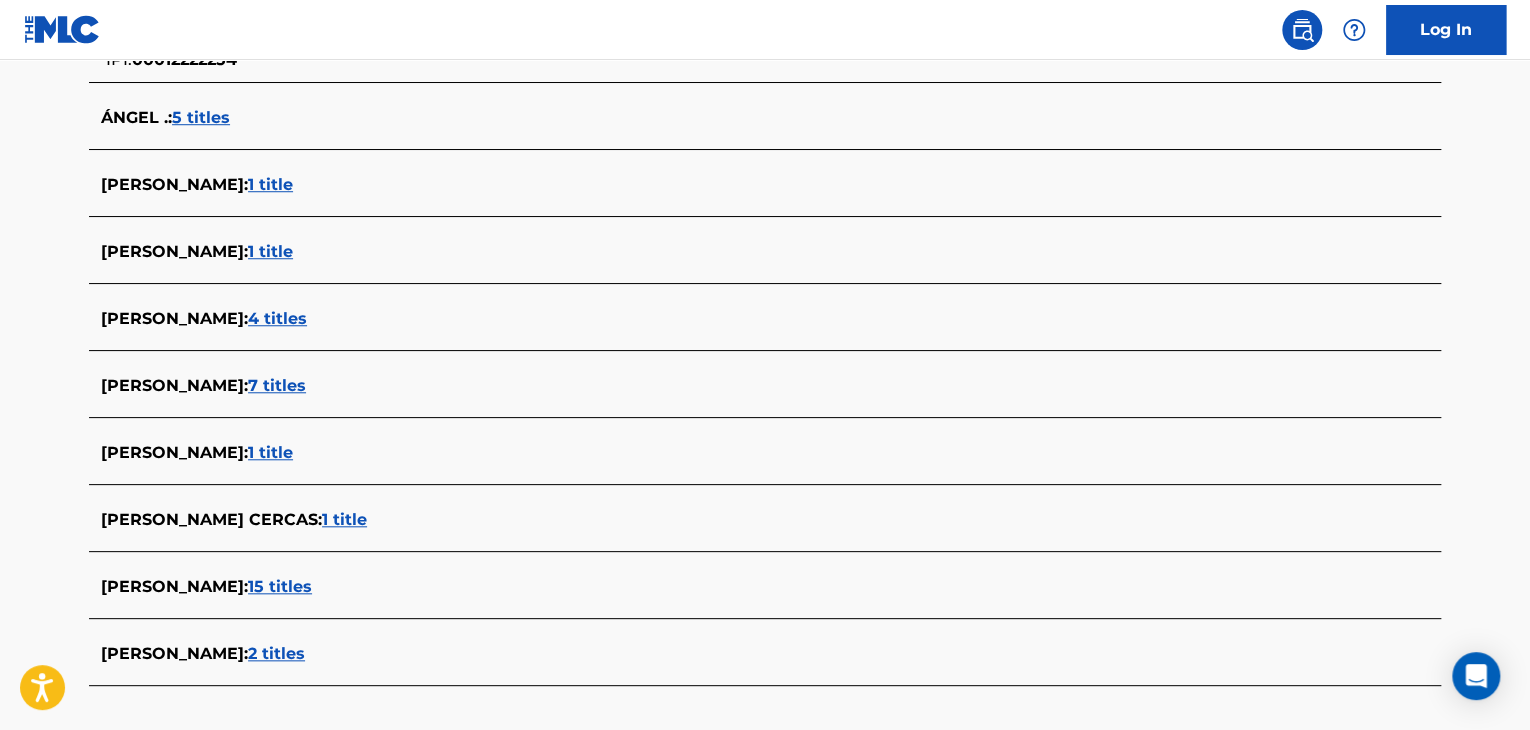 scroll, scrollTop: 700, scrollLeft: 0, axis: vertical 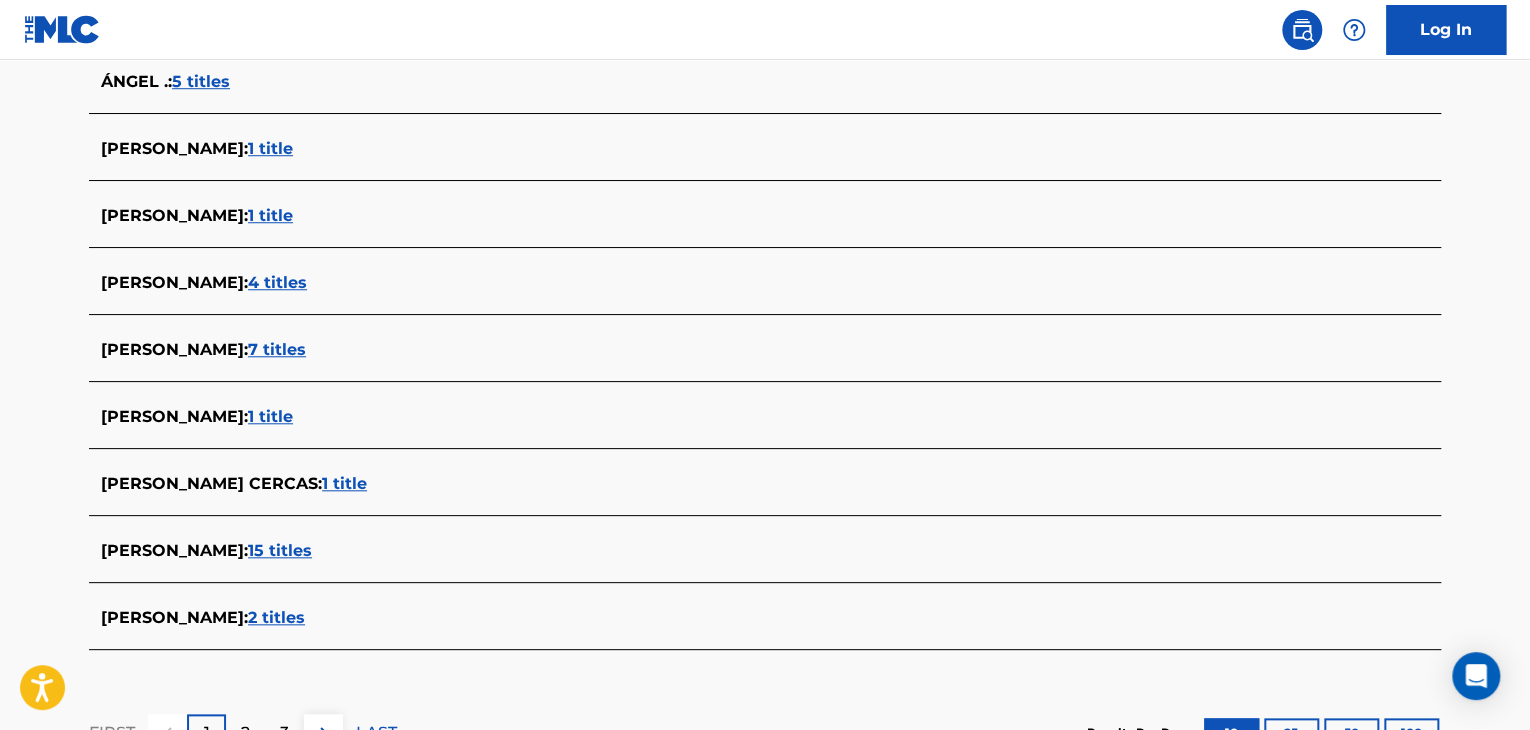 click on "1 title" at bounding box center (344, 483) 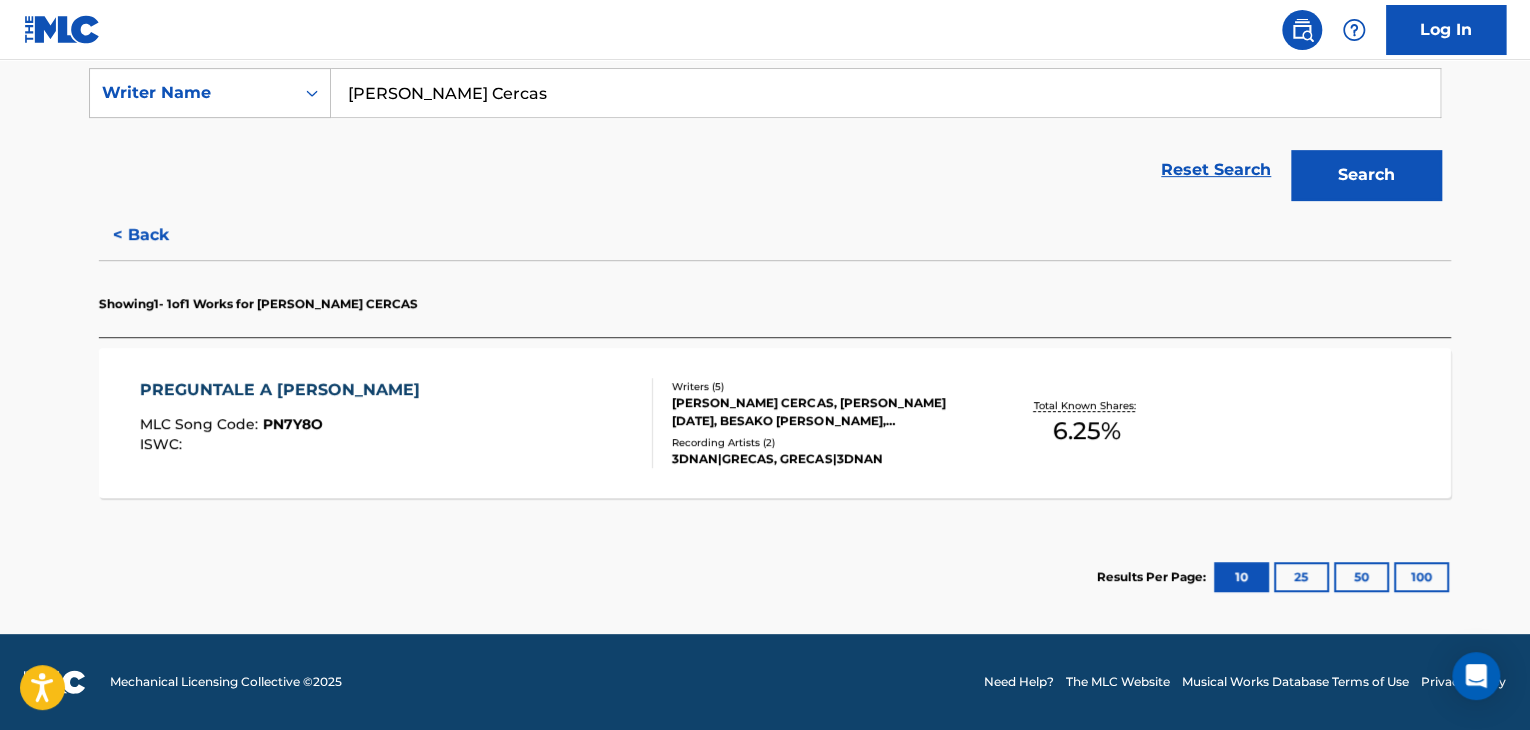 scroll, scrollTop: 376, scrollLeft: 0, axis: vertical 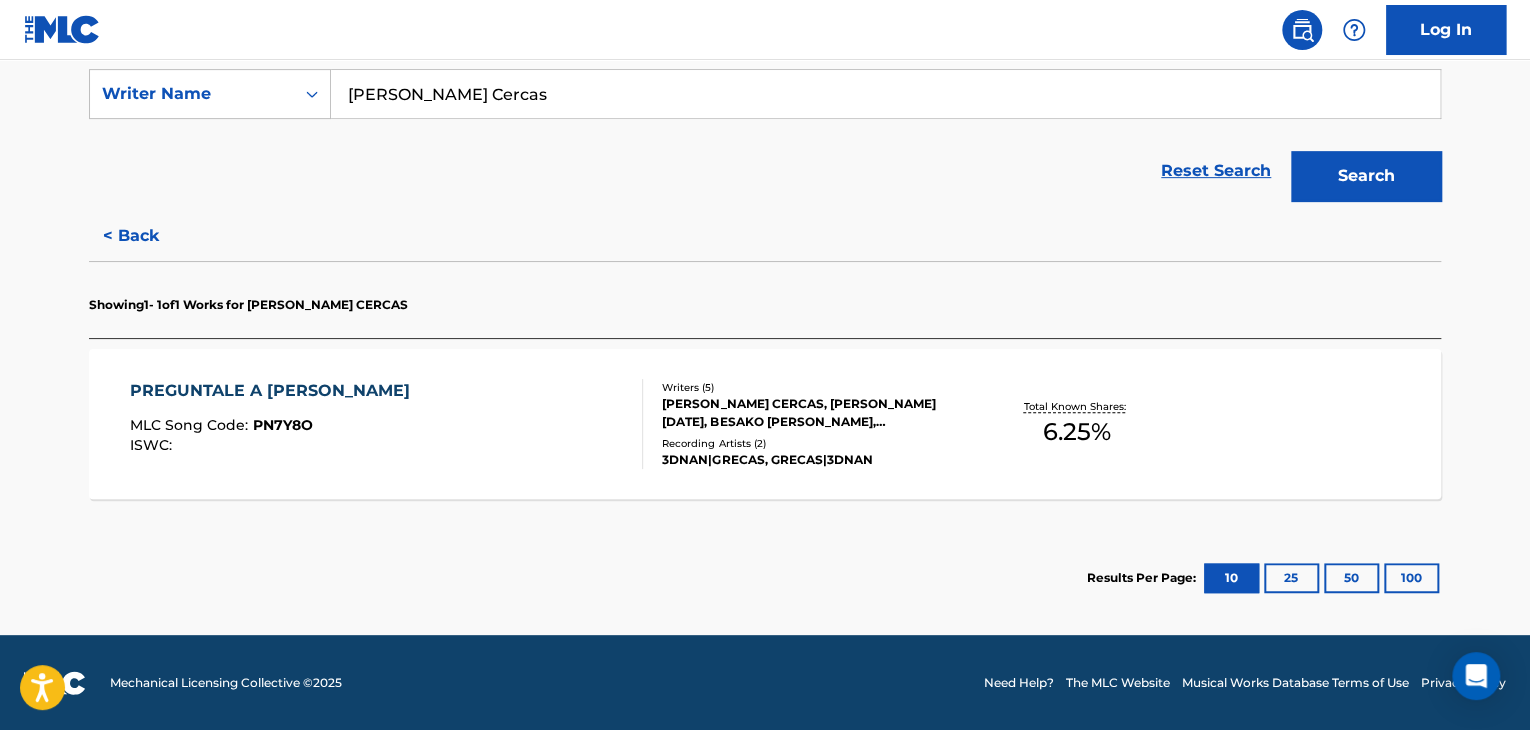 click on "PREGUNTALE A SIRI MLC Song Code : PN7Y8O ISWC :" at bounding box center [387, 424] 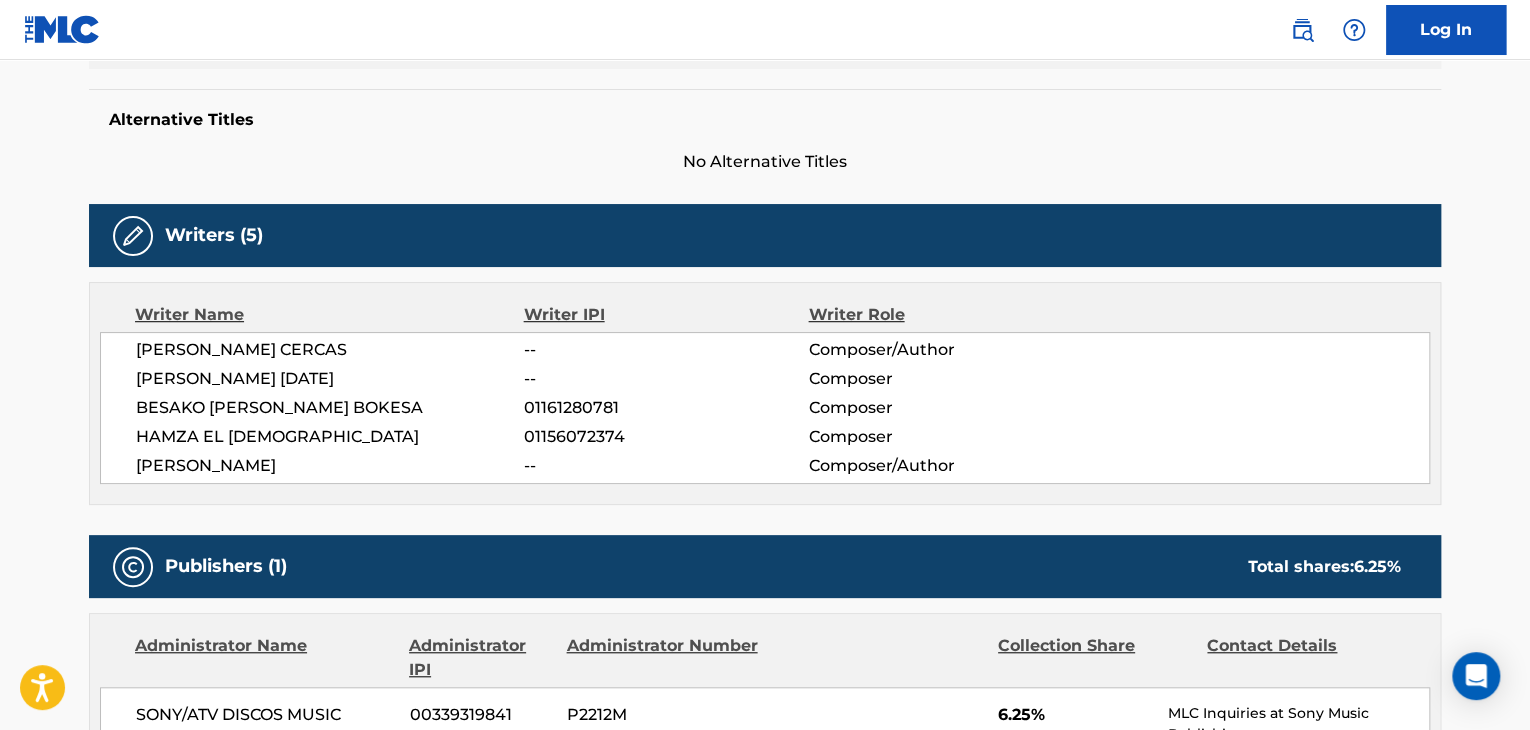 scroll, scrollTop: 200, scrollLeft: 0, axis: vertical 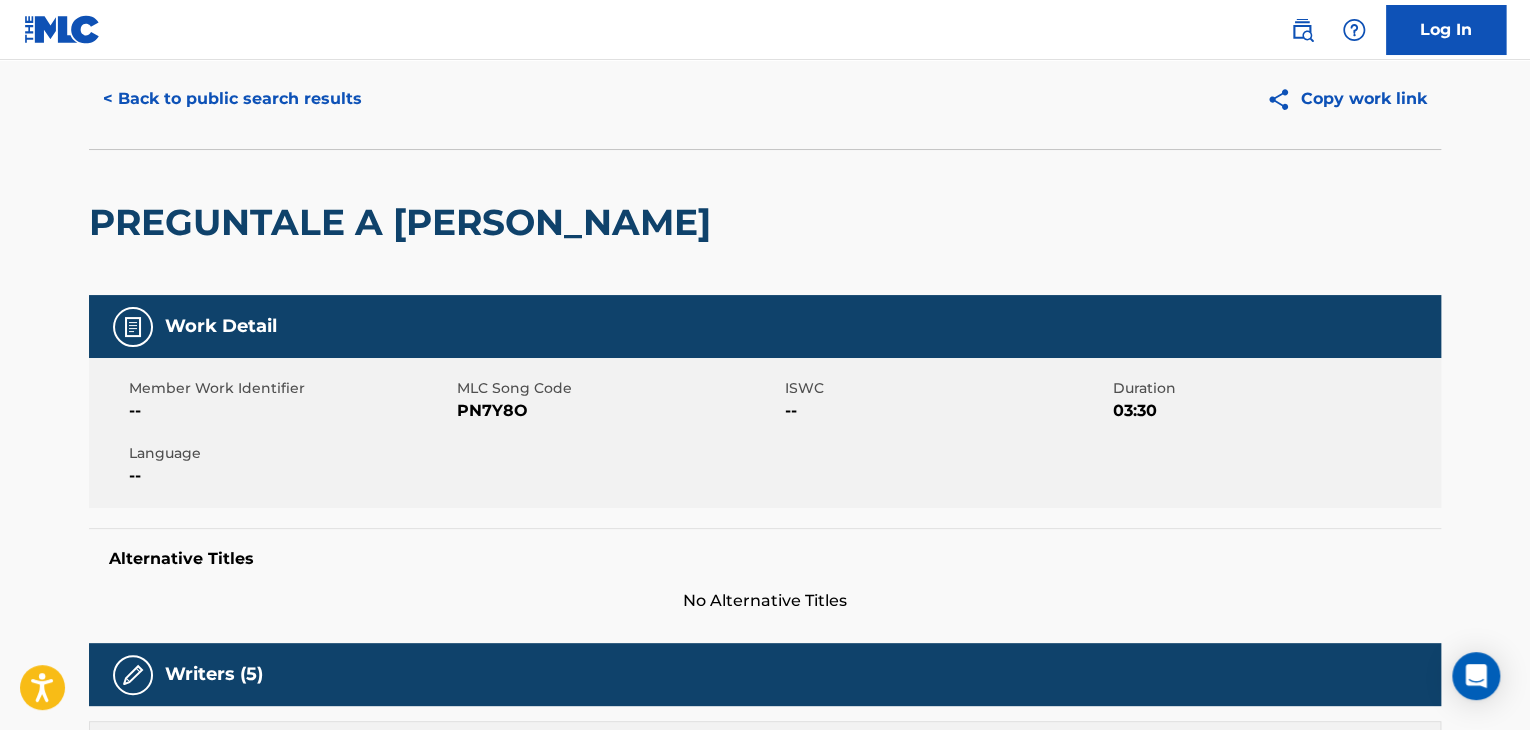 click on "< Back to public search results" at bounding box center (232, 99) 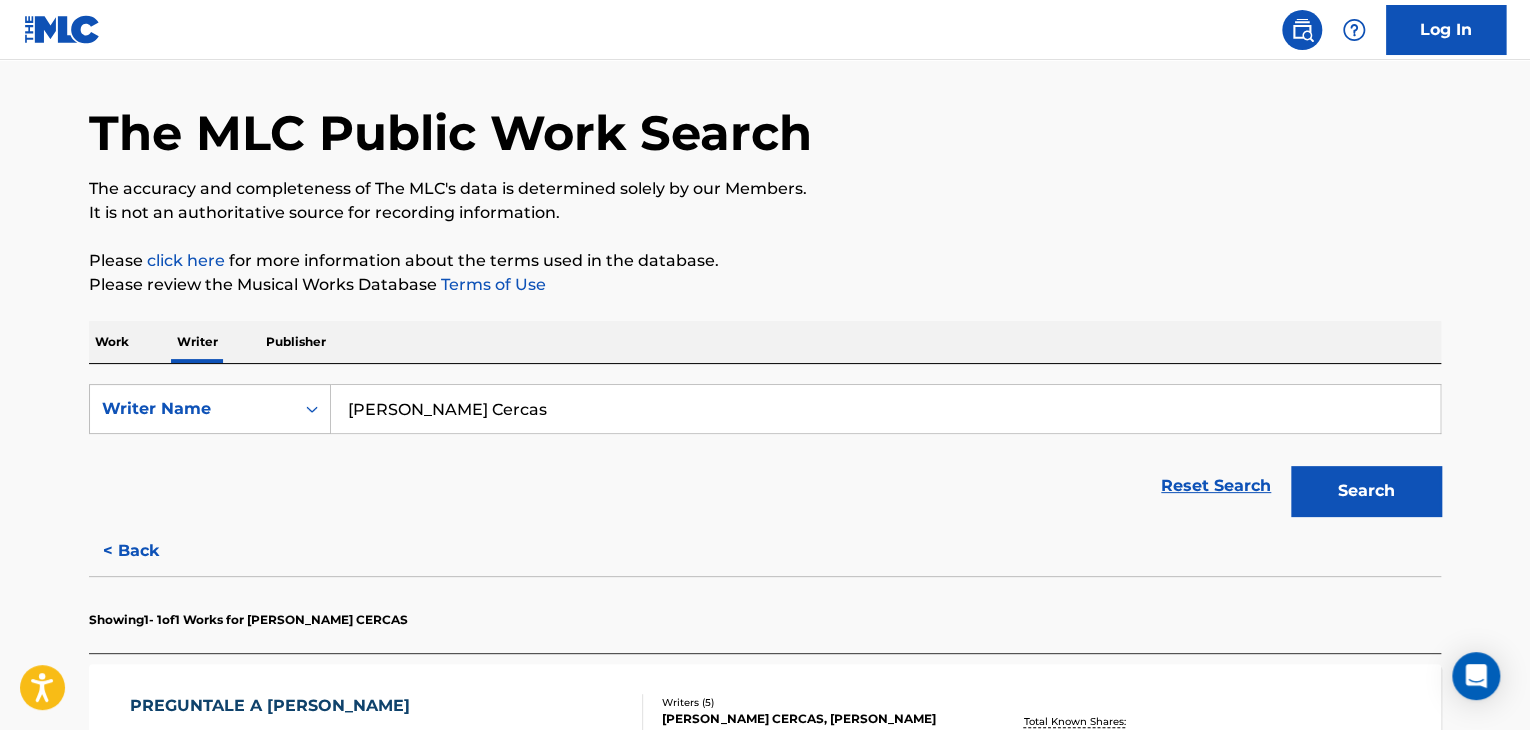 click on "SearchWithCriteria20740ad8-9b83-4c82-9191-f2fe9ae541ae Writer Name [PERSON_NAME] Reset Search Search" at bounding box center [765, 455] 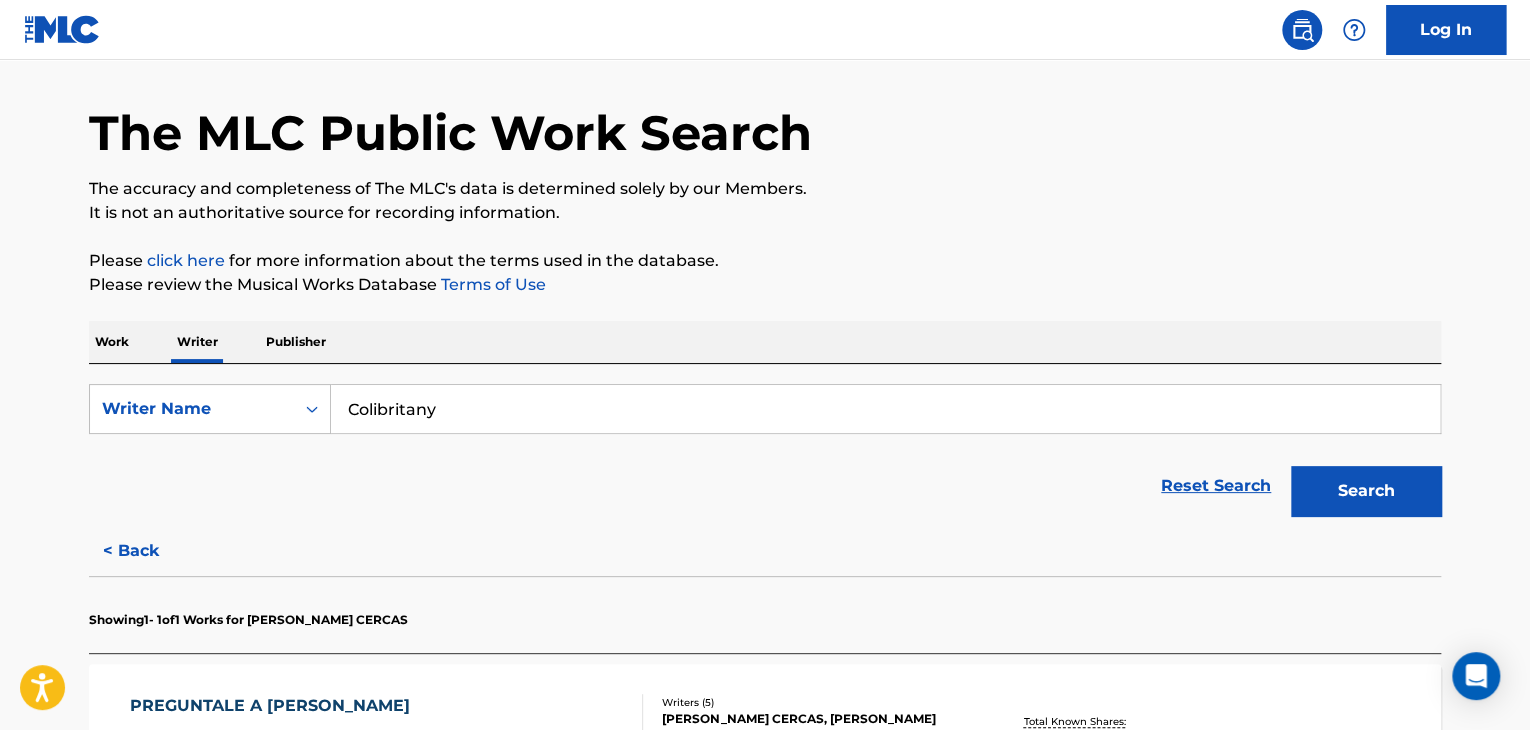 click on "Search" at bounding box center (1366, 491) 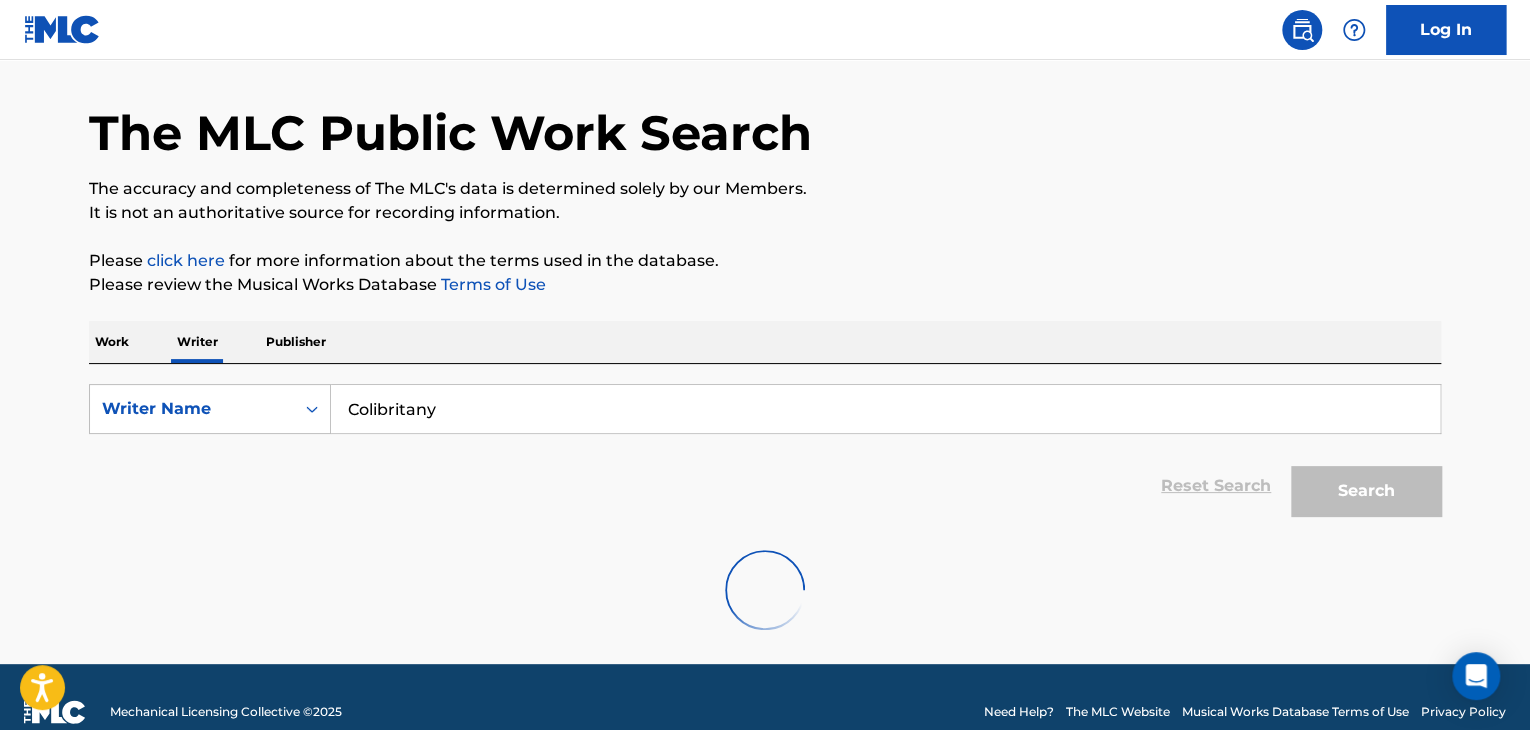 scroll, scrollTop: 0, scrollLeft: 0, axis: both 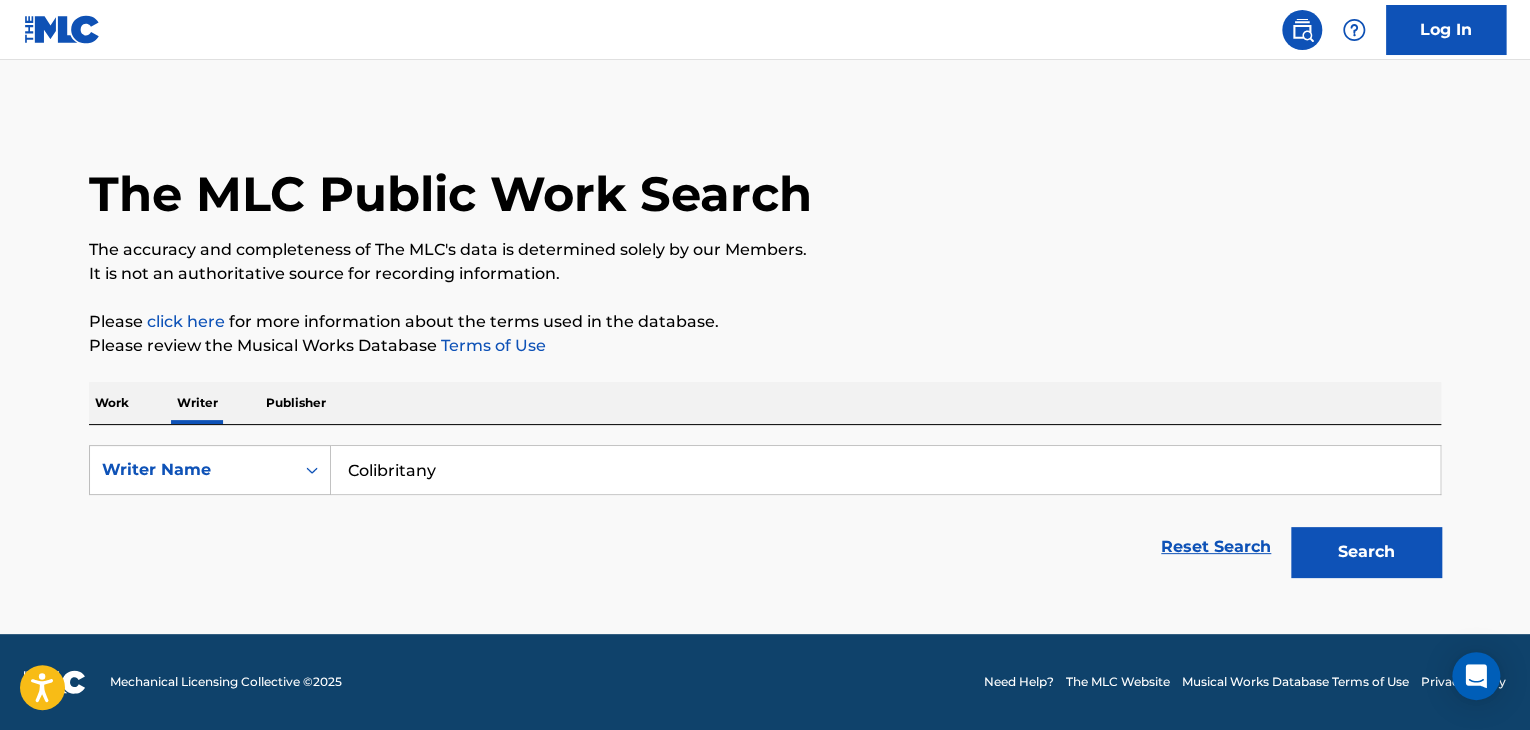 click on "Colibritany" at bounding box center (885, 470) 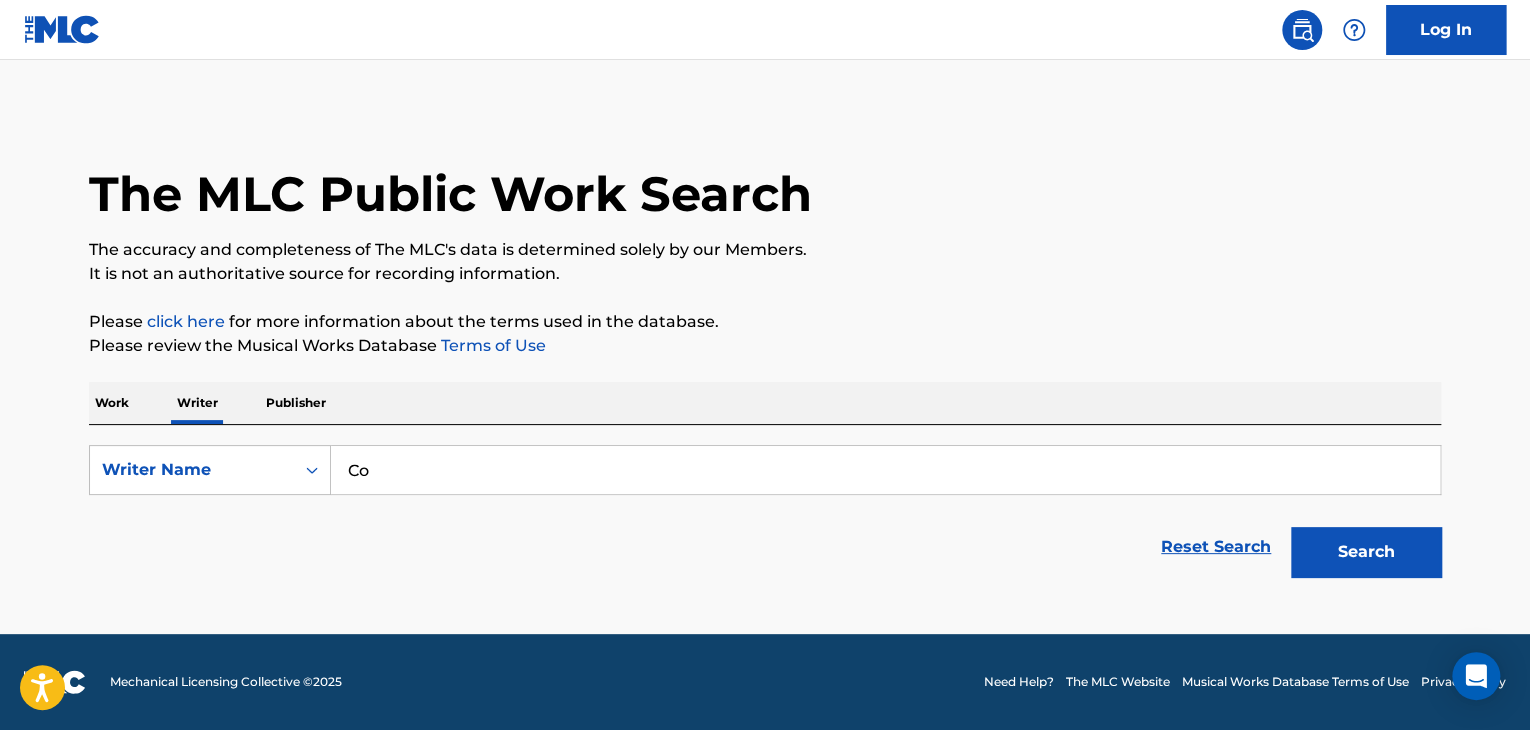 type on "C" 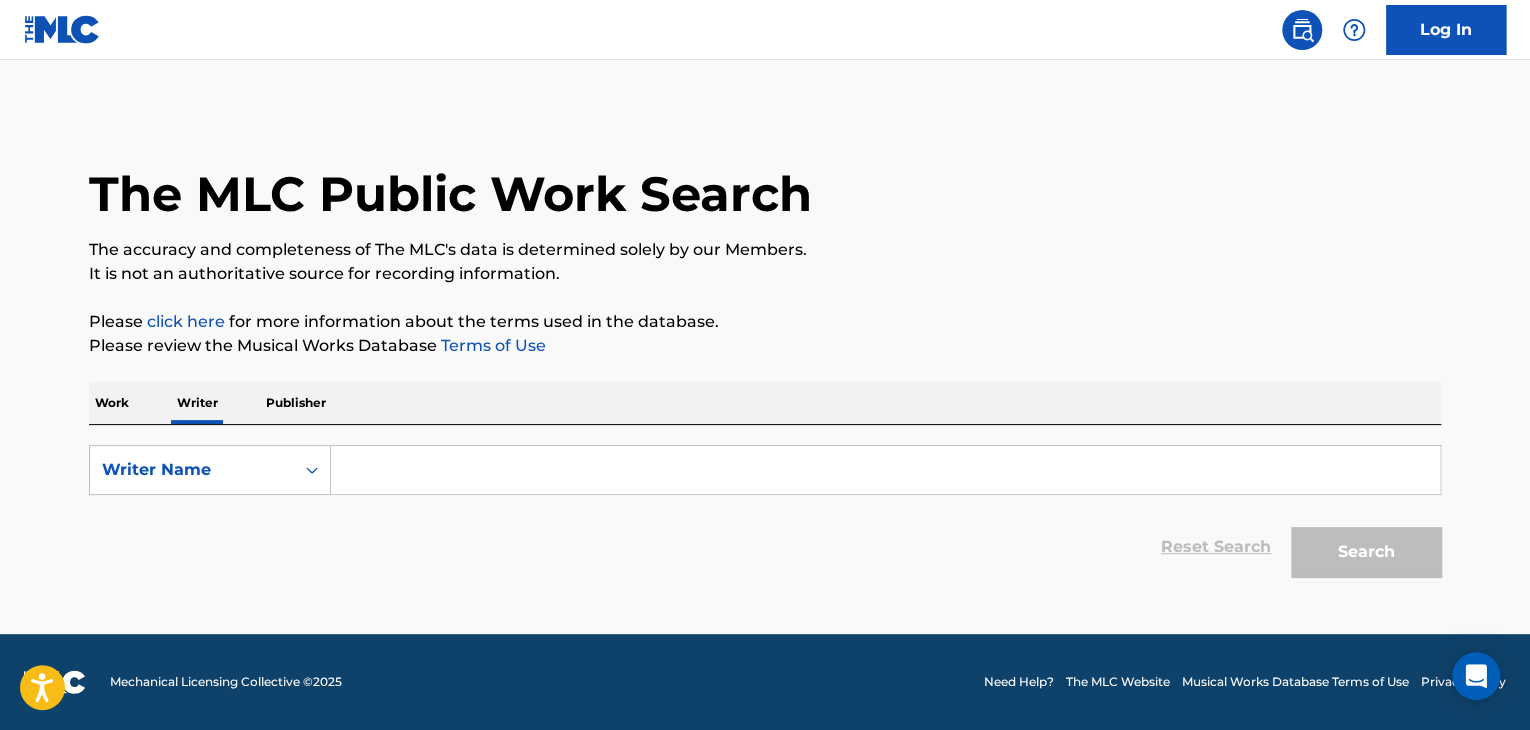 paste on "[PERSON_NAME] Sales [PERSON_NAME][GEOGRAPHIC_DATA]" 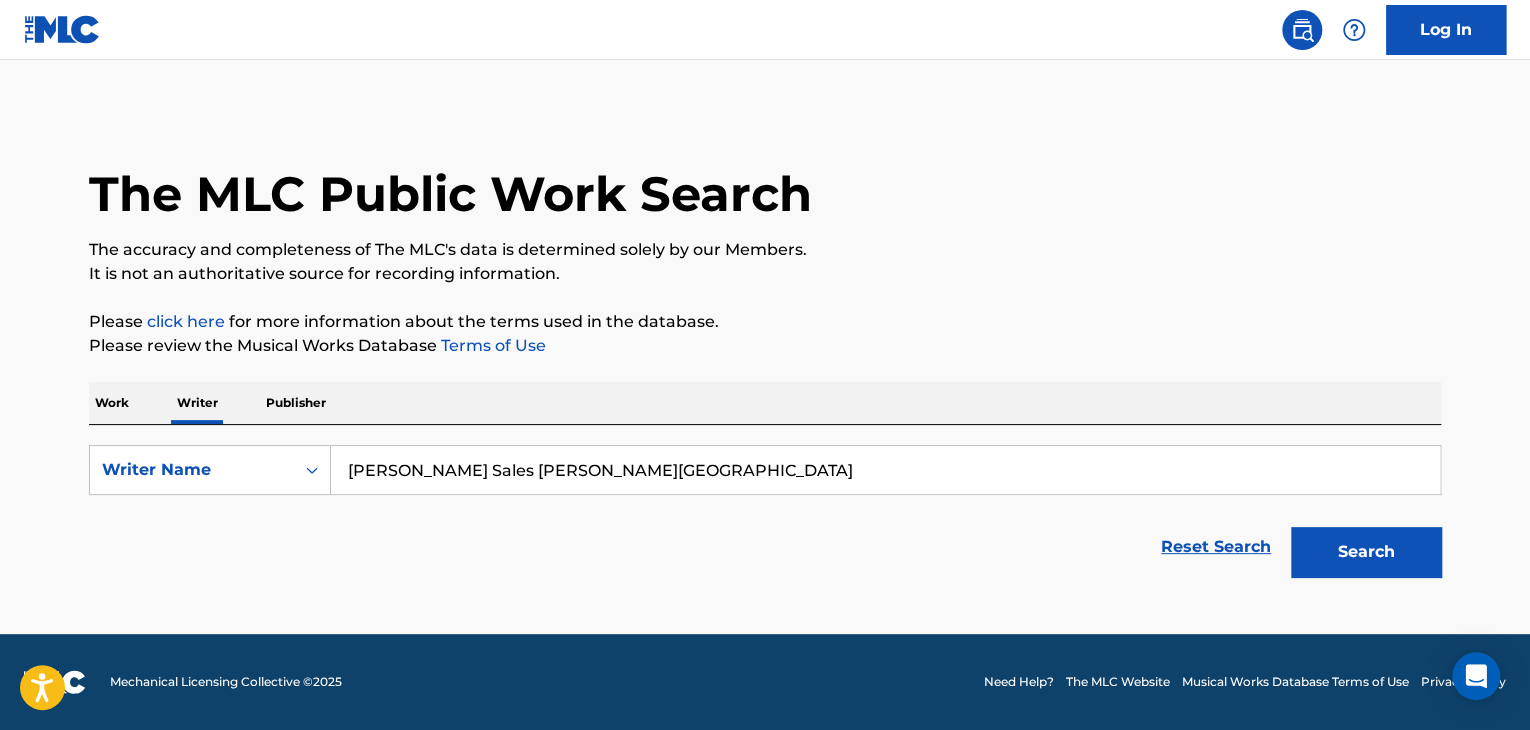 type on "[PERSON_NAME] Sales [PERSON_NAME][GEOGRAPHIC_DATA]" 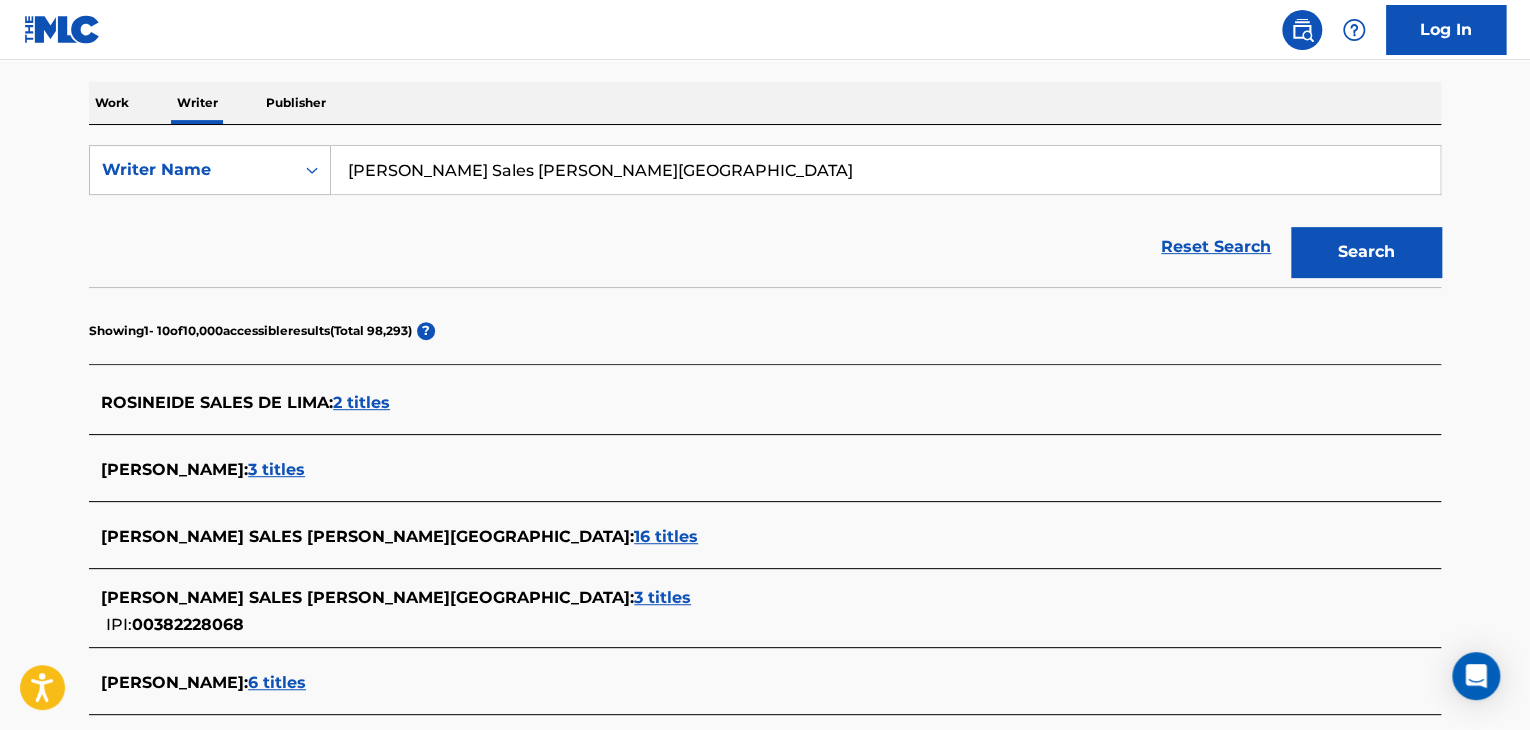 scroll, scrollTop: 400, scrollLeft: 0, axis: vertical 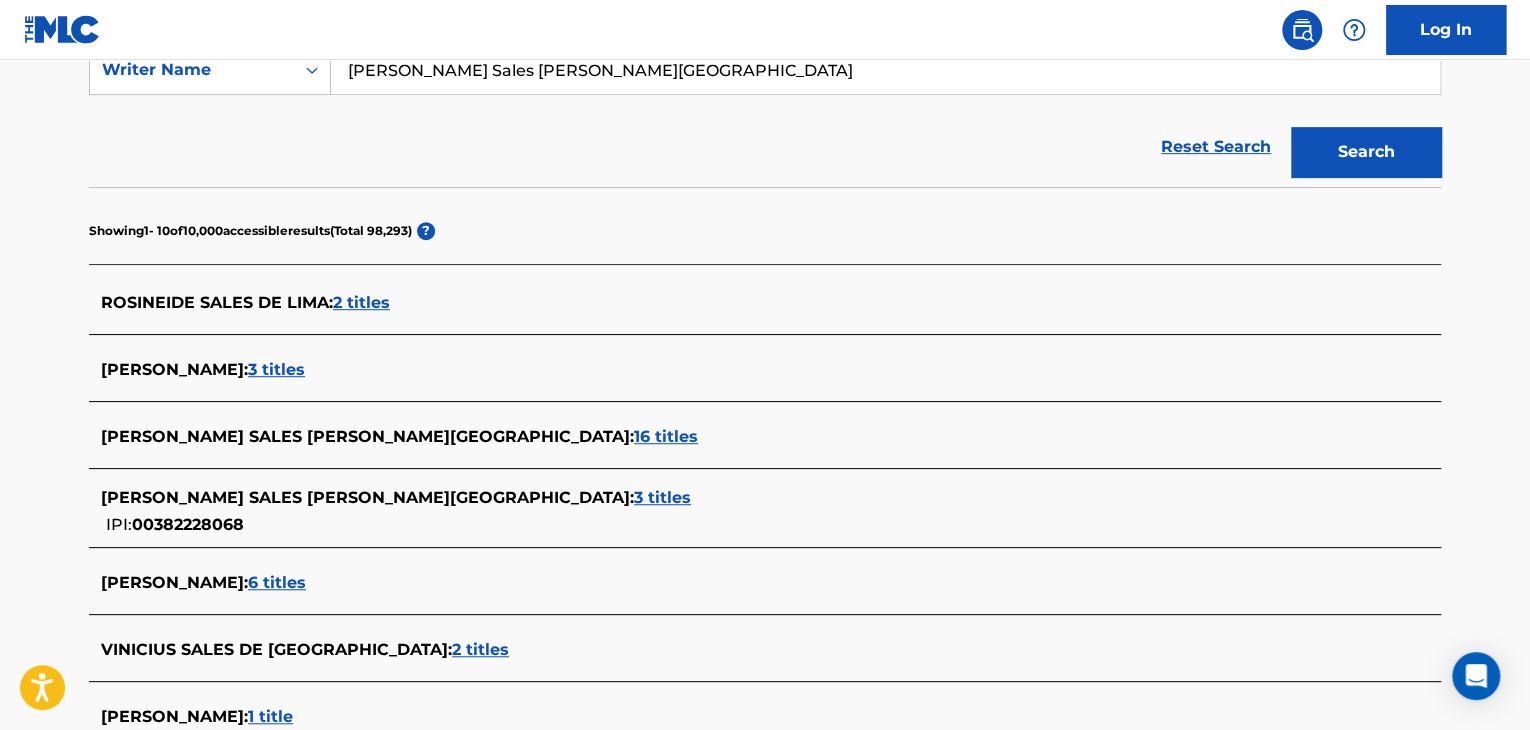 click on "3 titles" at bounding box center [662, 497] 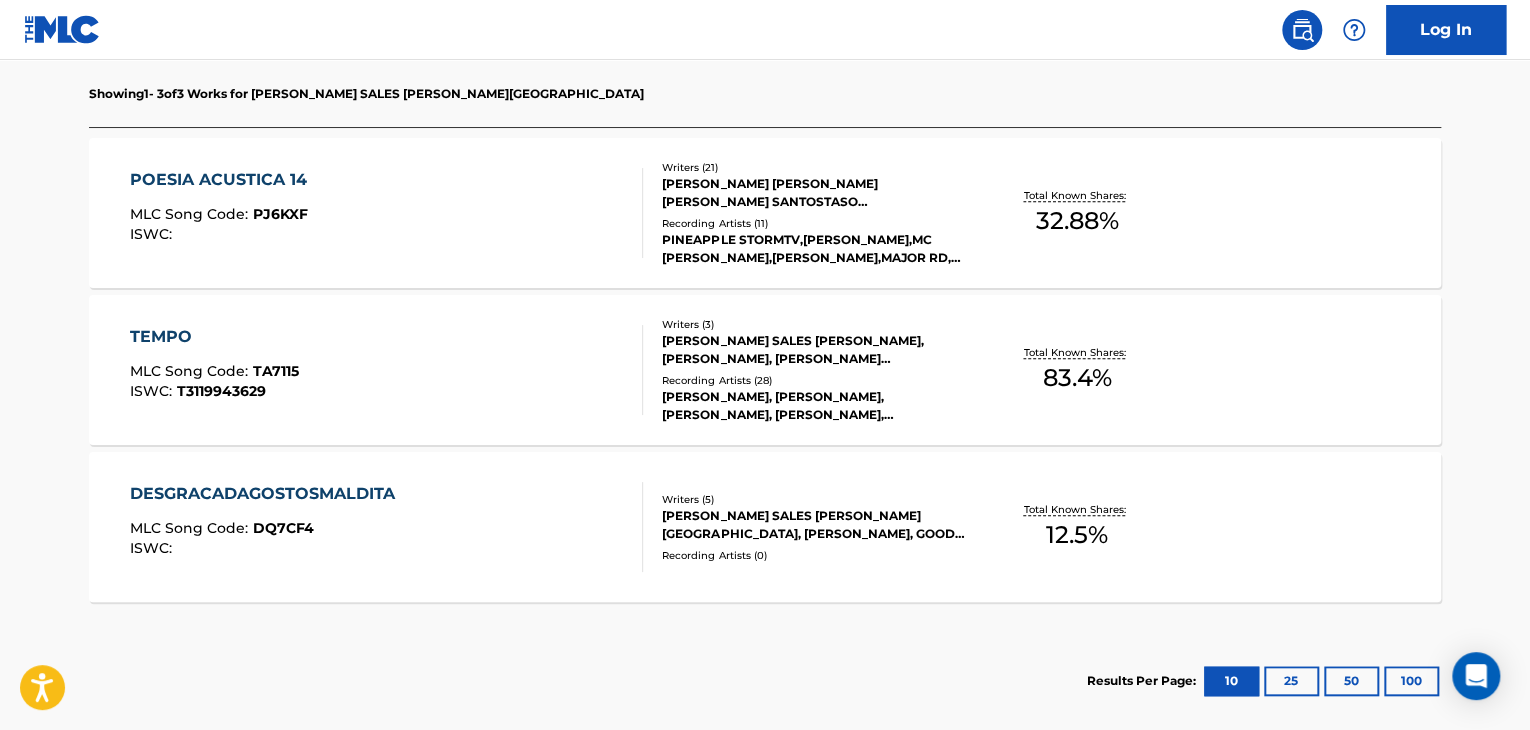 scroll, scrollTop: 691, scrollLeft: 0, axis: vertical 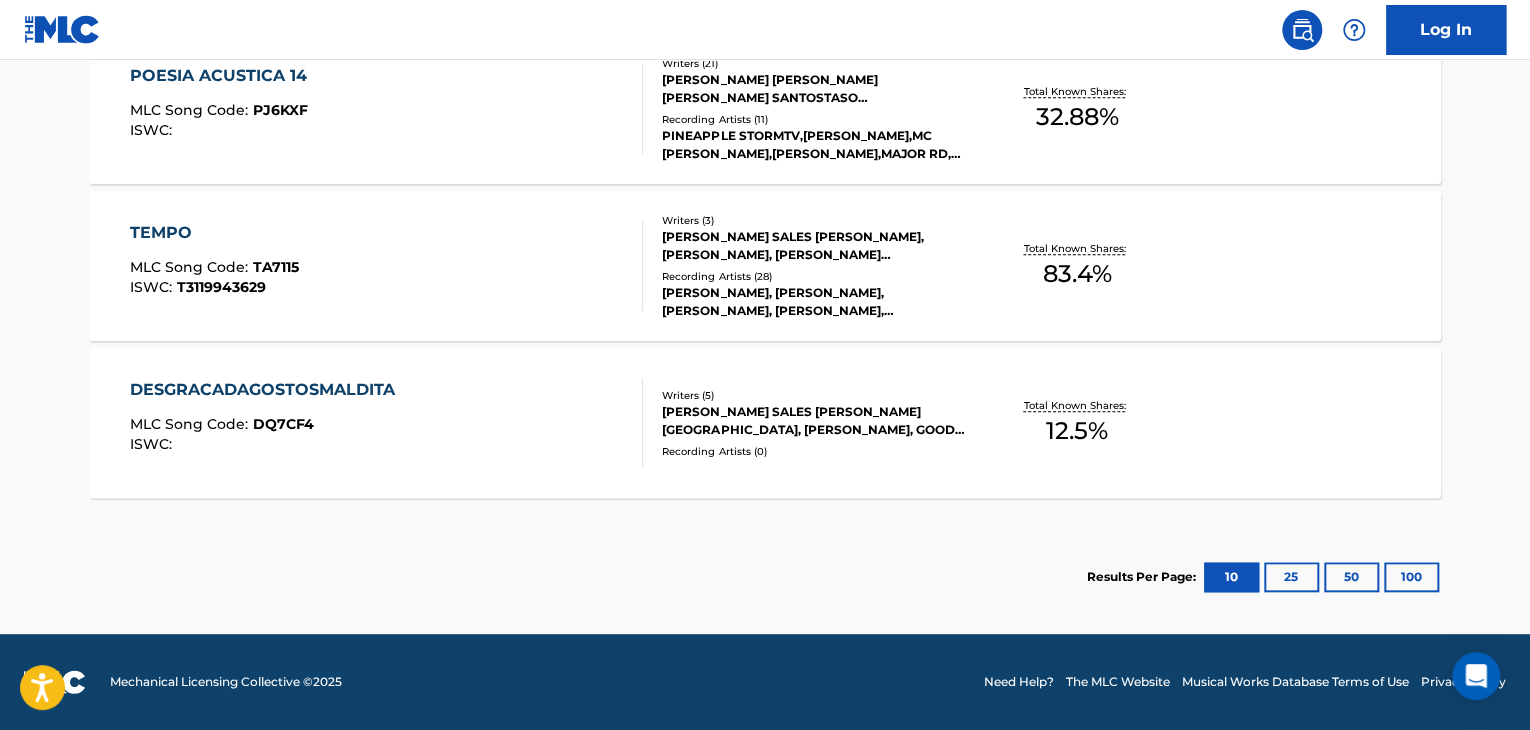 click on "TEMPO MLC Song Code : TA7115 ISWC : T3119943629" at bounding box center [387, 266] 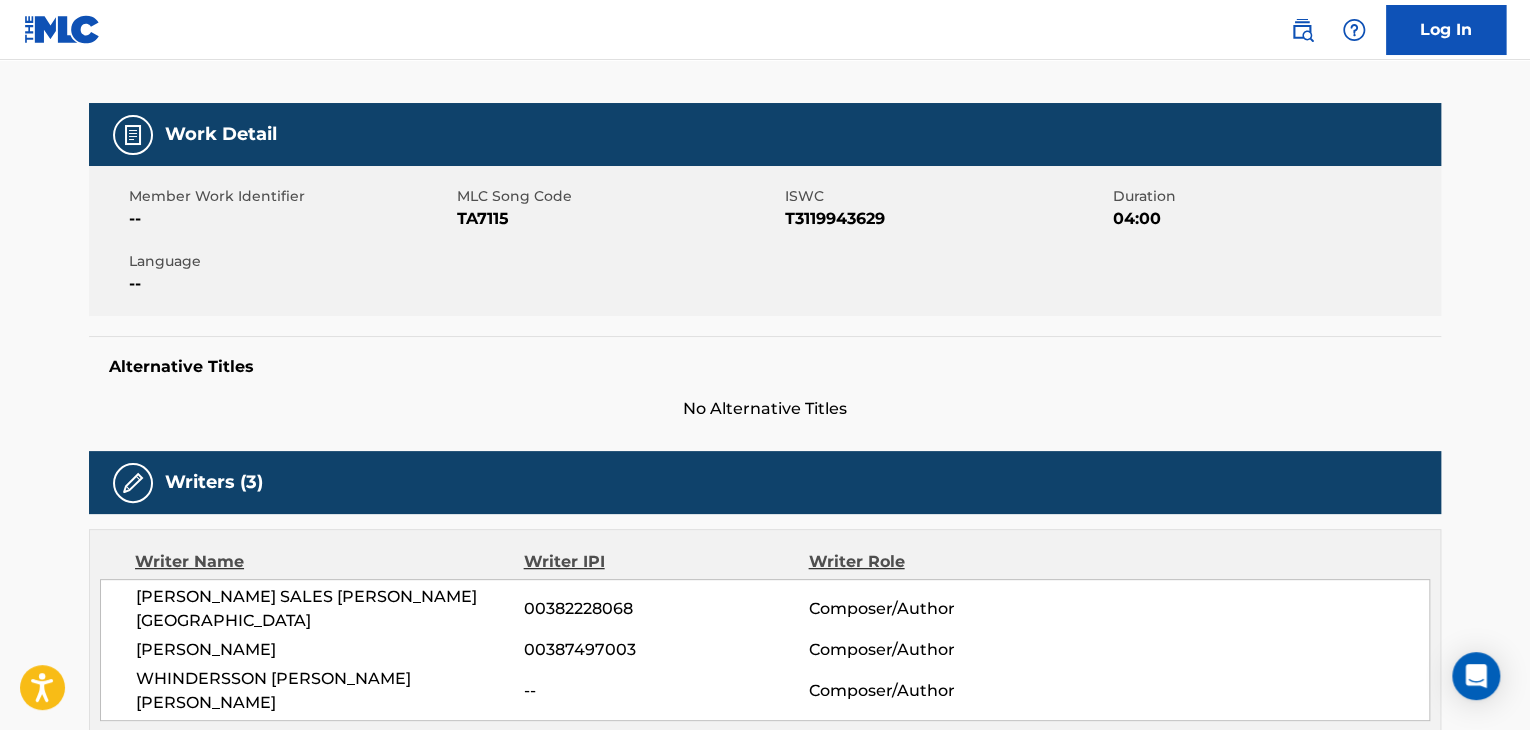 scroll, scrollTop: 0, scrollLeft: 0, axis: both 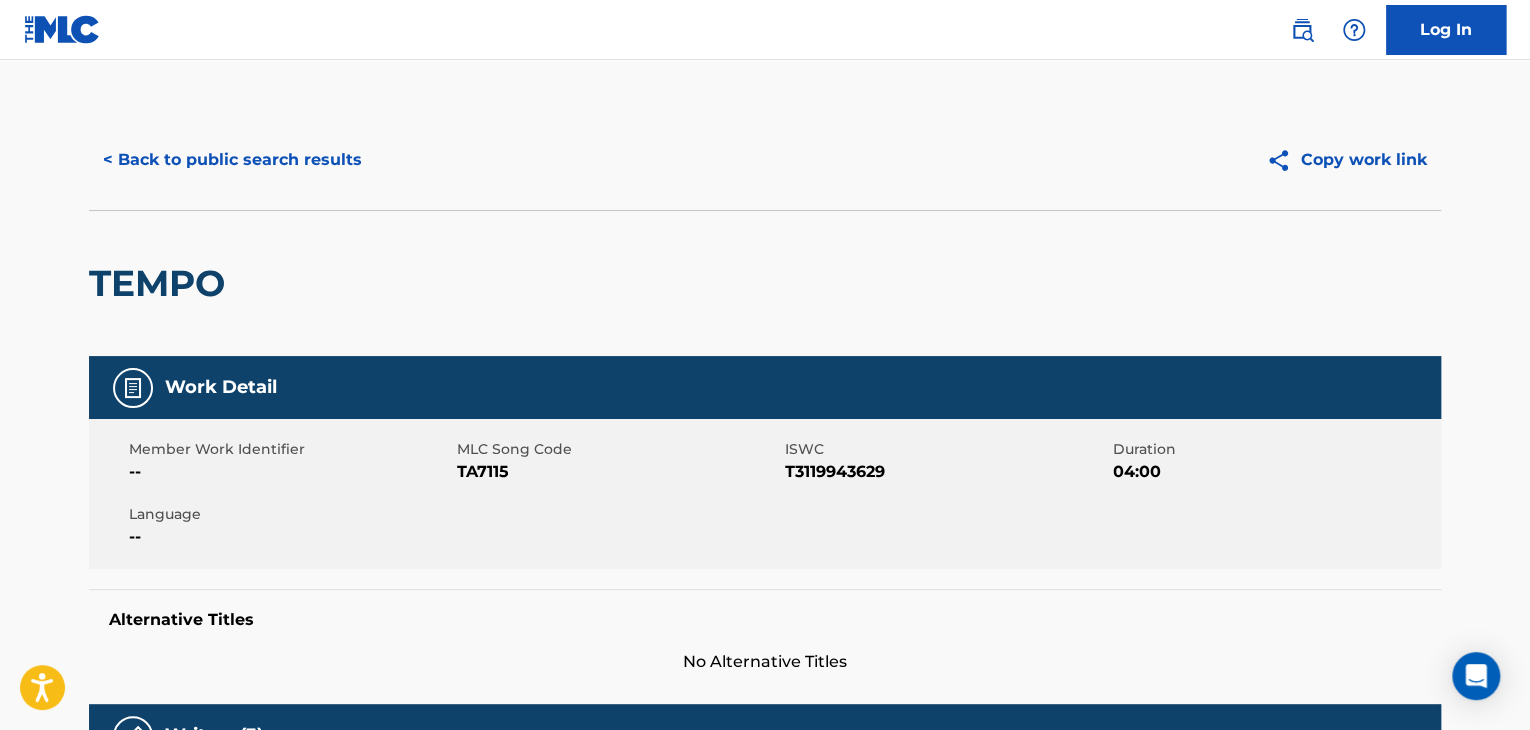 click on "< Back to public search results" at bounding box center [232, 160] 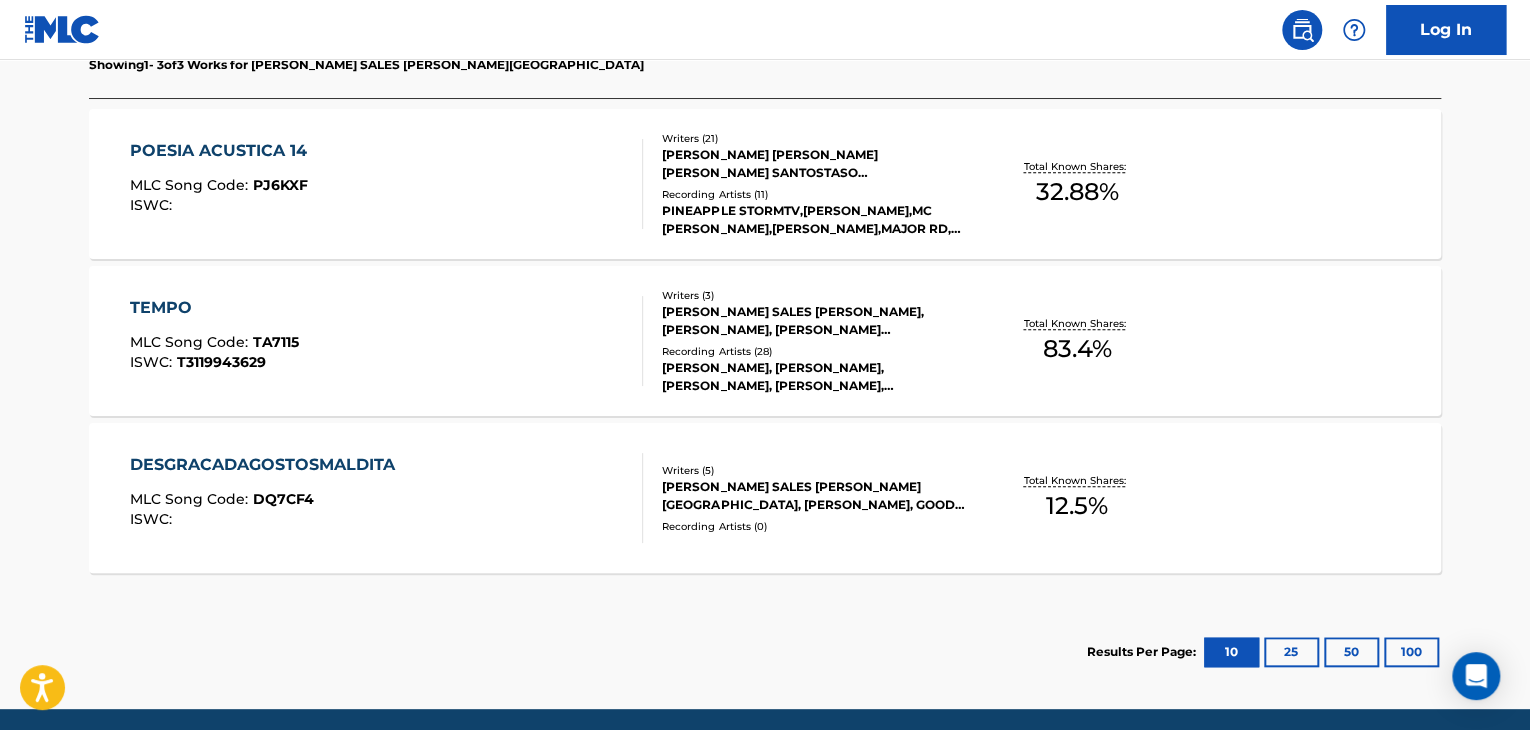 scroll, scrollTop: 691, scrollLeft: 0, axis: vertical 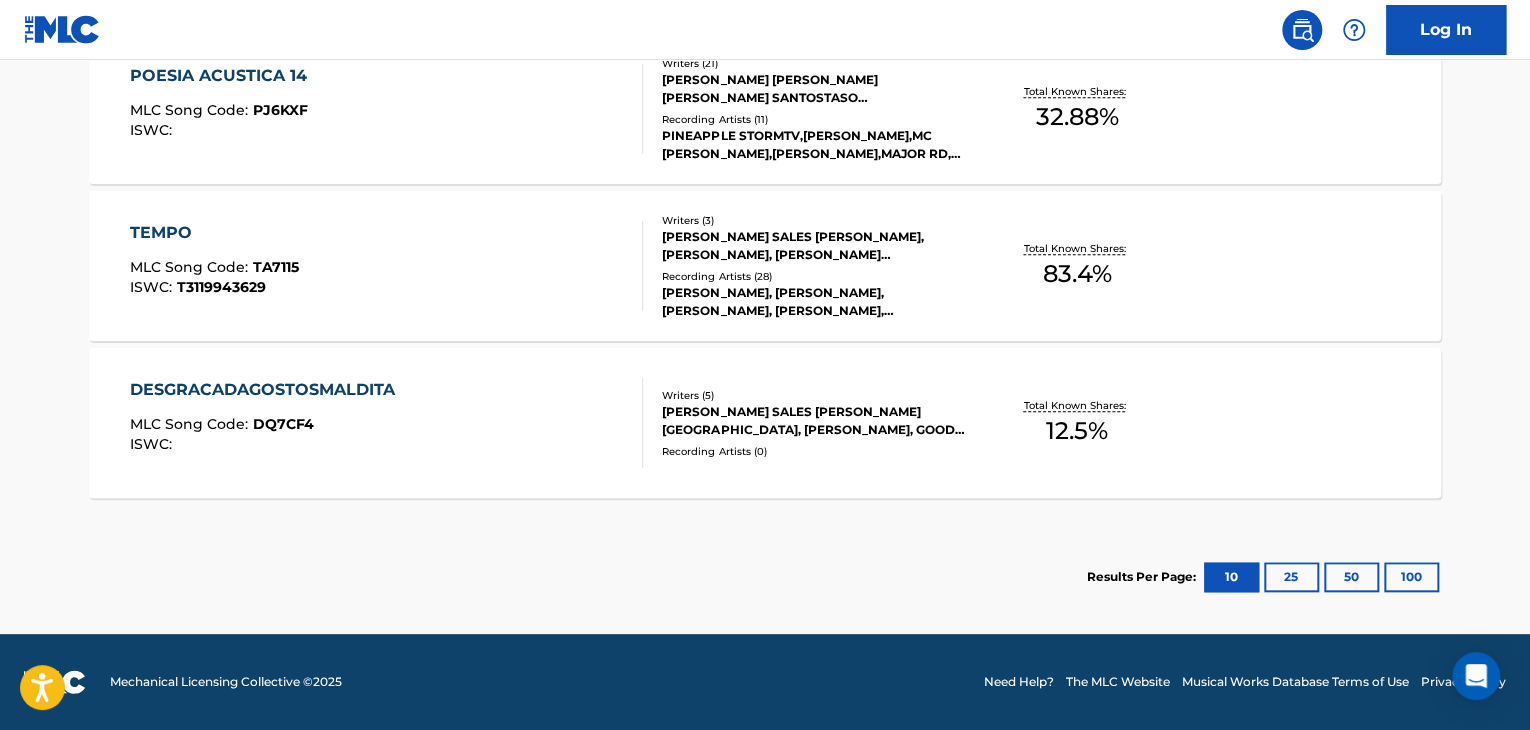 click on "DESGRACADAGOSTOSMALDITA MLC Song Code : DQ7CF4 ISWC :" at bounding box center [387, 423] 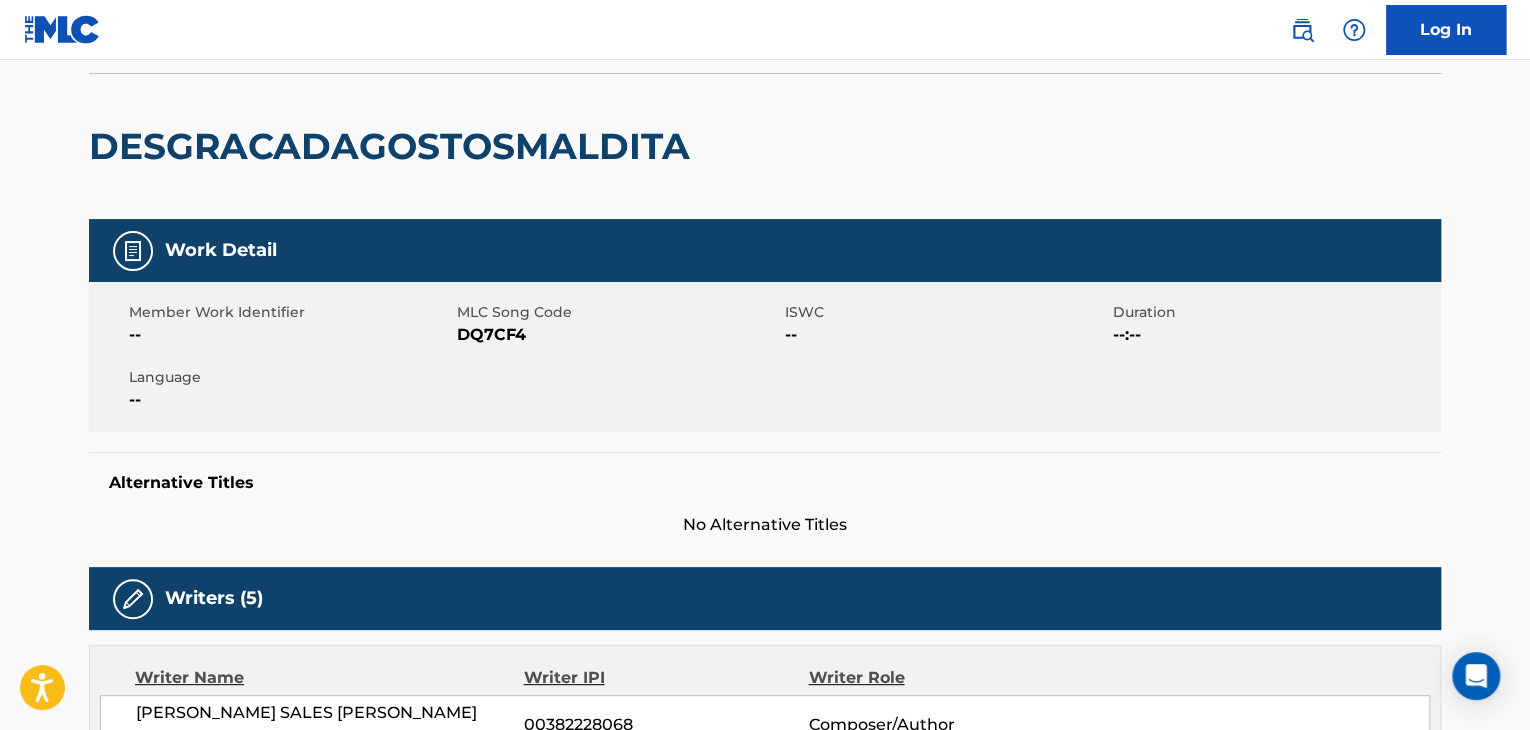 scroll, scrollTop: 0, scrollLeft: 0, axis: both 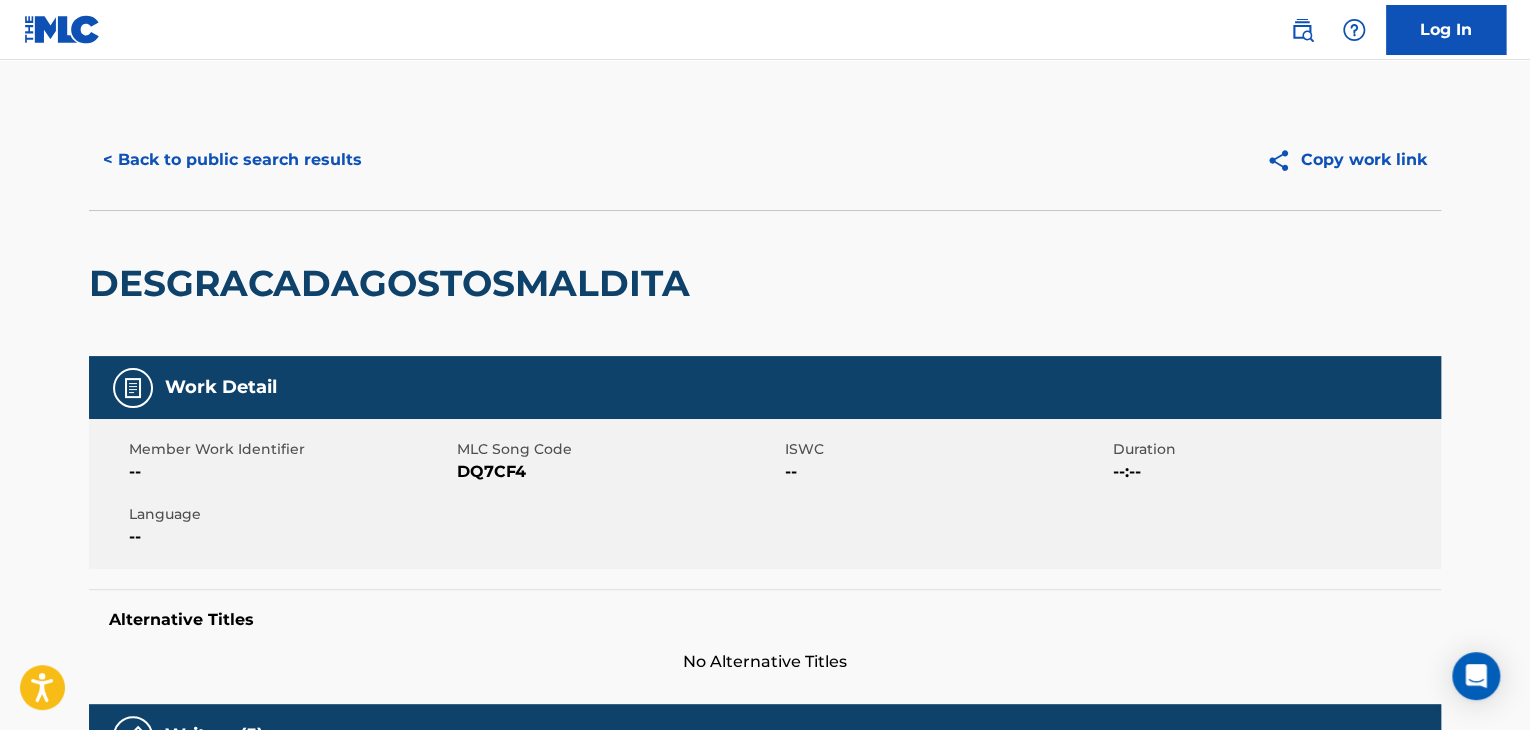 click on "< Back to public search results" at bounding box center [232, 160] 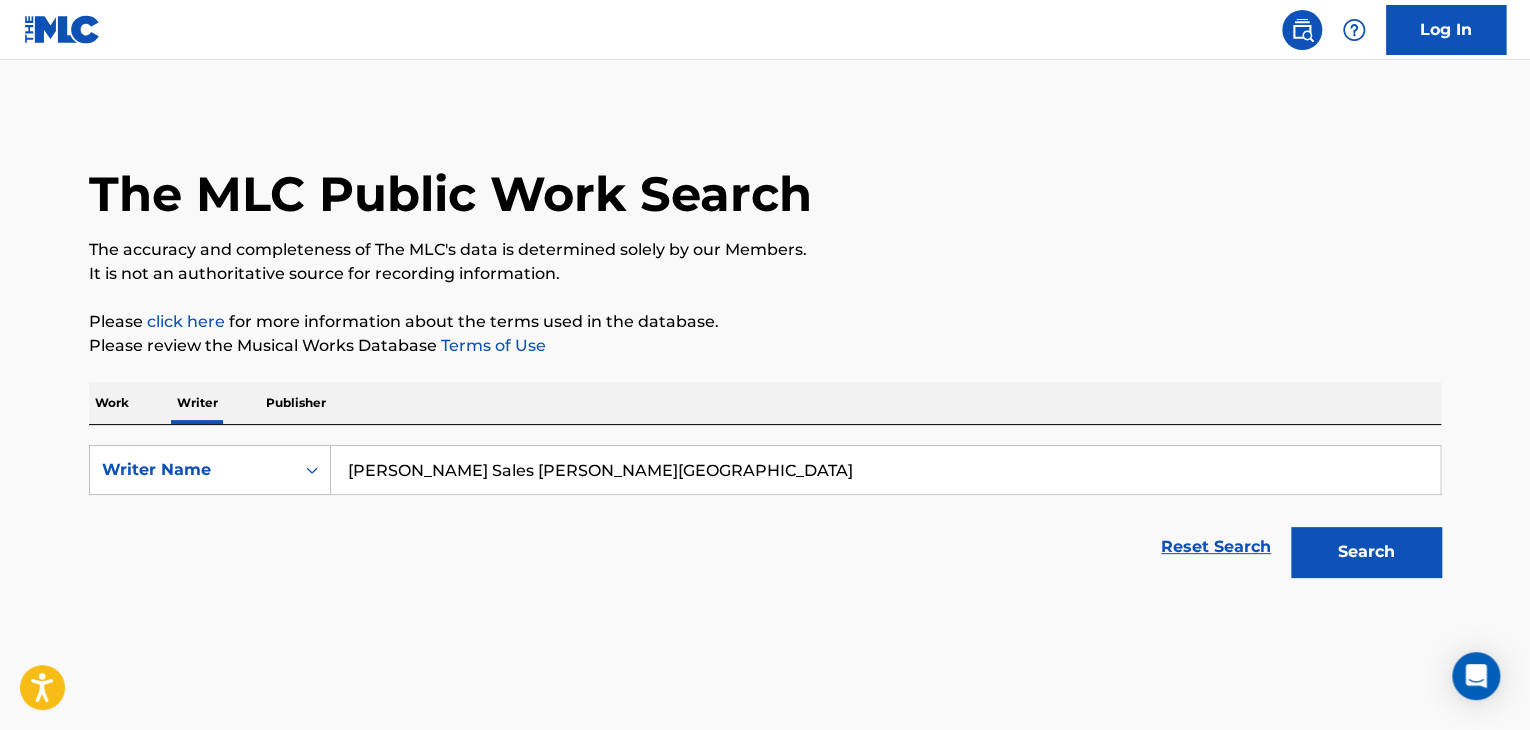 scroll, scrollTop: 24, scrollLeft: 0, axis: vertical 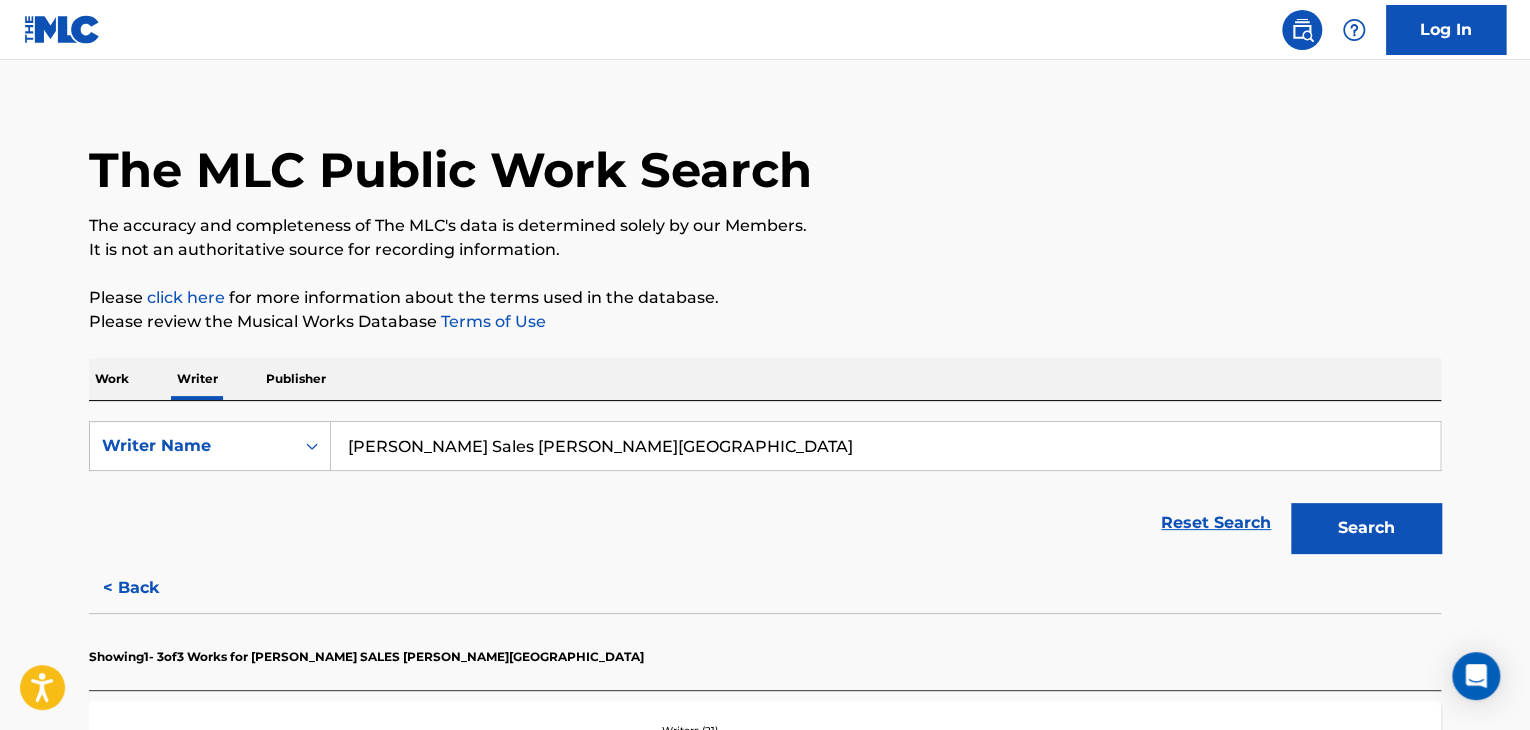 click on "< Back" at bounding box center [149, 588] 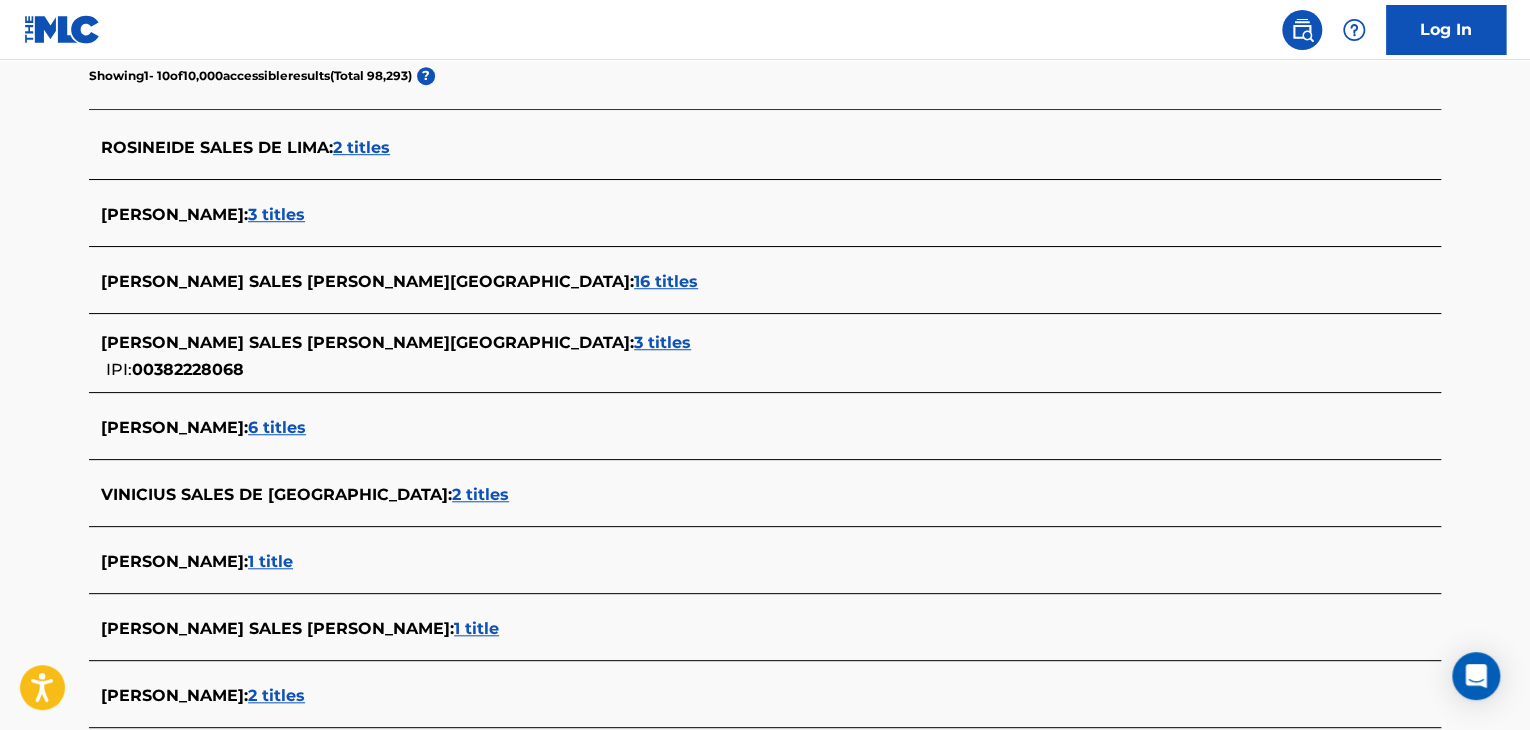 scroll, scrollTop: 724, scrollLeft: 0, axis: vertical 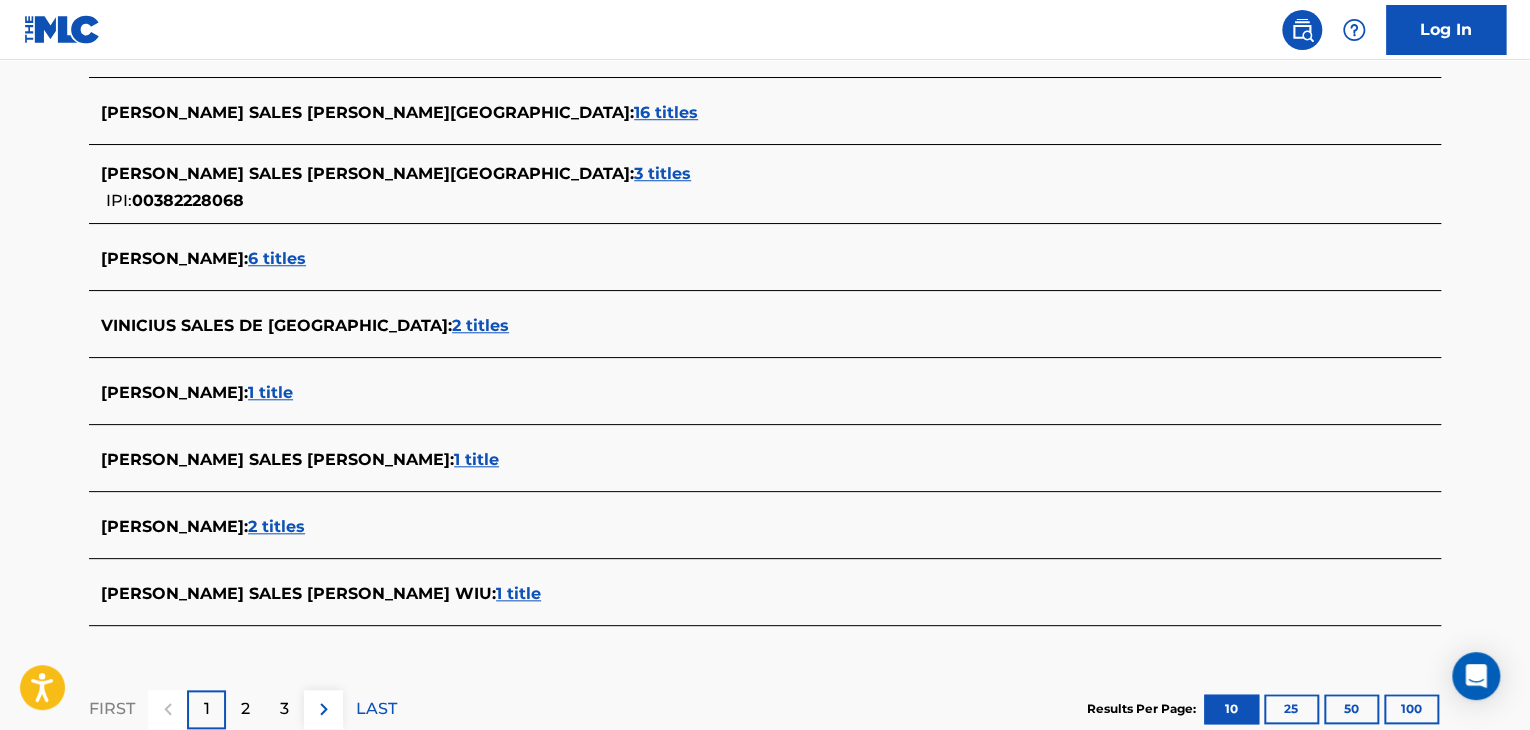 click on "1 title" at bounding box center [476, 459] 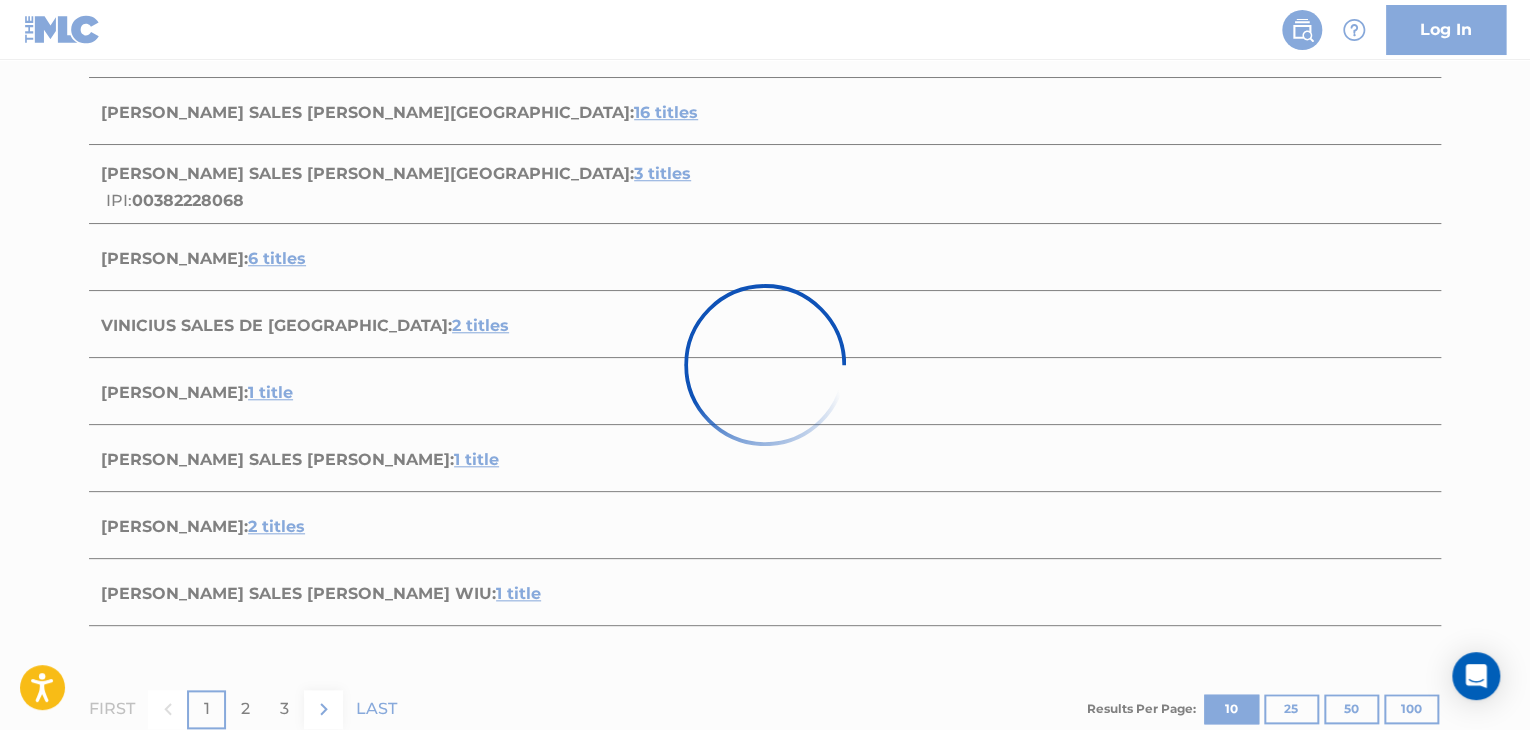 scroll, scrollTop: 376, scrollLeft: 0, axis: vertical 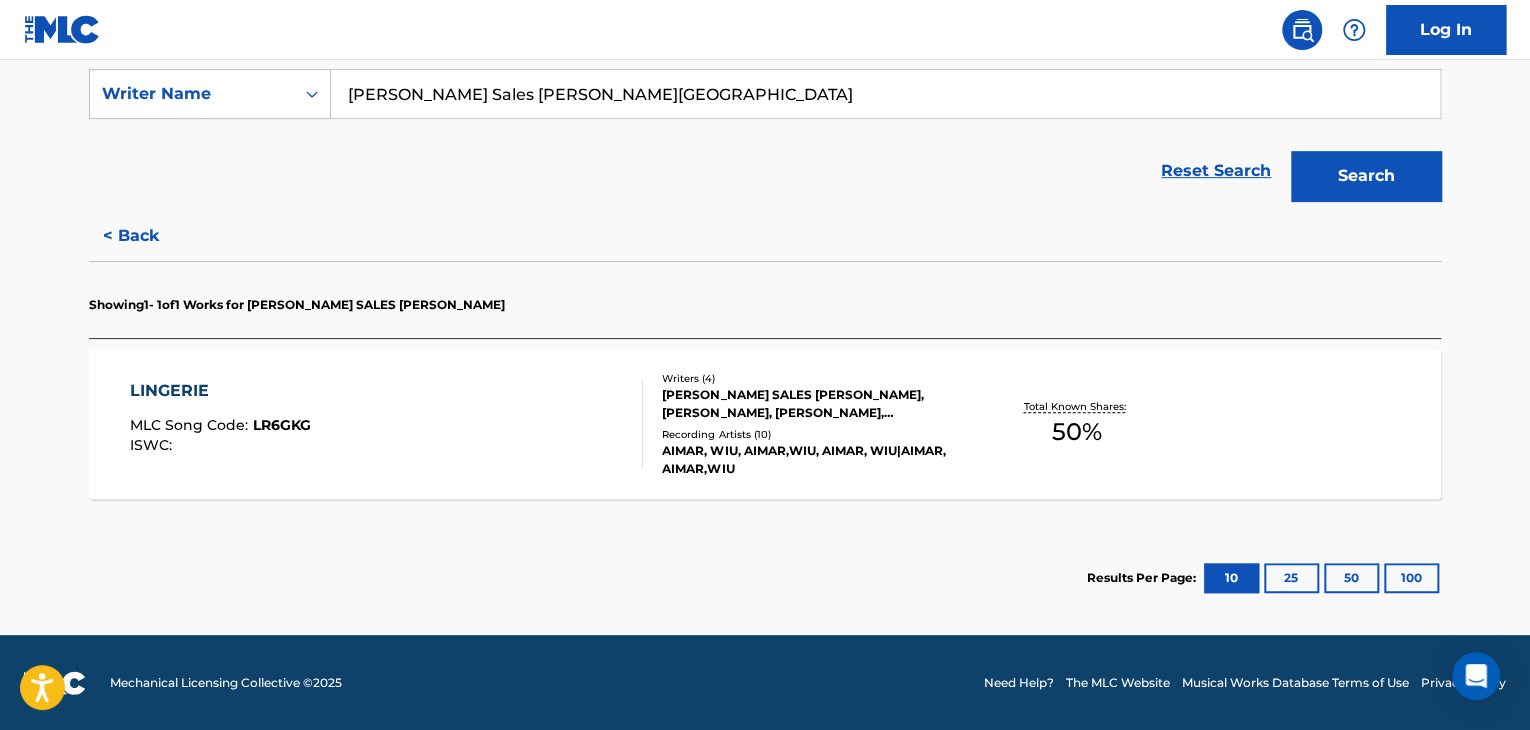 click on "LINGERIE MLC Song Code : LR6GKG ISWC :" at bounding box center (387, 424) 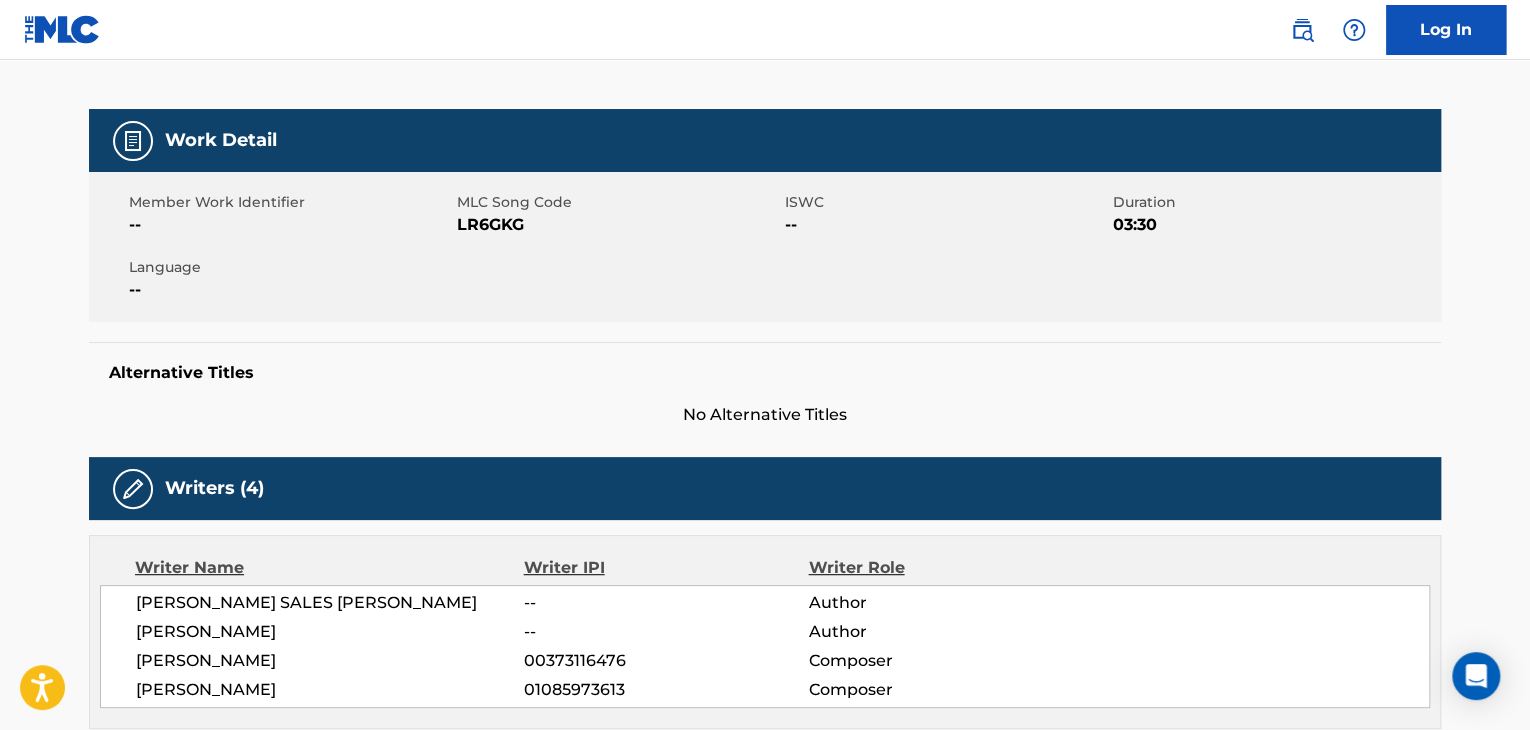 scroll, scrollTop: 0, scrollLeft: 0, axis: both 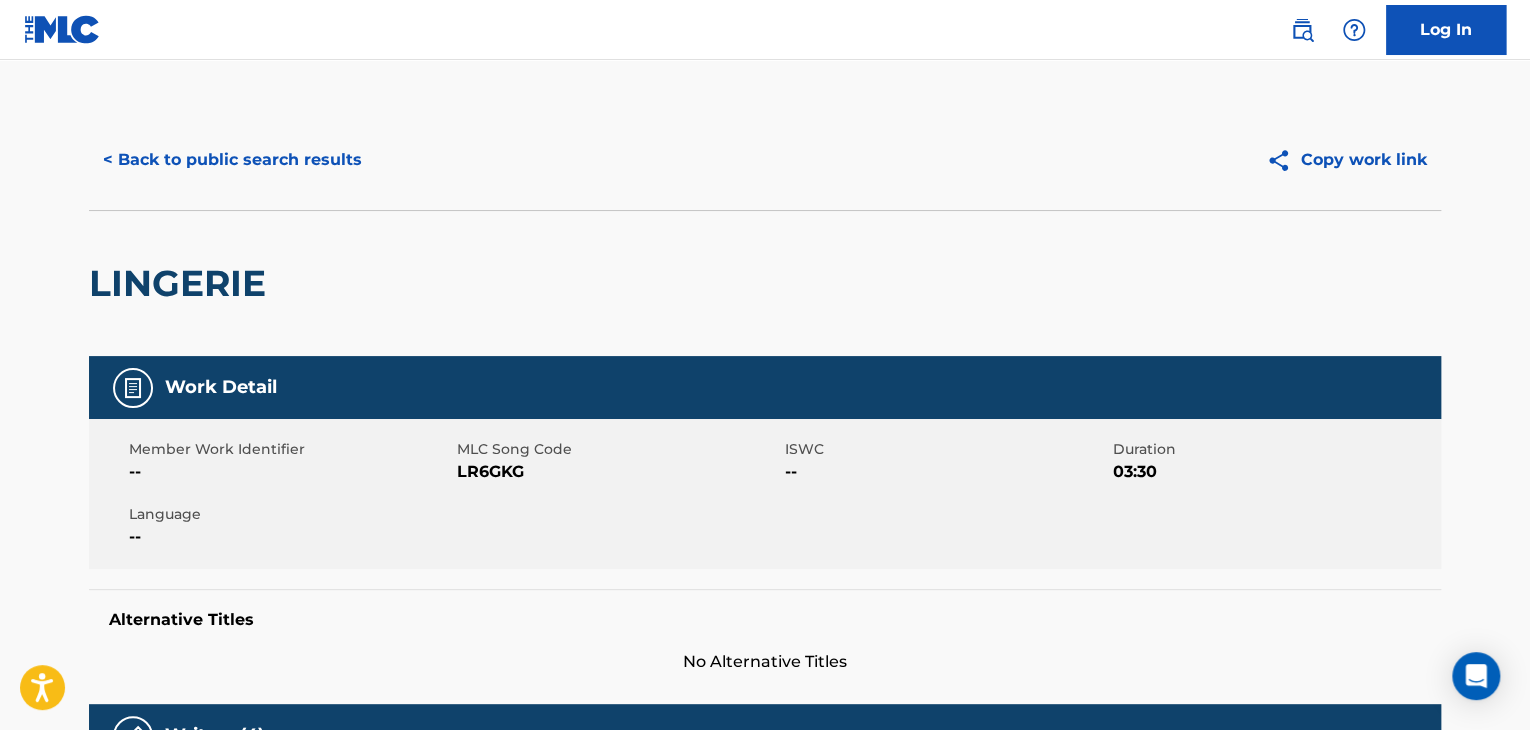 click on "< Back to public search results Copy work link" at bounding box center [765, 160] 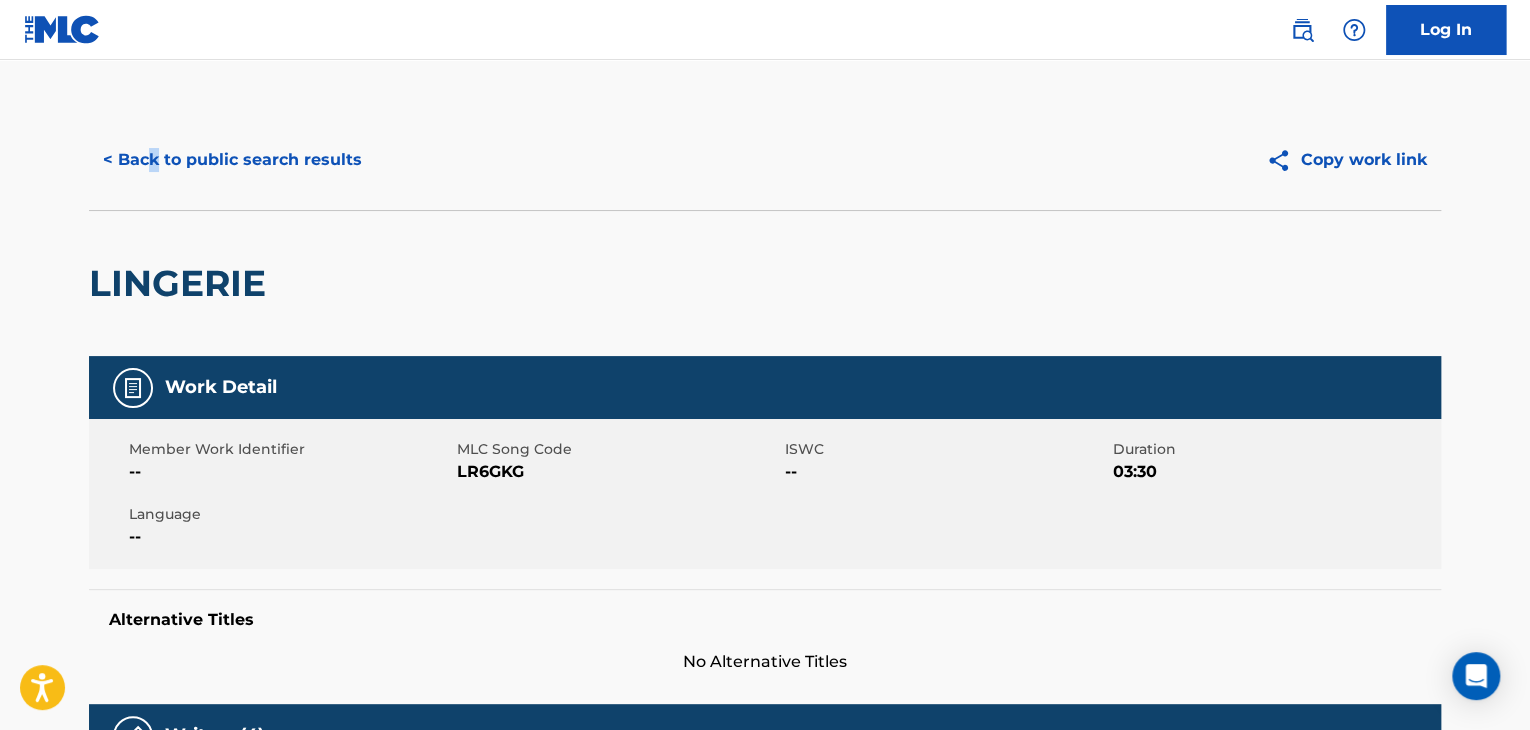 click on "< Back to public search results" at bounding box center (232, 160) 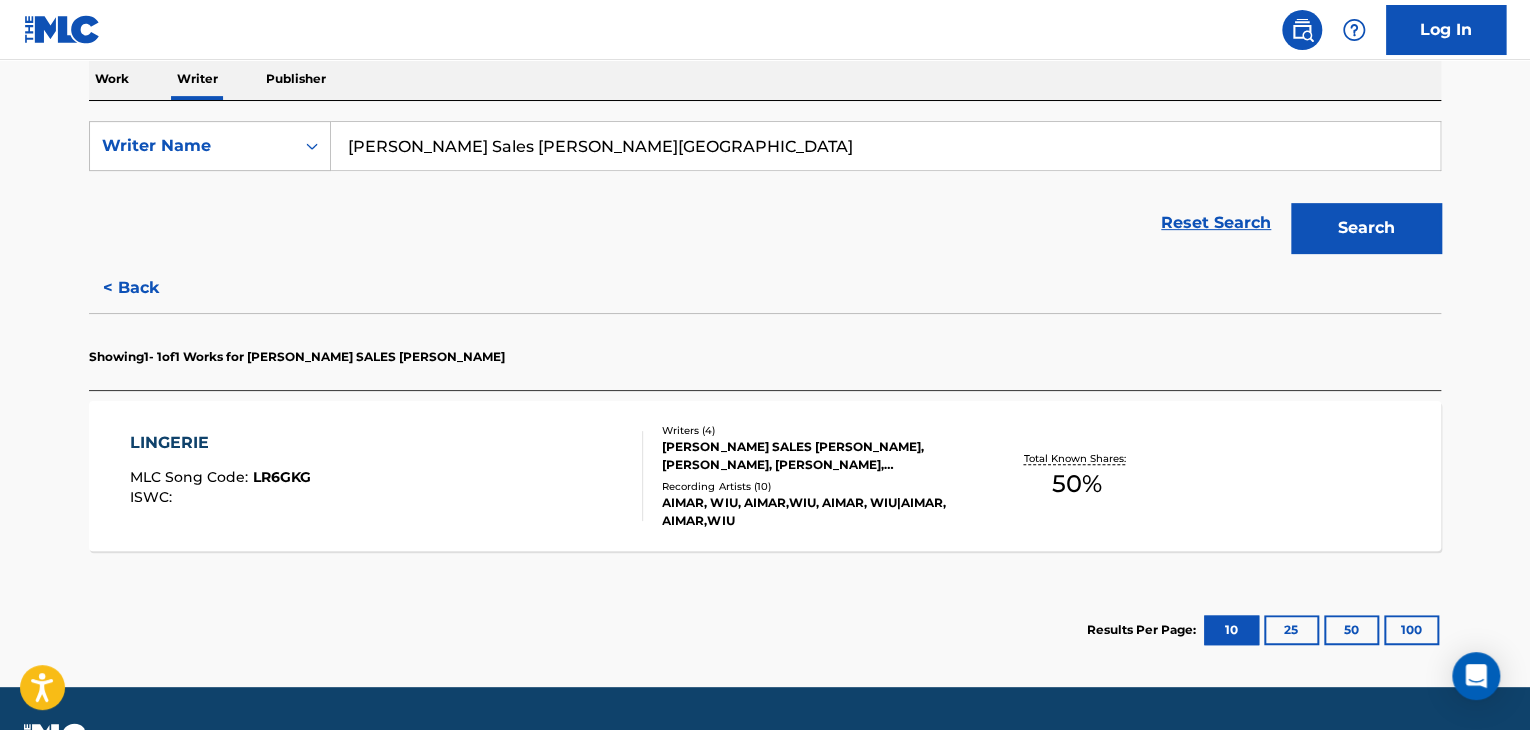 scroll, scrollTop: 376, scrollLeft: 0, axis: vertical 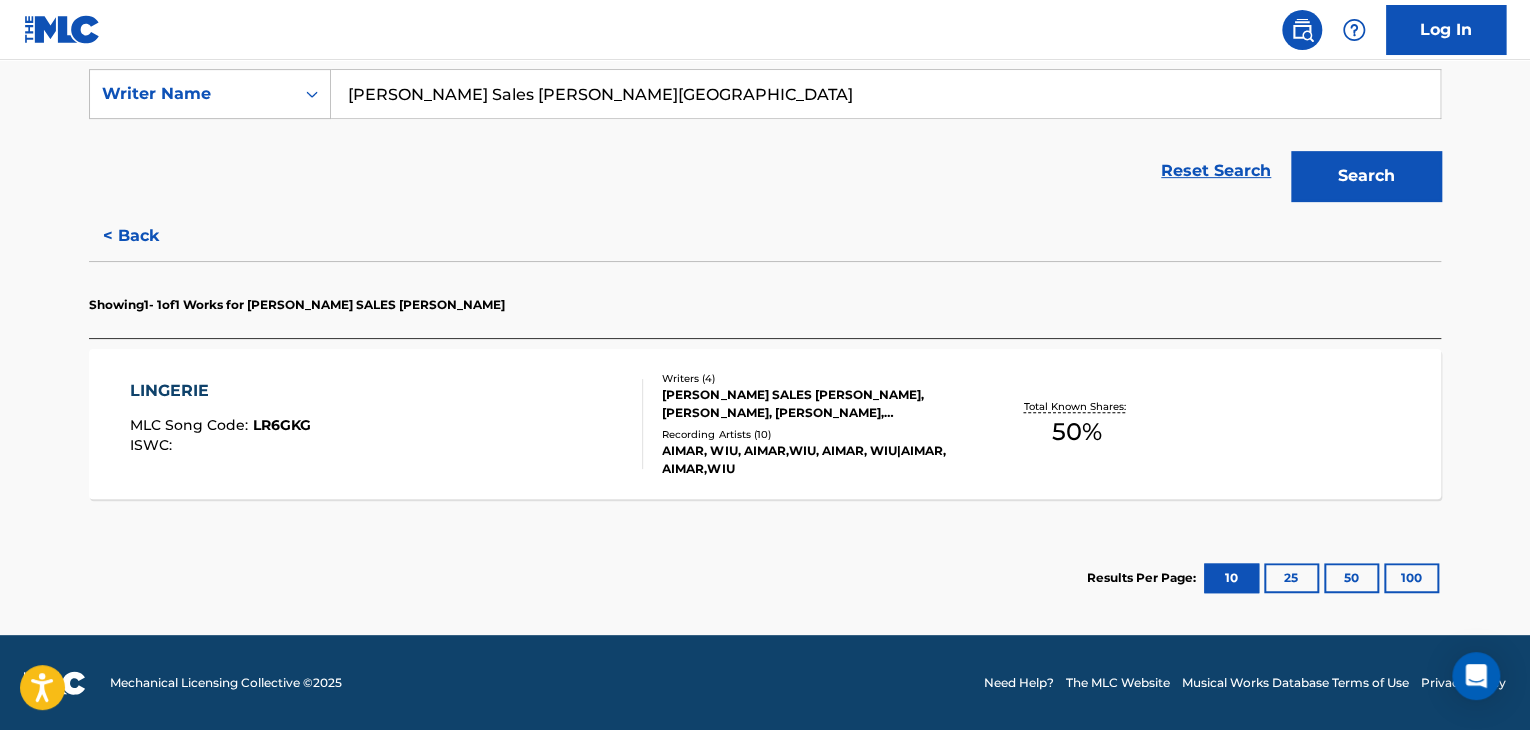 click on "The MLC Public Work Search The accuracy and completeness of The MLC's data is determined solely by our Members. It is not an authoritative source for recording information. Please   click here   for more information about the terms used in the database. Please review the Musical Works Database   Terms of Use Work Writer Publisher SearchWithCriteria20740ad8-9b83-4c82-9191-f2fe9ae541ae Writer Name [PERSON_NAME] [PERSON_NAME] Reset Search Search < Back Showing  1  -   1  of  1   Works for [PERSON_NAME] SALES [PERSON_NAME]   LINGERIE MLC Song Code : LR6GKG ISWC : Writers ( 4 ) [PERSON_NAME] SALES [PERSON_NAME], [PERSON_NAME], [PERSON_NAME], [PERSON_NAME] Recording Artists ( 10 ) [PERSON_NAME], WIU, [PERSON_NAME],WIU, [PERSON_NAME], WIU|AIMAR, AIMAR,WIU Total Known Shares: 50 % Results Per Page: 10 25 50 100" at bounding box center (765, 179) 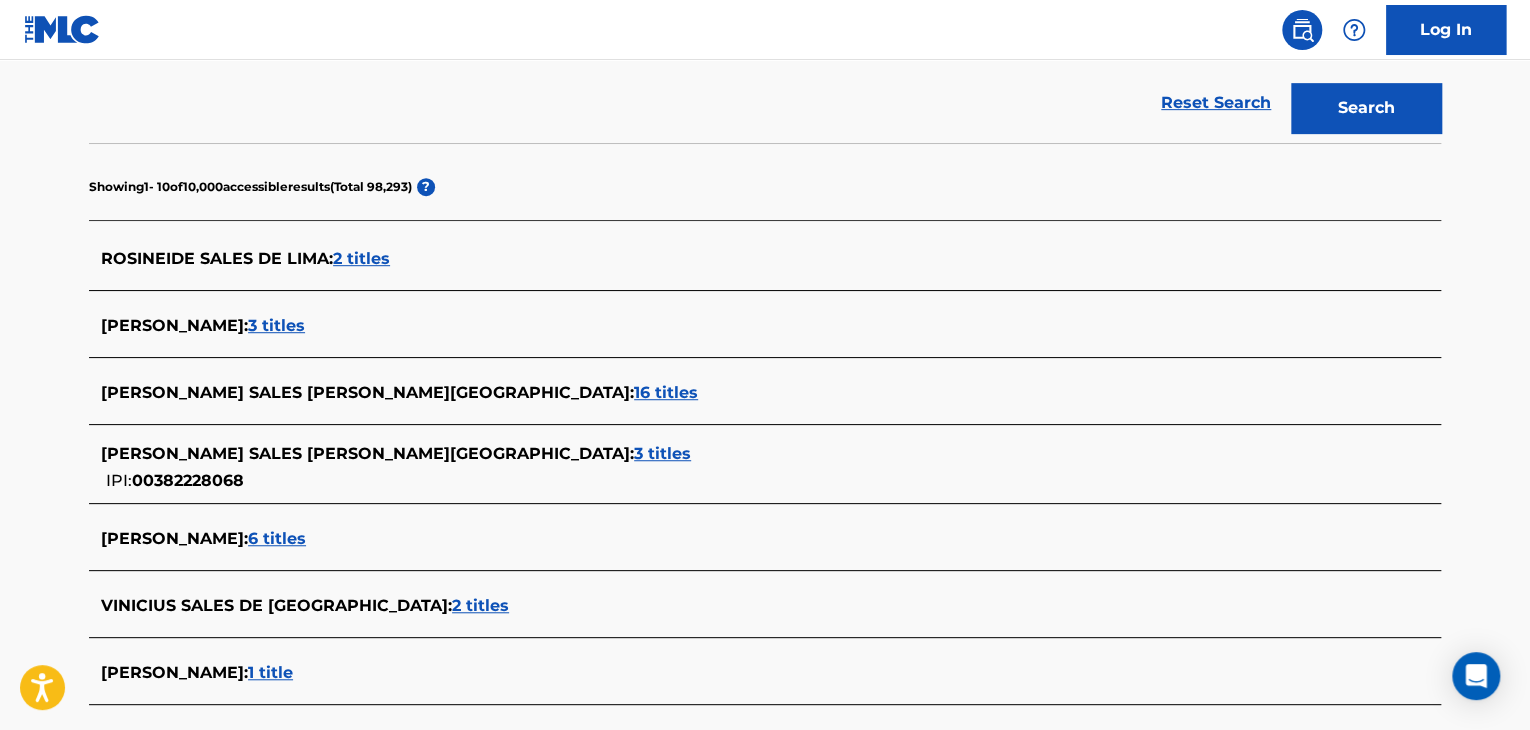 scroll, scrollTop: 476, scrollLeft: 0, axis: vertical 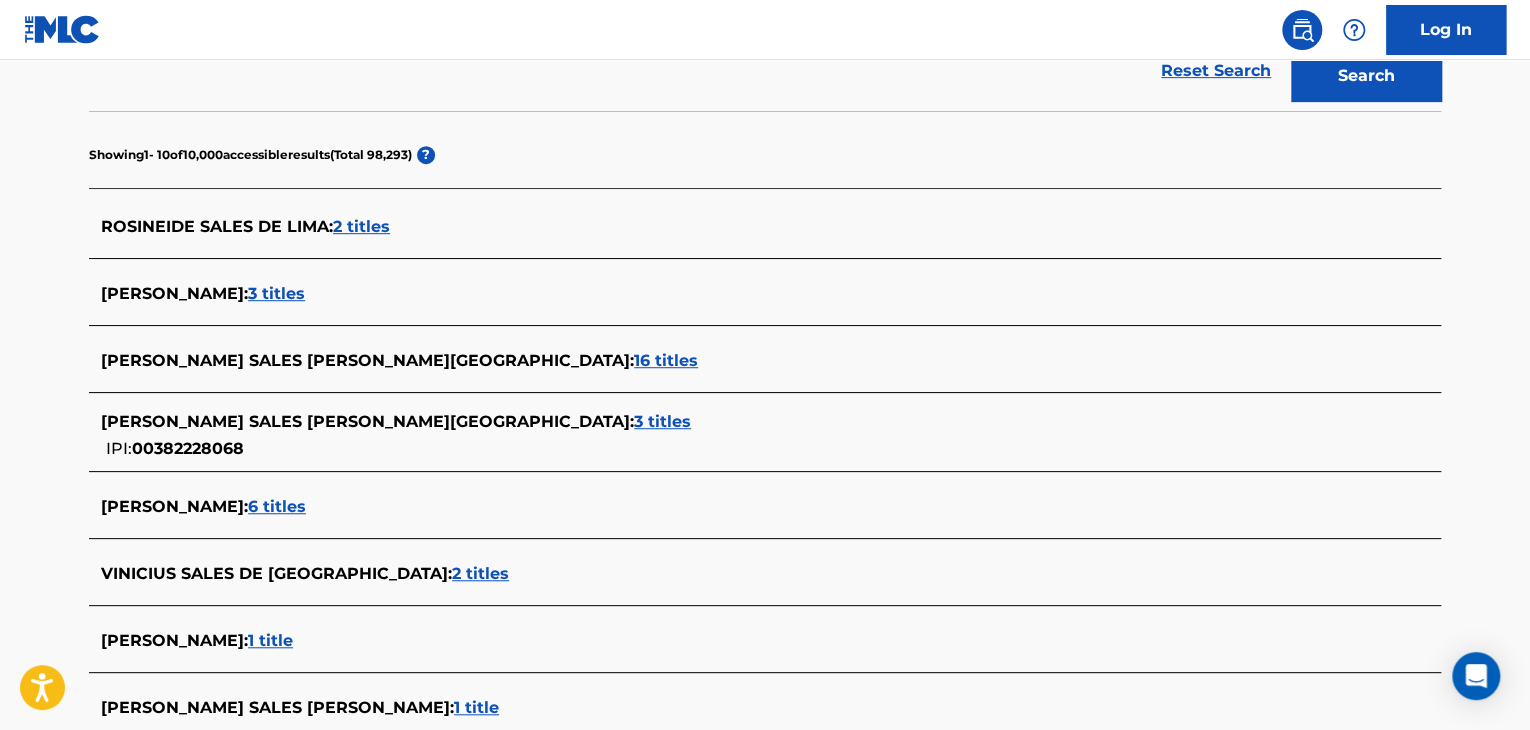 click on "[PERSON_NAME] SALES [PERSON_NAME] :  16 titles" at bounding box center (739, 361) 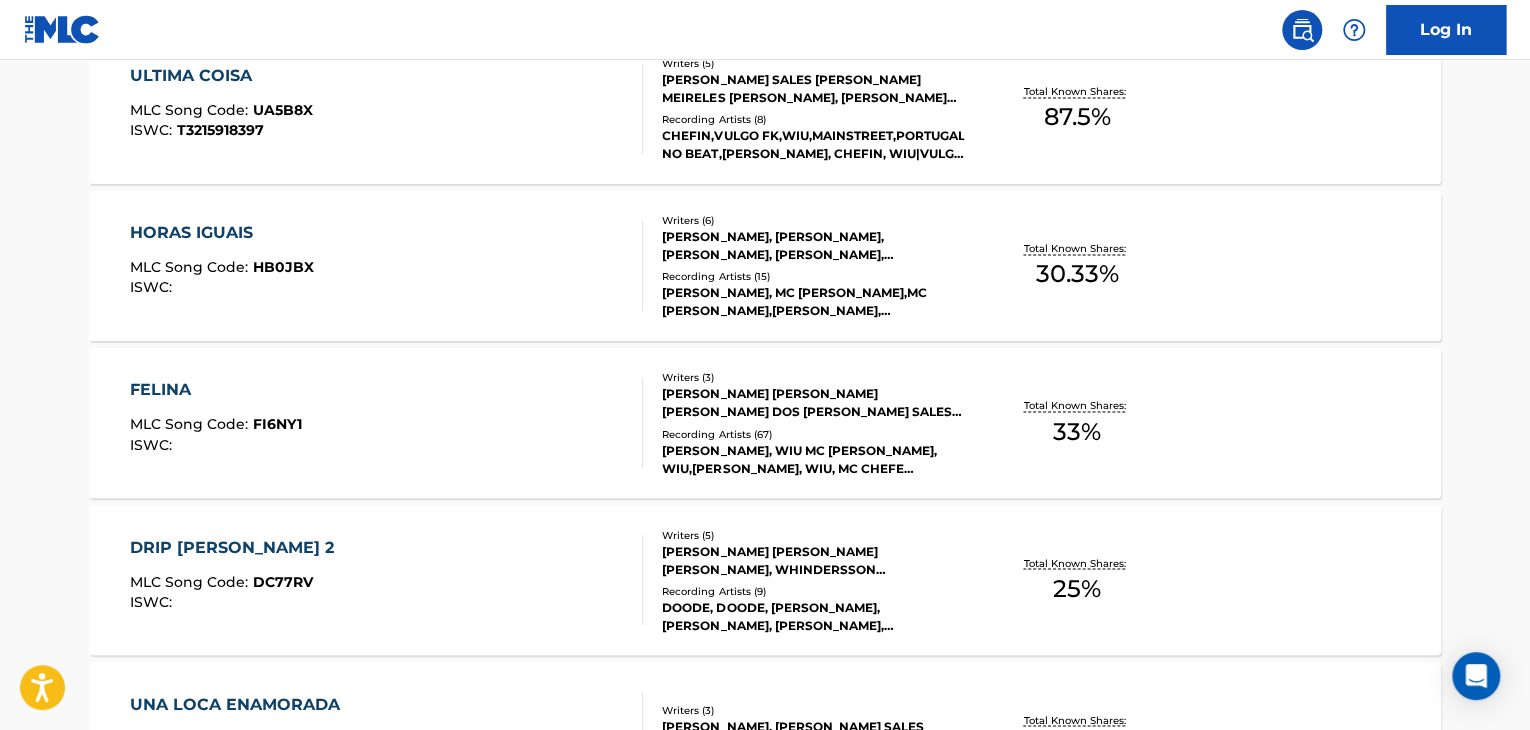 scroll, scrollTop: 1799, scrollLeft: 0, axis: vertical 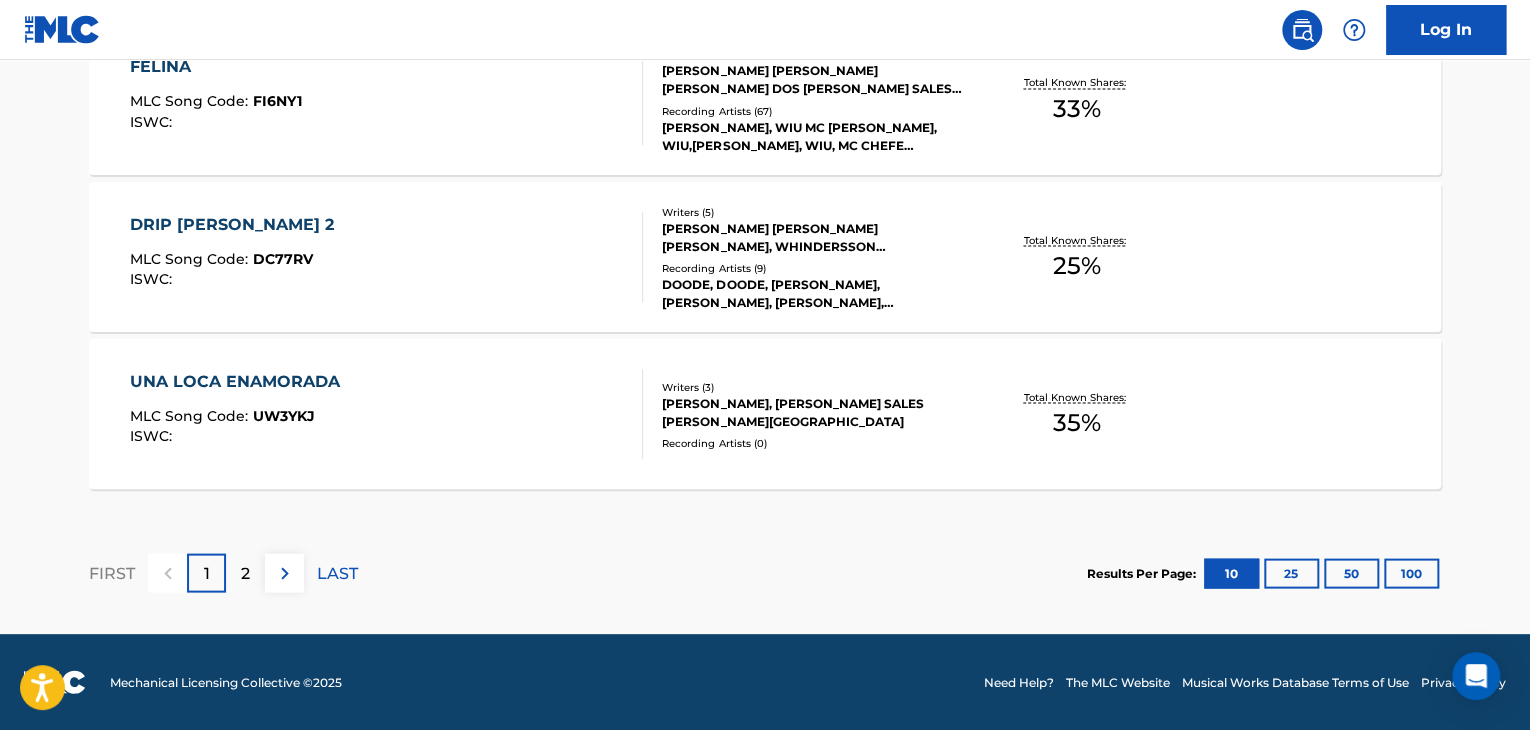 click on "LAST" at bounding box center [337, 573] 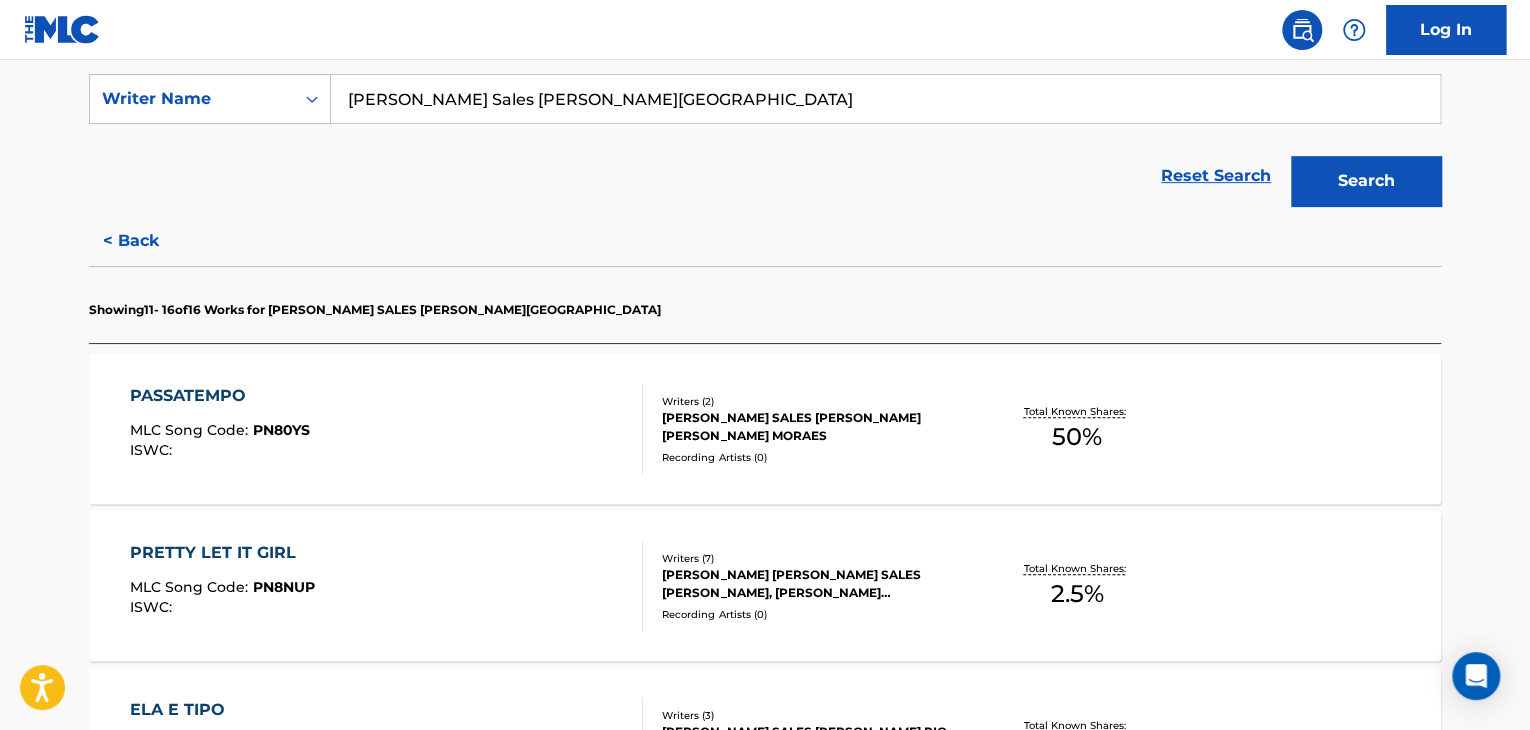 scroll, scrollTop: 271, scrollLeft: 0, axis: vertical 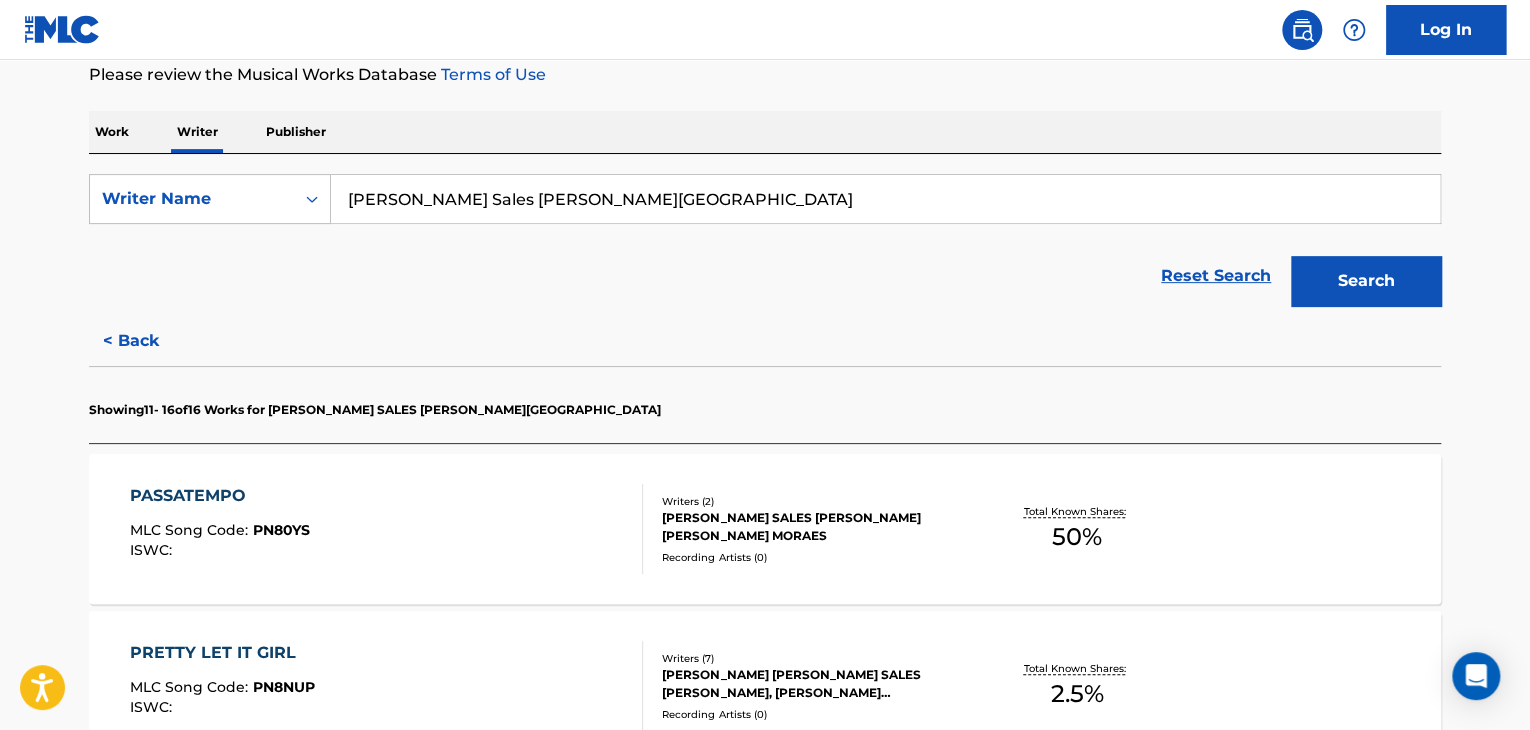 click on "PASSATEMPO MLC Song Code : PN80YS ISWC : Writers ( 2 ) [PERSON_NAME] SALES [PERSON_NAME][GEOGRAPHIC_DATA] [PERSON_NAME] MORAES Recording Artists ( 0 ) Total Known Shares: 50 %" at bounding box center (765, 529) 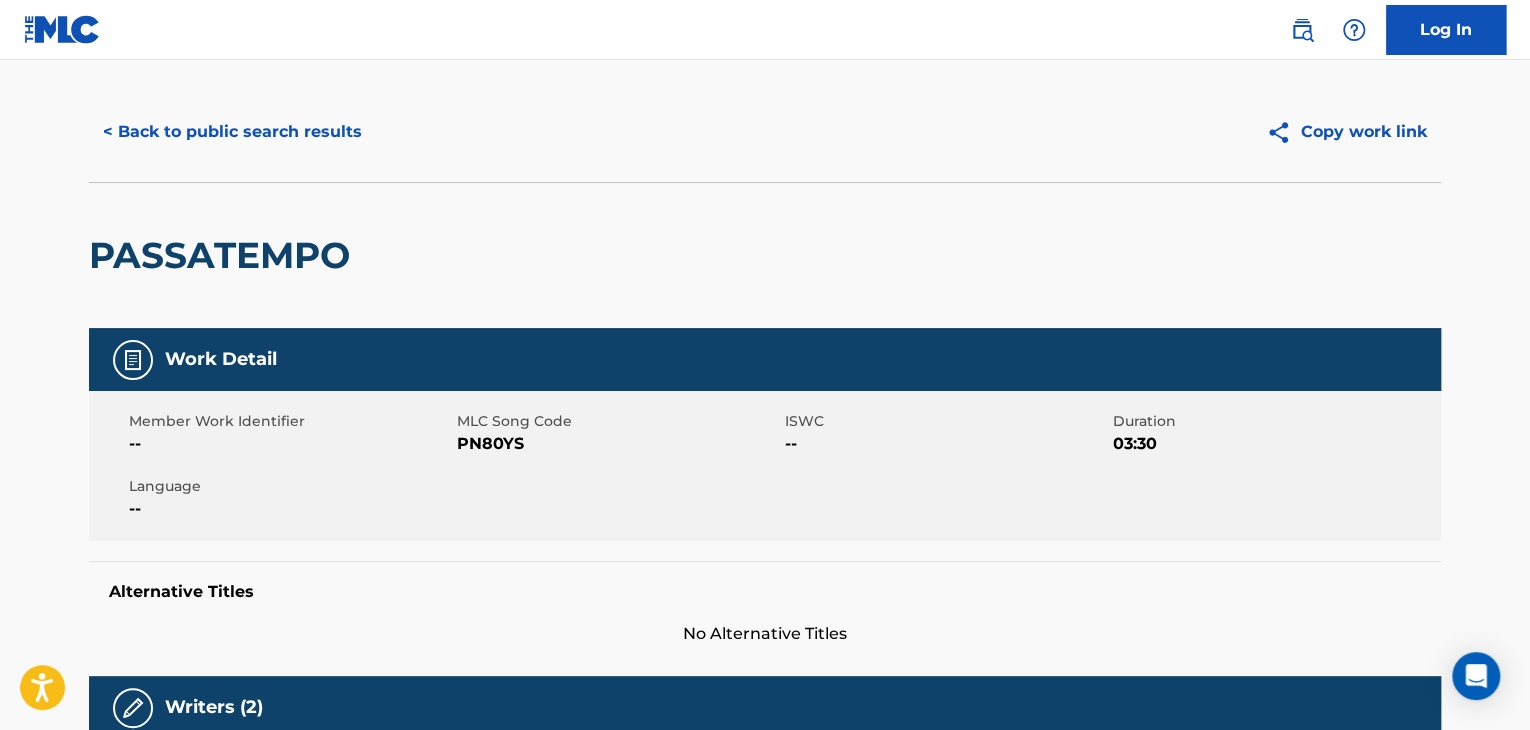 scroll, scrollTop: 0, scrollLeft: 0, axis: both 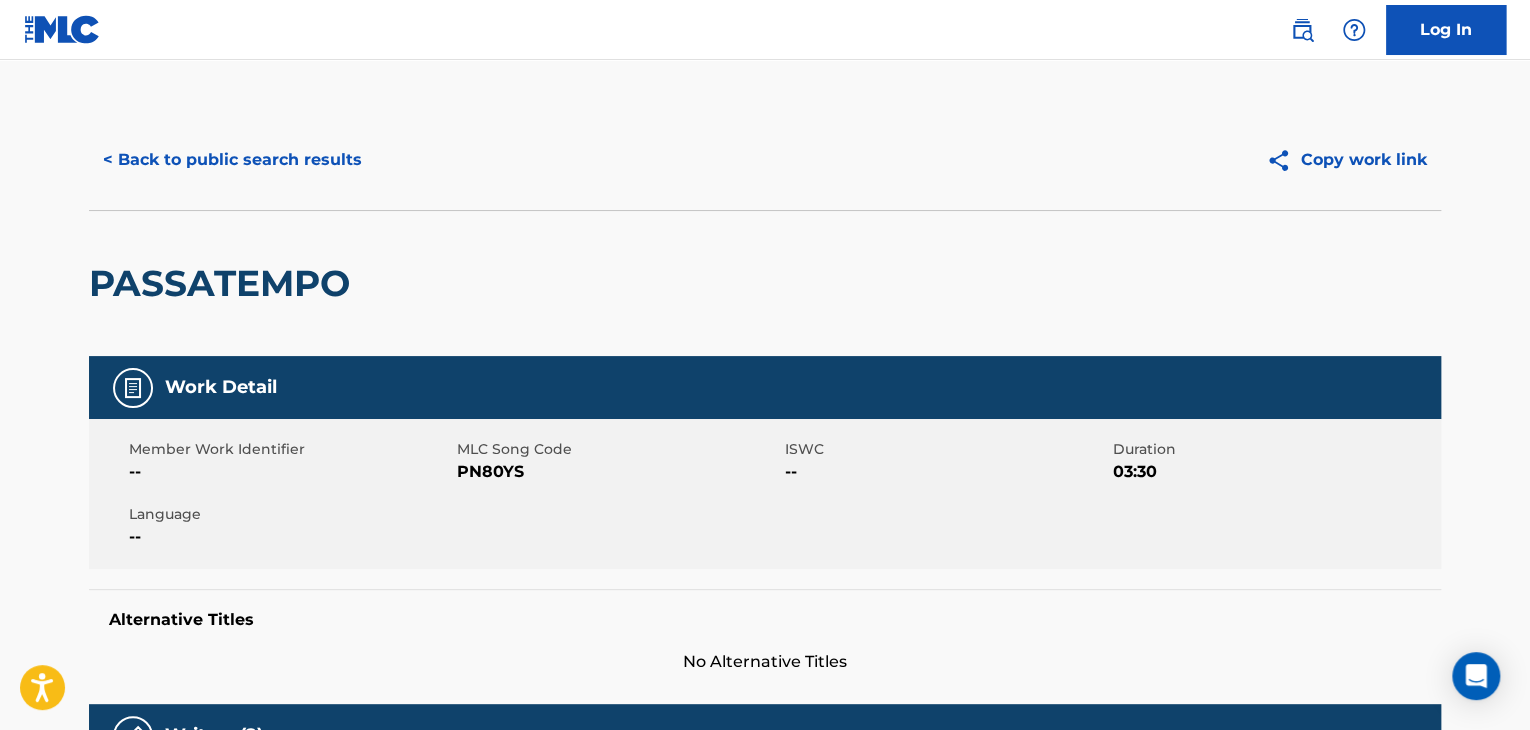click on "< Back to public search results" at bounding box center [232, 160] 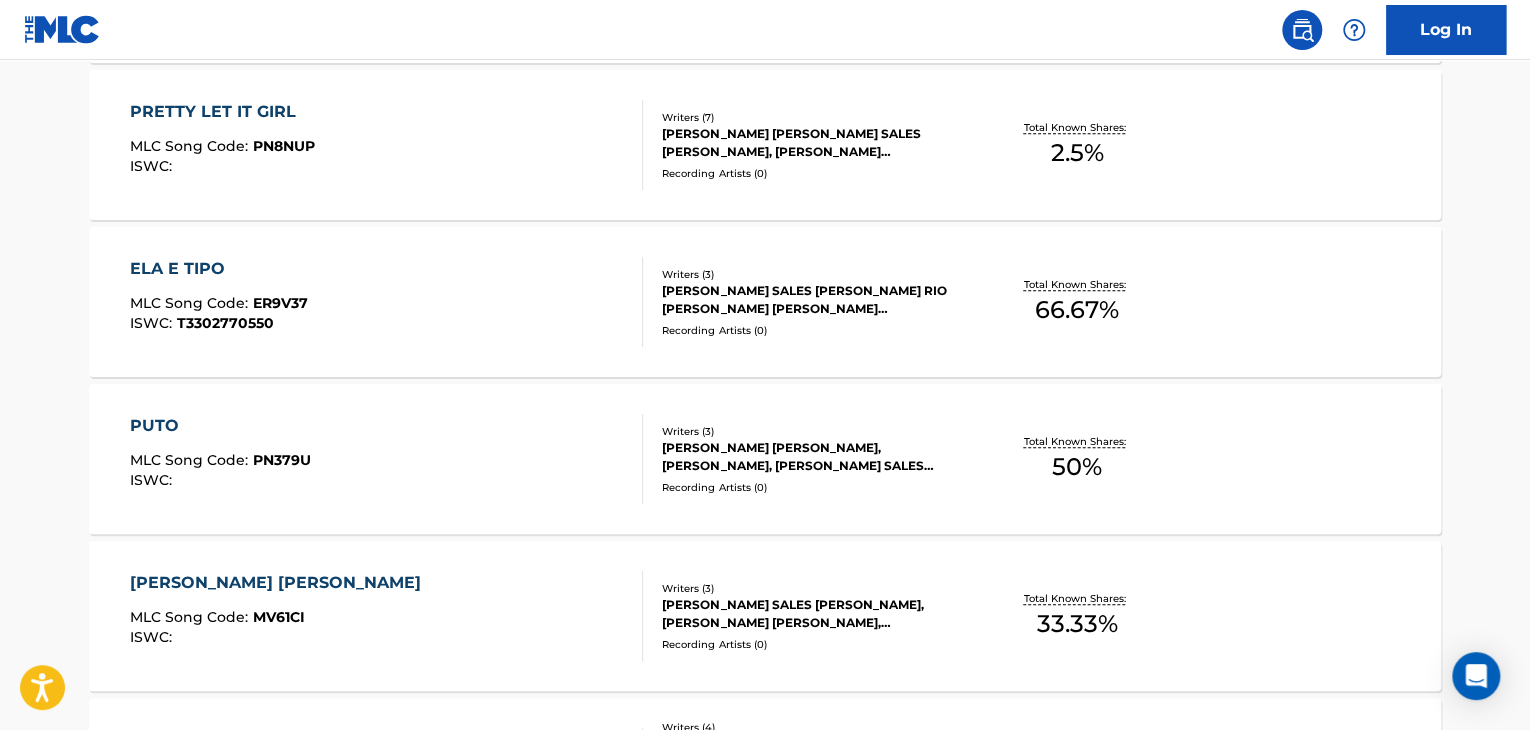 scroll, scrollTop: 924, scrollLeft: 0, axis: vertical 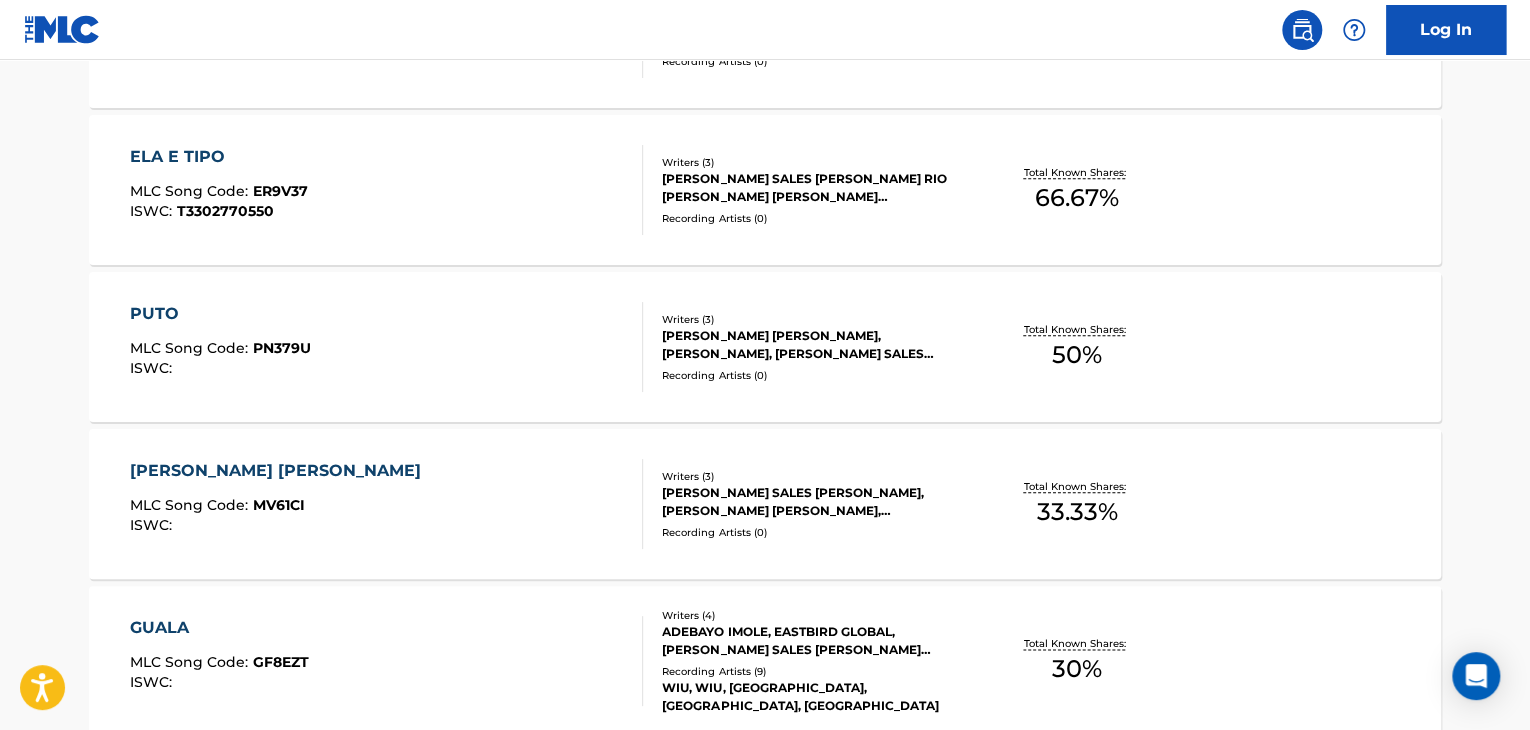 click on "ELA E TIPO MLC Song Code : ER9V37 ISWC : T3302770550" at bounding box center [387, 190] 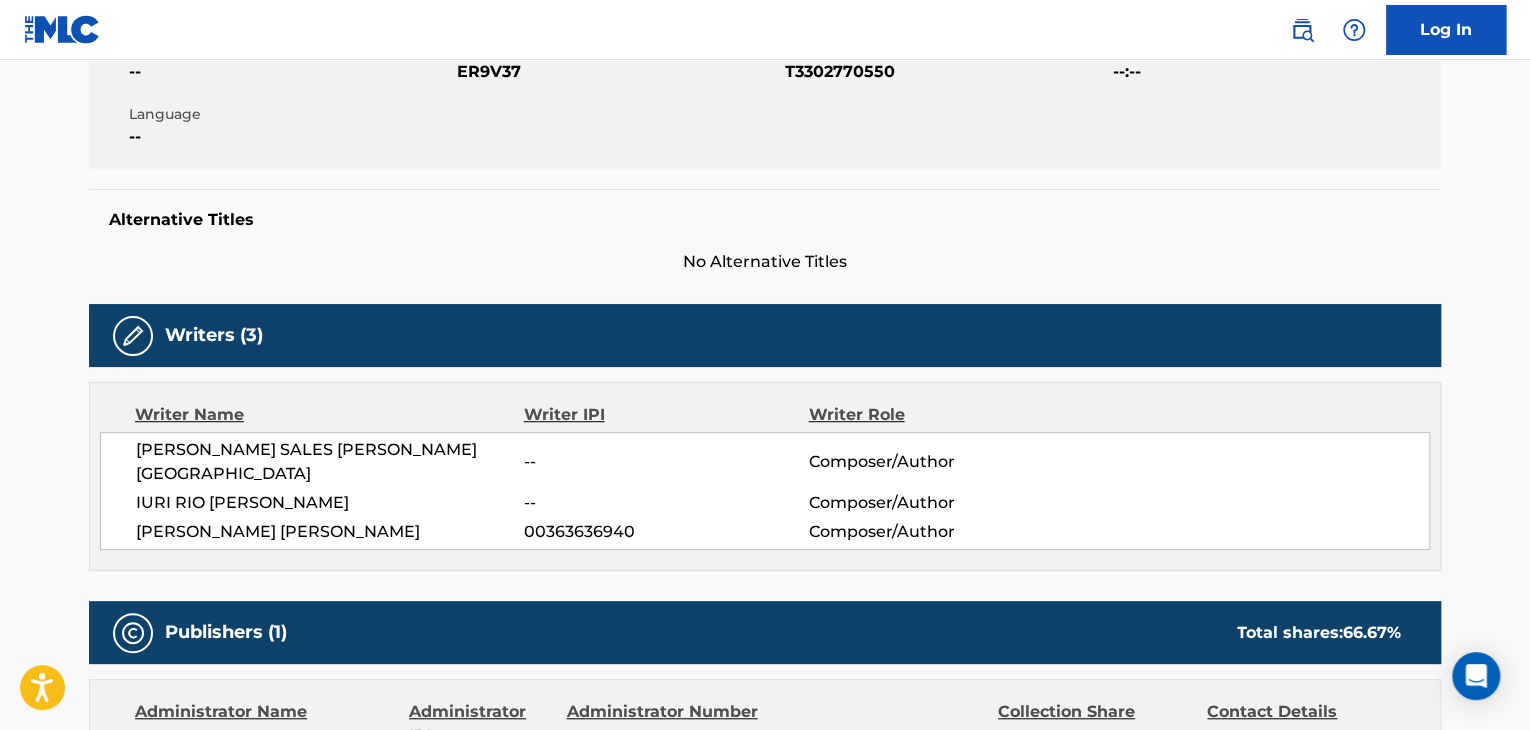scroll, scrollTop: 157, scrollLeft: 0, axis: vertical 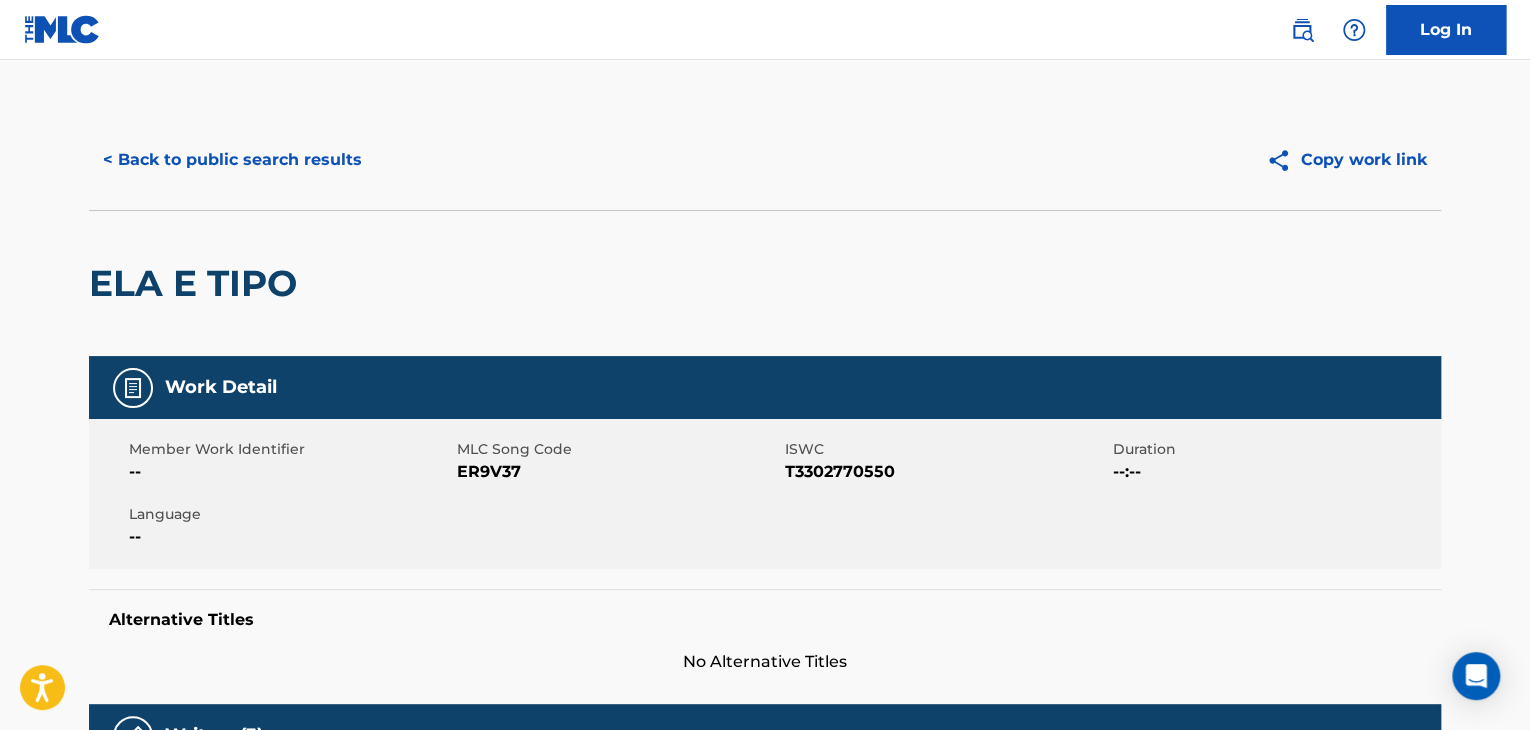 click on "< Back to public search results" at bounding box center [232, 160] 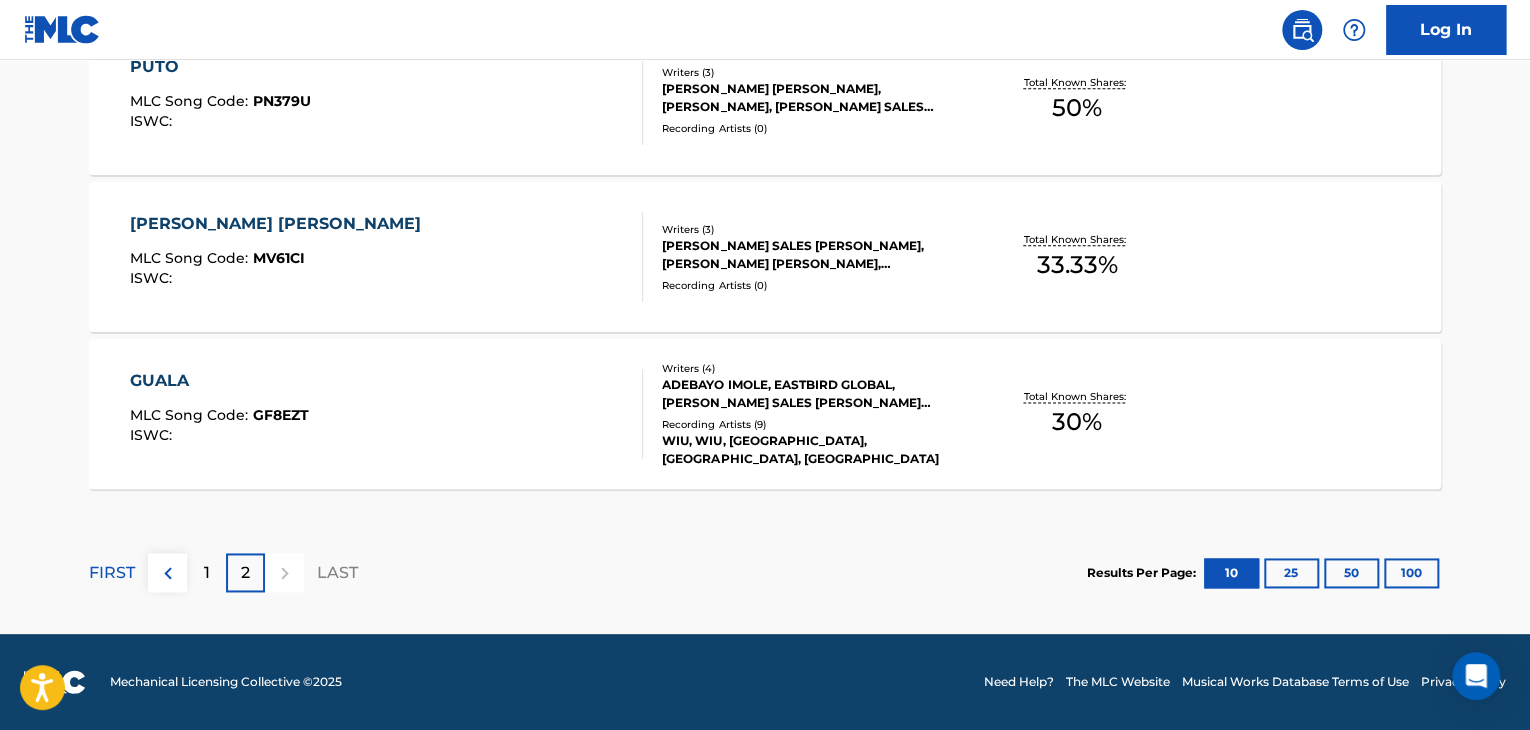 click on "1" at bounding box center (206, 572) 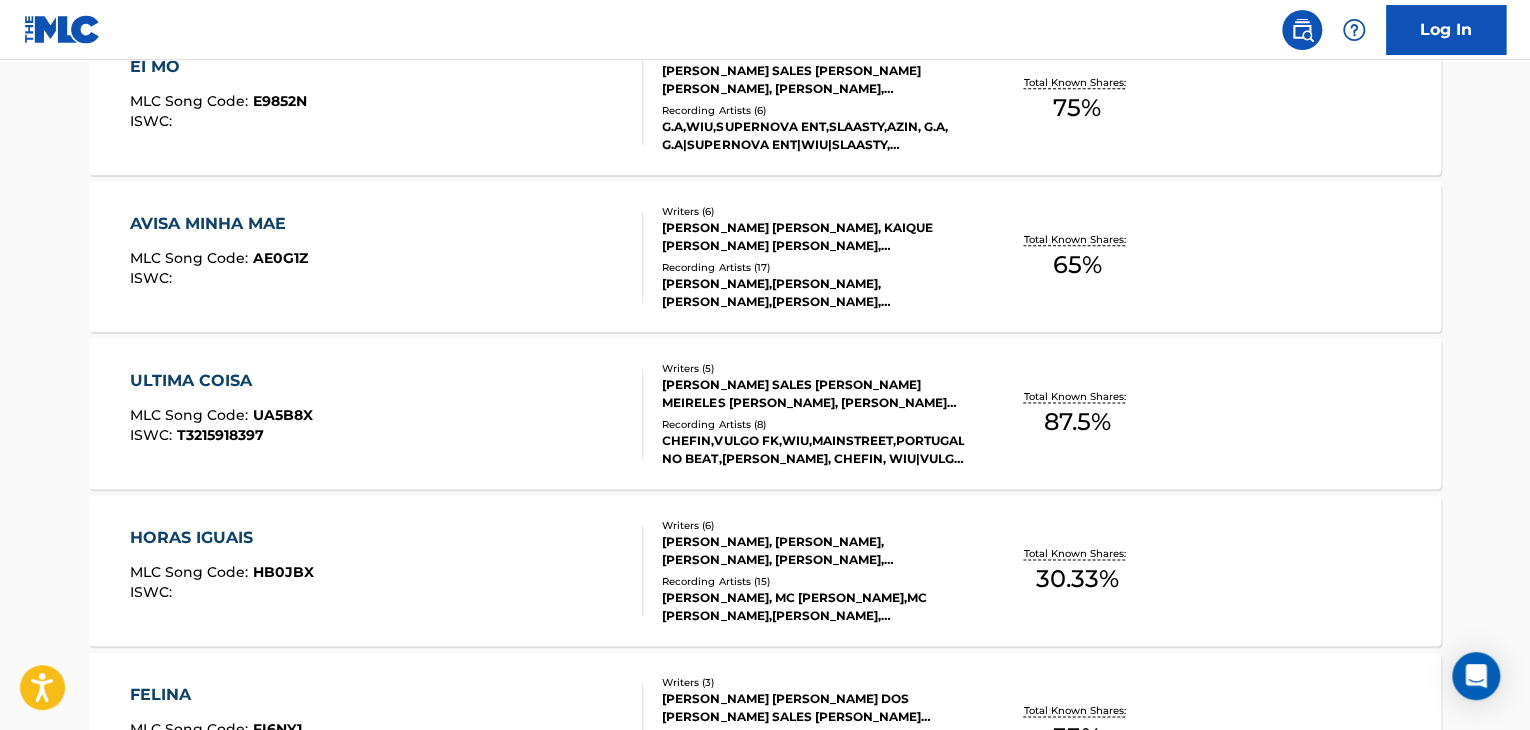 click on "Writers ( 5 ) [PERSON_NAME] SALES [PERSON_NAME] MEIRELES [PERSON_NAME], [PERSON_NAME] PORTUGAL, FILYPE KAIQUE [PERSON_NAME] LIMA [PERSON_NAME] CAUA [PERSON_NAME] [PERSON_NAME] Recording Artists ( 8 ) CHEFIN,VULGO FK,WIU,MAINSTREET,PORTUGAL NO BEAT,NECONBEAT, [PERSON_NAME], [GEOGRAPHIC_DATA]|VULGO FK|PORTUGAL NO BEAT|CHEFIN|MAINSTREET, [PERSON_NAME], VULGO FK, WIU, MAINSTREET & PORTUGAL NO BEAT, PORTUGAL NO BEAT,[PERSON_NAME],VULGO FK,MAINSTREET,WIU" at bounding box center (803, 414) 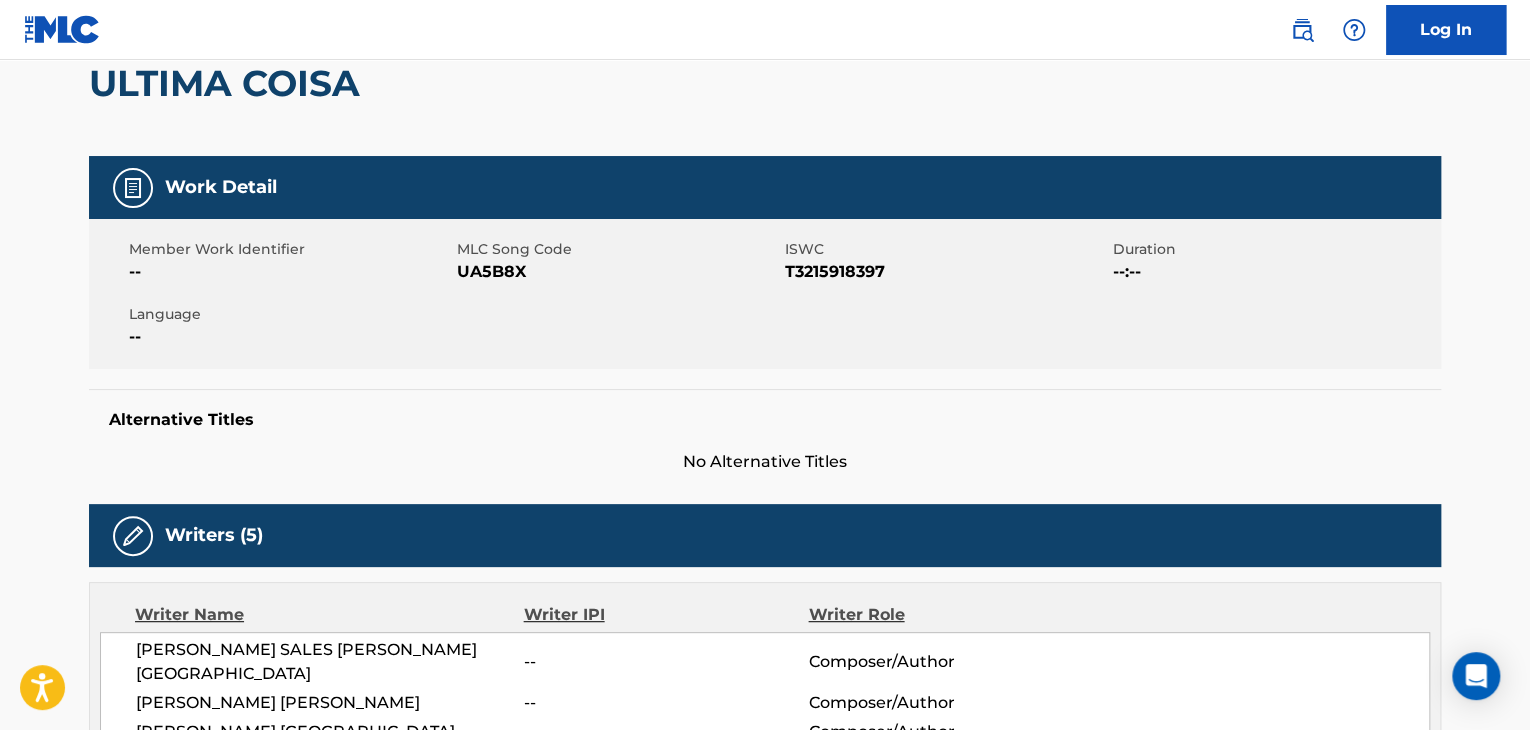 click on "ULTIMA COISA" at bounding box center [229, 83] 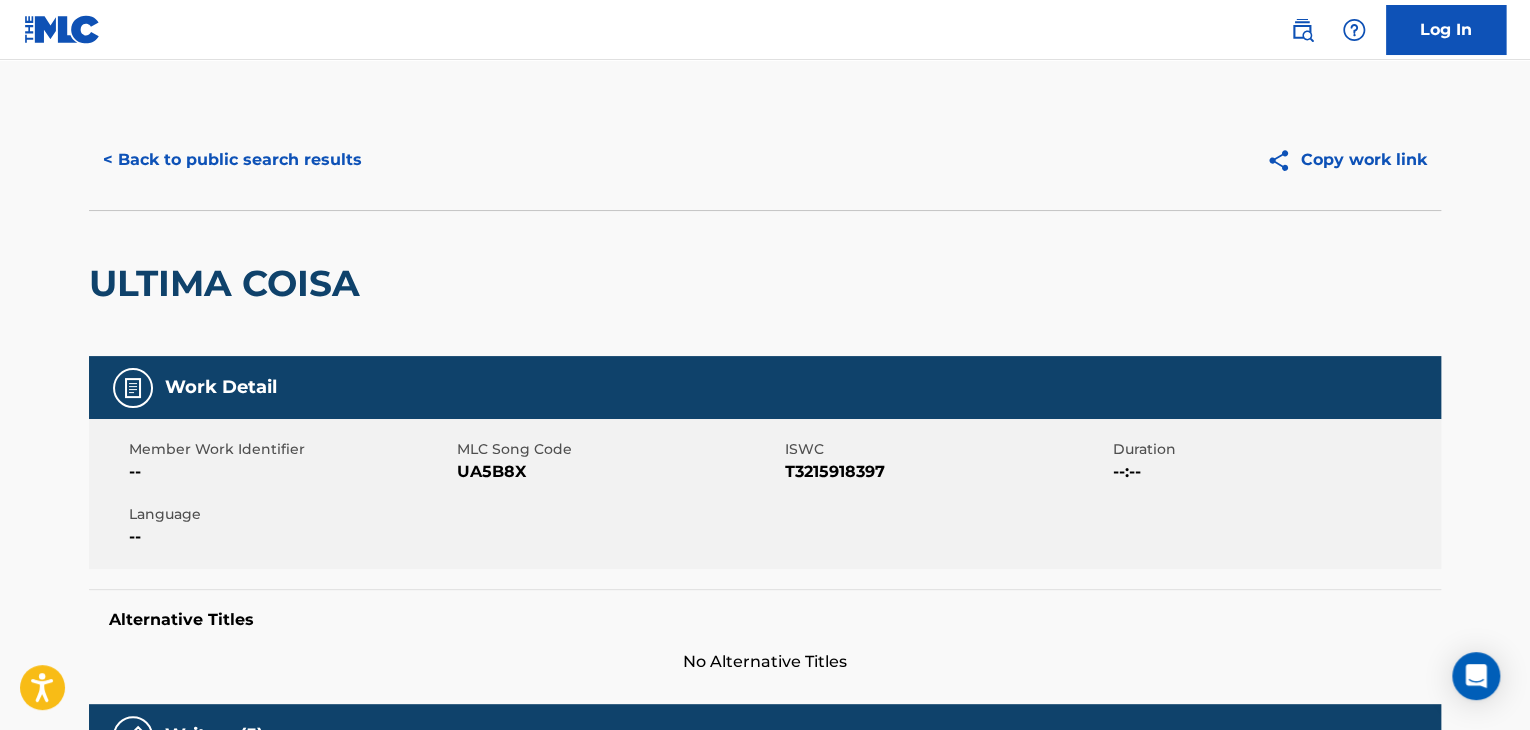 click on "< Back to public search results" at bounding box center (232, 160) 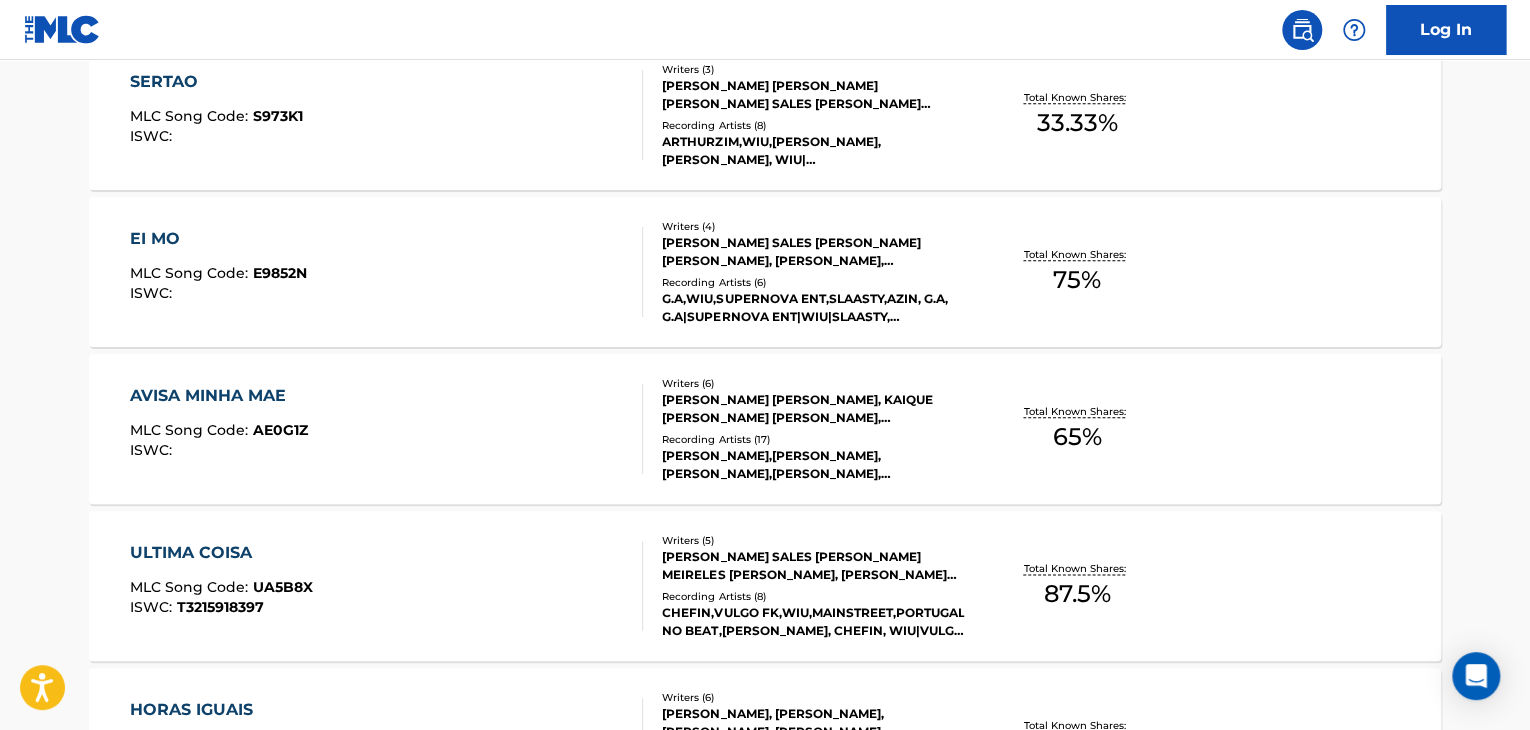 click on "EI MO MLC Song Code : E9852N ISWC :" at bounding box center [387, 272] 